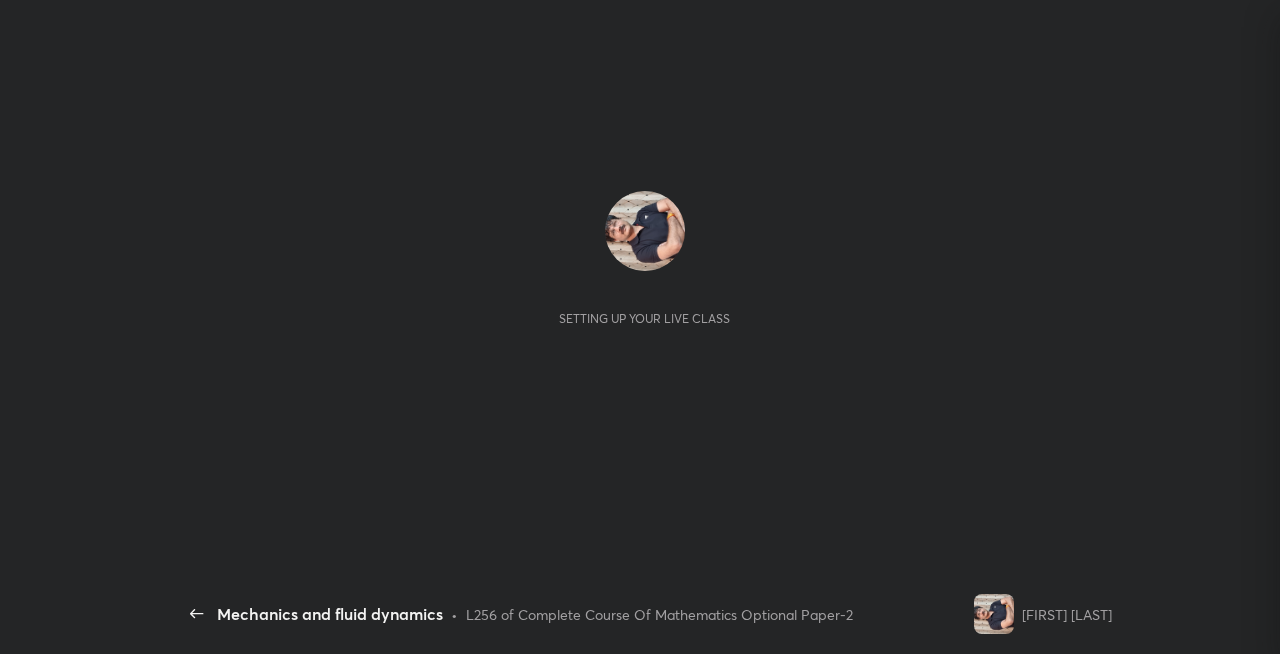 scroll, scrollTop: 0, scrollLeft: 0, axis: both 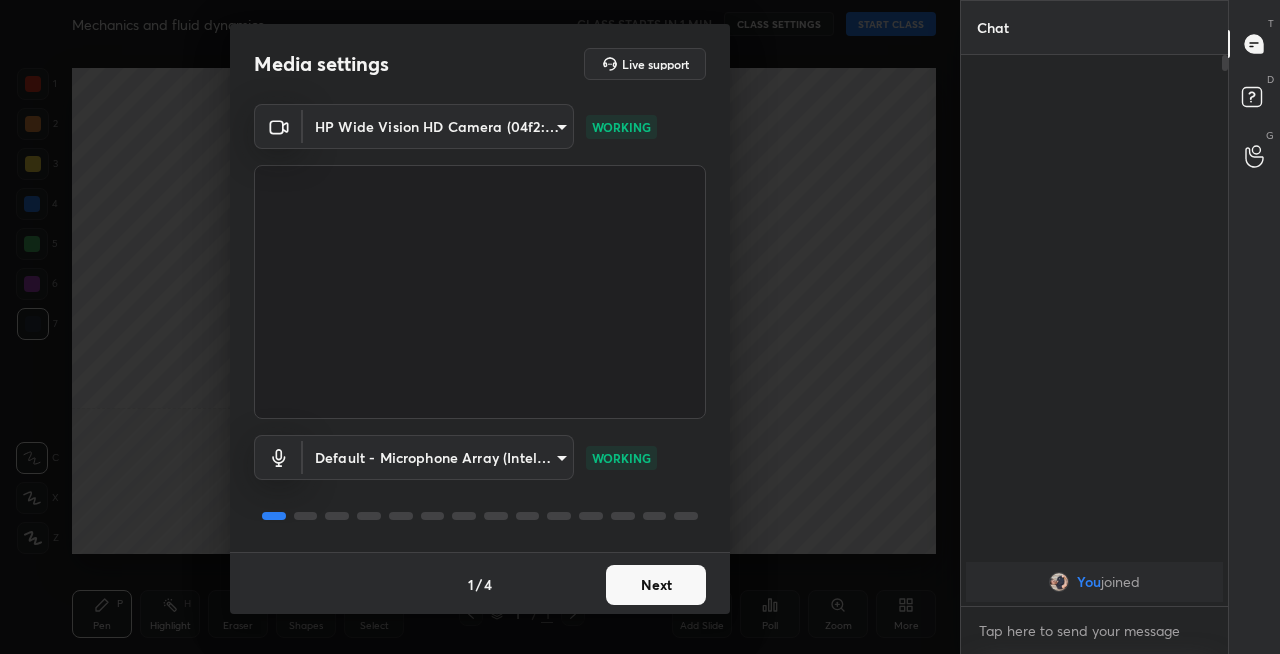 click on "Next" at bounding box center [656, 585] 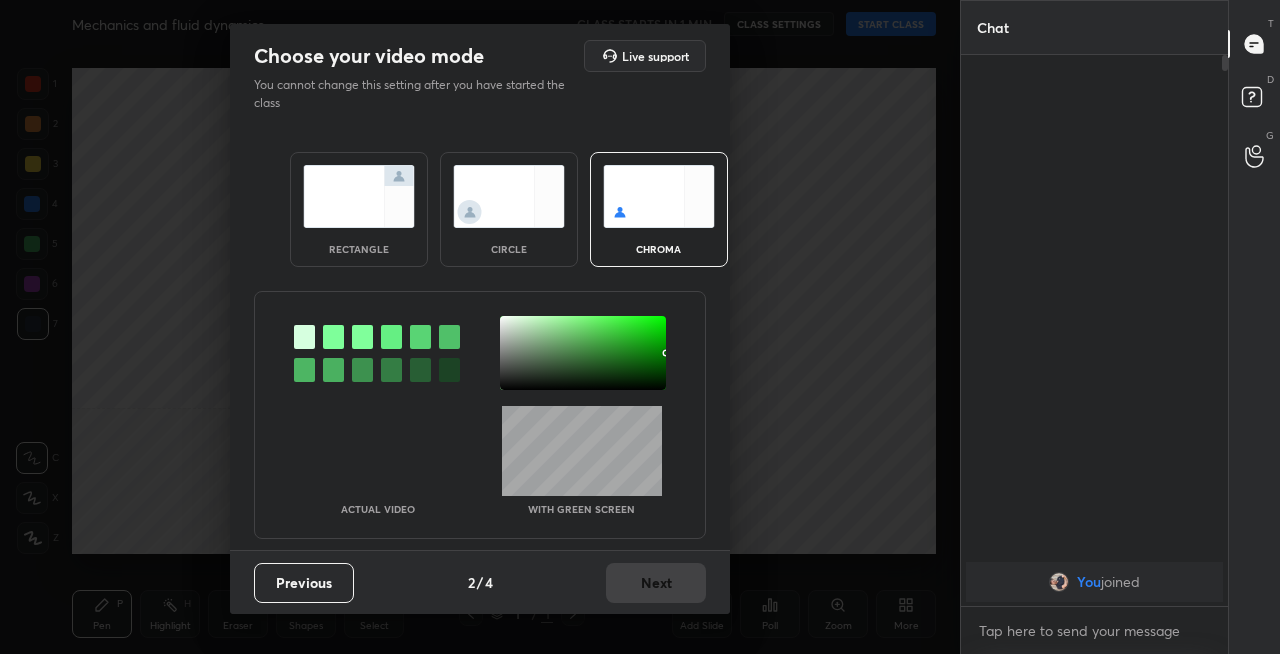 click at bounding box center [359, 196] 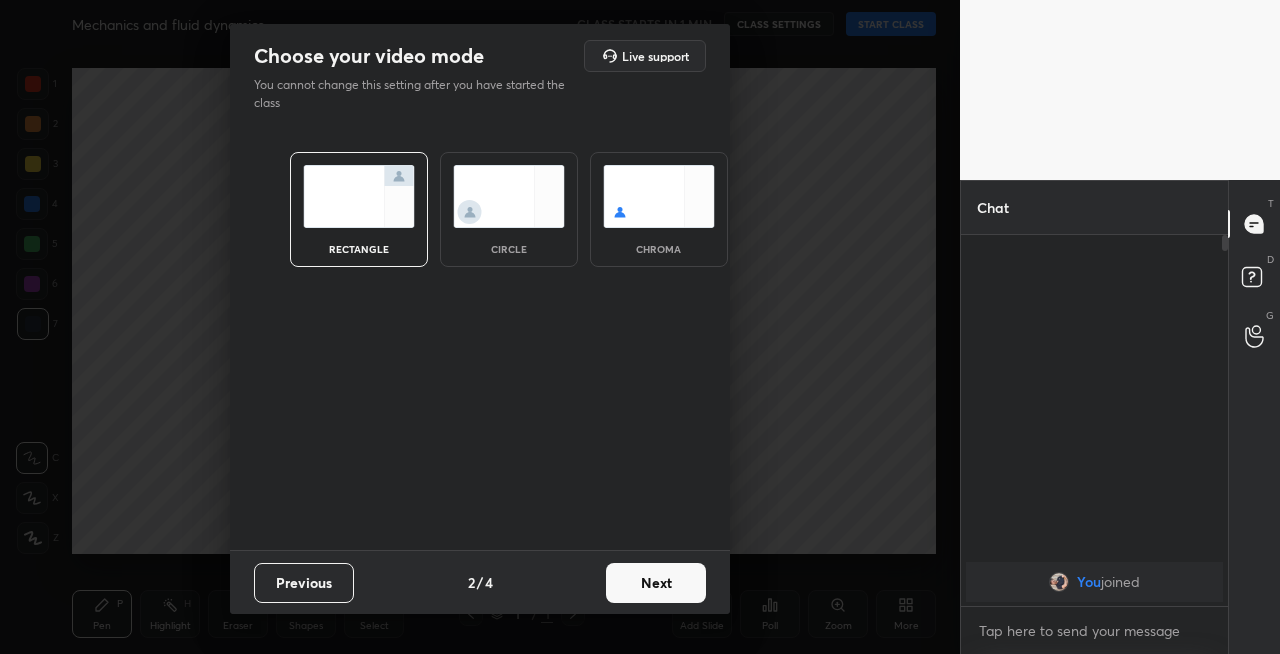 scroll, scrollTop: 365, scrollLeft: 261, axis: both 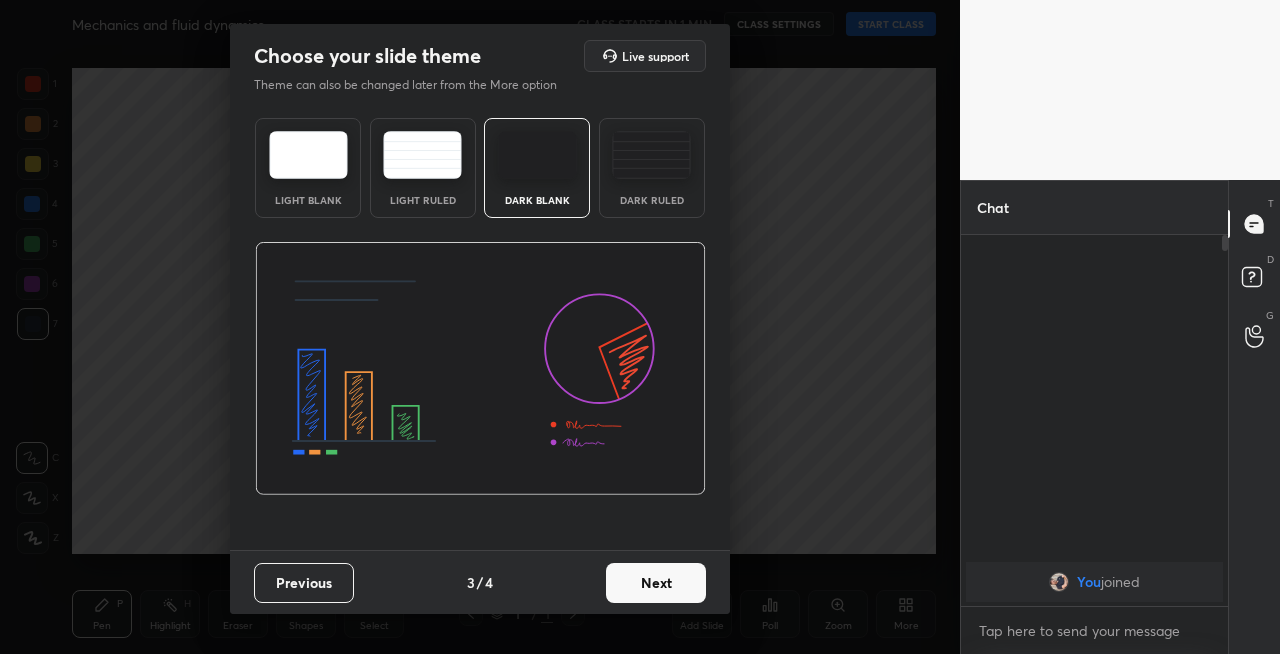 click on "Next" at bounding box center (656, 583) 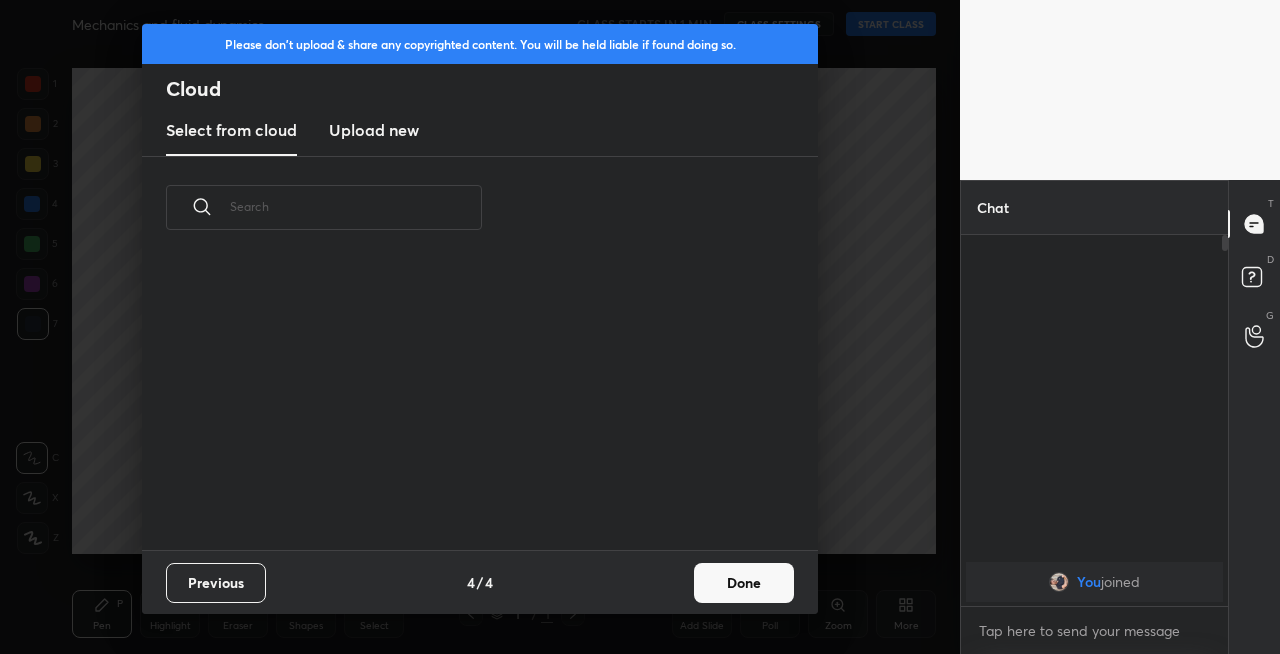 click on "Done" at bounding box center [744, 583] 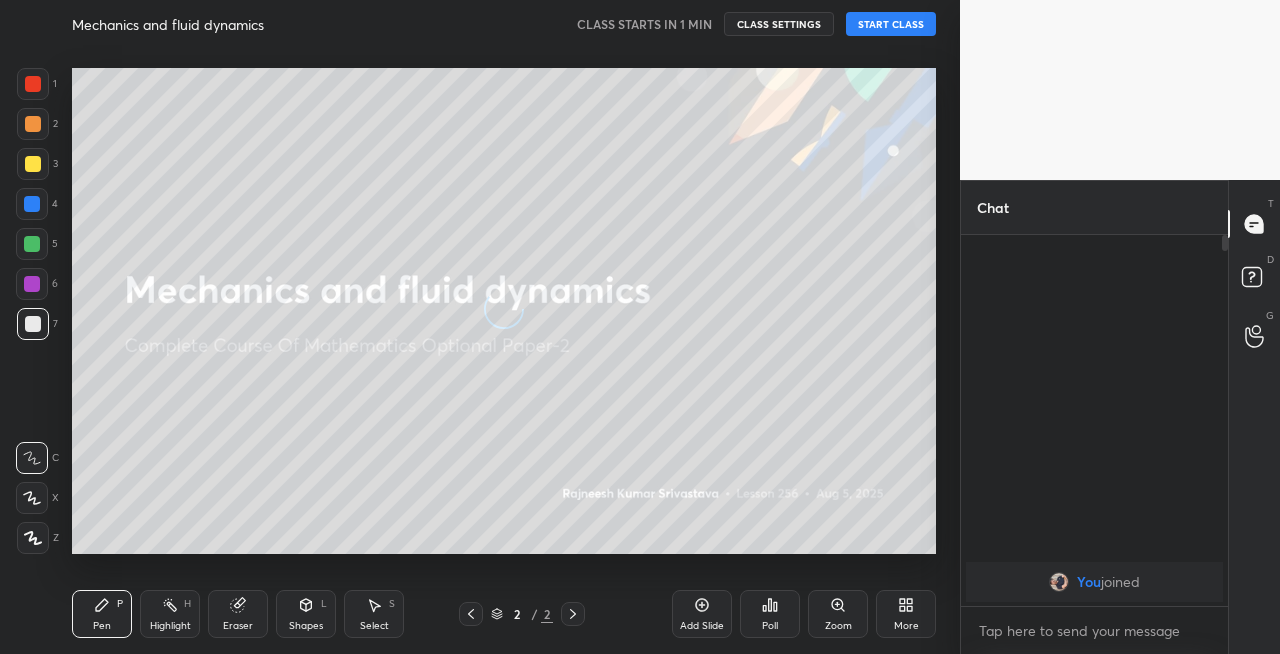 click at bounding box center [33, 164] 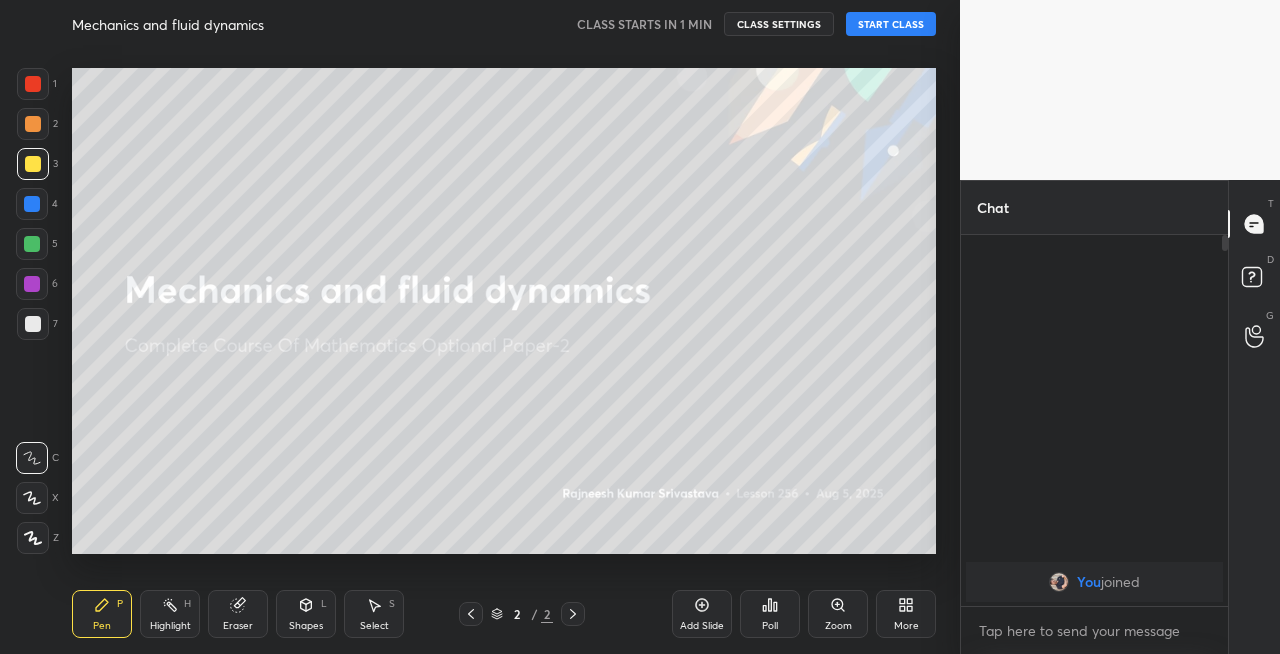 click at bounding box center [32, 498] 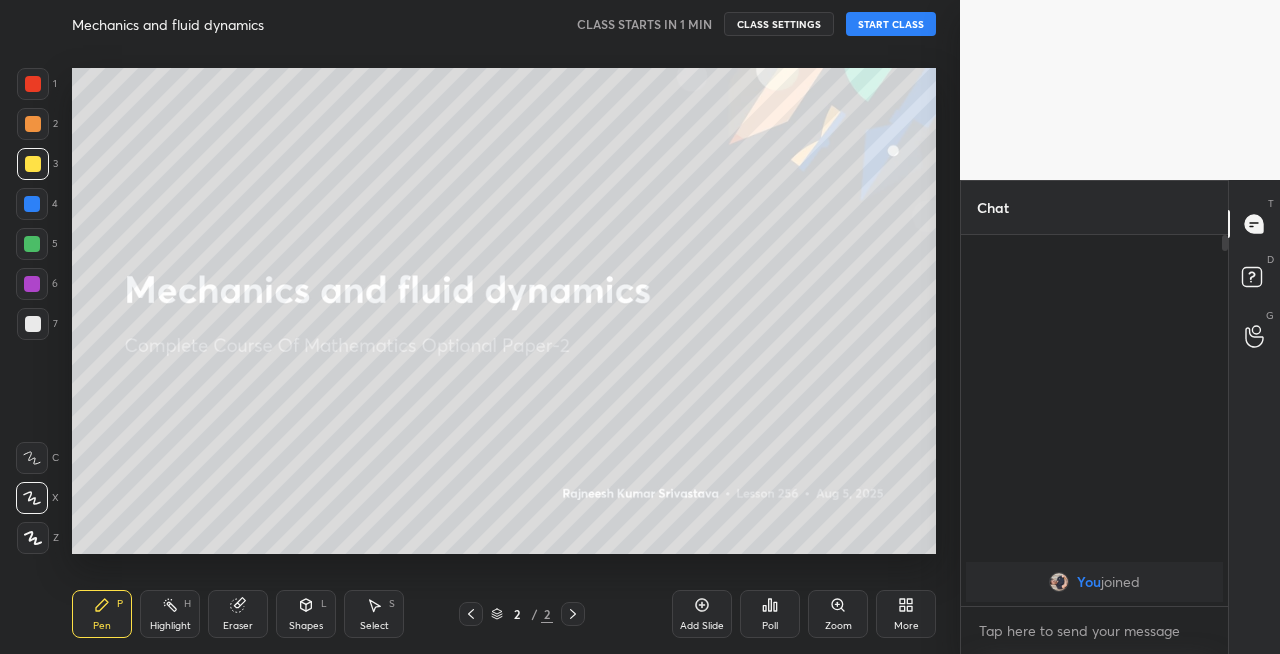 click on "START CLASS" at bounding box center [891, 24] 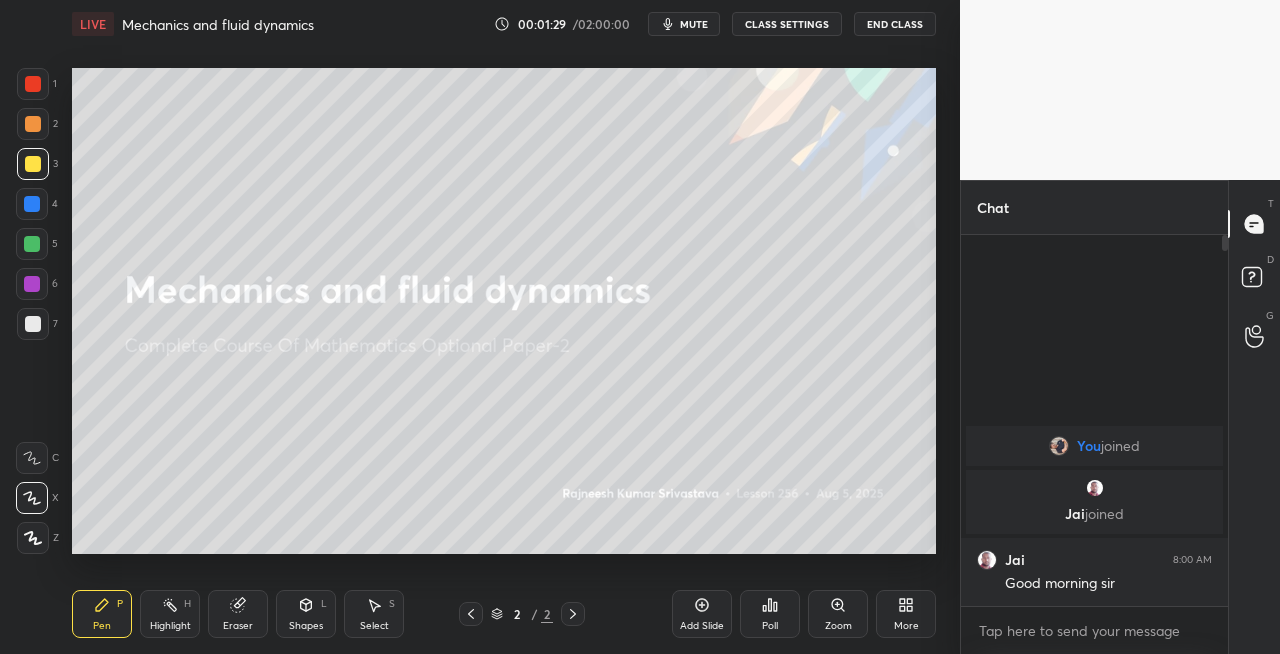 click on "mute" at bounding box center (694, 24) 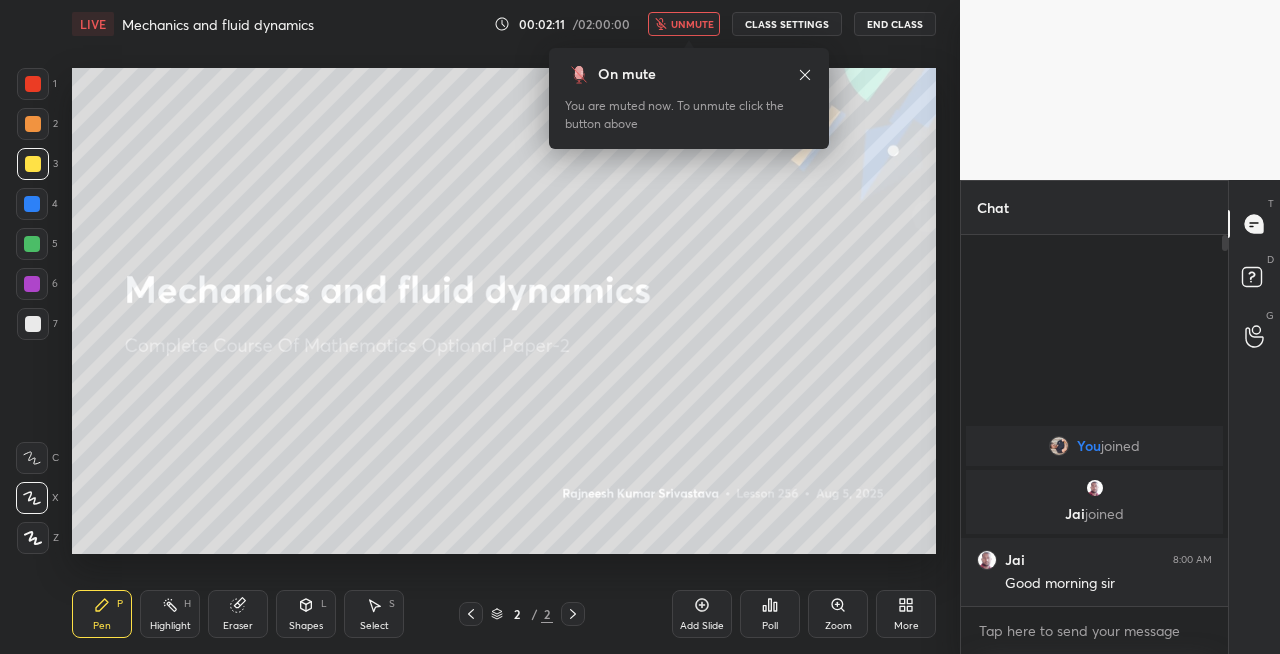 click on "unmute" at bounding box center (692, 24) 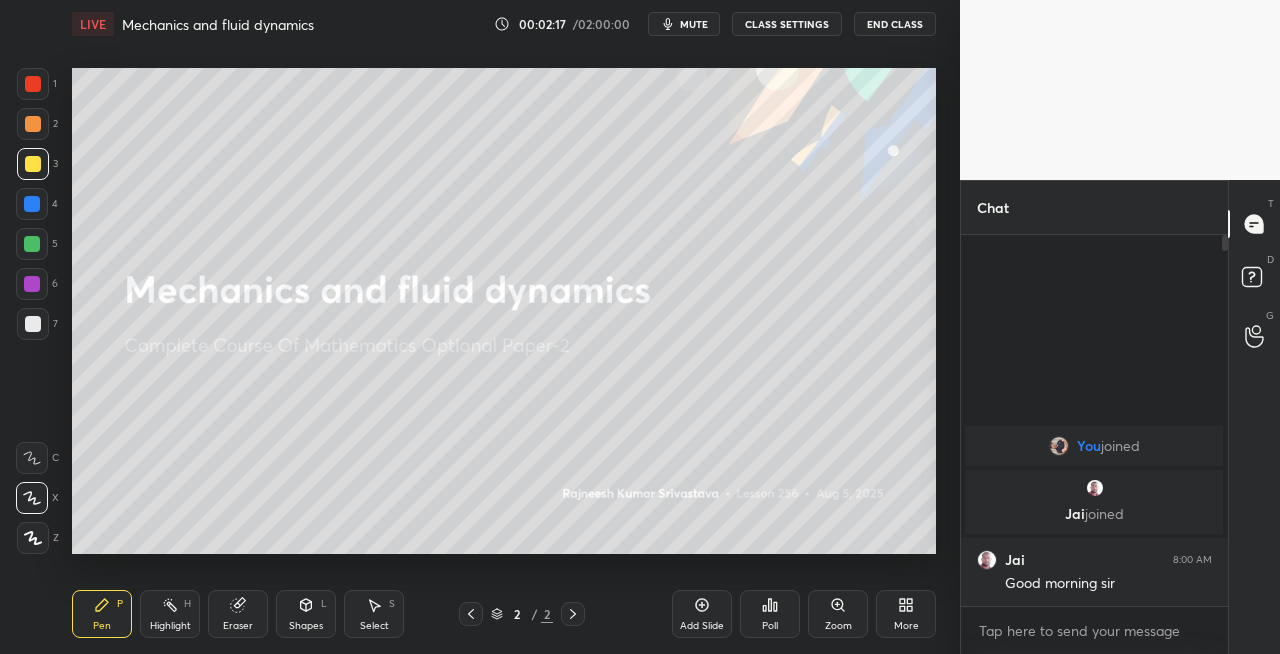 click at bounding box center (33, 164) 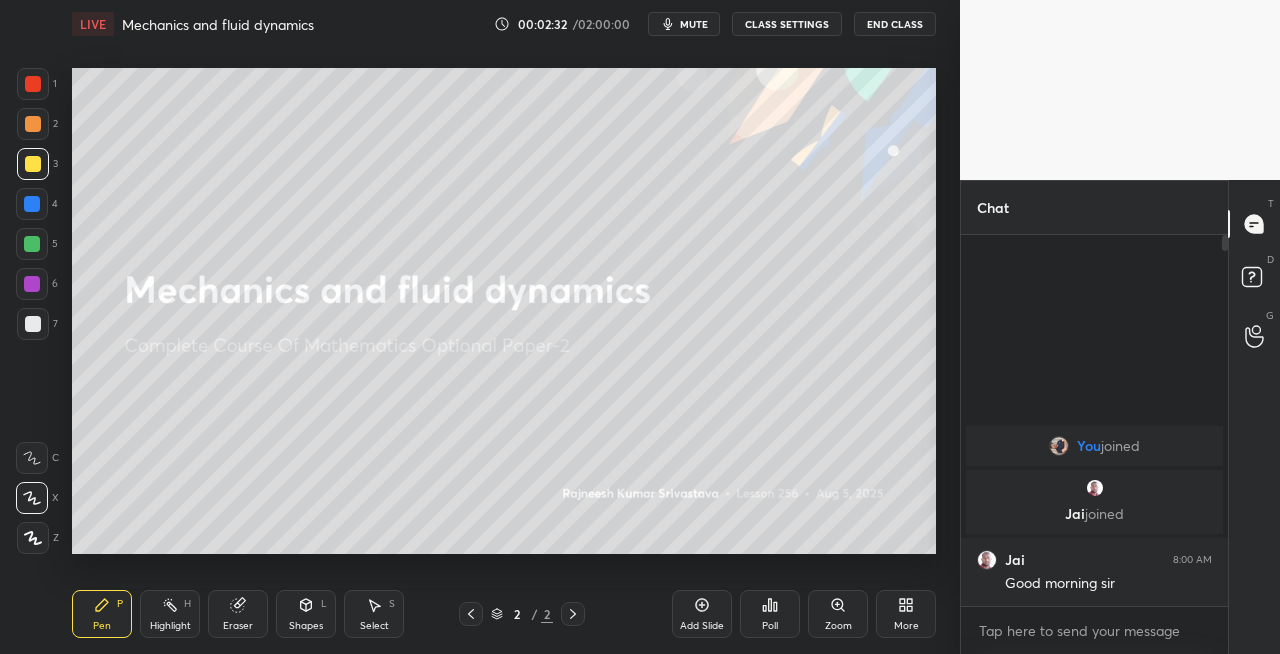 click on "Shapes L" at bounding box center [306, 614] 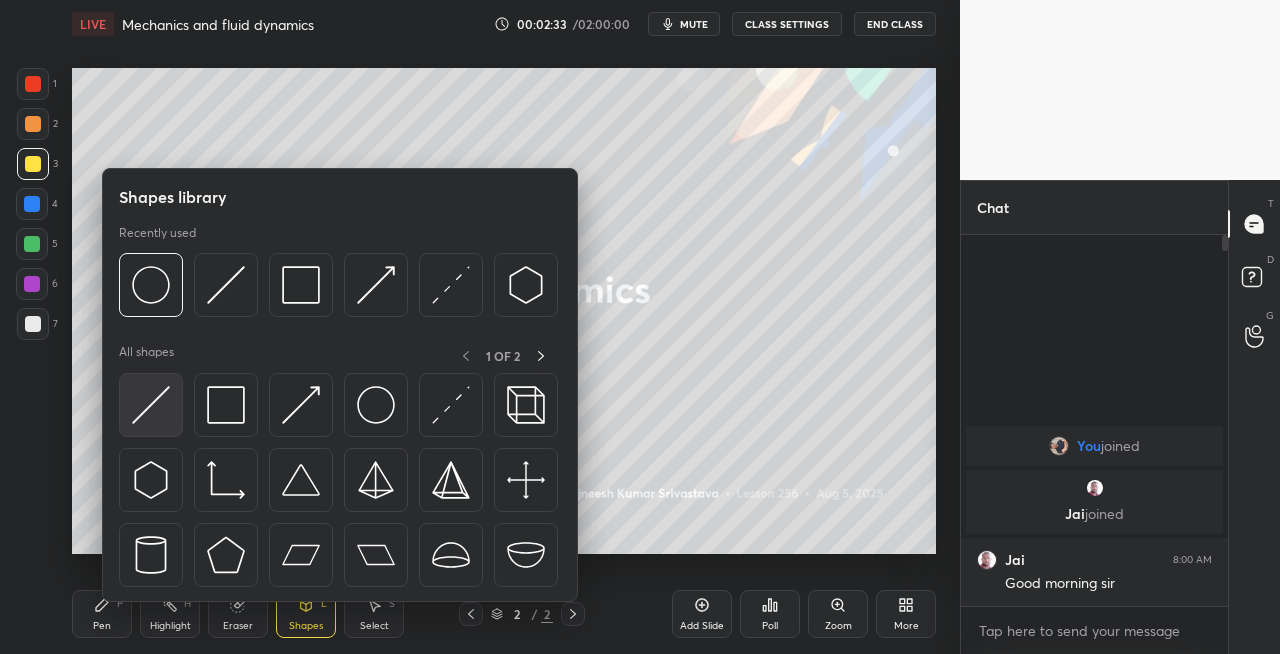 click at bounding box center [151, 405] 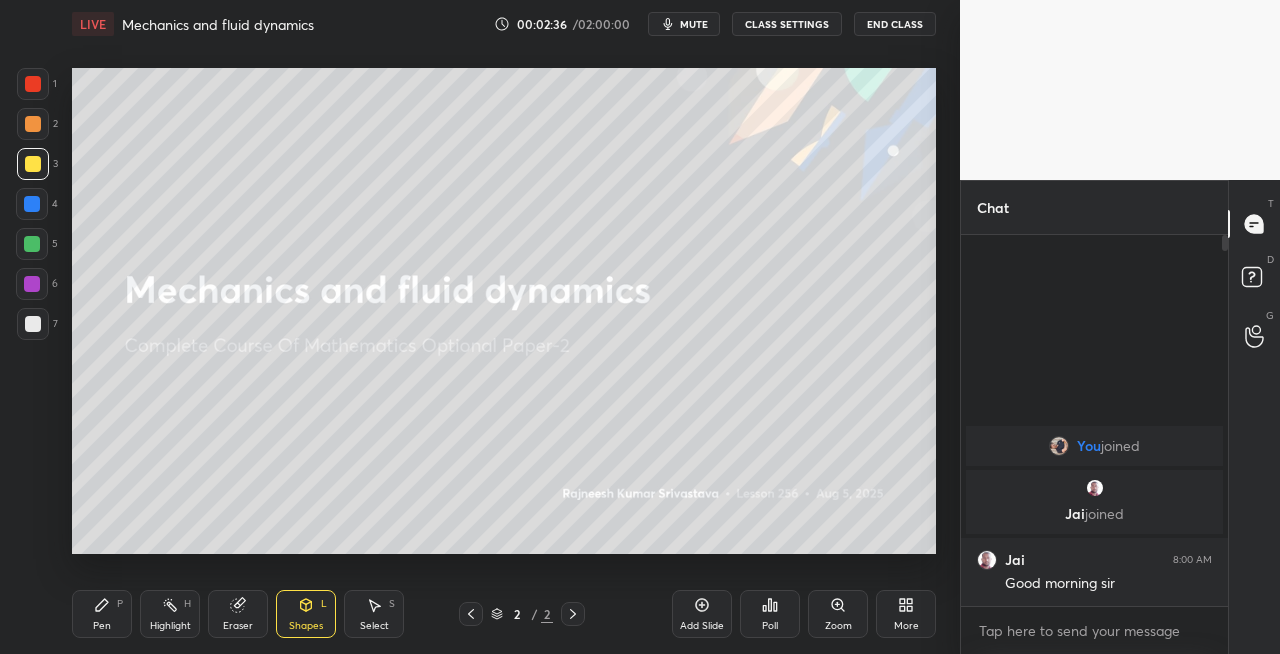 click on "mute" at bounding box center [694, 24] 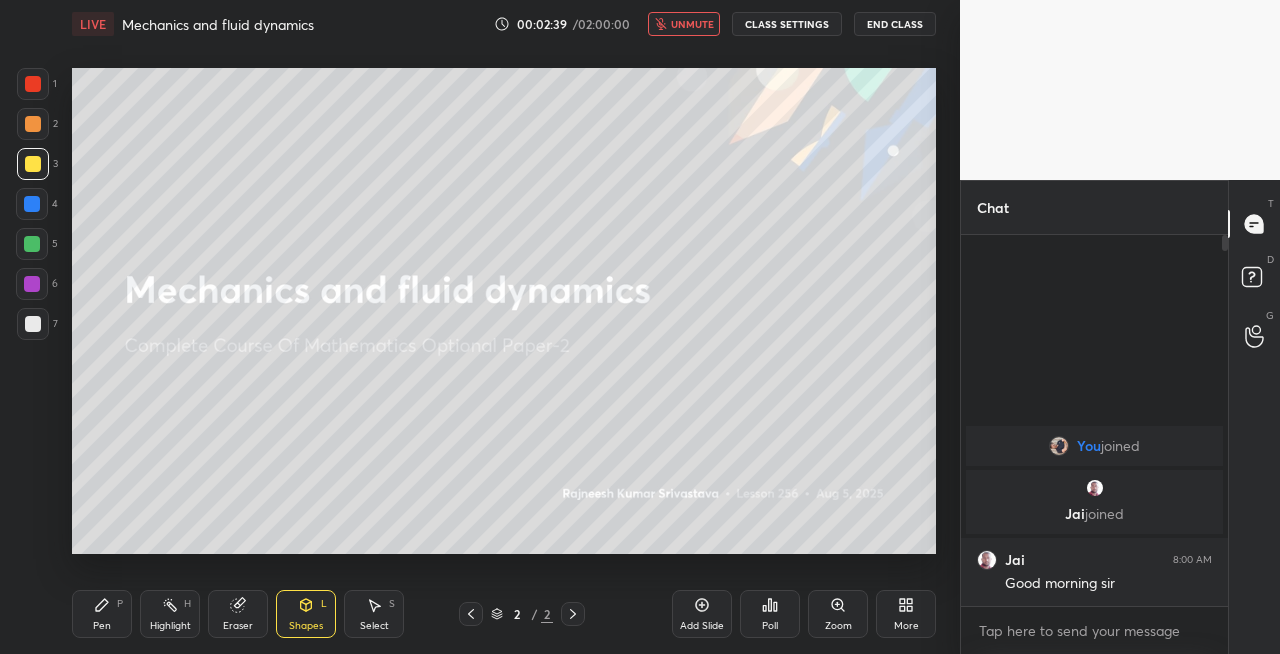 click on "unmute" at bounding box center [692, 24] 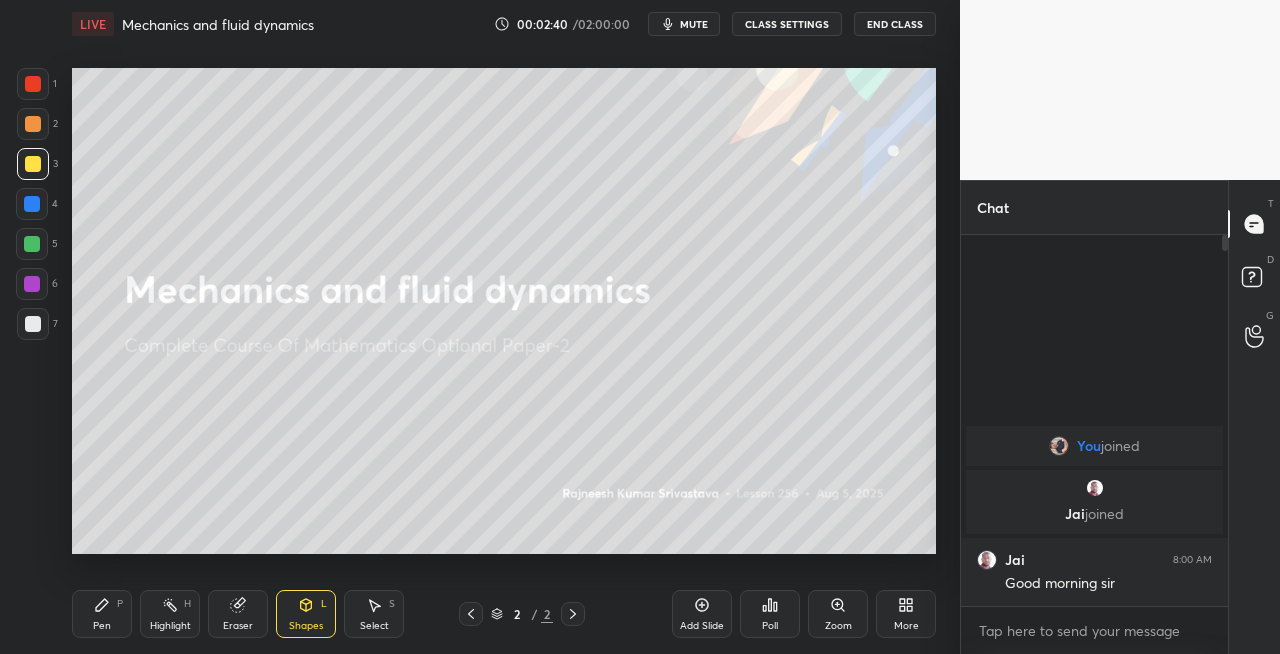click on "Pen" at bounding box center [102, 626] 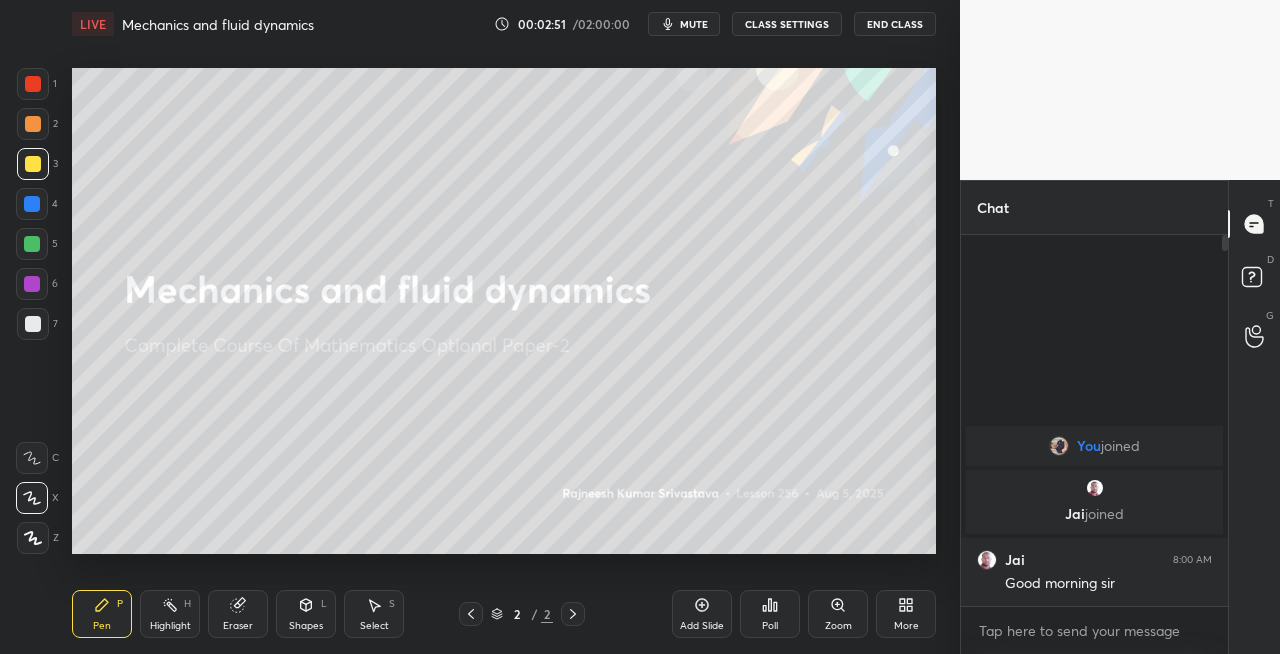 click on "Shapes L" at bounding box center [306, 614] 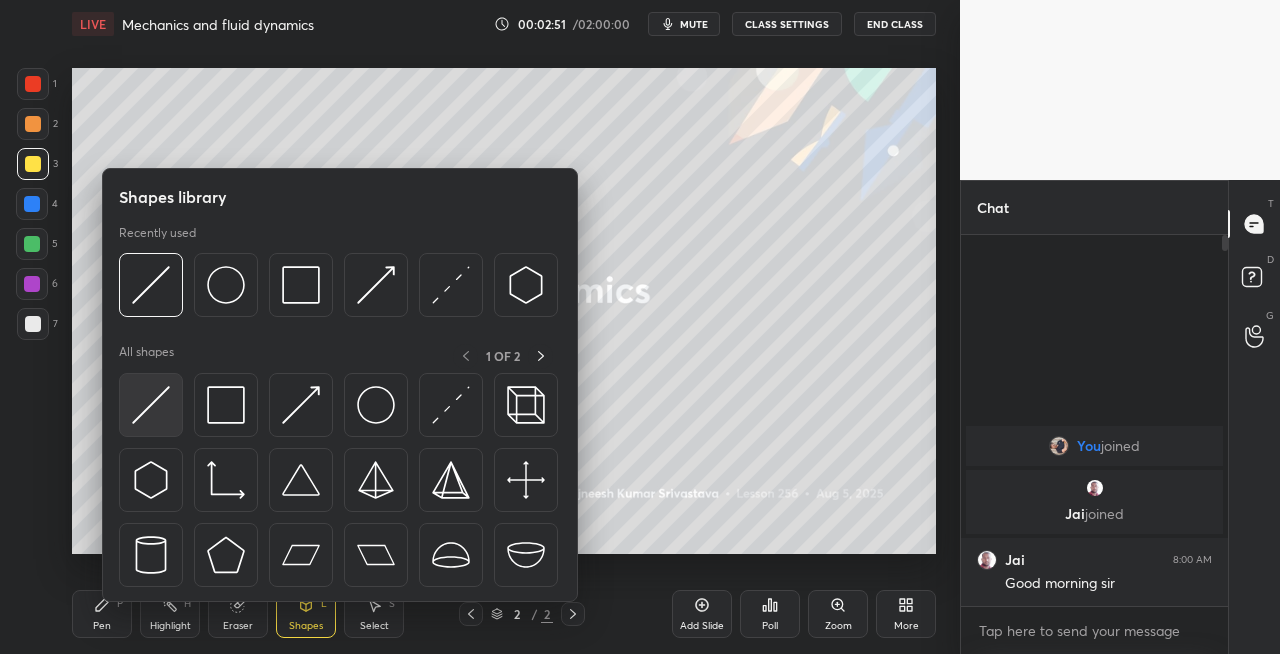 click at bounding box center [151, 405] 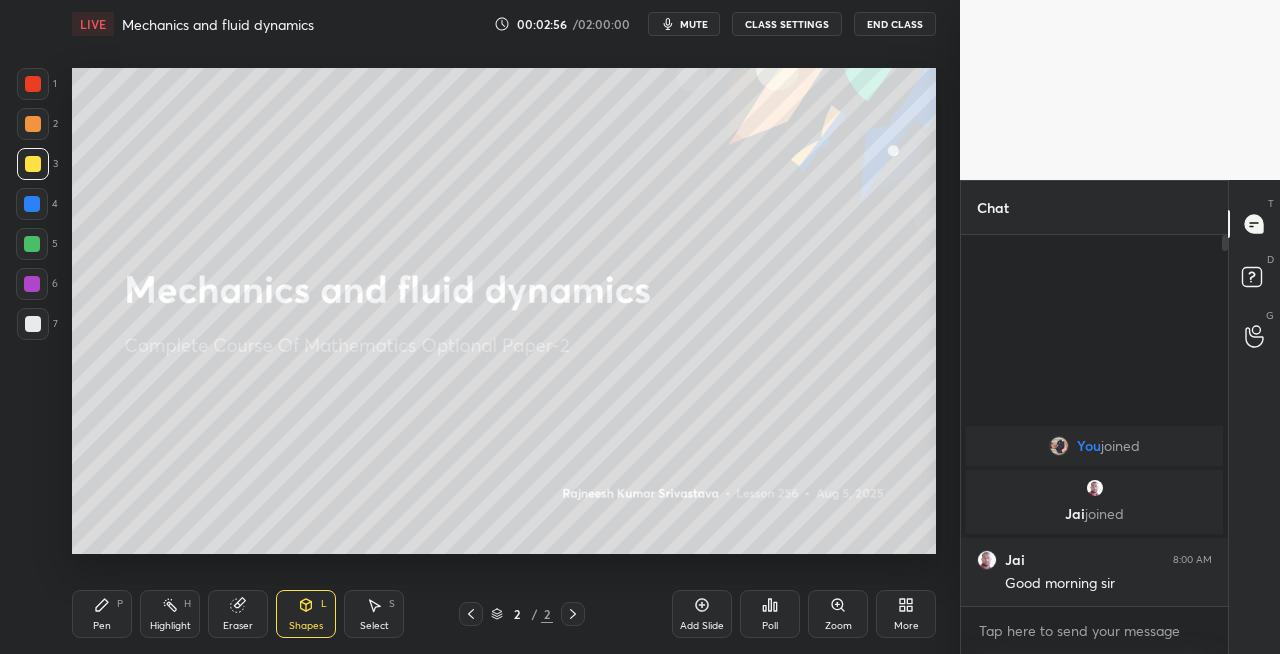 click 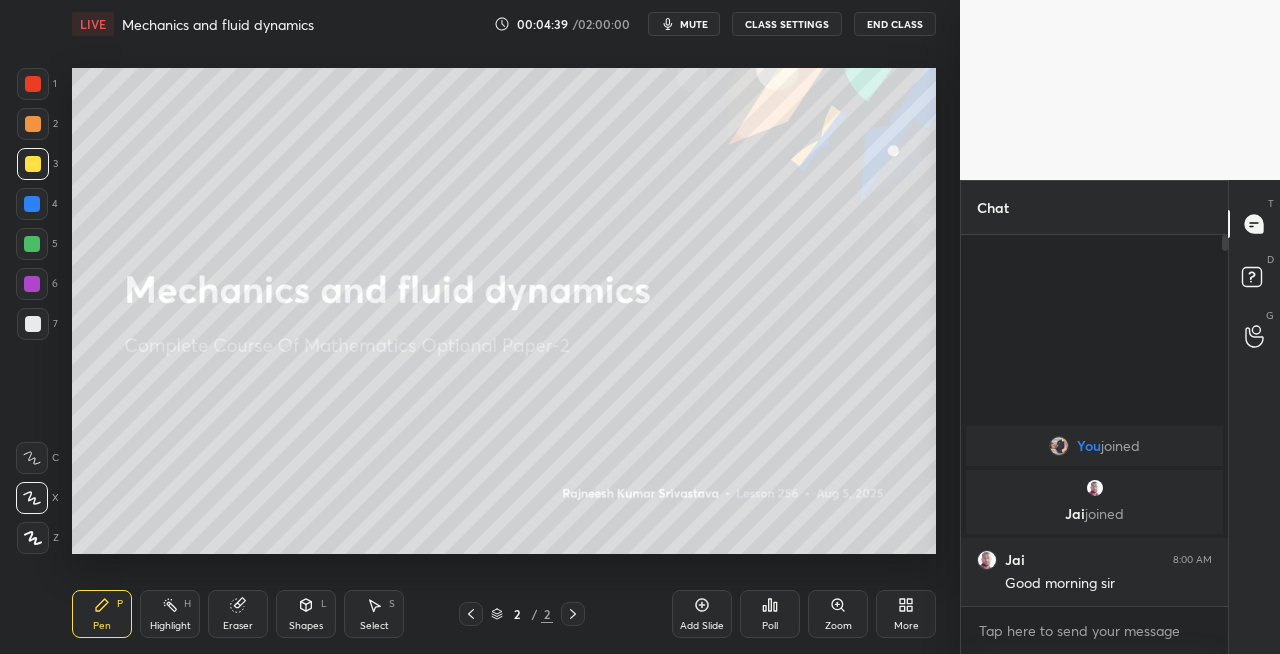 click 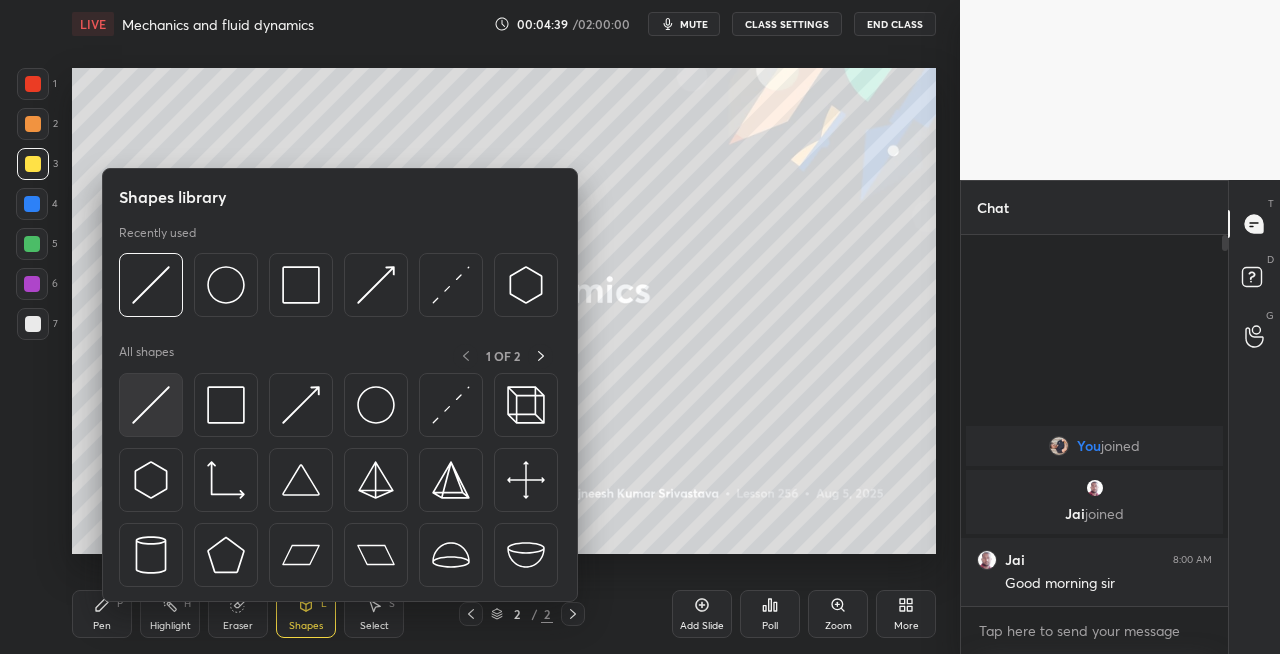 click at bounding box center (151, 405) 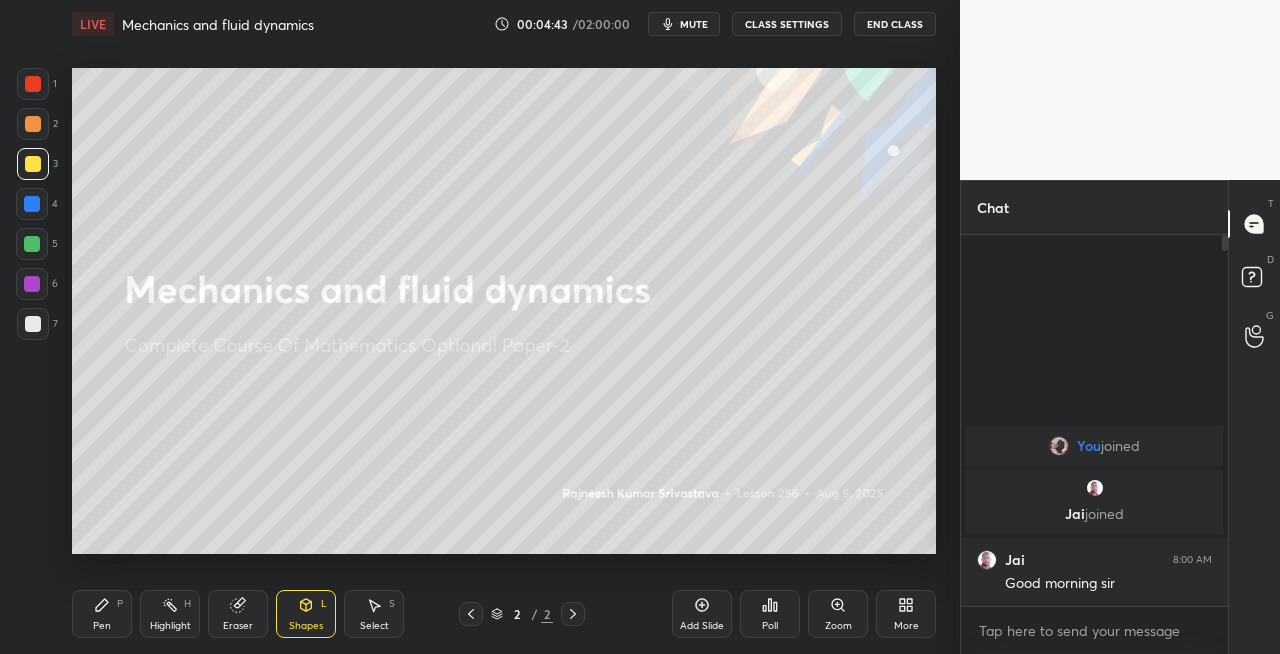 click 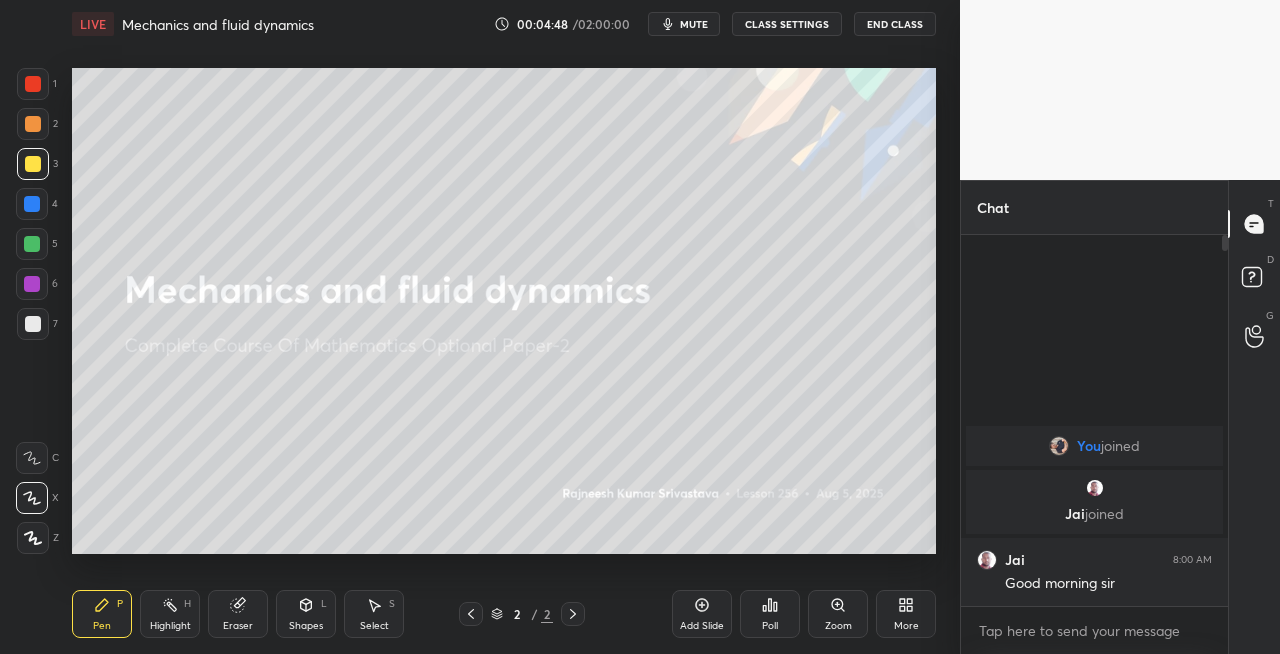 click 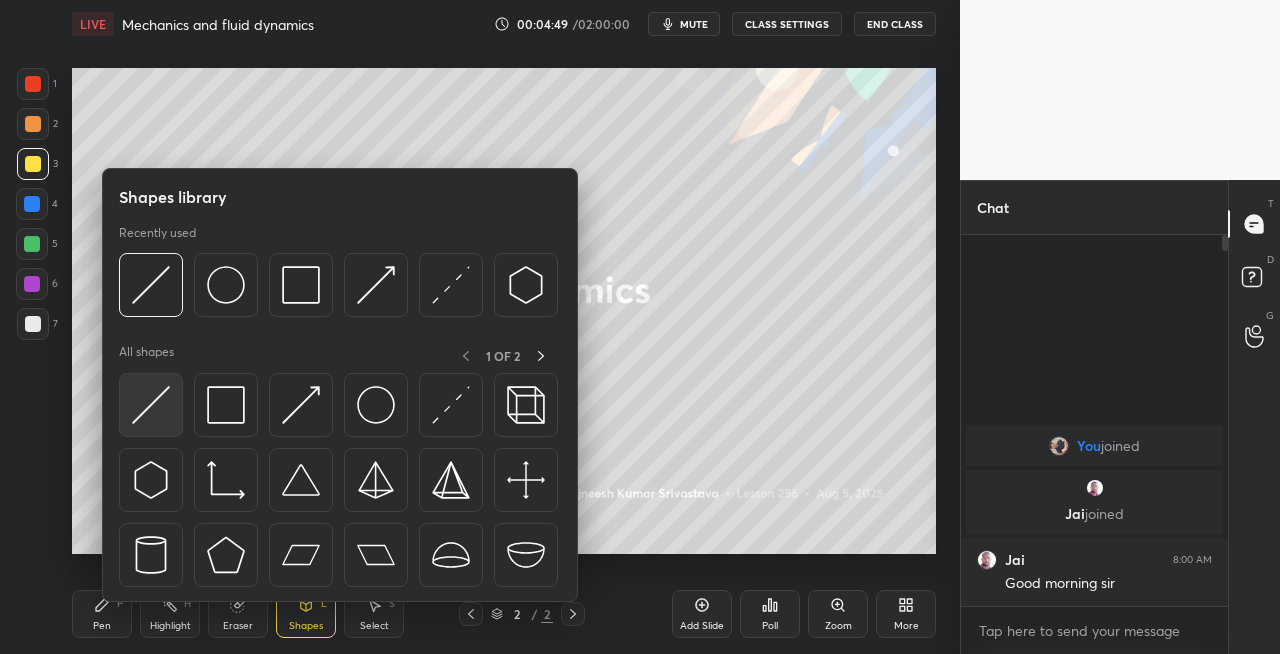 click at bounding box center [151, 405] 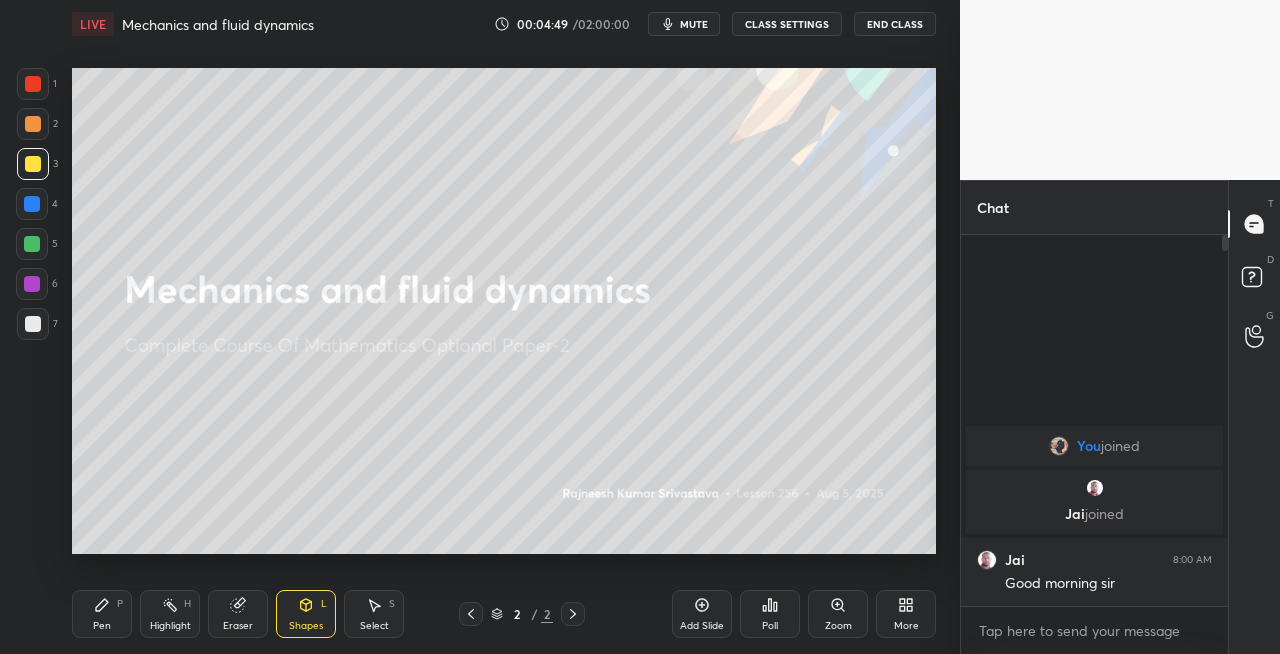 click at bounding box center (33, 324) 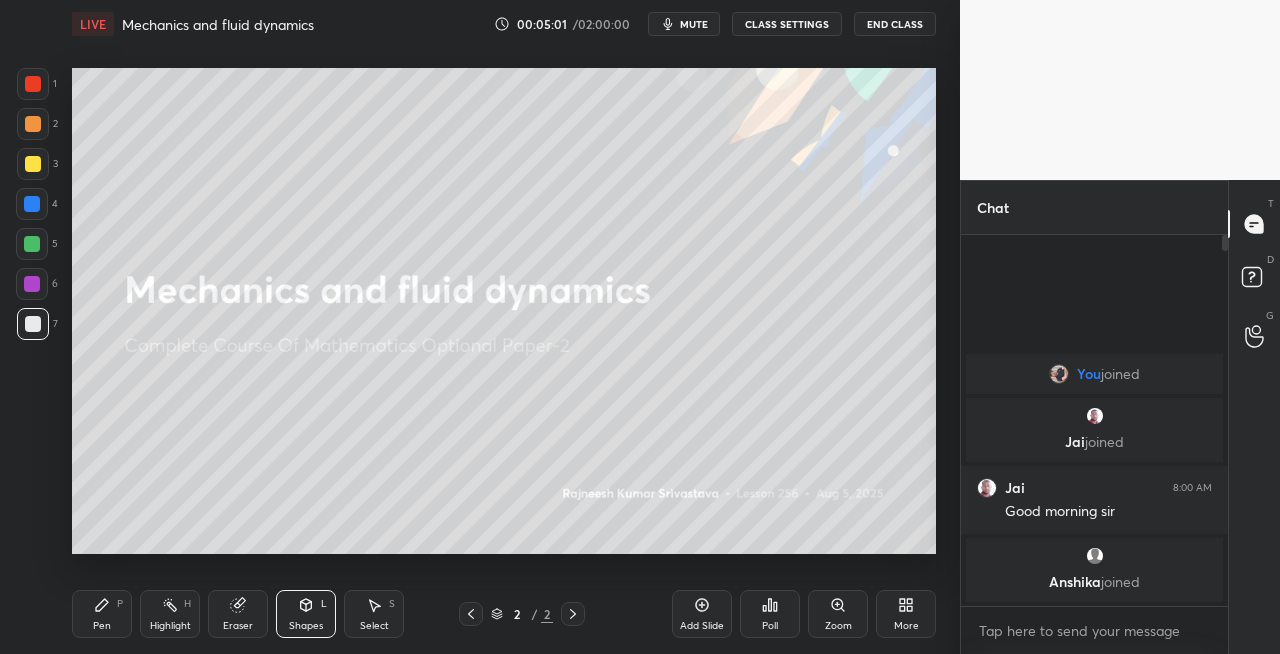 click on "Pen P" at bounding box center (102, 614) 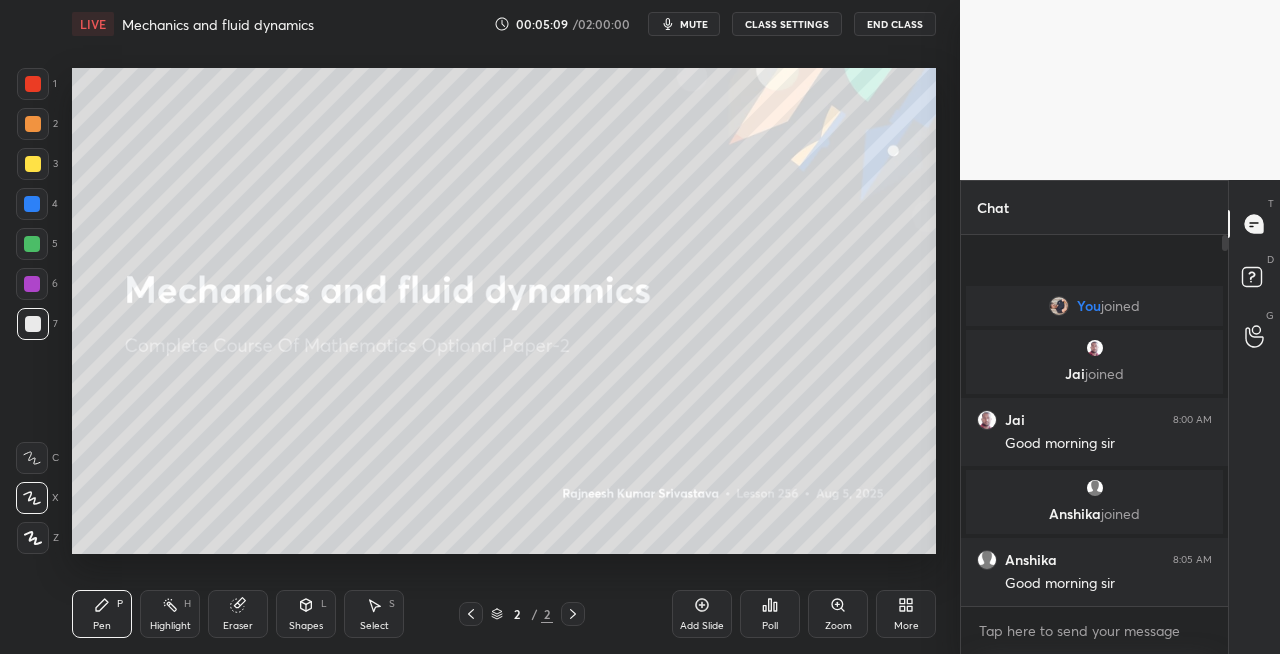 click on "Eraser" at bounding box center (238, 614) 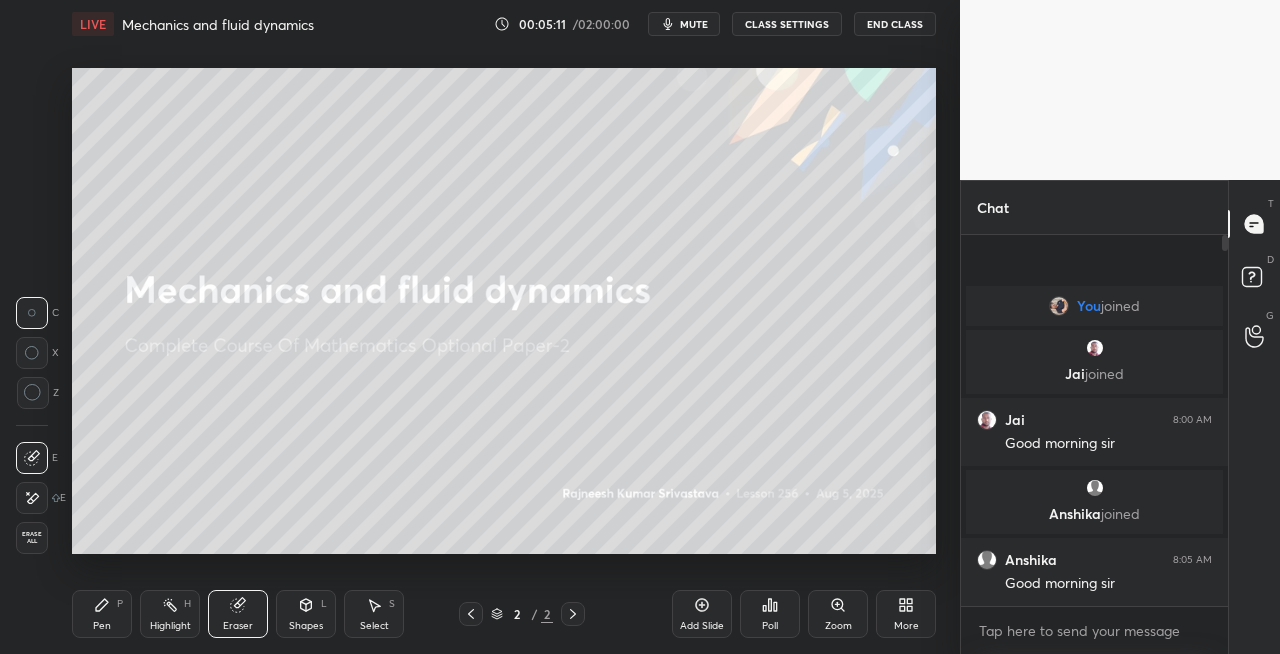 click on "Pen P Highlight H Eraser Shapes L Select S" at bounding box center (222, 614) 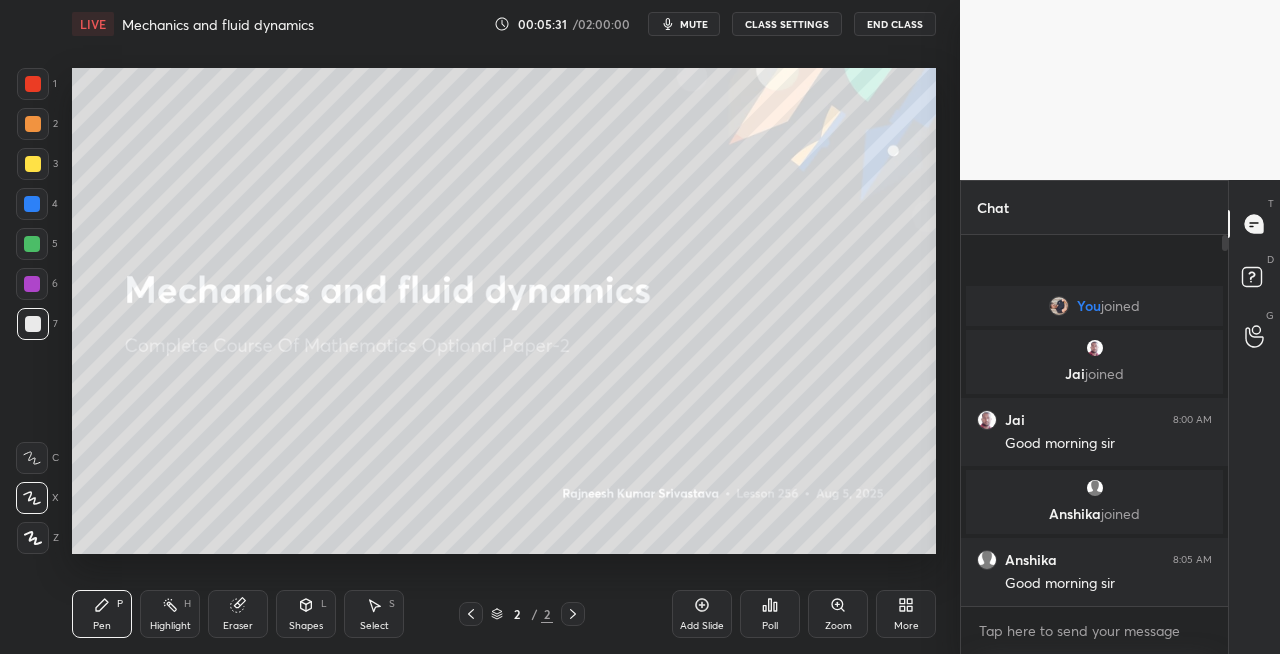click on "Eraser" at bounding box center [238, 614] 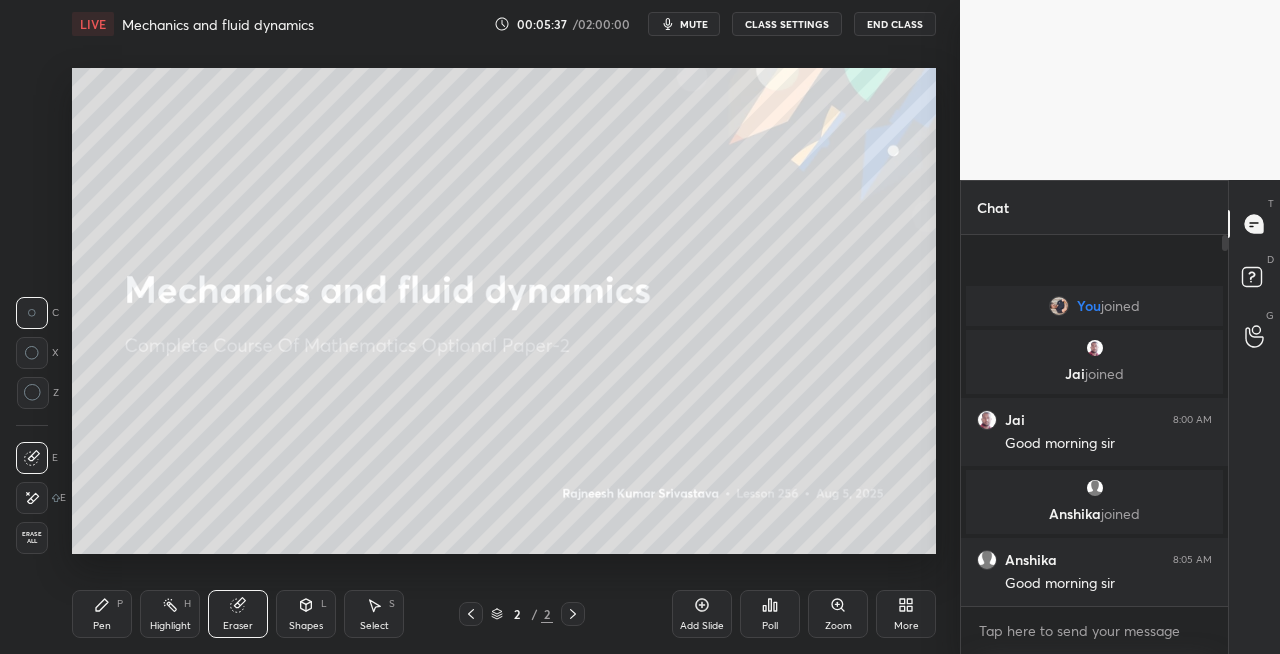 click on "Pen P" at bounding box center (102, 614) 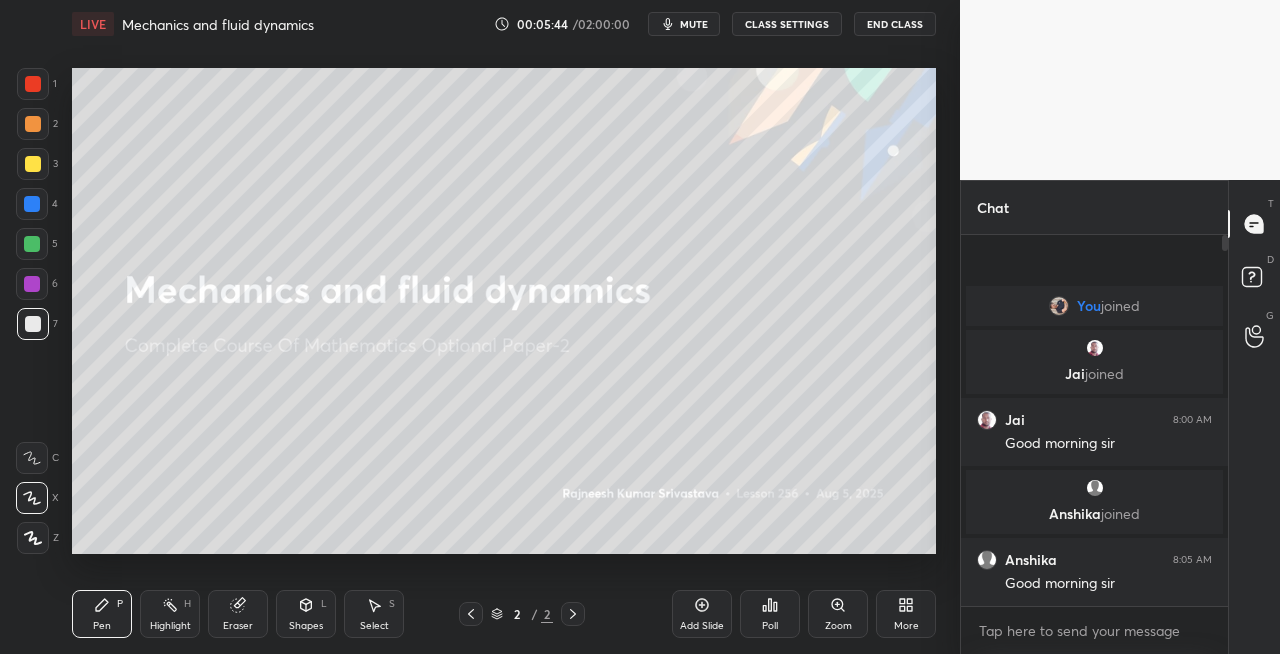 click on "Eraser" at bounding box center (238, 614) 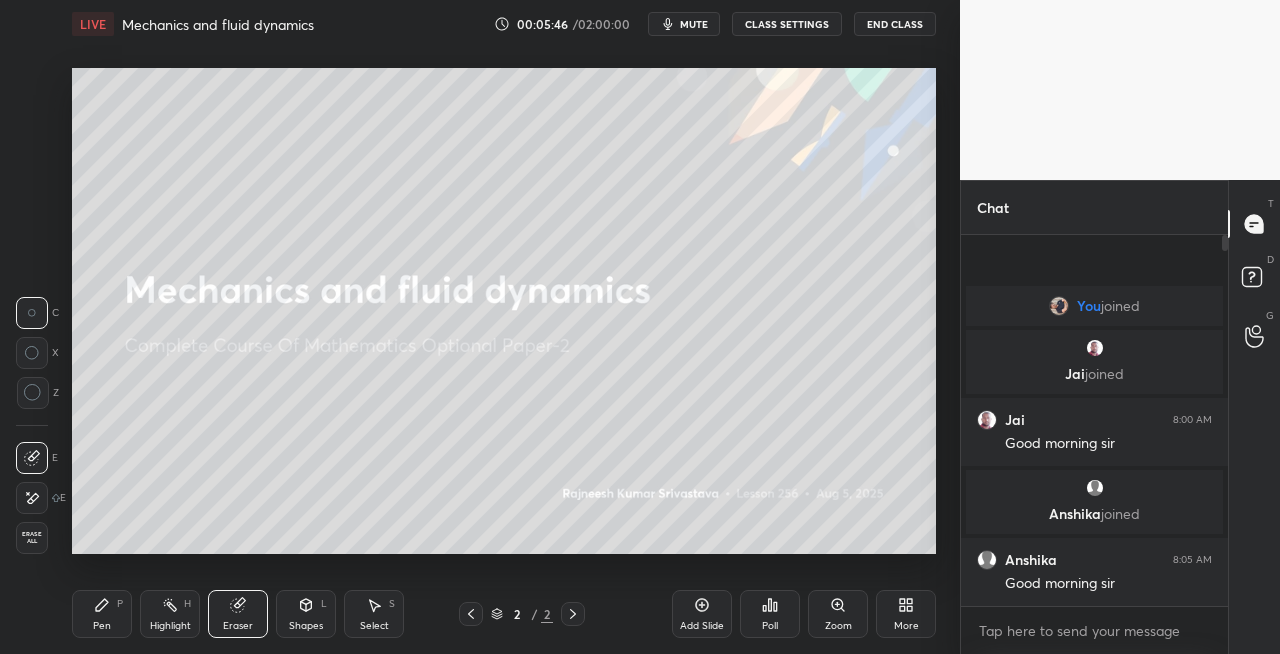 click on "Pen P Highlight H Eraser Shapes L Select S 2 / 2 Add Slide Poll Zoom More" at bounding box center [504, 614] 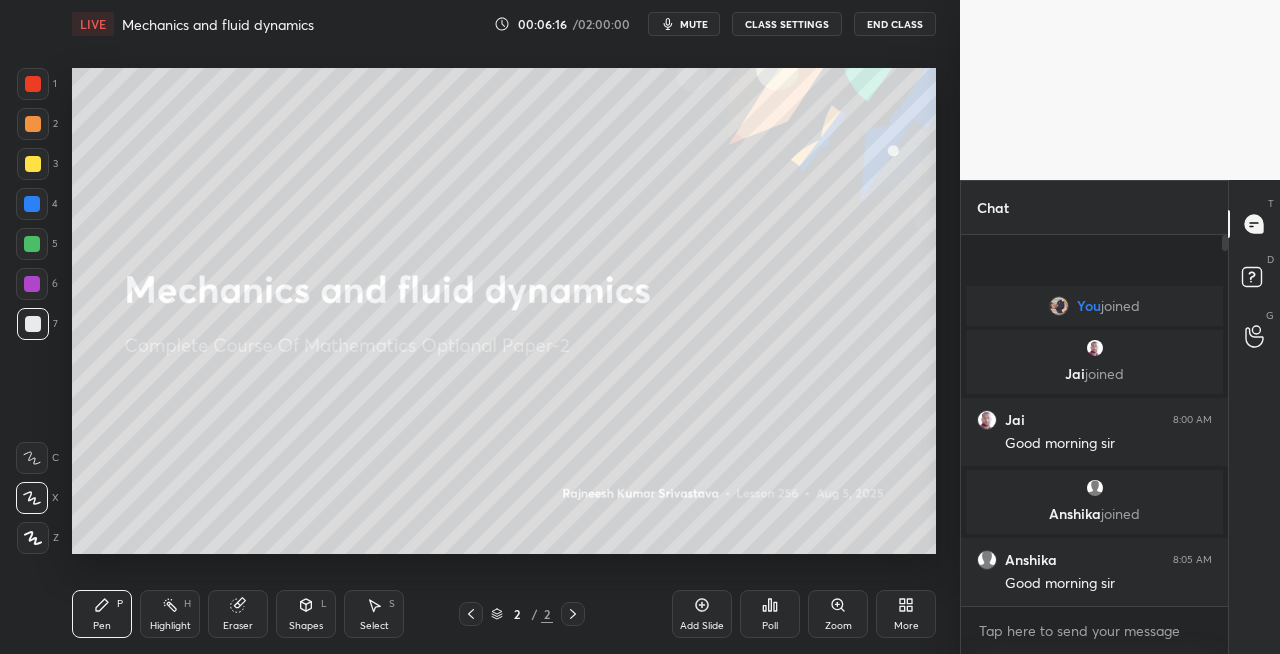 click on "Eraser" at bounding box center (238, 626) 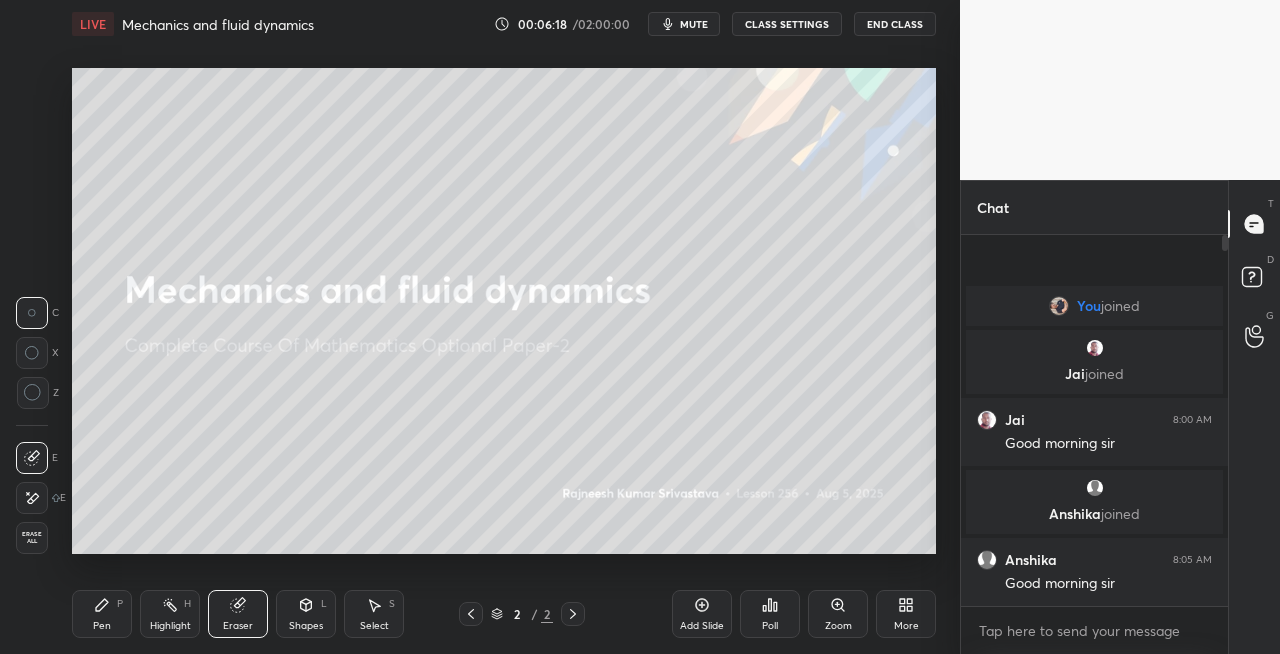 click on "Pen P" at bounding box center (102, 614) 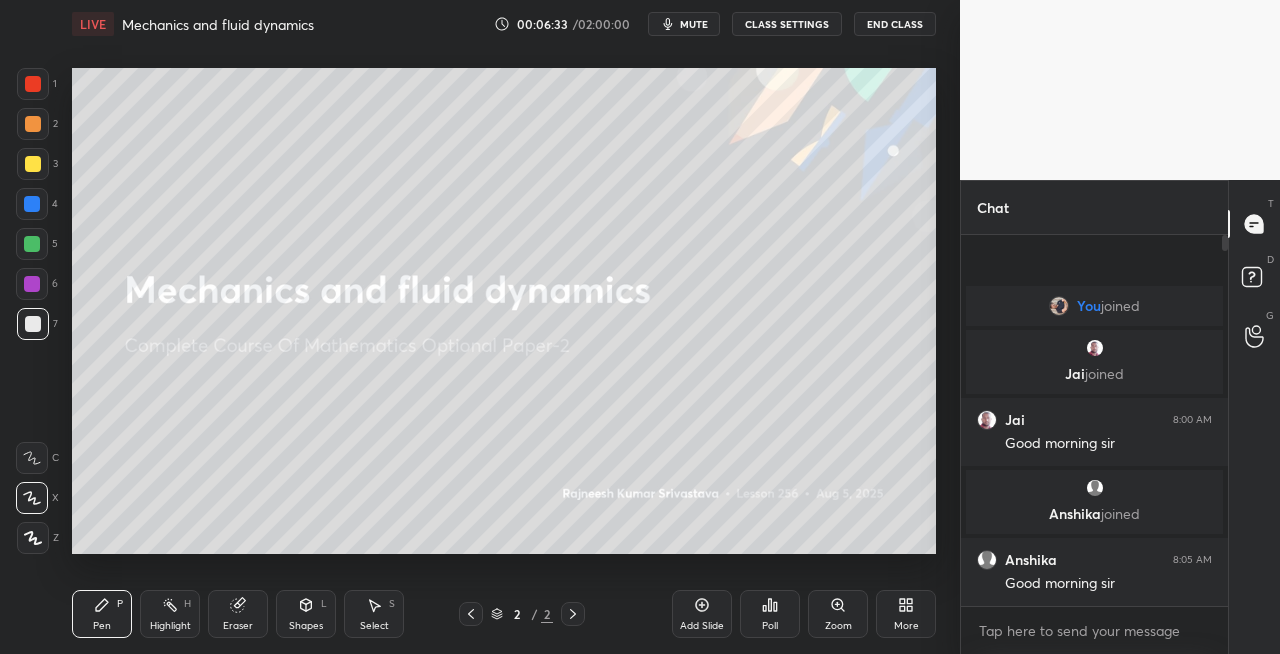 click on "Eraser" at bounding box center (238, 614) 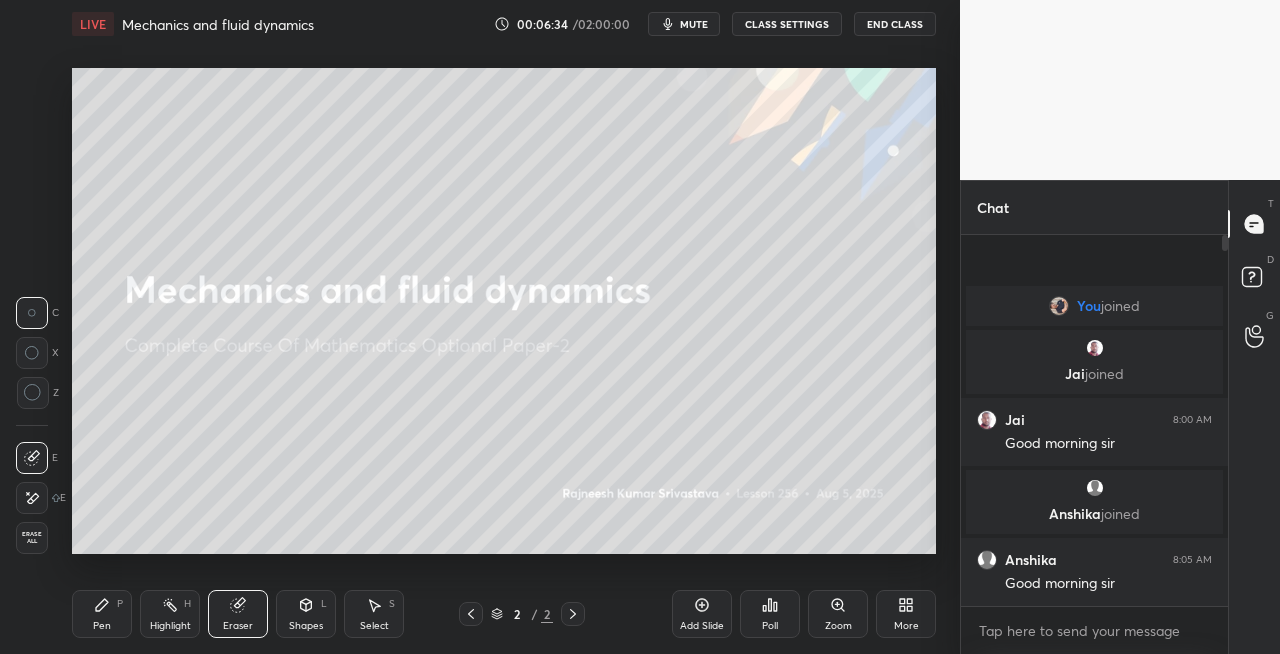 click on "Pen P" at bounding box center [102, 614] 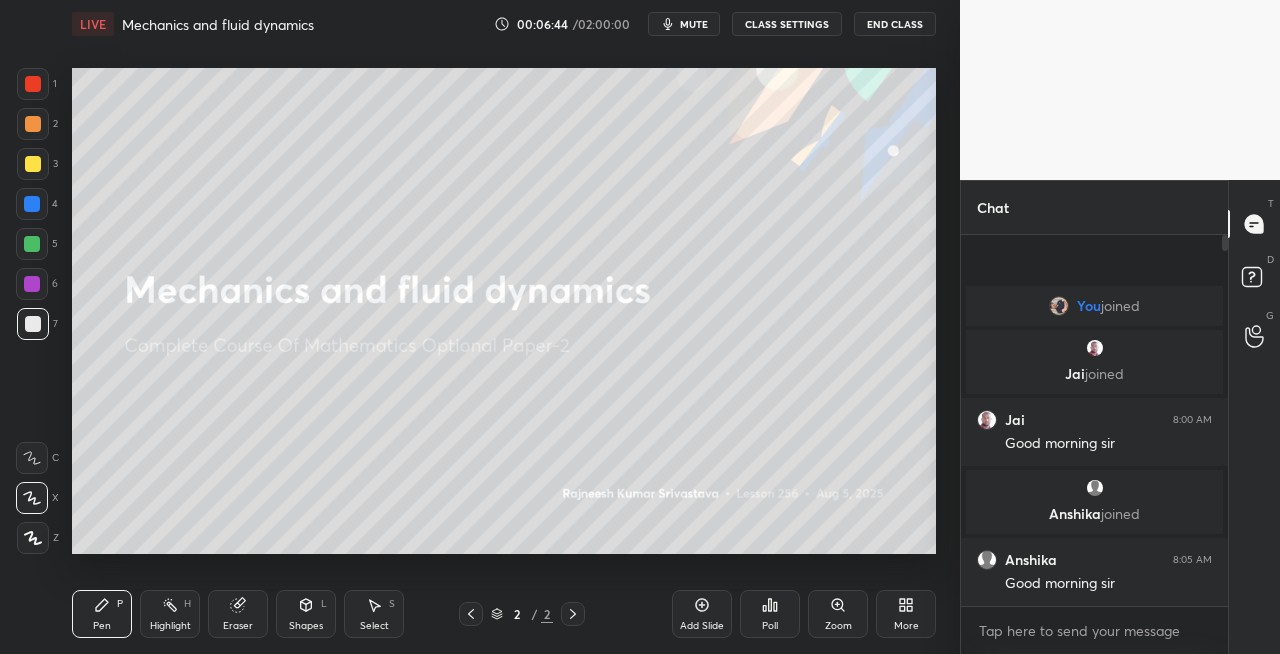 click on "Pen P Highlight H Eraser Shapes L Select S 2 / 2 Add Slide Poll Zoom More" at bounding box center (504, 614) 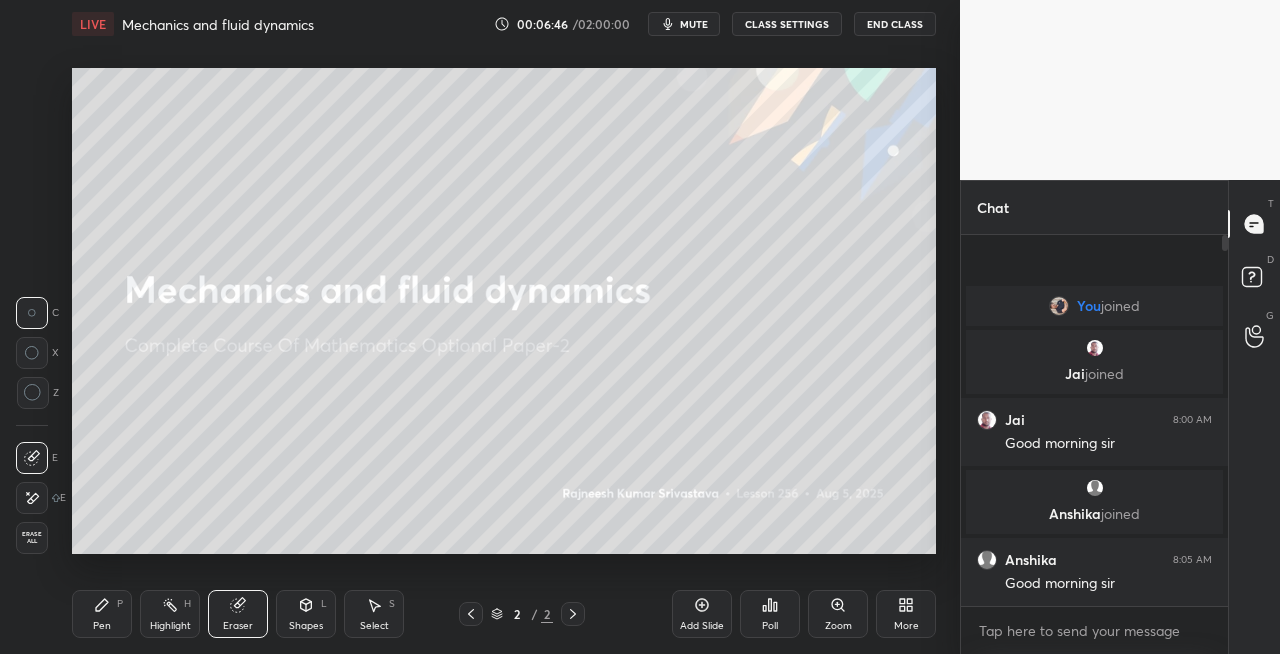 click on "Pen P" at bounding box center [102, 614] 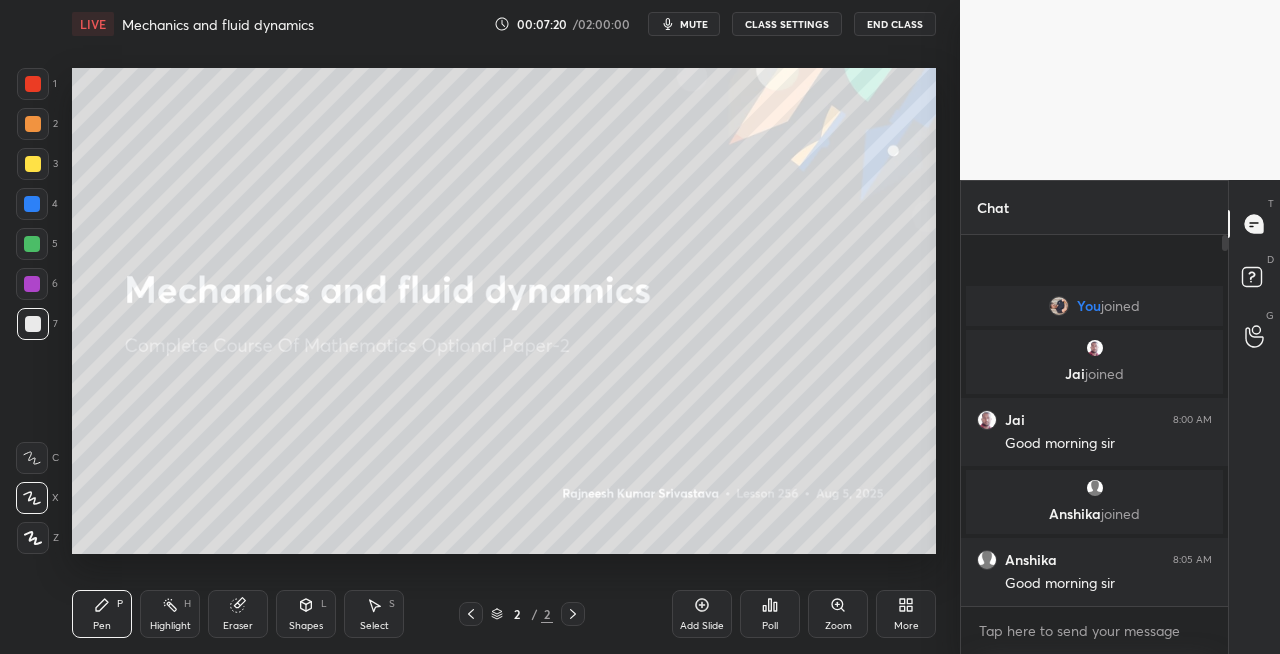 click on "Eraser" at bounding box center [238, 614] 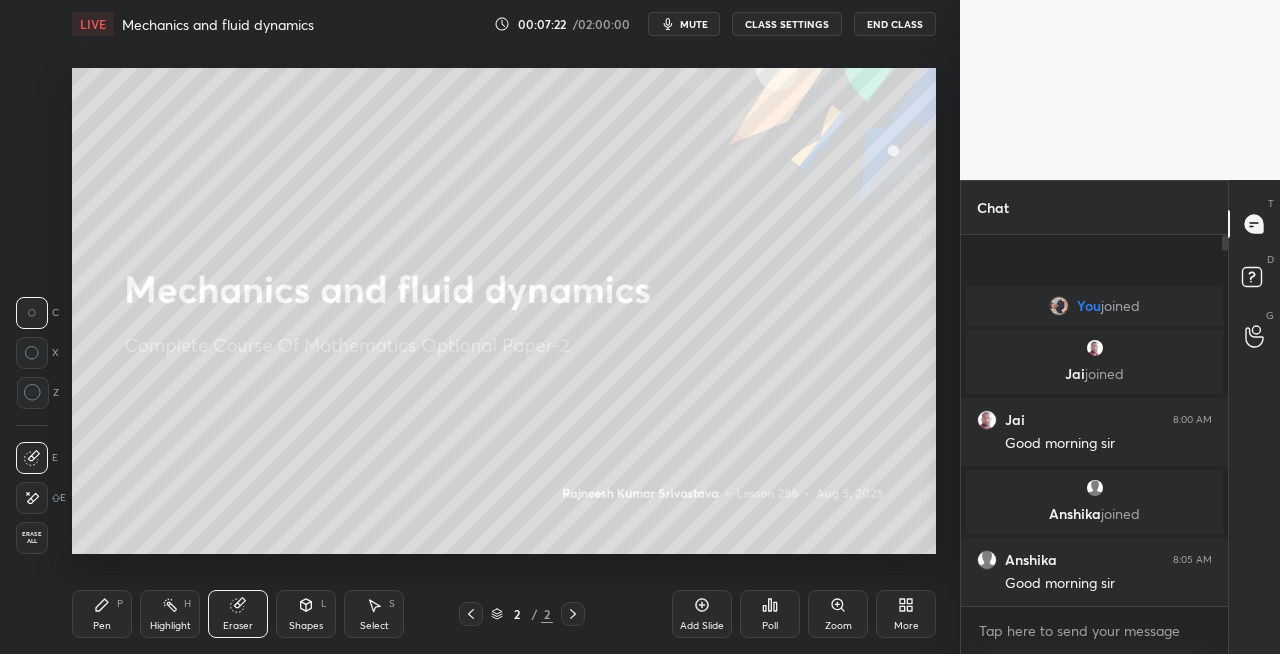 click on "Pen" at bounding box center (102, 626) 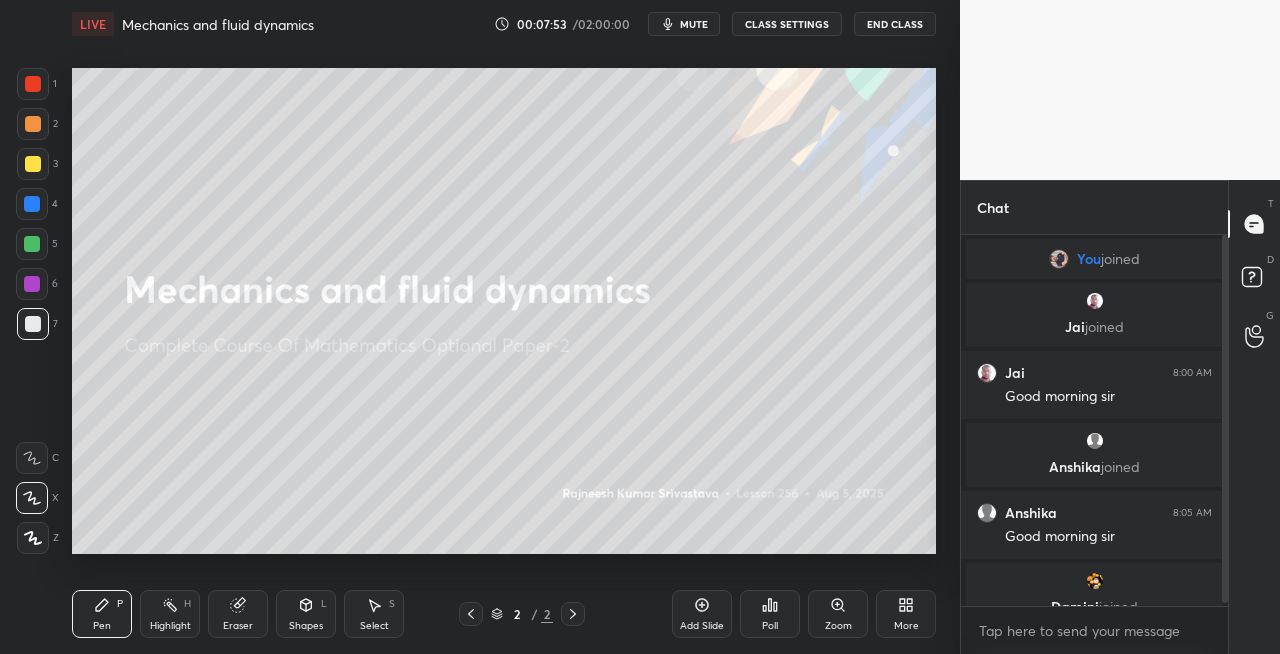 scroll, scrollTop: 24, scrollLeft: 0, axis: vertical 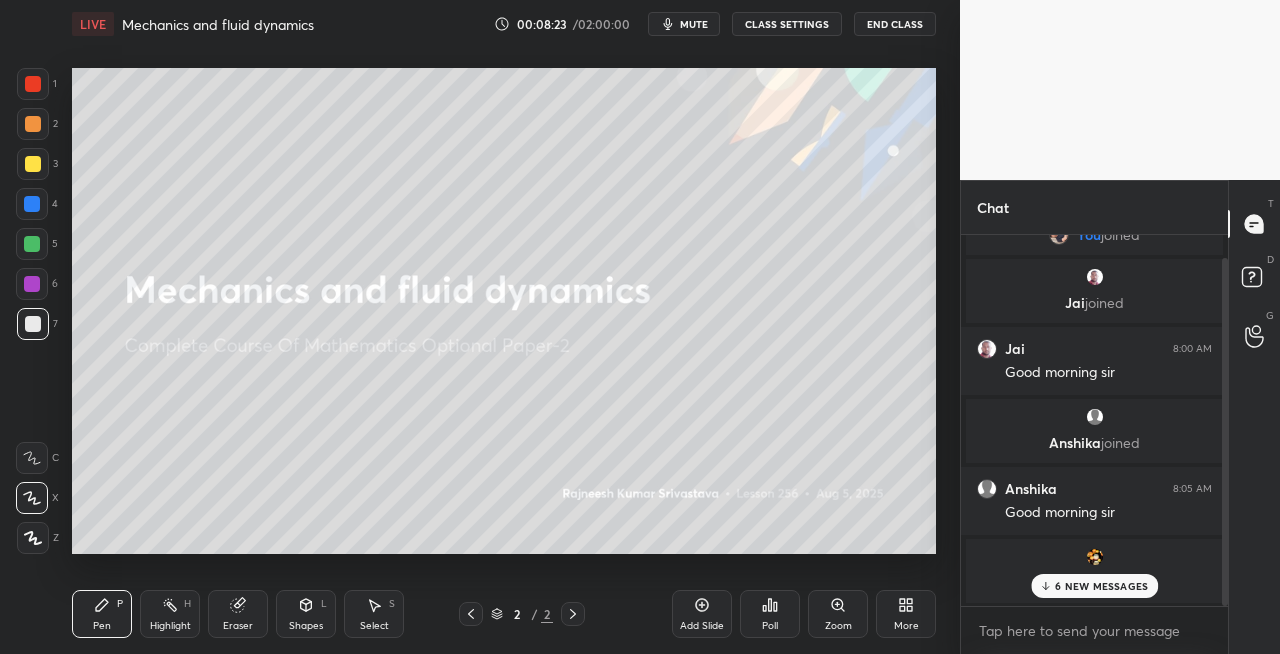 click on "Eraser" at bounding box center [238, 614] 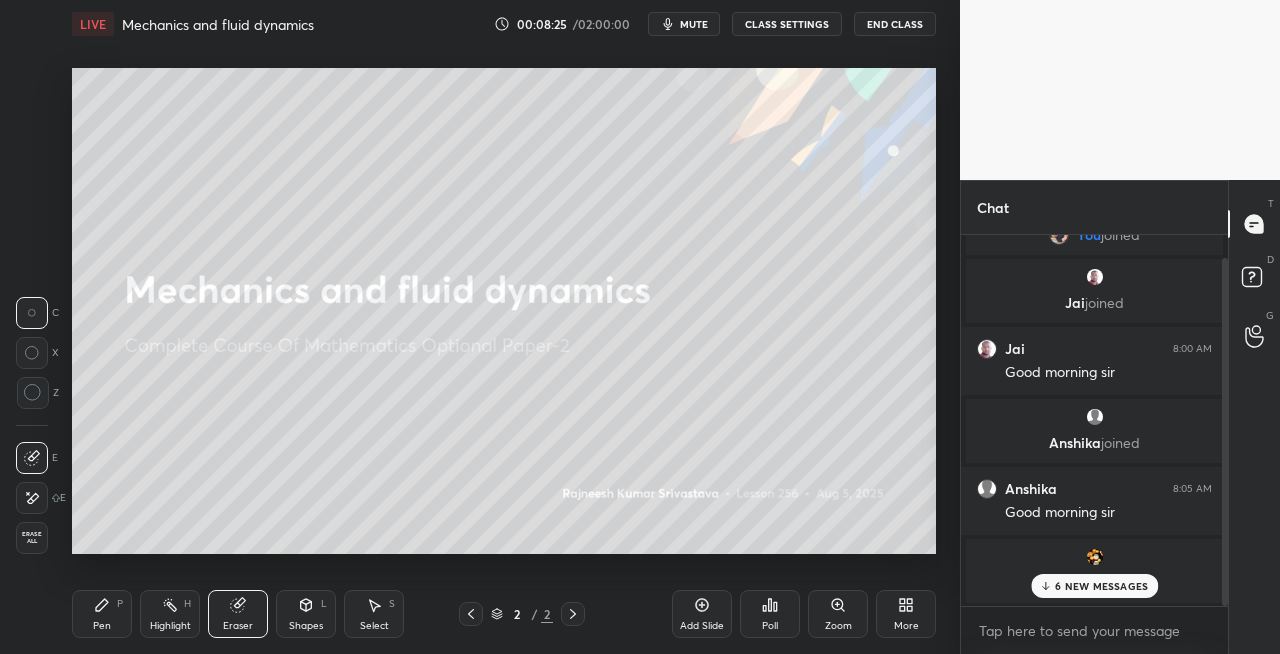 click on "Pen" at bounding box center [102, 626] 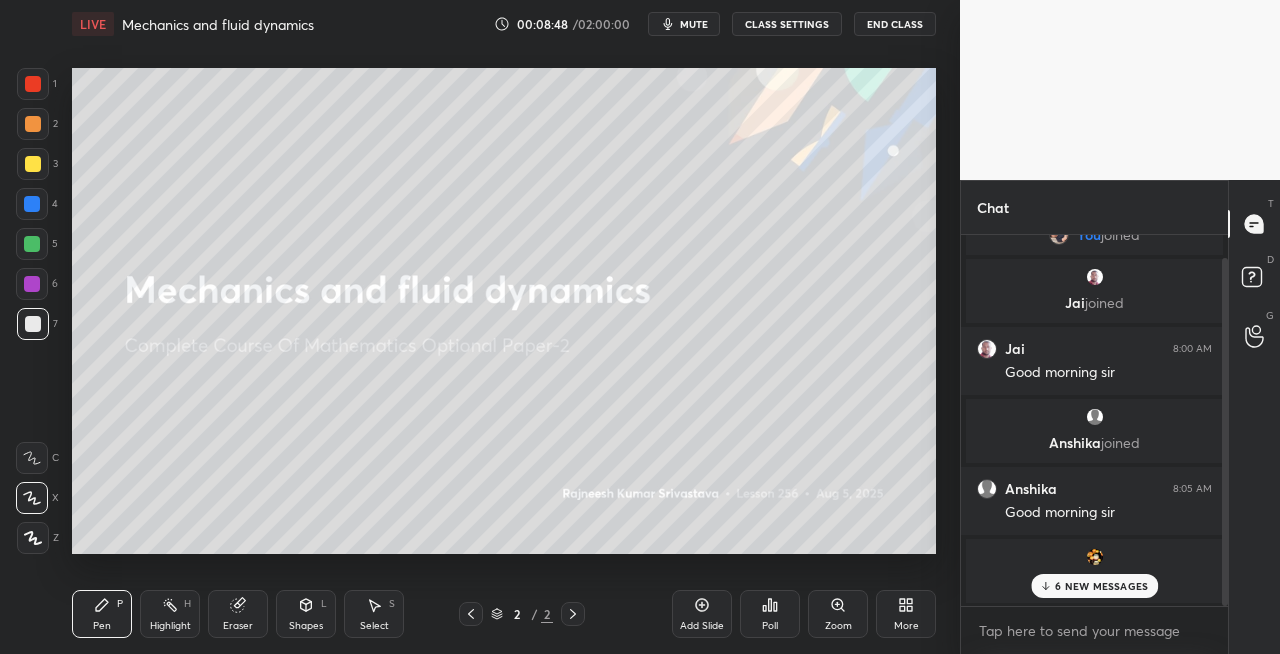 click on "Eraser" at bounding box center [238, 626] 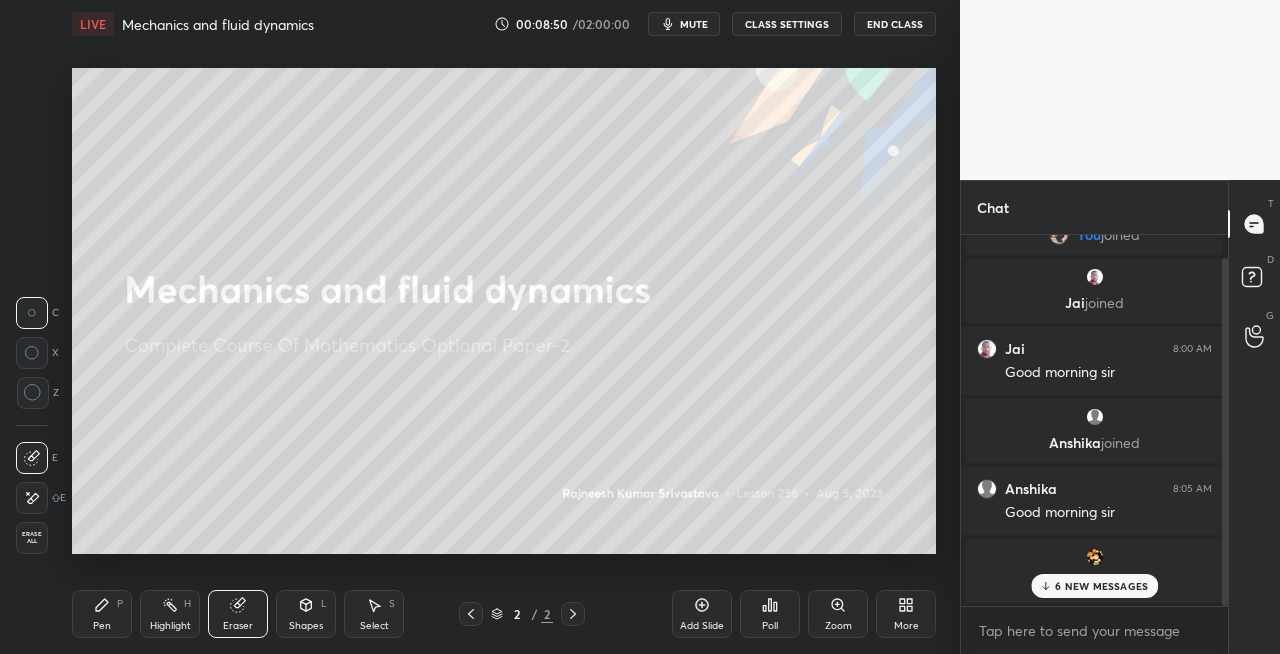 click on "Pen P" at bounding box center [102, 614] 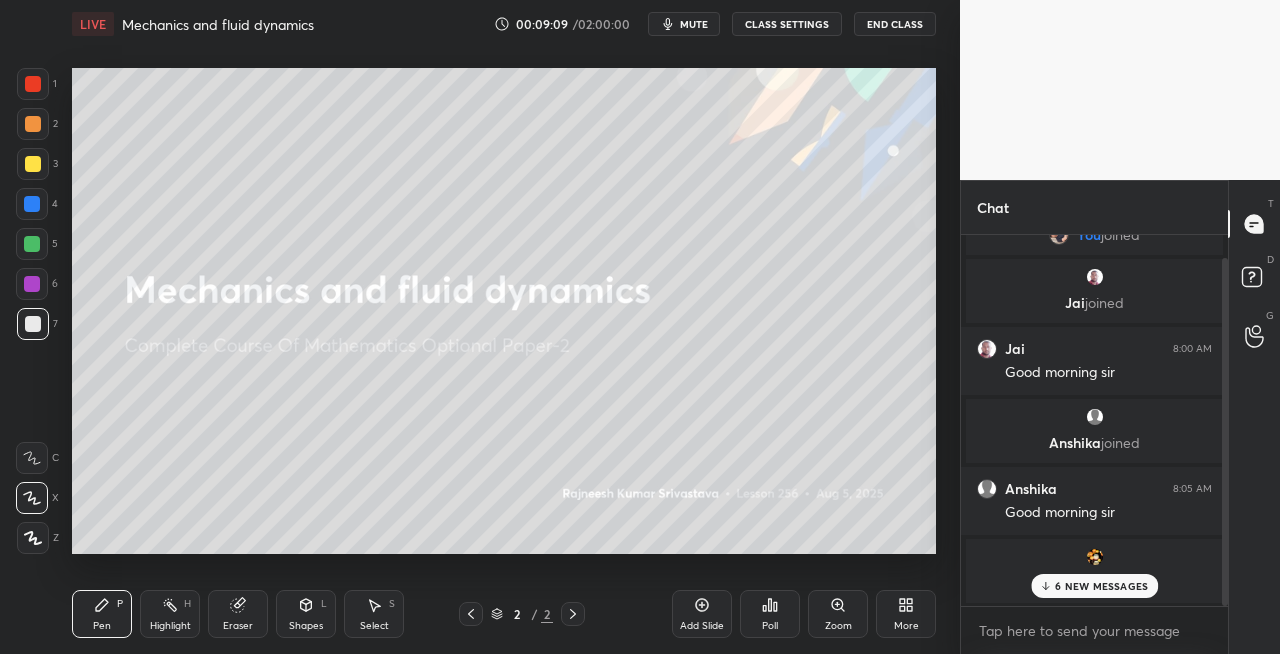 click on "Eraser" at bounding box center (238, 626) 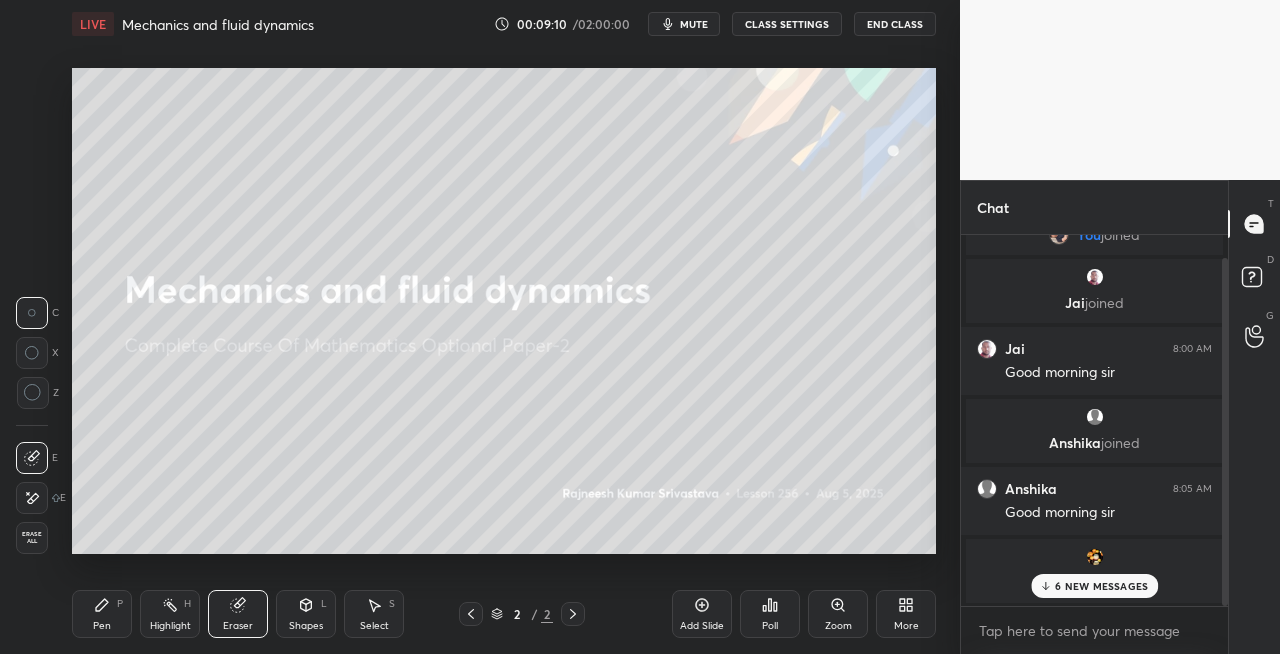 click on "Pen" at bounding box center (102, 626) 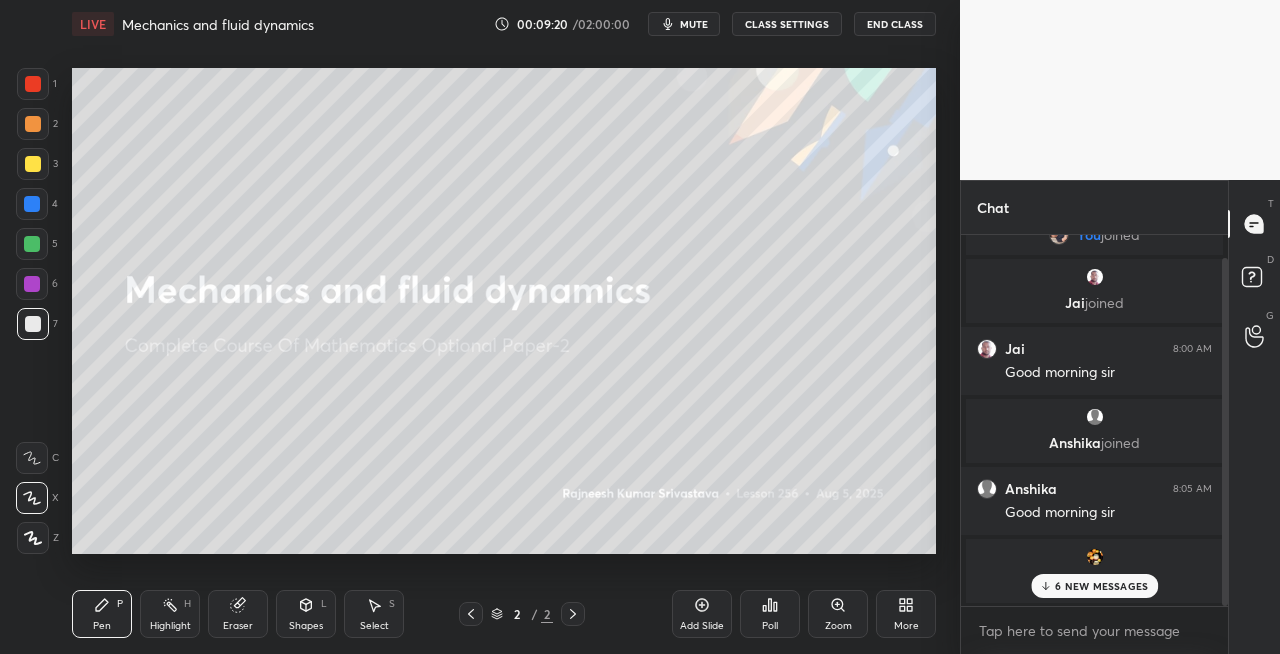 click 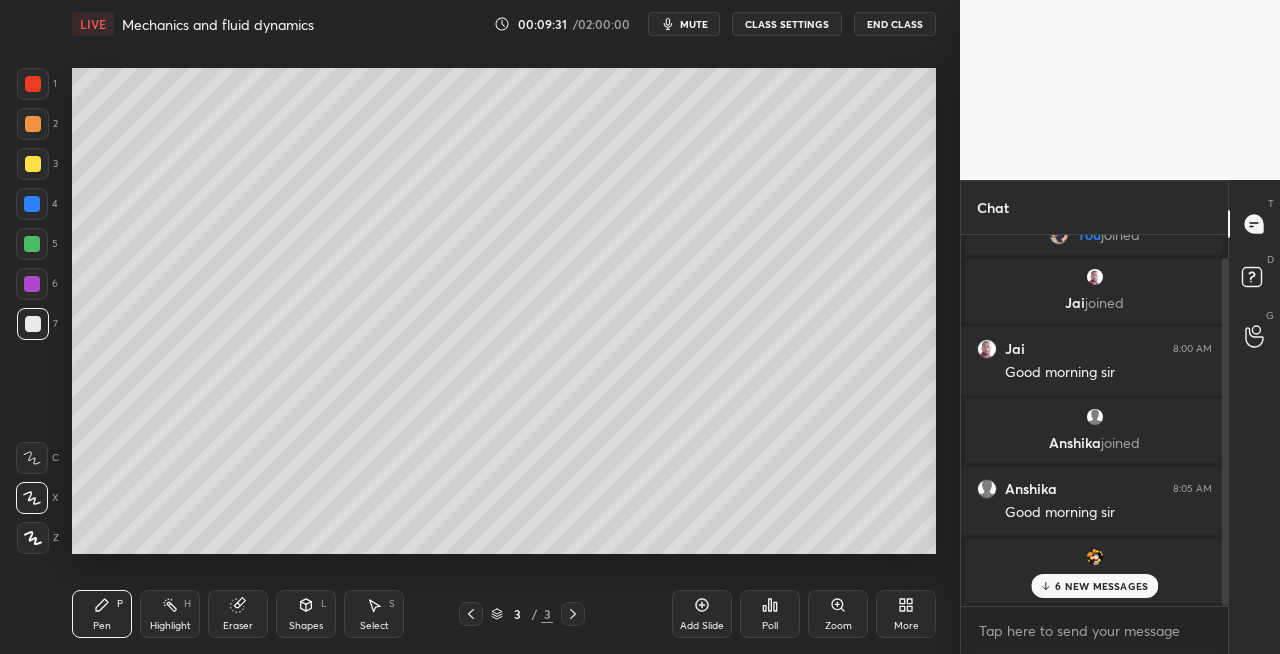click on "Shapes L" at bounding box center [306, 614] 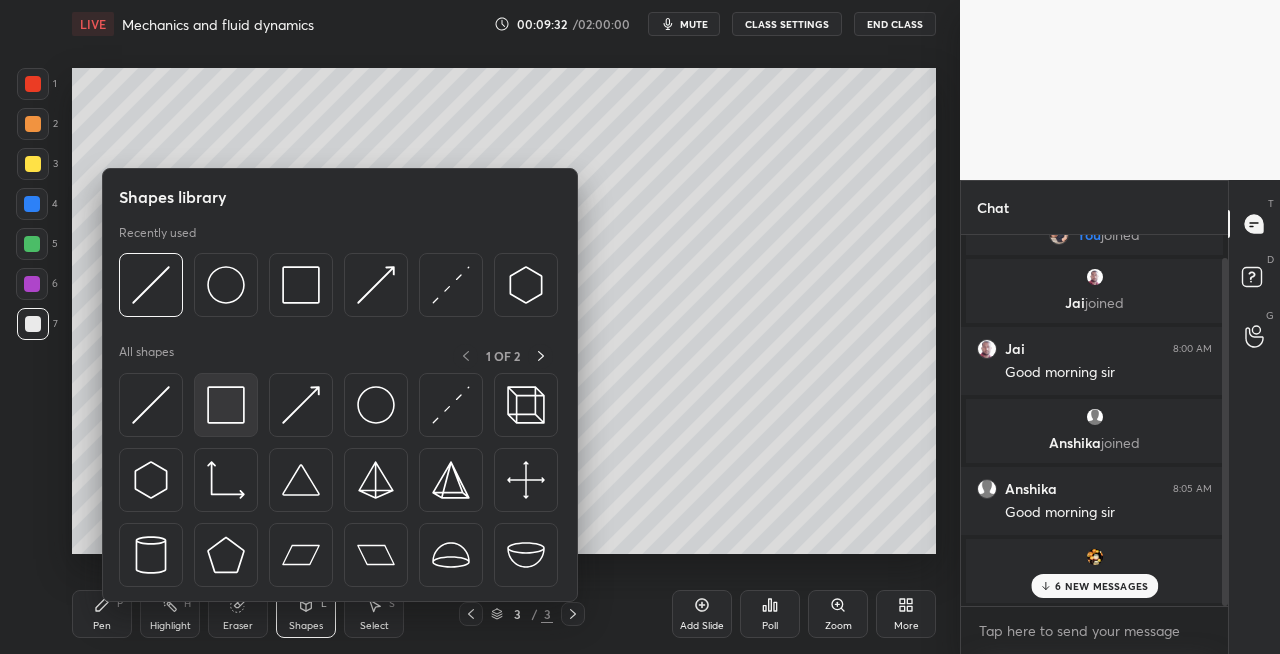 click at bounding box center [226, 405] 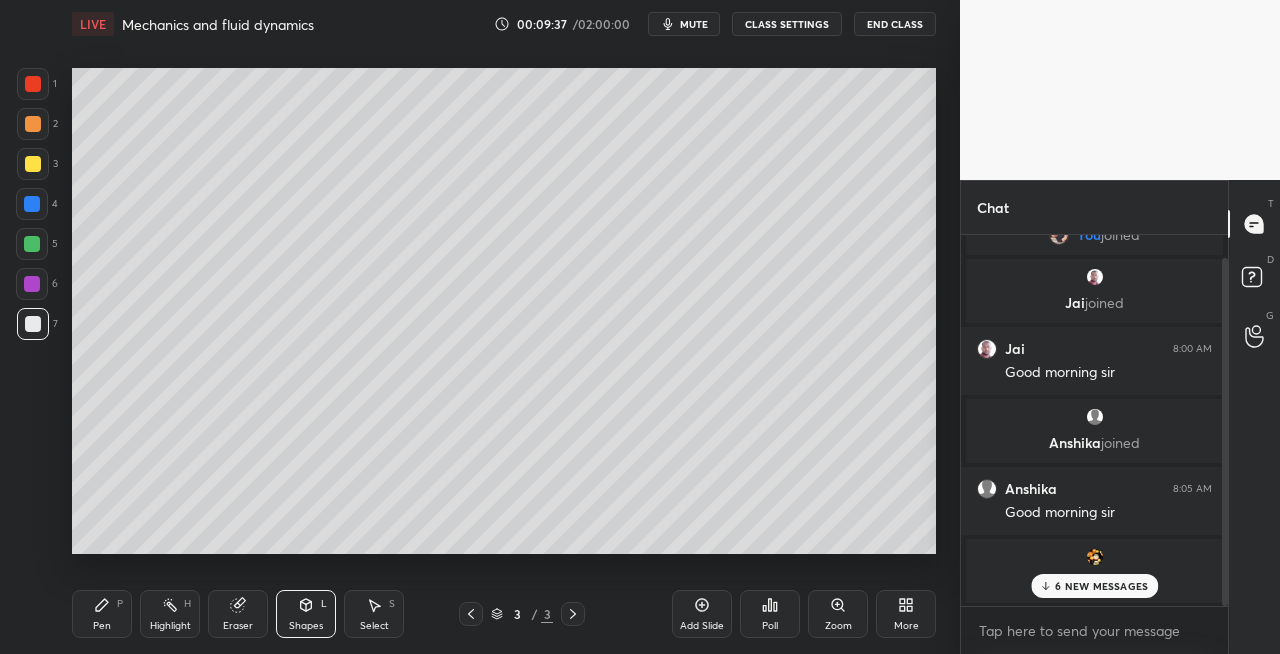 click 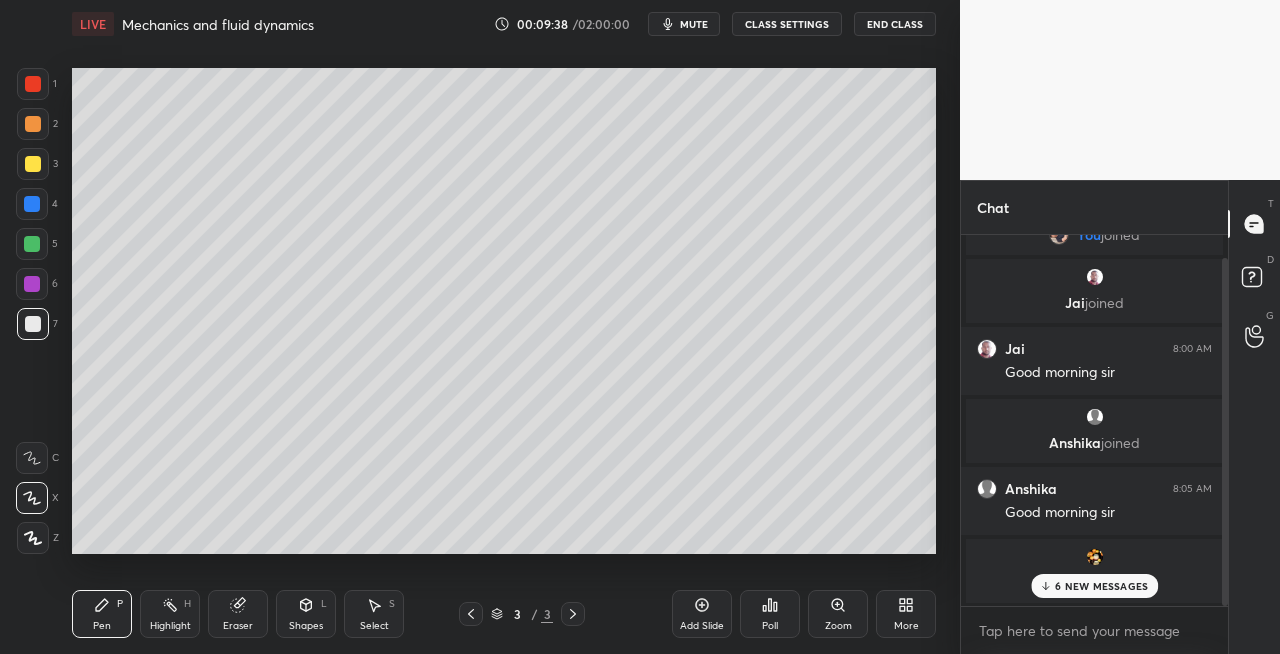 click 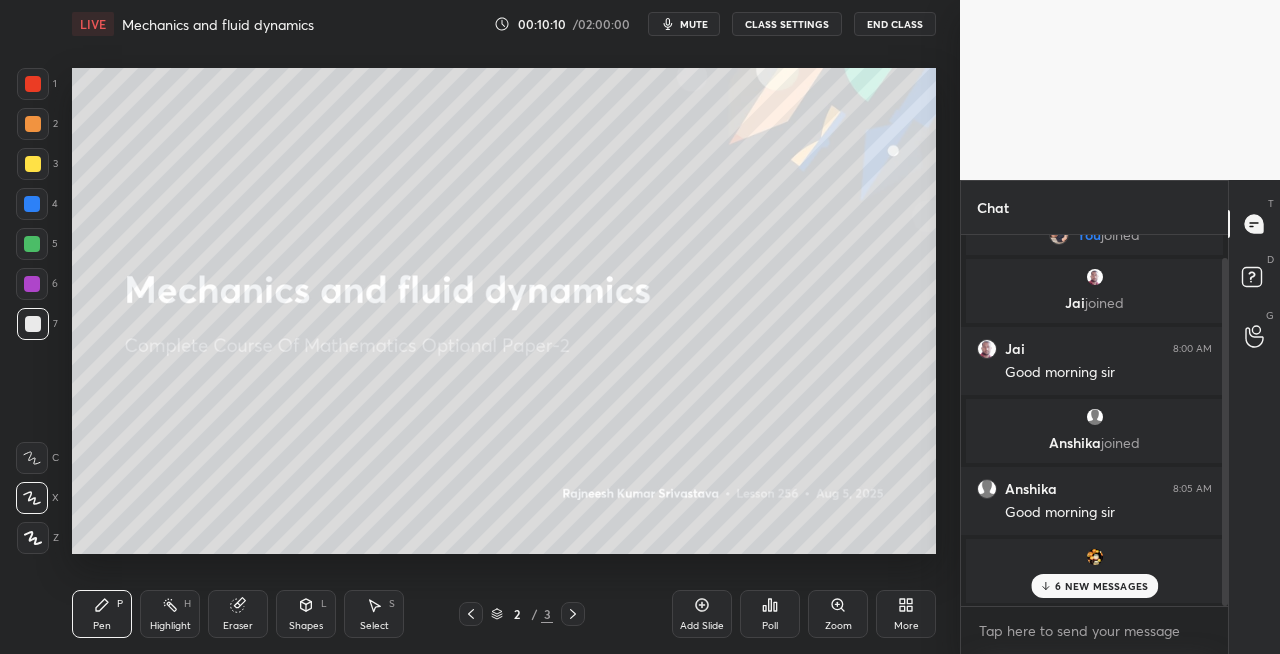 click at bounding box center (573, 614) 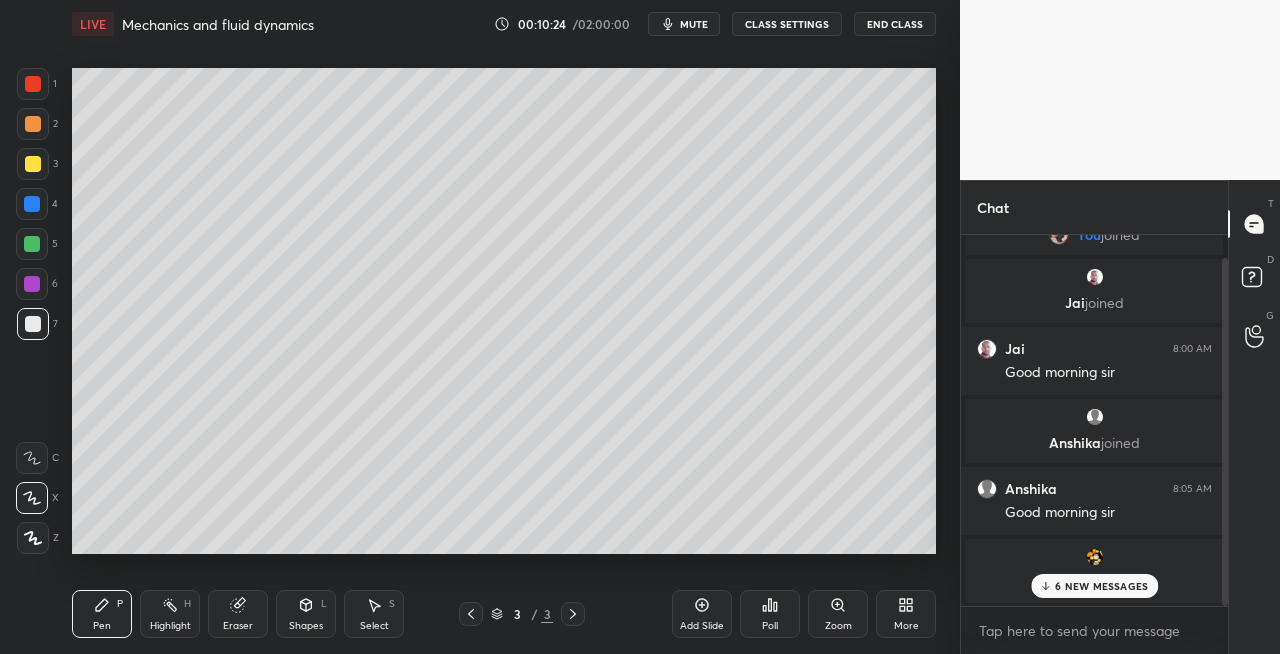 click 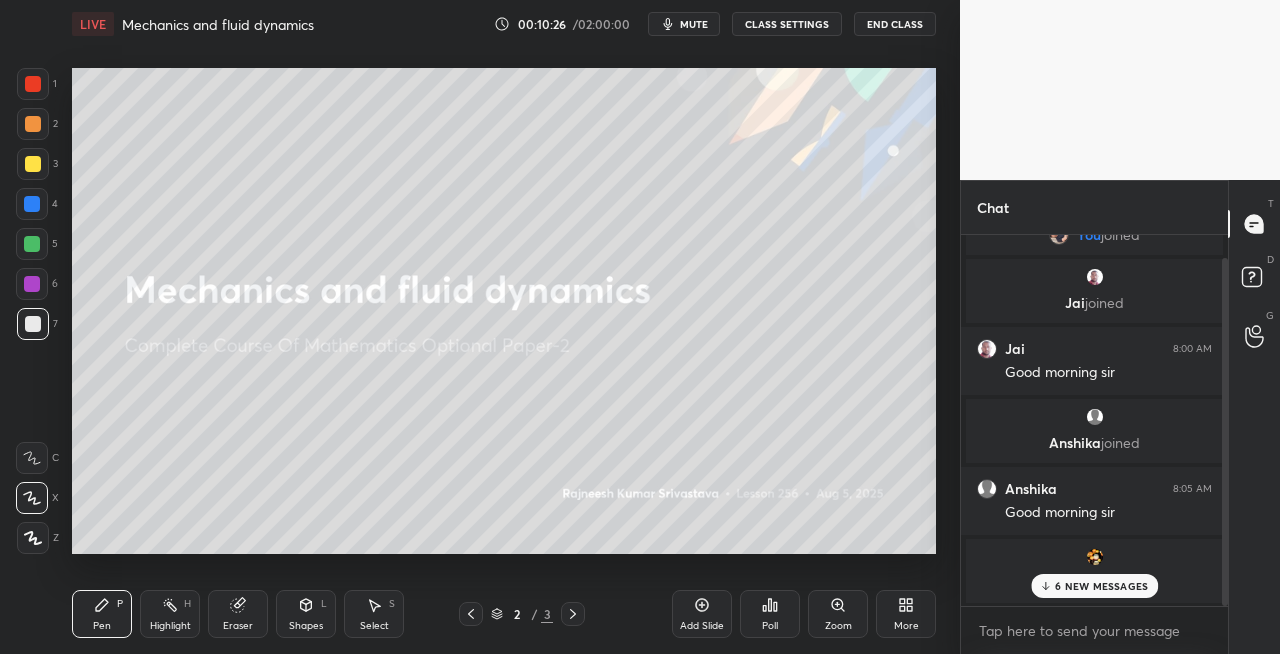 click 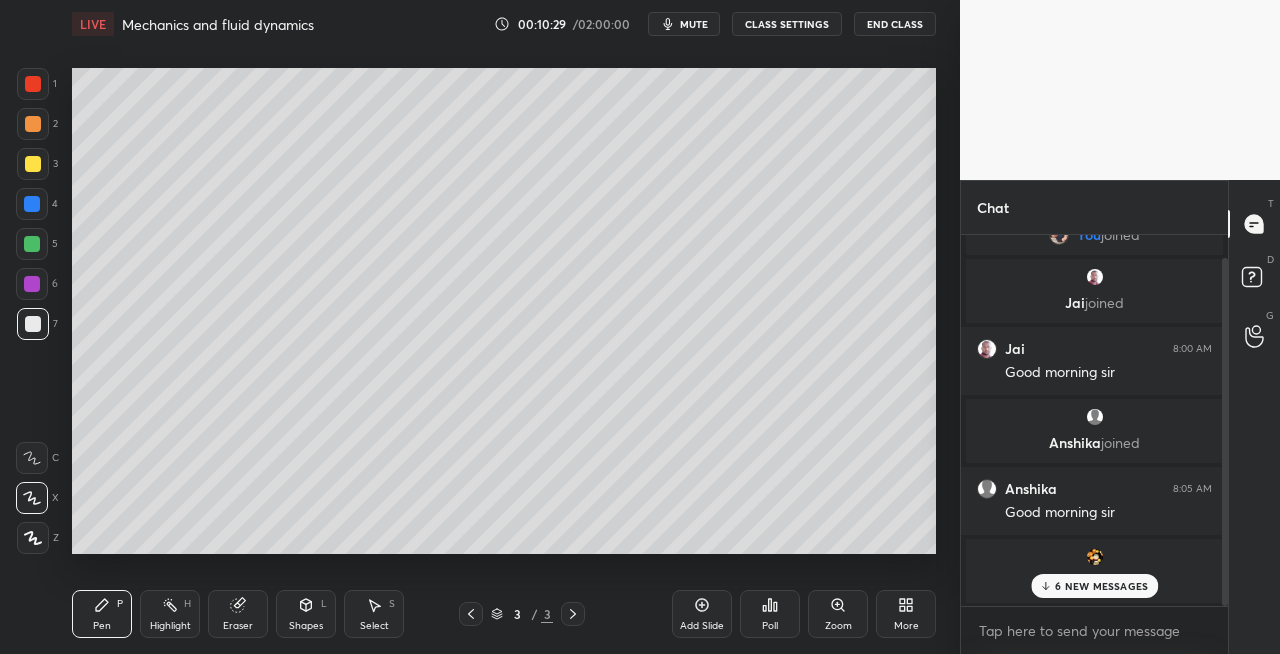 click at bounding box center (33, 164) 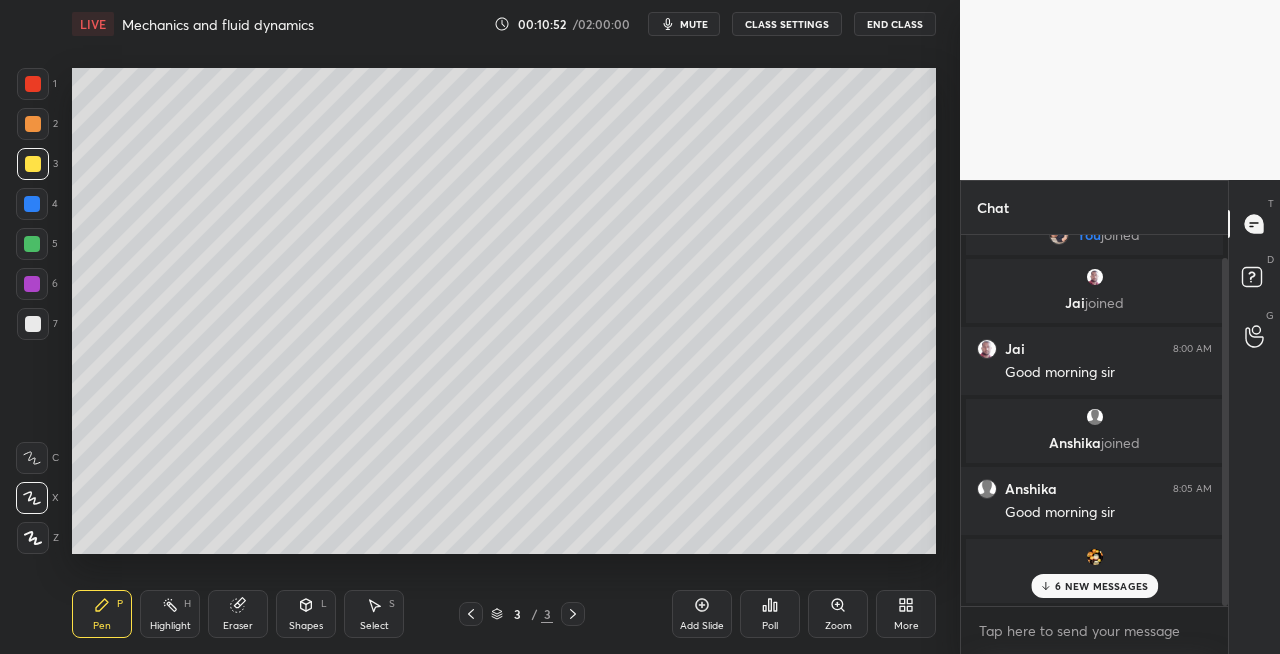 click on "Shapes" at bounding box center [306, 626] 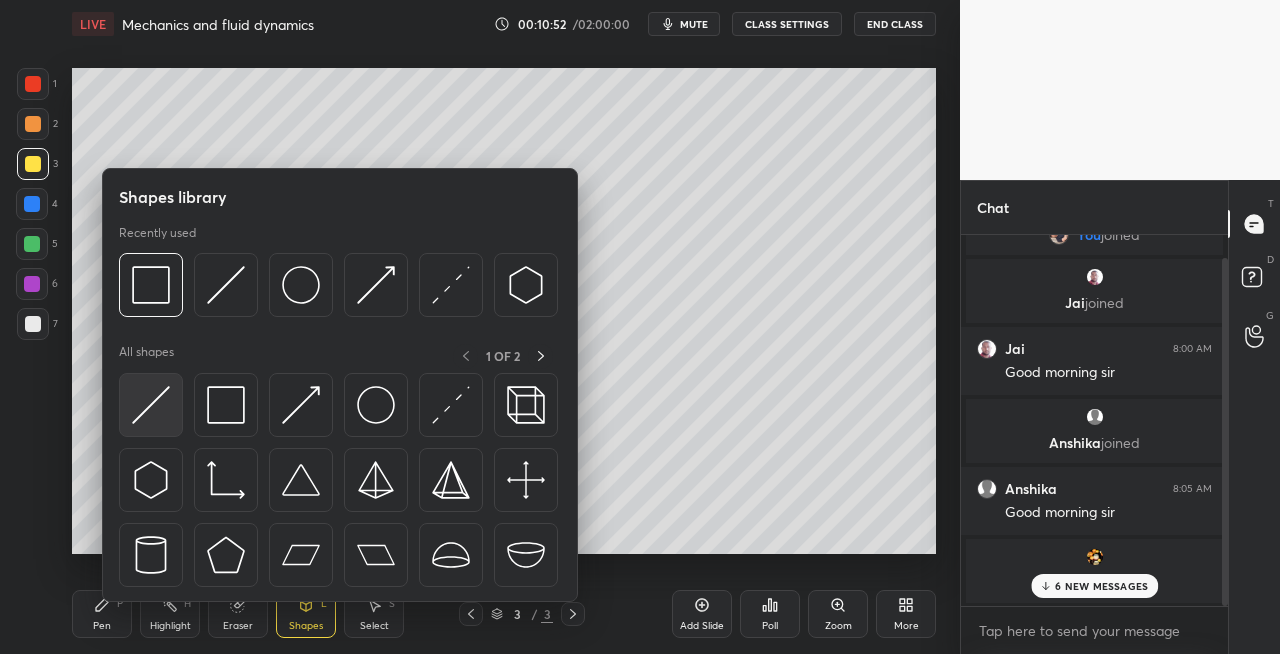 click at bounding box center (151, 405) 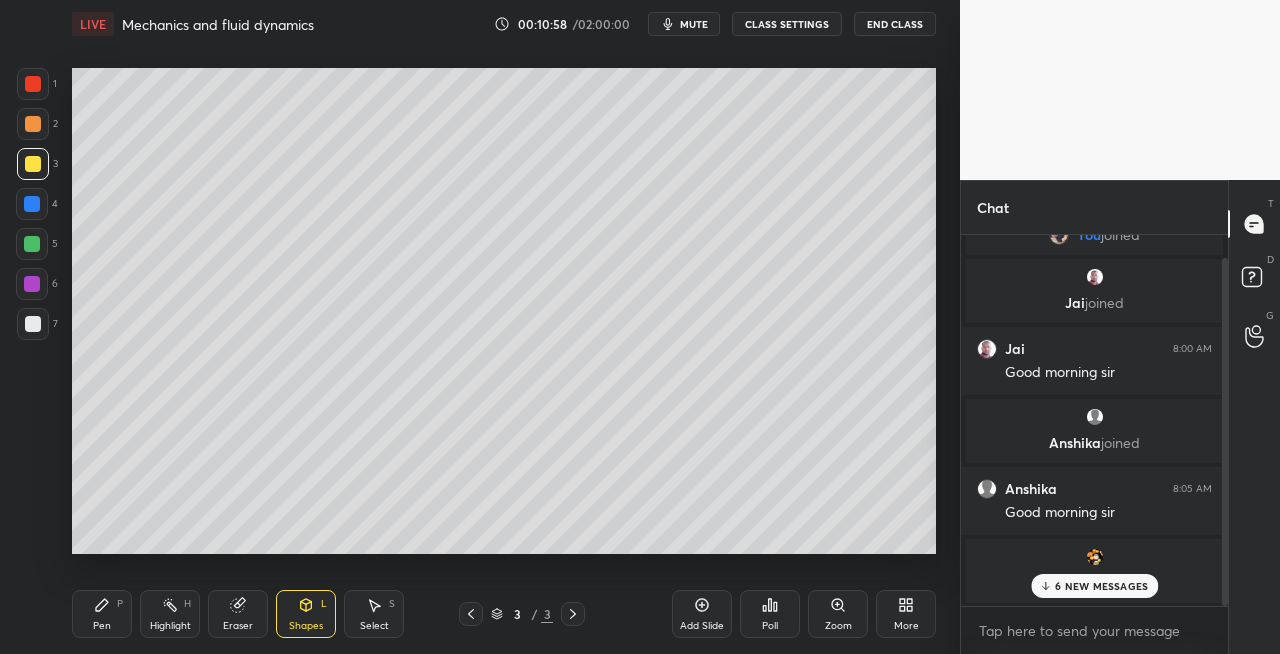 click on "Pen P" at bounding box center (102, 614) 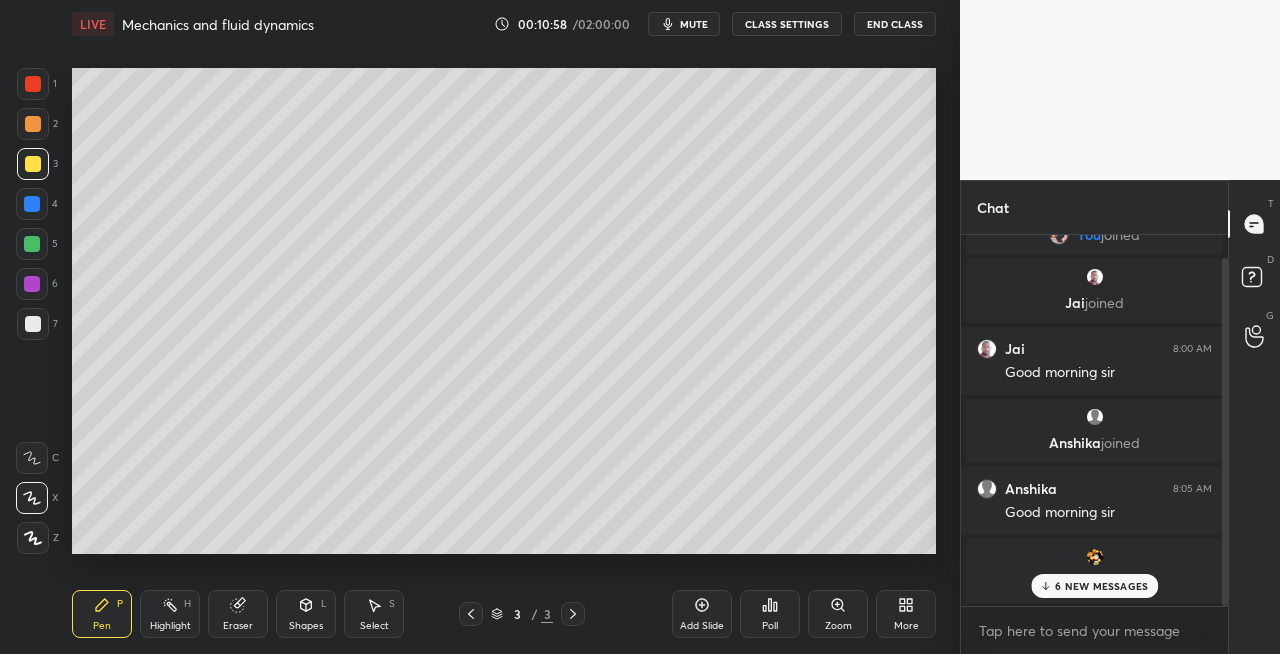 click at bounding box center (33, 324) 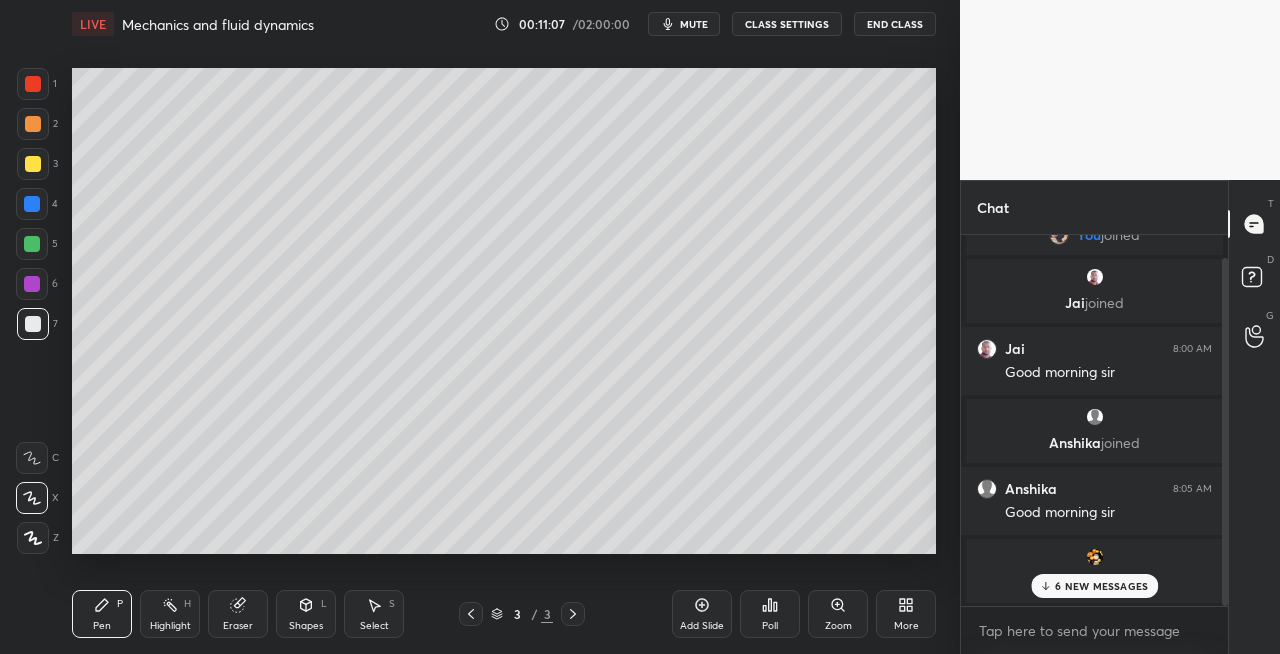 click on "Shapes L" at bounding box center [306, 614] 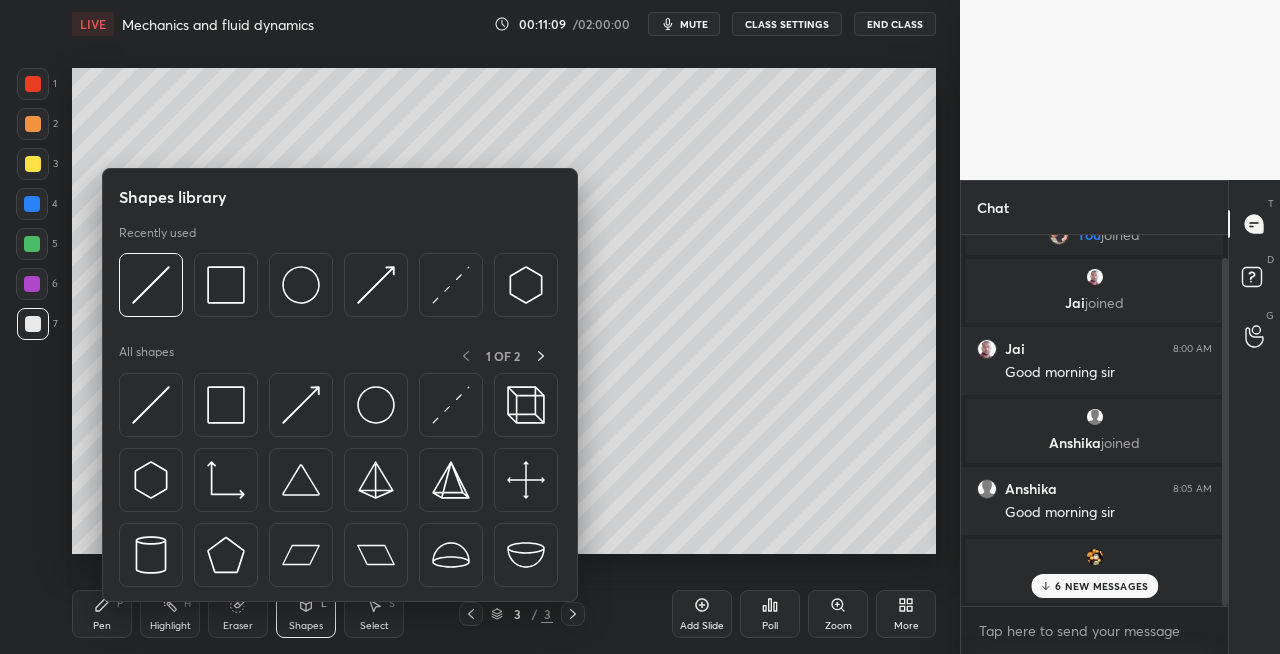 click on "Pen P" at bounding box center (102, 614) 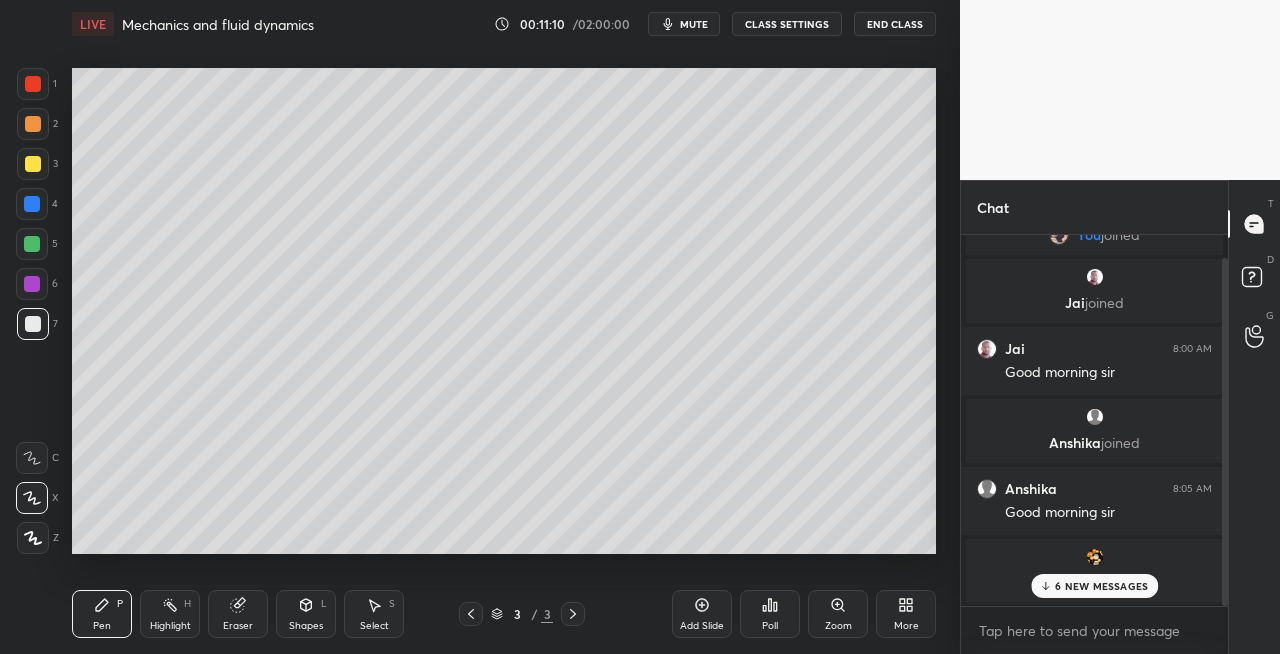 click at bounding box center (33, 324) 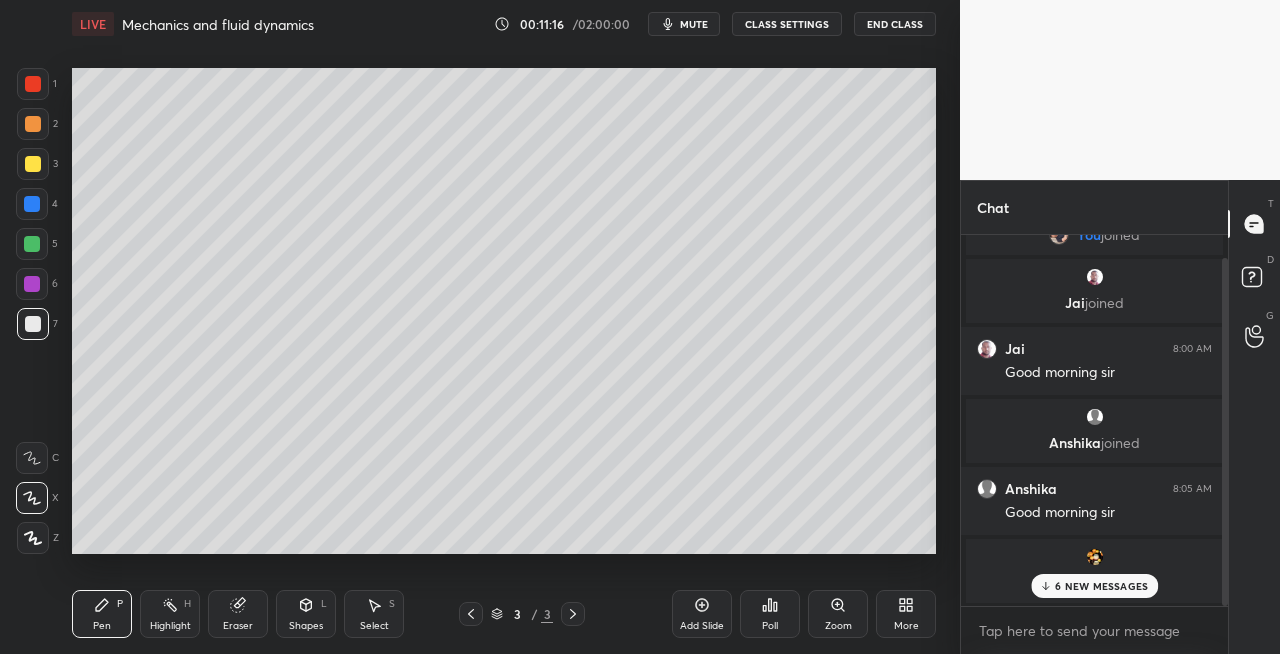 click on "Shapes L" at bounding box center (306, 614) 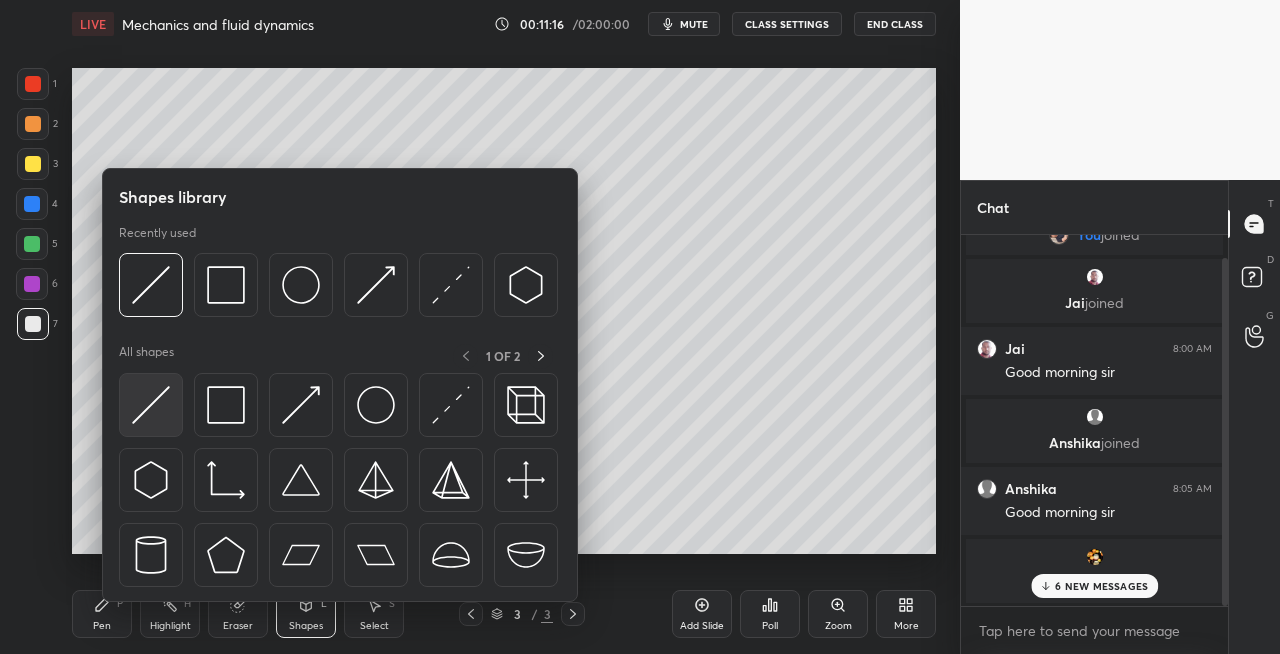 click at bounding box center (151, 405) 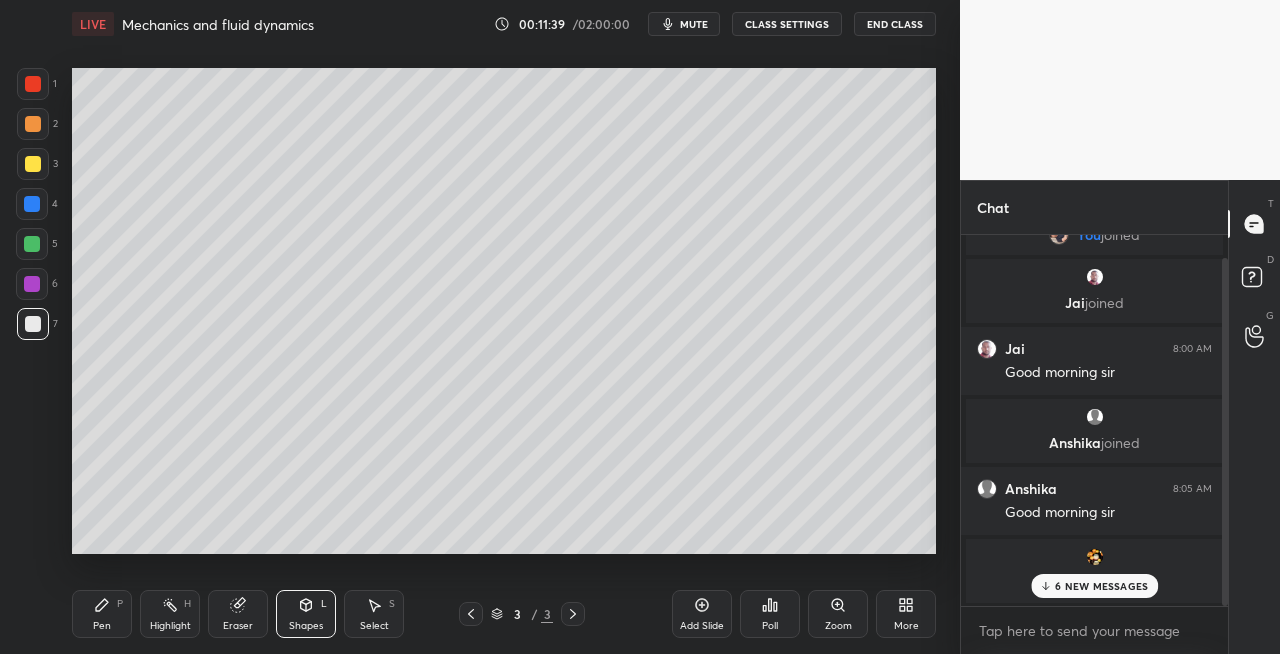 click 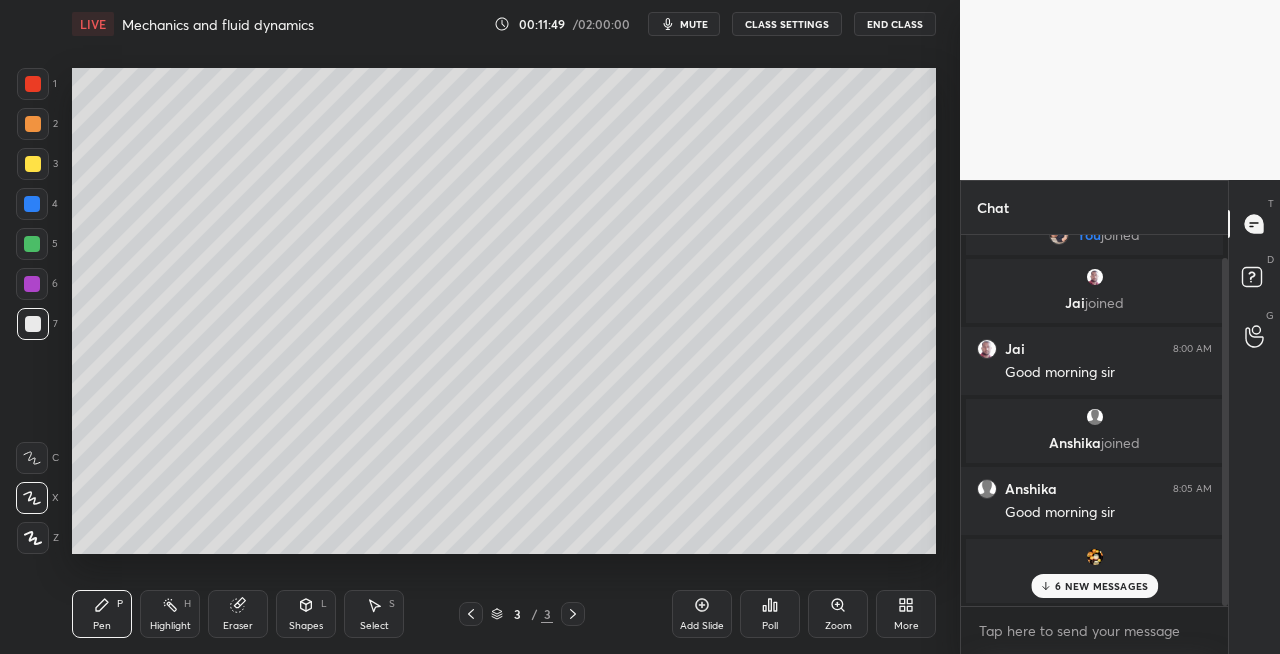 click on "Pen P" at bounding box center (102, 614) 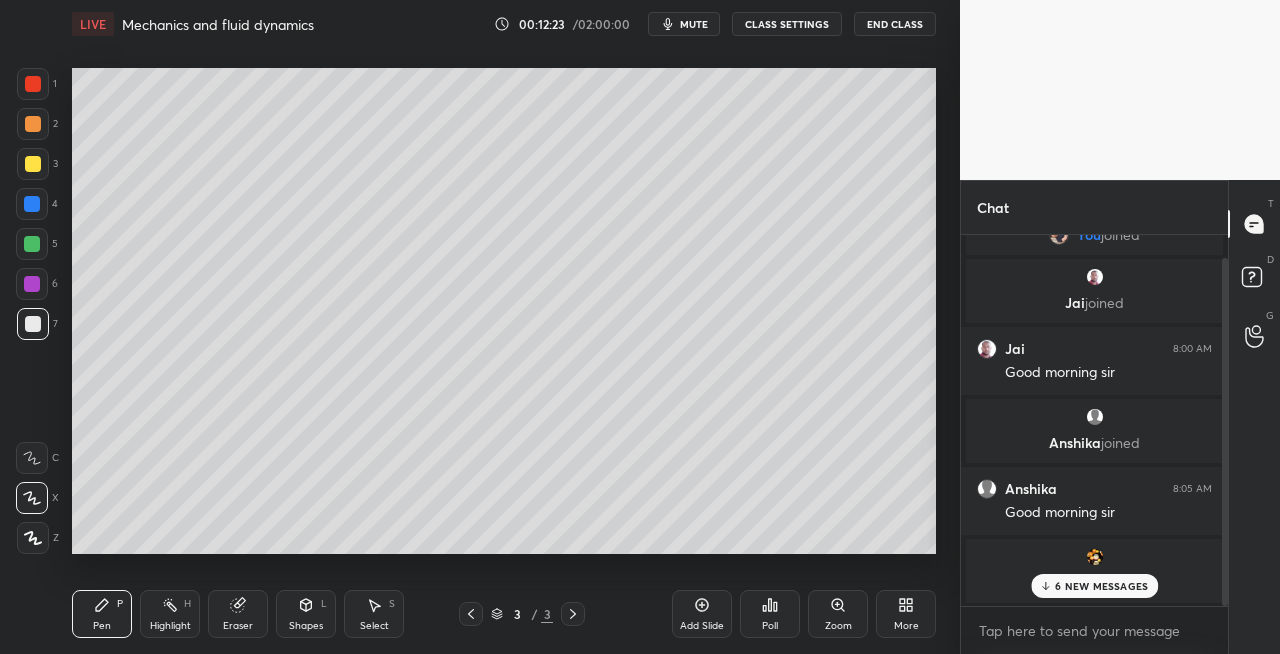 click on "Eraser" at bounding box center (238, 626) 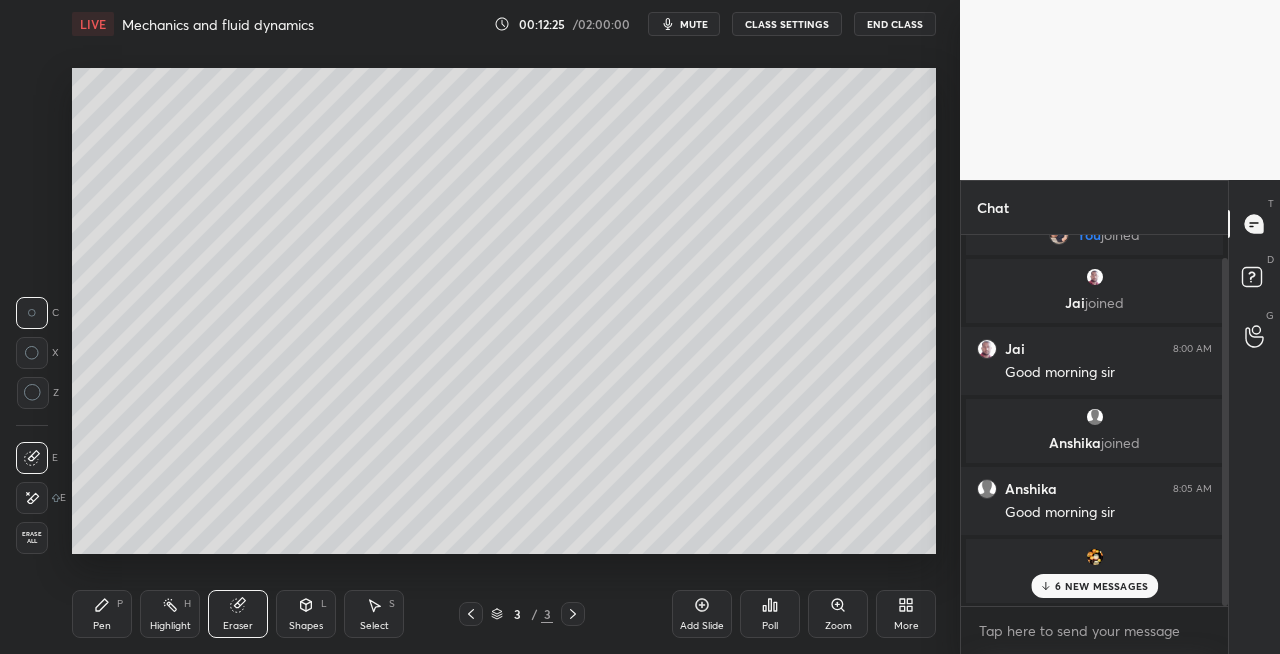 click on "Pen P" at bounding box center (102, 614) 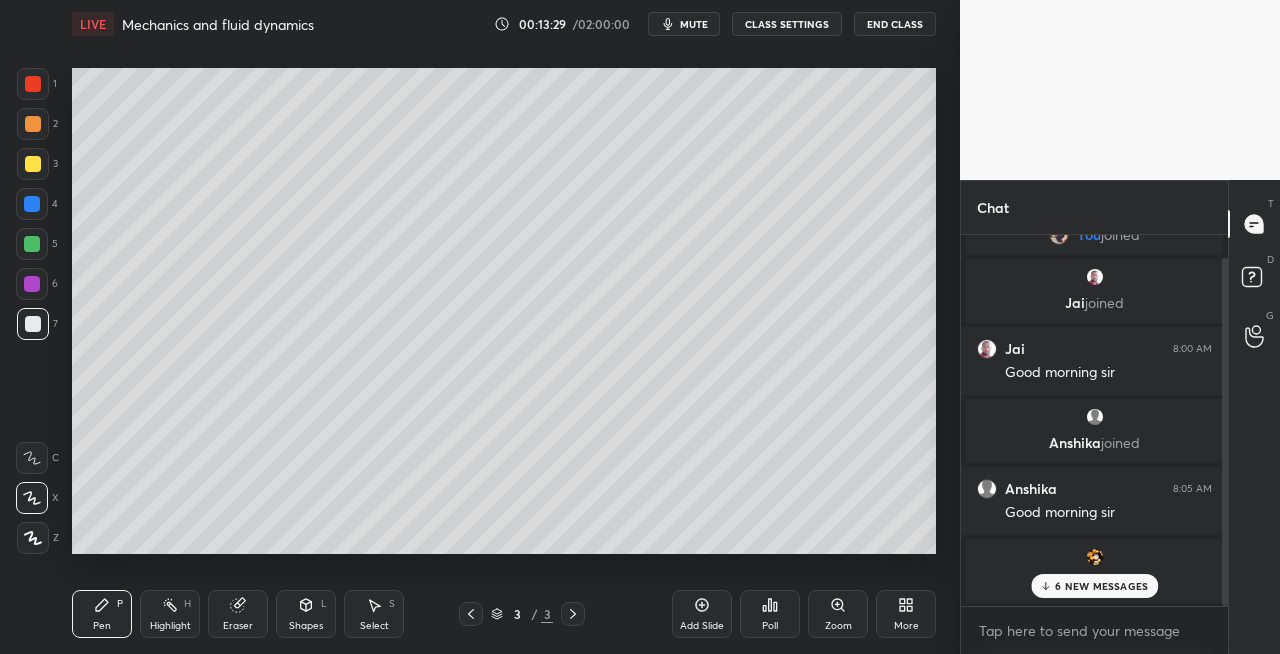 click on "Eraser" at bounding box center [238, 626] 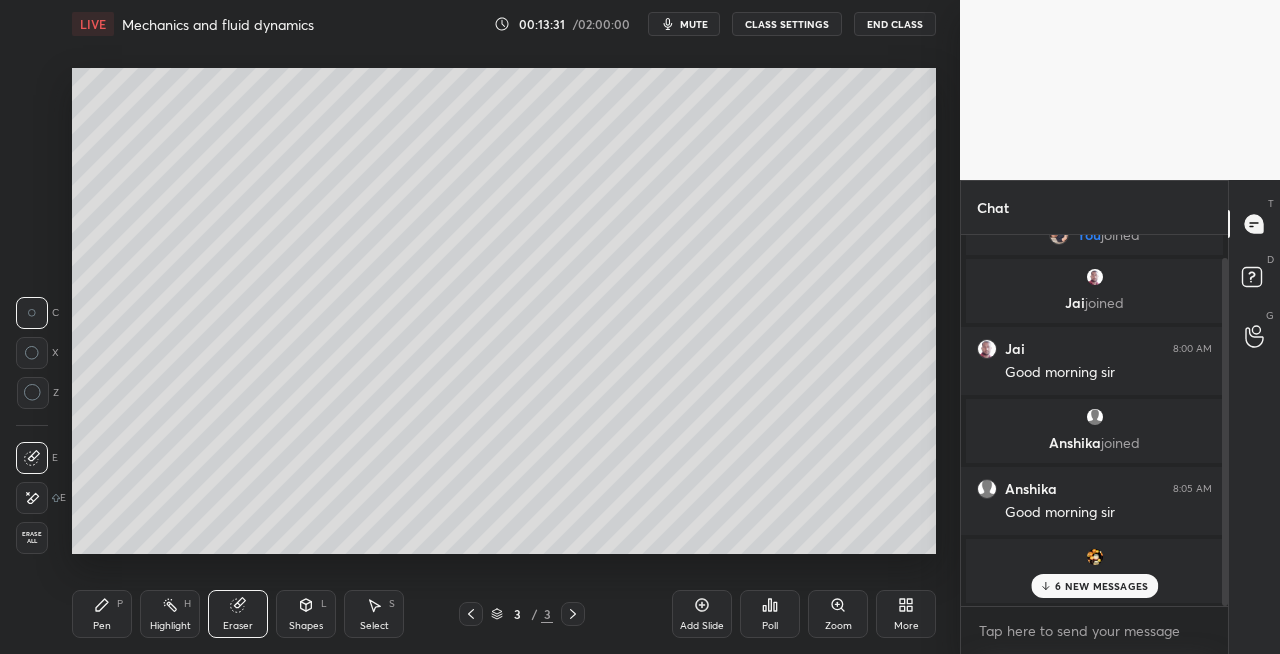 click on "Pen P" at bounding box center (102, 614) 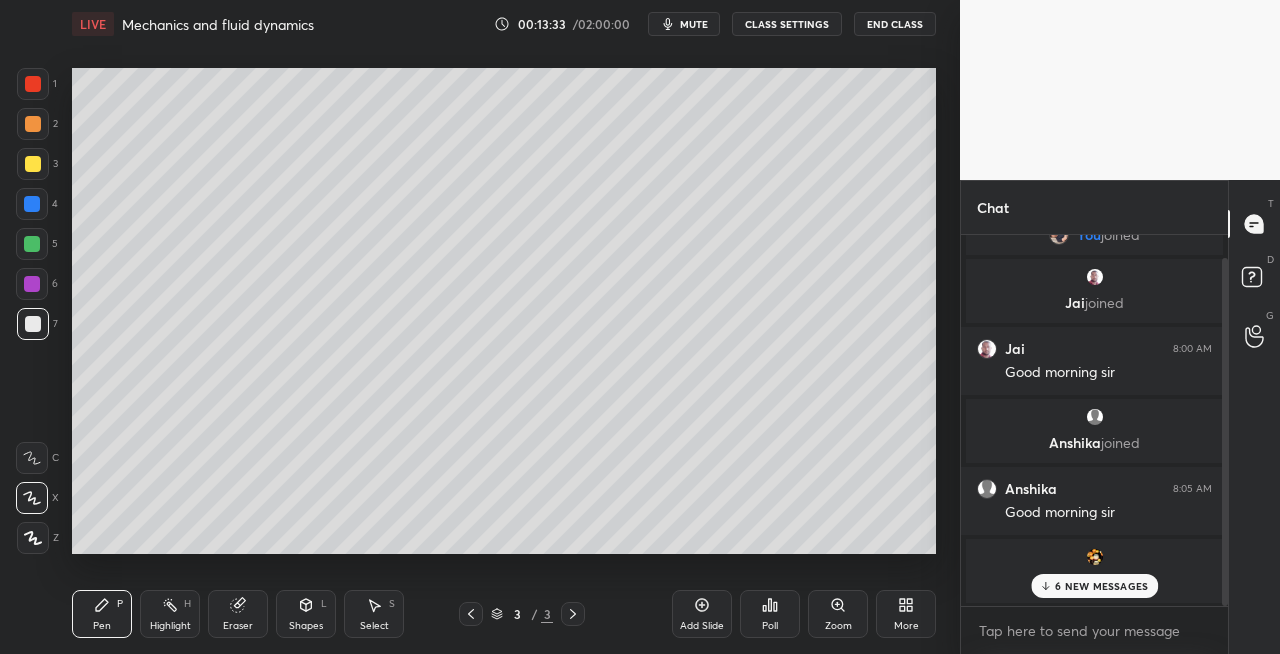 click on "Shapes L" at bounding box center (306, 614) 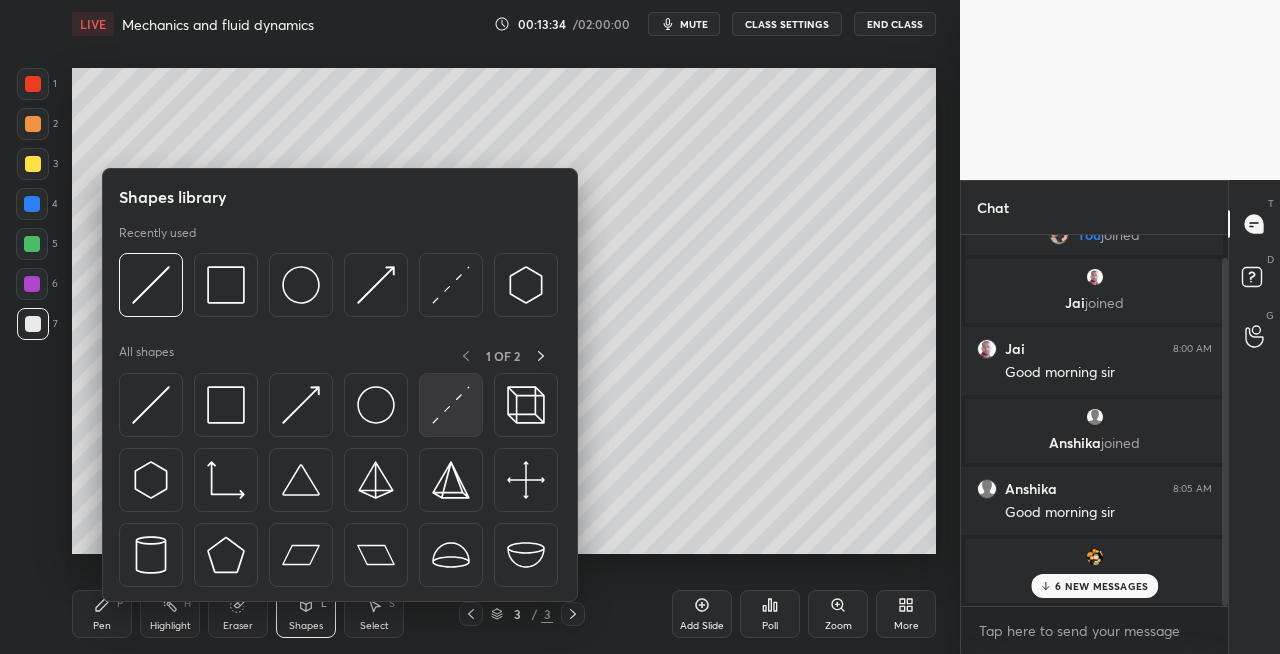 click at bounding box center (451, 405) 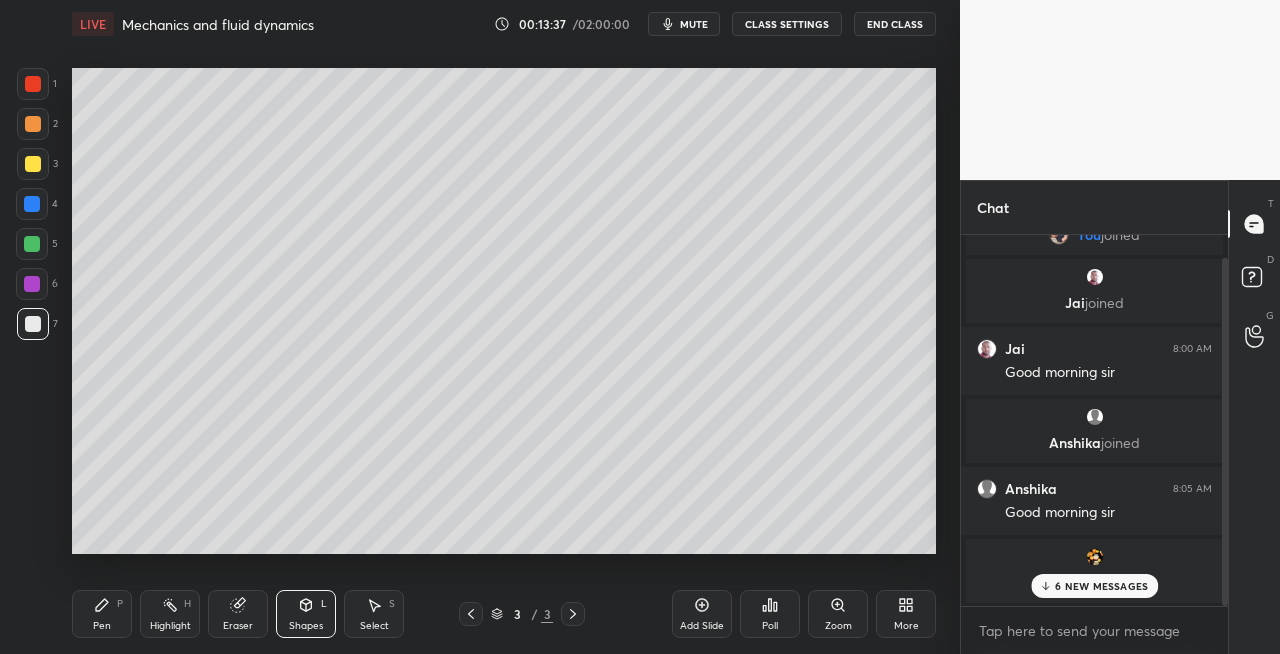 click on "Pen P" at bounding box center [102, 614] 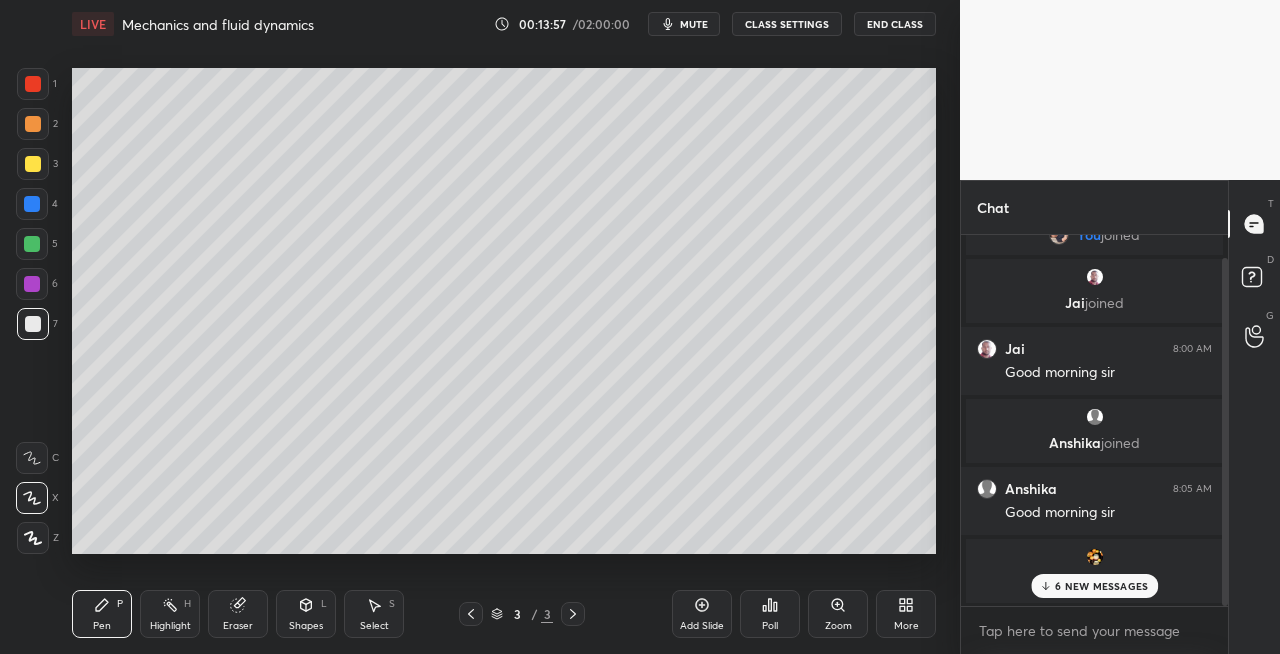 click on "Shapes" at bounding box center (306, 626) 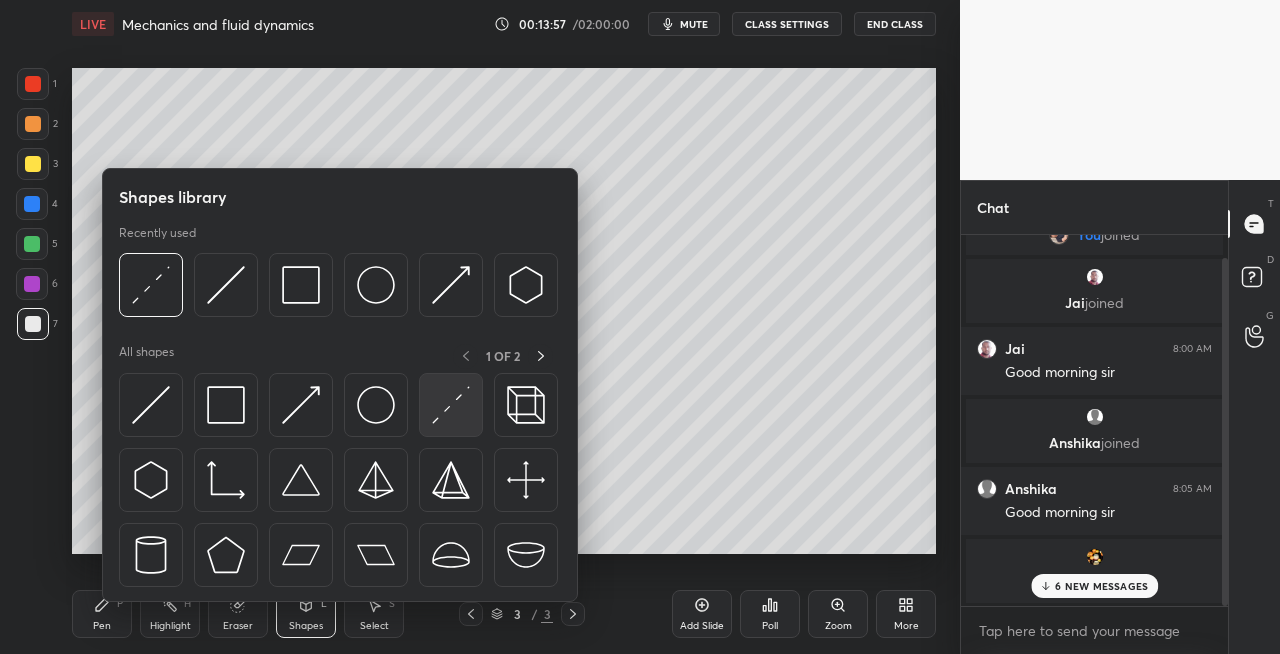 click at bounding box center [451, 405] 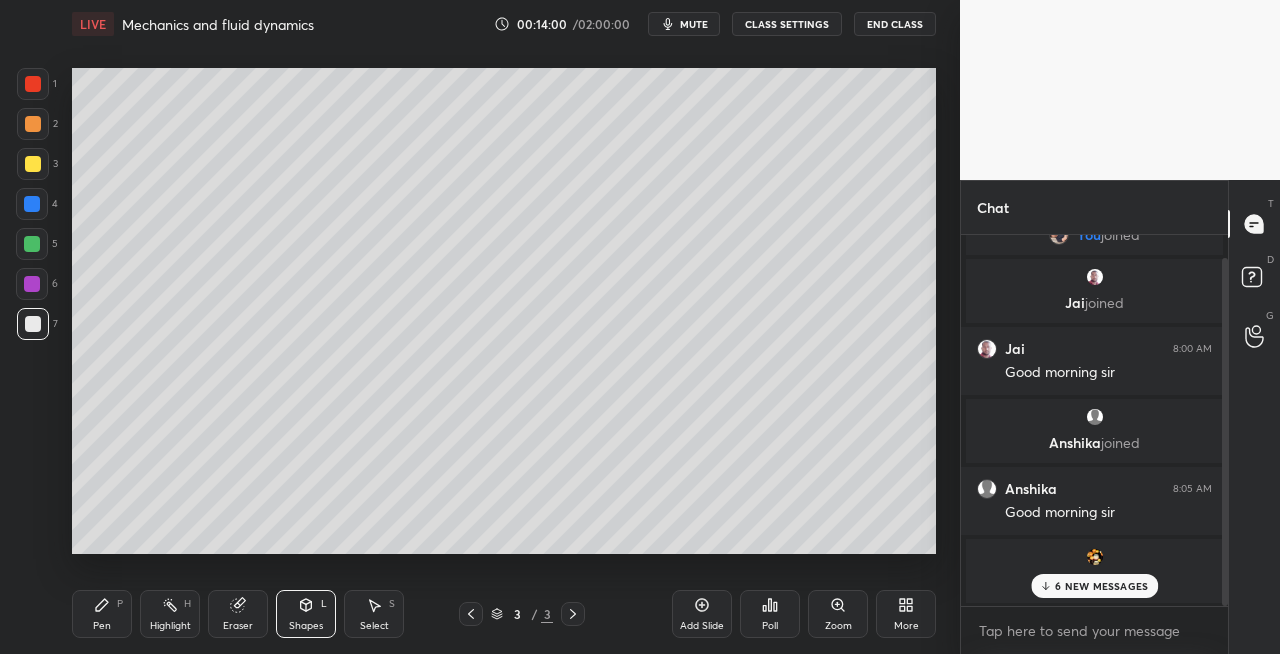 click on "Pen P Highlight H Eraser Shapes L Select S 3 / 3 Add Slide Poll Zoom More" at bounding box center [504, 614] 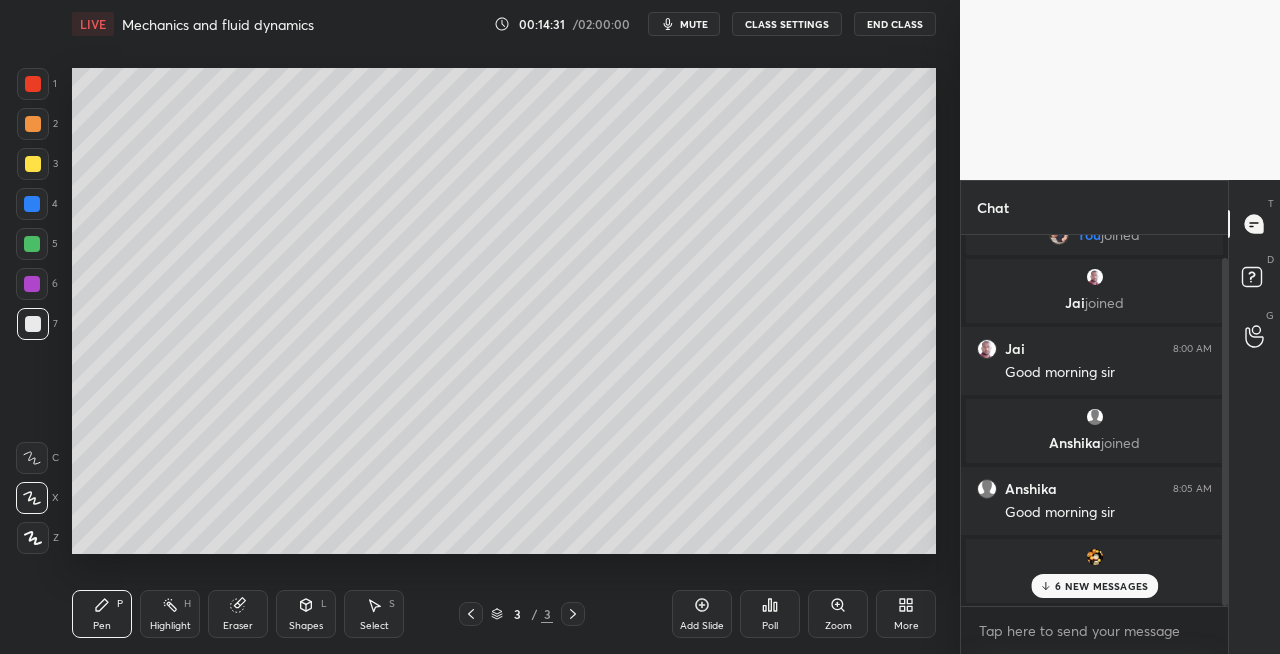 click on "Pen P Highlight H Eraser Shapes L Select S 3 / 3 Add Slide Poll Zoom More" at bounding box center [504, 614] 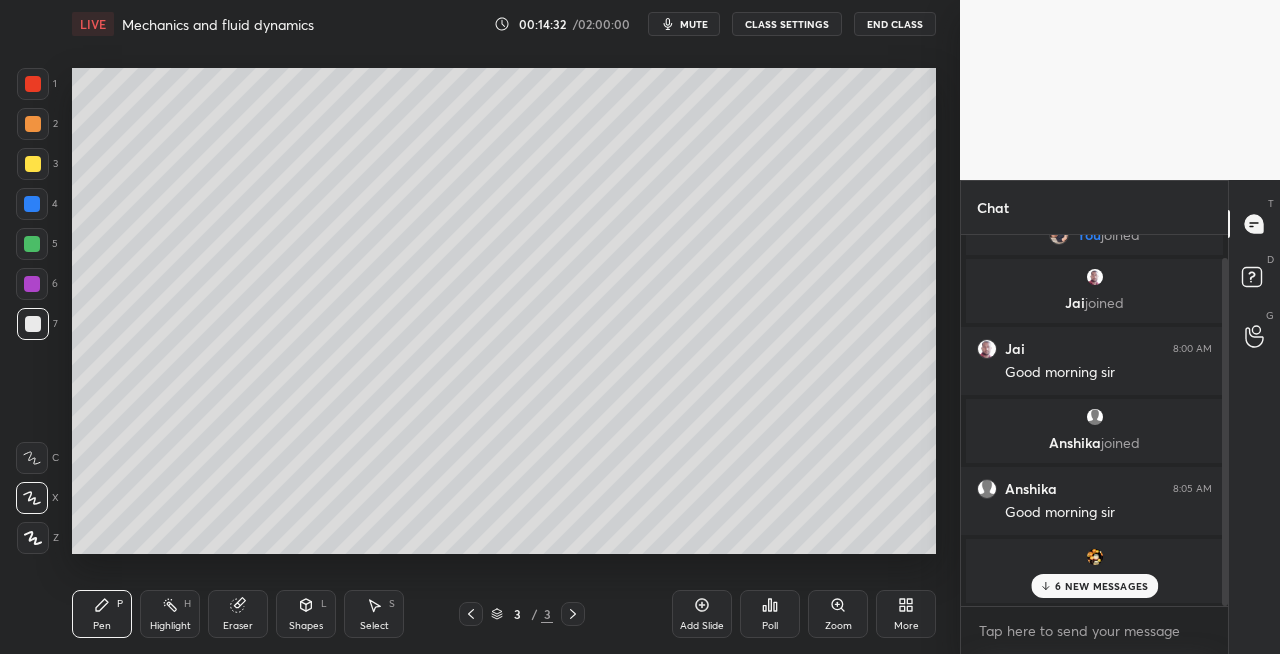 click 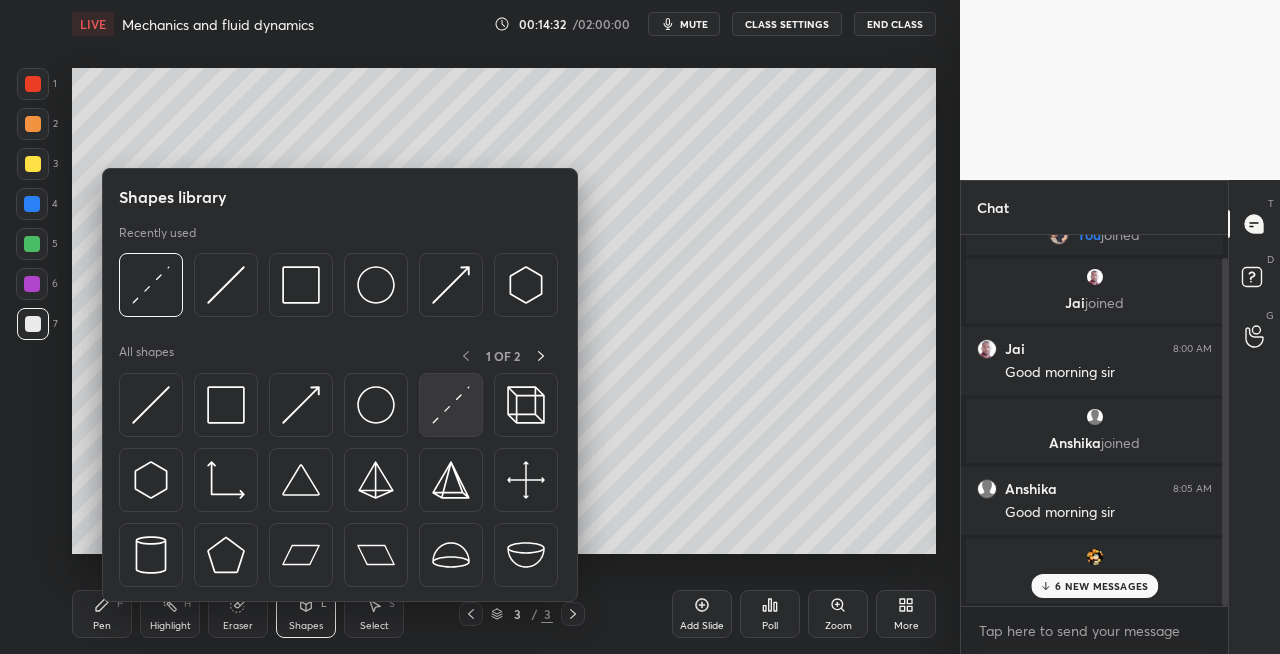 click at bounding box center (451, 405) 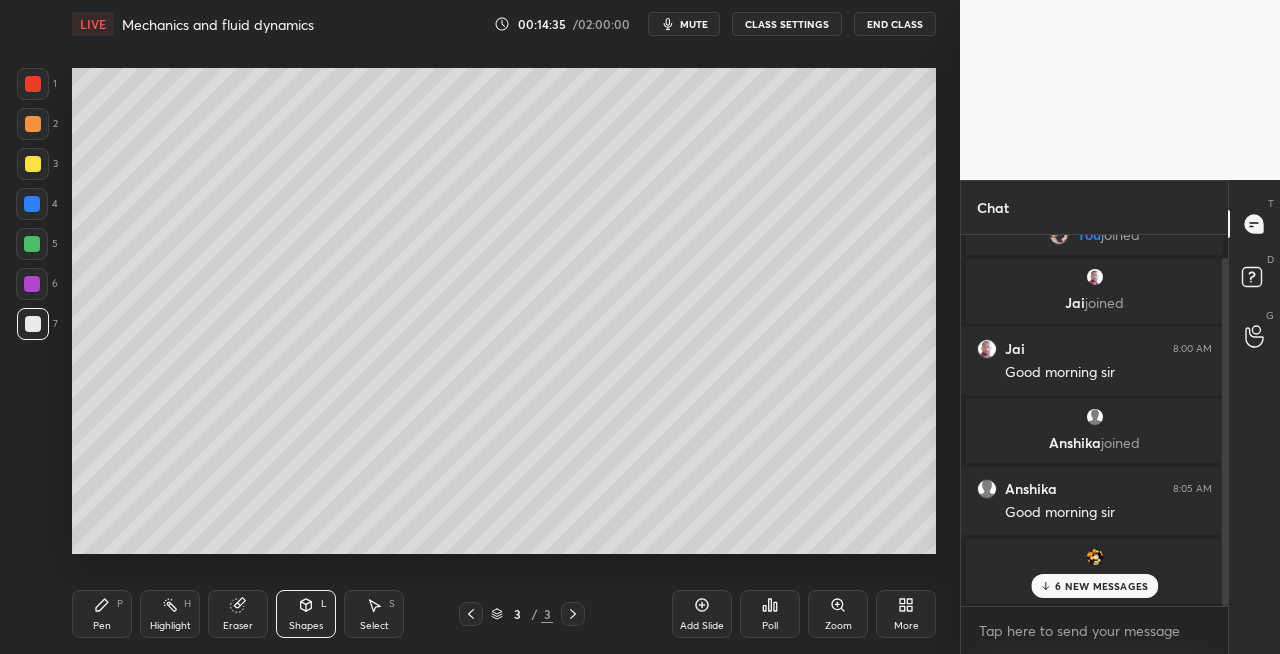 click 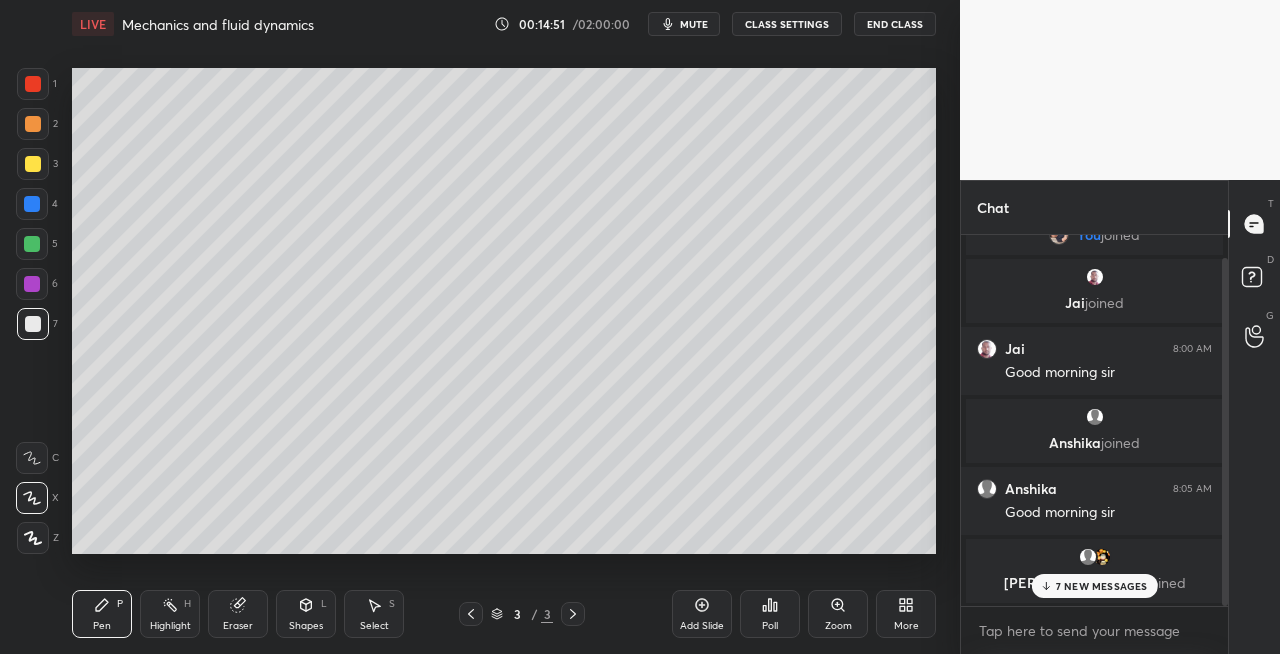 click on "Eraser" at bounding box center (238, 614) 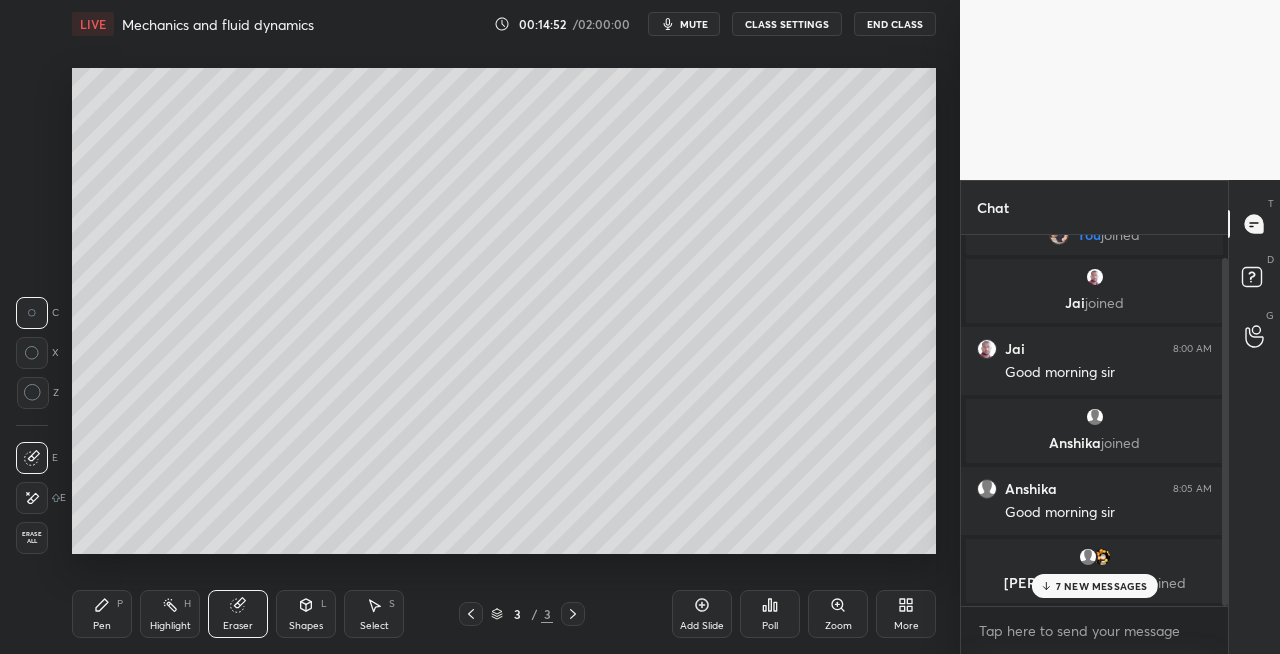 click on "Pen P" at bounding box center (102, 614) 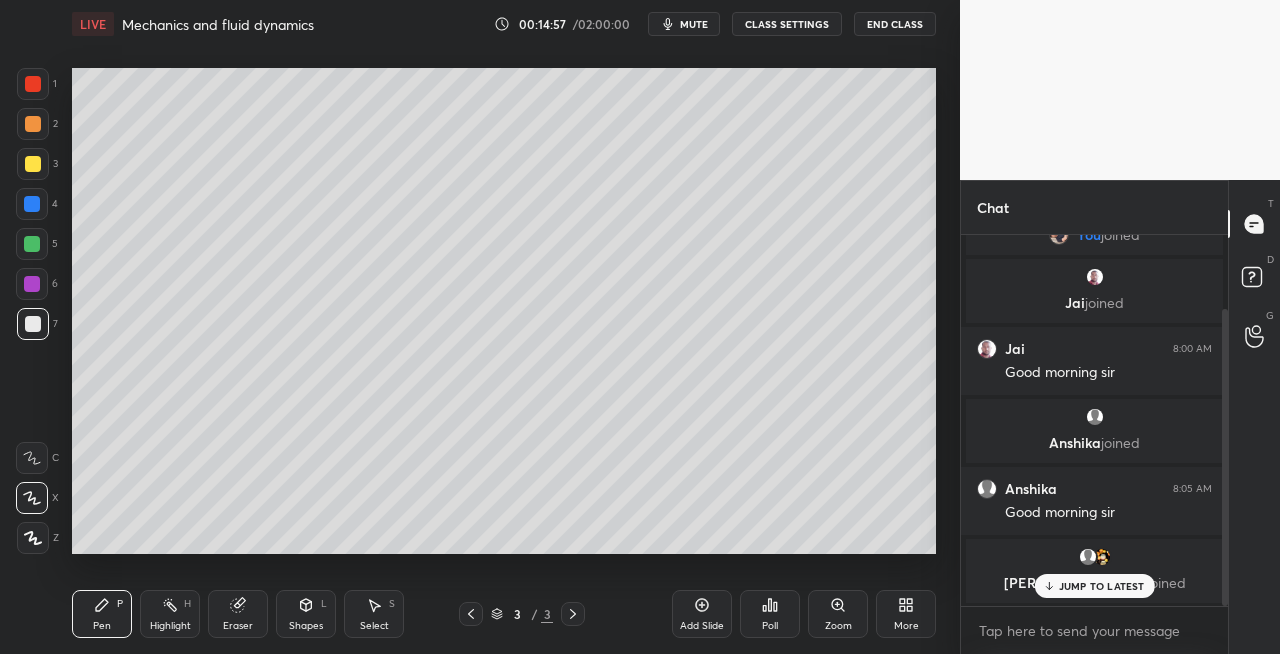 scroll, scrollTop: 92, scrollLeft: 0, axis: vertical 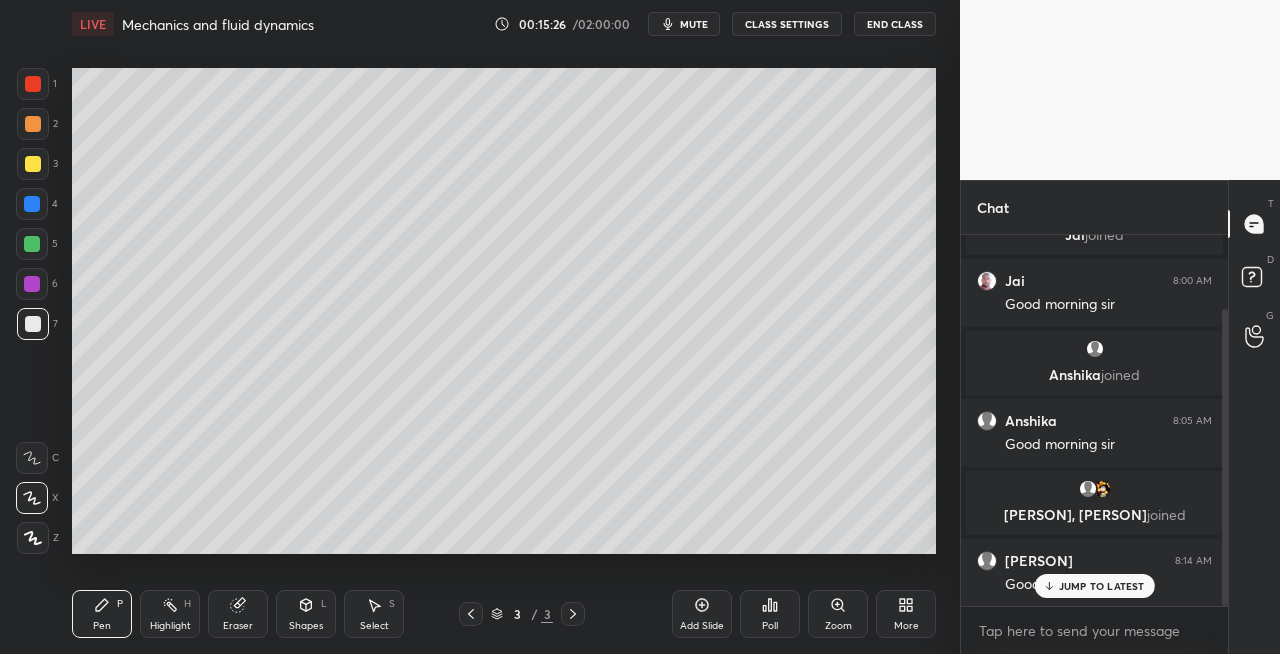 click on "Shapes" at bounding box center [306, 626] 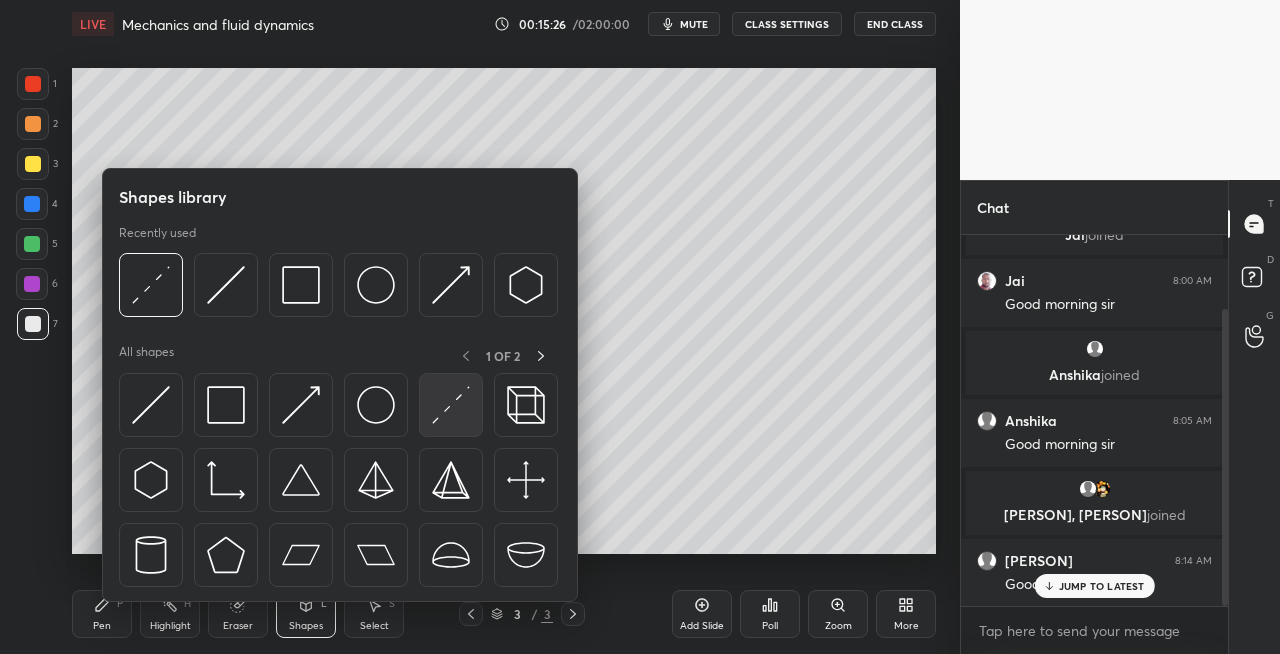 click at bounding box center [451, 405] 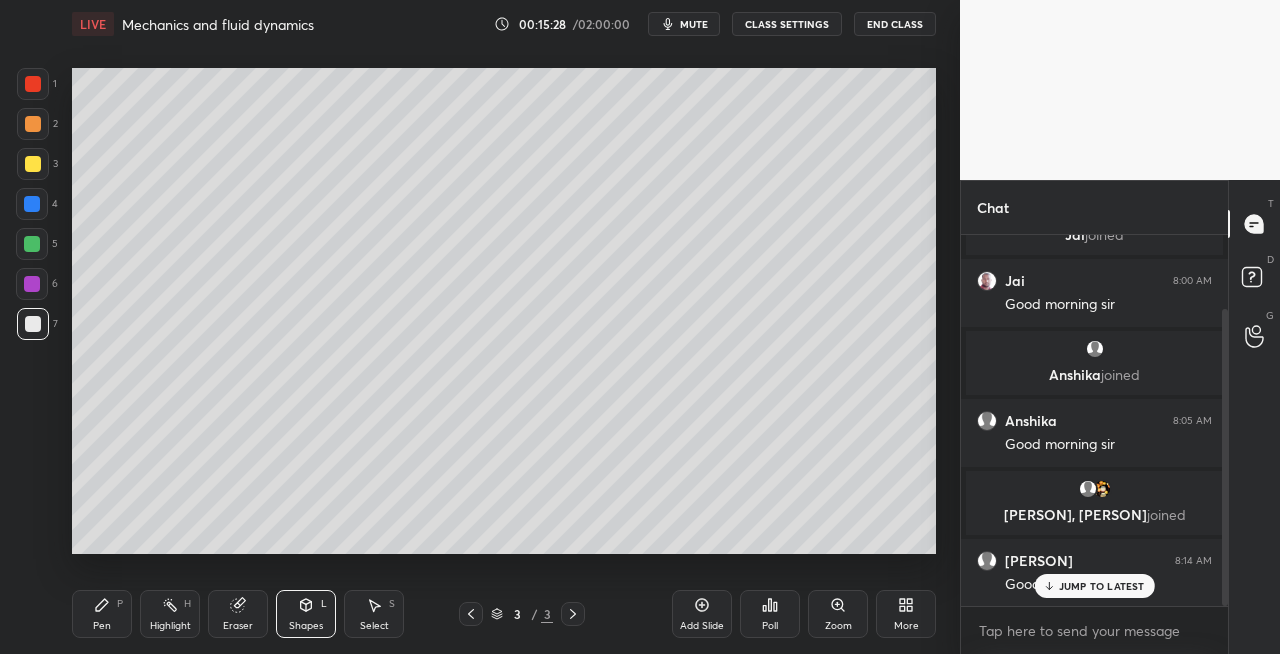 click on "Pen P" at bounding box center [102, 614] 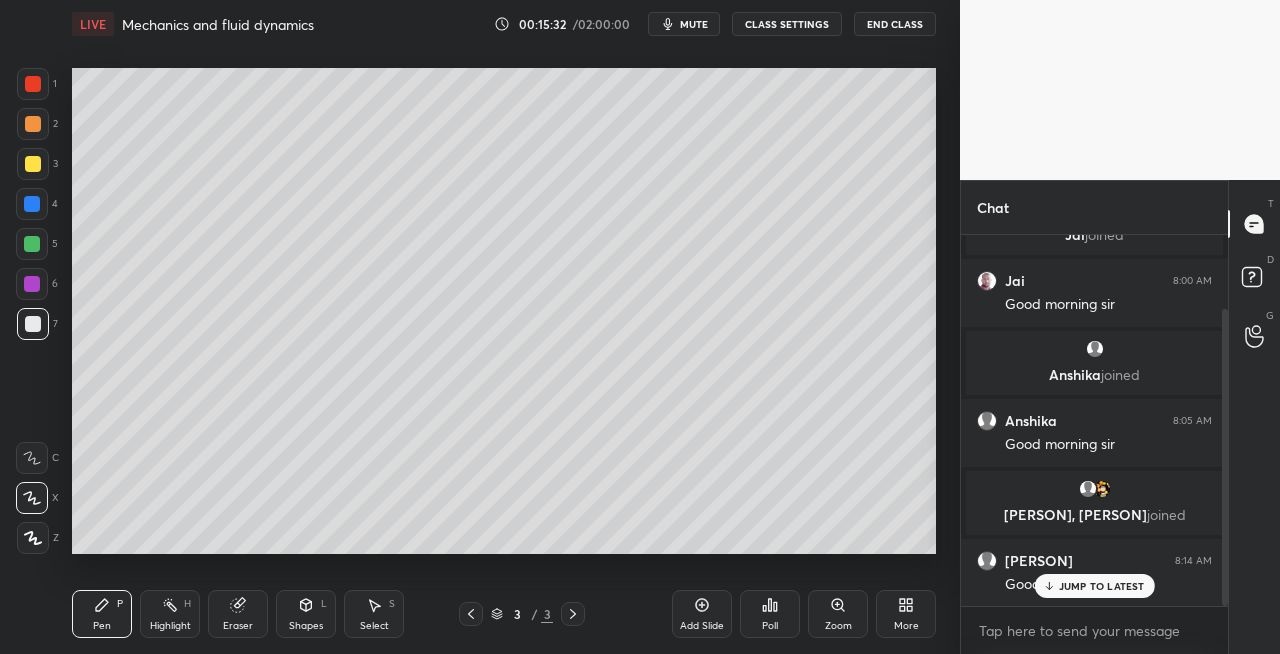 click on "Eraser" at bounding box center [238, 626] 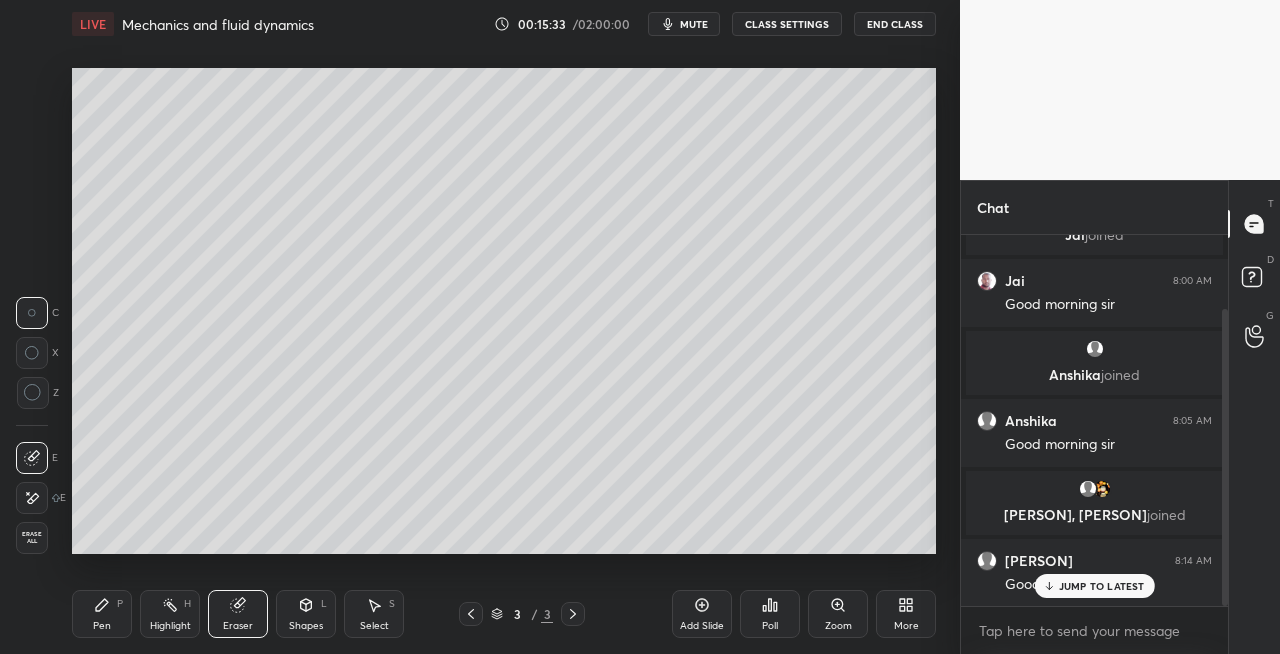 click on "Pen P" at bounding box center [102, 614] 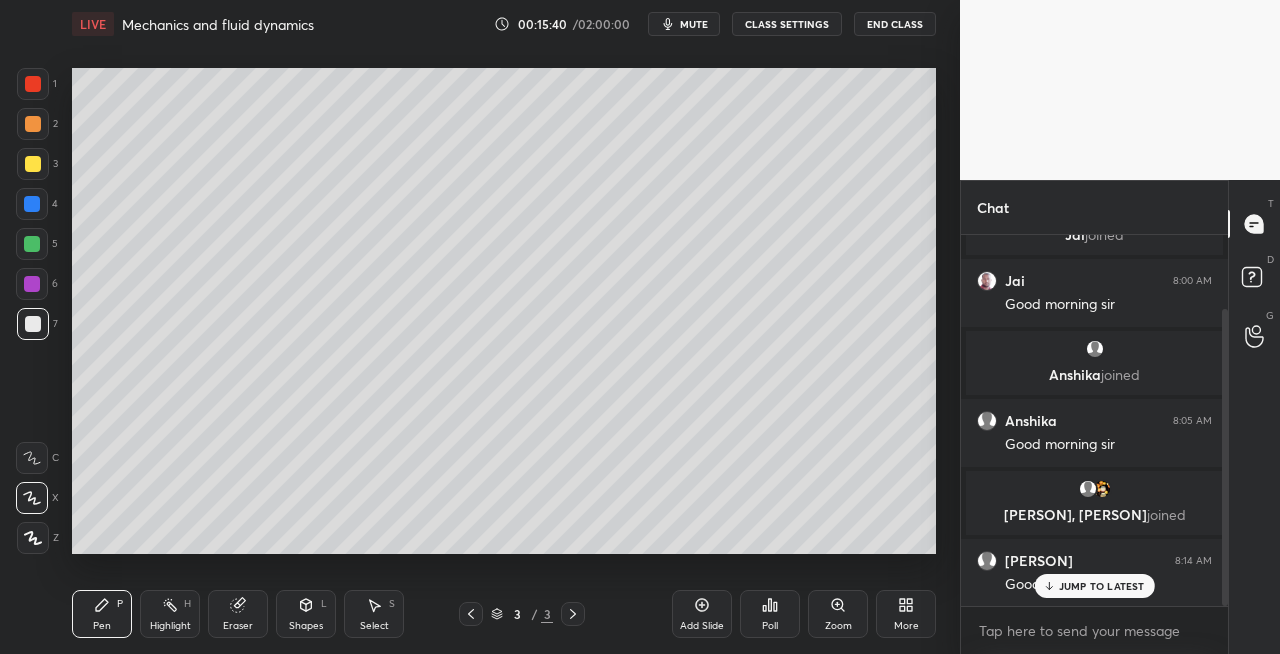 click on "Eraser" at bounding box center (238, 626) 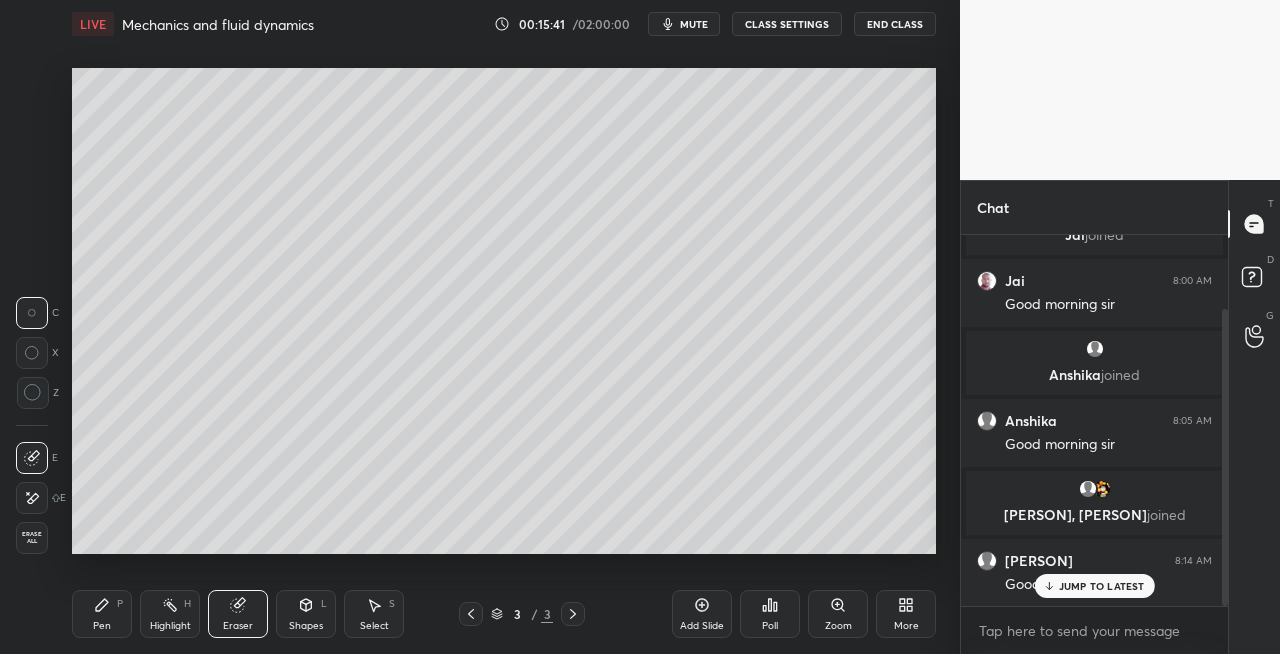 click on "Pen P" at bounding box center [102, 614] 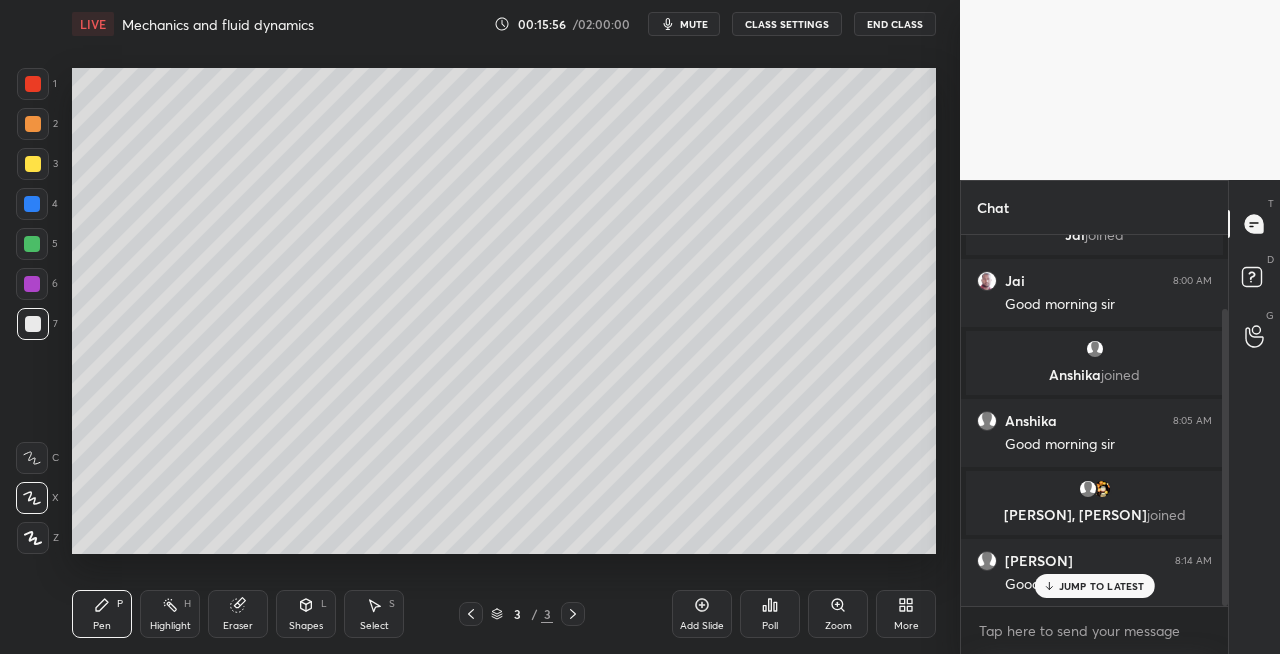 click on "Eraser" at bounding box center [238, 614] 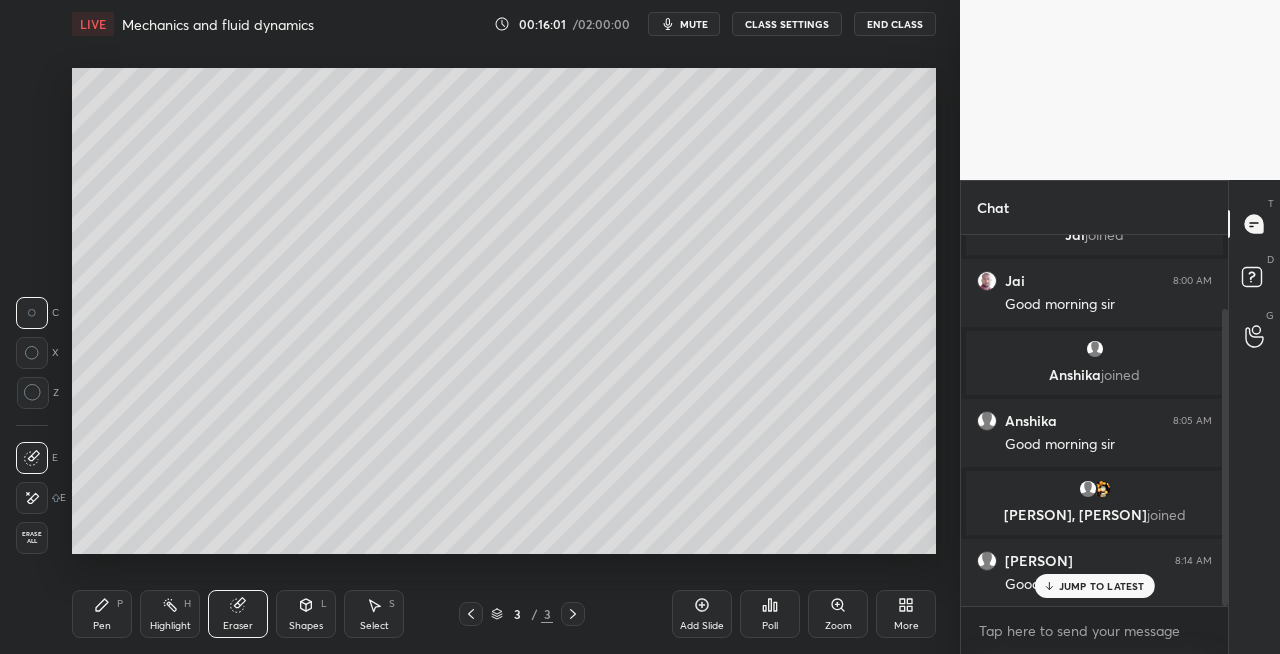 click on "Pen P" at bounding box center (102, 614) 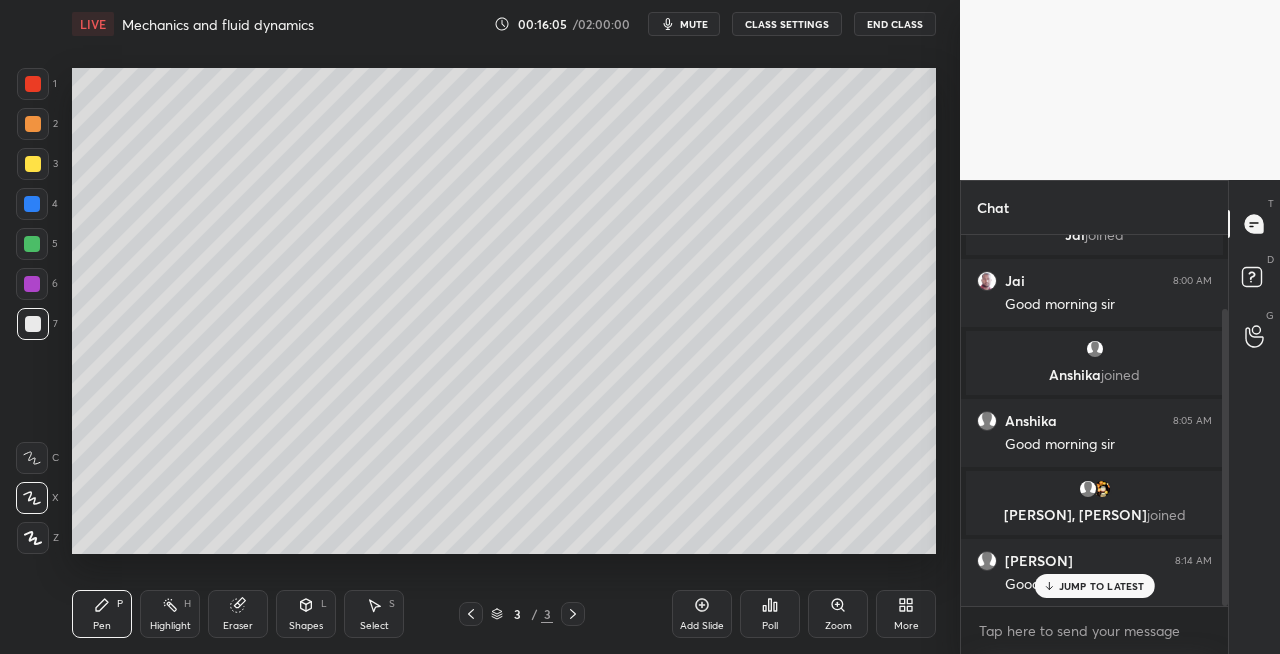 click on "Setting up your live class Poll for   secs No correct answer Start poll" at bounding box center [504, 311] 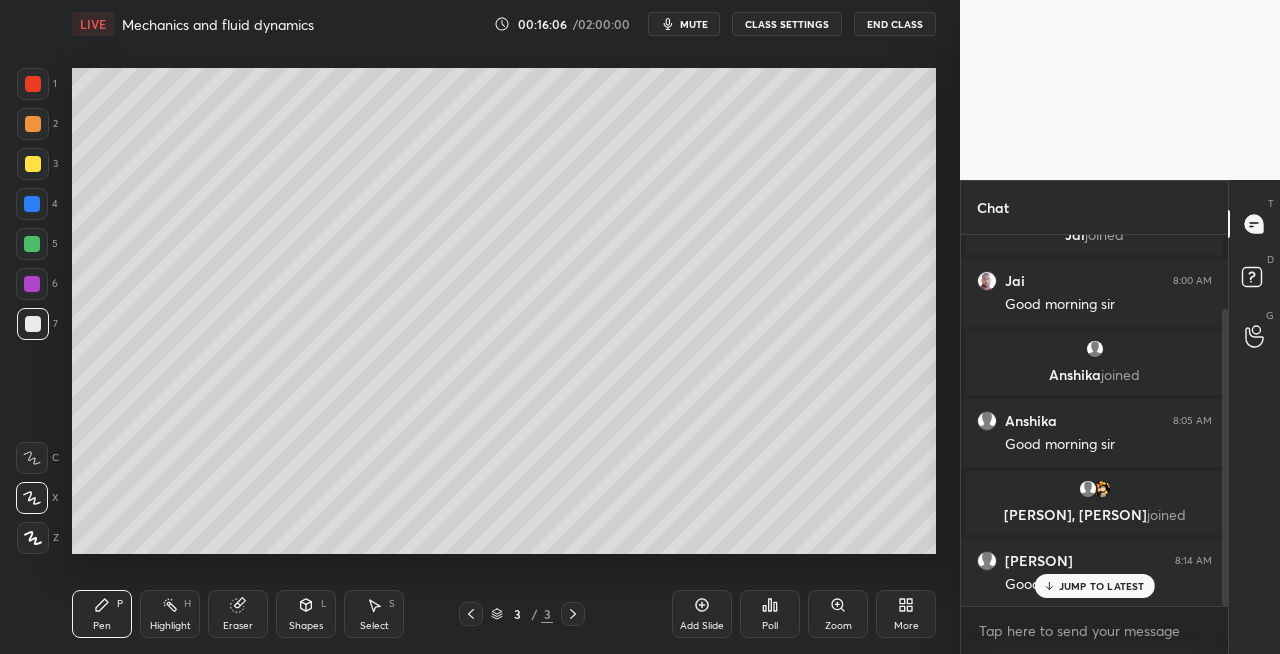 click on "Setting up your live class Poll for   secs No correct answer Start poll" at bounding box center [504, 311] 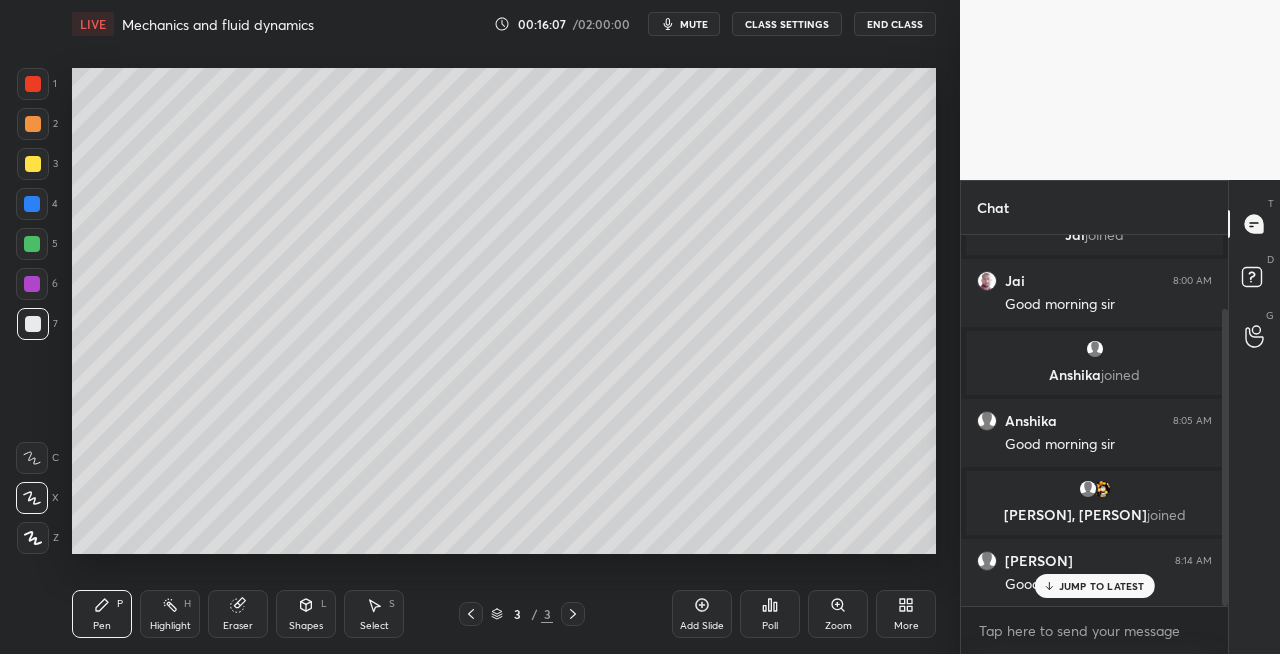 click on "Eraser" at bounding box center (238, 626) 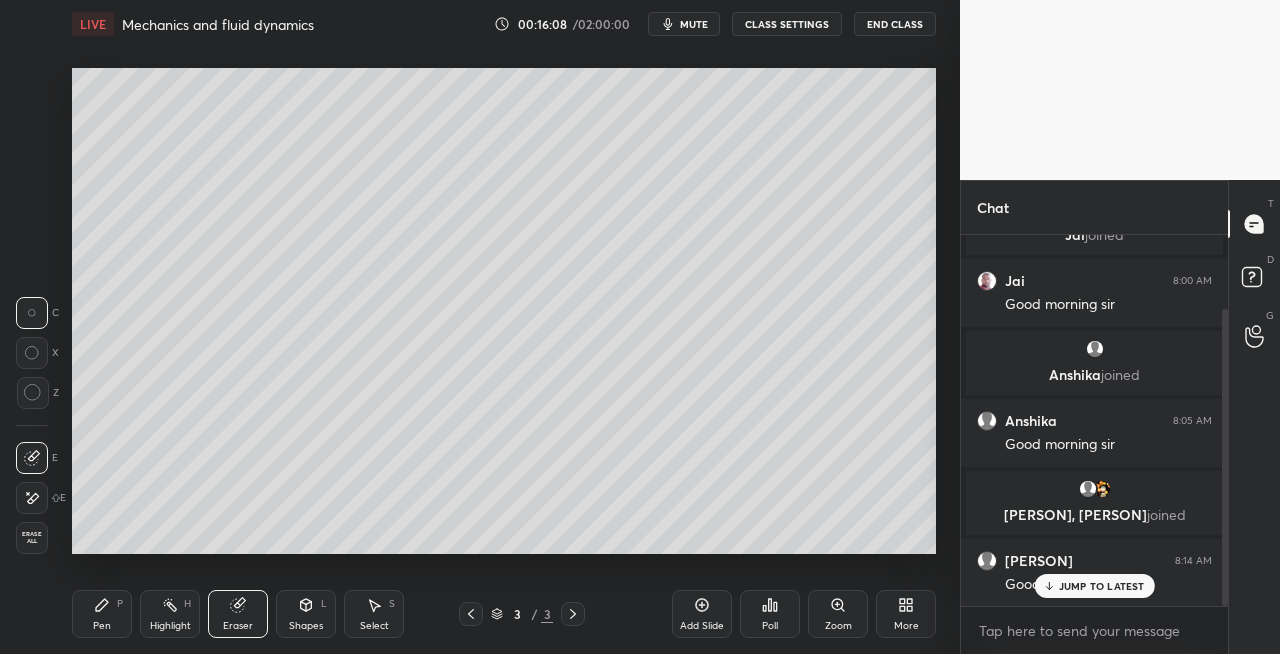 click on "1 2 3 4 5 6 7 C X Z C X Z E E Erase all   H H LIVE Mechanics and fluid dynamics 00:16:08 /  02:00:00 mute CLASS SETTINGS End Class Setting up your live class Poll for   secs No correct answer Start poll Back Mechanics and fluid dynamics • L256 of Complete Course Of Mathematics Optional Paper-2 [NAME] Pen P Highlight H Eraser Shapes L Select S 3 / 3 Add Slide Poll Zoom More" at bounding box center (472, 327) 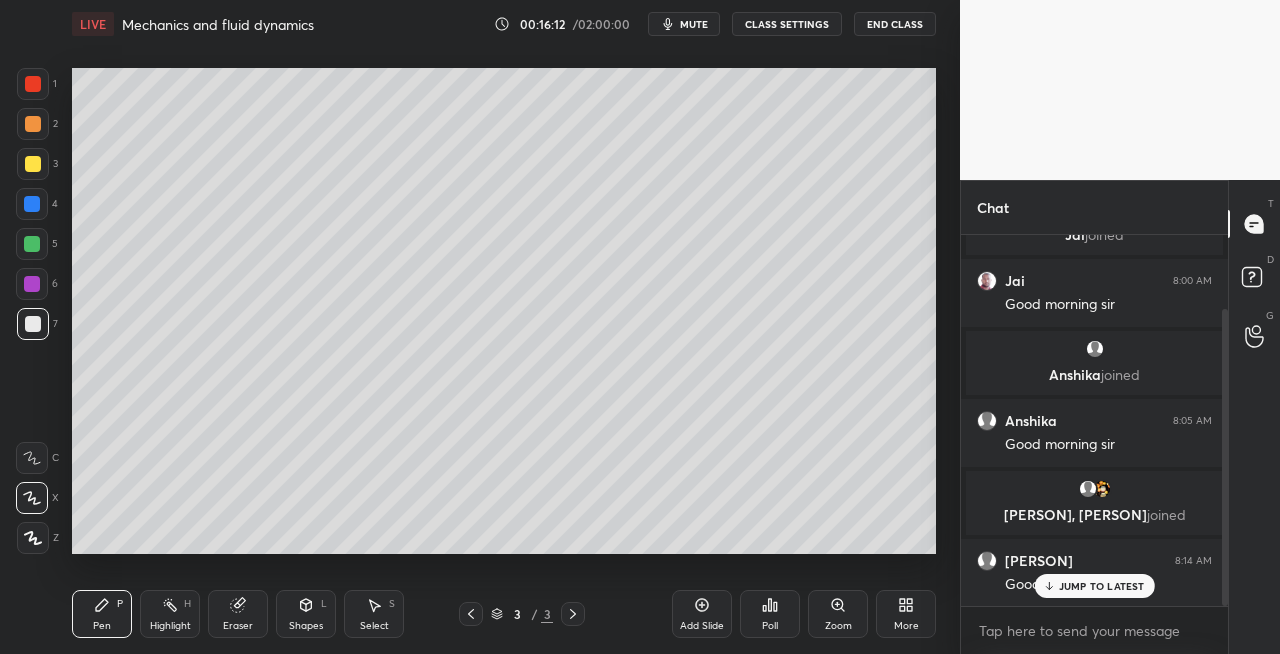click on "Shapes" at bounding box center (306, 626) 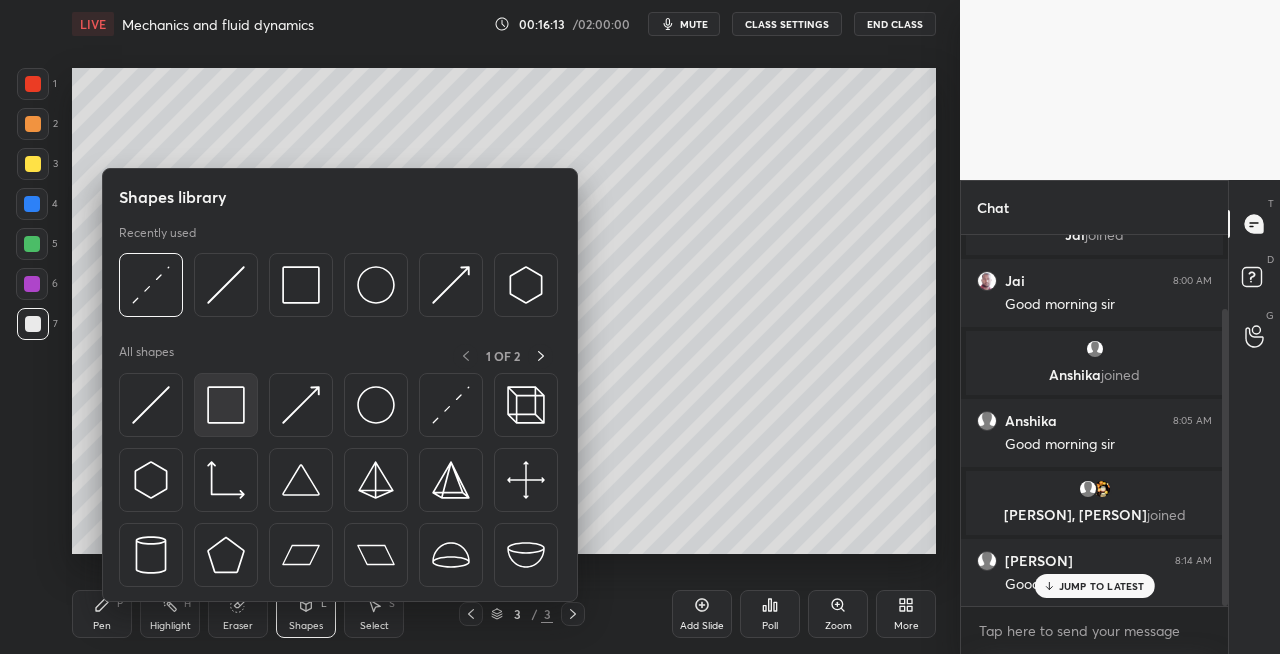 click at bounding box center (226, 405) 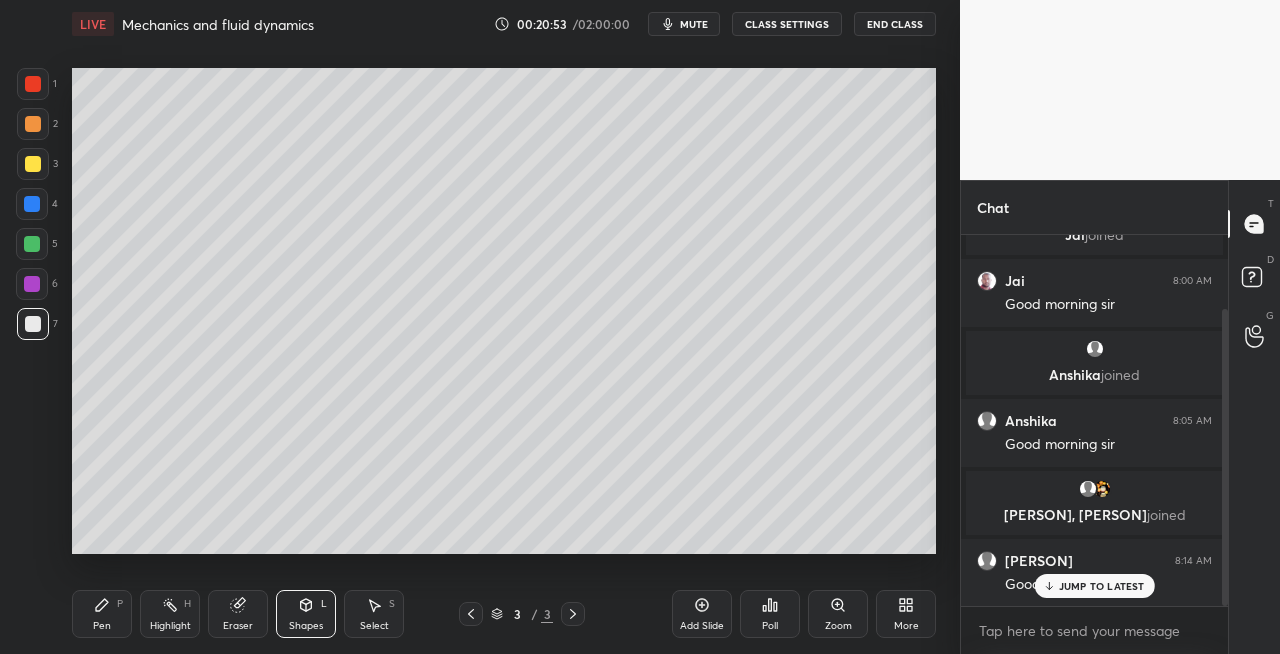 click 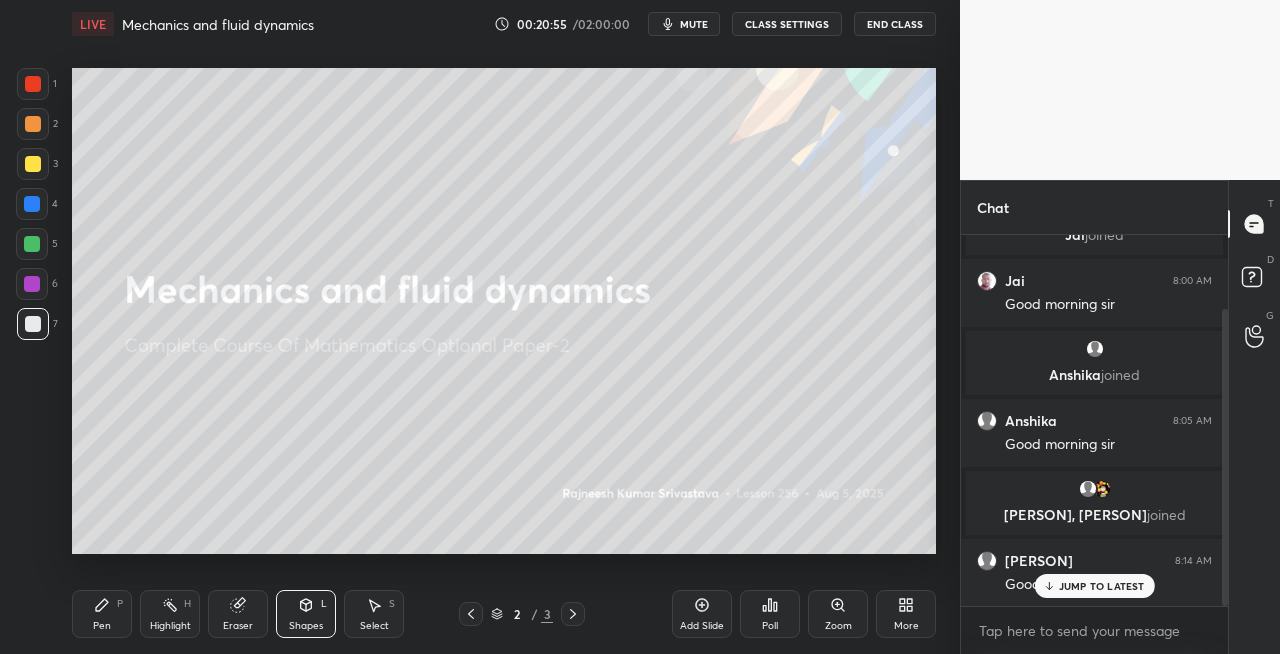 click 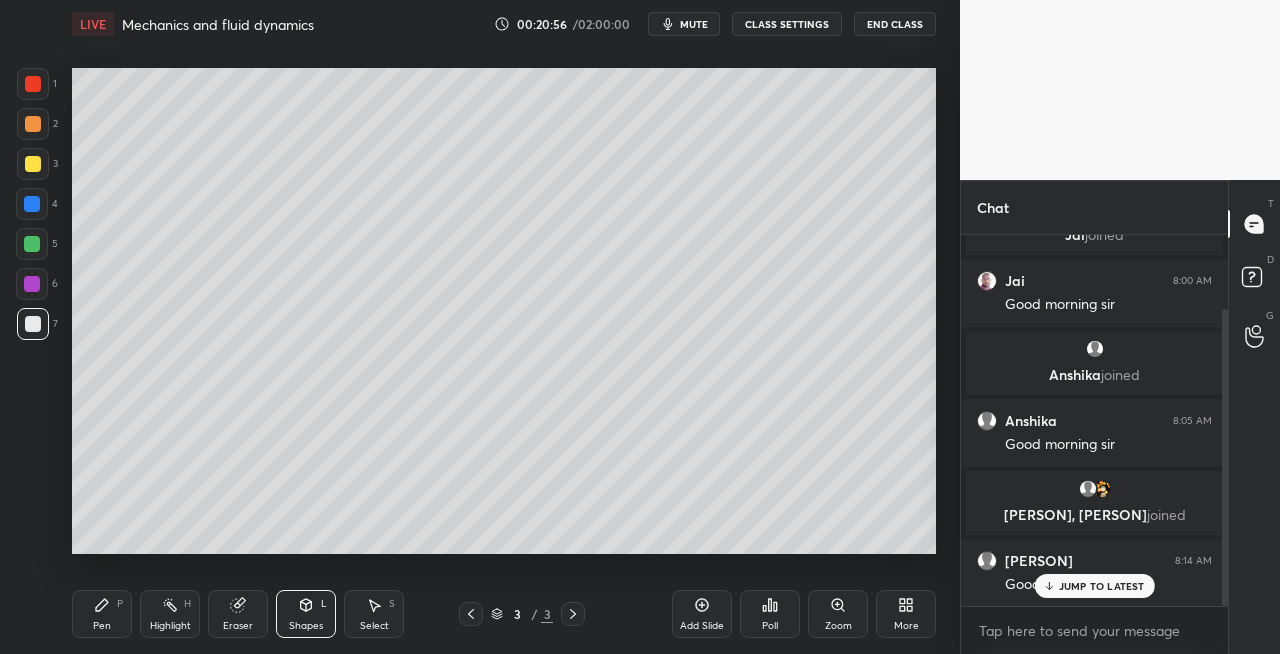 click at bounding box center [573, 614] 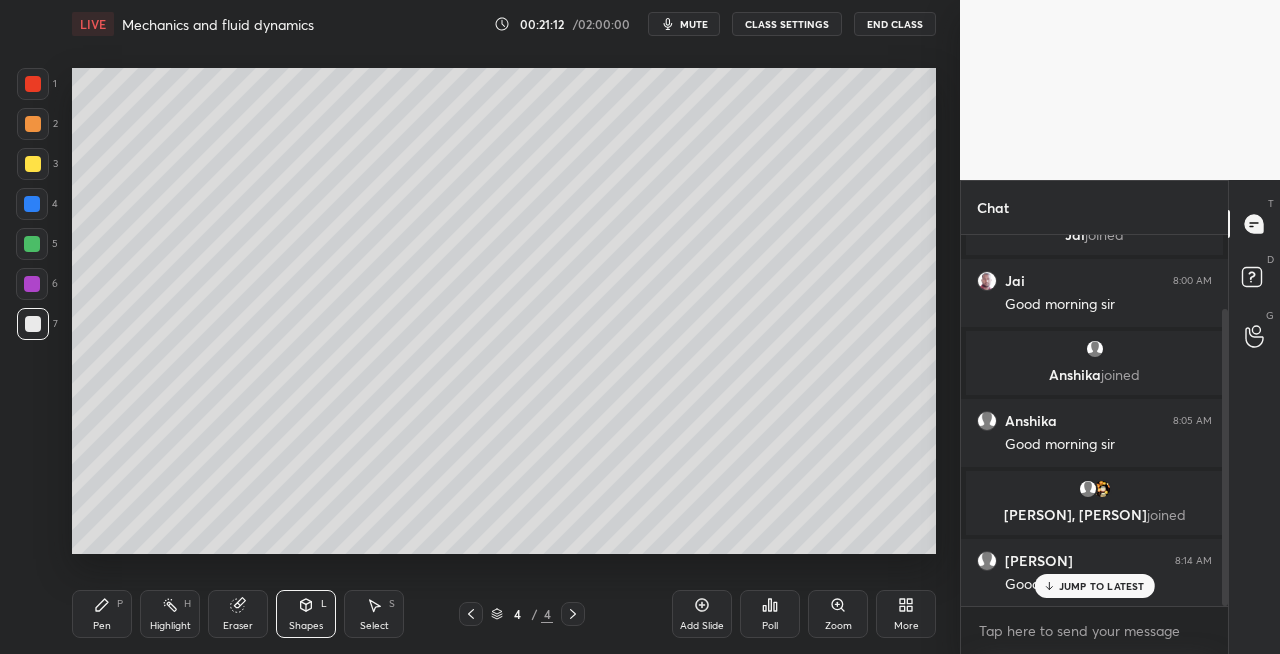 click at bounding box center (33, 164) 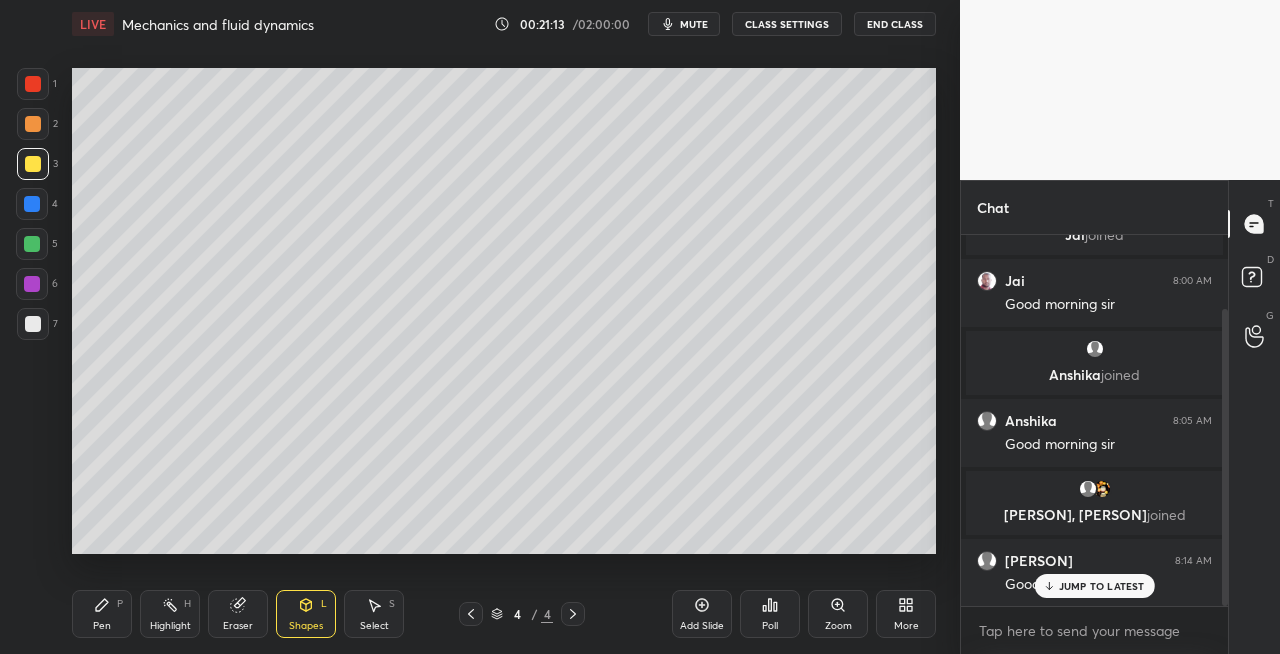 click on "Pen P" at bounding box center (102, 614) 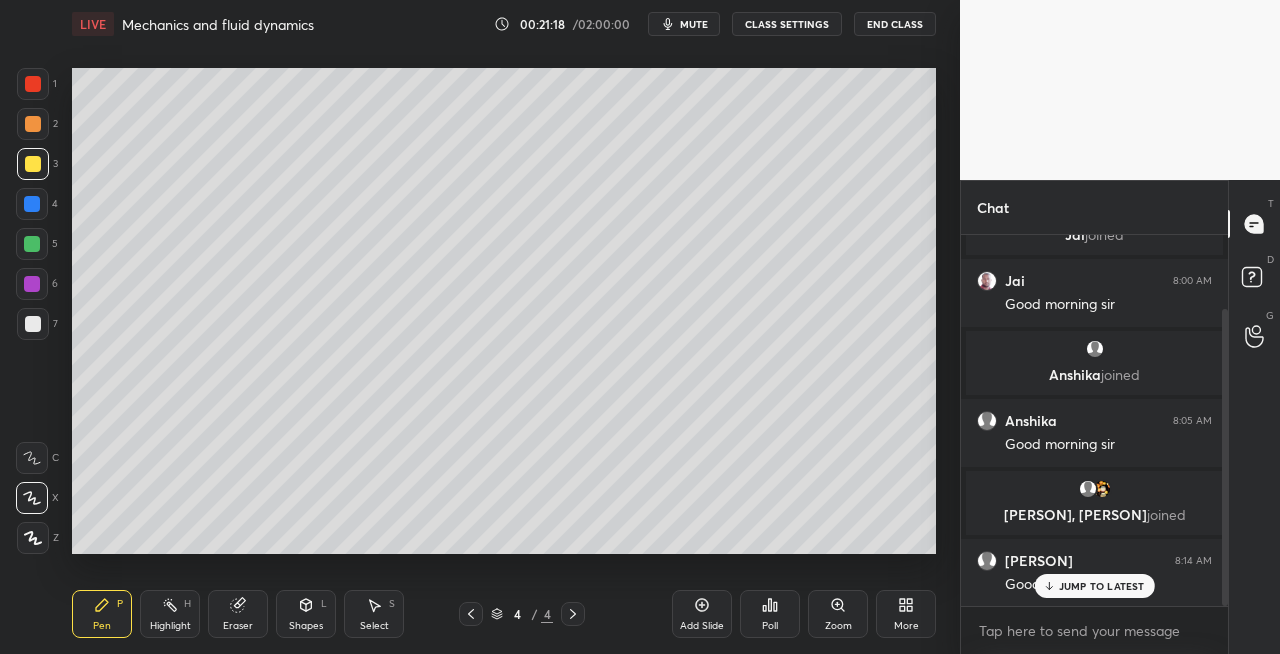 click on "Shapes L" at bounding box center [306, 614] 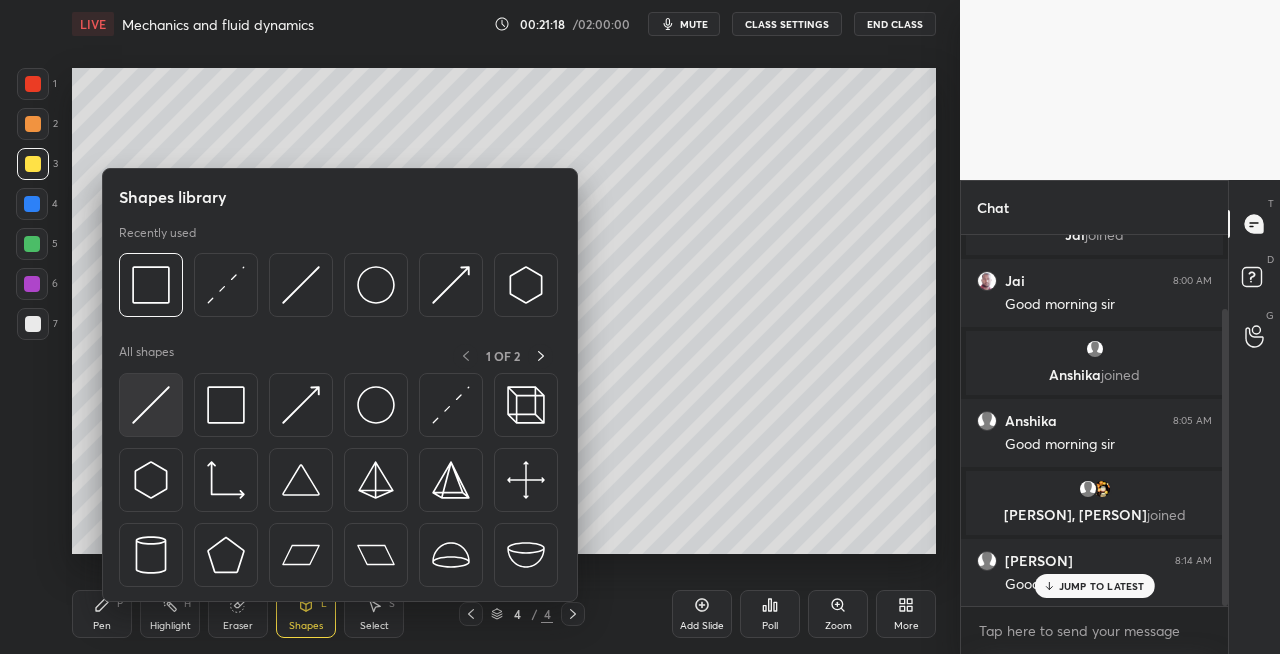 click at bounding box center (151, 405) 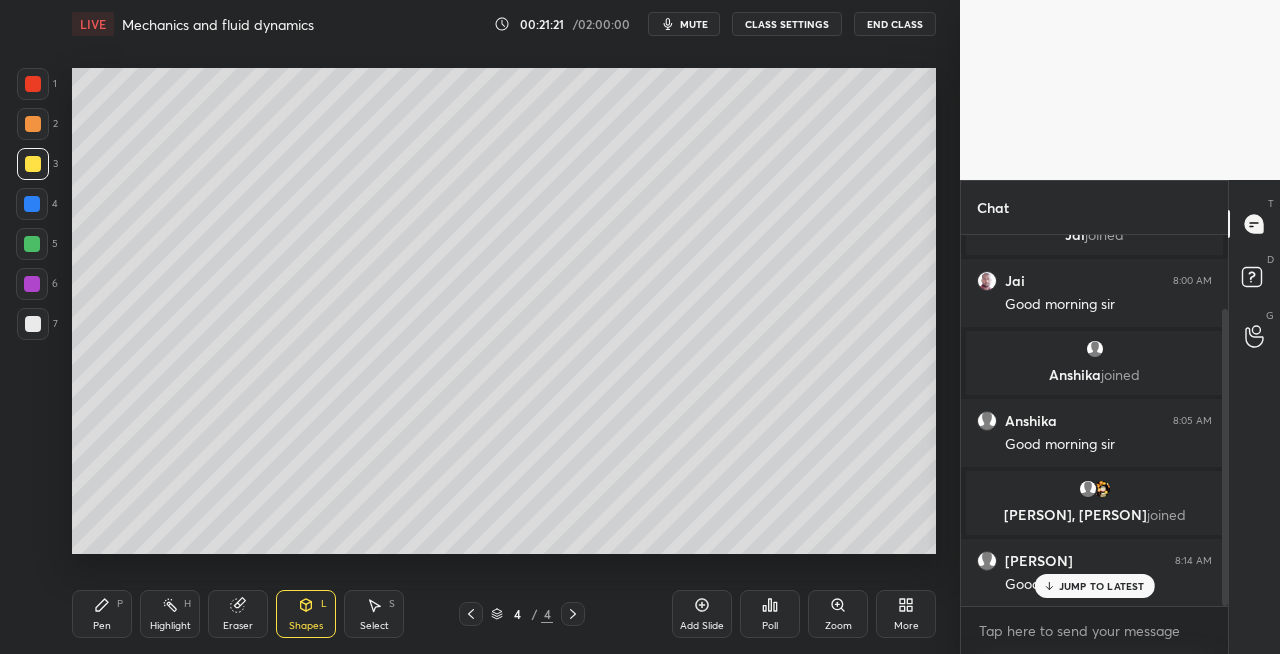click on "Pen" at bounding box center (102, 626) 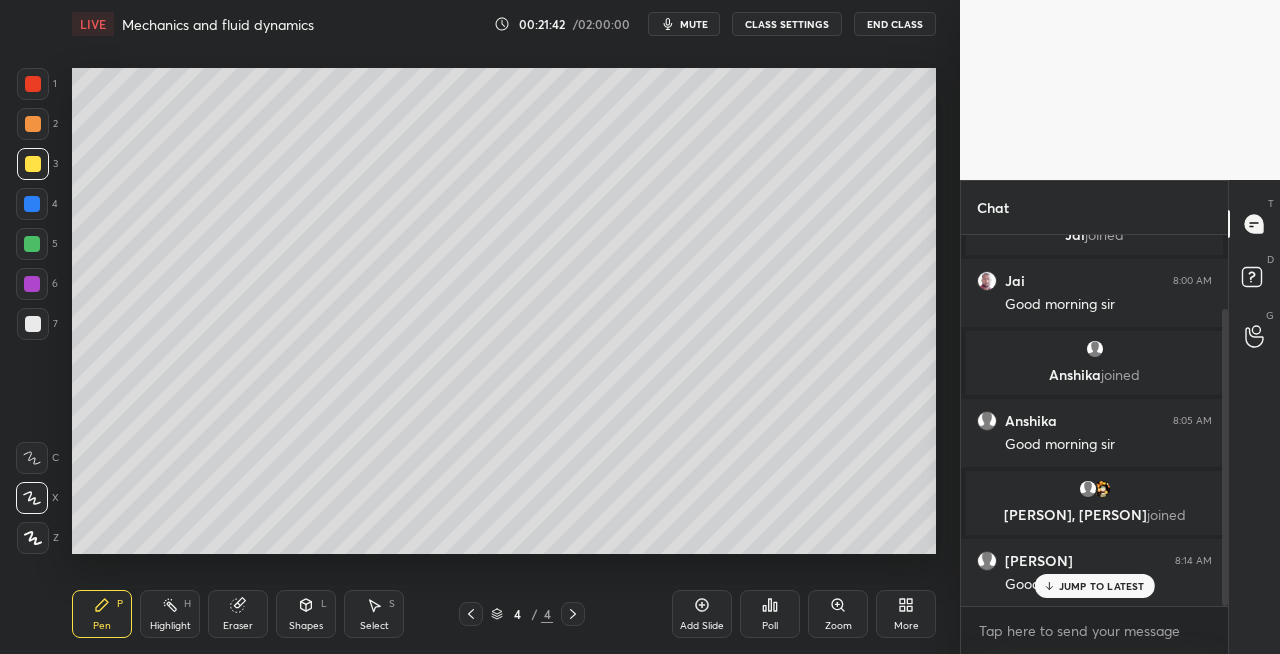click 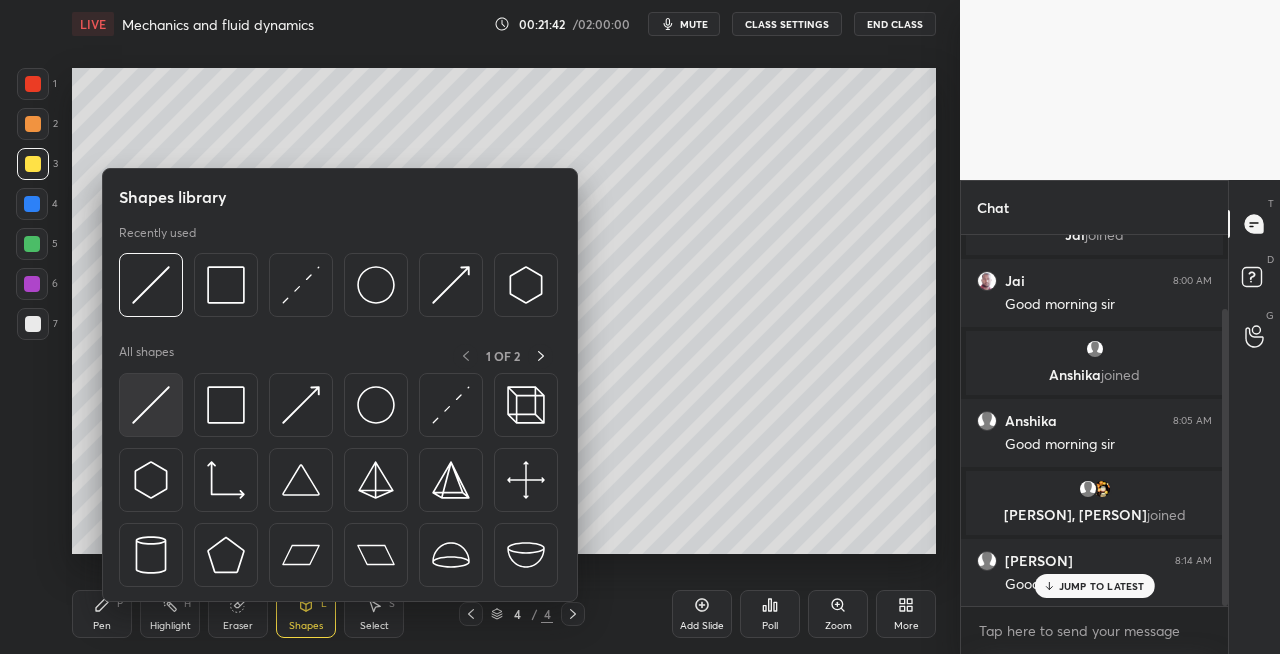 click at bounding box center [151, 405] 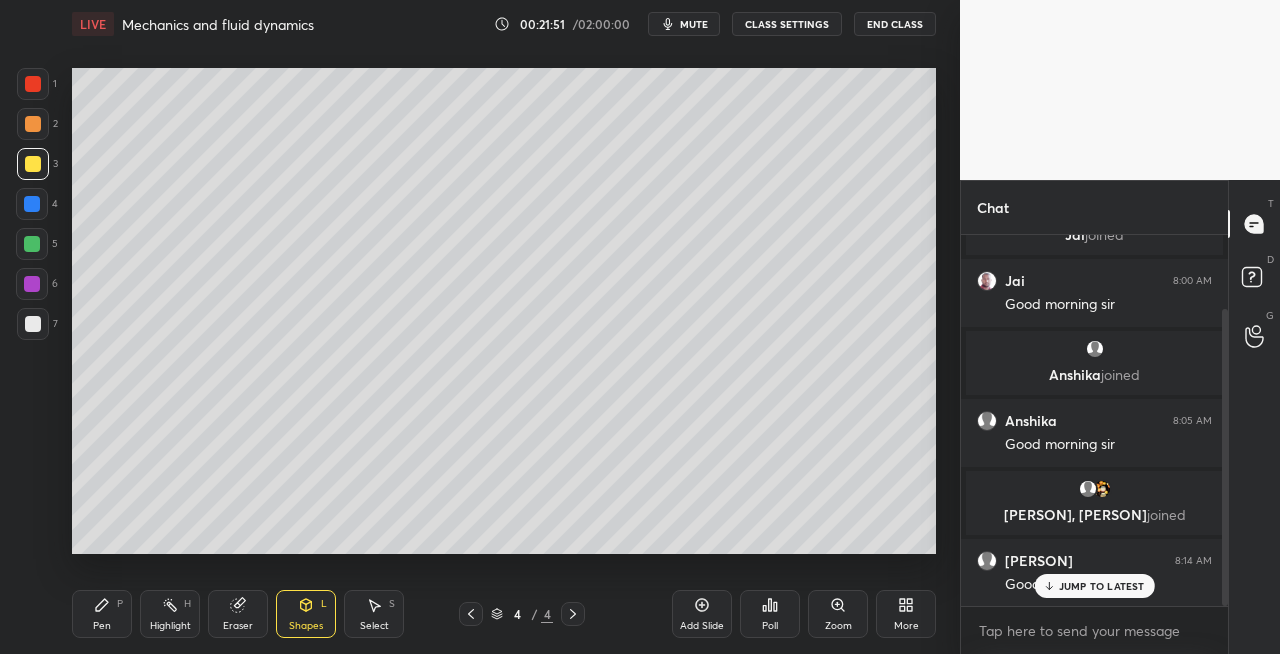 click on "Pen P" at bounding box center [102, 614] 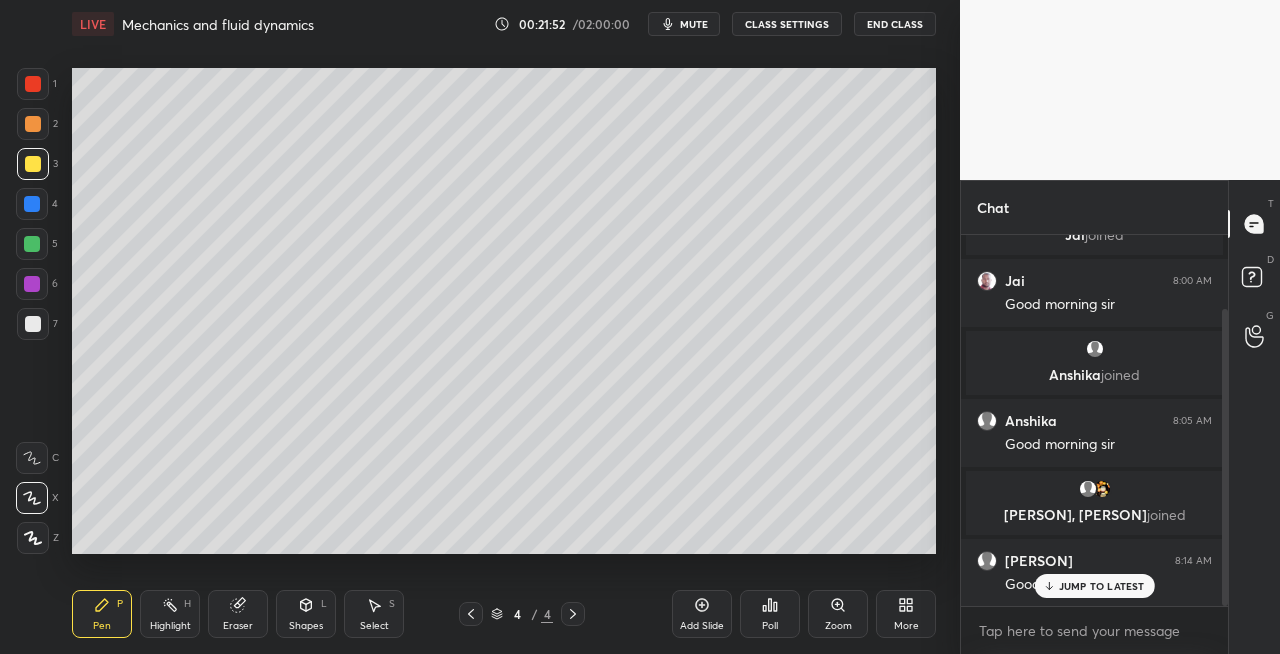 click at bounding box center (33, 324) 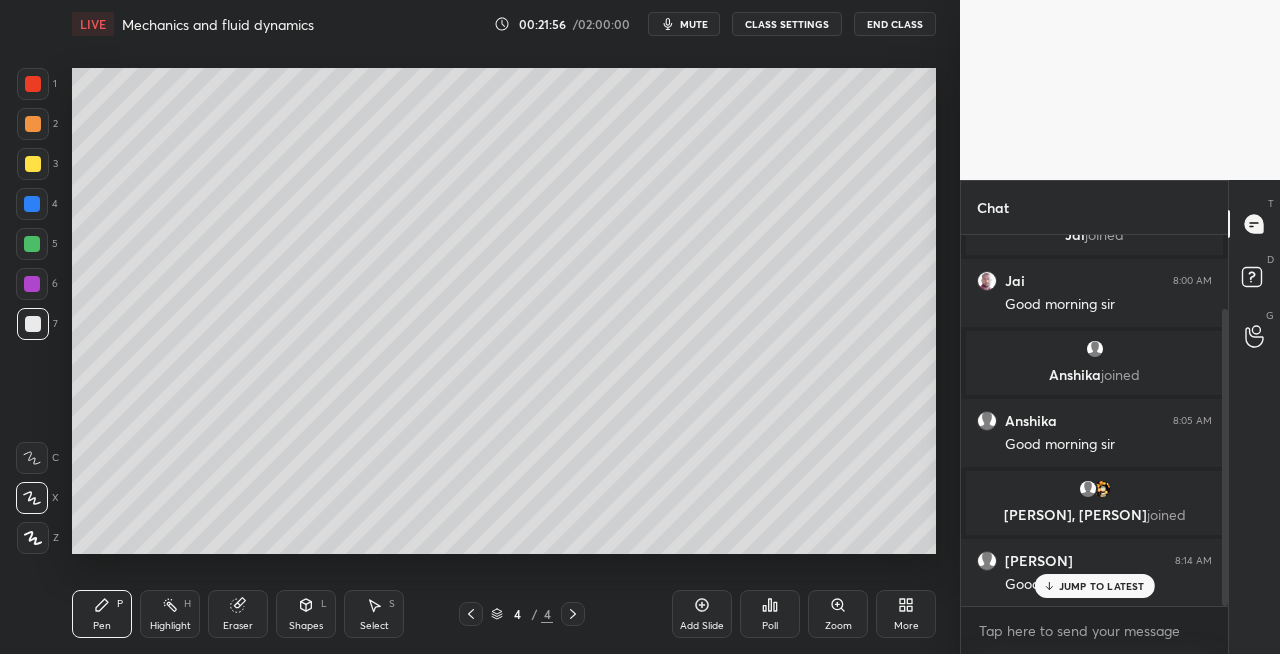 click on "Eraser" at bounding box center (238, 614) 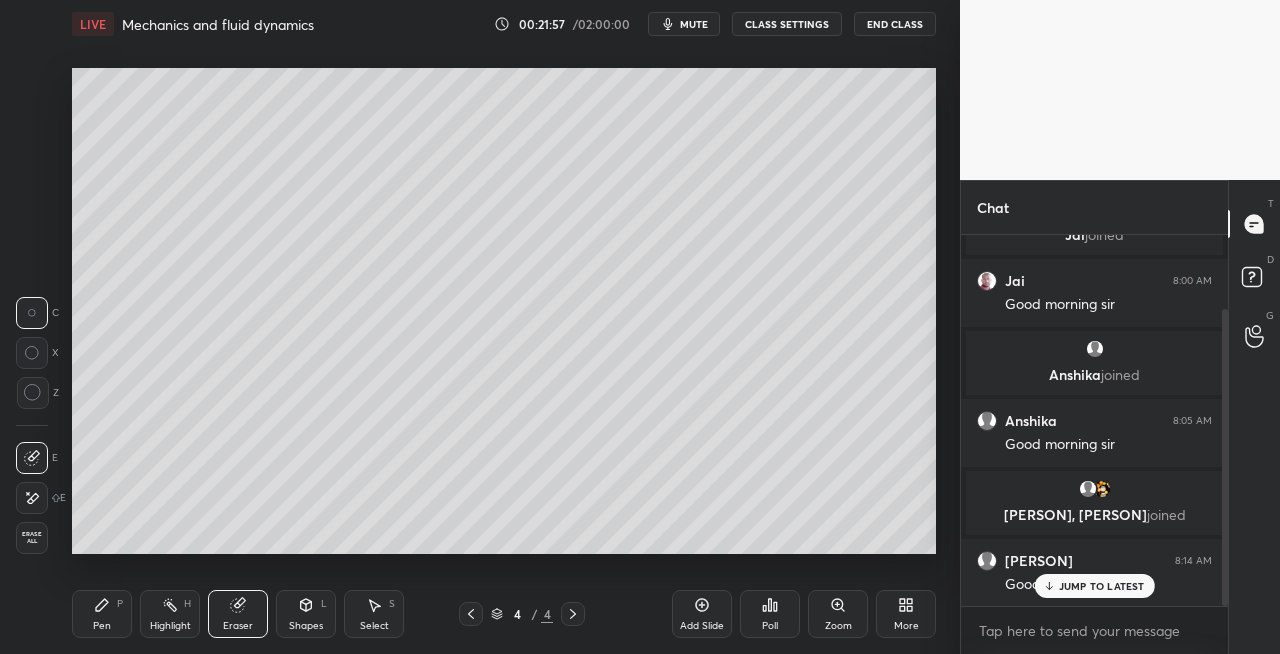 click on "Pen P" at bounding box center (102, 614) 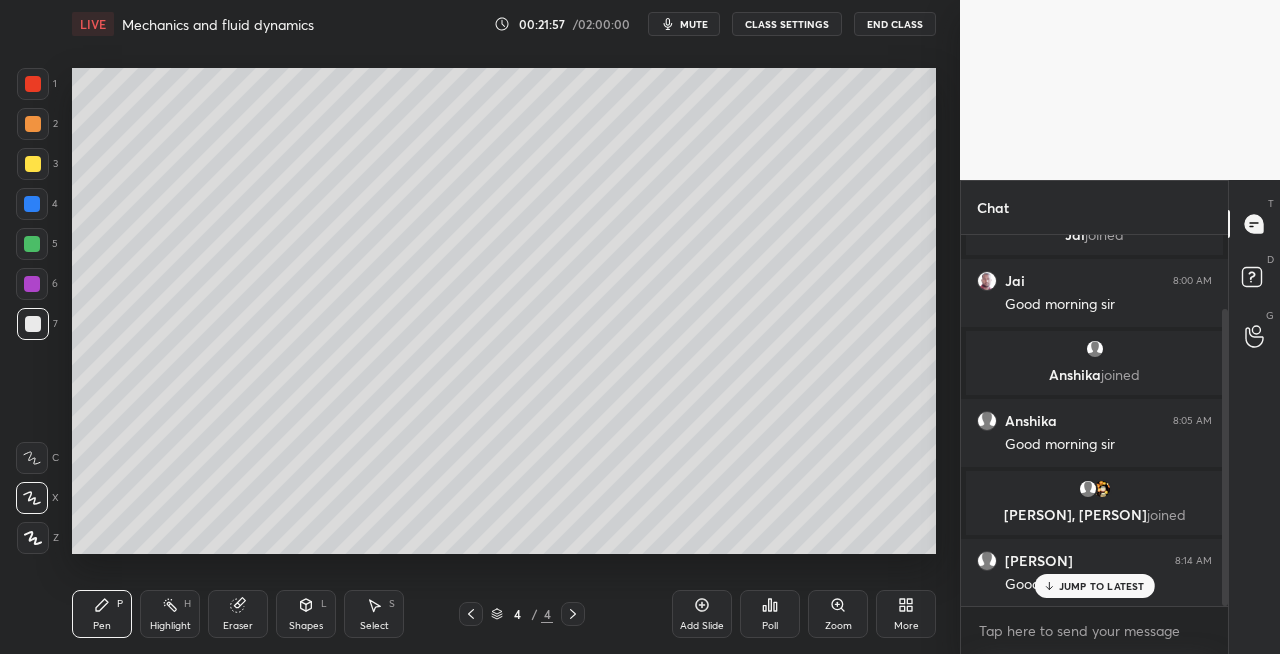 click at bounding box center [33, 164] 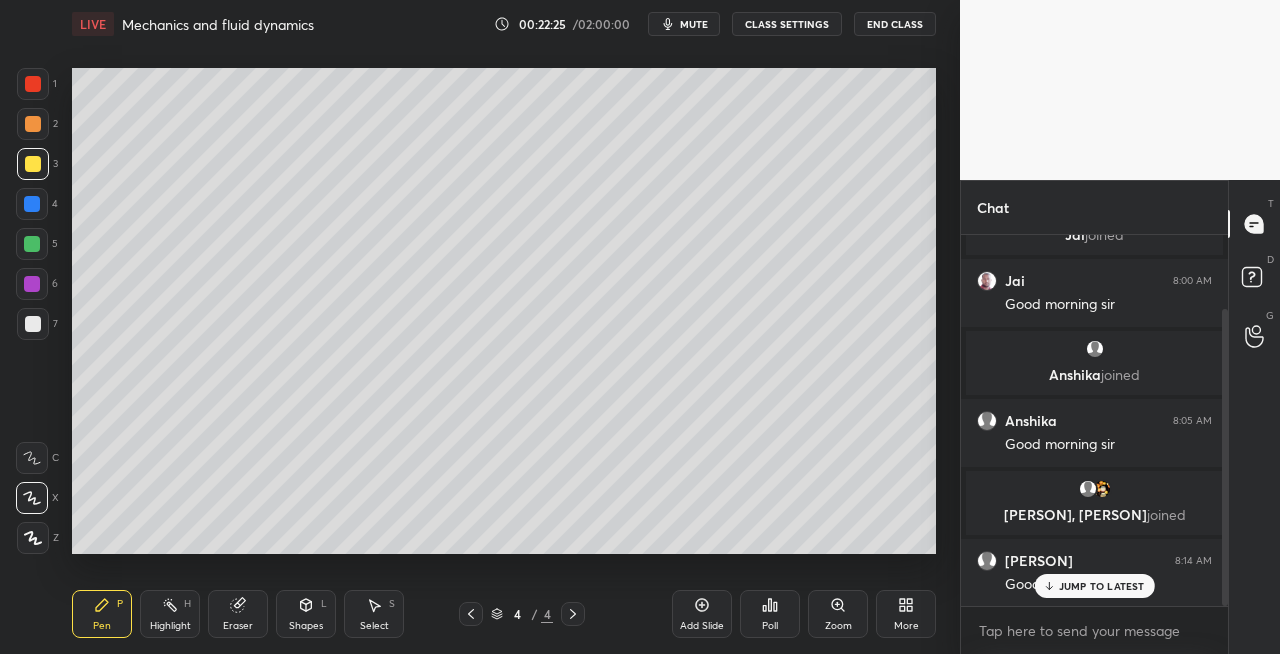 click on "Eraser" at bounding box center (238, 614) 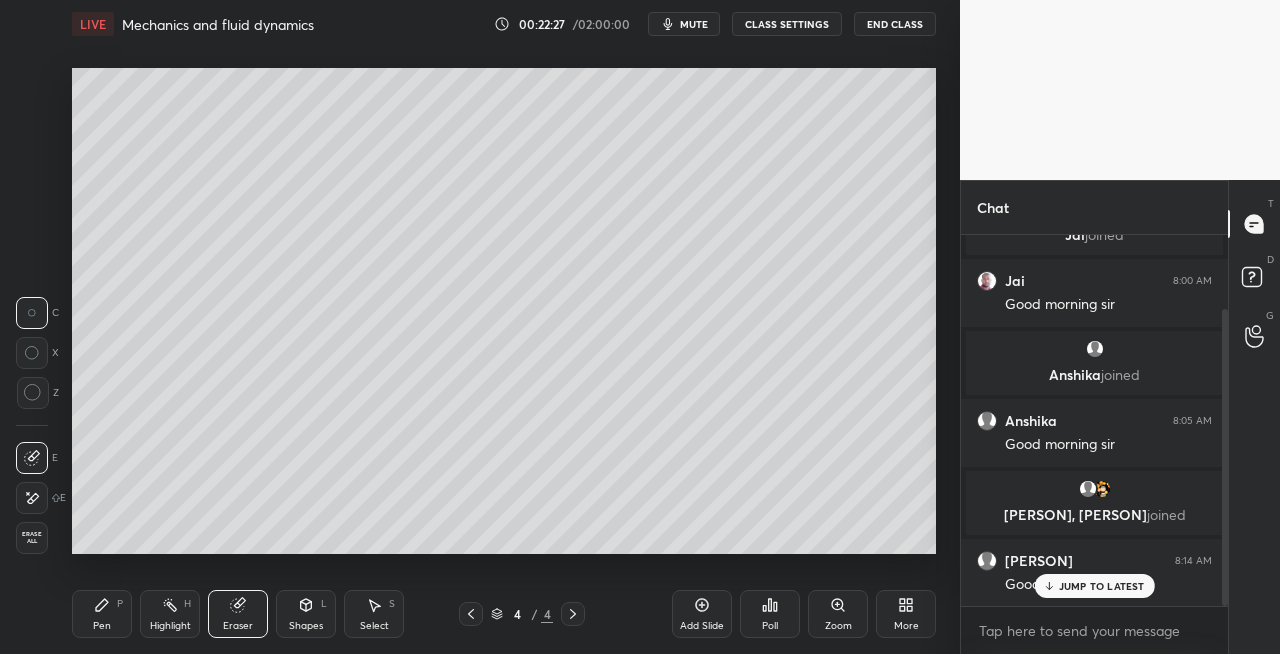 click on "Pen" at bounding box center (102, 626) 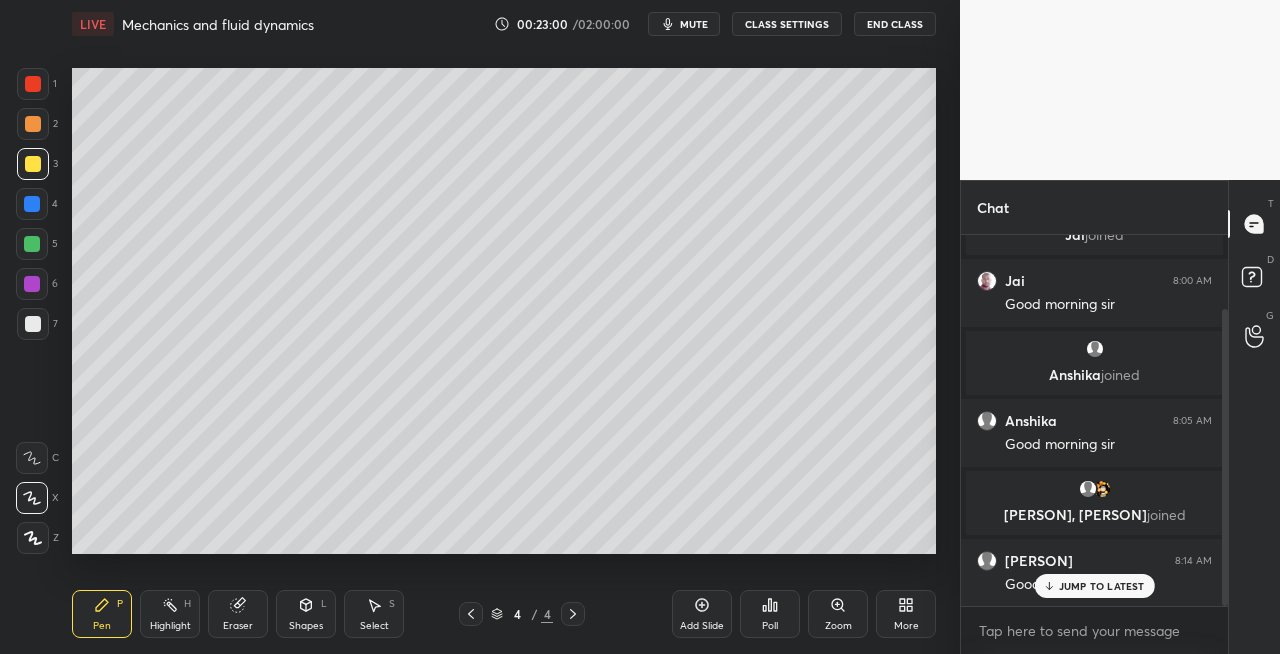 click on "Eraser" at bounding box center [238, 626] 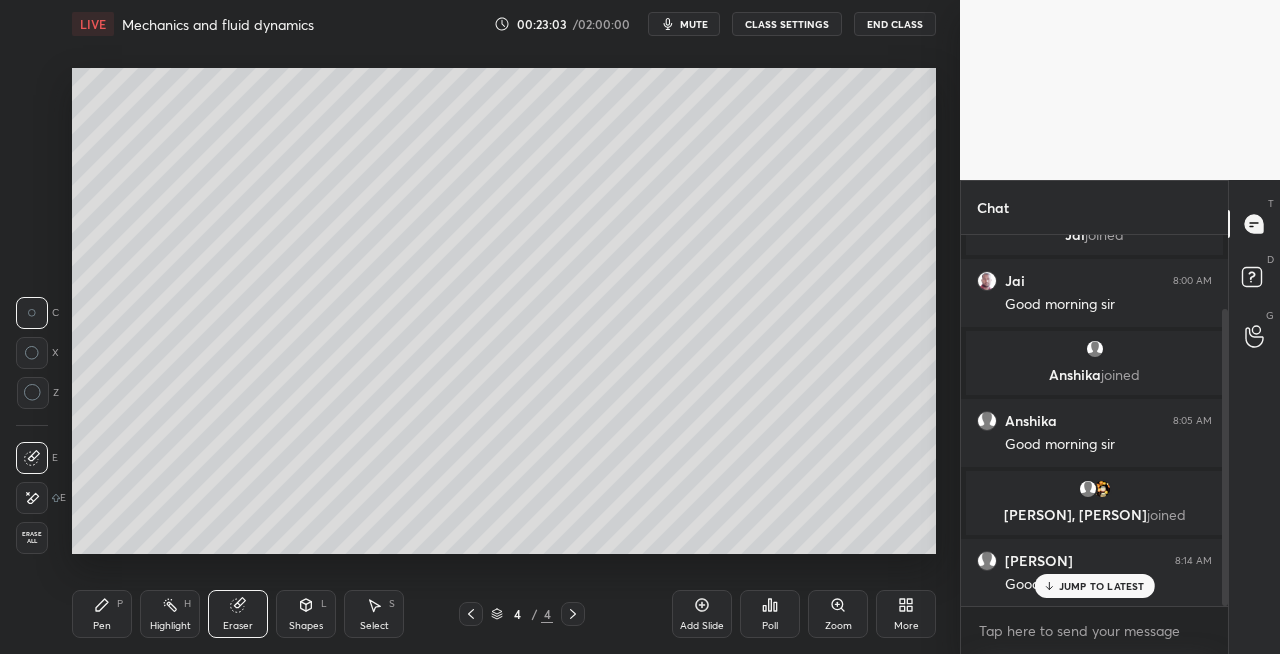 click on "Pen P" at bounding box center [102, 614] 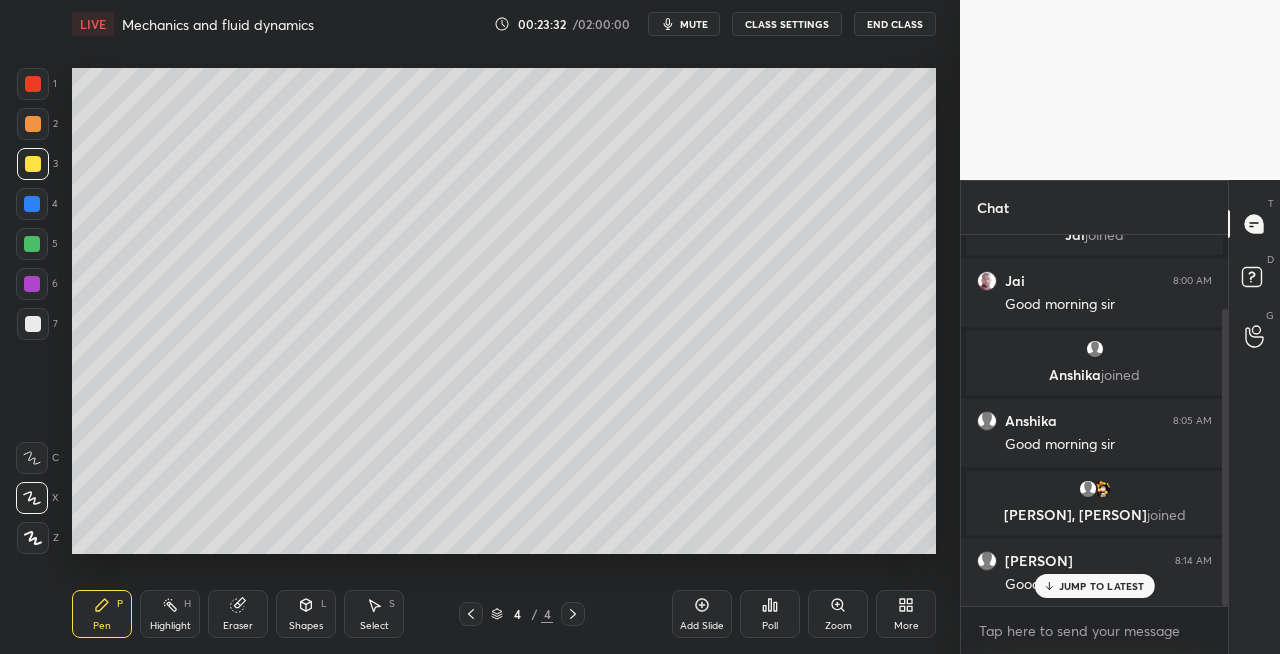 click on "6" at bounding box center (37, 288) 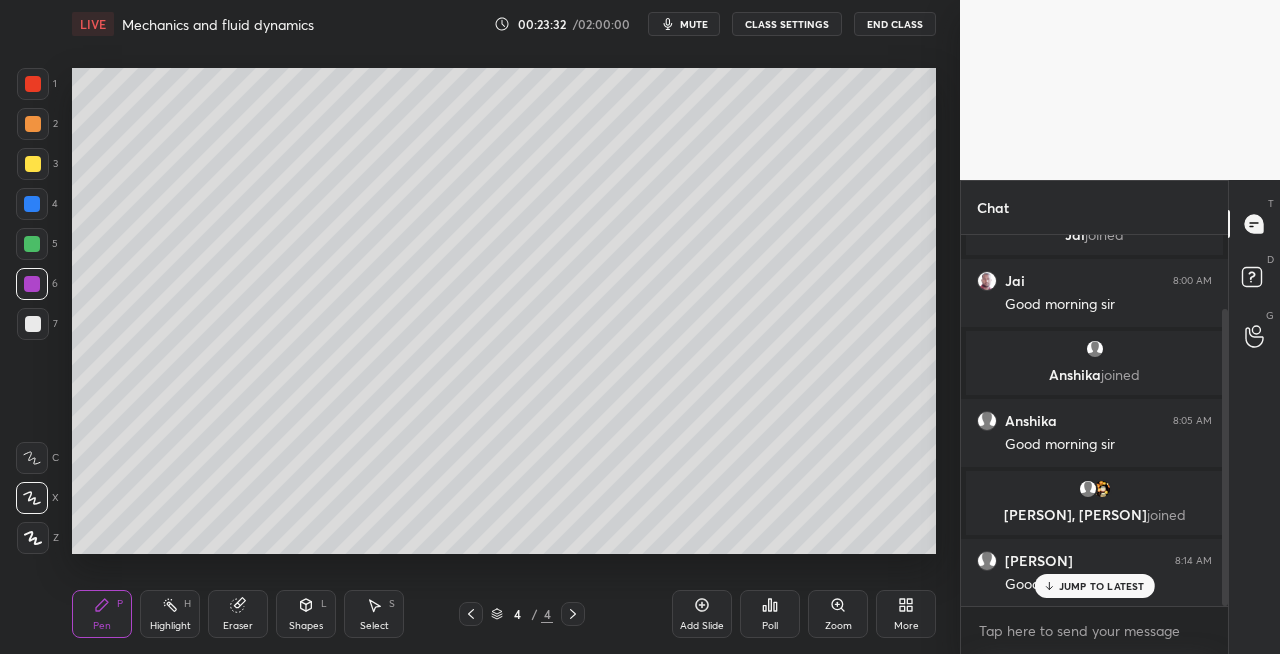click at bounding box center [33, 324] 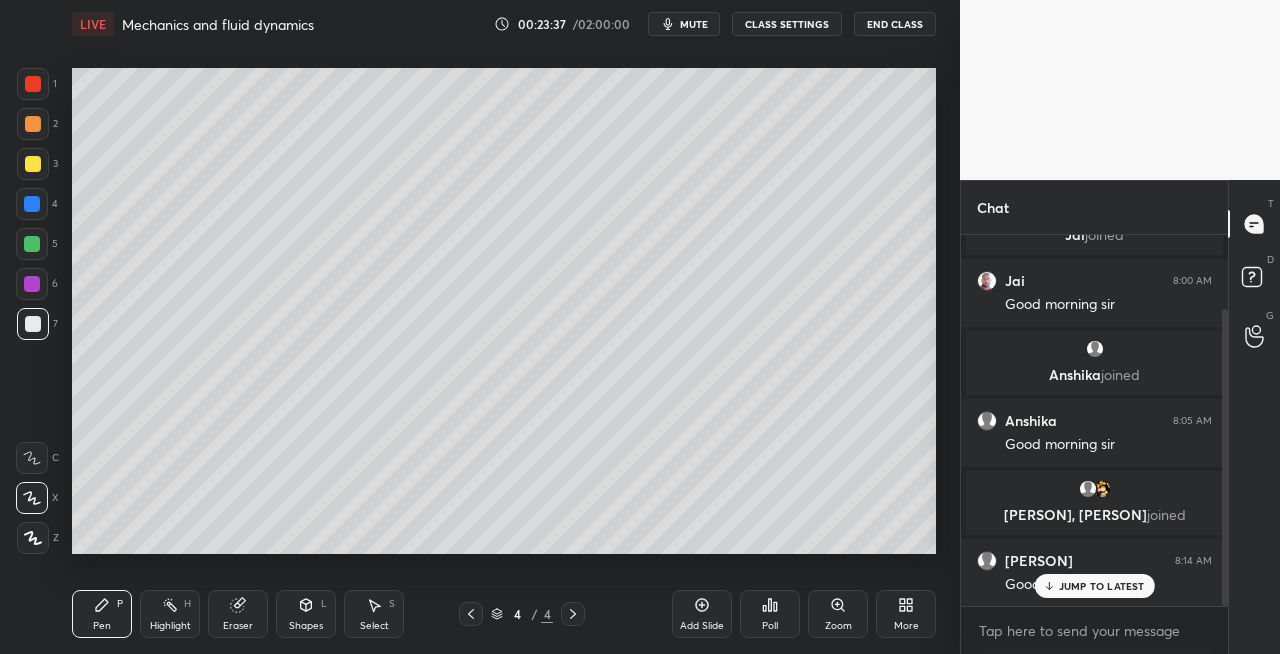 click on "Shapes" at bounding box center (306, 626) 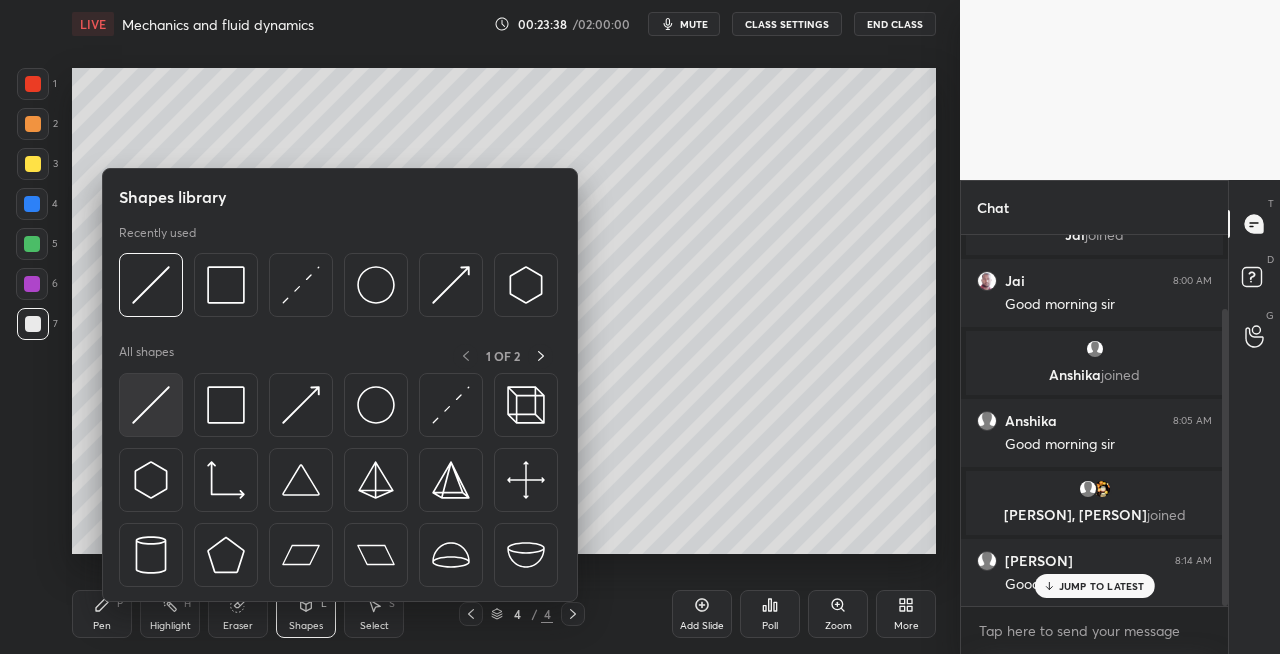 click at bounding box center (151, 405) 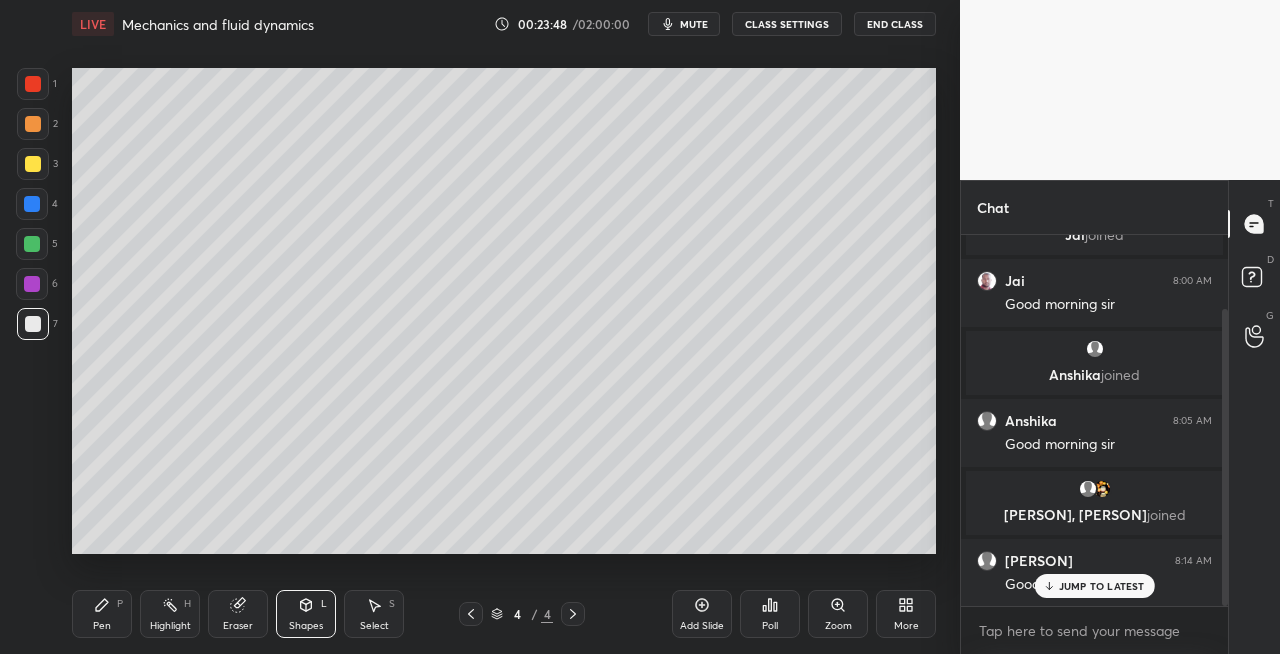click on "P" at bounding box center [120, 604] 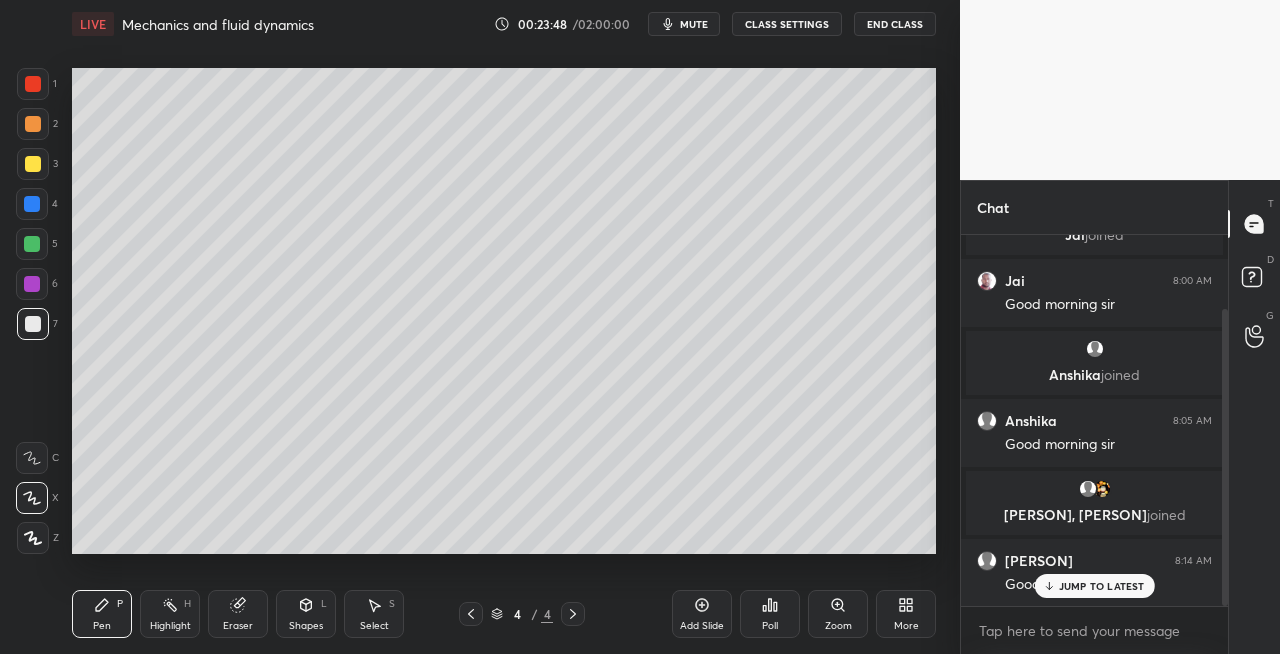 click at bounding box center [33, 324] 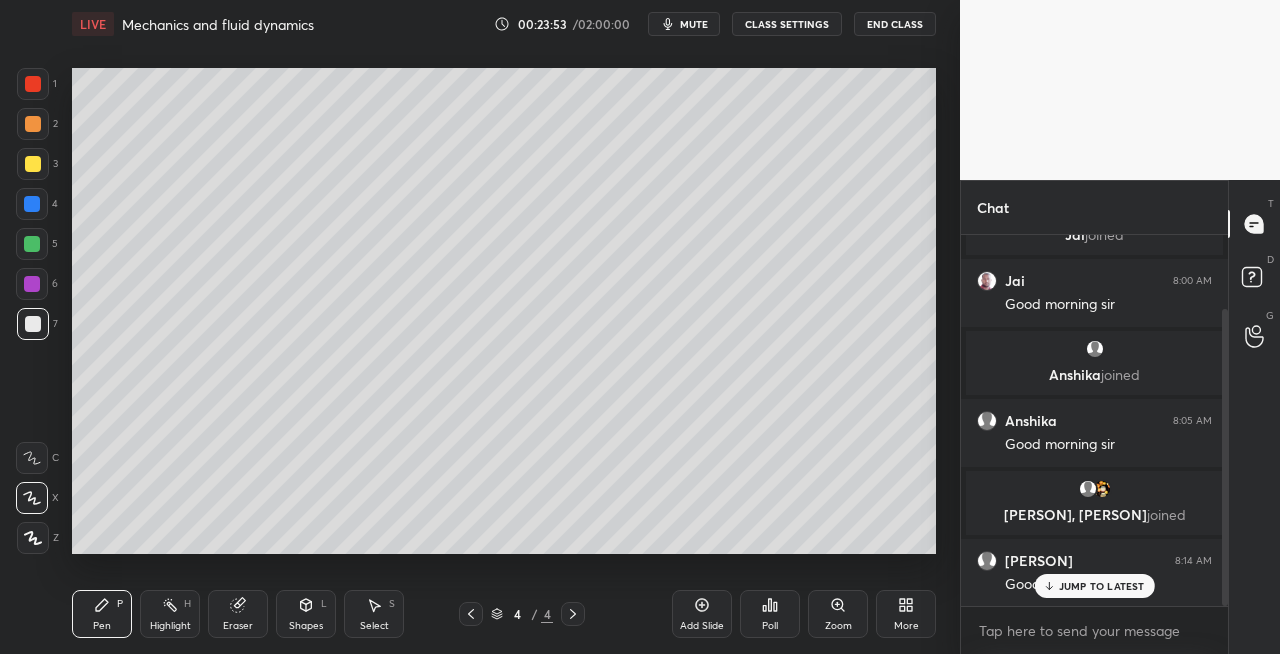 click on "Shapes" at bounding box center (306, 626) 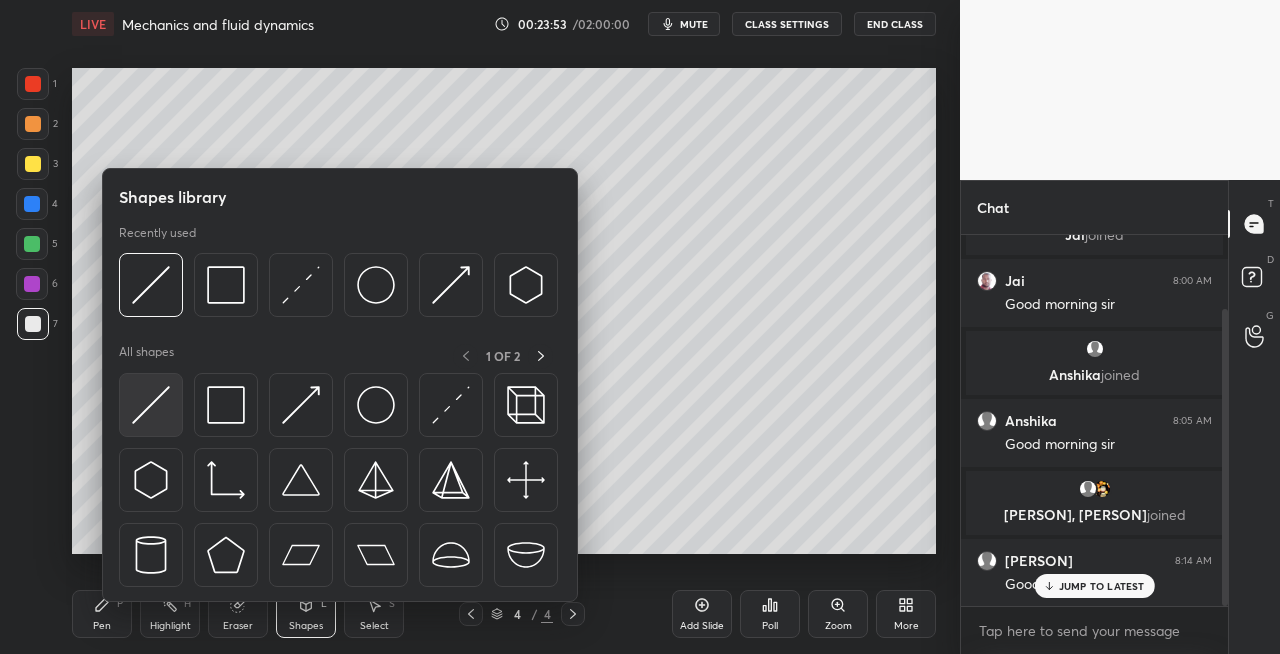 click at bounding box center (151, 405) 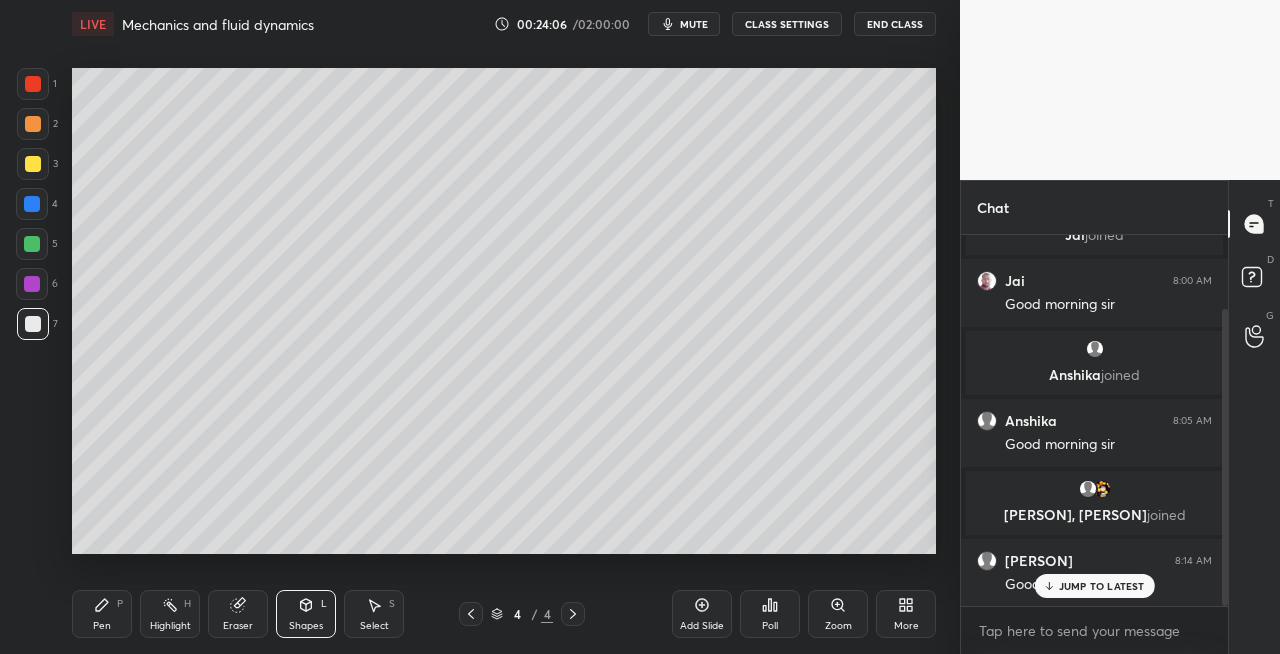 click on "Pen P" at bounding box center [102, 614] 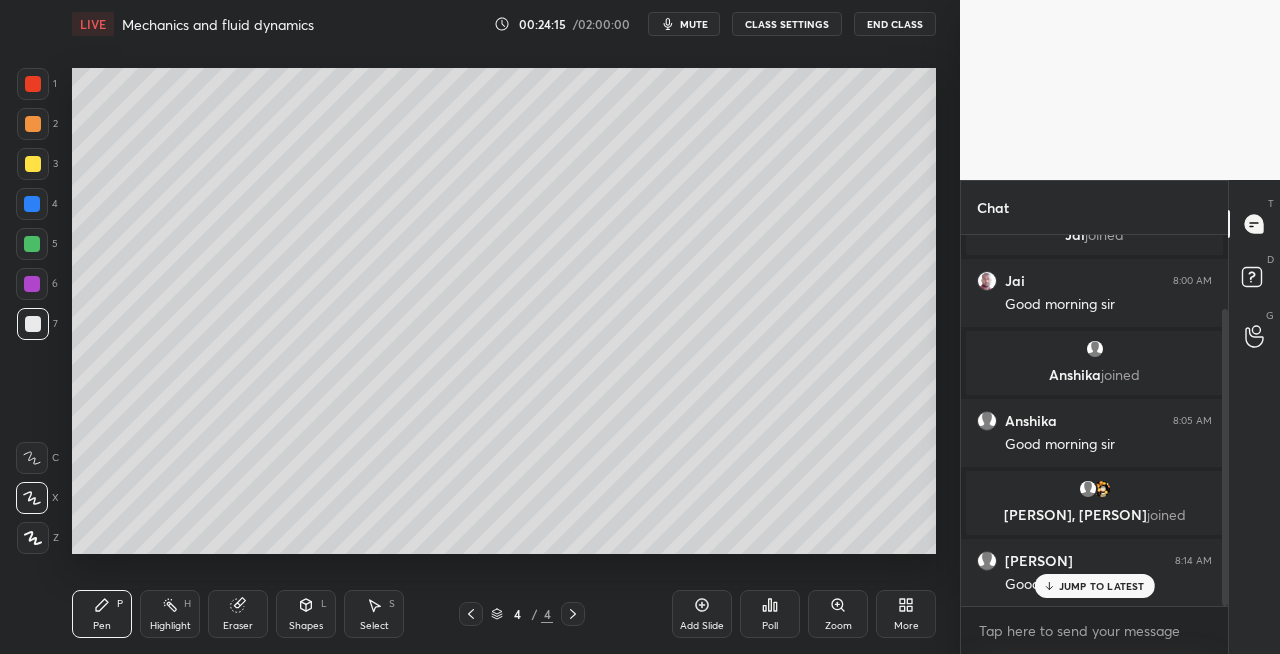 click on "L" at bounding box center [324, 604] 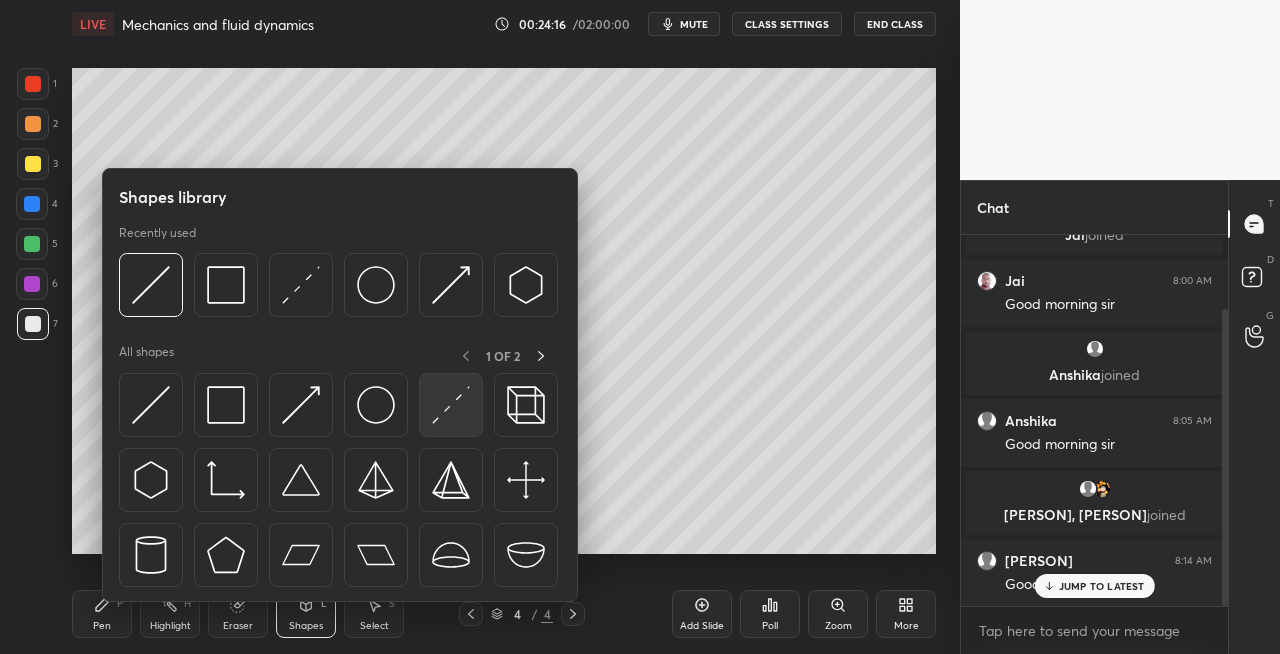 click at bounding box center [451, 405] 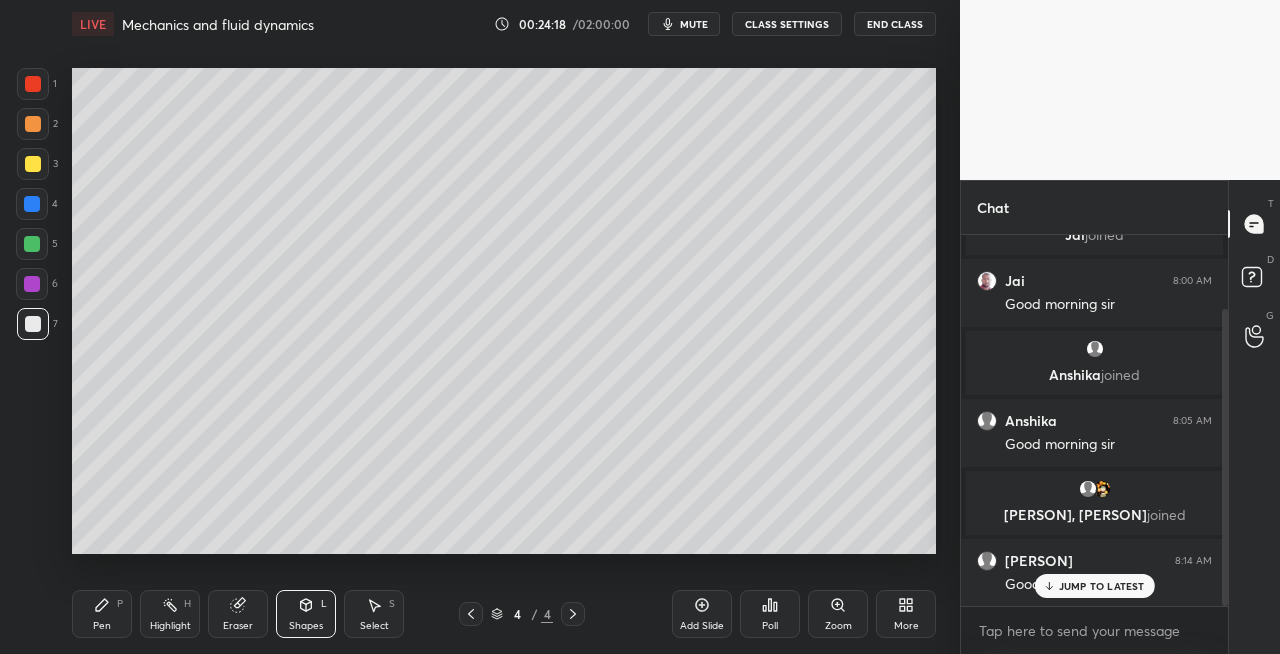click at bounding box center [33, 124] 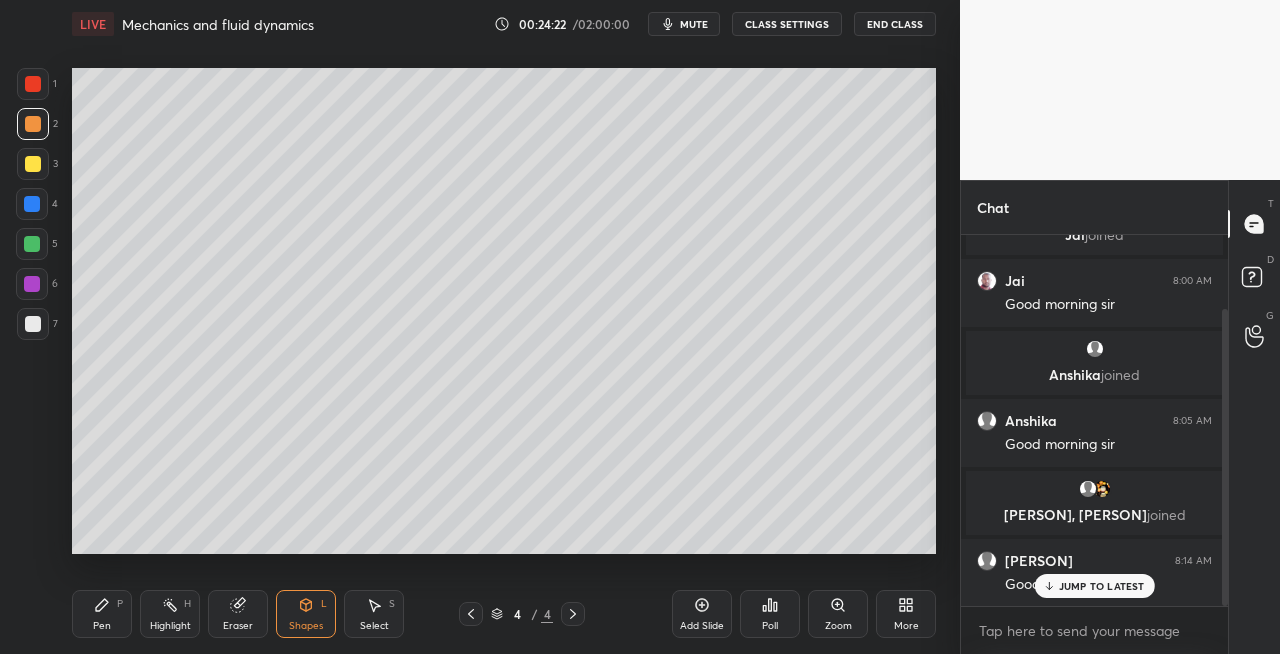 click on "Shapes L" at bounding box center [306, 614] 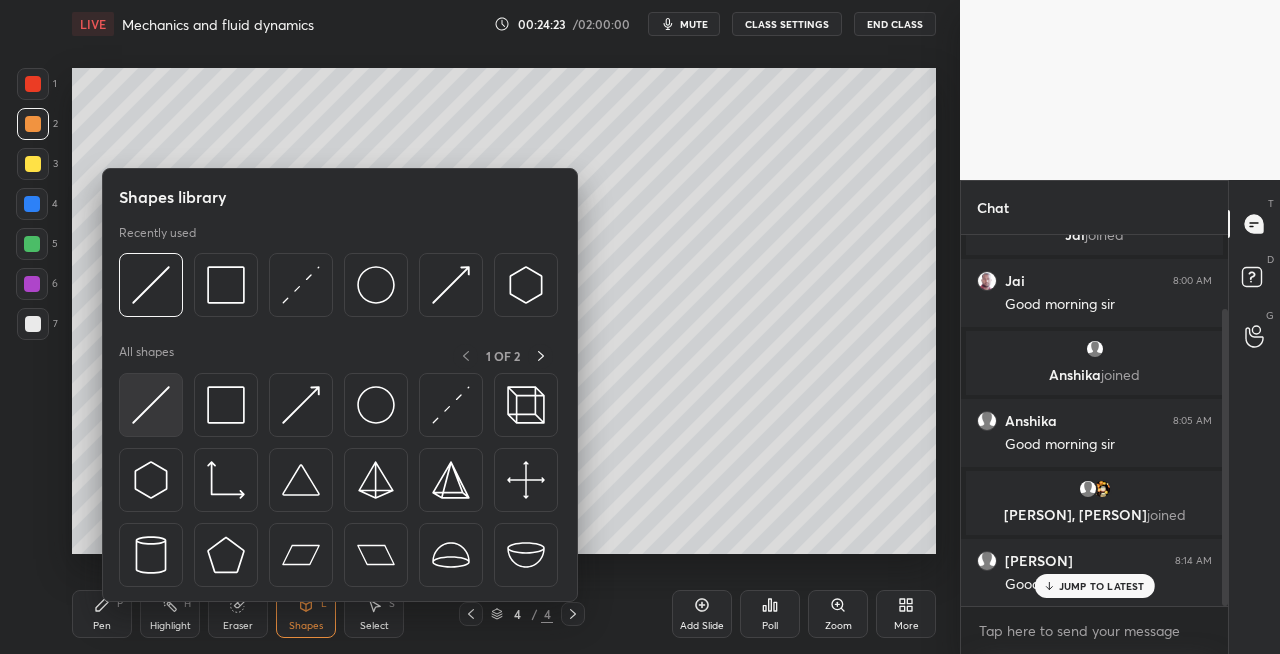 click at bounding box center (151, 405) 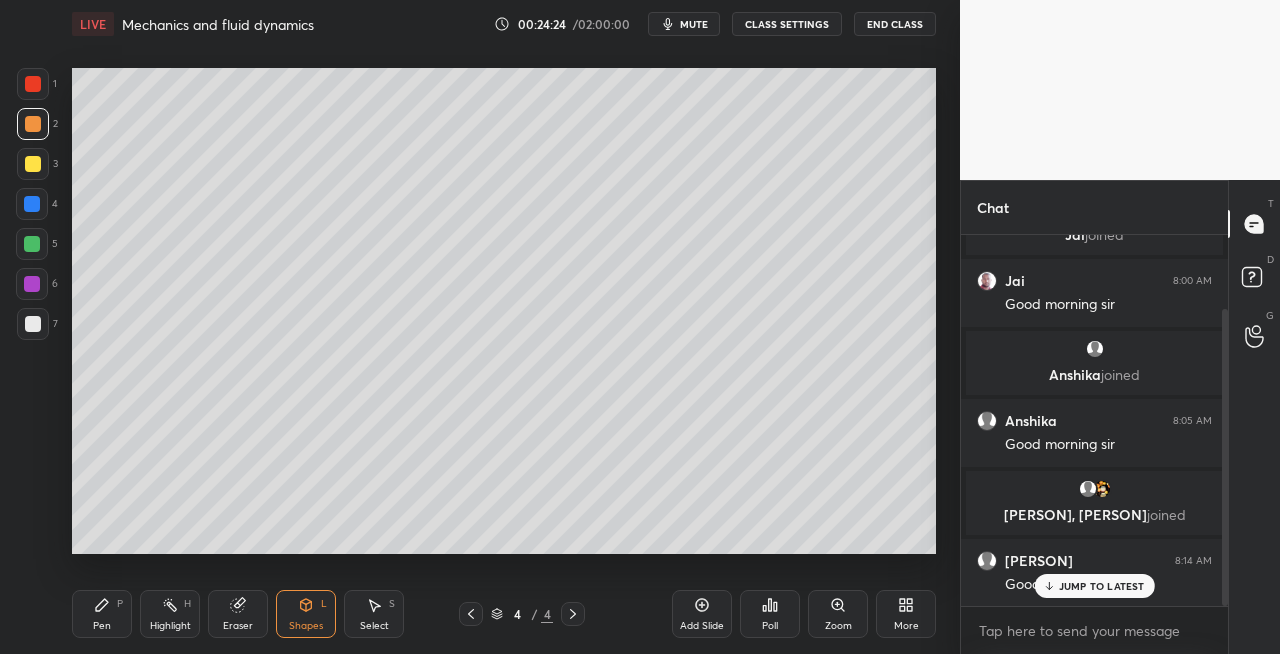 click at bounding box center [33, 324] 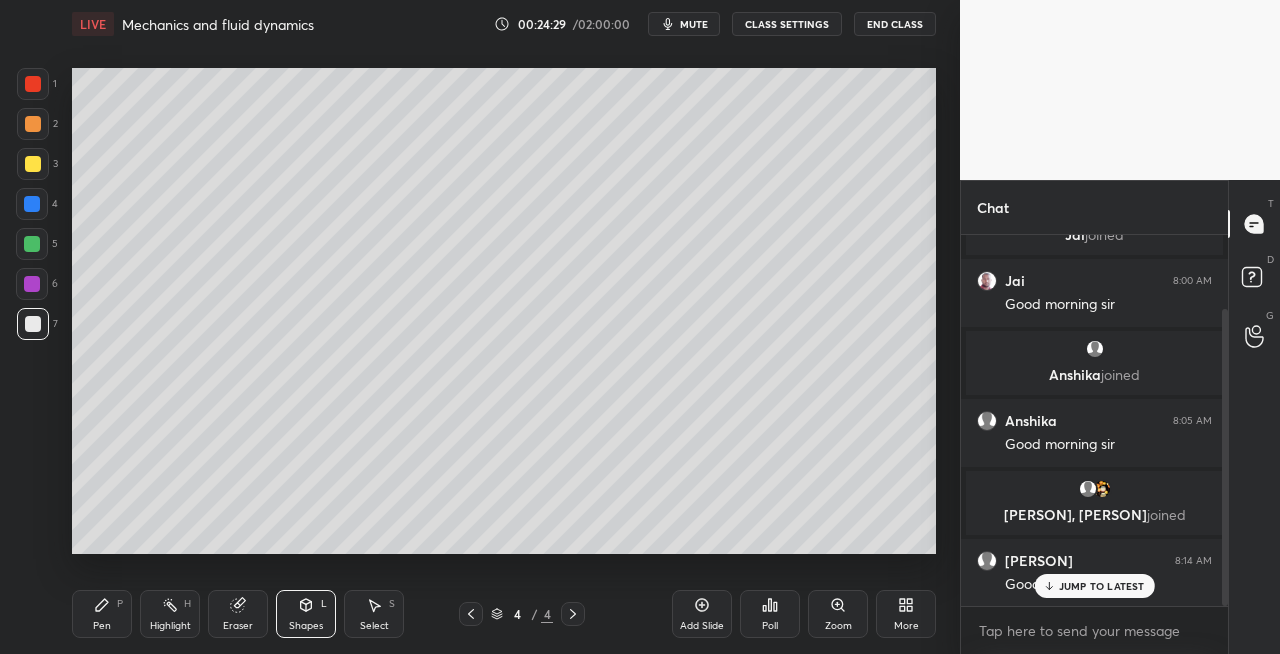 click on "Pen" at bounding box center (102, 626) 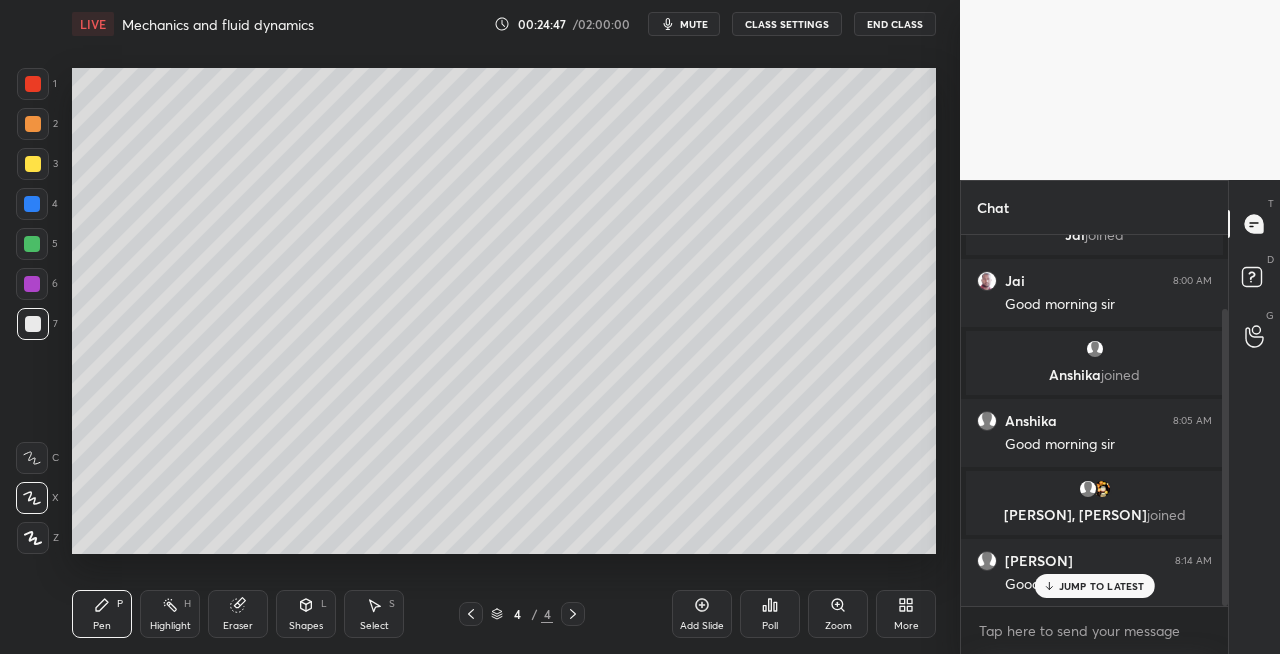 click on "Shapes L" at bounding box center (306, 614) 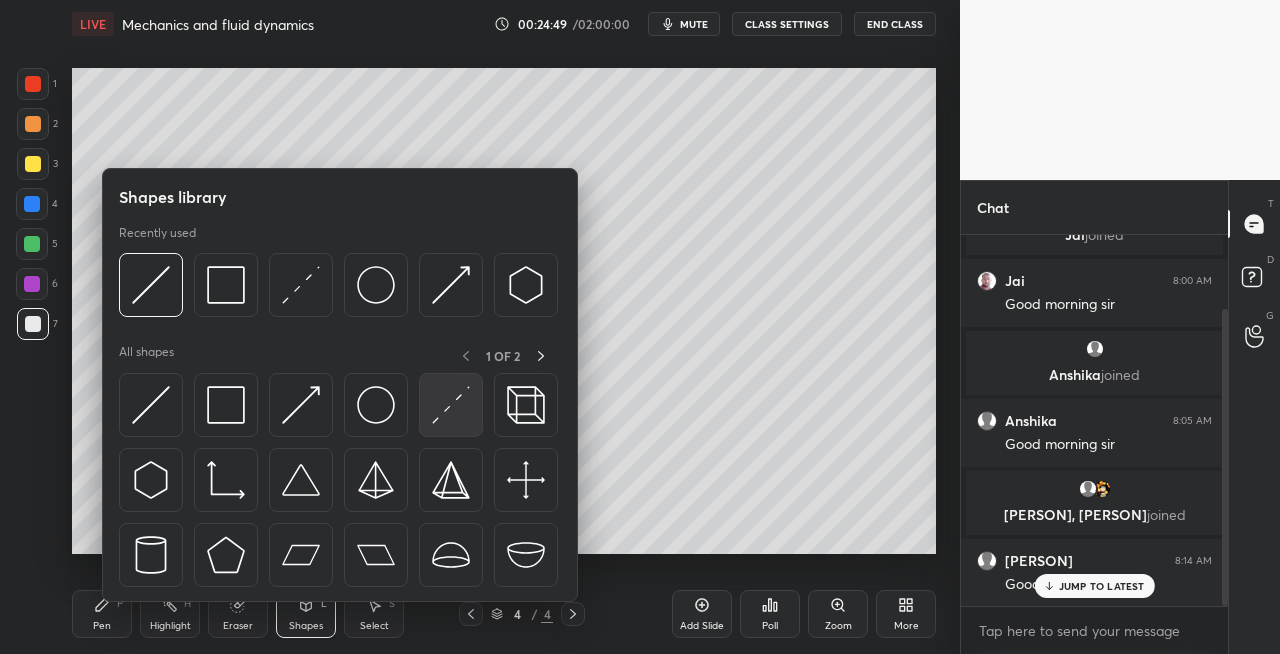click at bounding box center (451, 405) 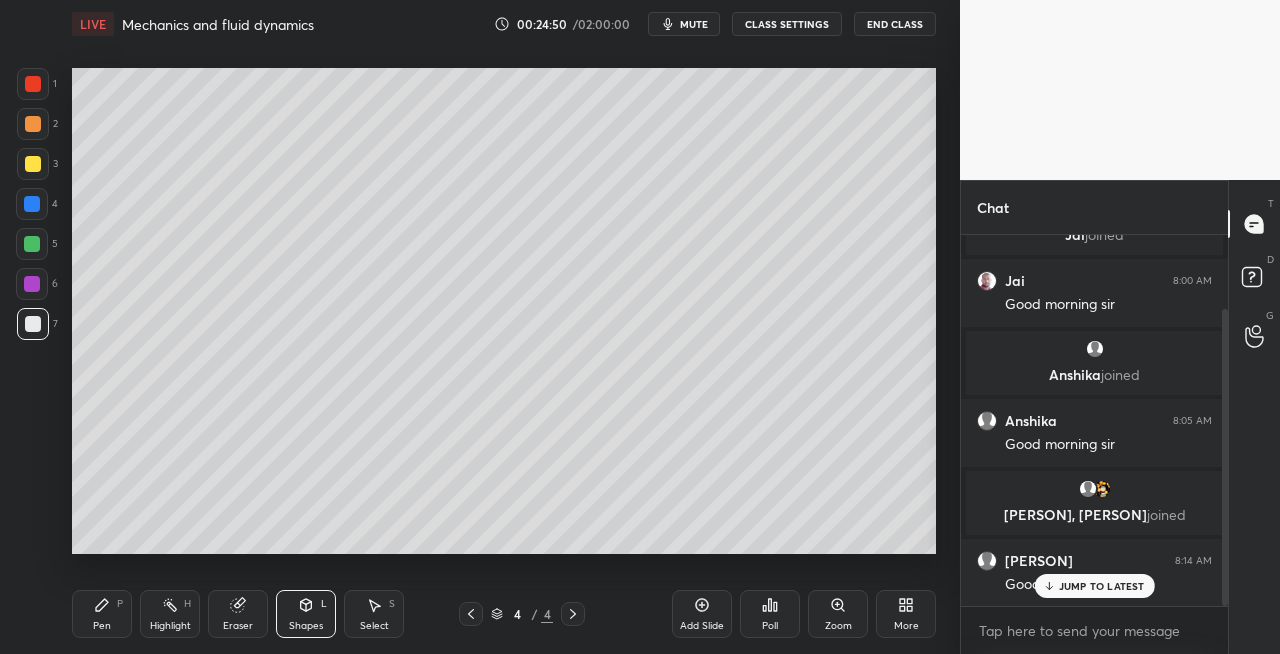 click at bounding box center (33, 124) 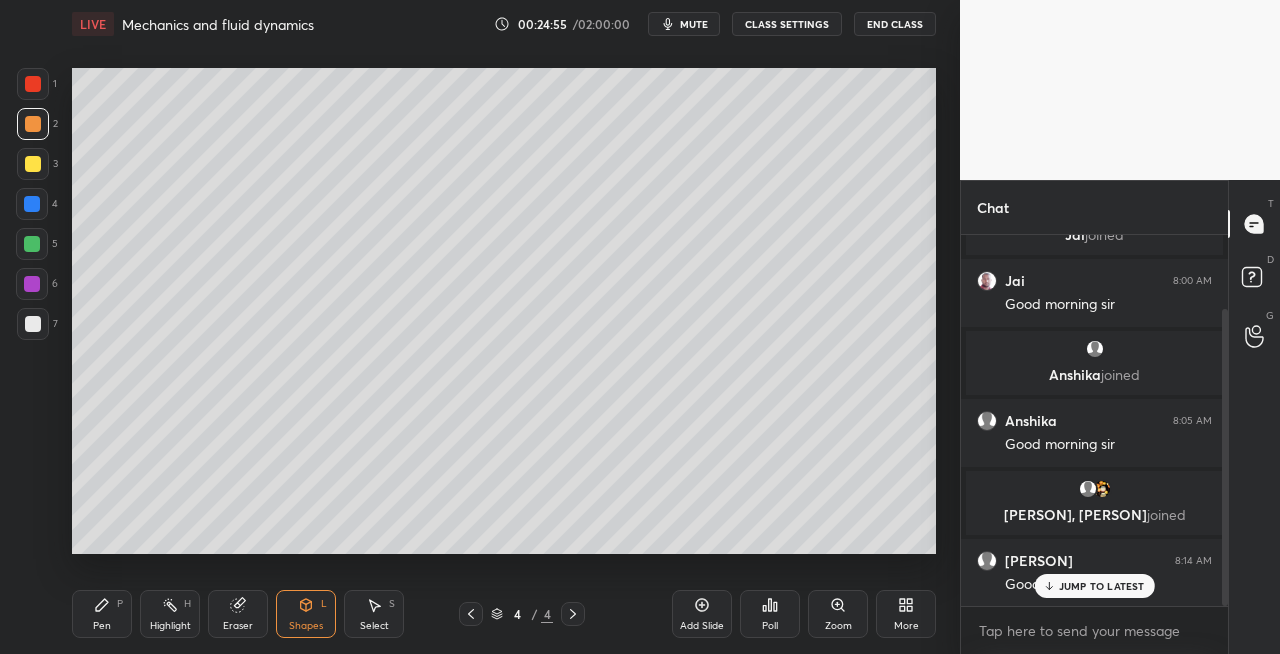 click on "Pen" at bounding box center [102, 626] 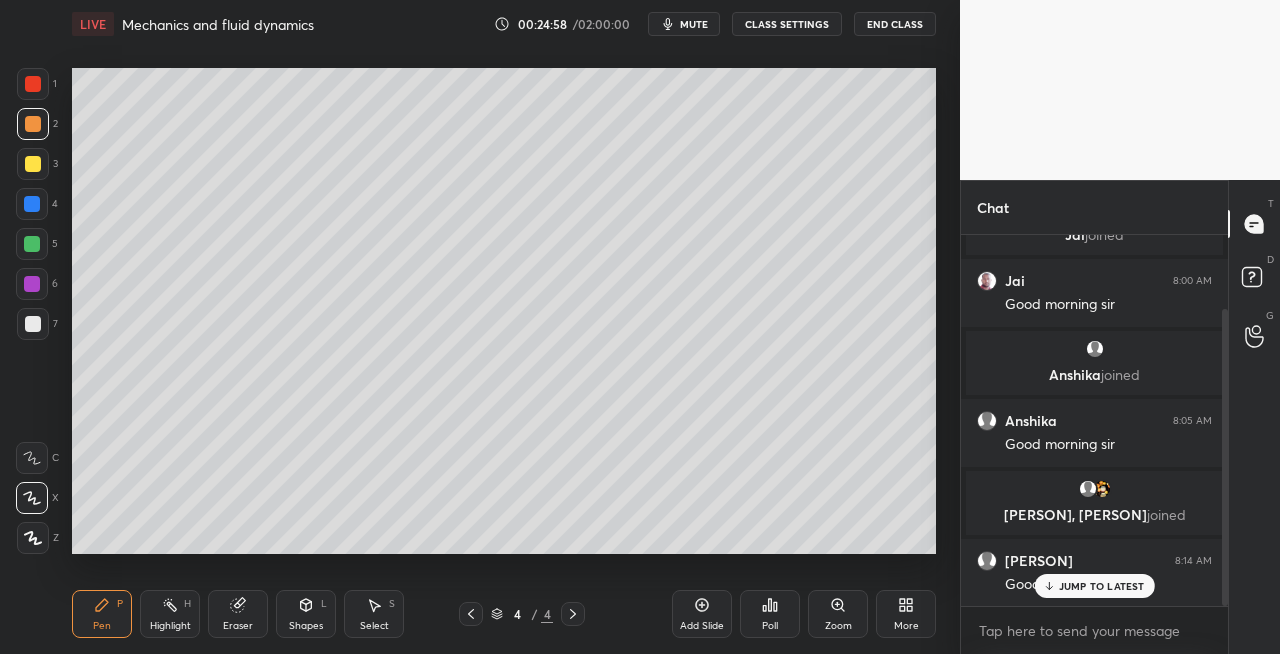 click 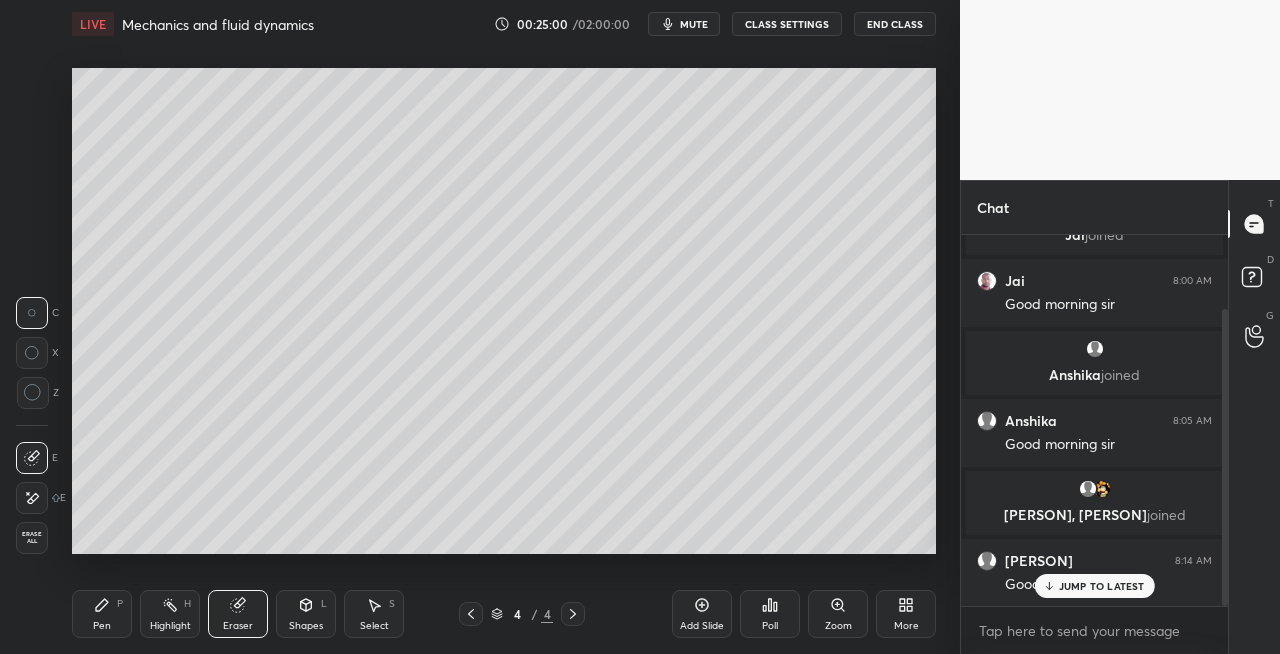 click on "Pen P" at bounding box center (102, 614) 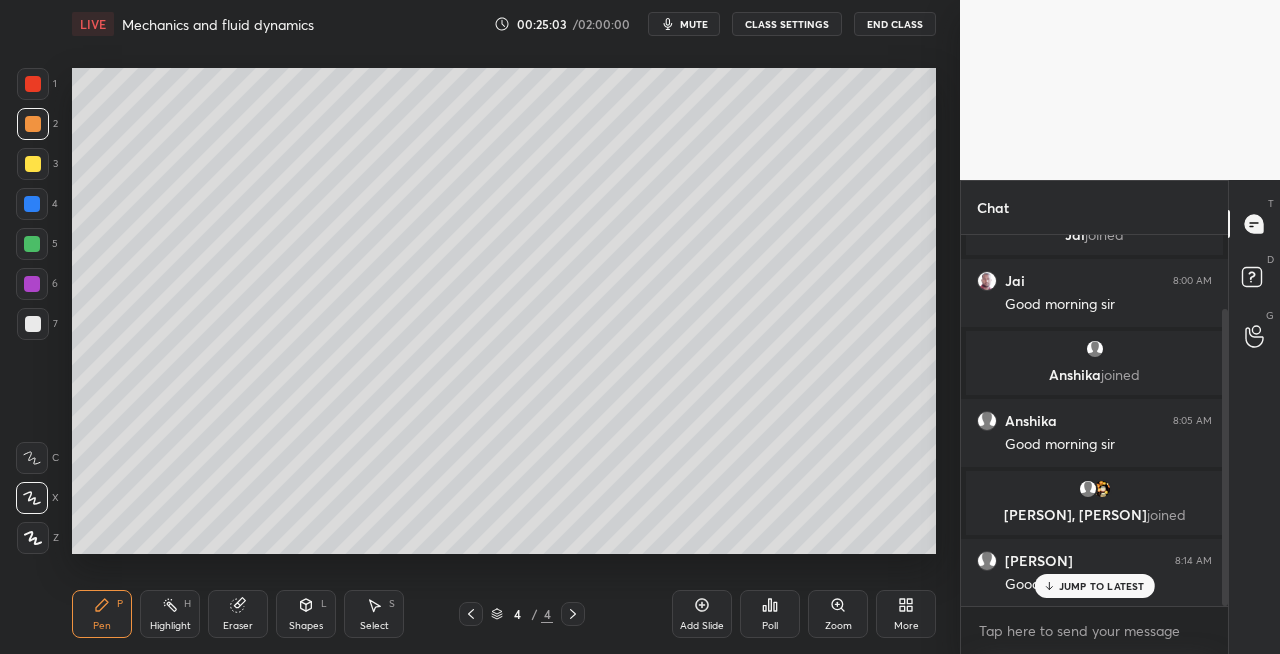 click at bounding box center (33, 324) 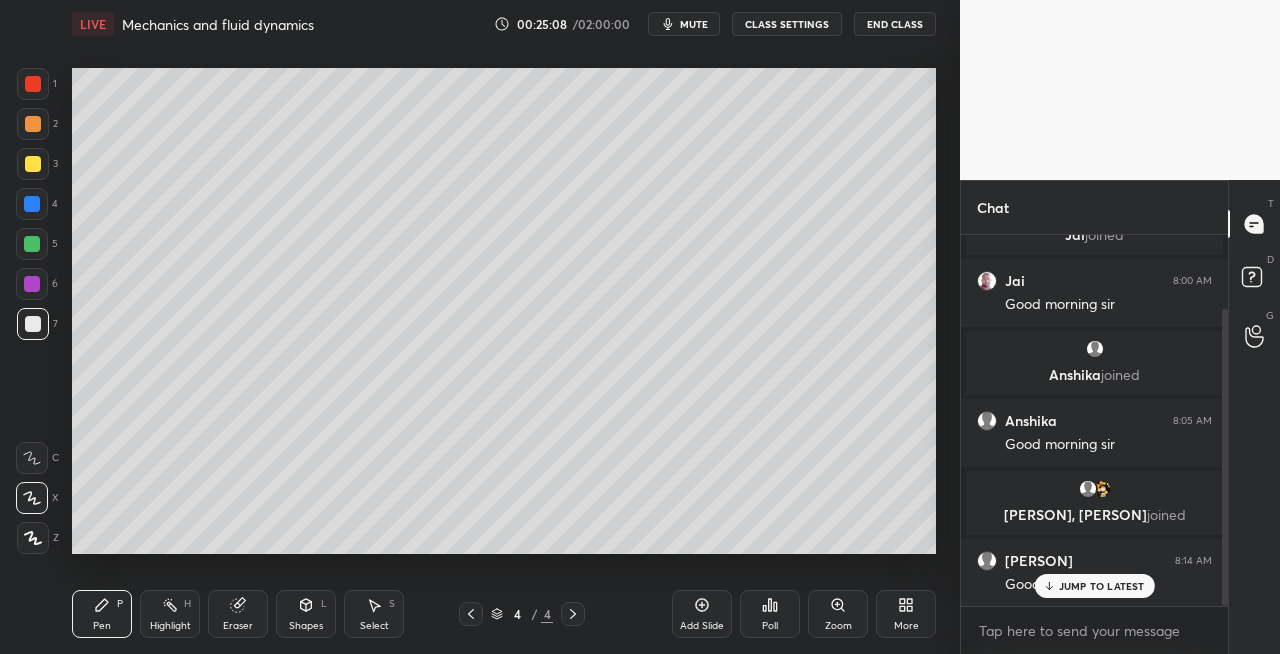 click 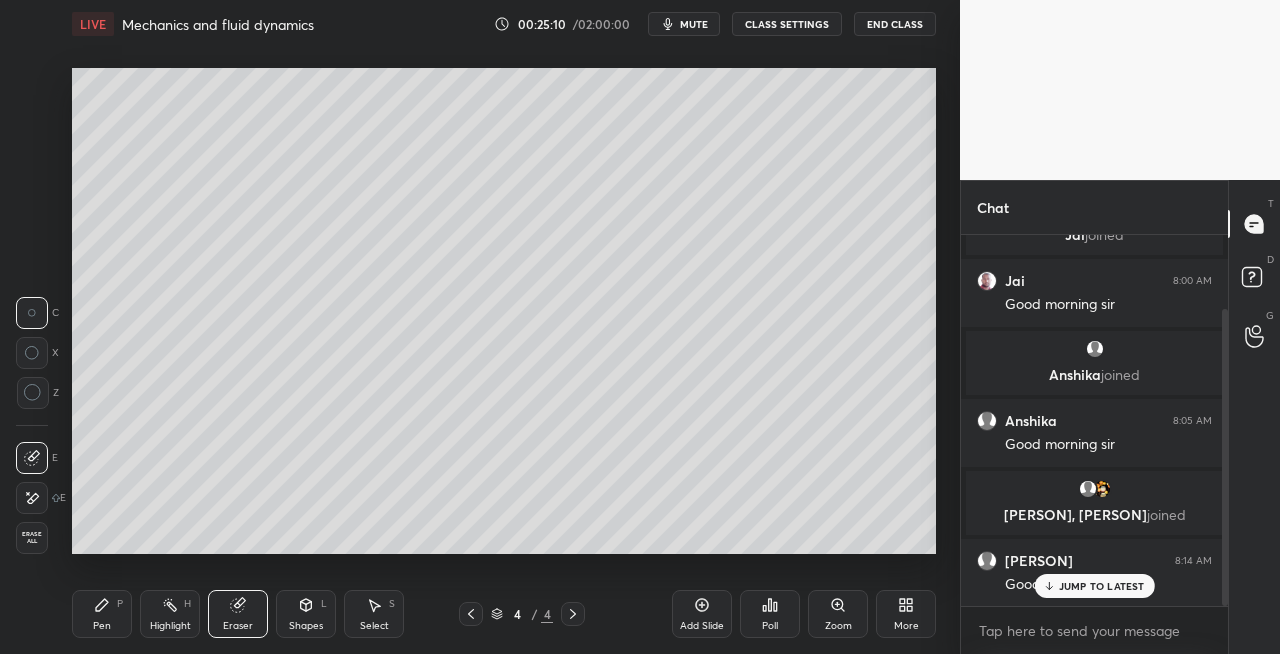 click on "P" at bounding box center [120, 604] 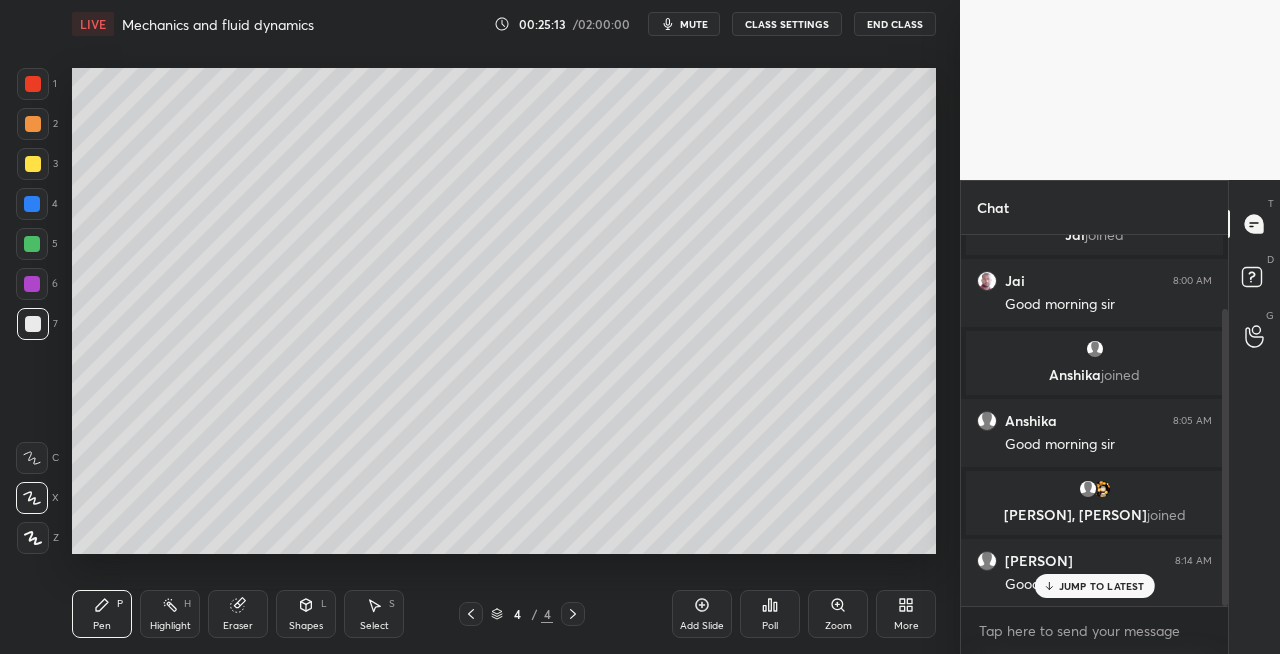 click on "Shapes L" at bounding box center [306, 614] 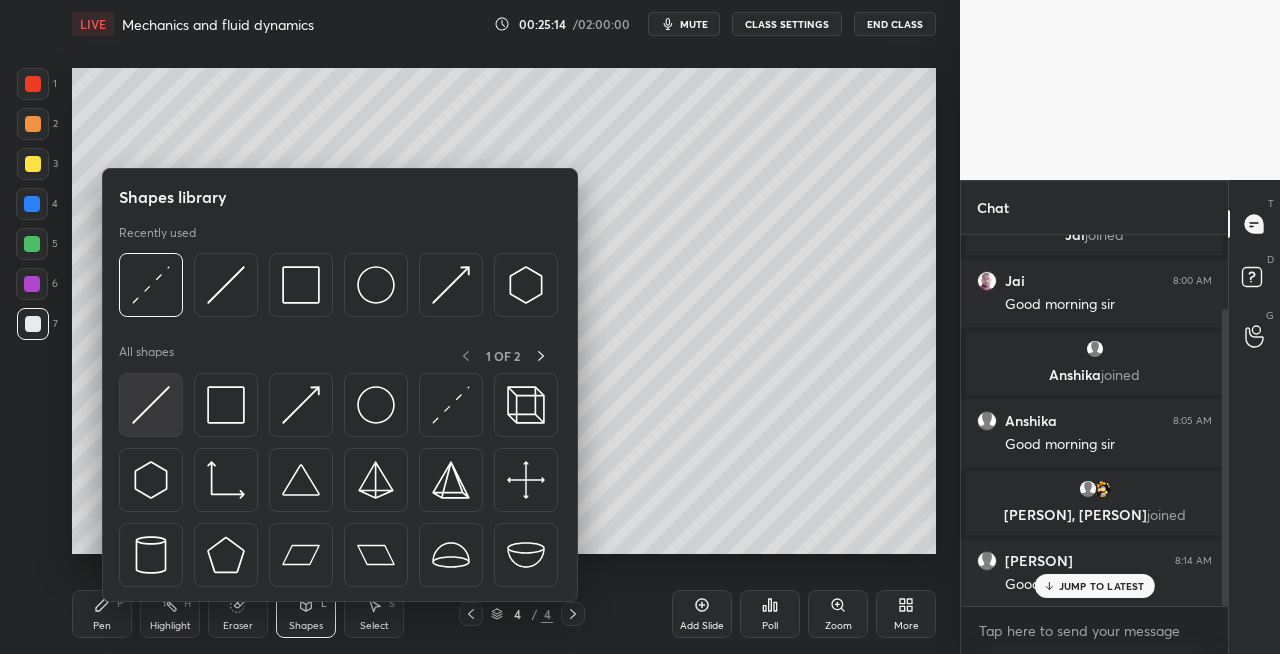 click at bounding box center [151, 405] 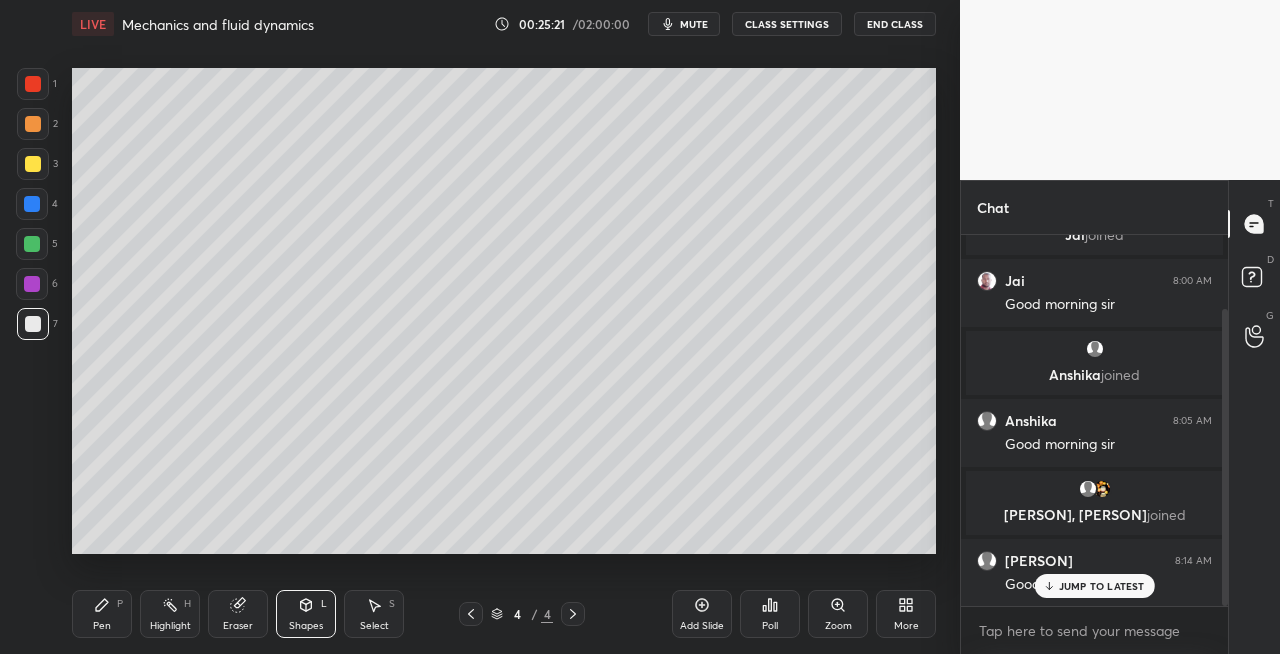 click on "Pen P" at bounding box center (102, 614) 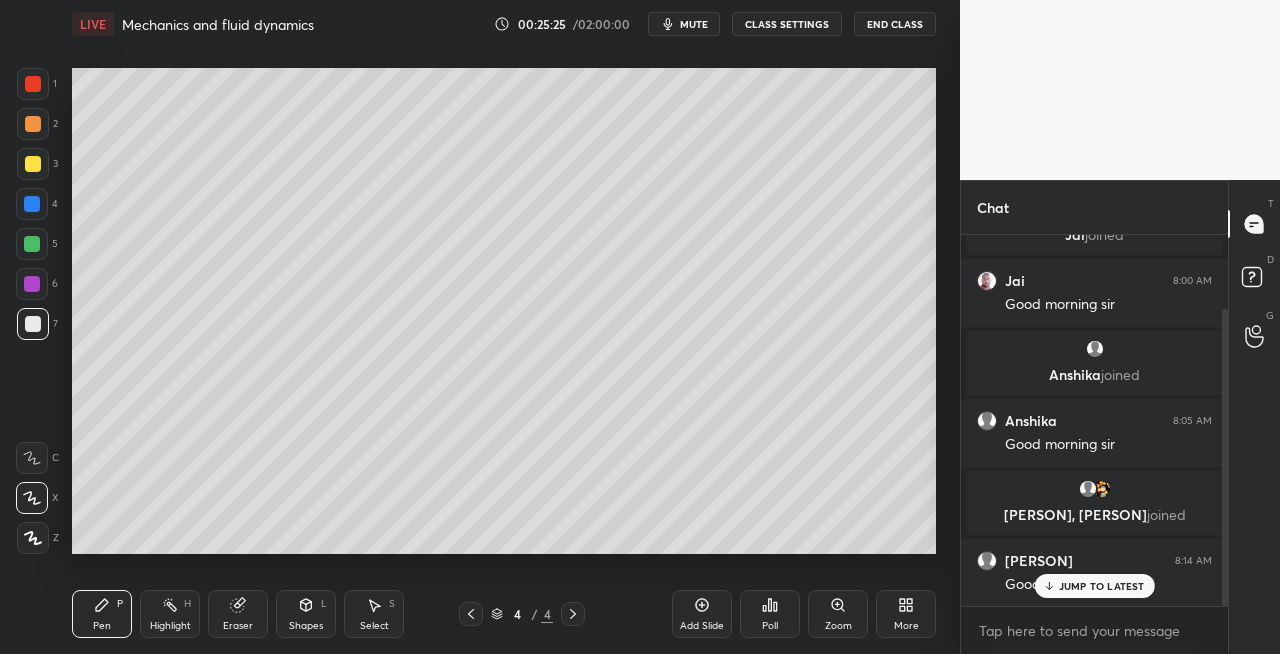 click on "Eraser" at bounding box center [238, 614] 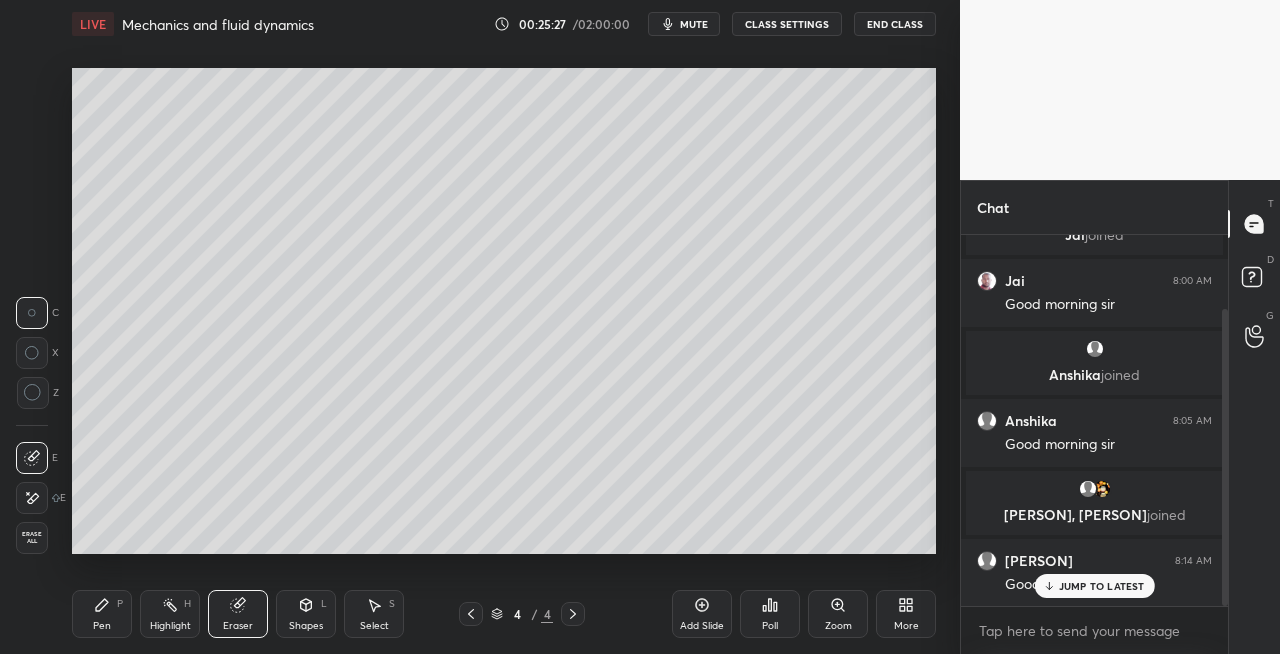 click on "Pen P" at bounding box center (102, 614) 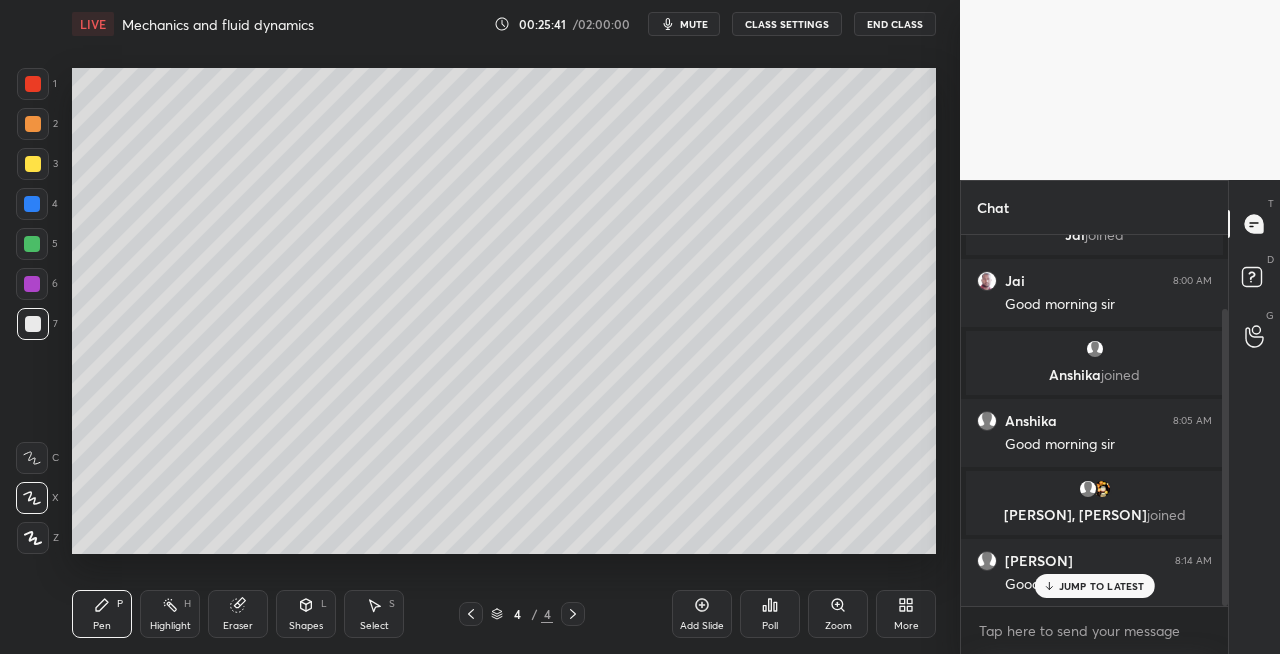 click 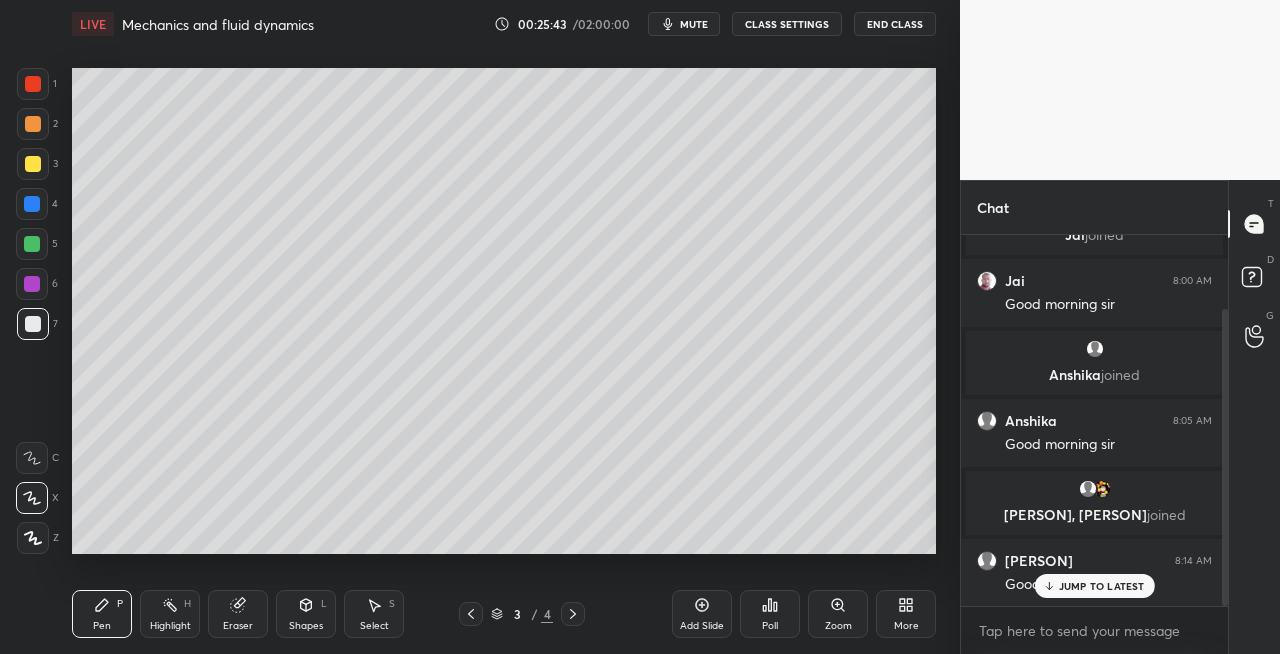 click 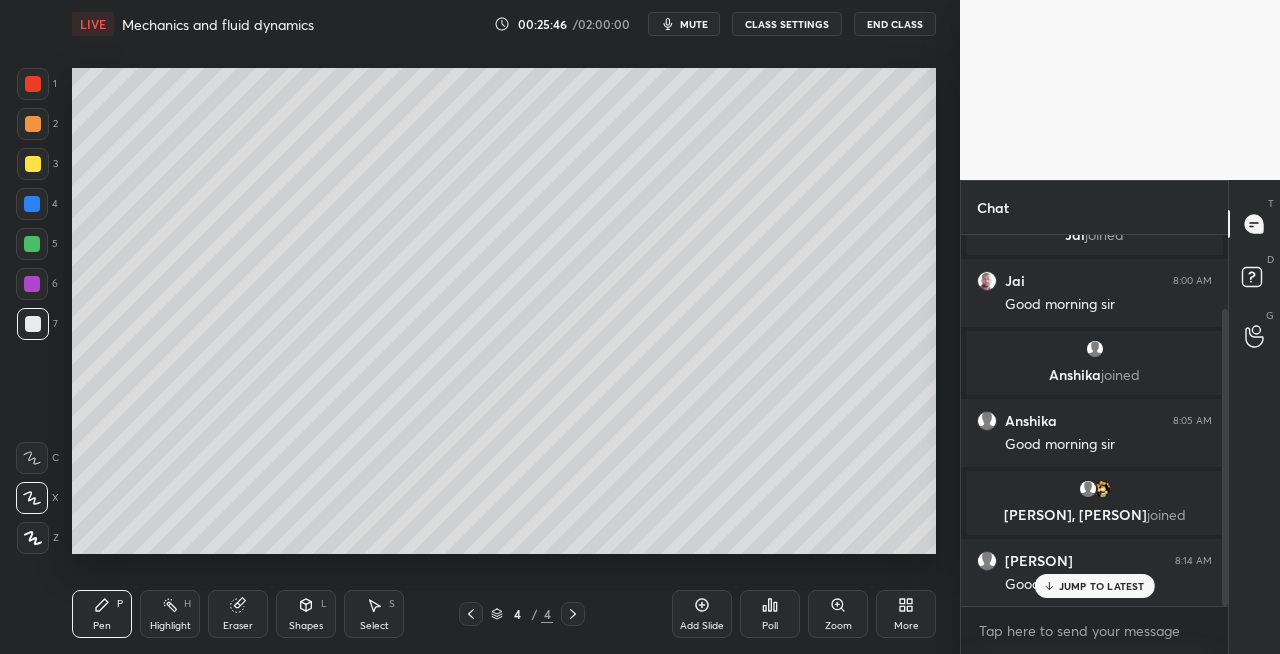 click on "Pen P" at bounding box center (102, 614) 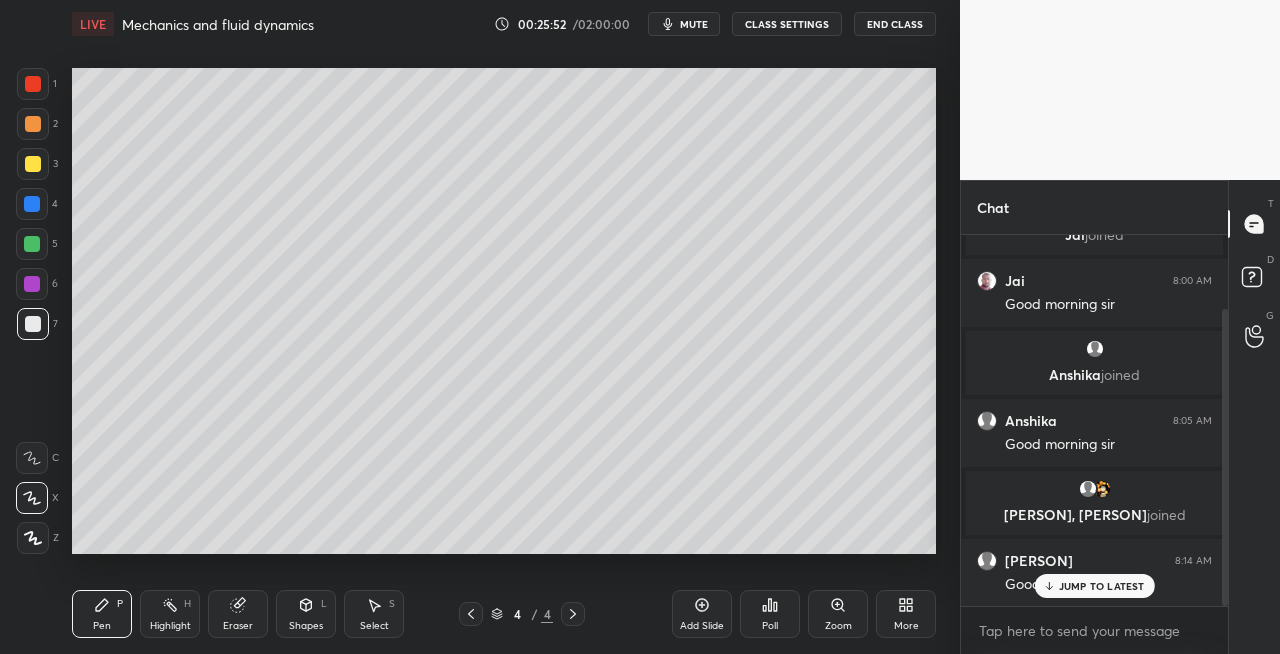 click on "Eraser" at bounding box center (238, 626) 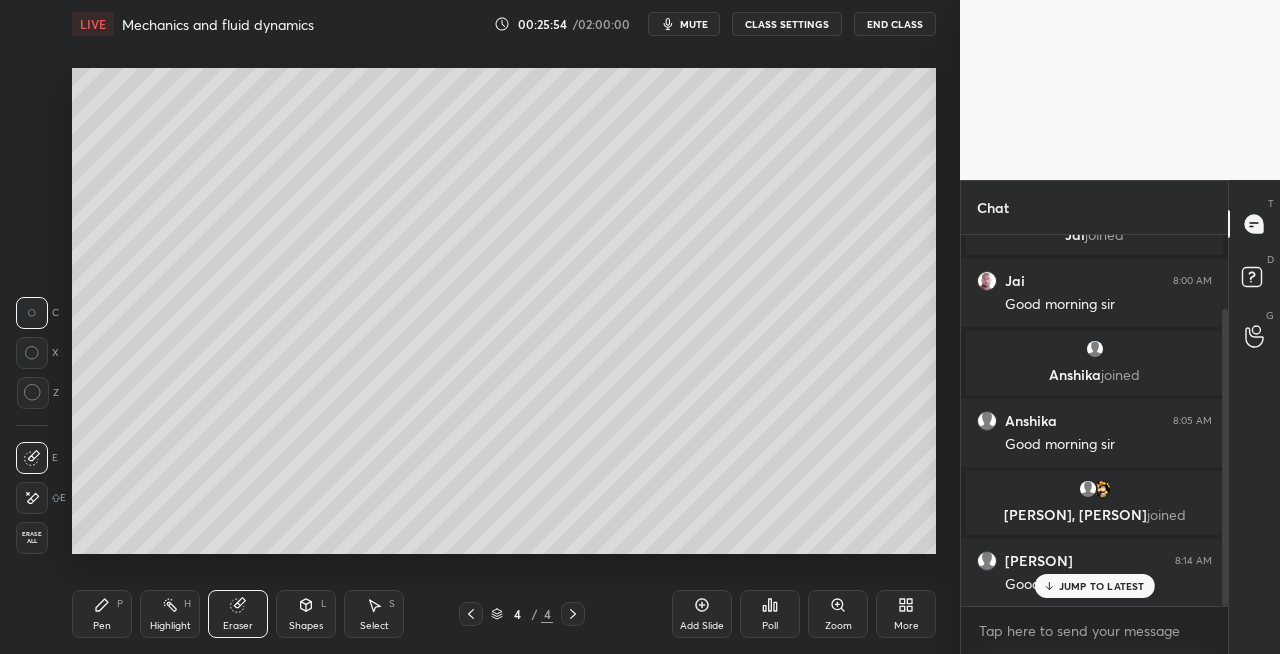 click on "Pen P Highlight H Eraser Shapes L Select S 4 / 4 Add Slide Poll Zoom More" at bounding box center [504, 614] 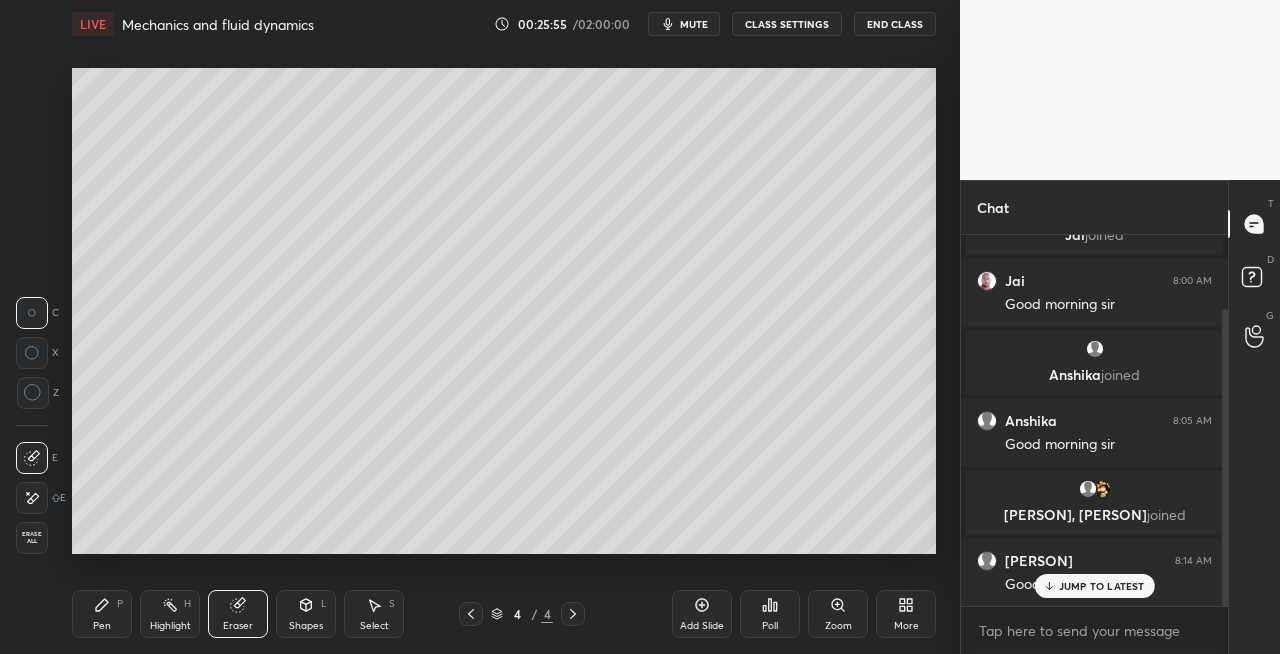click on "Pen P" at bounding box center [102, 614] 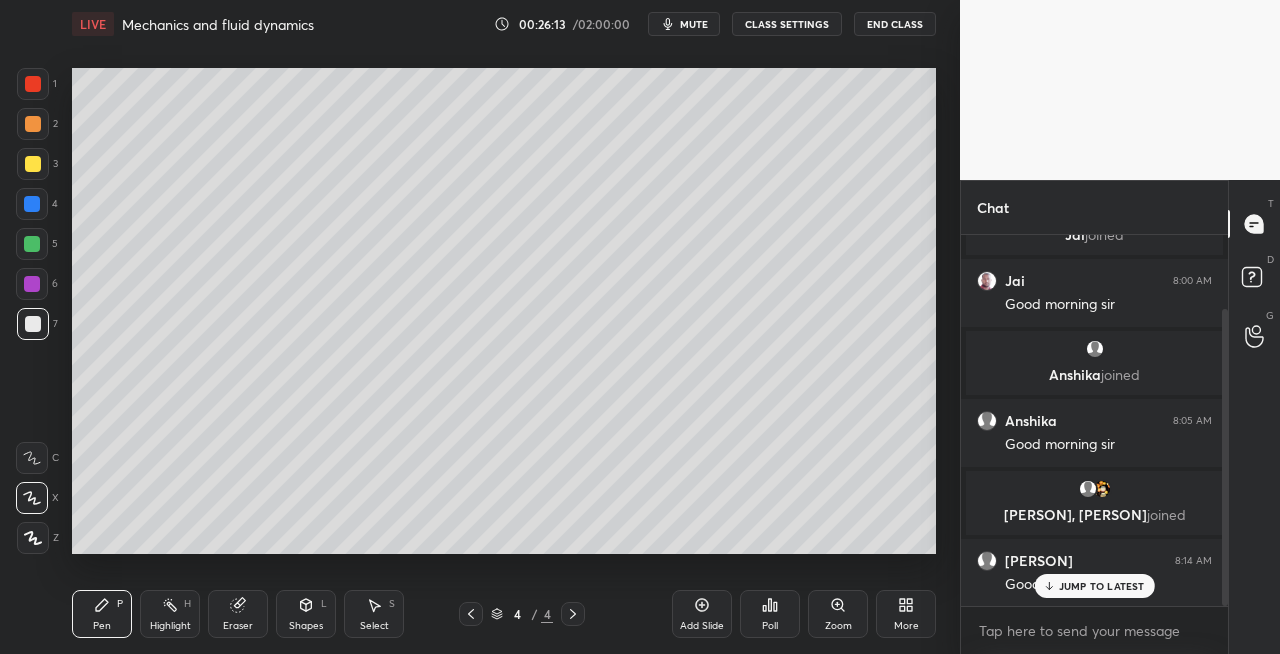 click on "Eraser" at bounding box center (238, 614) 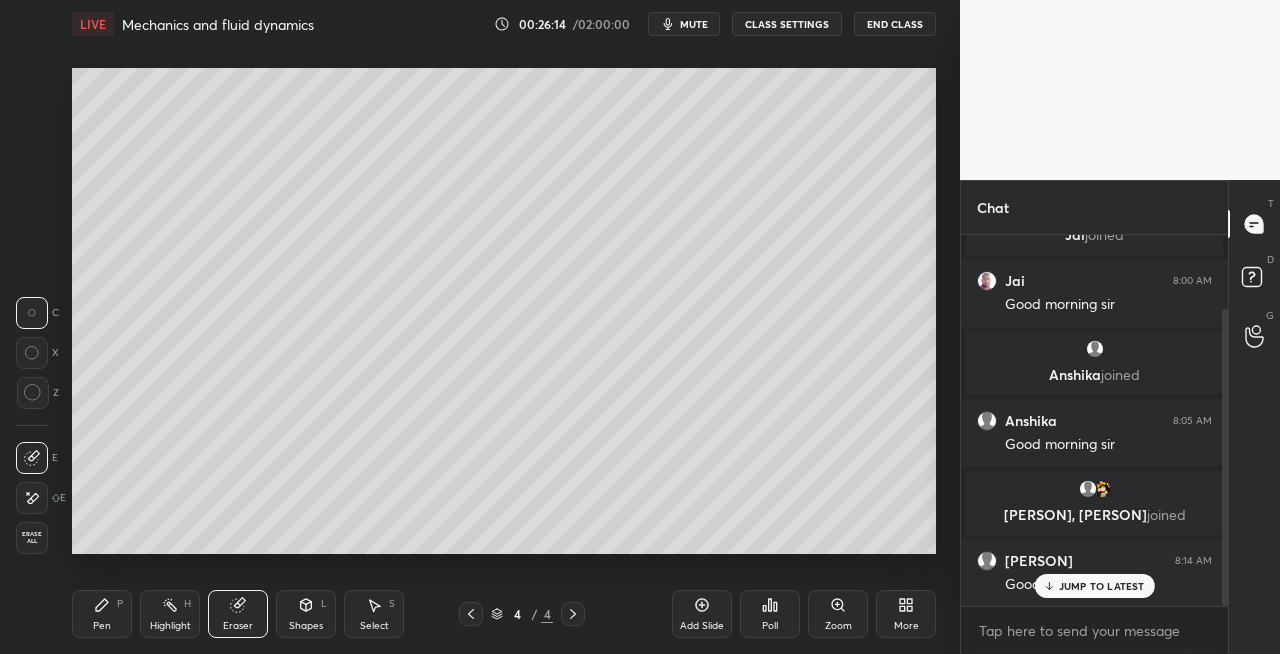 click on "Pen P" at bounding box center (102, 614) 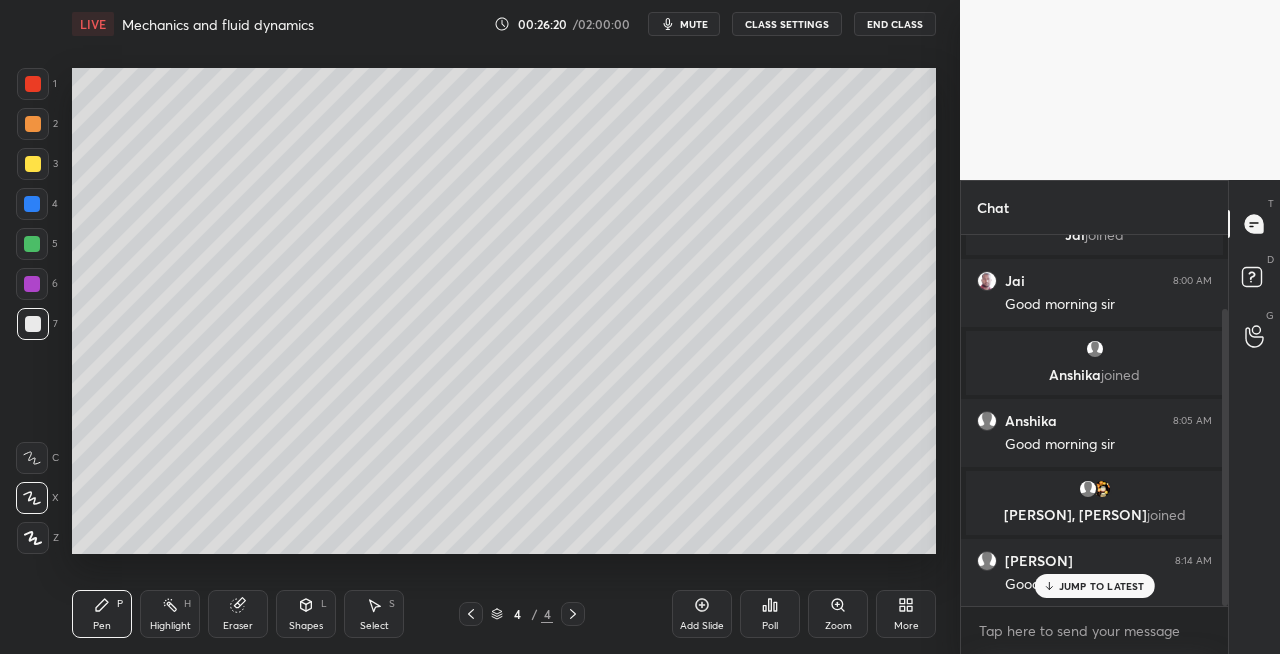 click on "Eraser" at bounding box center [238, 614] 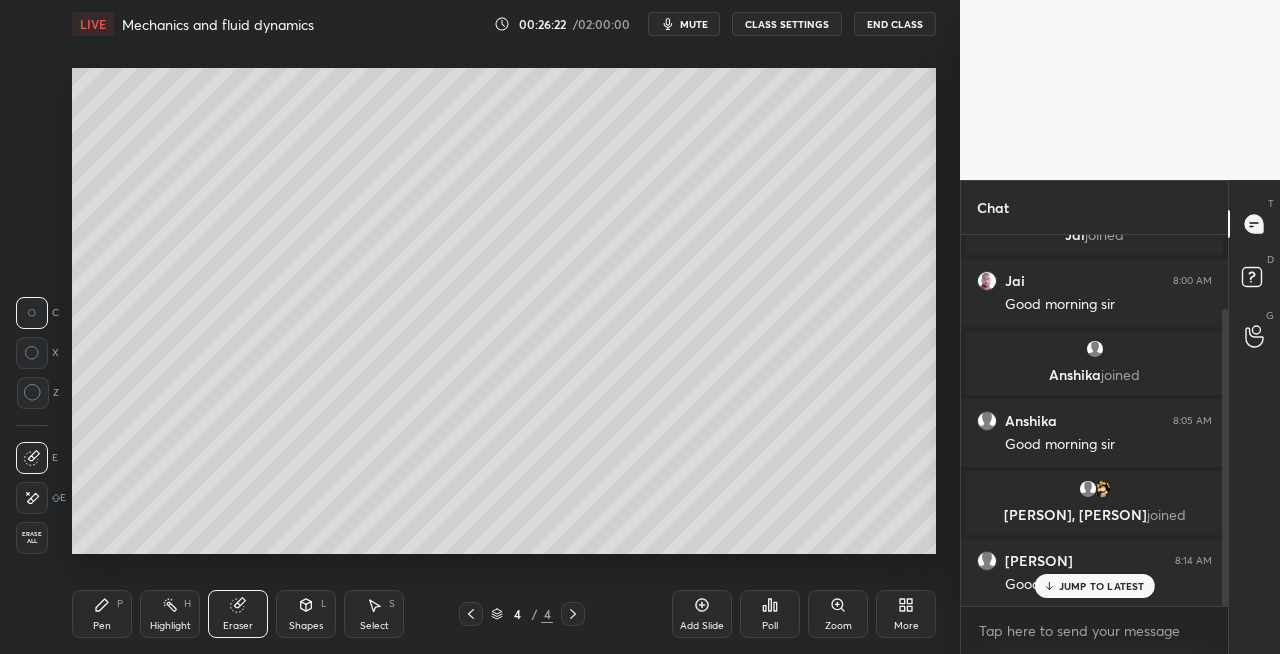 click on "Pen P" at bounding box center (102, 614) 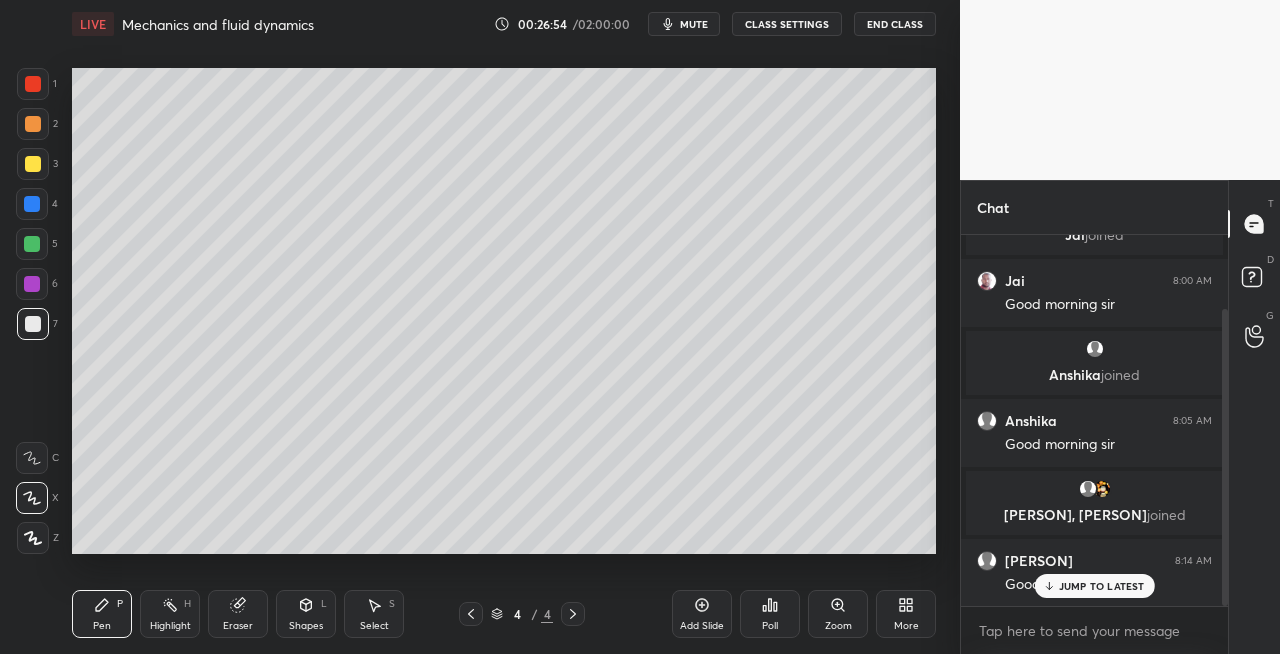 click on "Shapes L" at bounding box center [306, 614] 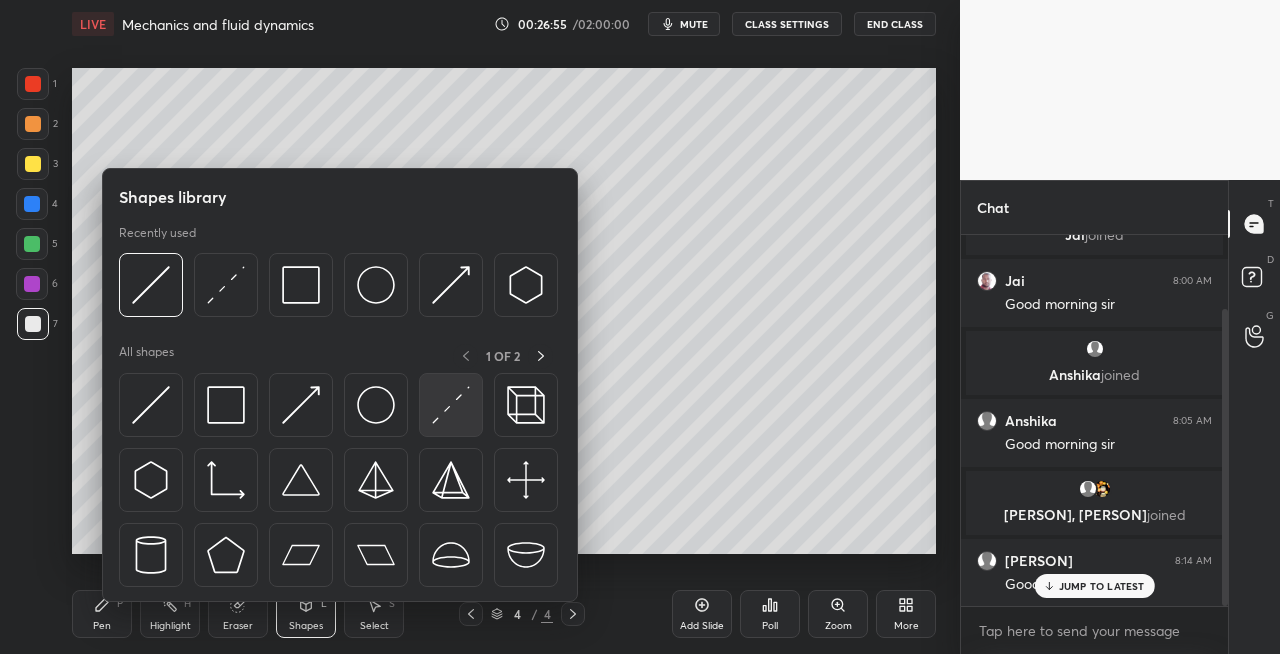 click at bounding box center (451, 405) 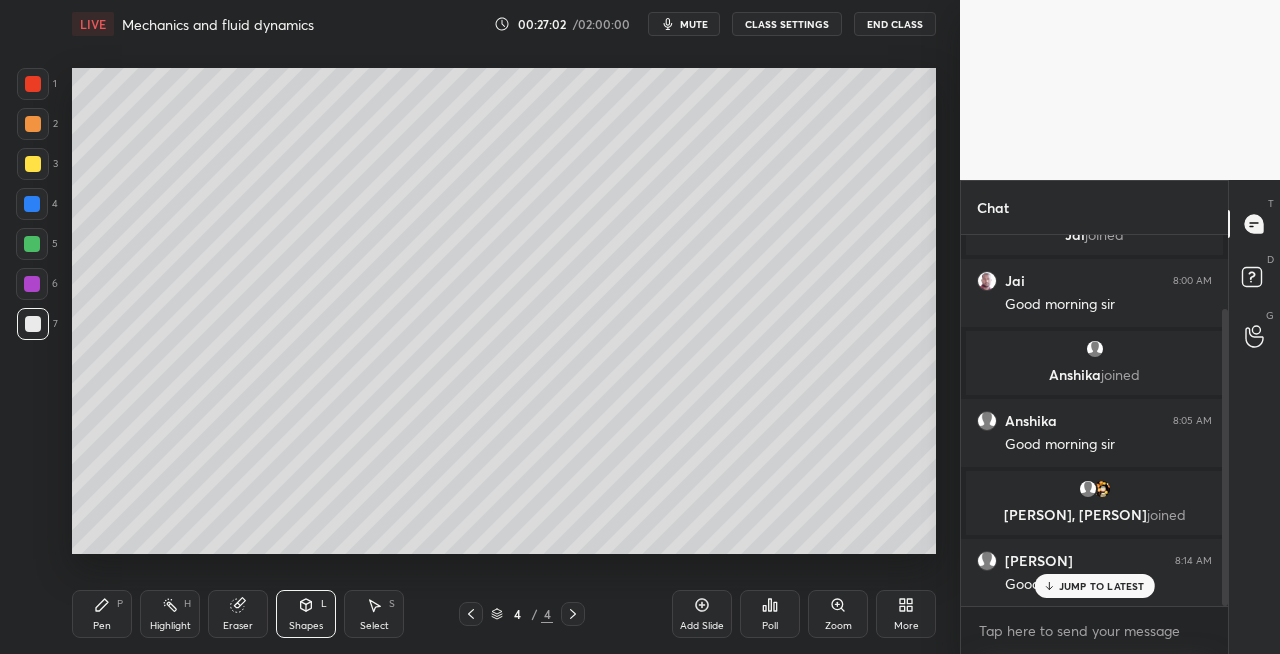 click on "Pen P" at bounding box center [102, 614] 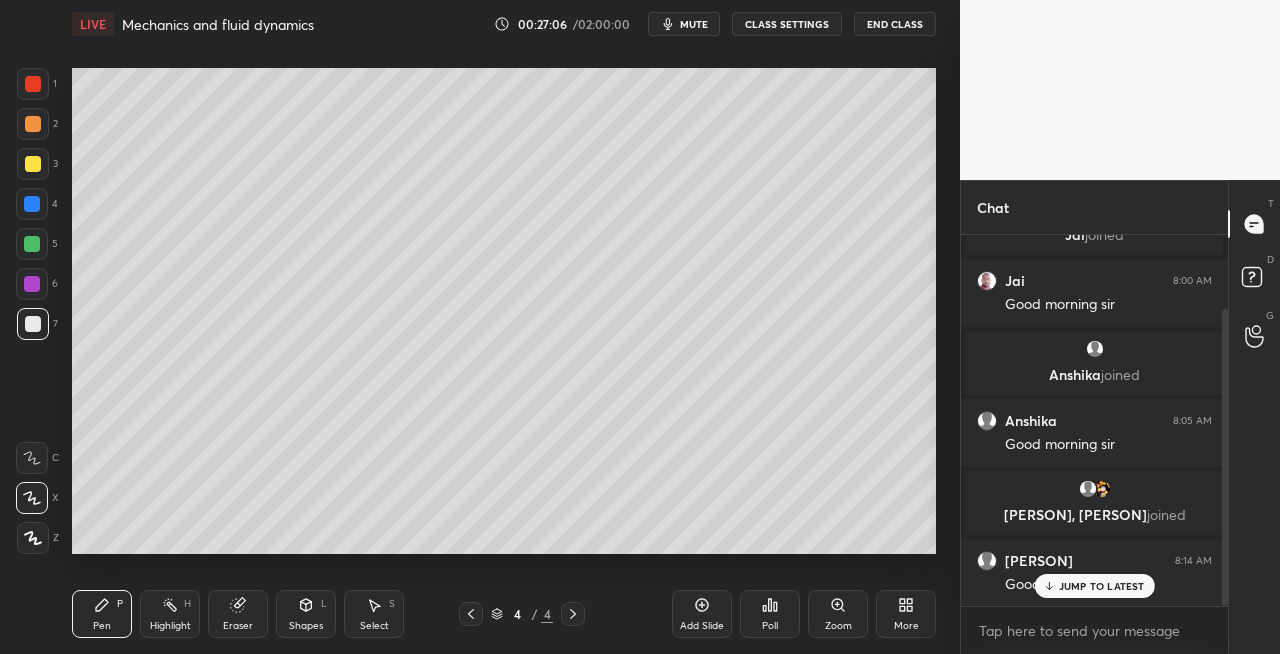 click on "Eraser" at bounding box center (238, 614) 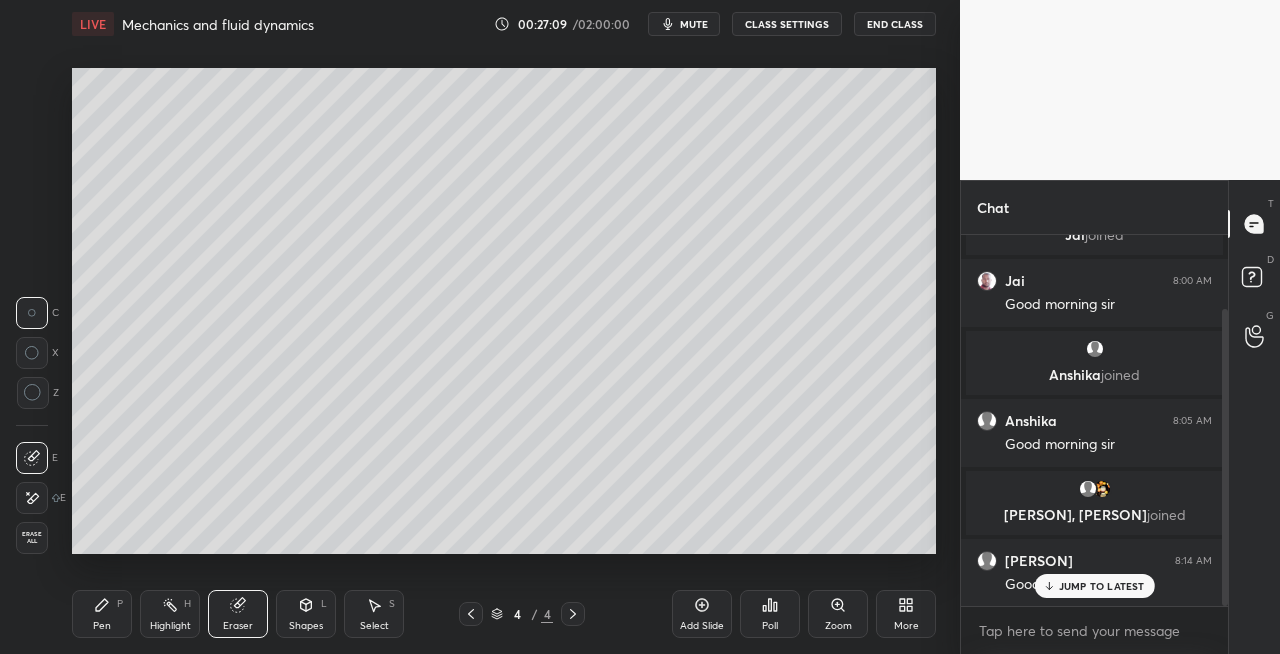 click on "Pen P" at bounding box center [102, 614] 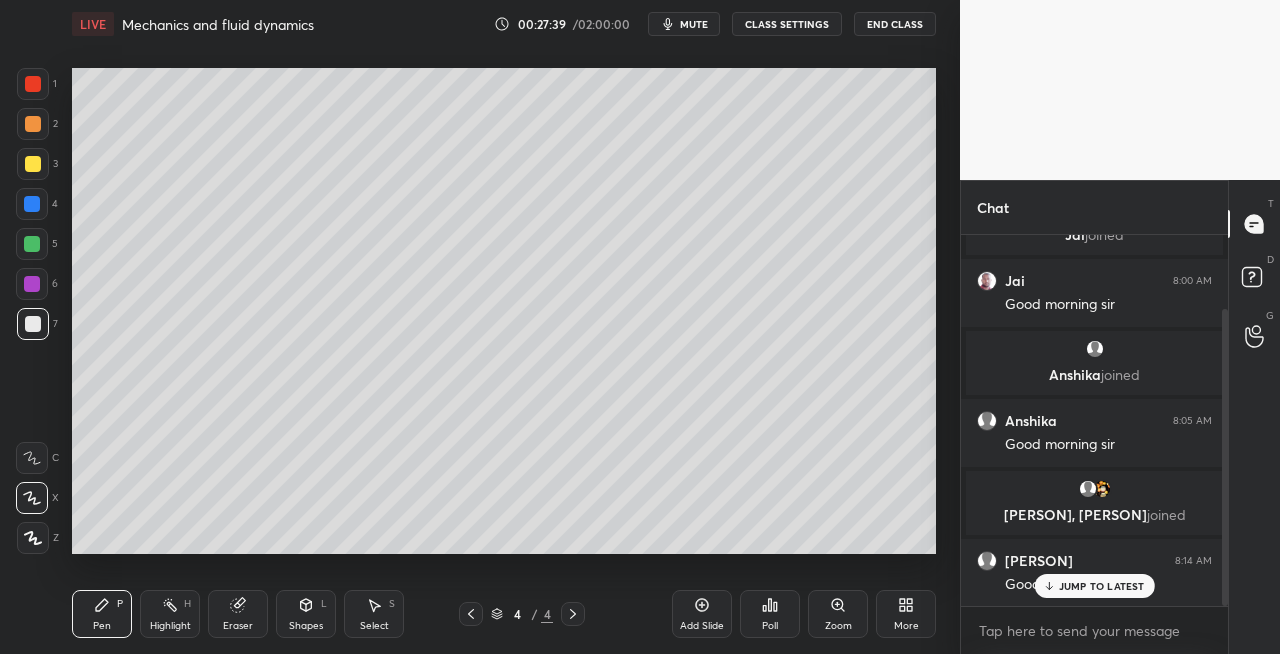 click on "Setting up your live class Poll for   secs No correct answer Start poll" at bounding box center [504, 311] 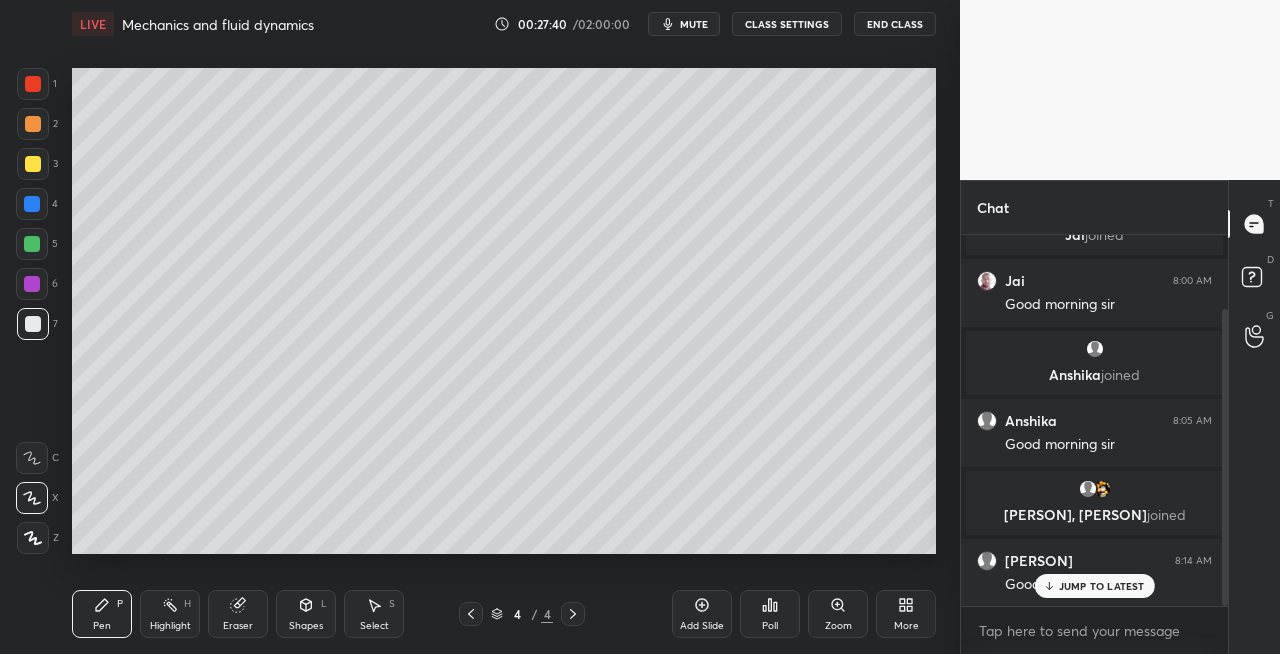 click on "Setting up your live class Poll for   secs No correct answer Start poll" at bounding box center [504, 311] 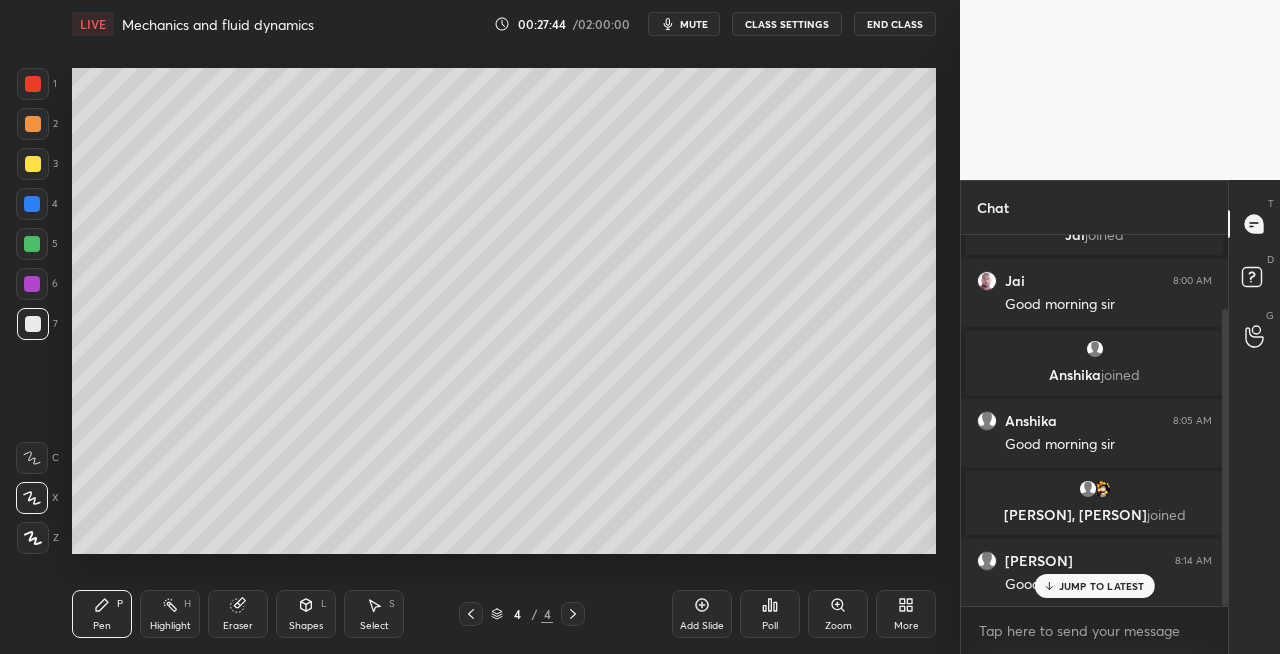 click 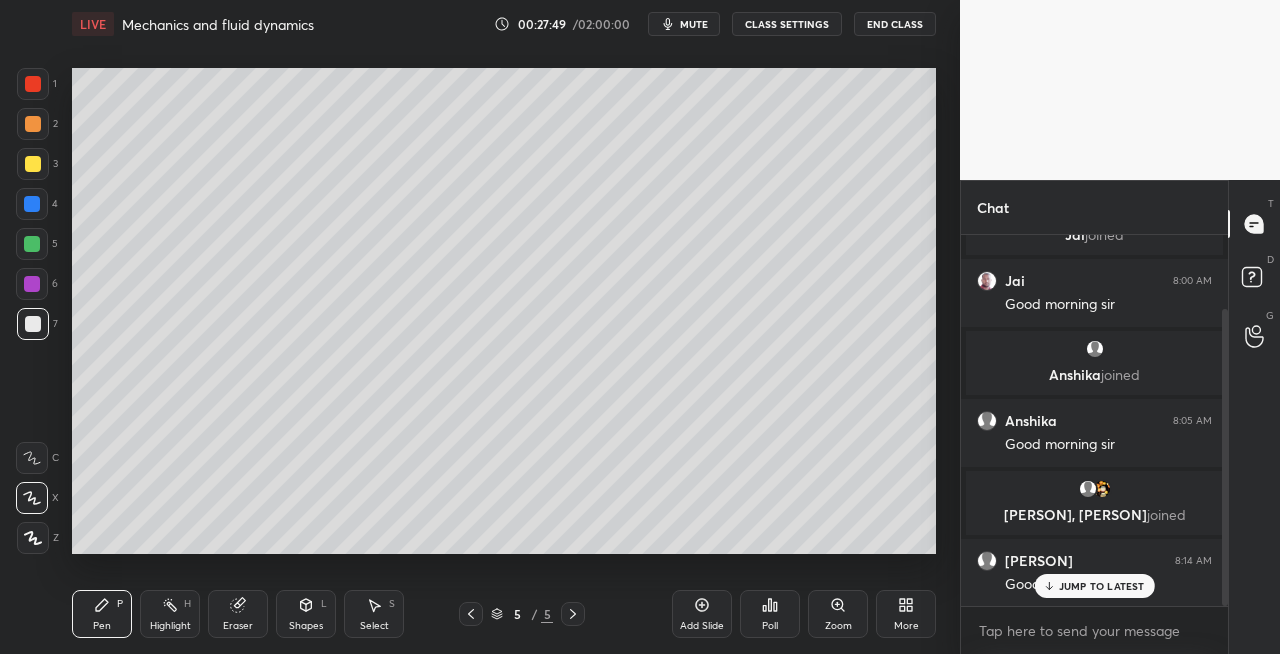 click on "Eraser" at bounding box center (238, 614) 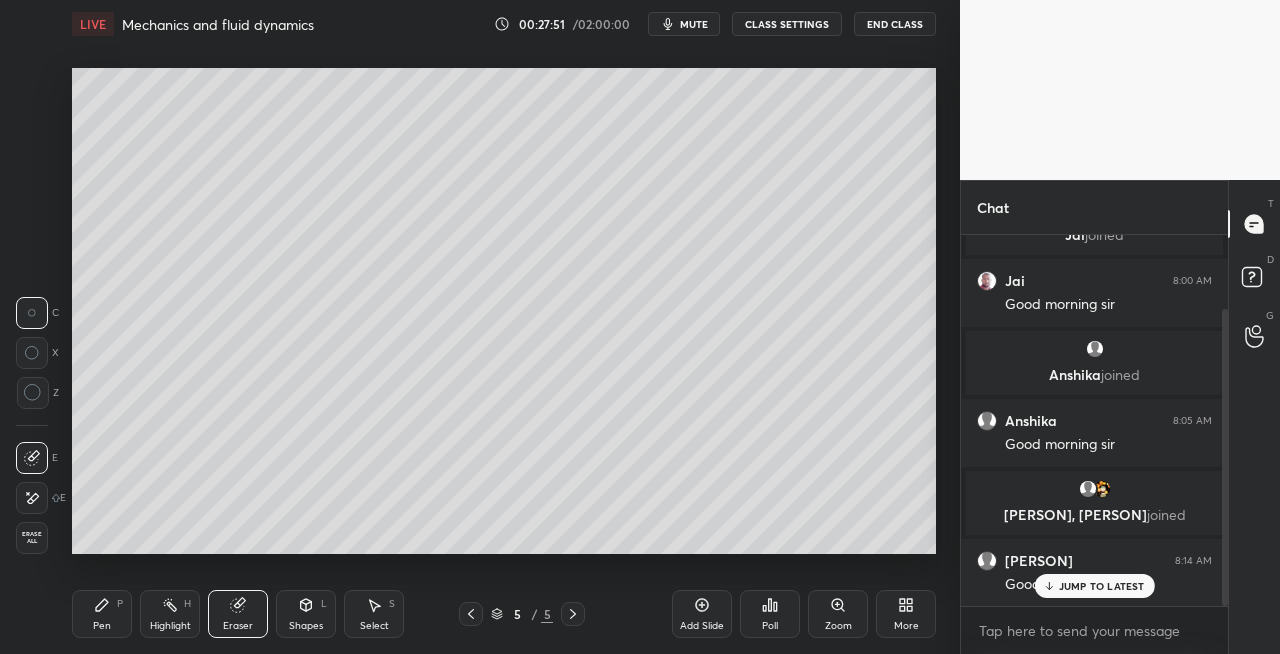 click on "Pen P" at bounding box center [102, 614] 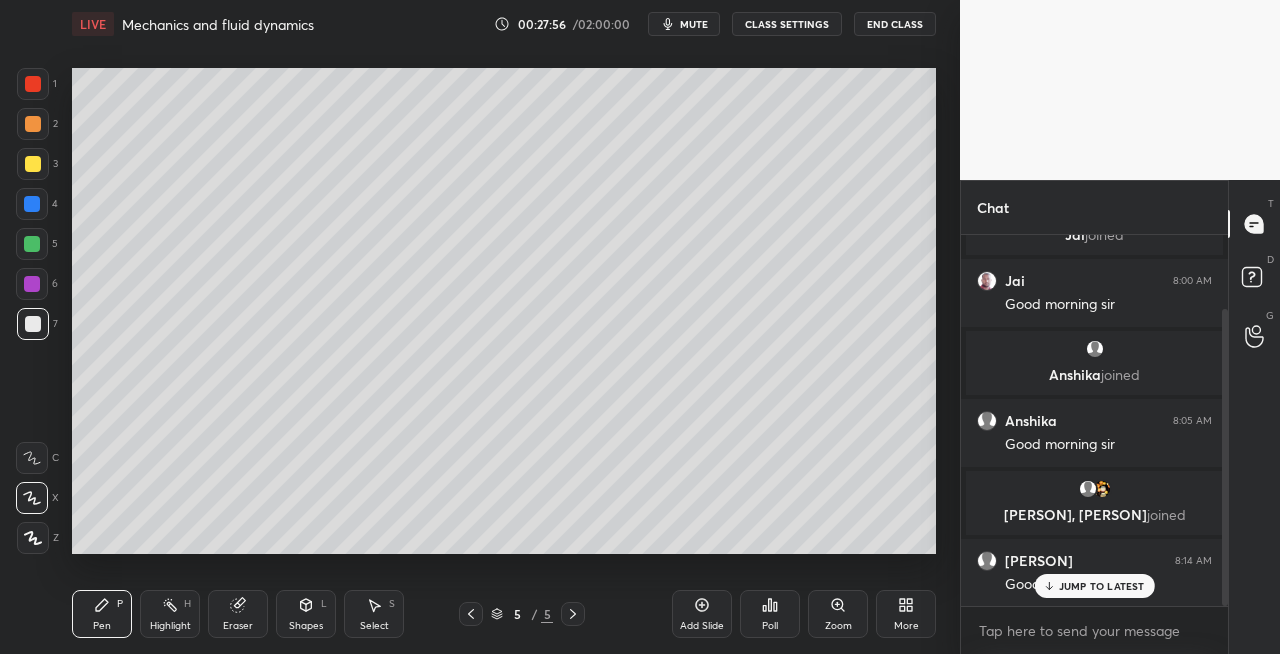 click 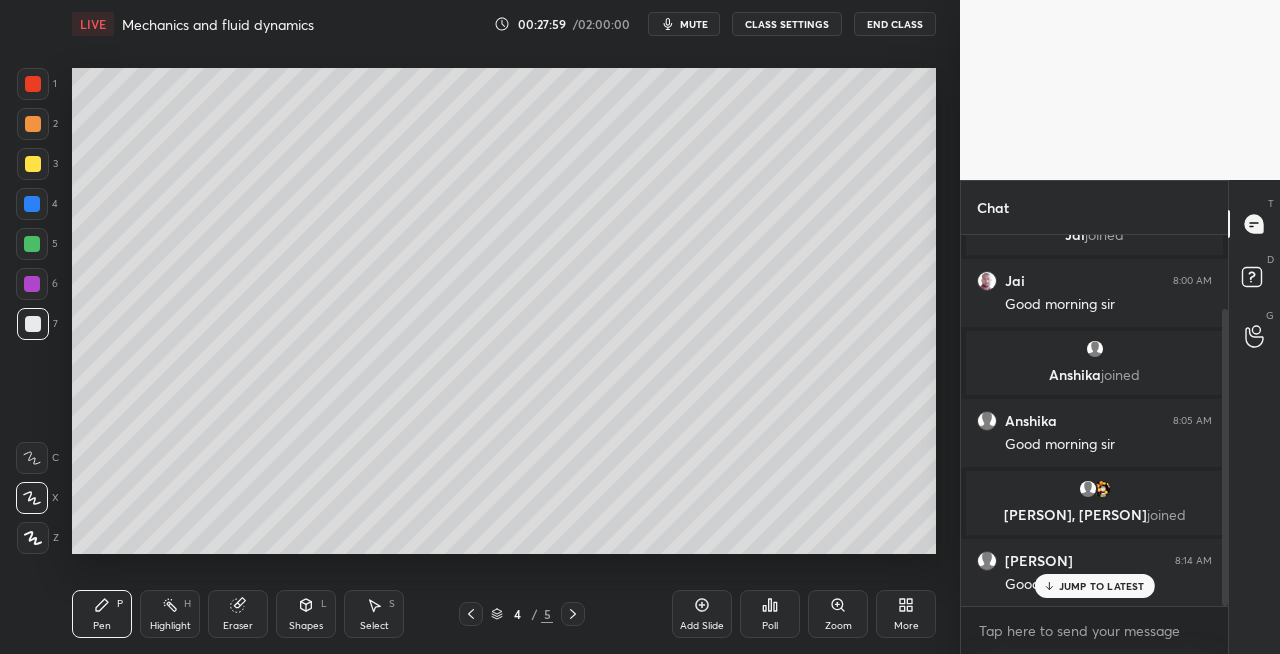 click 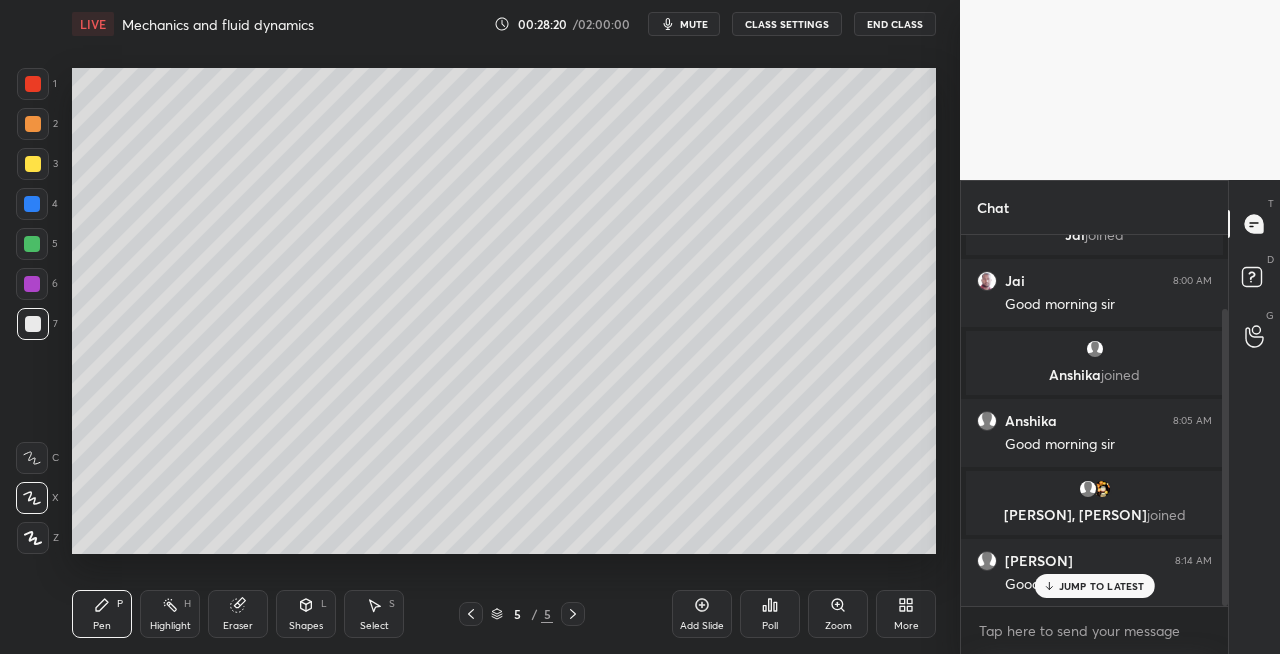 click 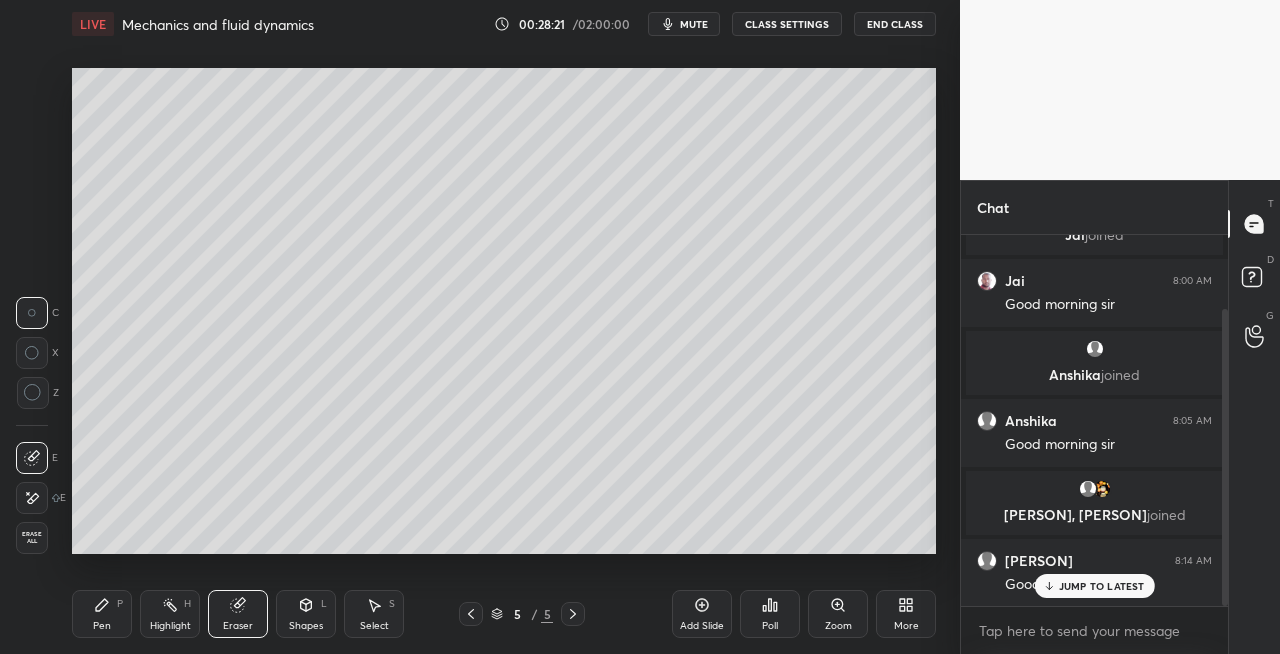 click on "Pen P" at bounding box center [102, 614] 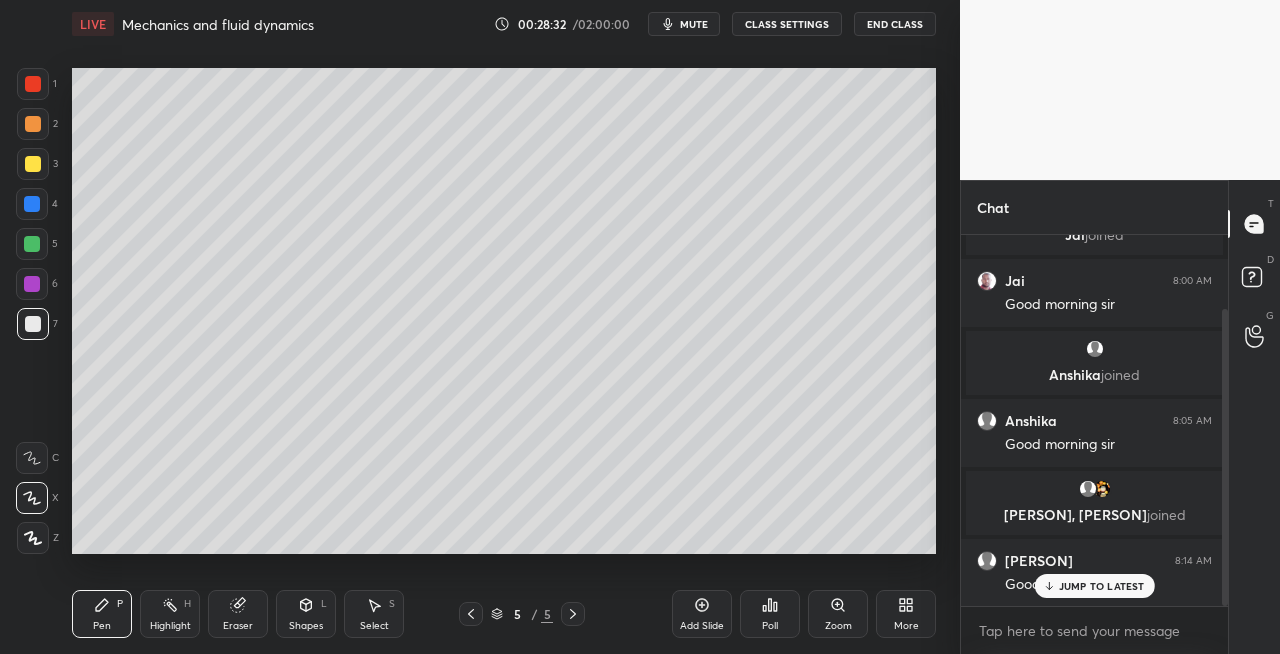 click on "Eraser" at bounding box center [238, 614] 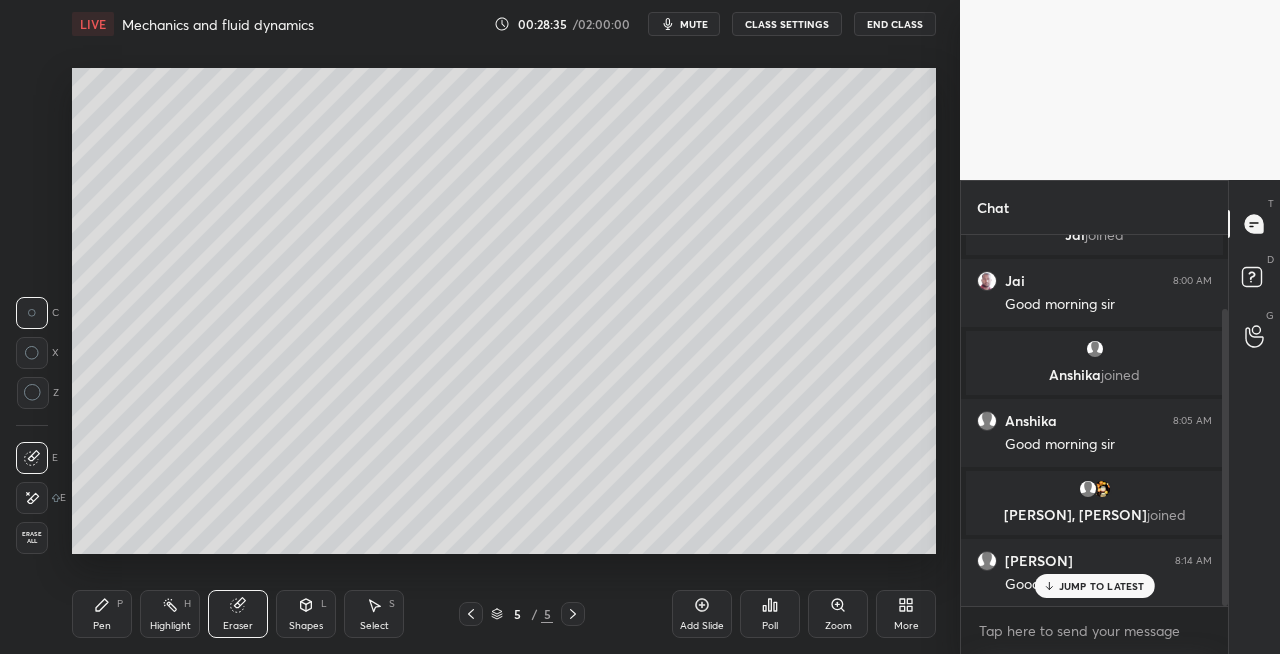 click 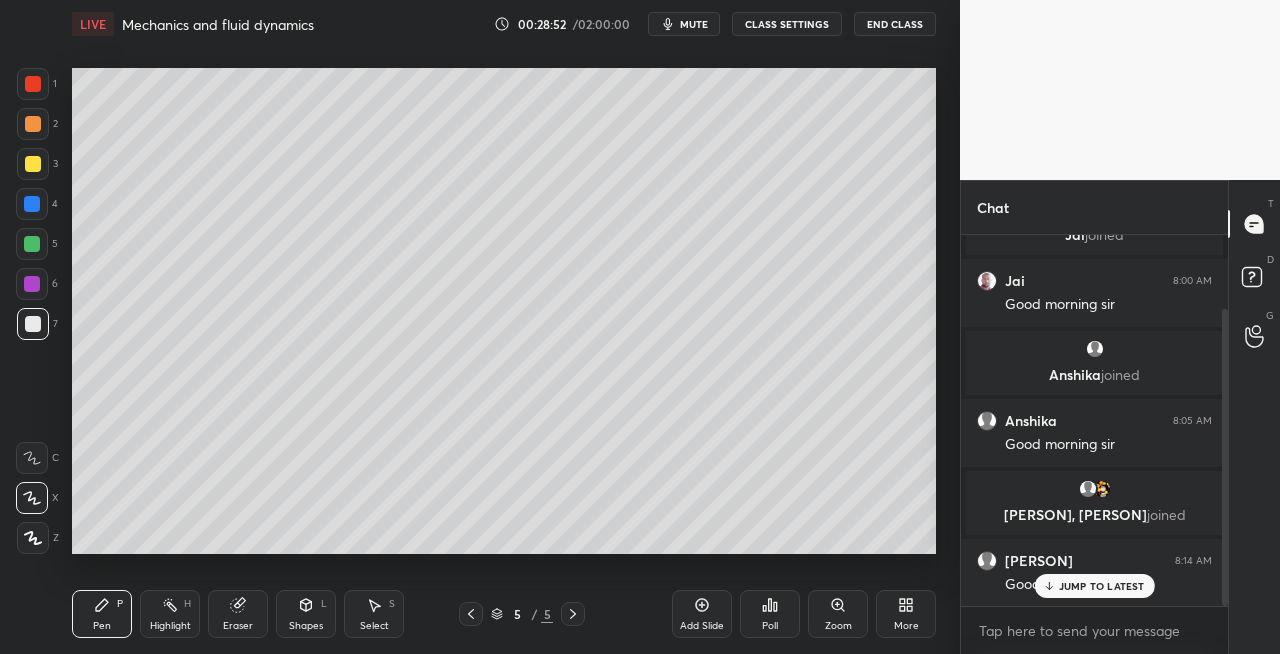 click 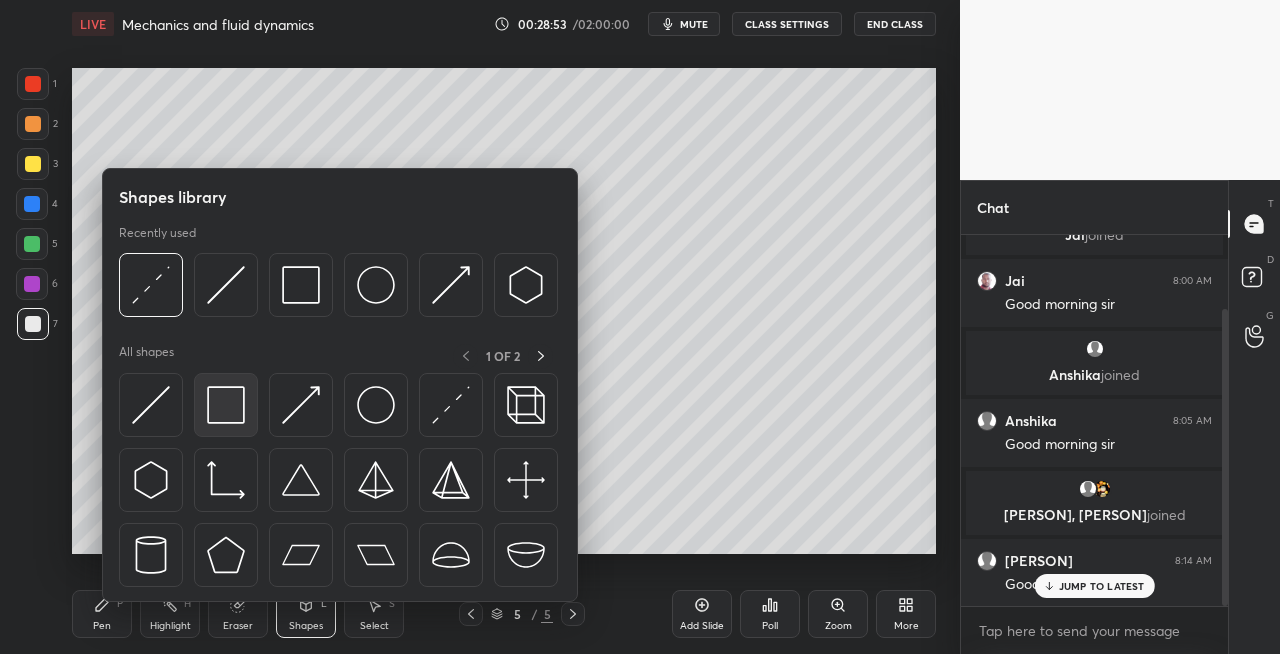 click at bounding box center [226, 405] 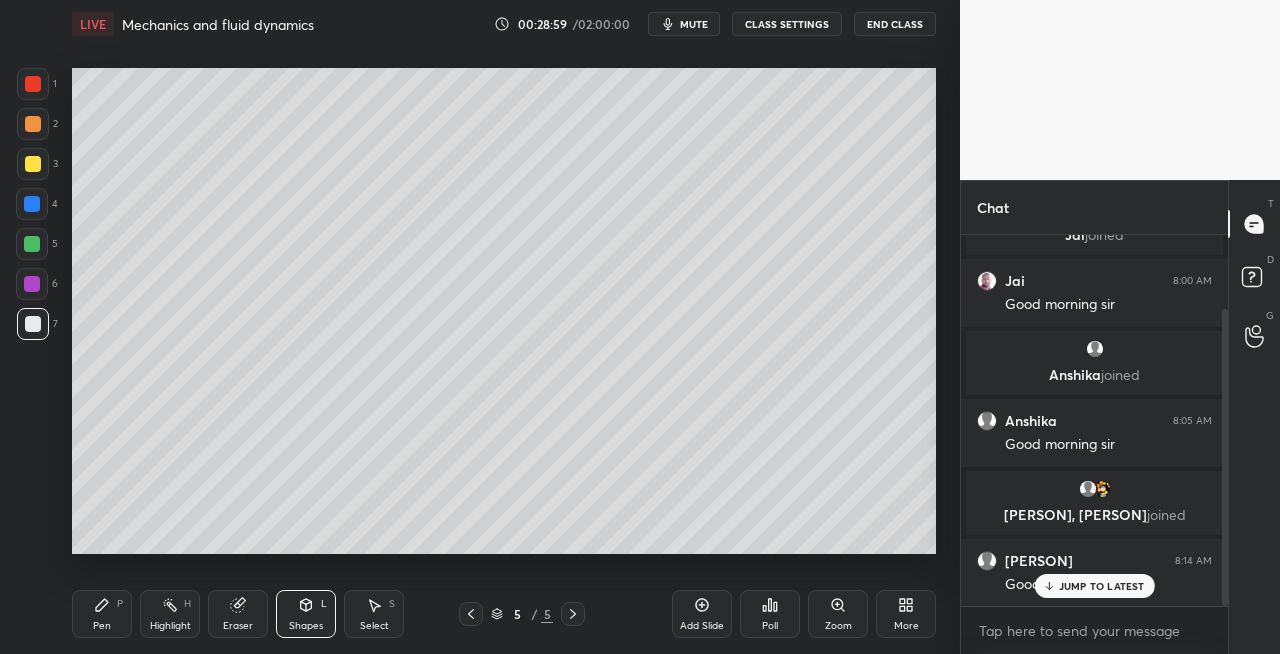 click on "Pen P" at bounding box center [102, 614] 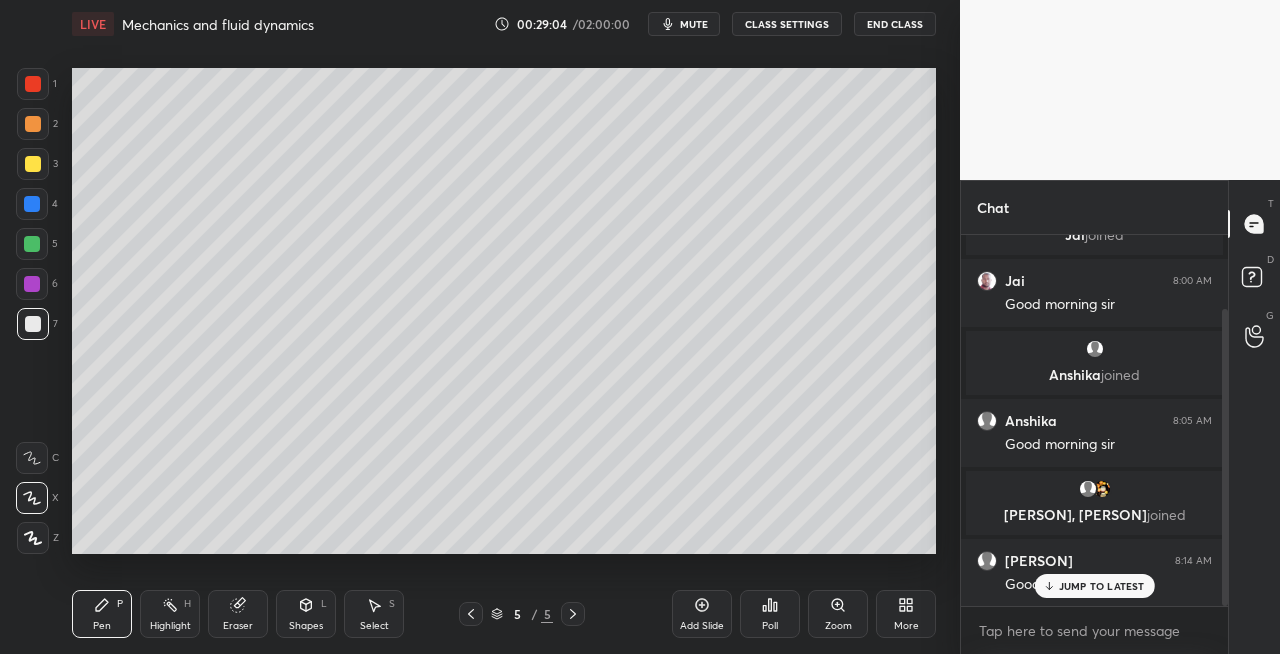 click 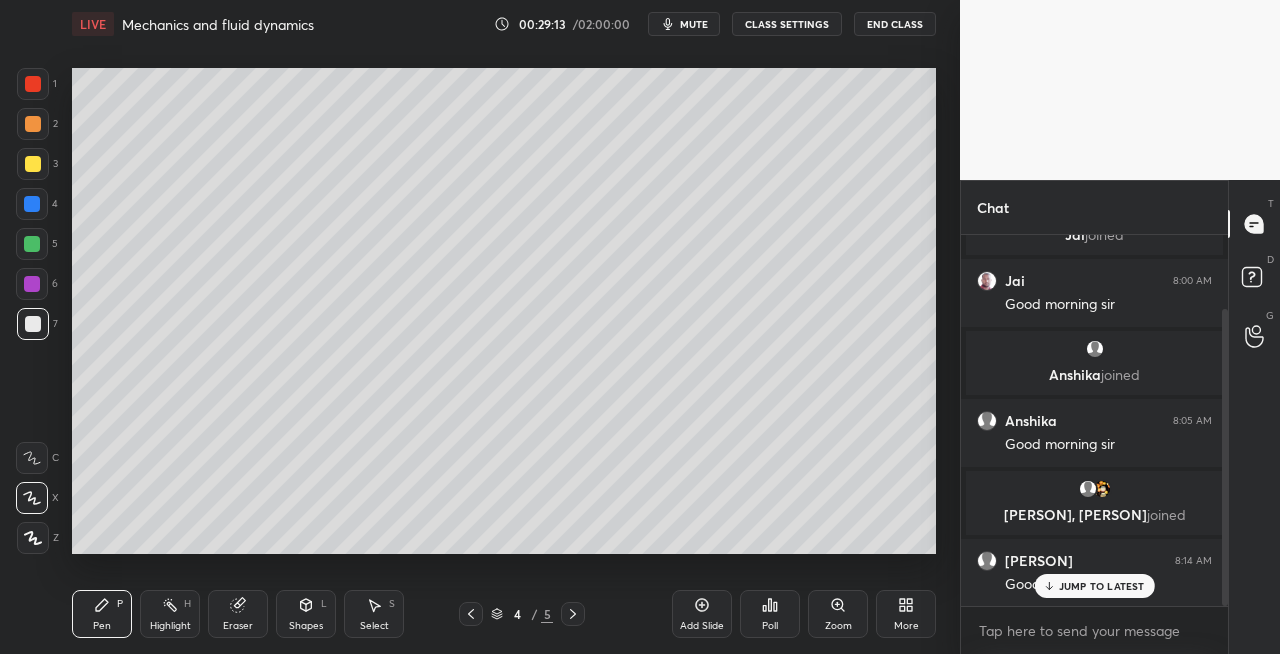 click 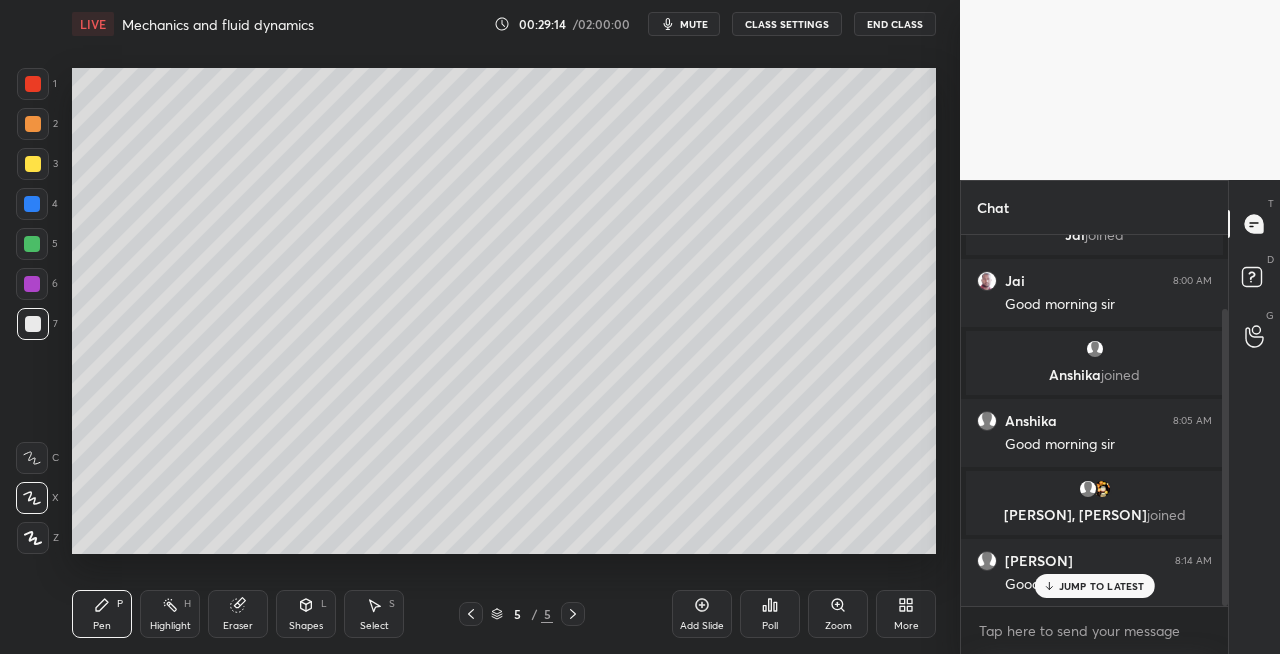 click 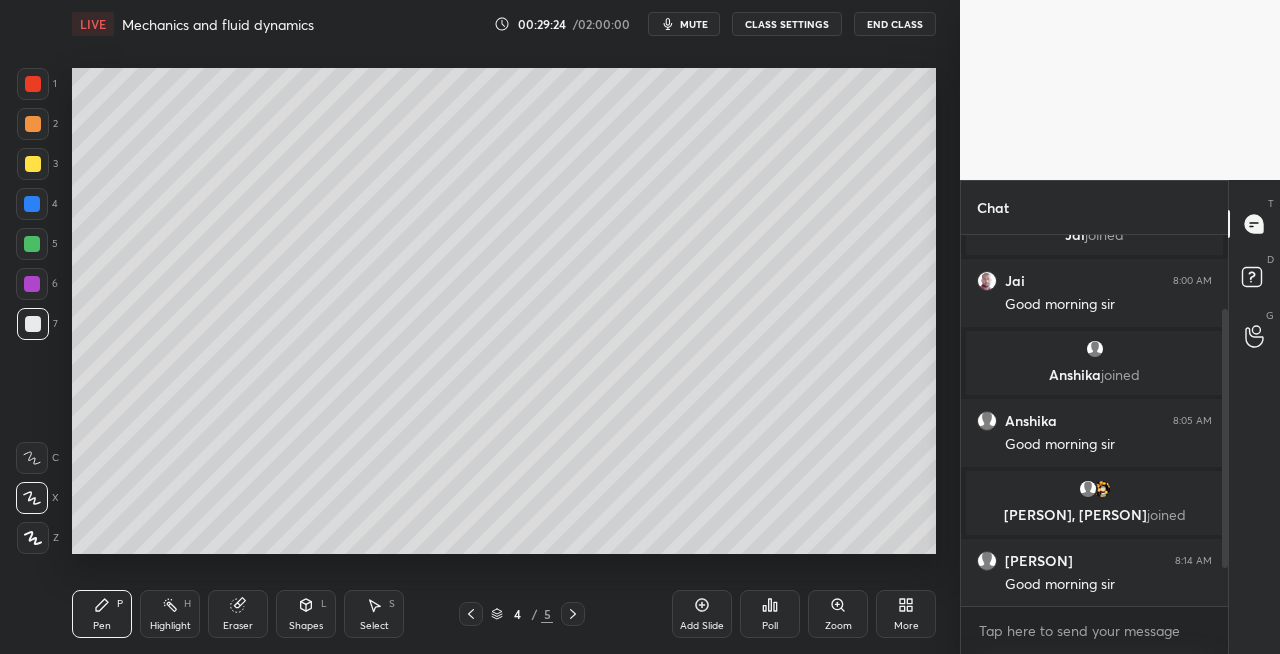 scroll, scrollTop: 160, scrollLeft: 0, axis: vertical 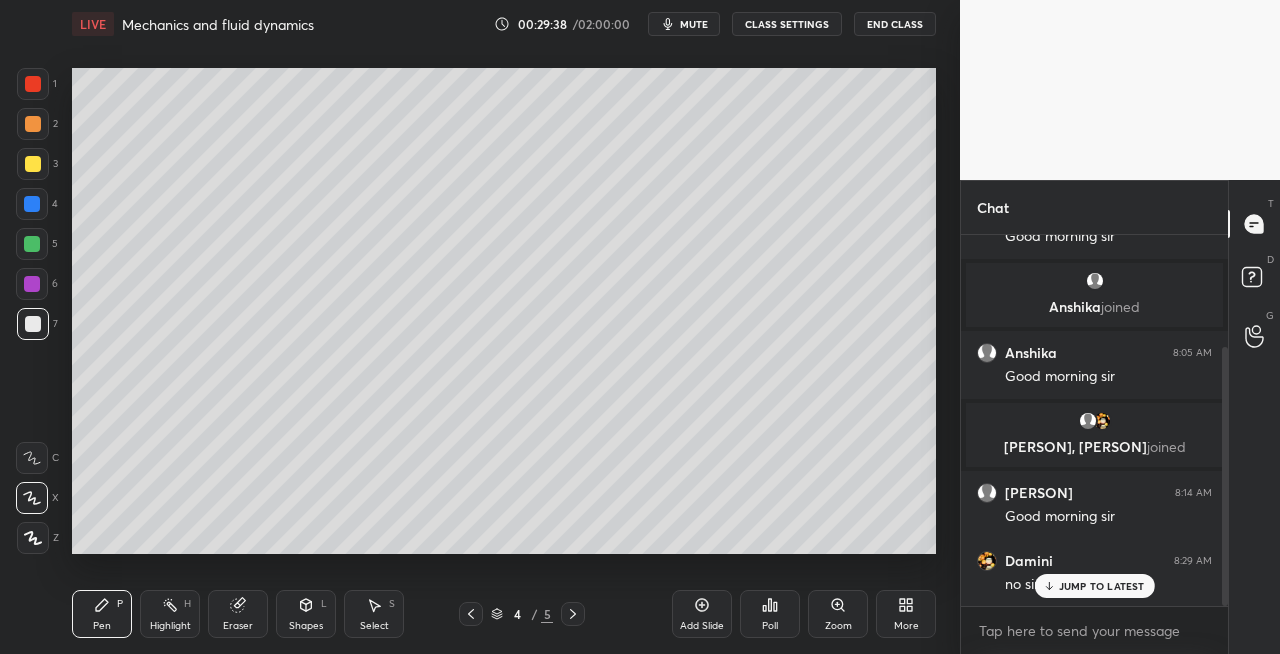 click at bounding box center [33, 164] 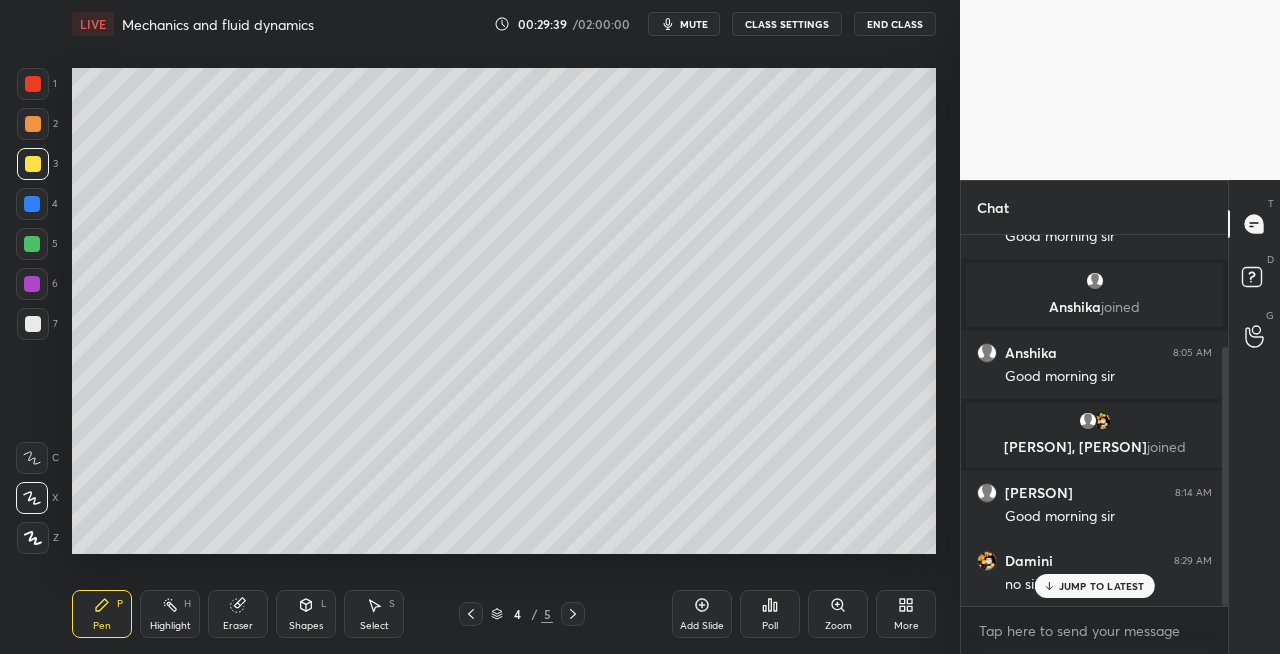 click 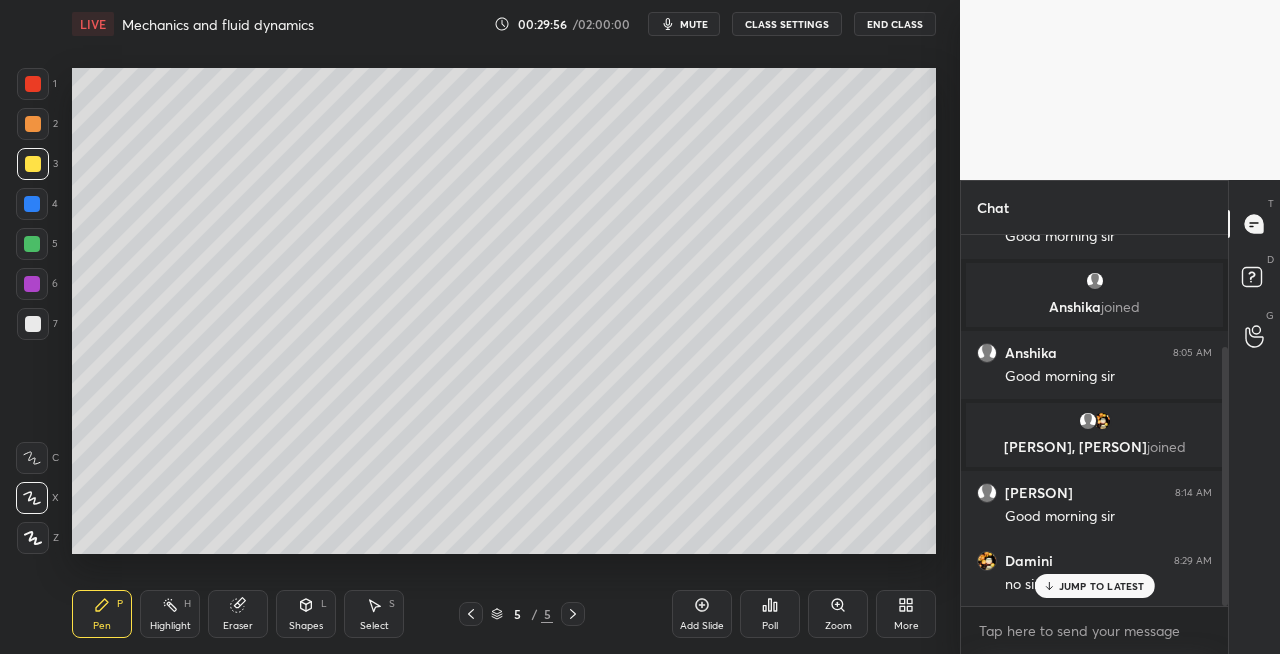 click on "Shapes L" at bounding box center [306, 614] 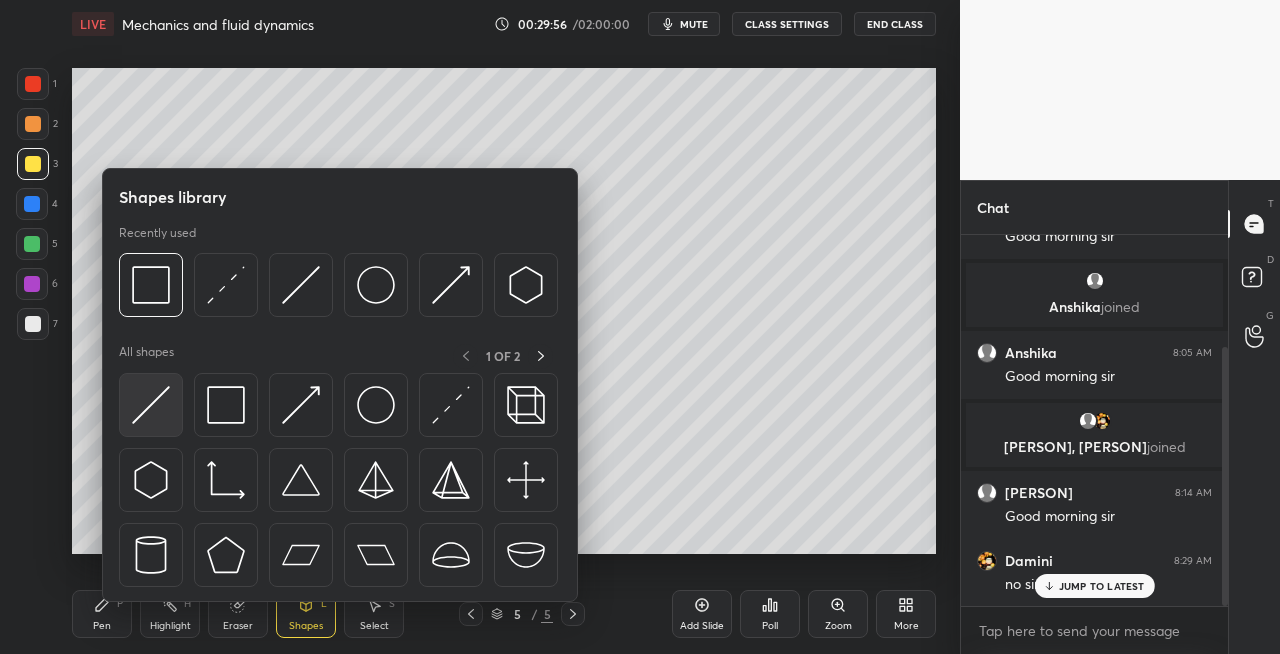 click at bounding box center [151, 405] 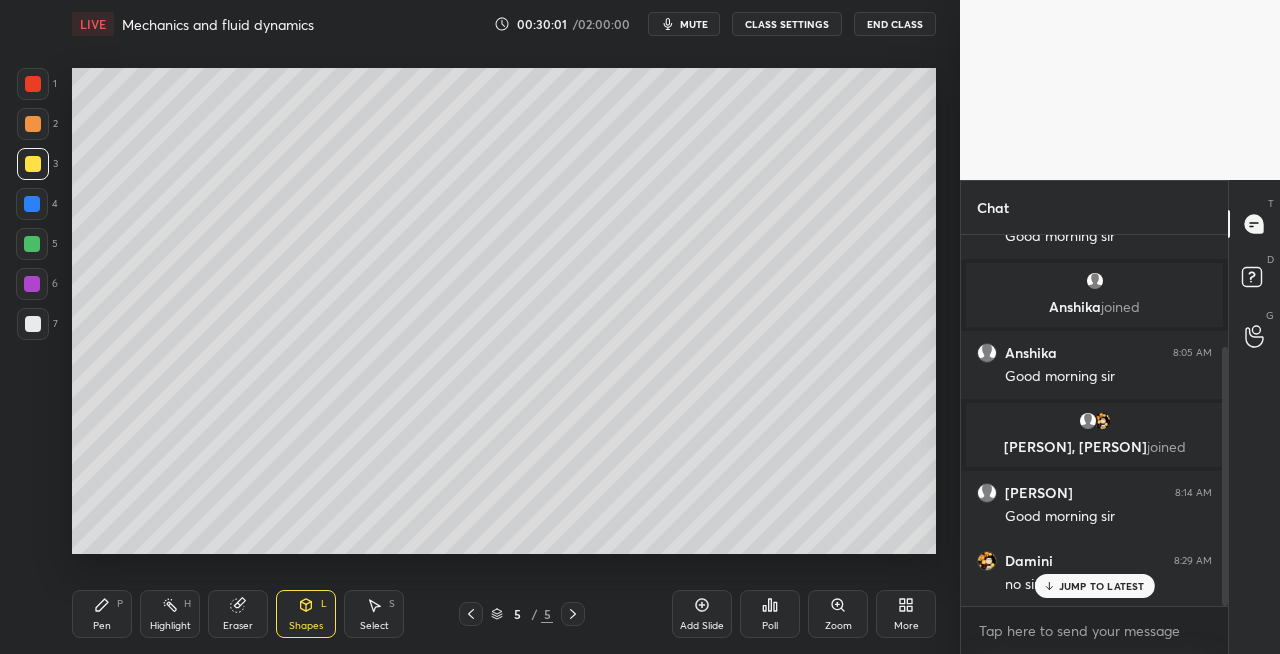 click 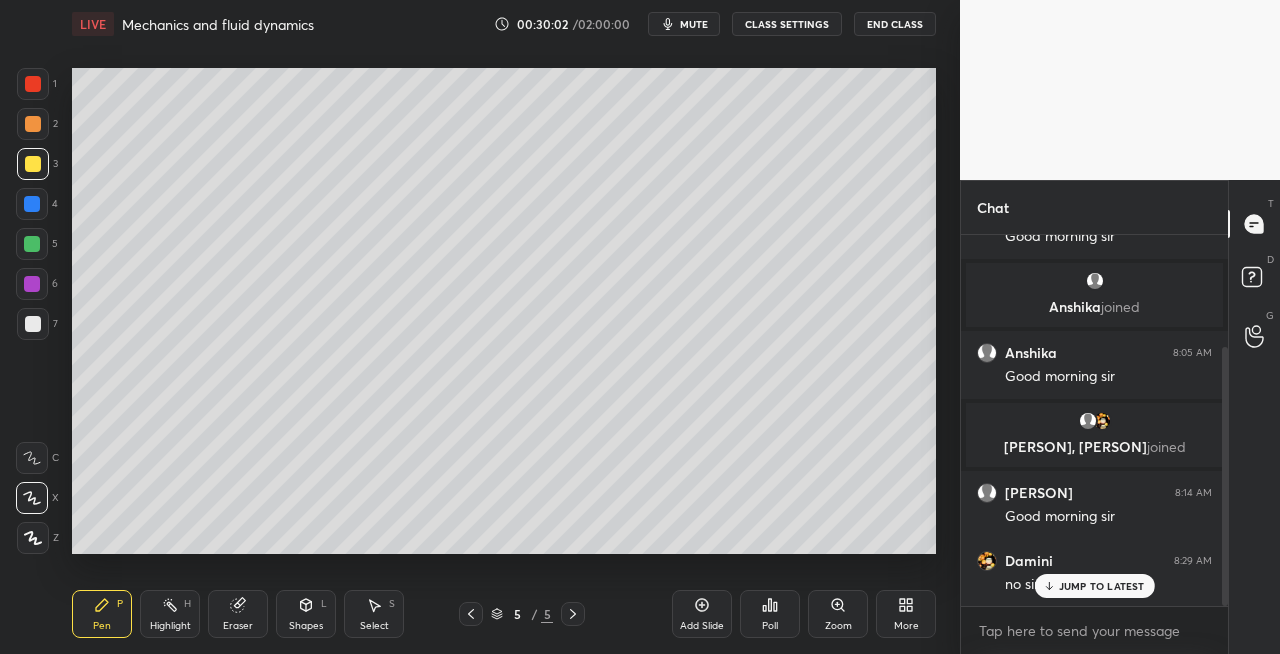 click 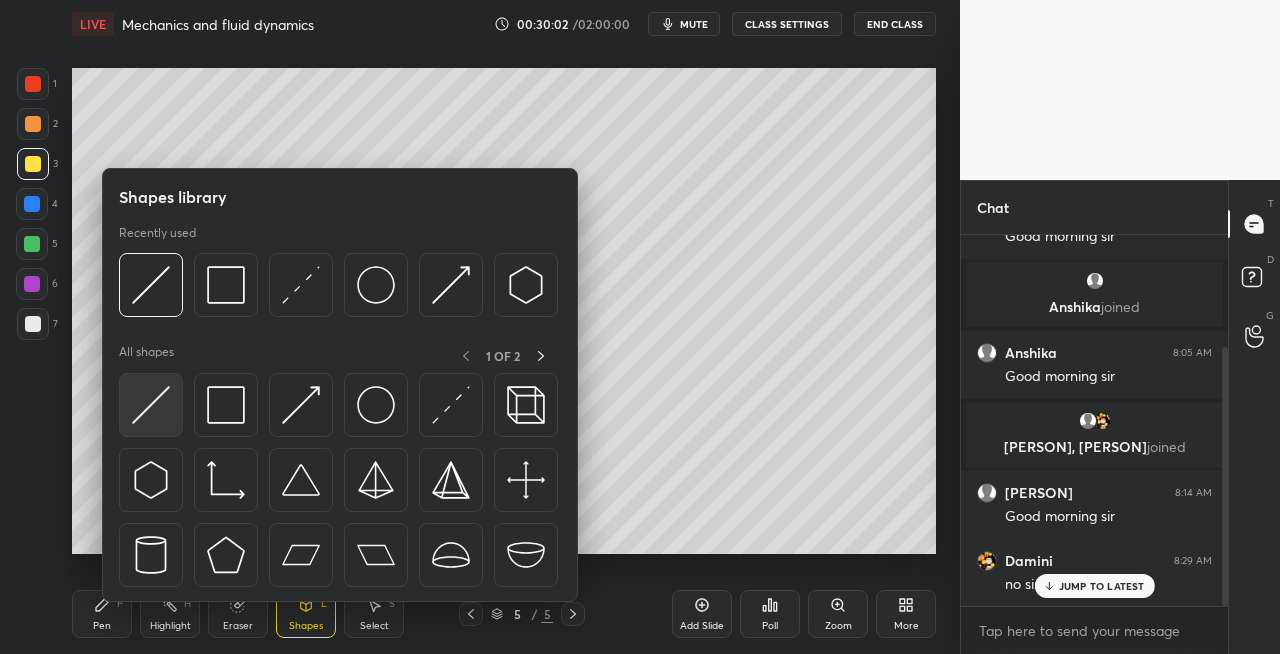 click at bounding box center (151, 405) 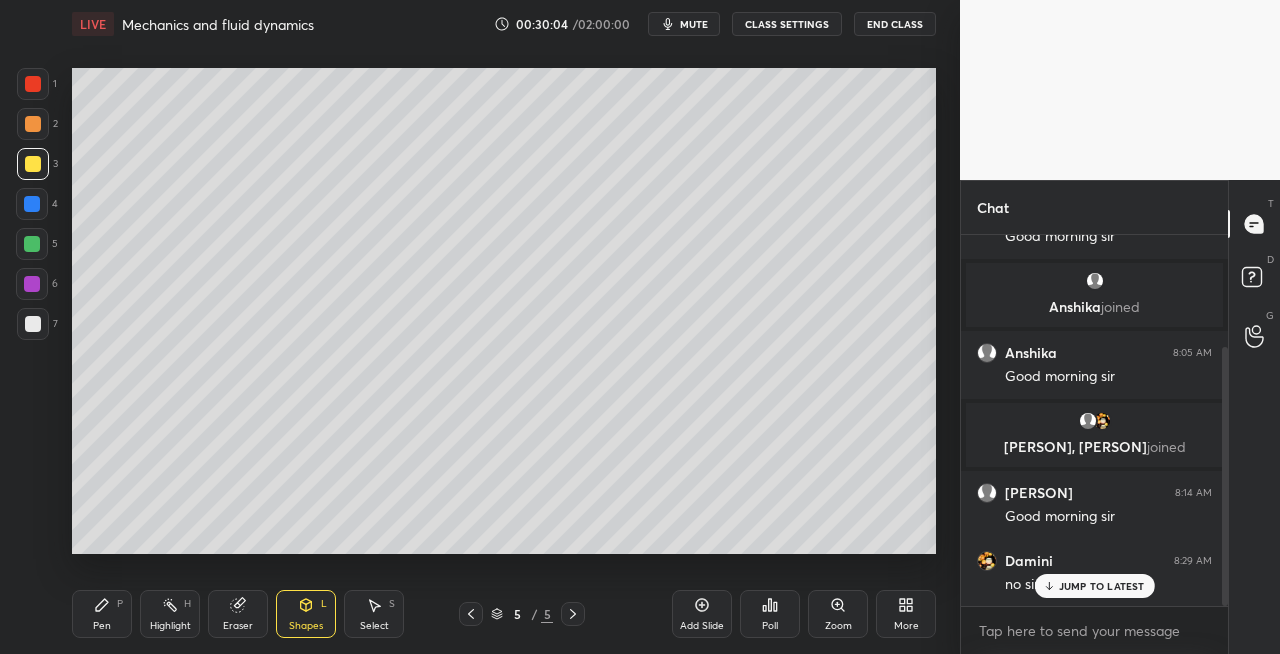 click on "Pen P" at bounding box center (102, 614) 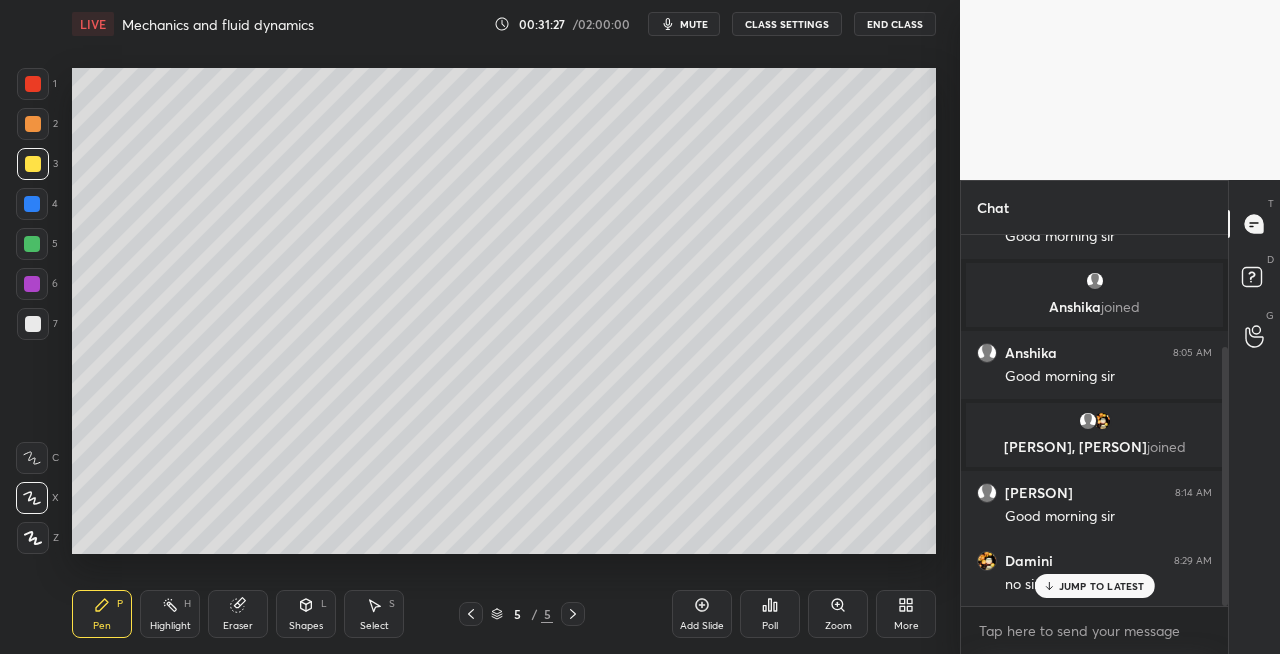 click 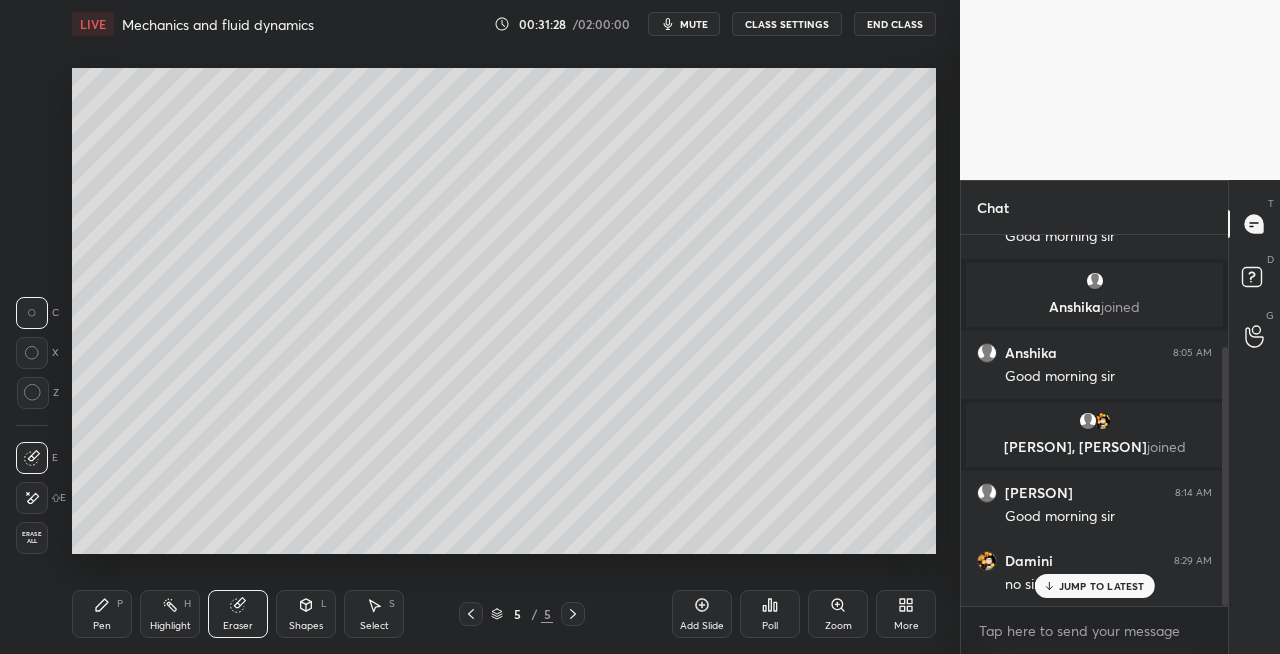 click 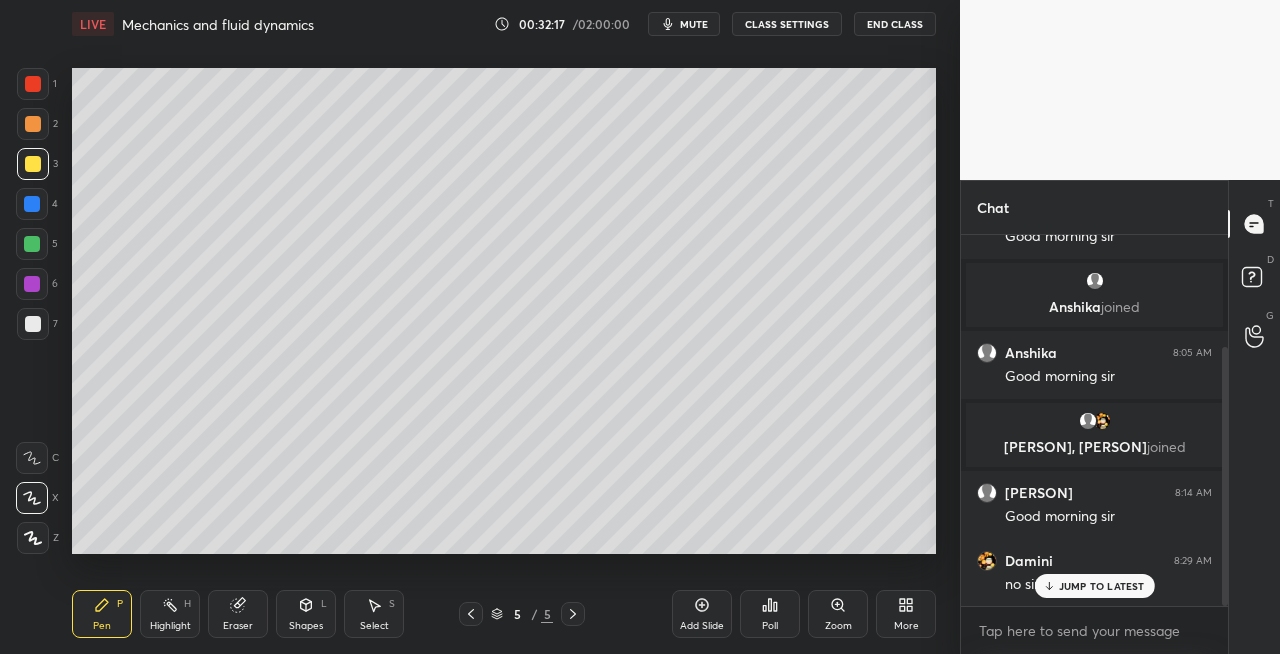 click 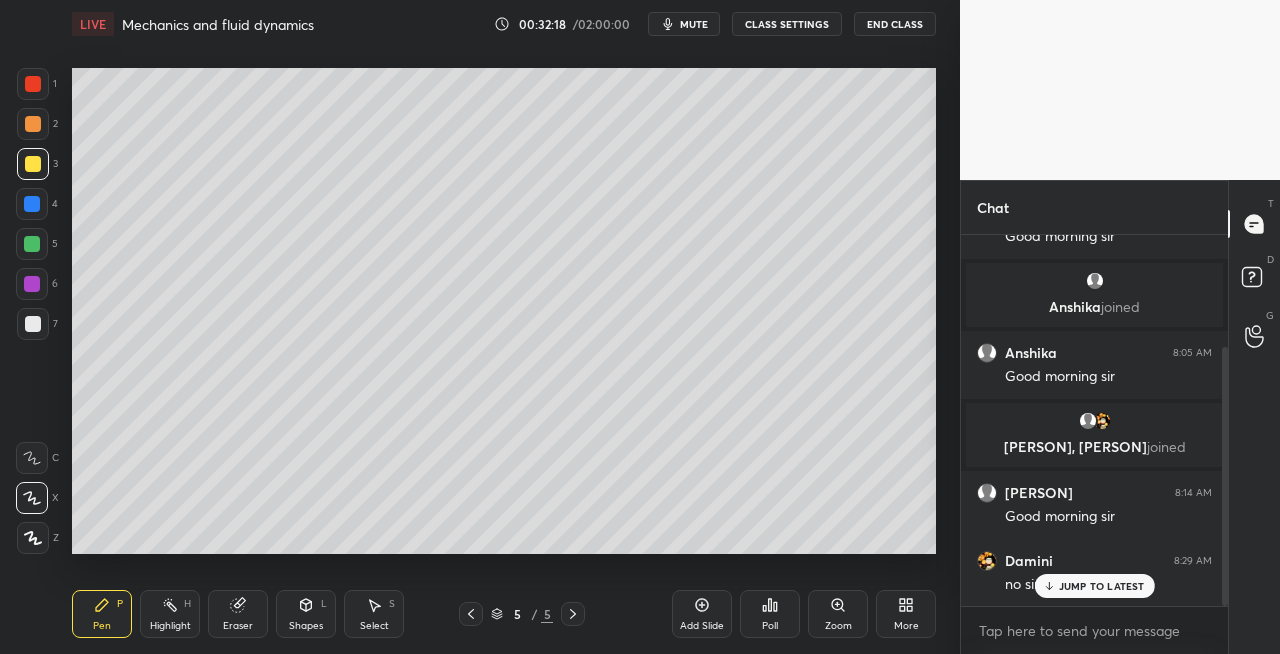 click on "Add Slide" at bounding box center [702, 614] 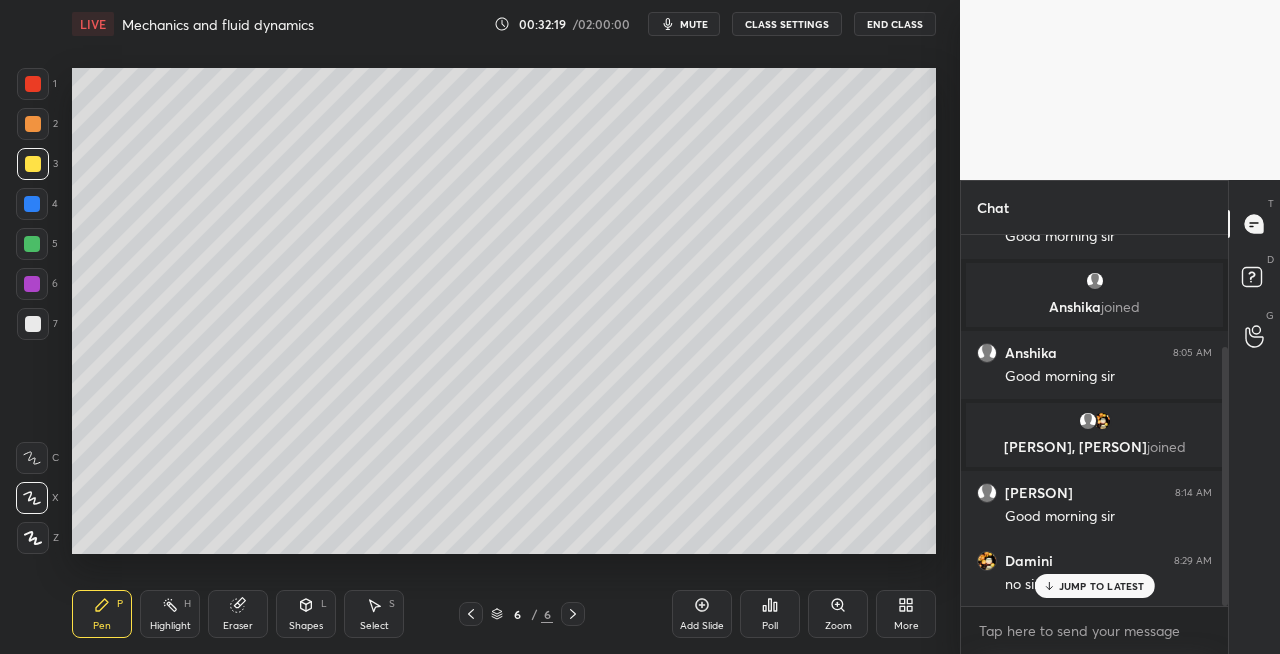 click at bounding box center [33, 324] 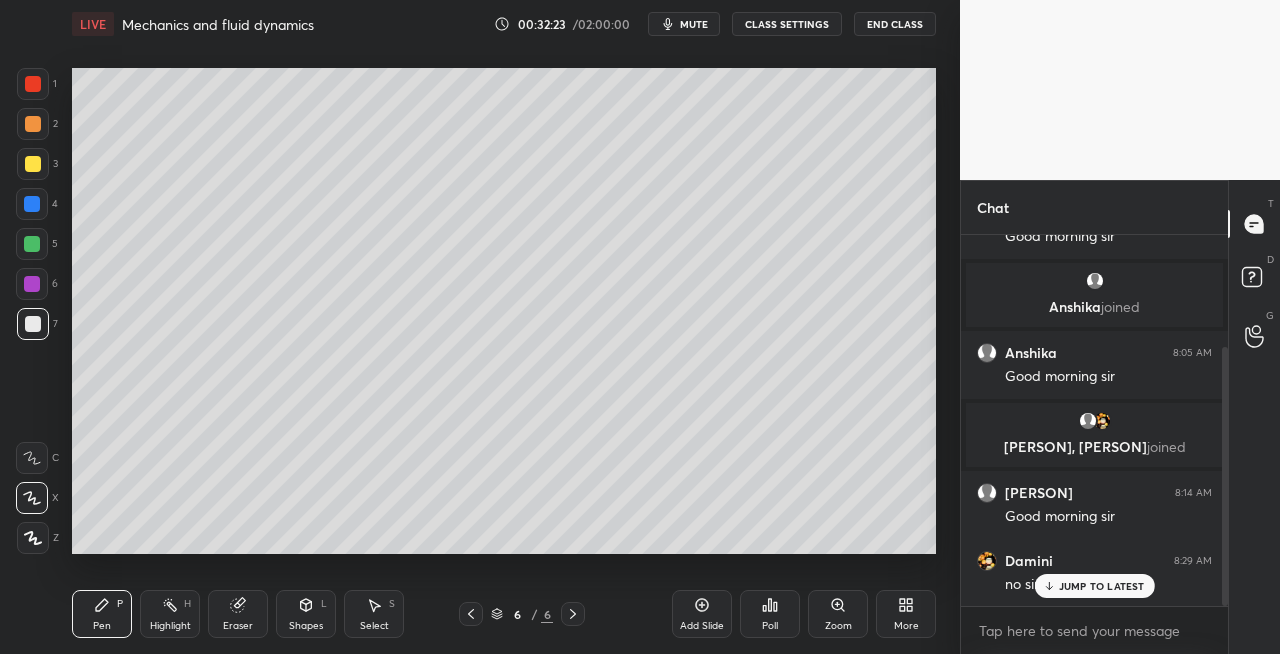 click 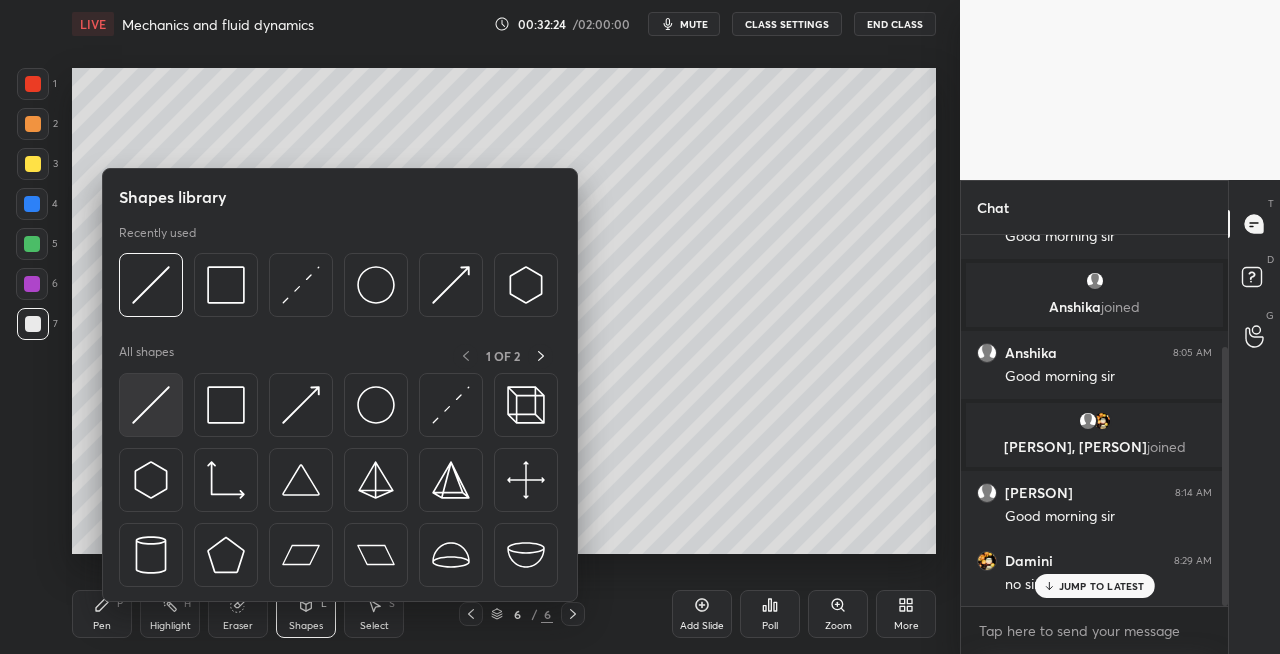 click at bounding box center (151, 405) 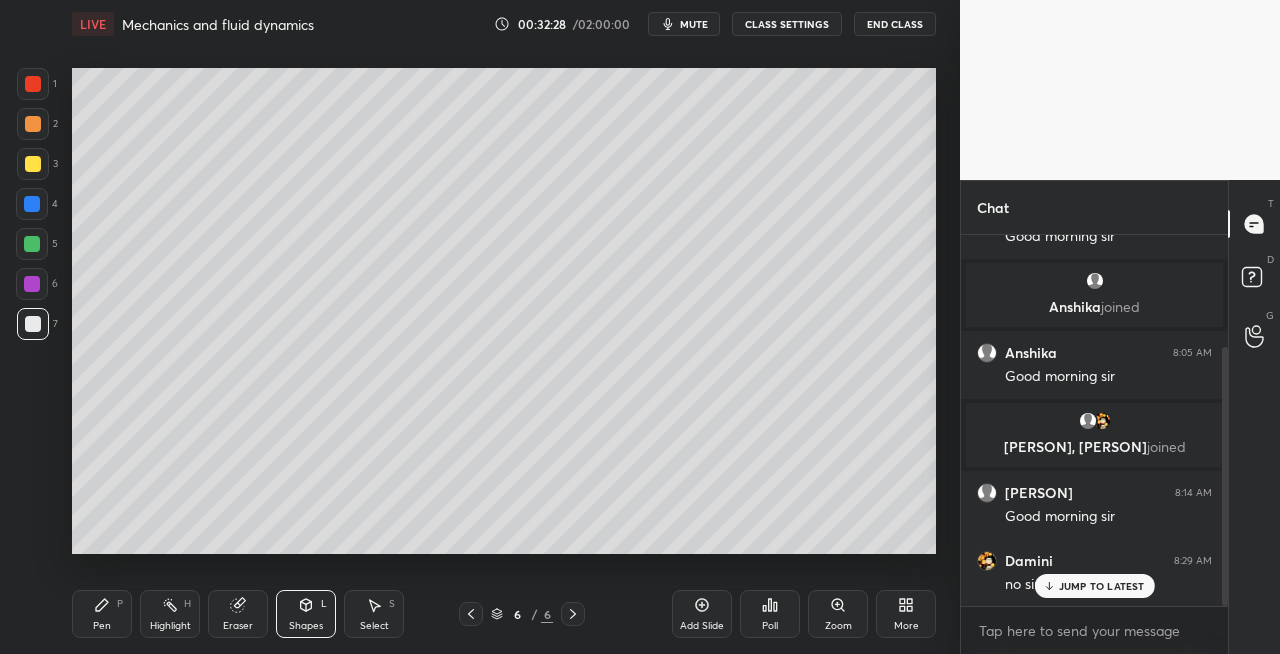 click on "Pen" at bounding box center (102, 626) 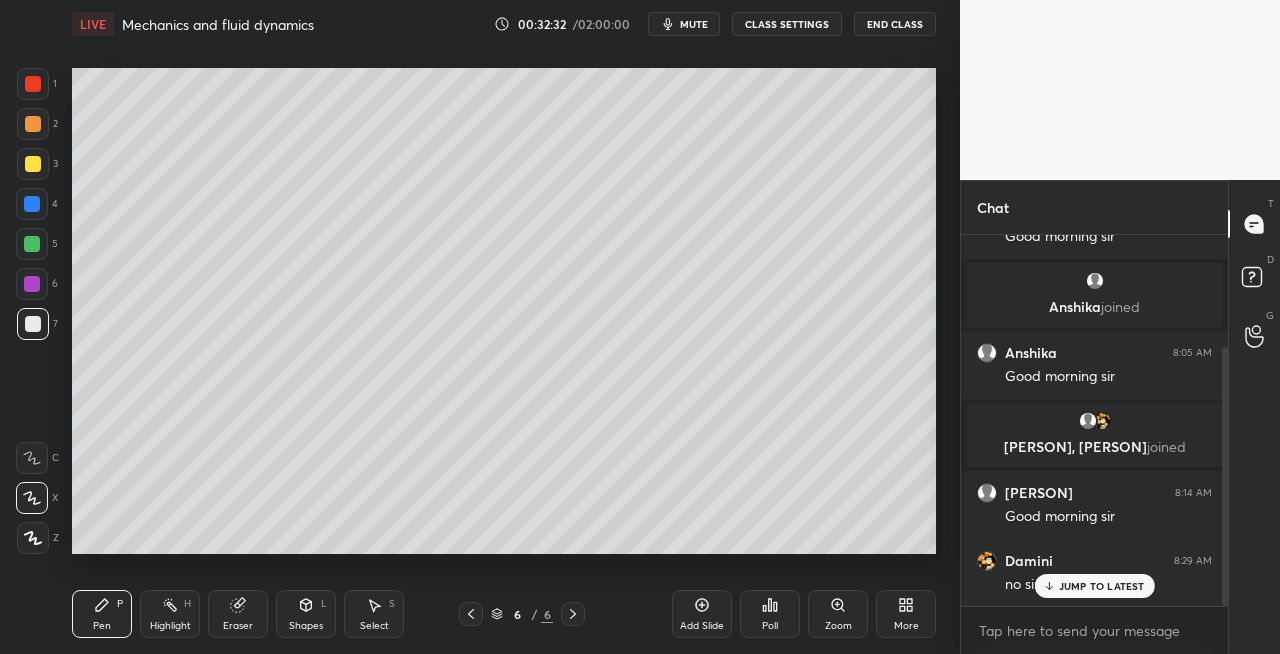 click on "Shapes L" at bounding box center (306, 614) 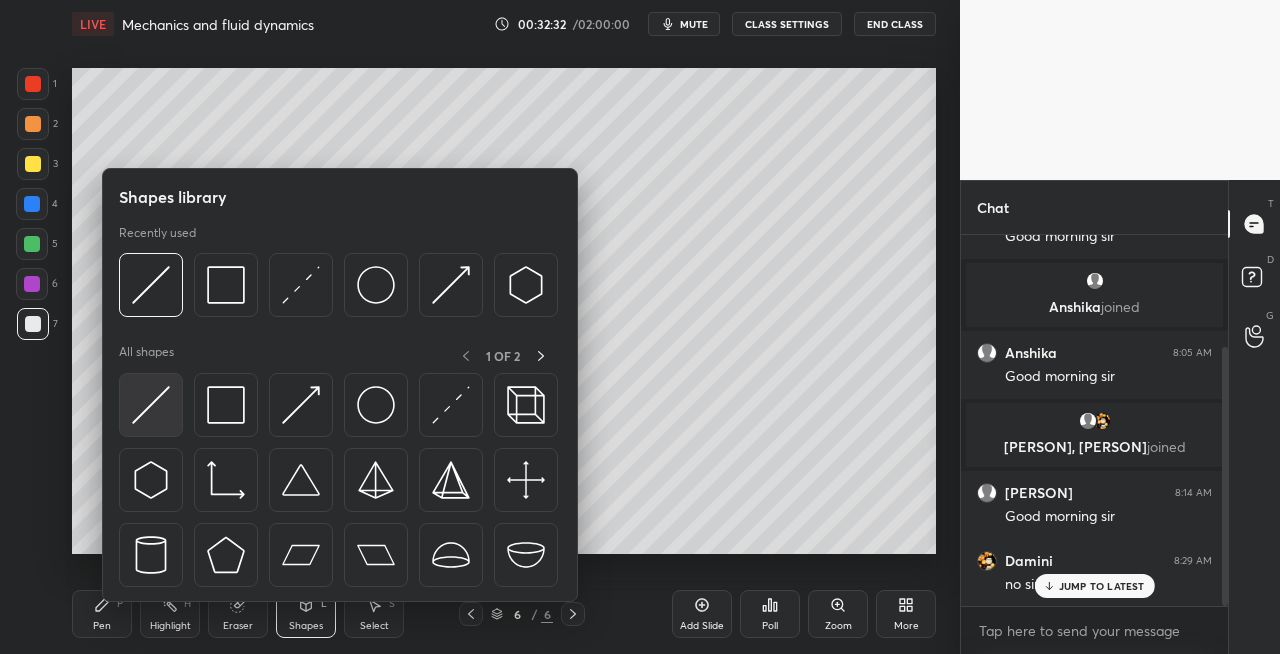 click at bounding box center [151, 405] 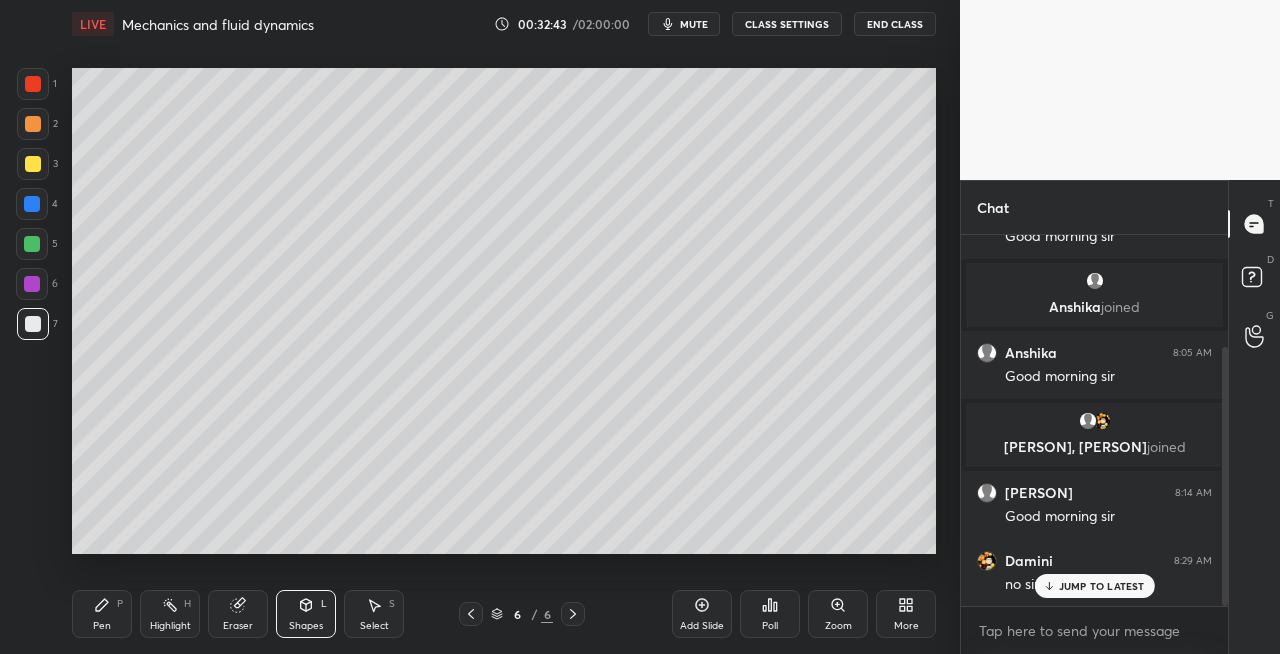 click on "Pen P" at bounding box center [102, 614] 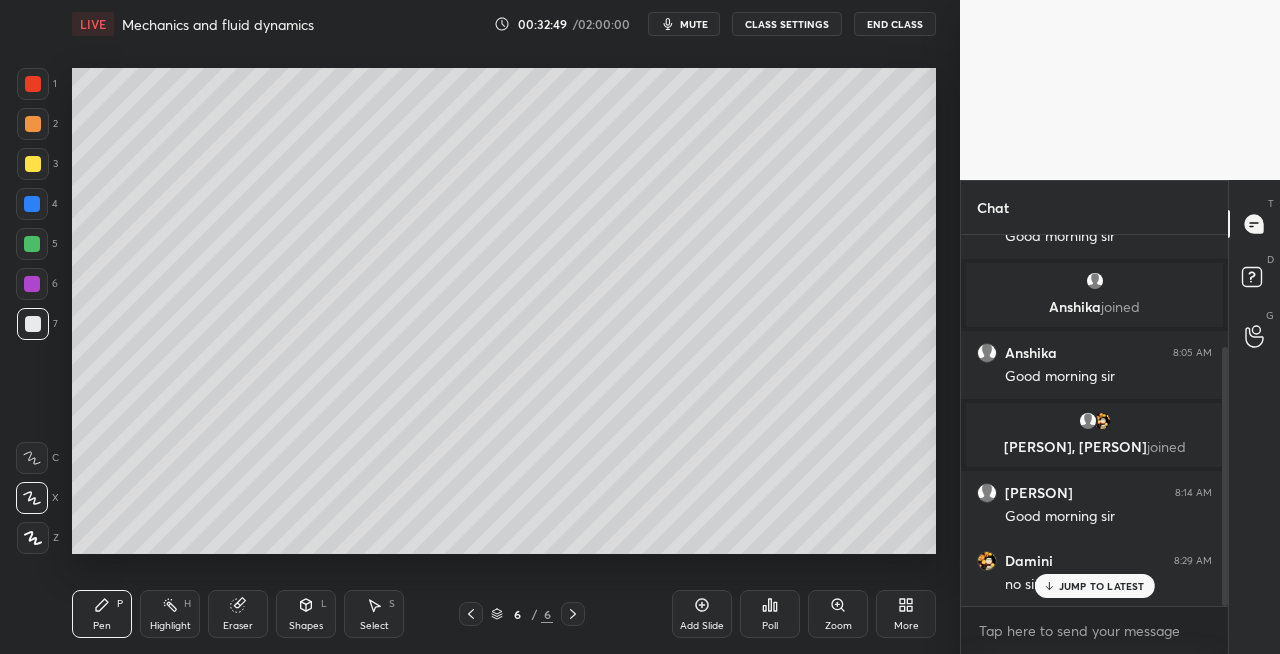 click on "Eraser" at bounding box center (238, 614) 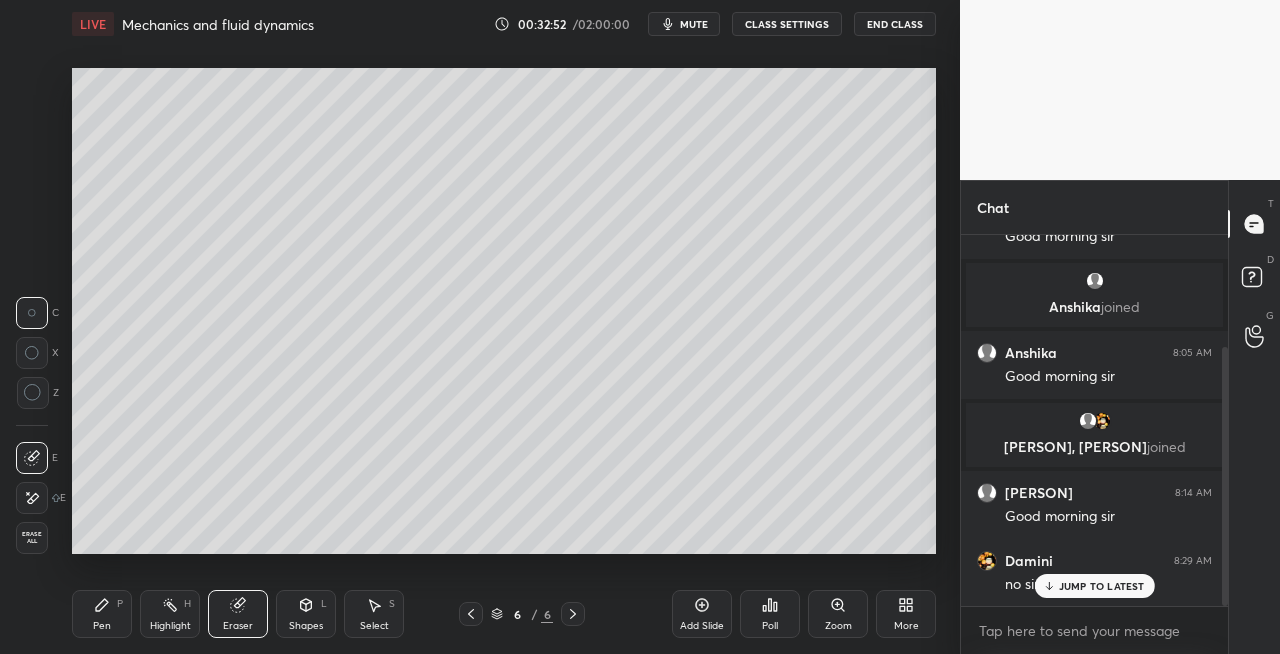 click on "P" at bounding box center [120, 604] 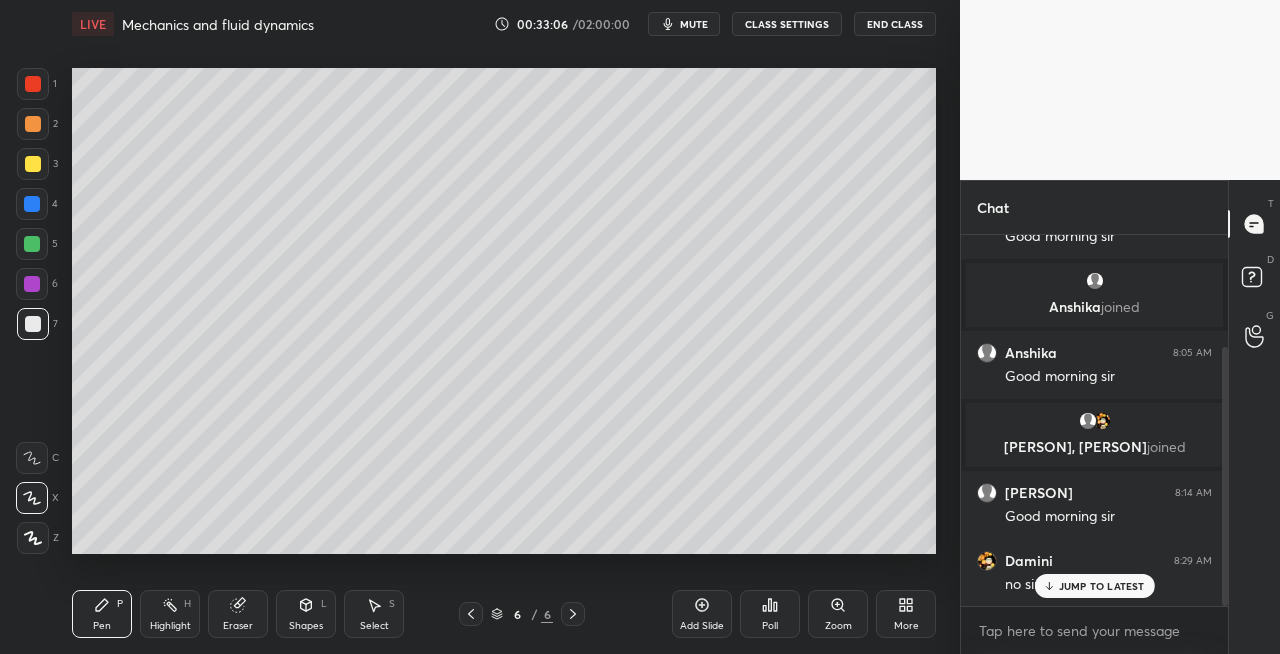 click on "Eraser" at bounding box center [238, 614] 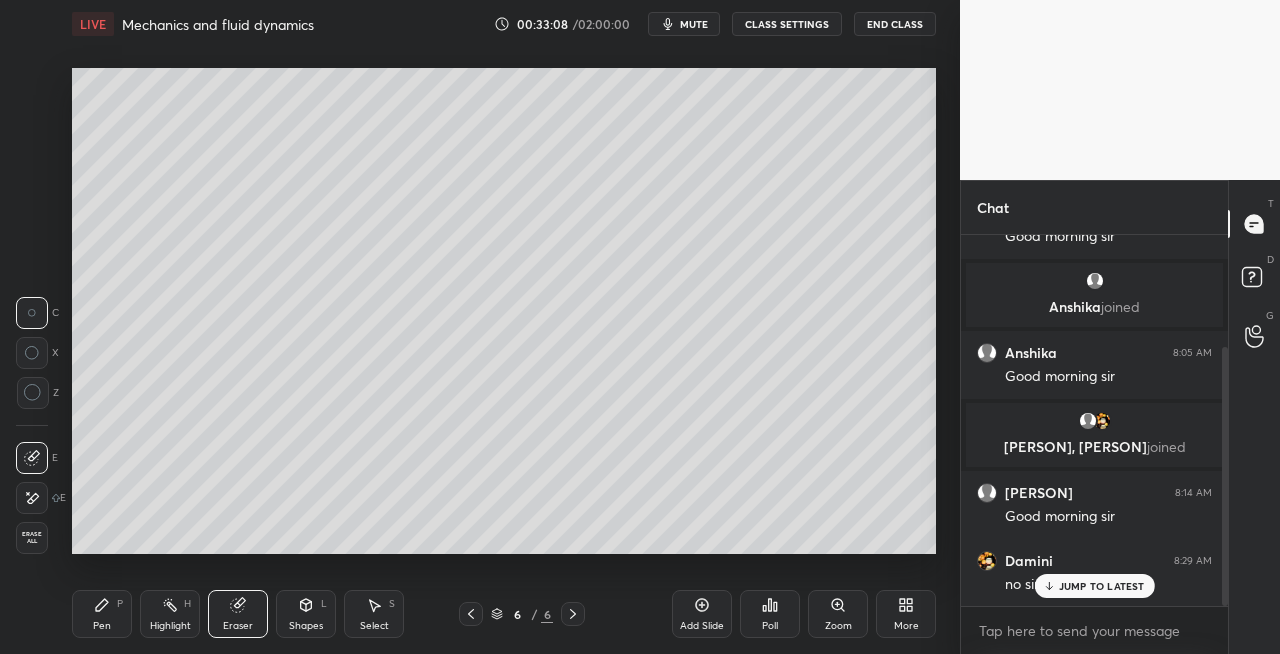 click 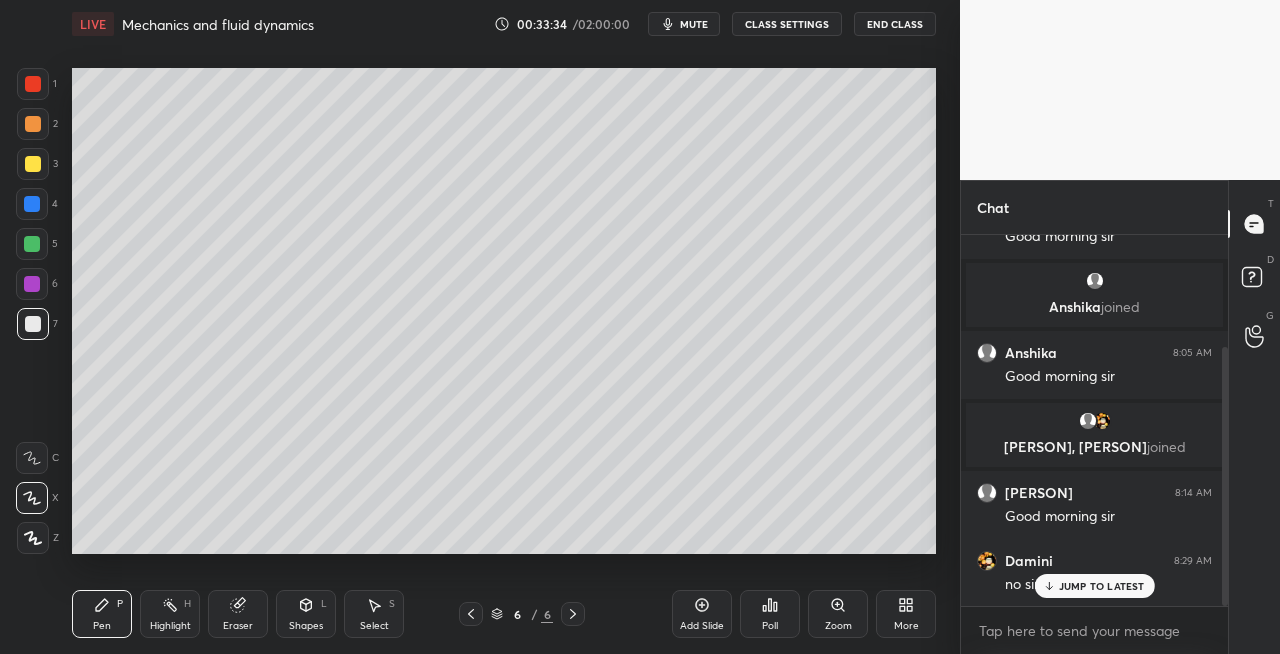 click 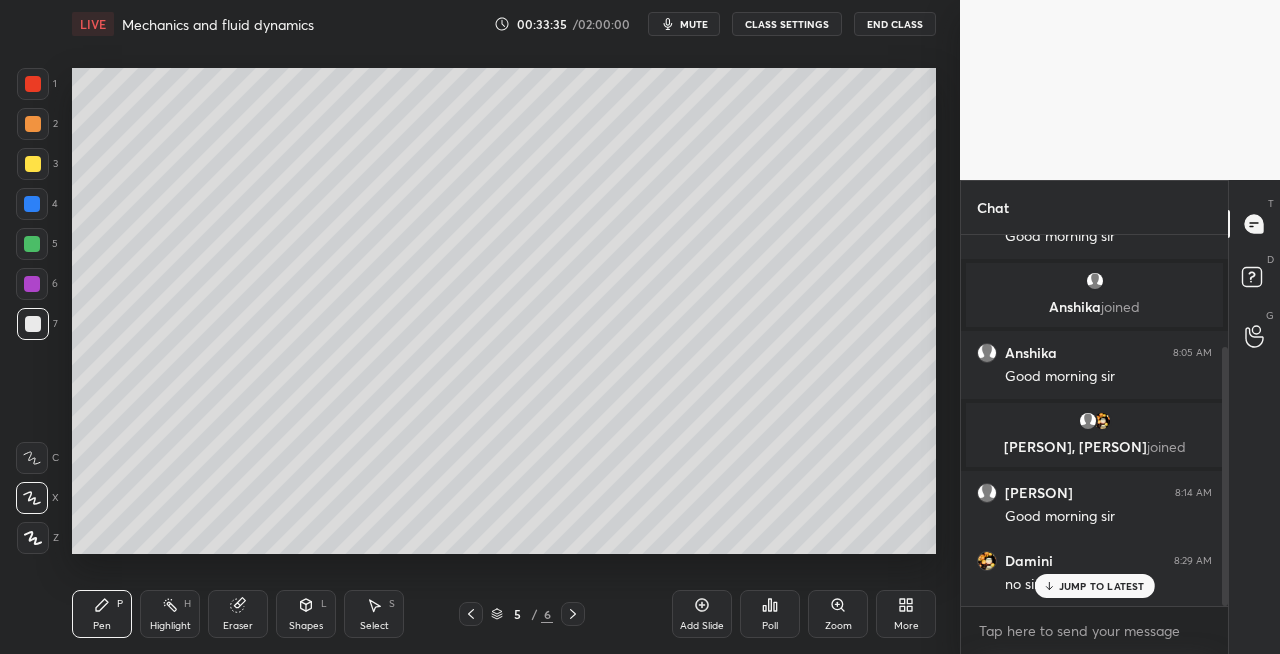 click 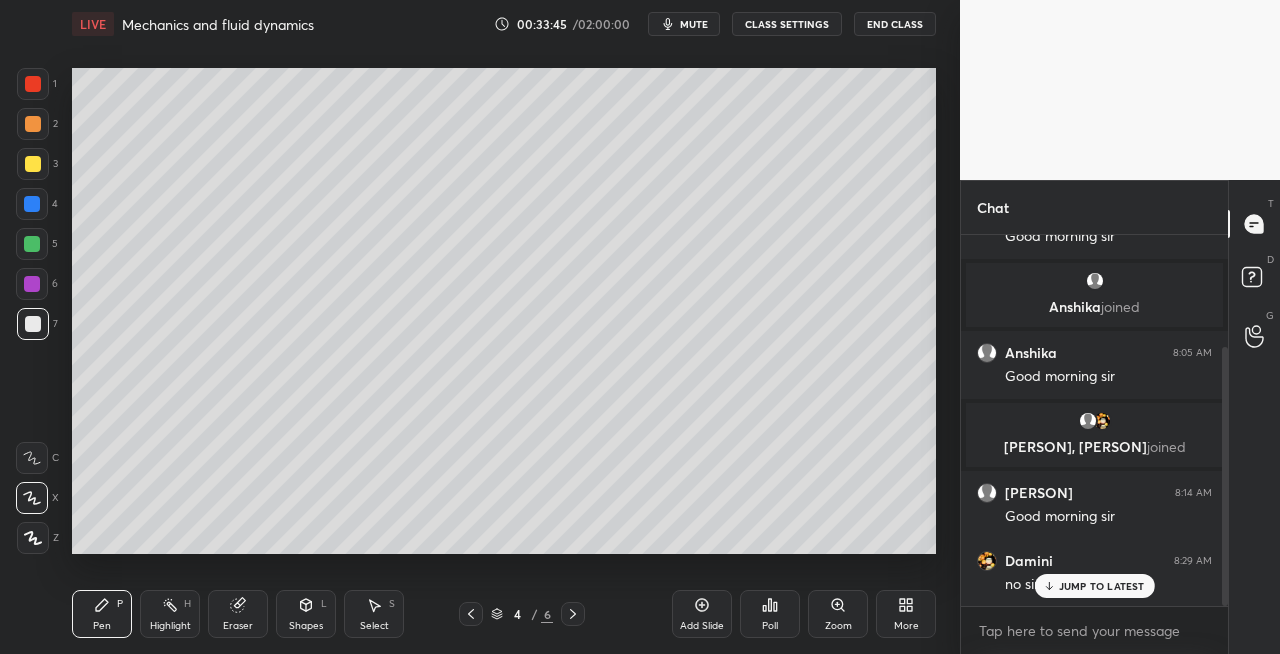 click 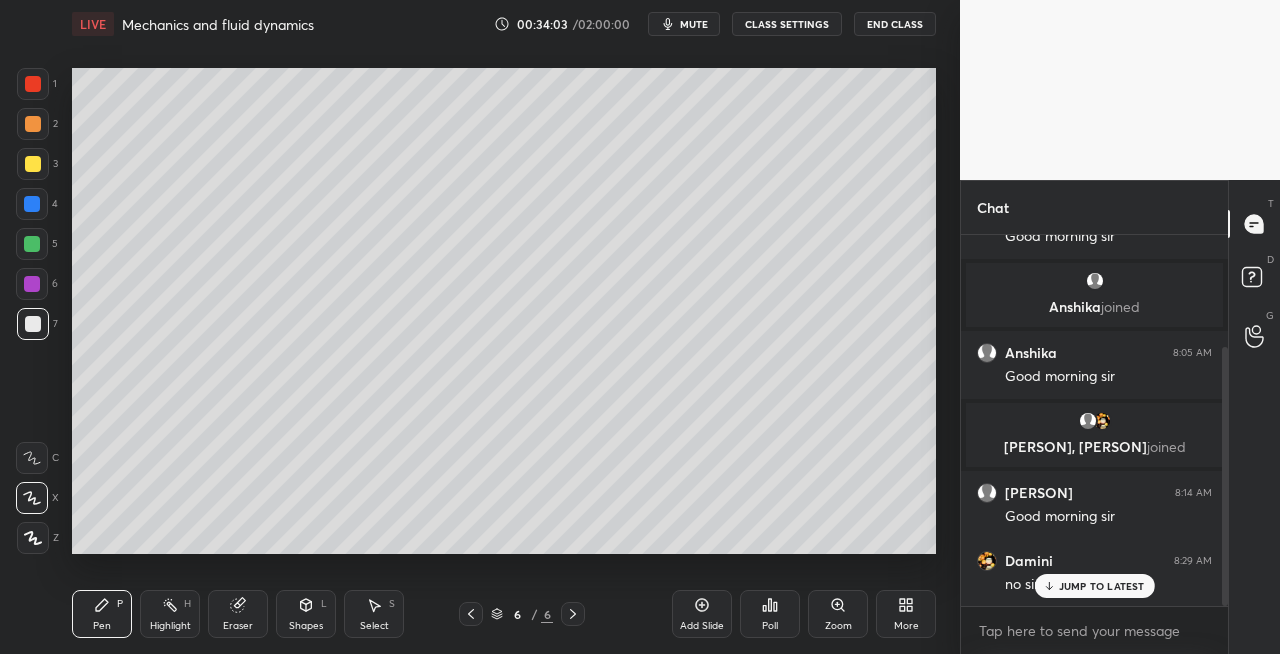 click on "Eraser" at bounding box center [238, 614] 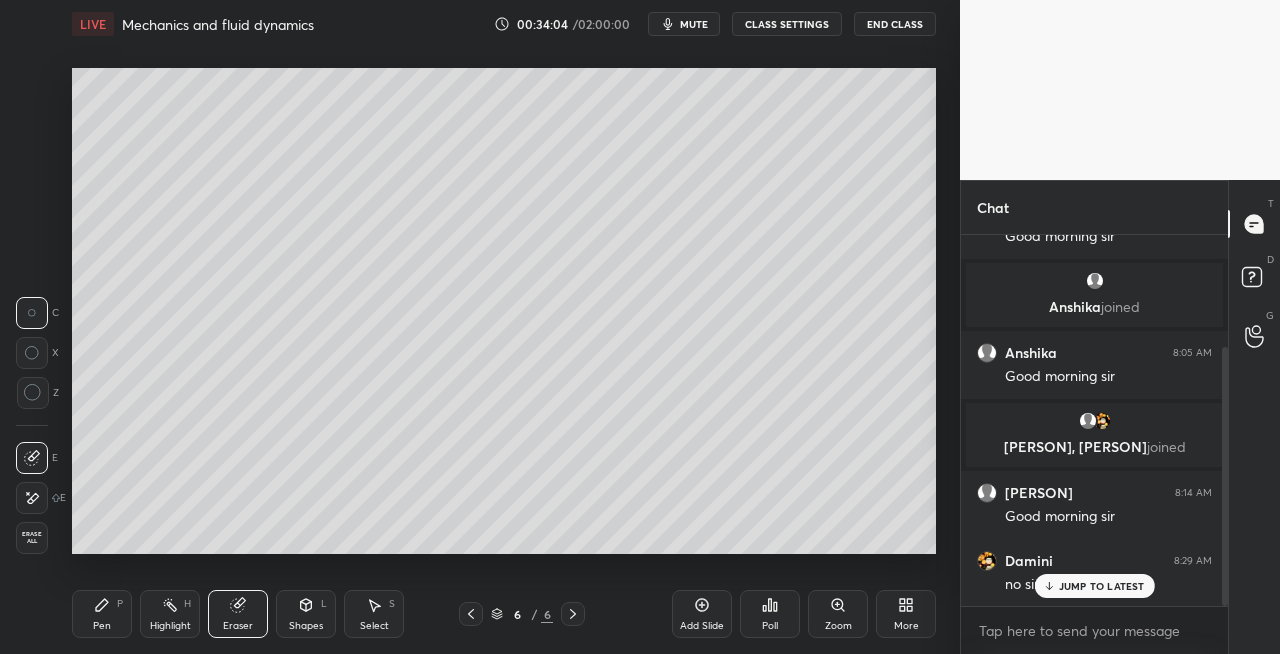 click on "Pen P" at bounding box center [102, 614] 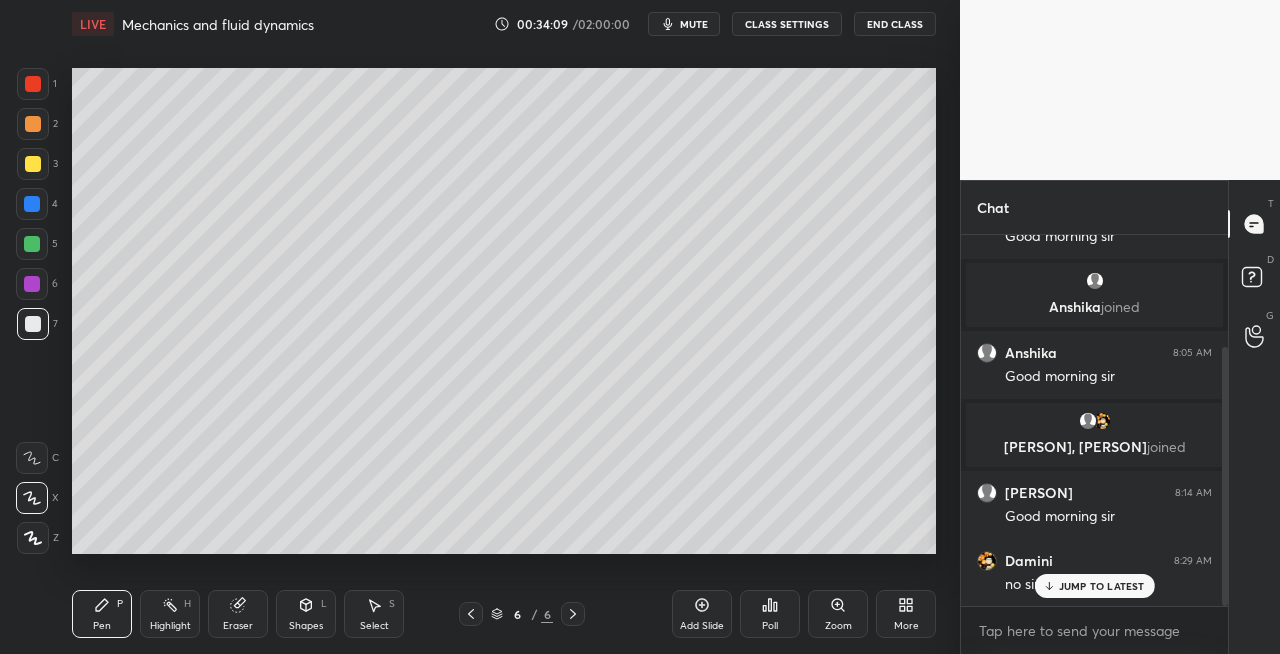 click on "Eraser" at bounding box center [238, 614] 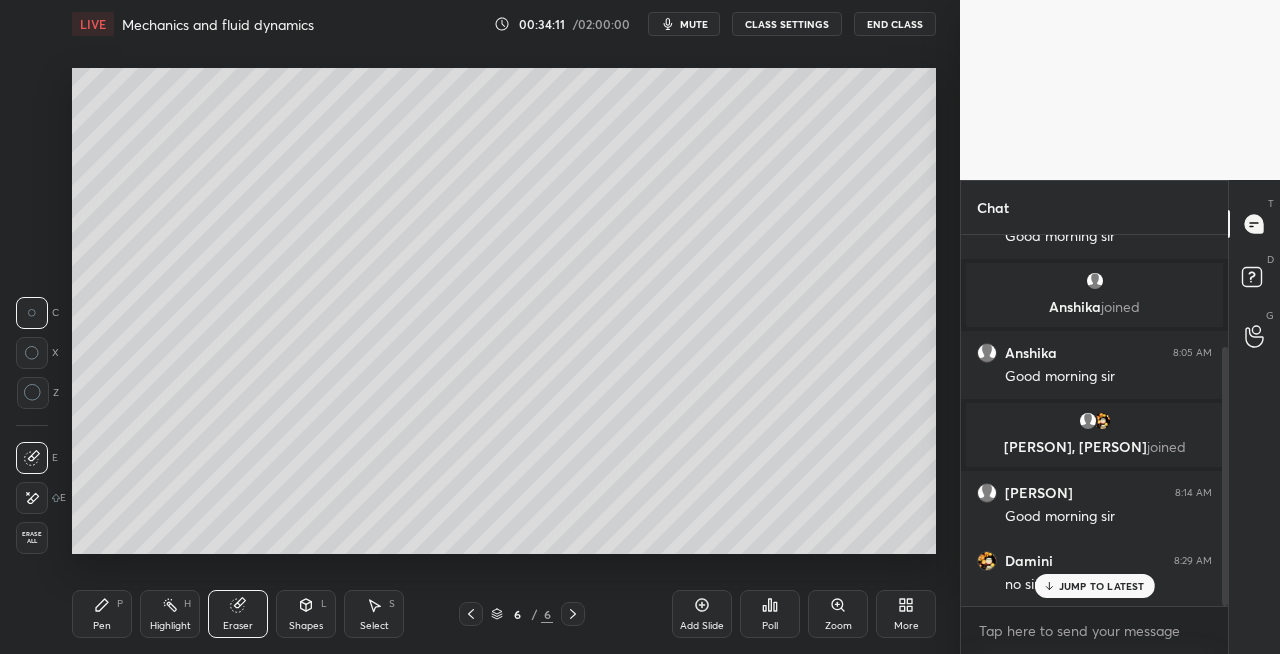 click on "Pen" at bounding box center [102, 626] 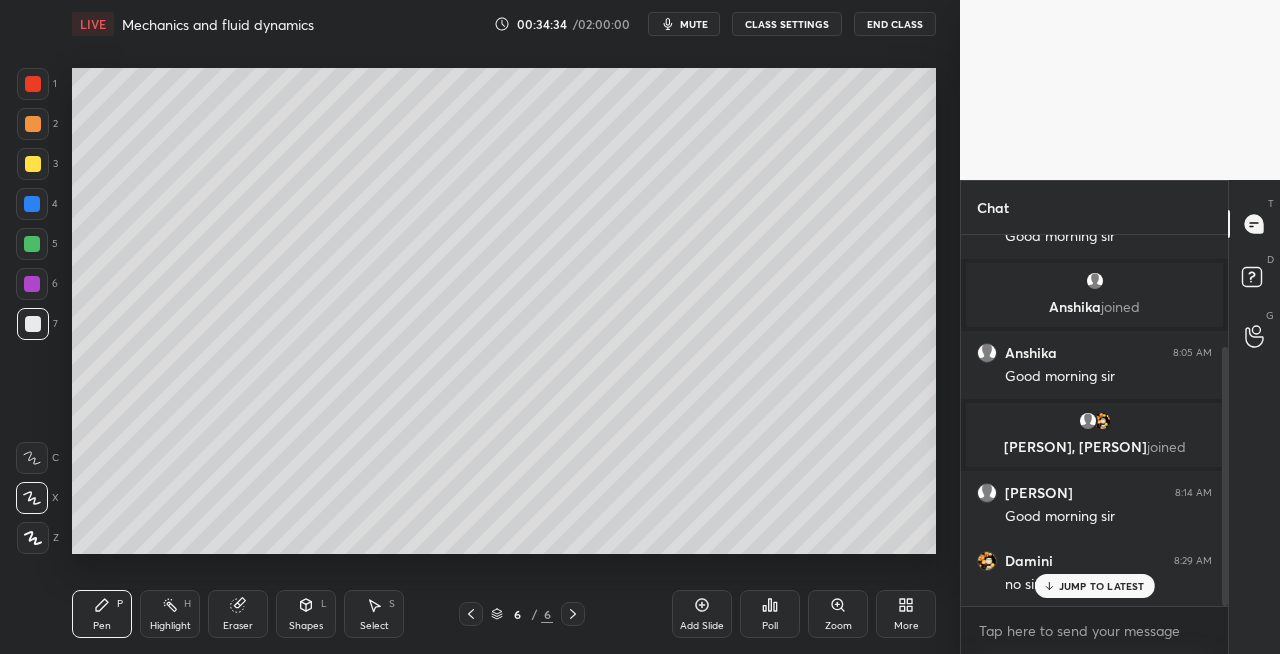 click on "Eraser" at bounding box center [238, 614] 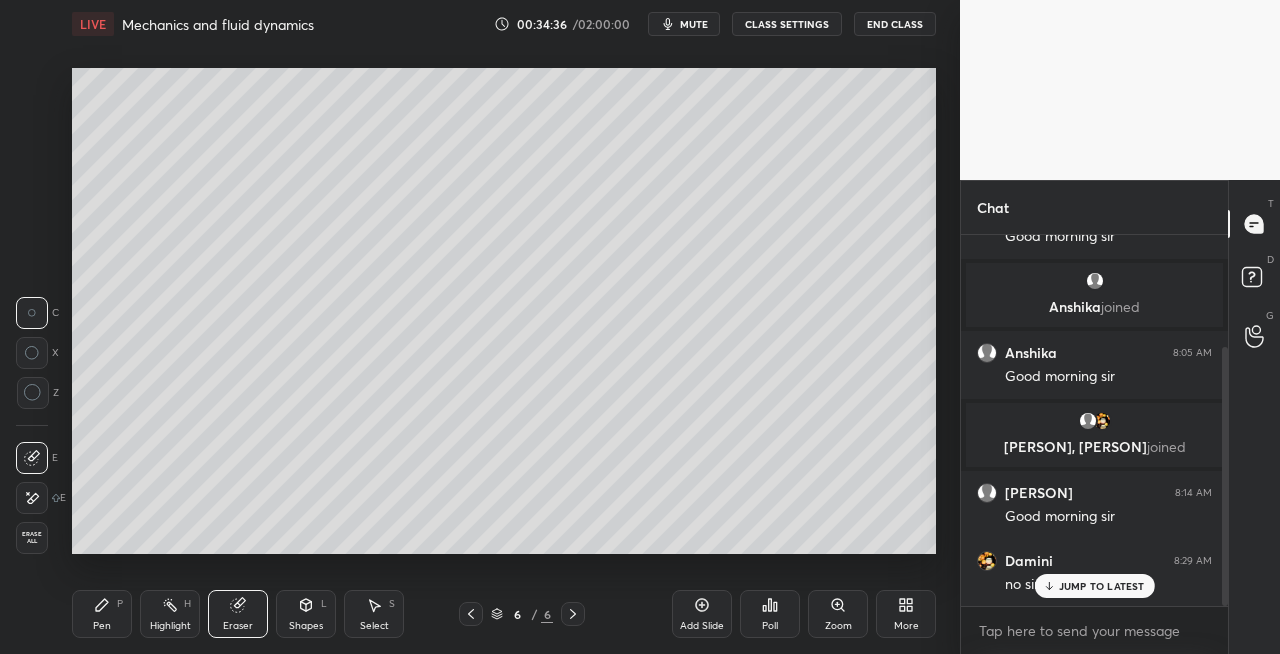 click on "Pen P" at bounding box center (102, 614) 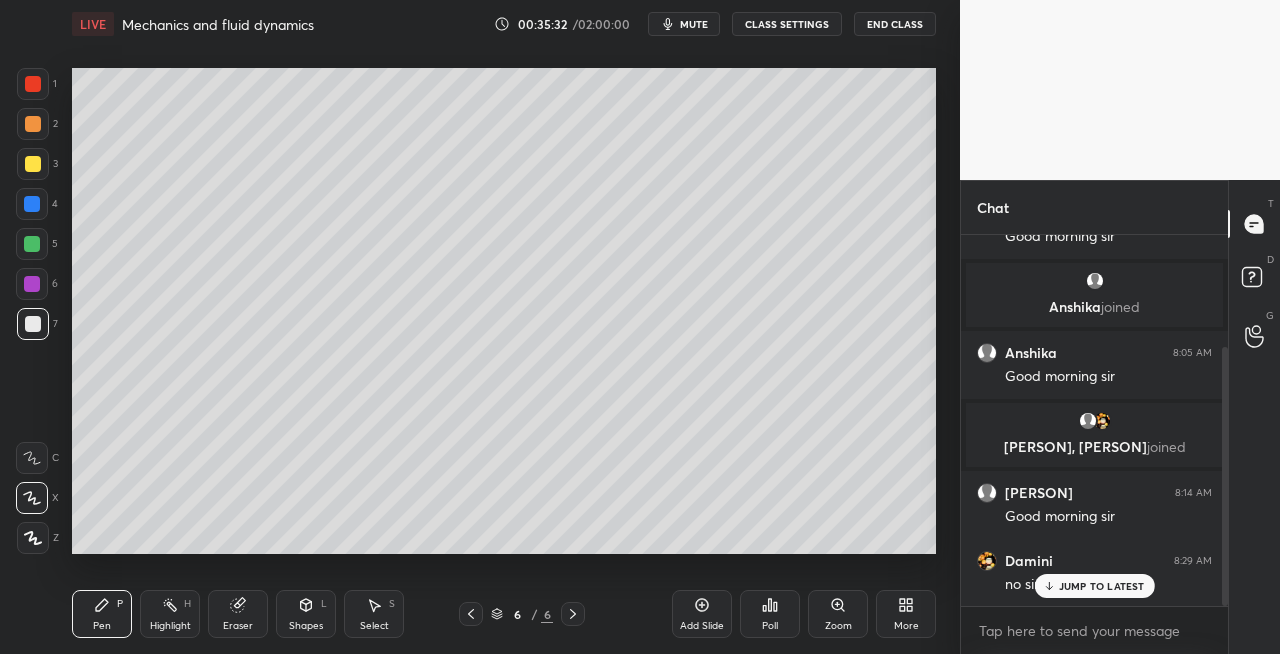 click on "Eraser" at bounding box center [238, 626] 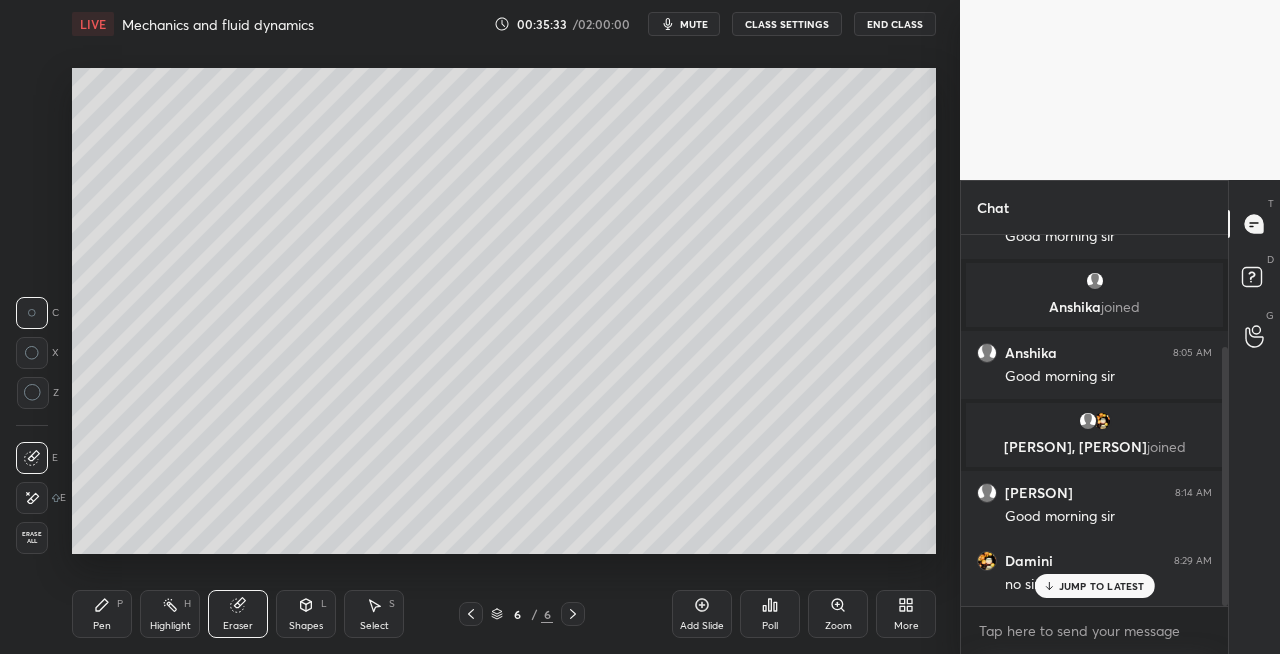 click 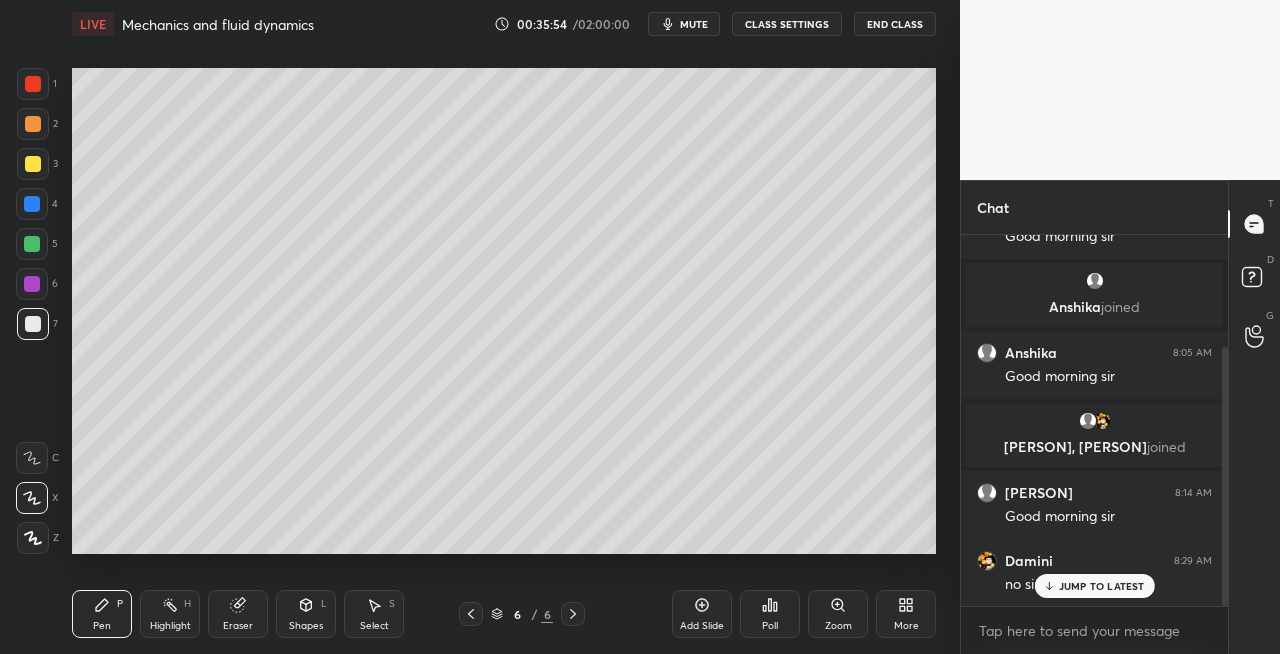 click on "Eraser" at bounding box center (238, 614) 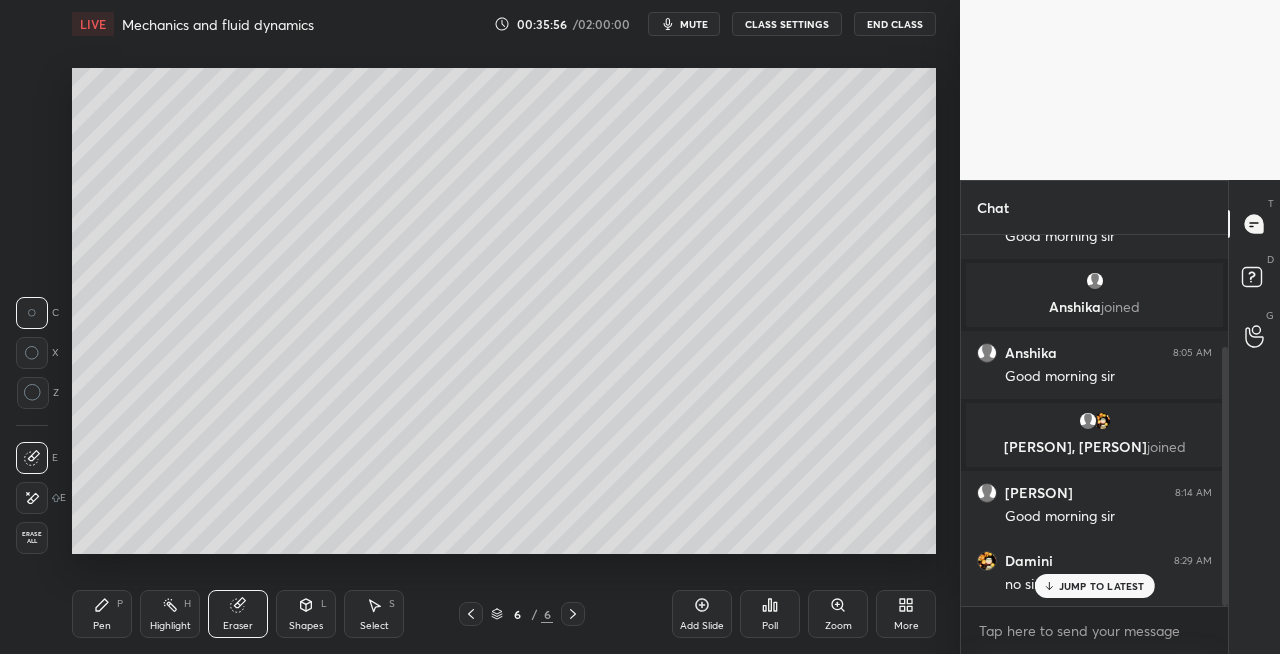 click on "Pen P" at bounding box center (102, 614) 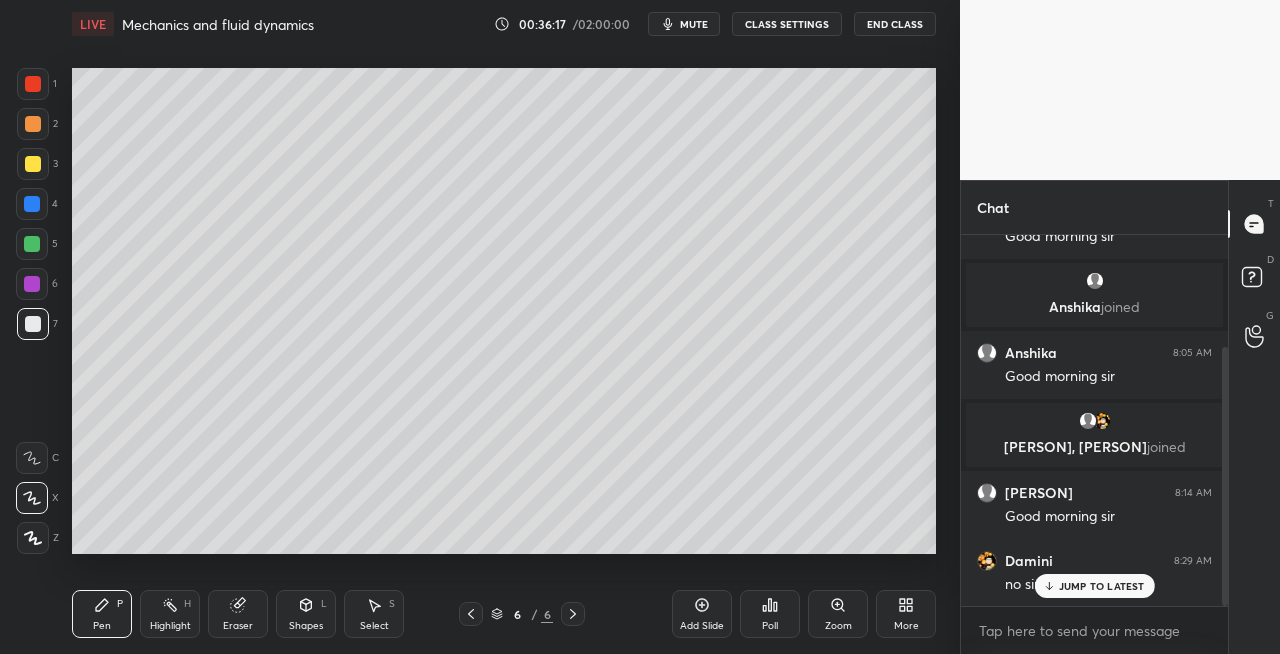 click 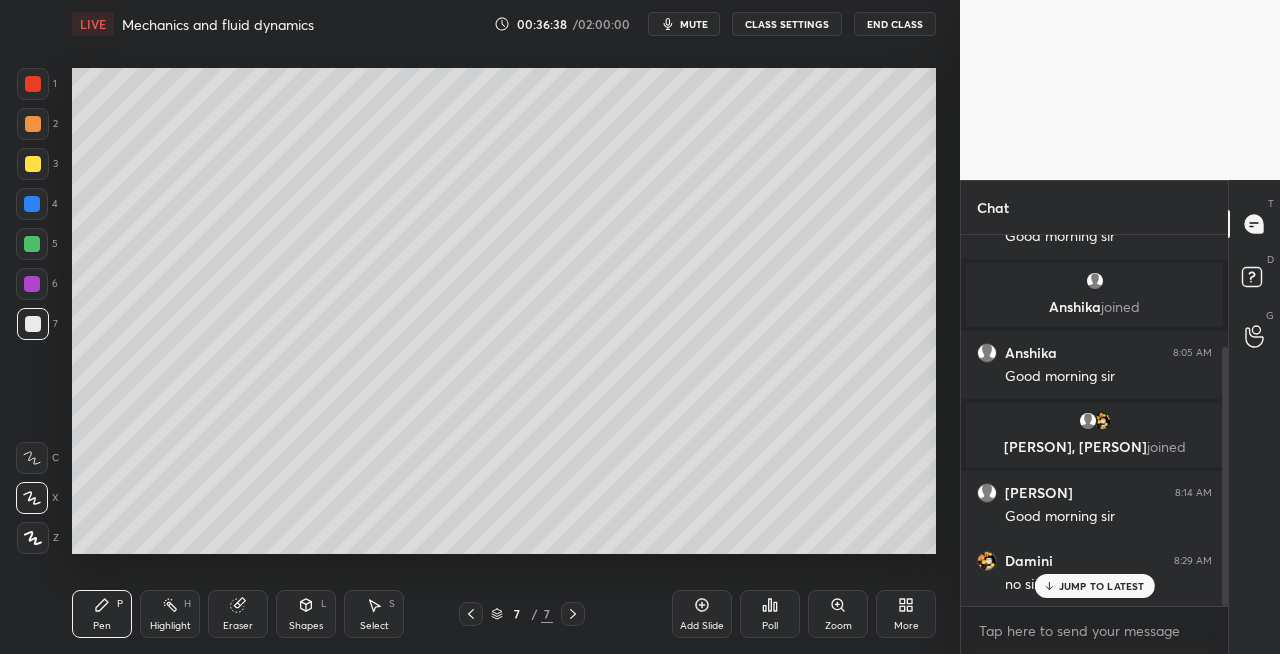 click 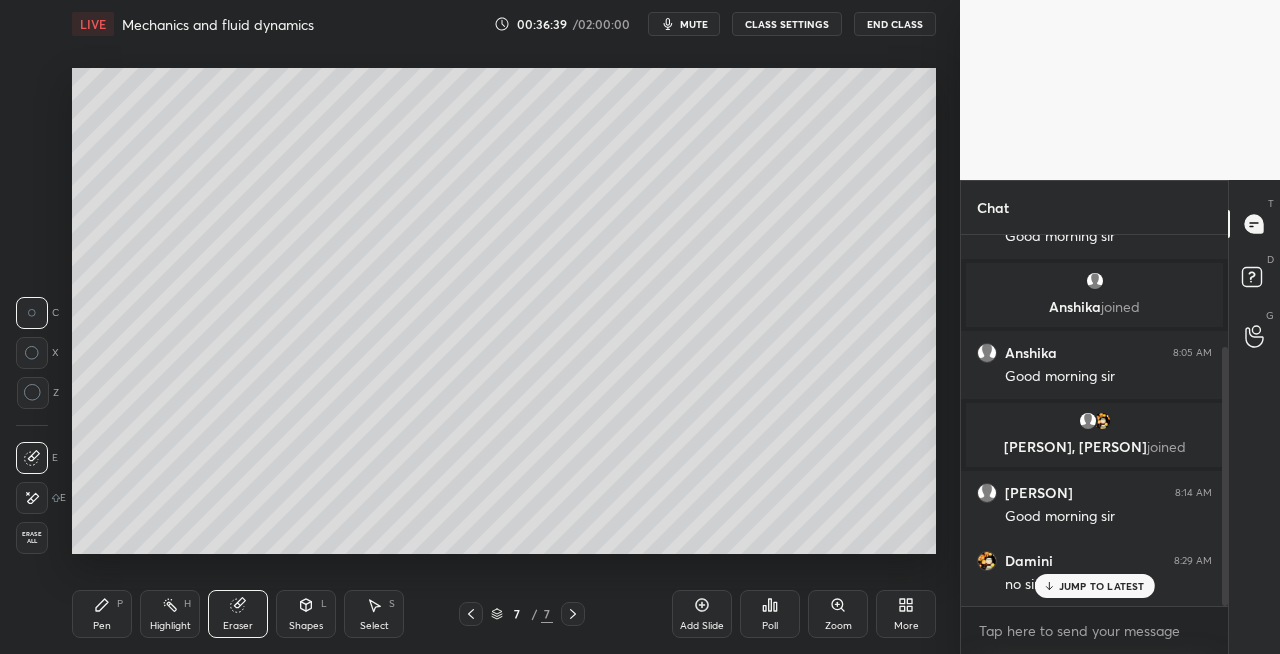 click on "Pen P" at bounding box center [102, 614] 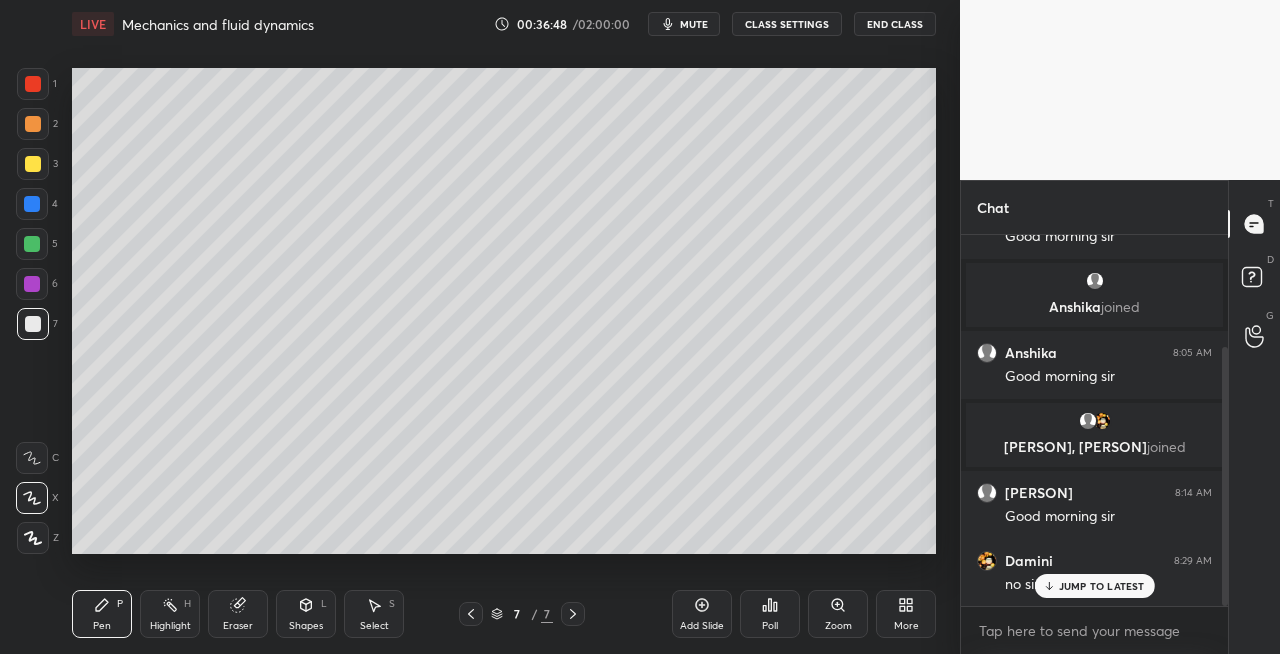click 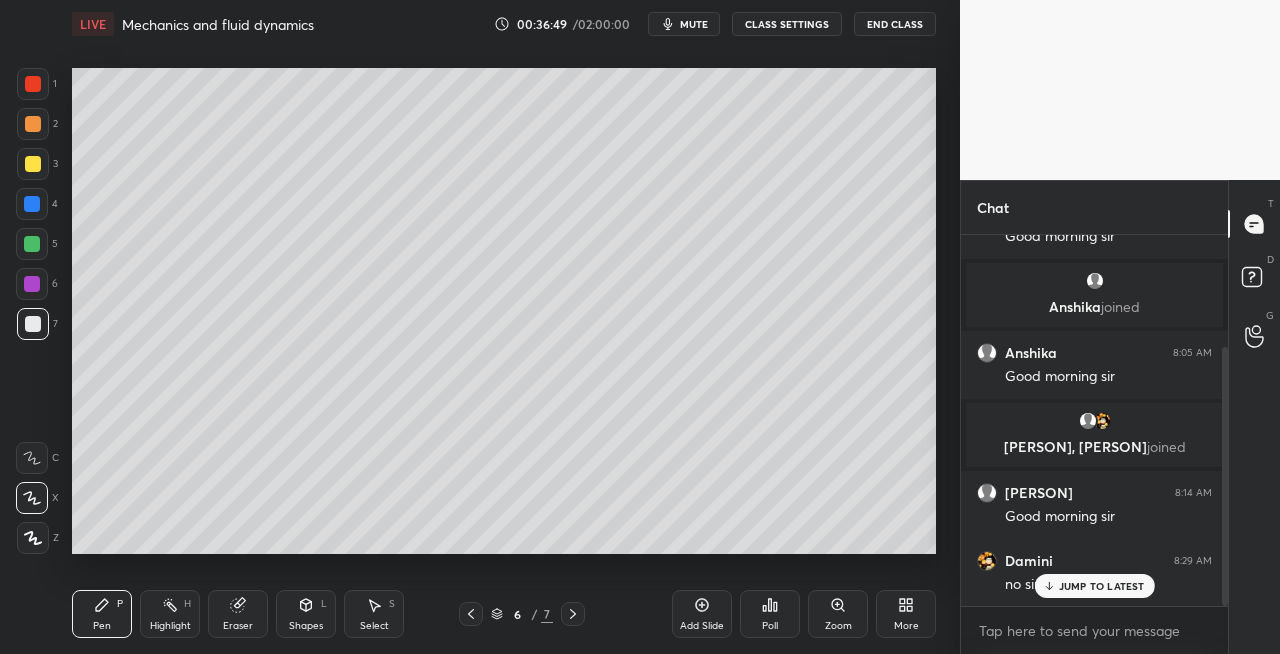 click 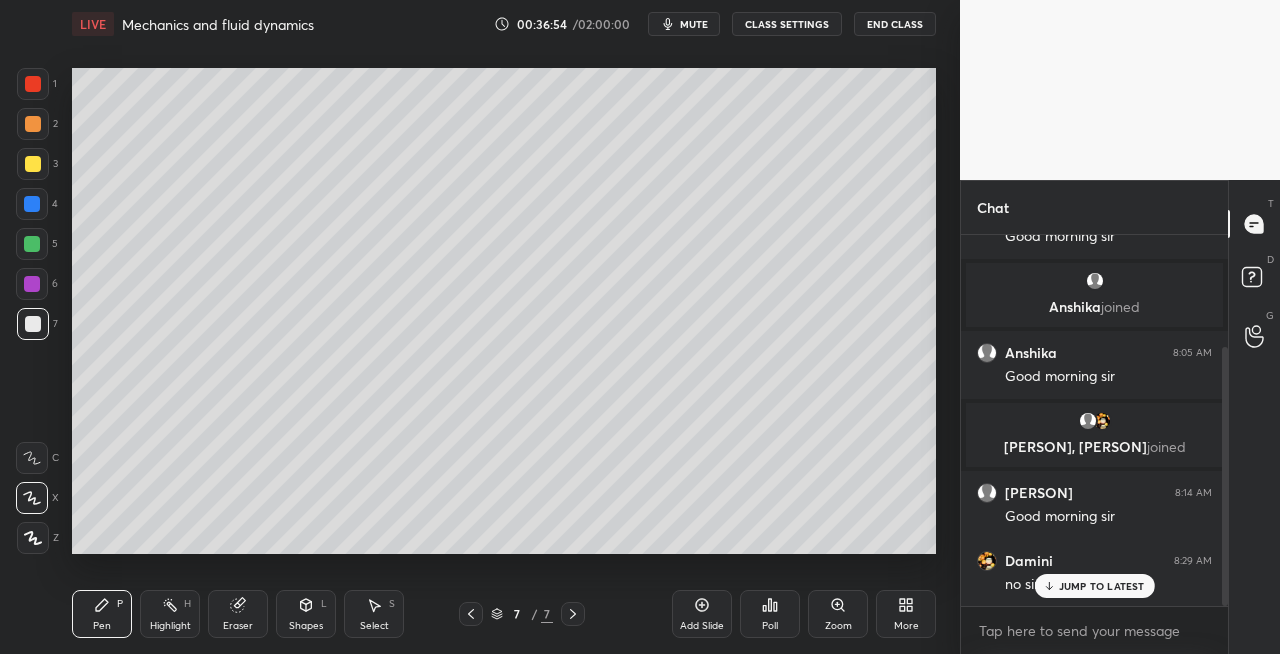 click on "Eraser" at bounding box center [238, 614] 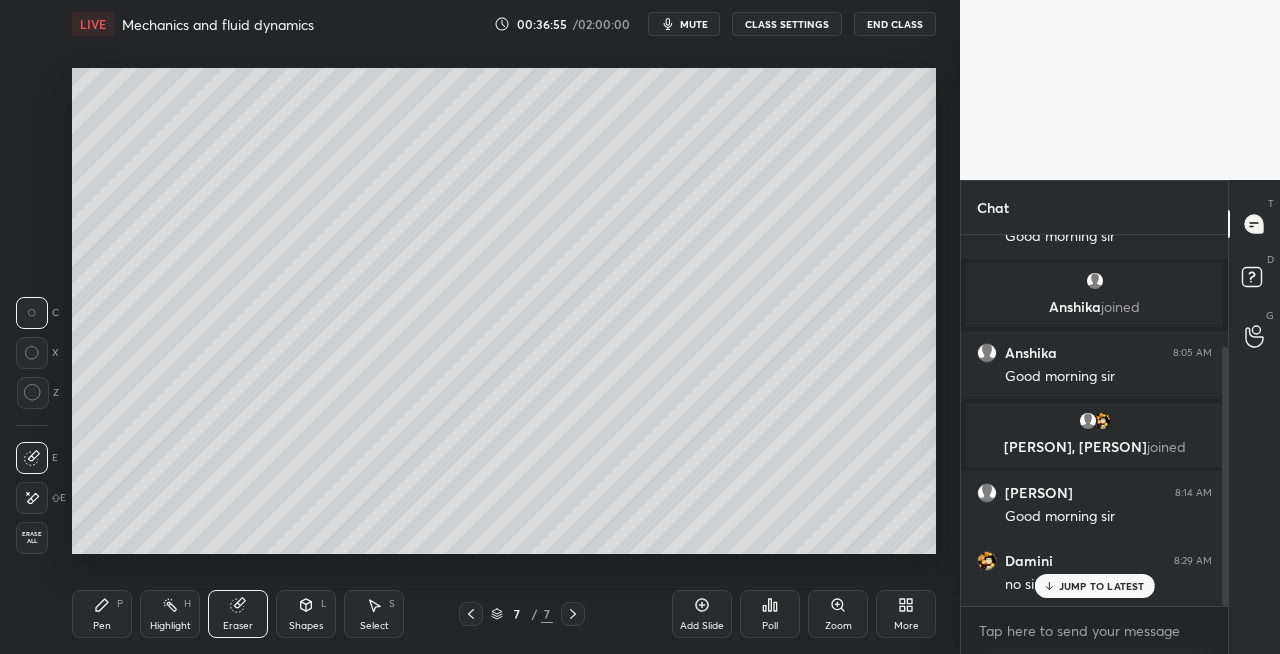 click 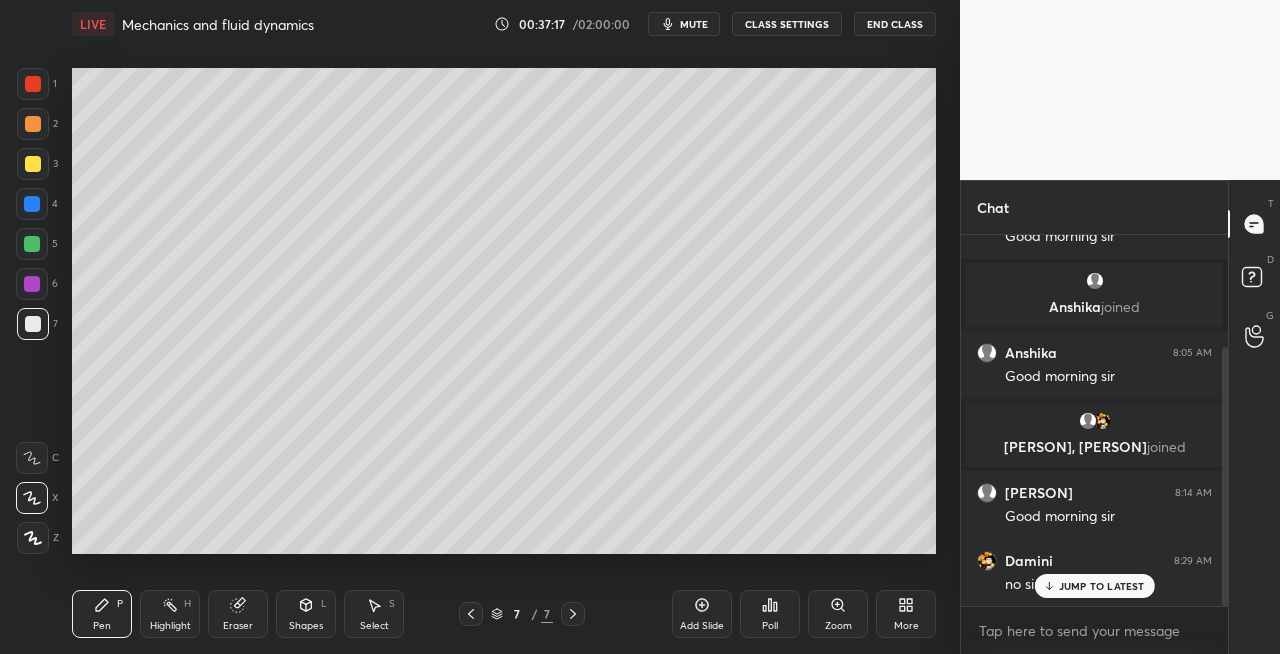 click 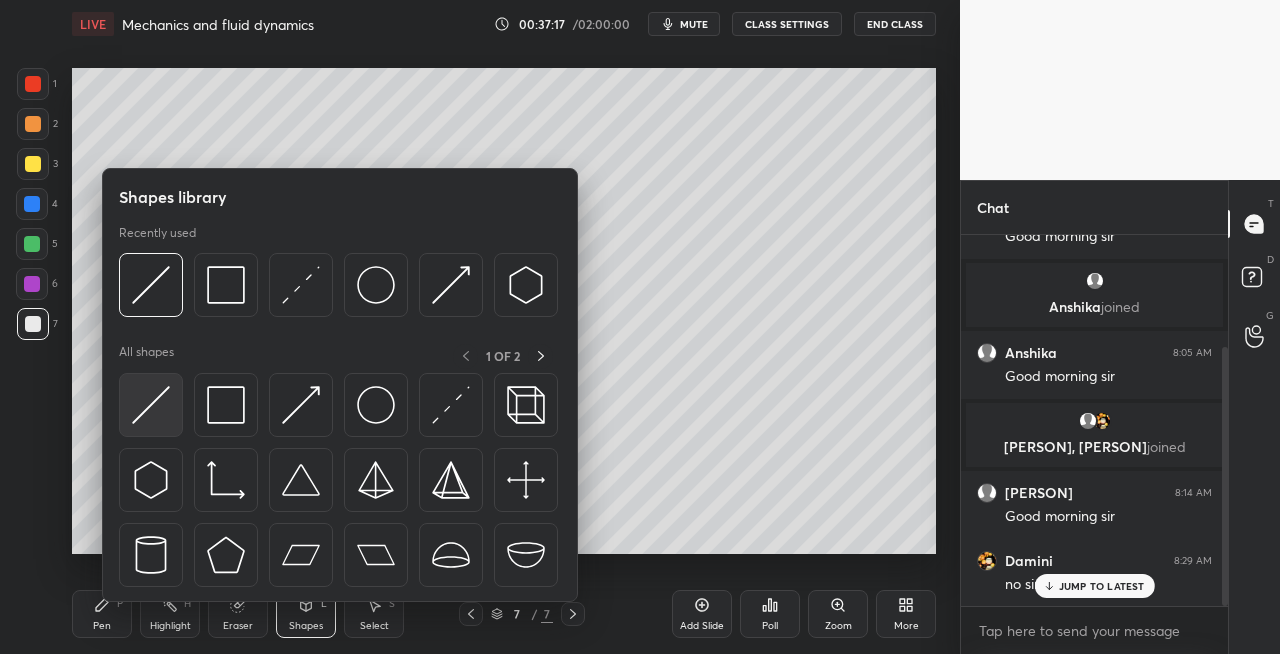 click at bounding box center [151, 405] 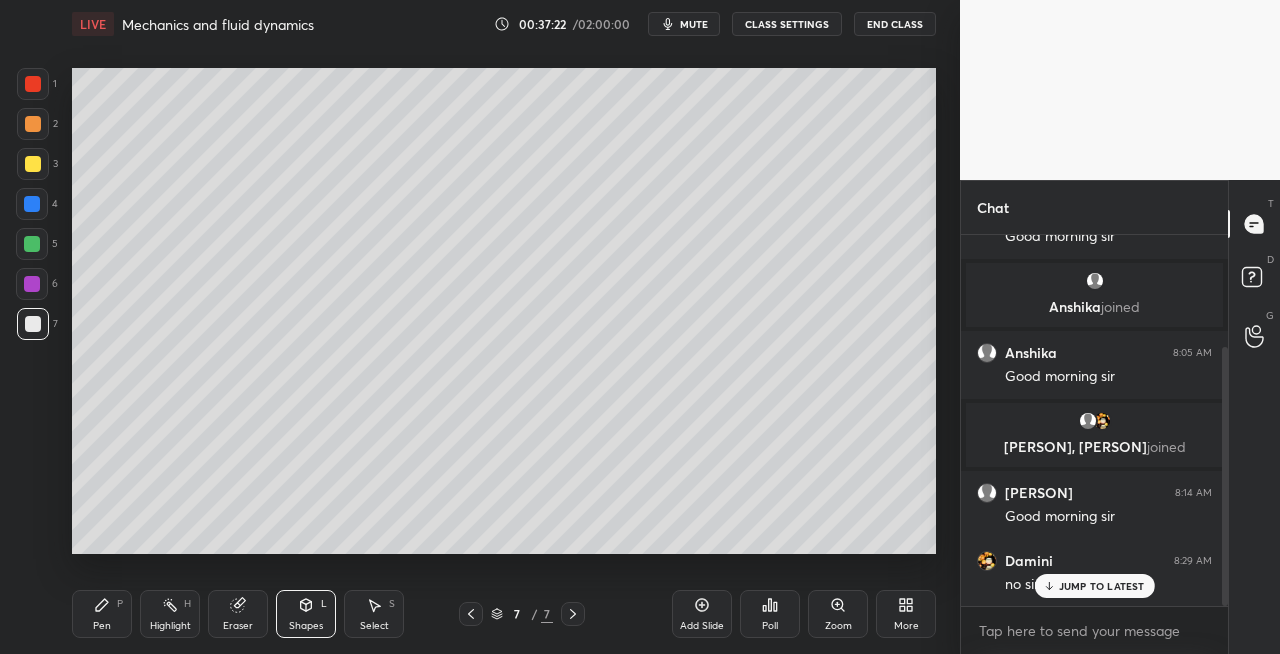 click 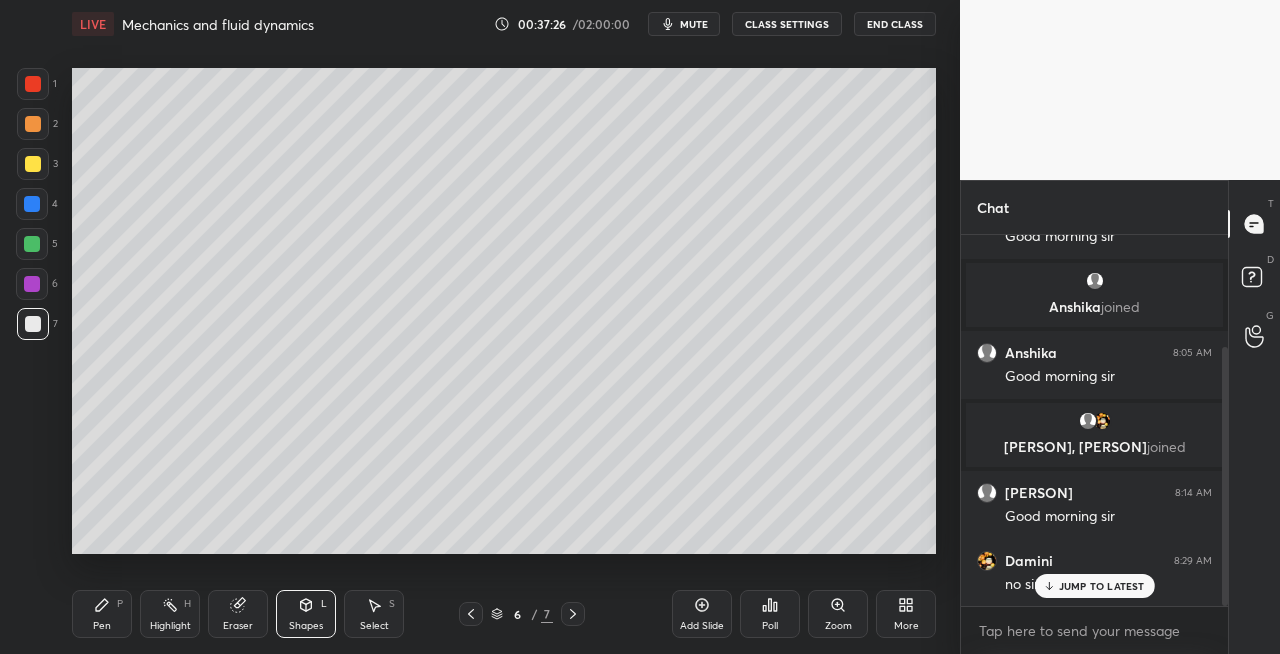 click 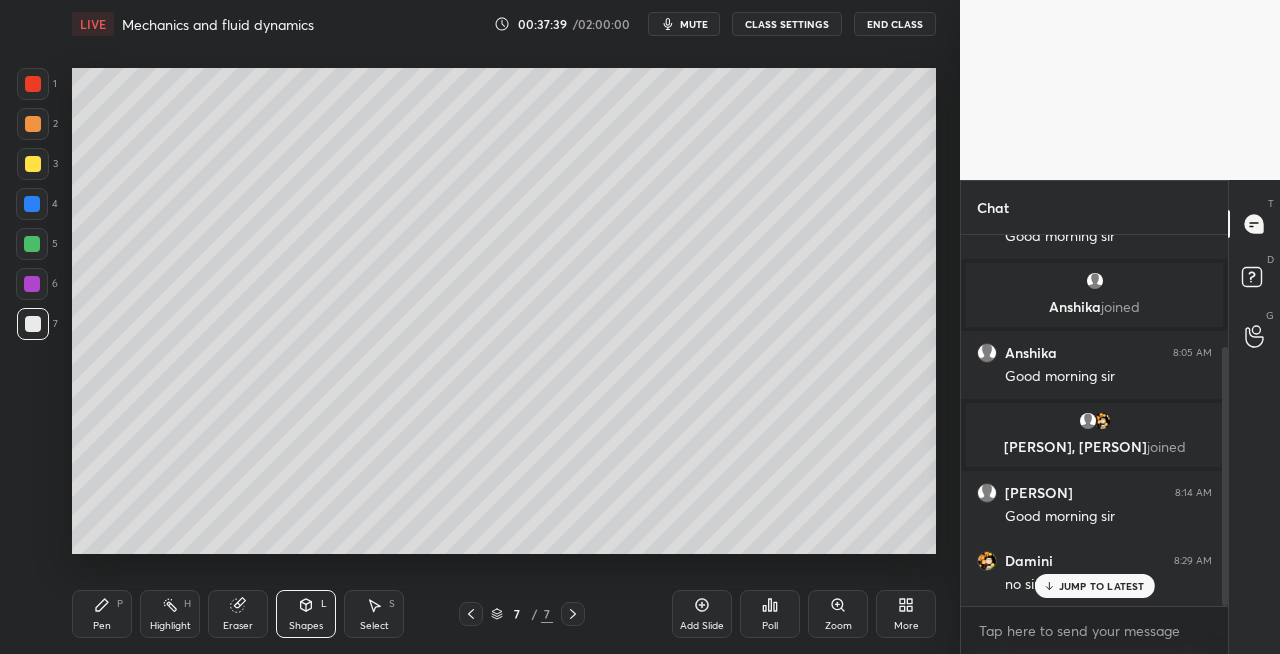 click at bounding box center (471, 614) 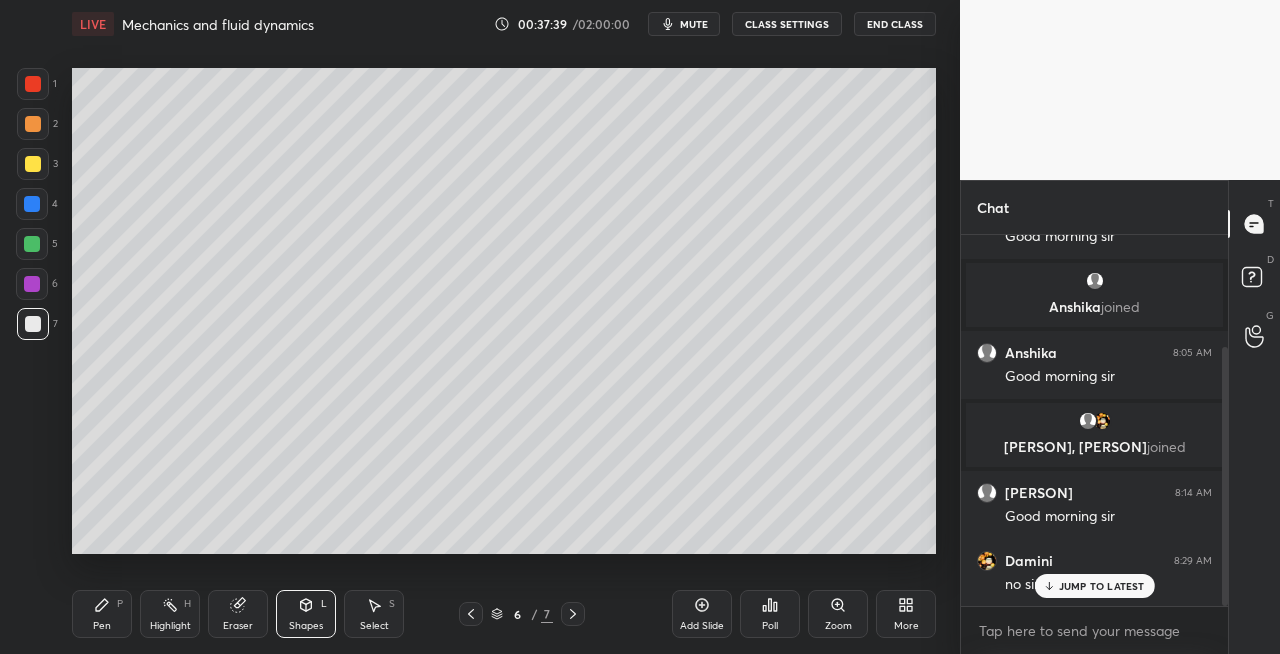 click 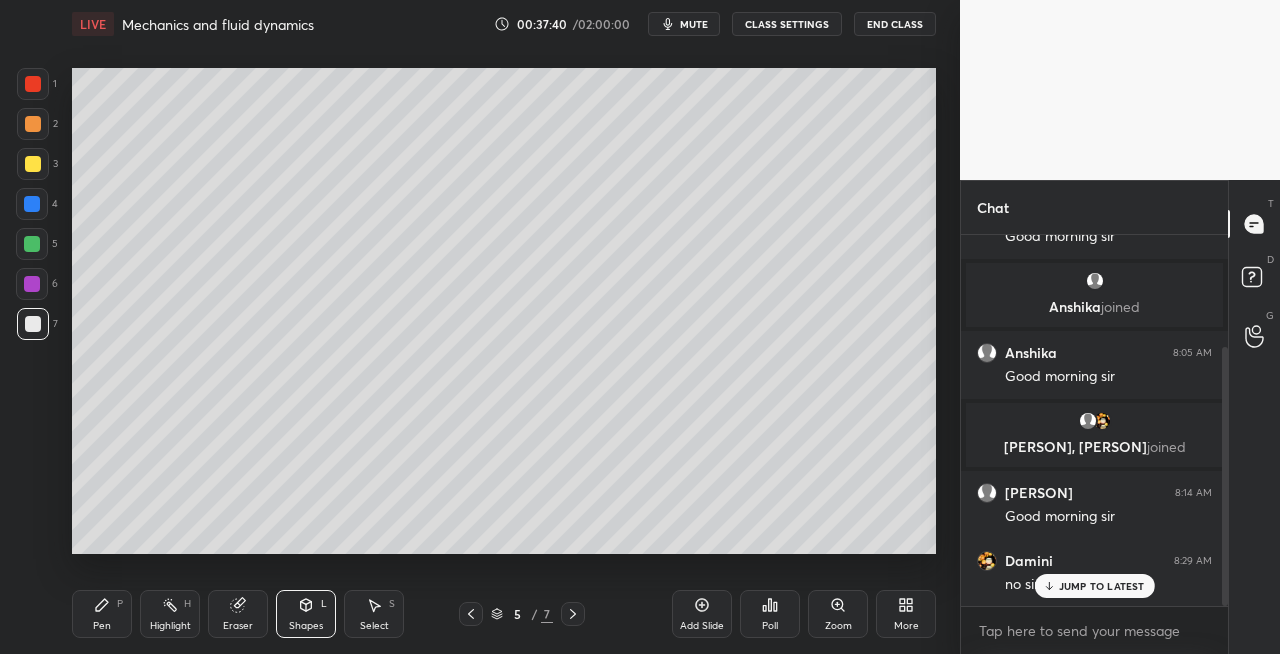 click at bounding box center (471, 614) 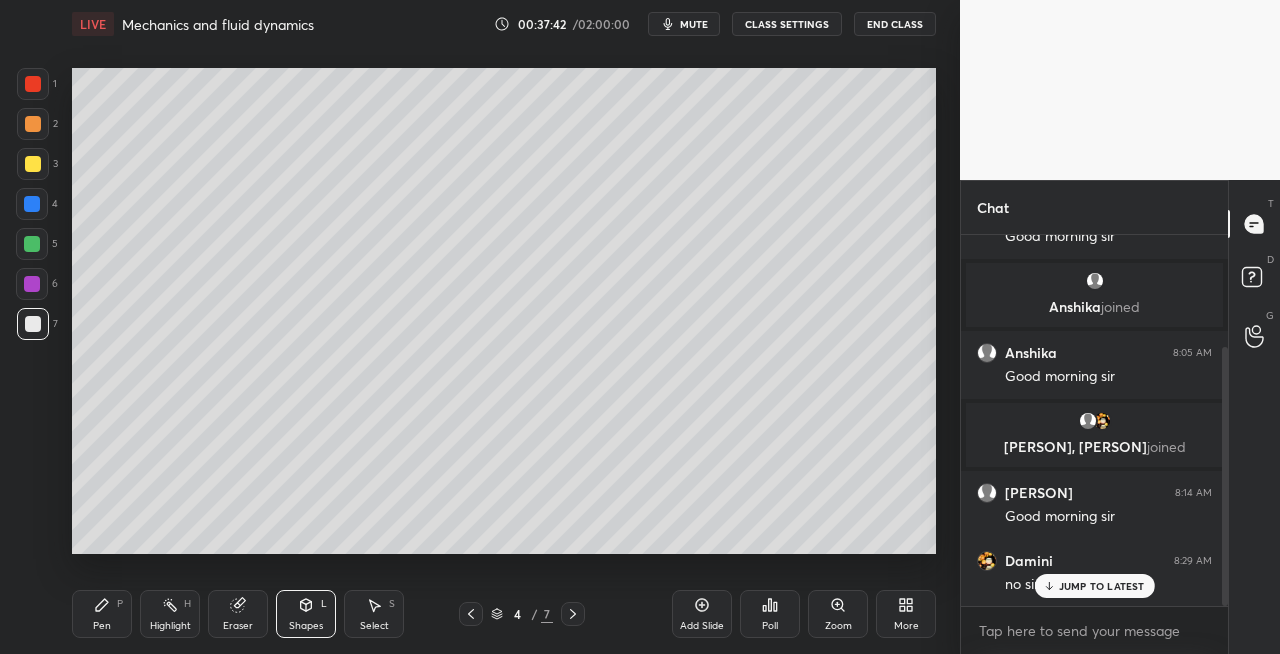 click 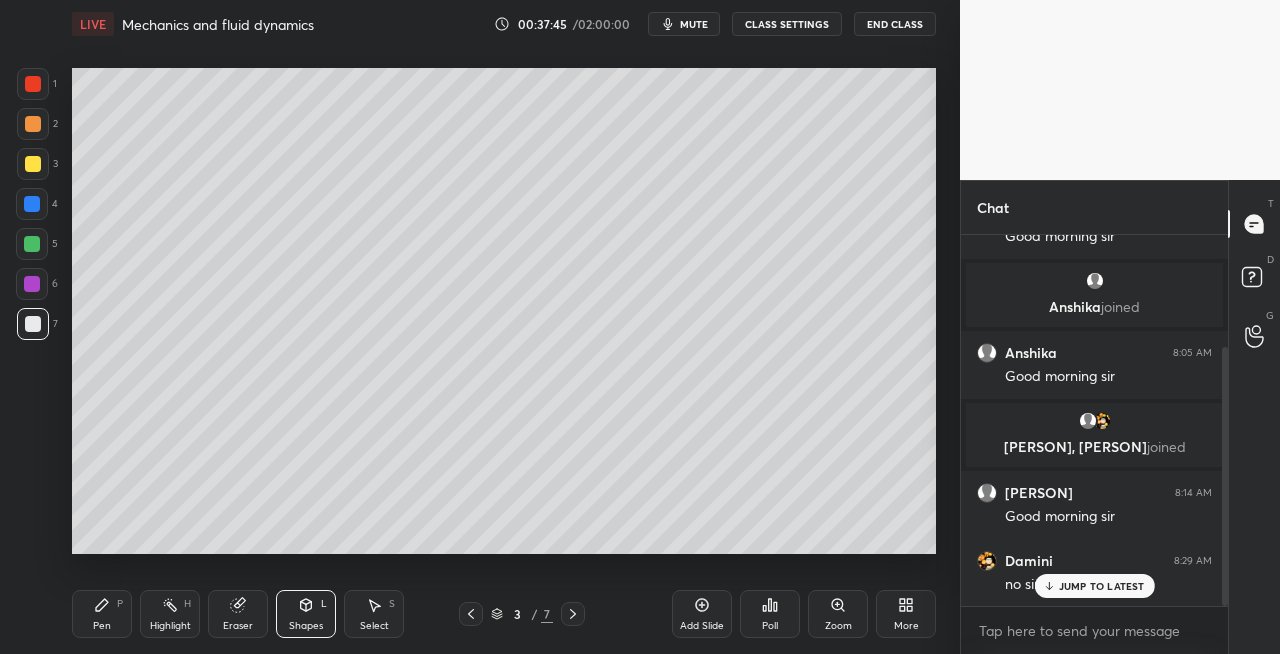 click 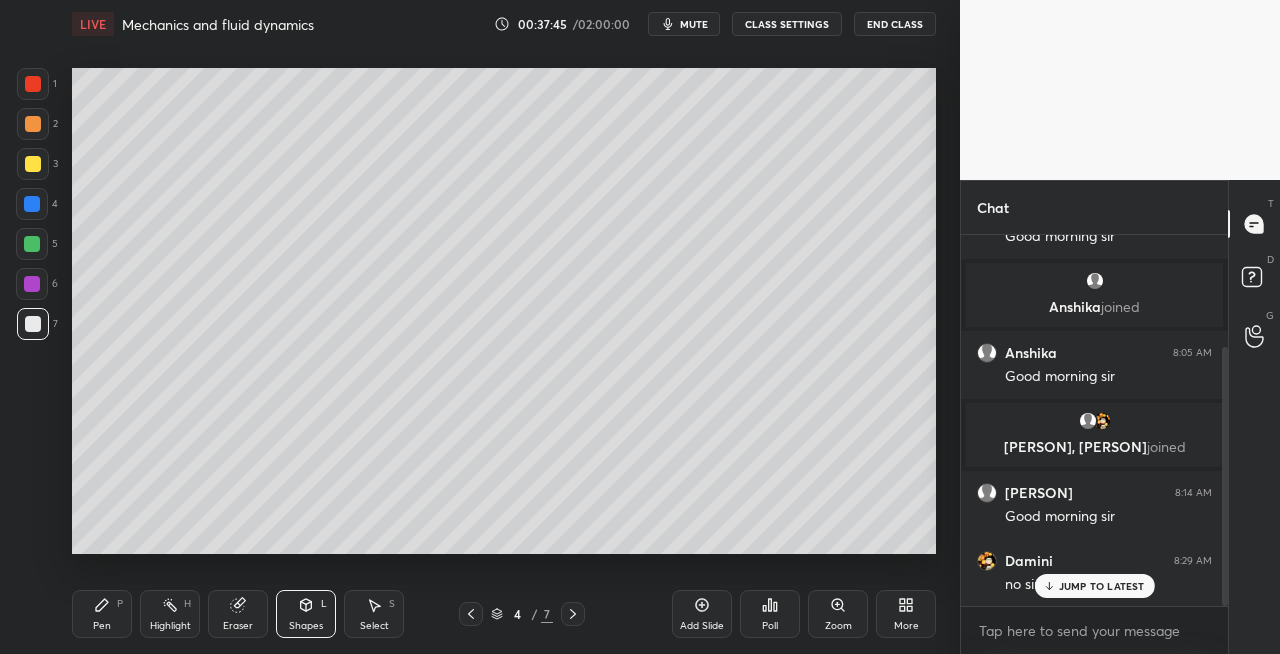 click 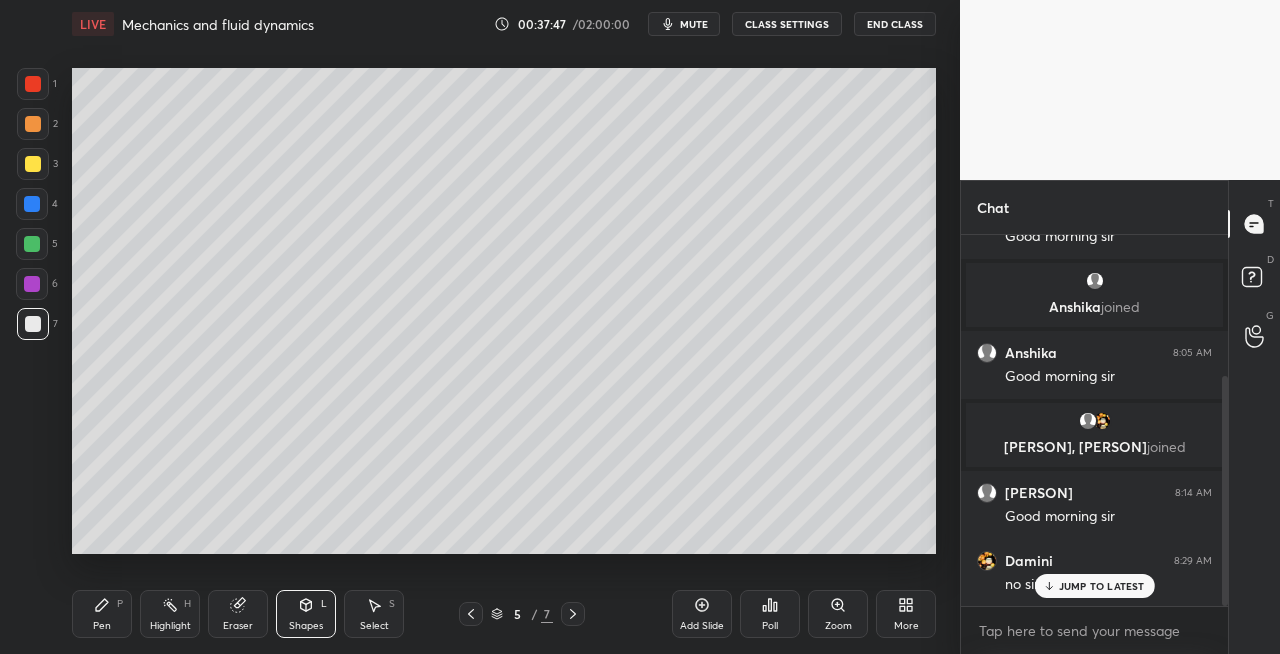 scroll, scrollTop: 228, scrollLeft: 0, axis: vertical 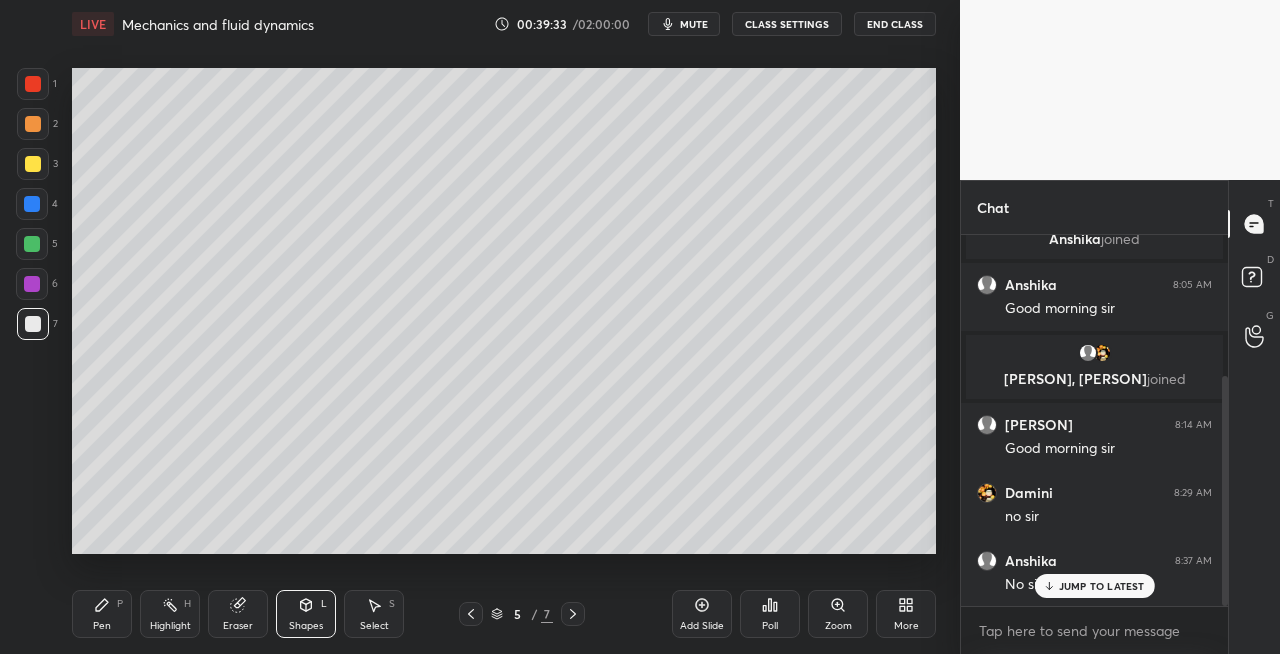 click on "3" at bounding box center [37, 164] 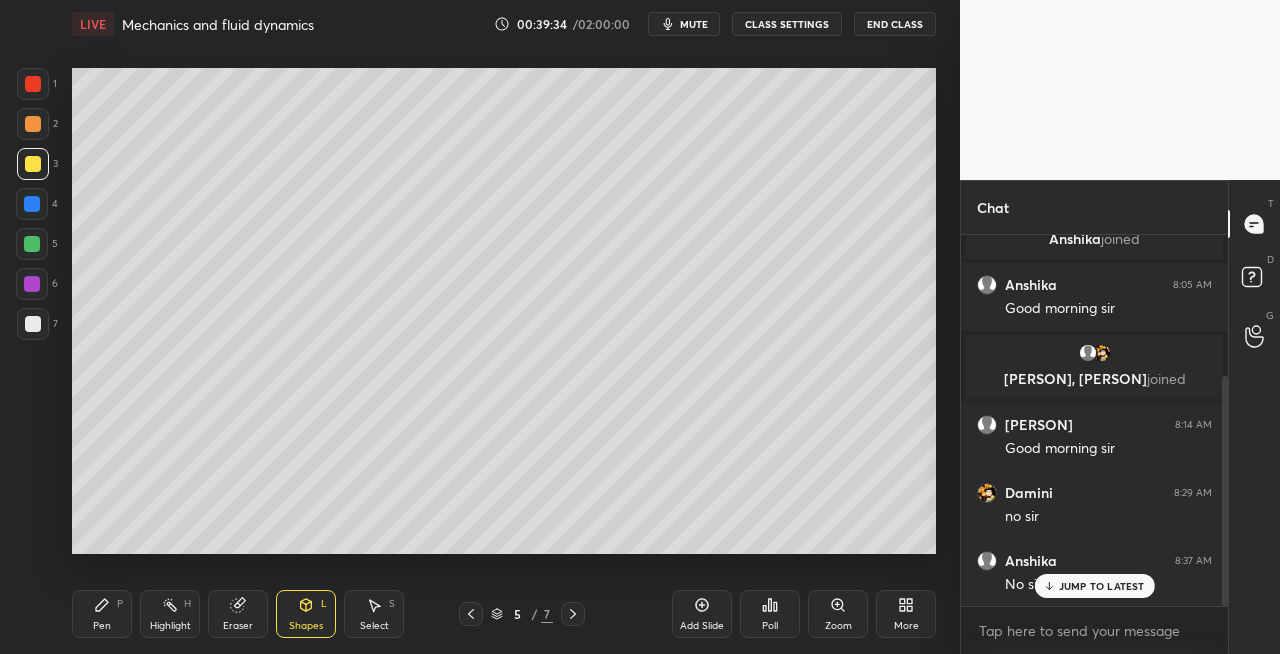 click 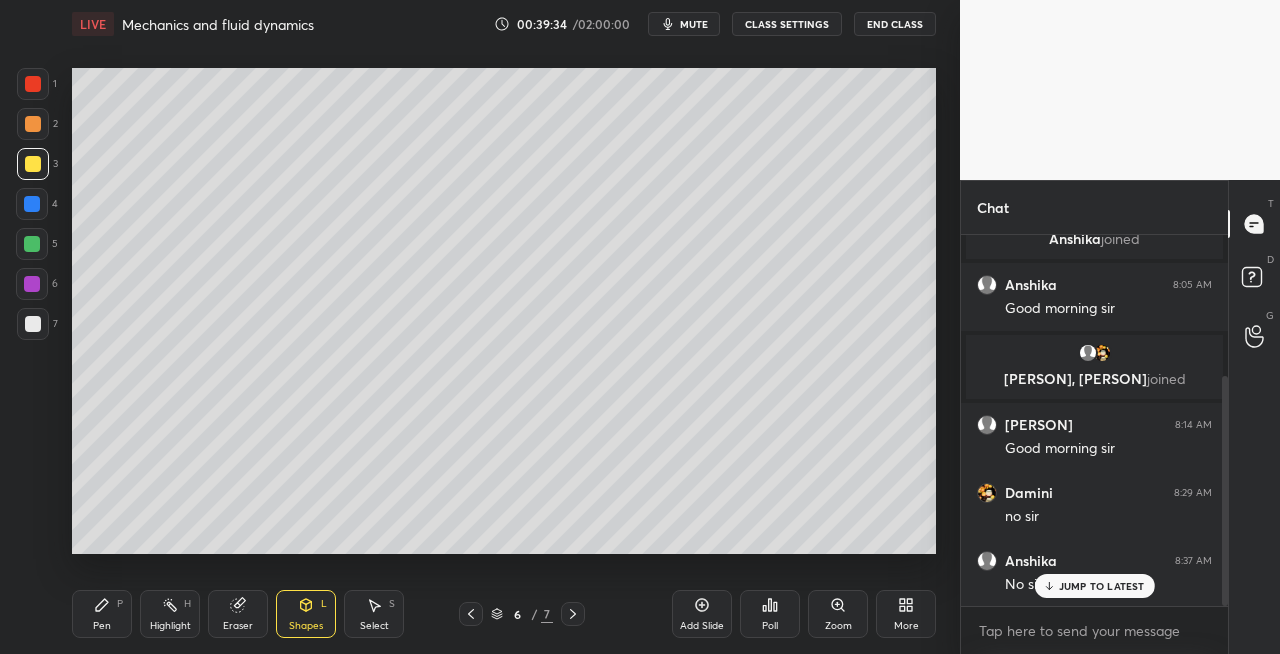 click 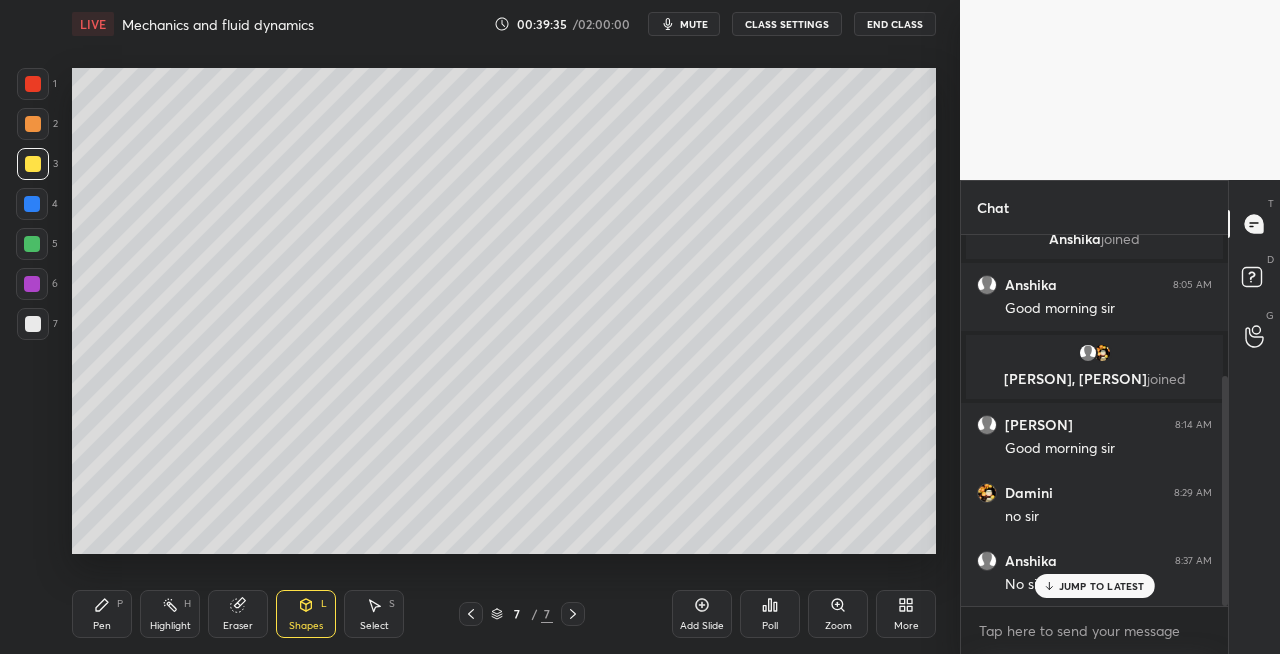 click 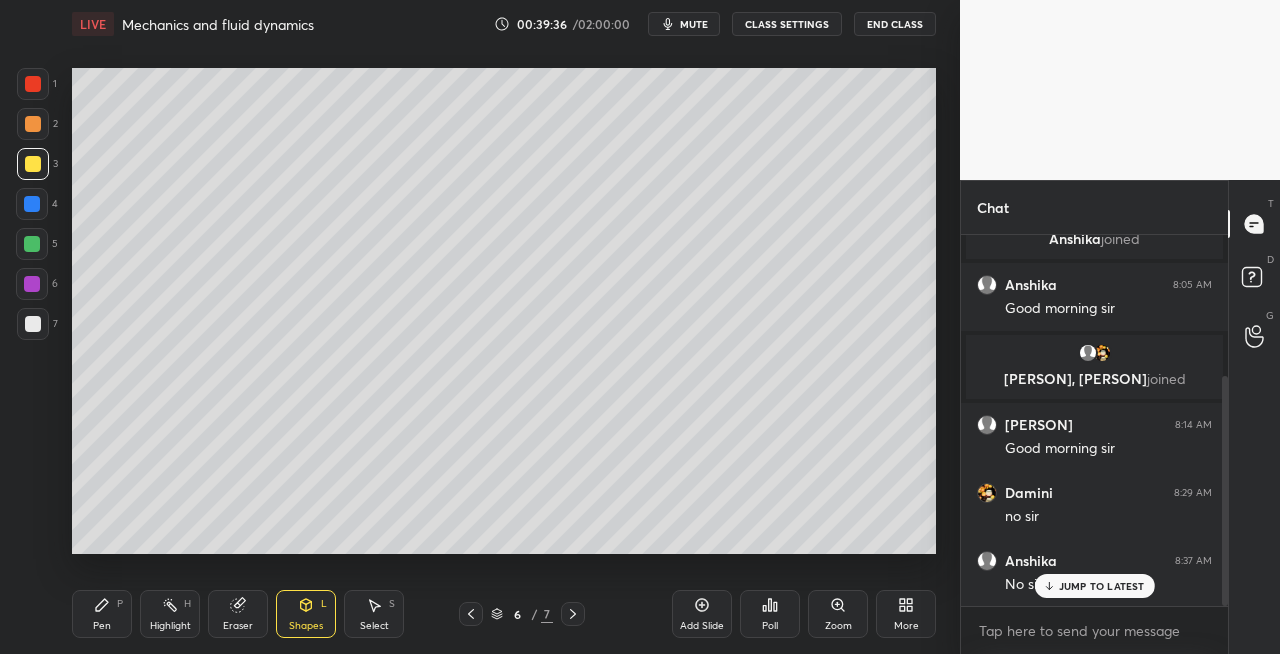 click on "6 / 7" at bounding box center (522, 614) 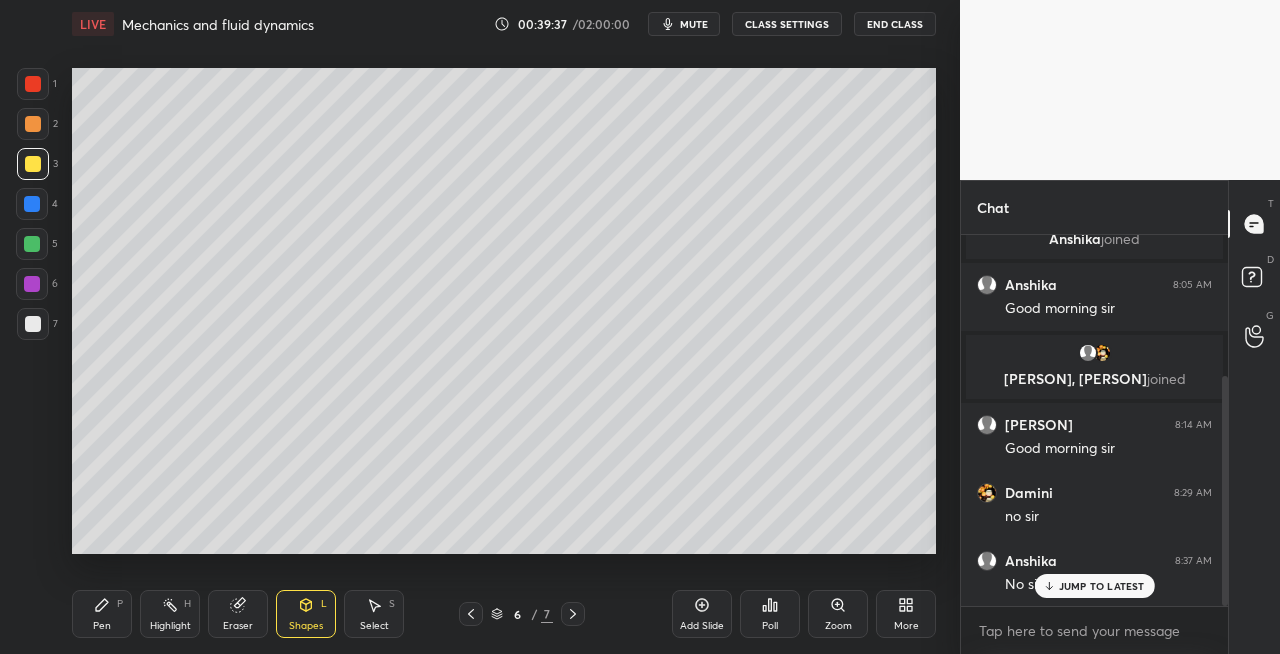 click 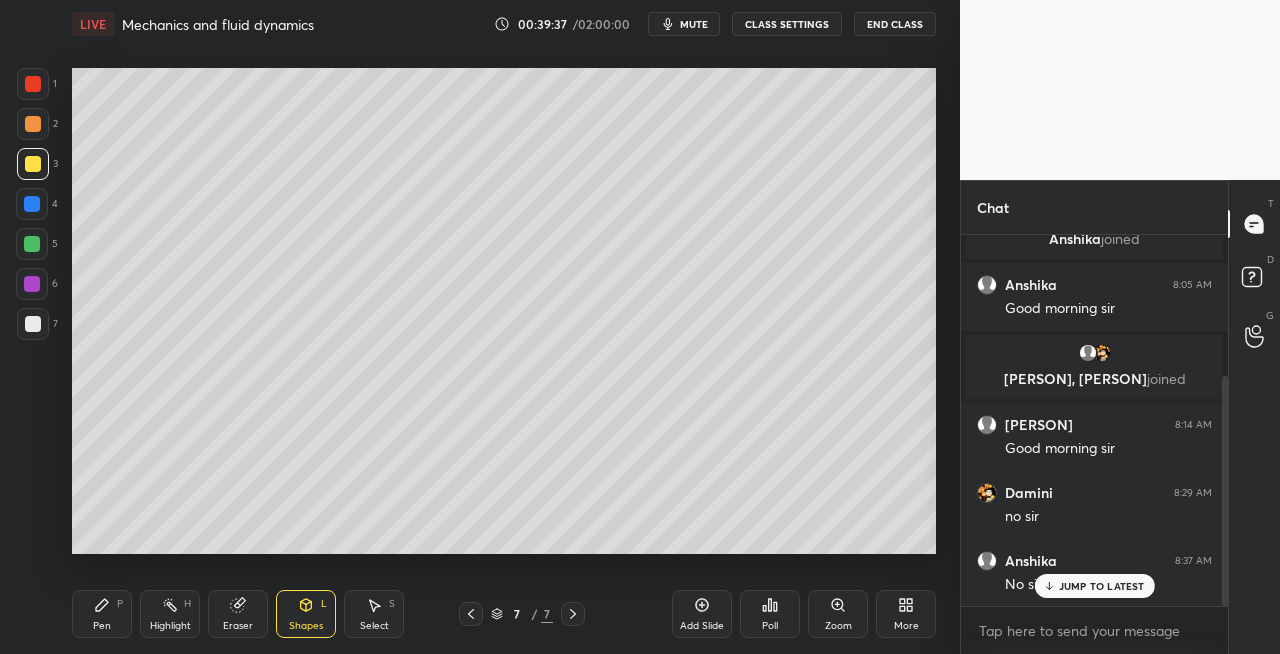 click on "Pen P" at bounding box center (102, 614) 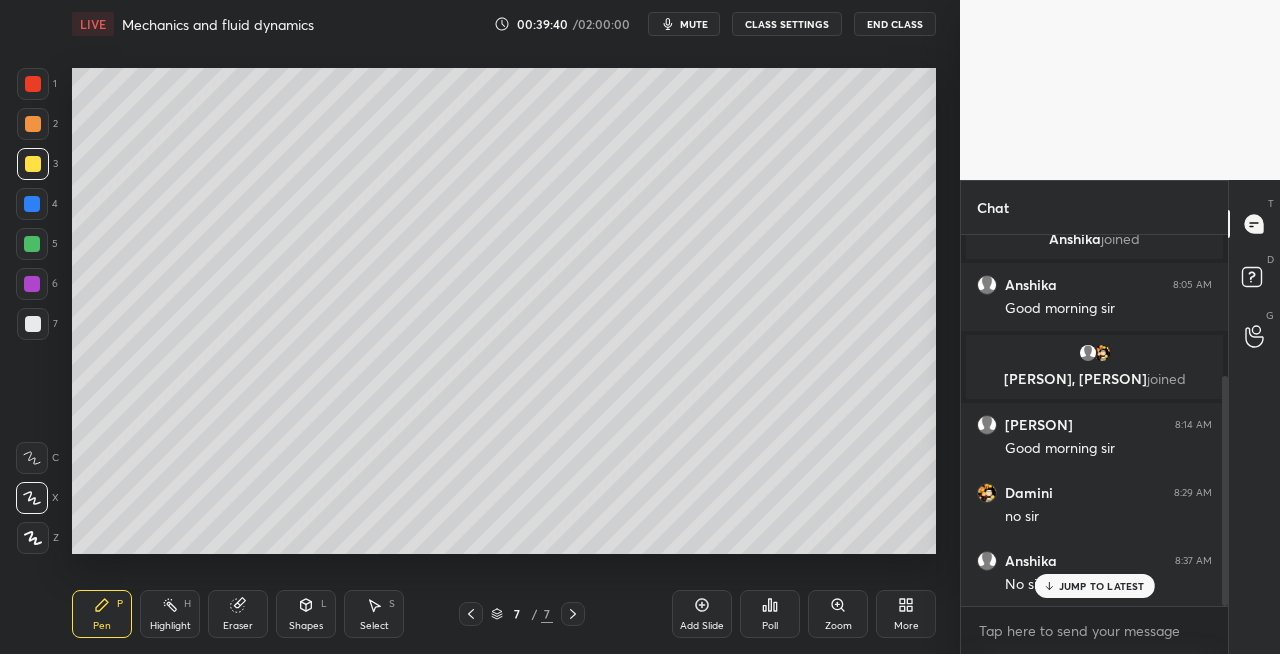 click on "Eraser" at bounding box center [238, 614] 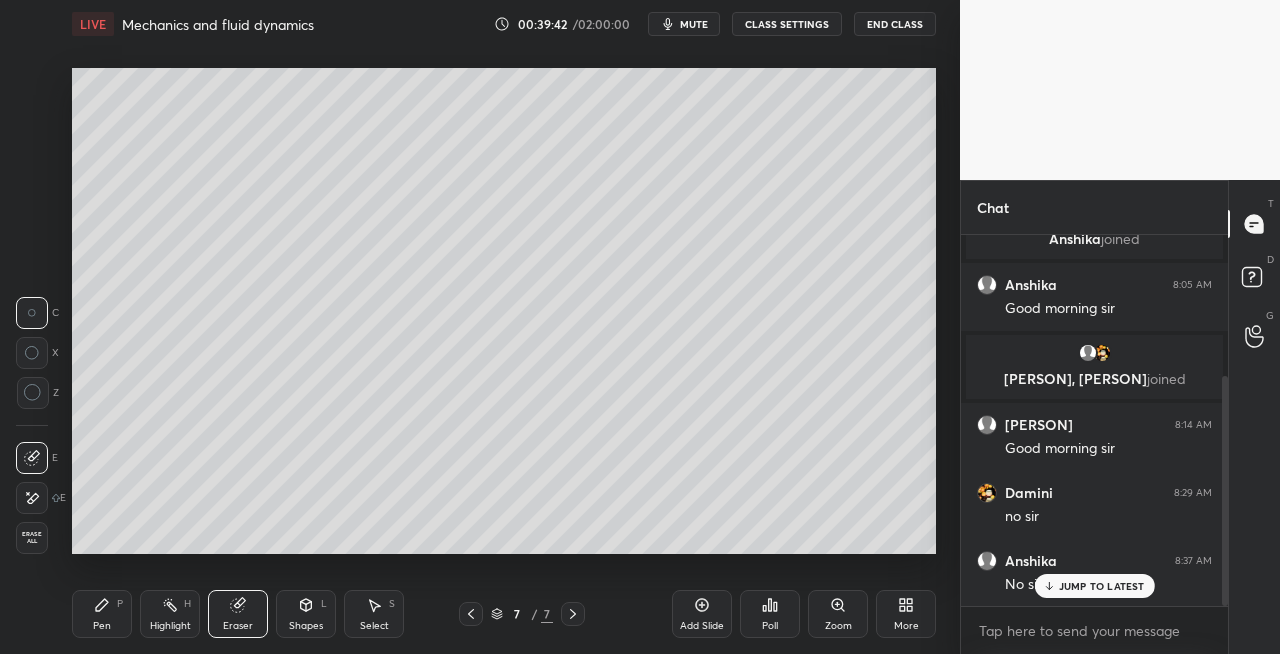 click on "Pen P" at bounding box center [102, 614] 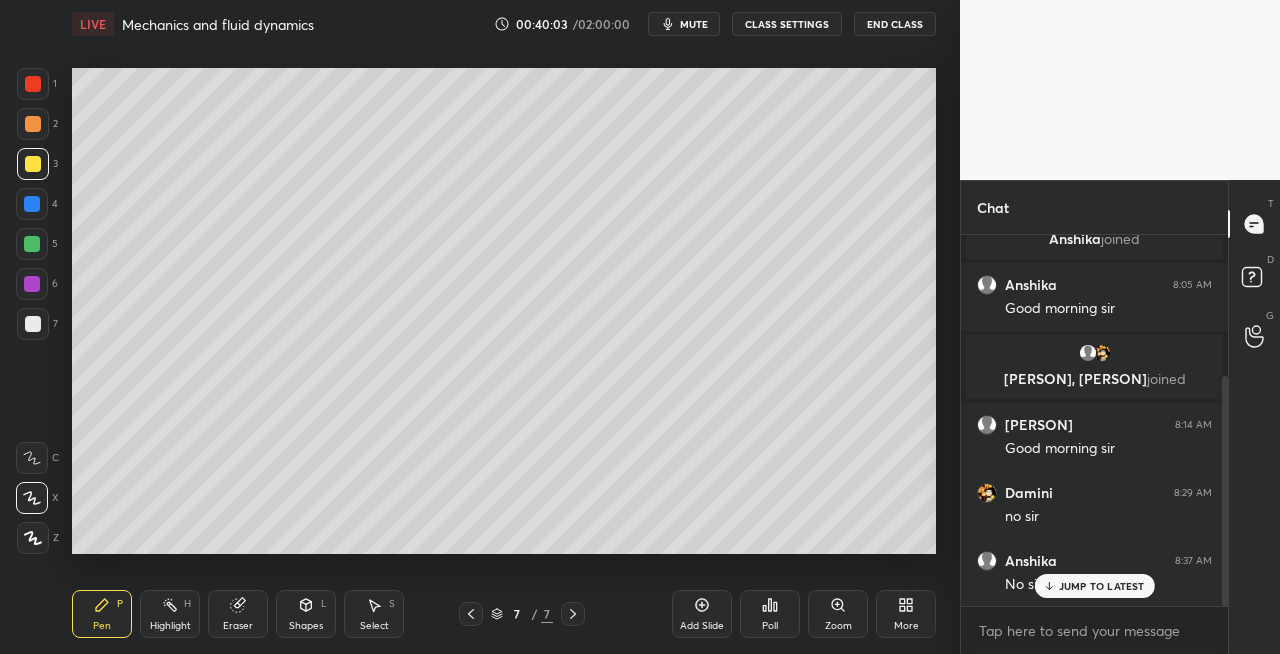 click on "Shapes L" at bounding box center (306, 614) 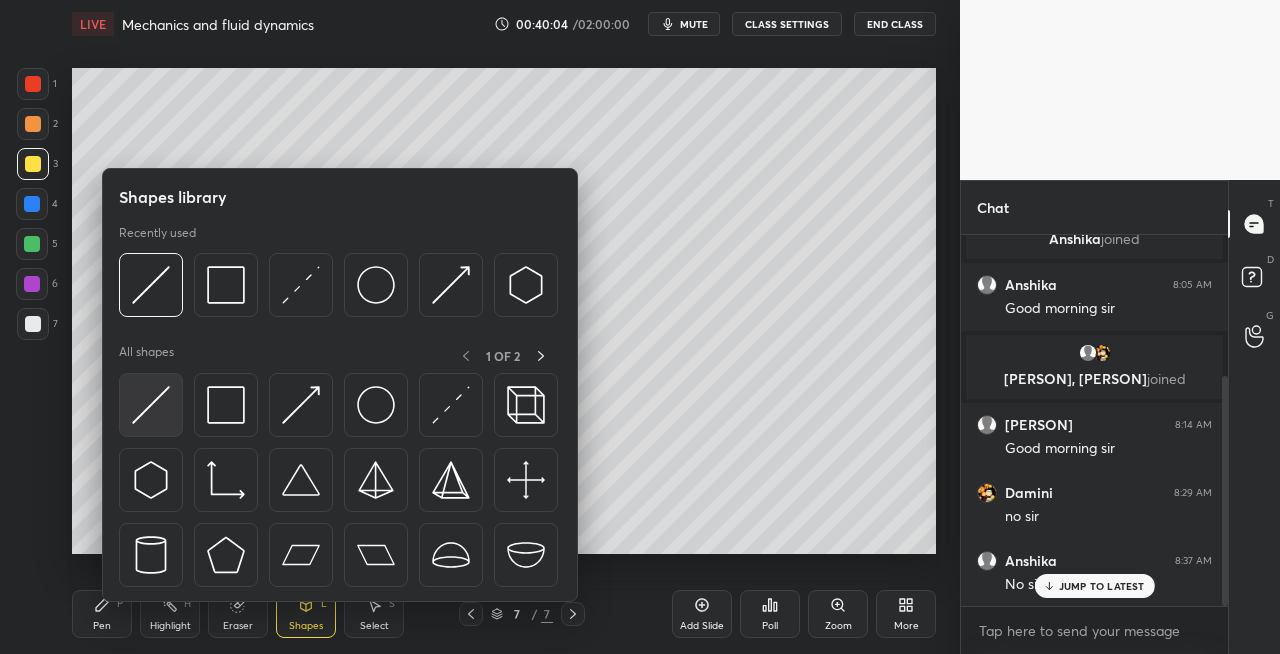 click at bounding box center (151, 405) 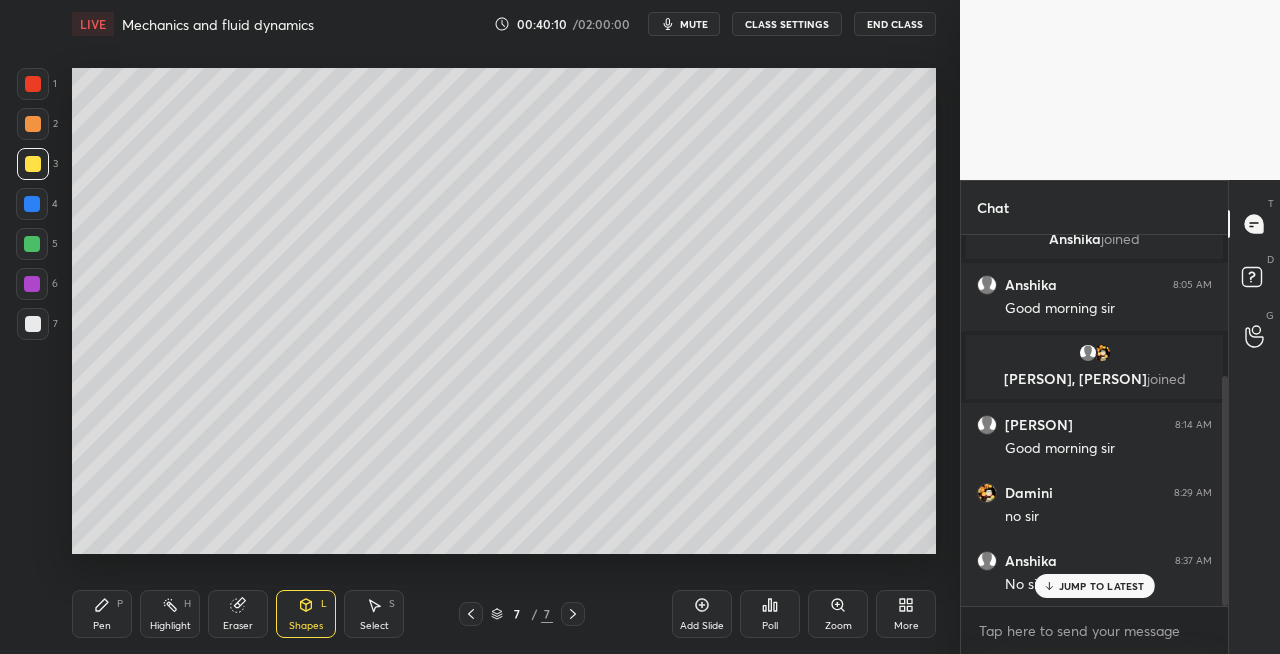 click on "Pen P" at bounding box center [102, 614] 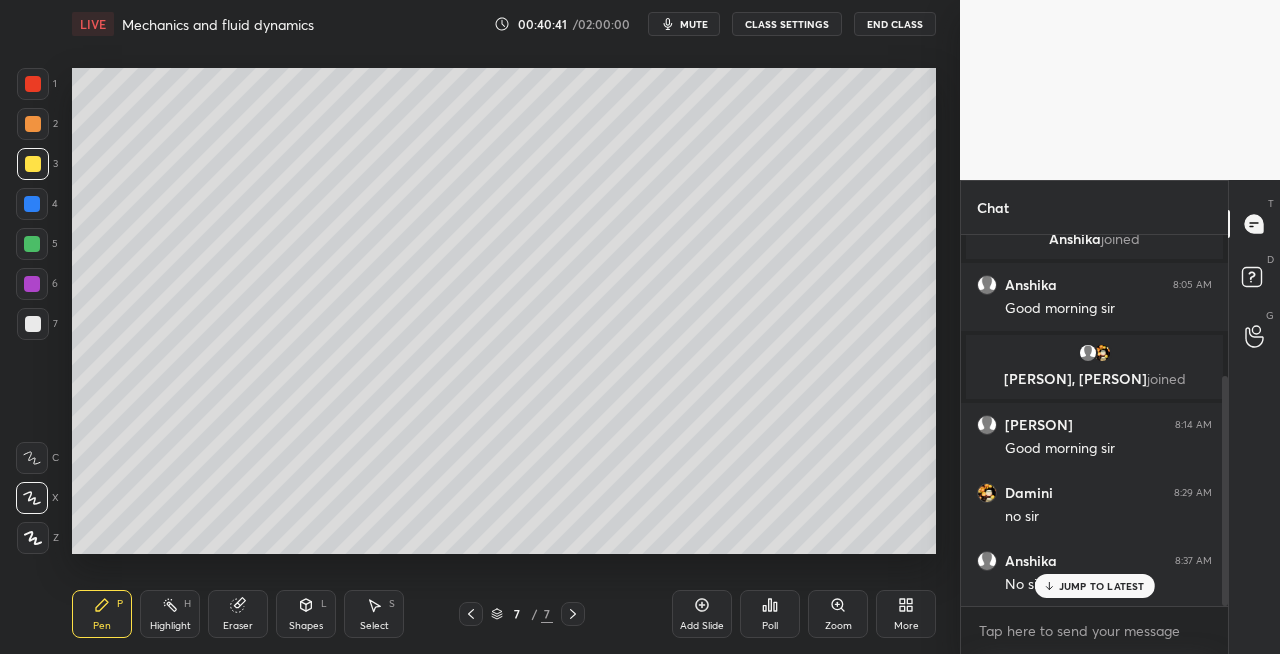 click on "Eraser" at bounding box center (238, 626) 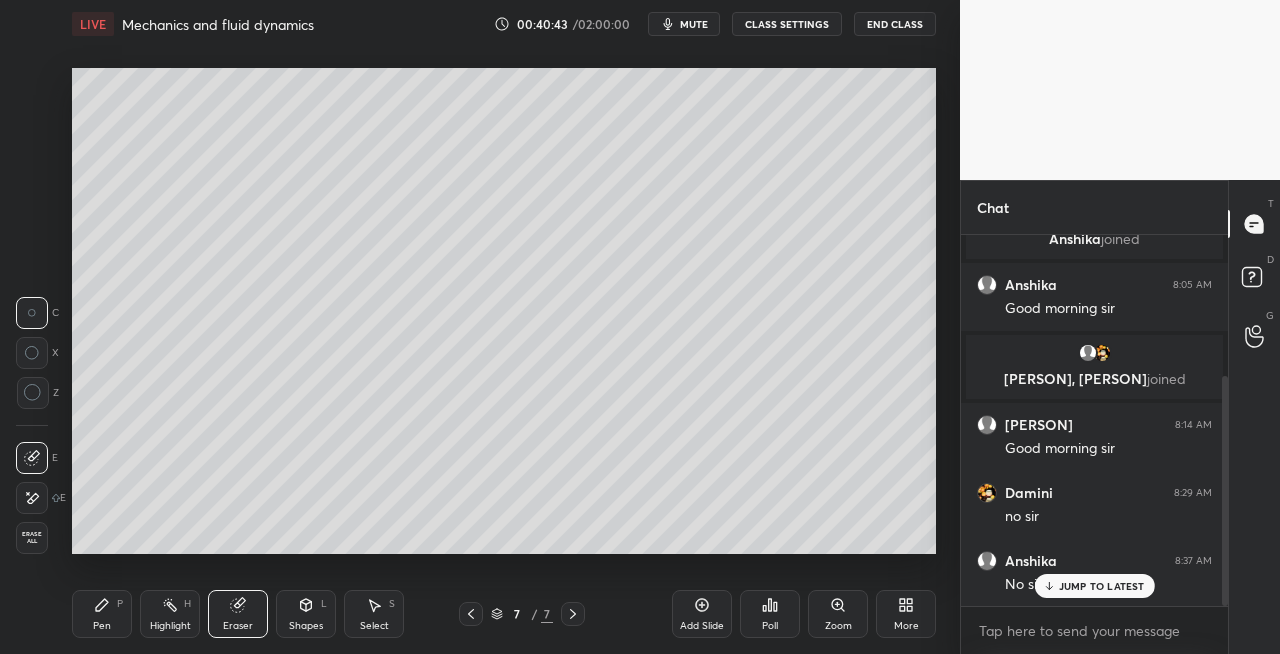 click 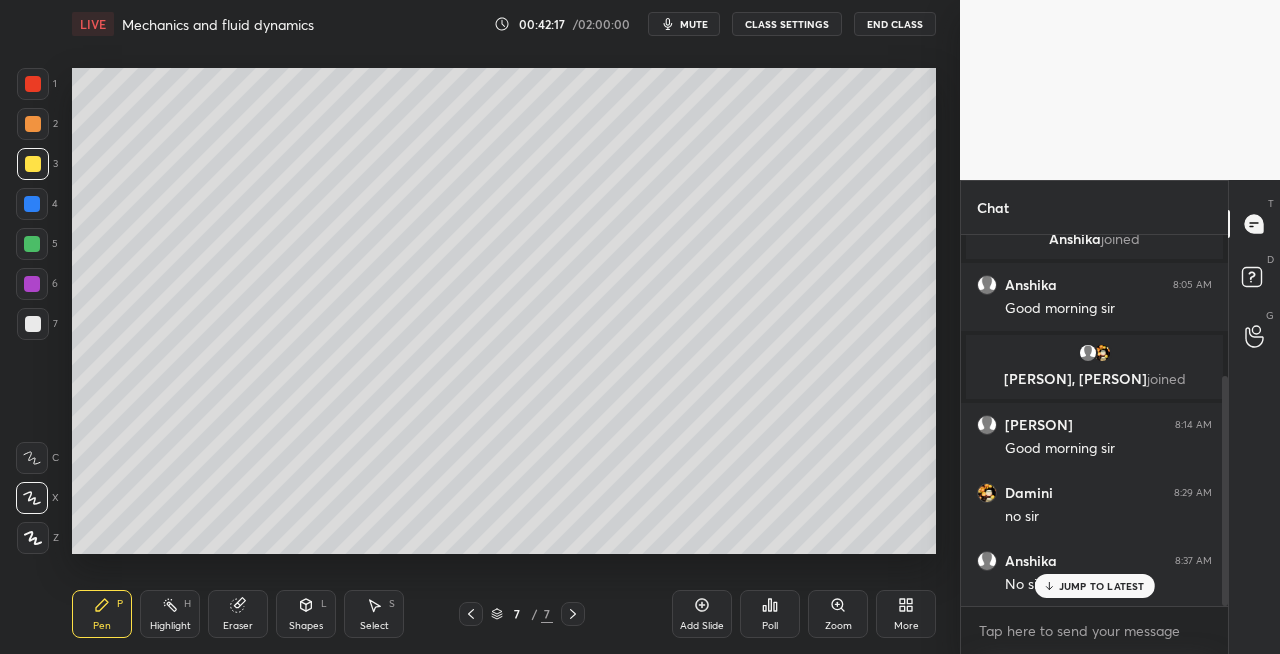 click on "Eraser" at bounding box center [238, 614] 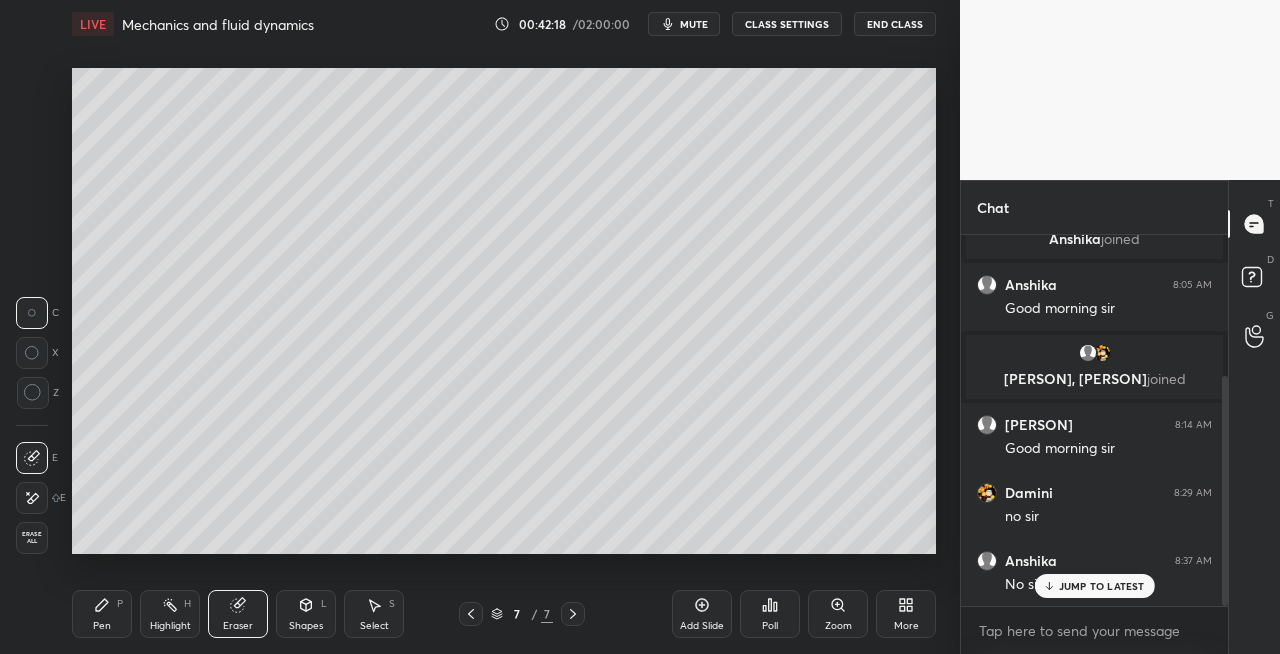 click on "Pen P" at bounding box center (102, 614) 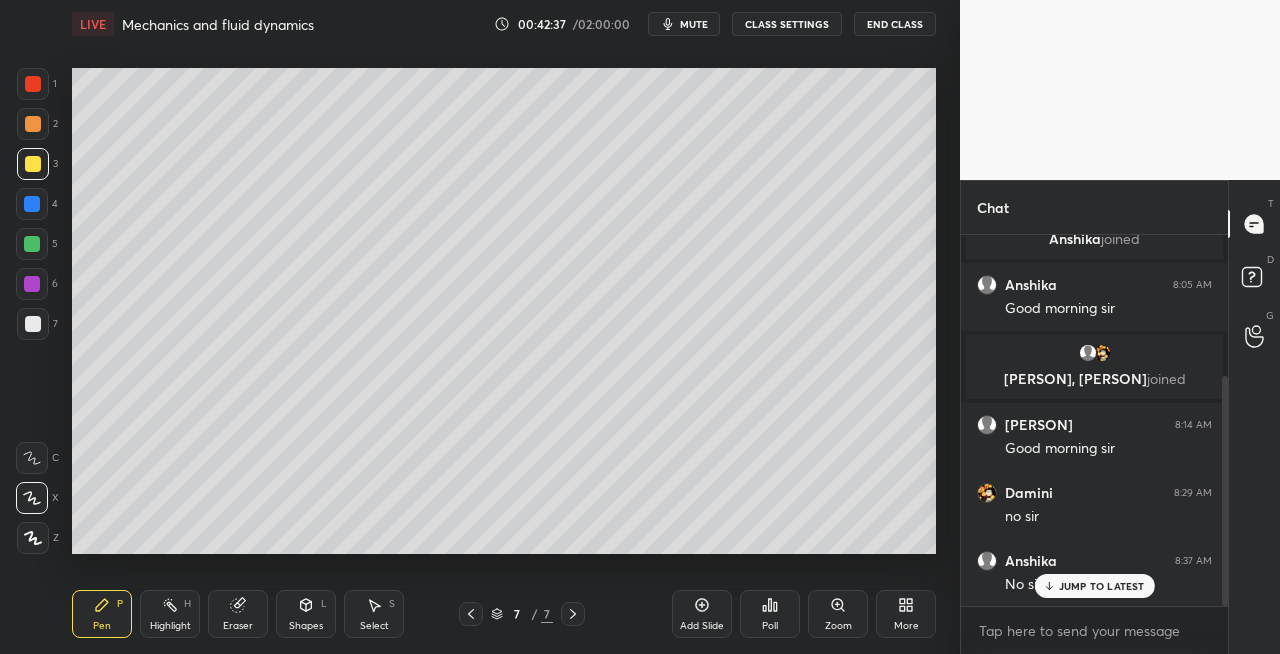 click 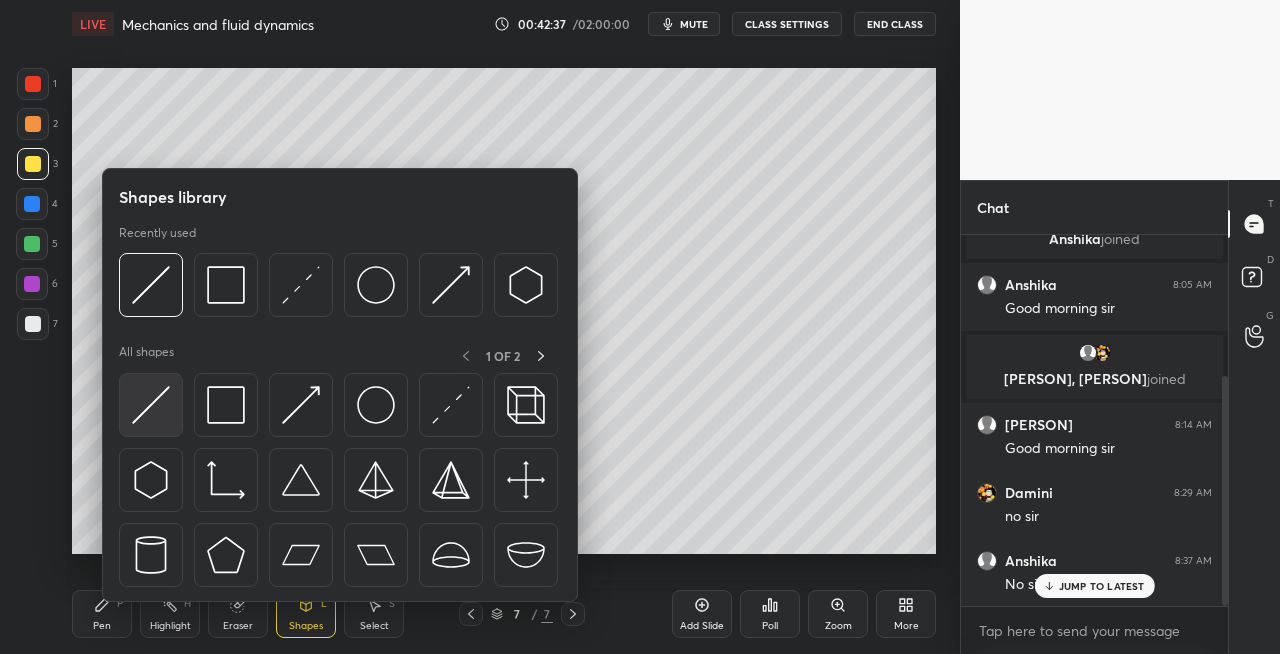 click at bounding box center (151, 405) 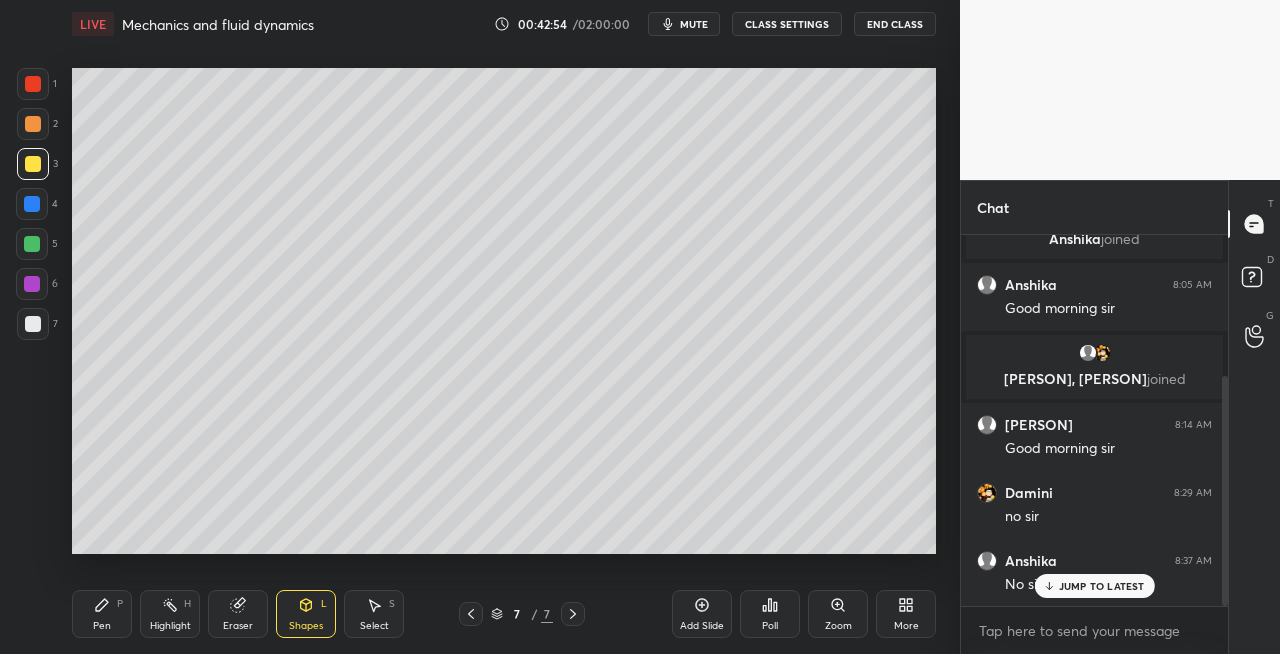 click on "7" at bounding box center (37, 328) 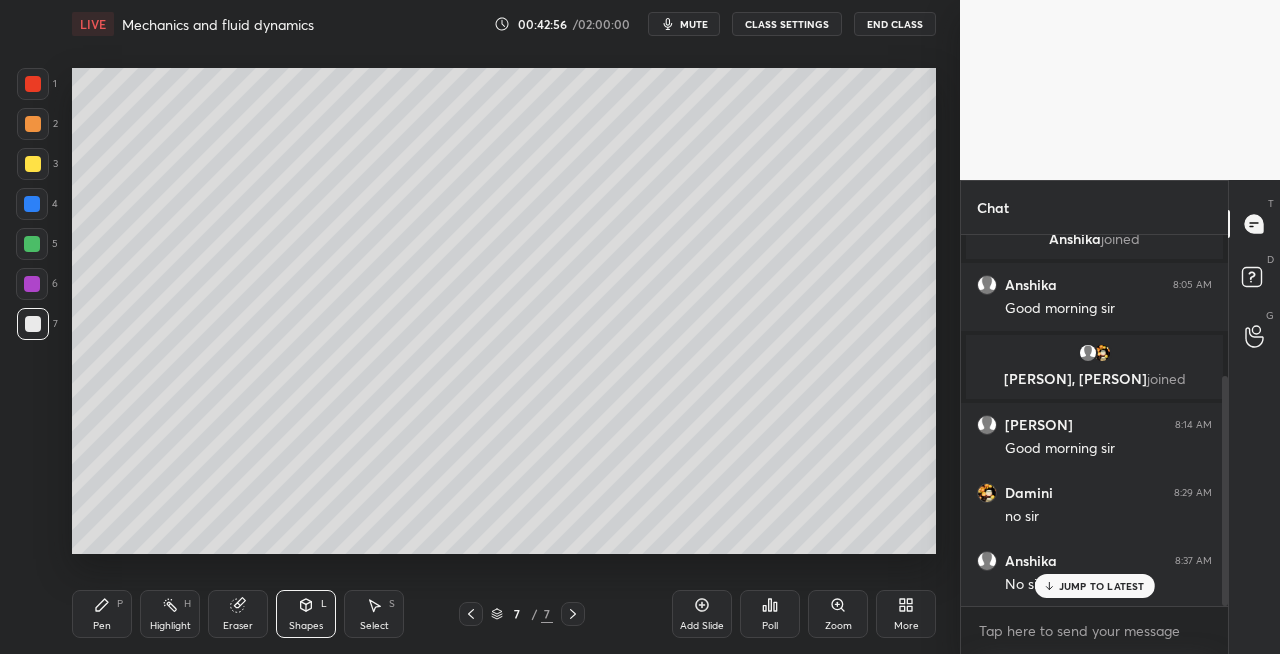 click on "Pen" at bounding box center (102, 626) 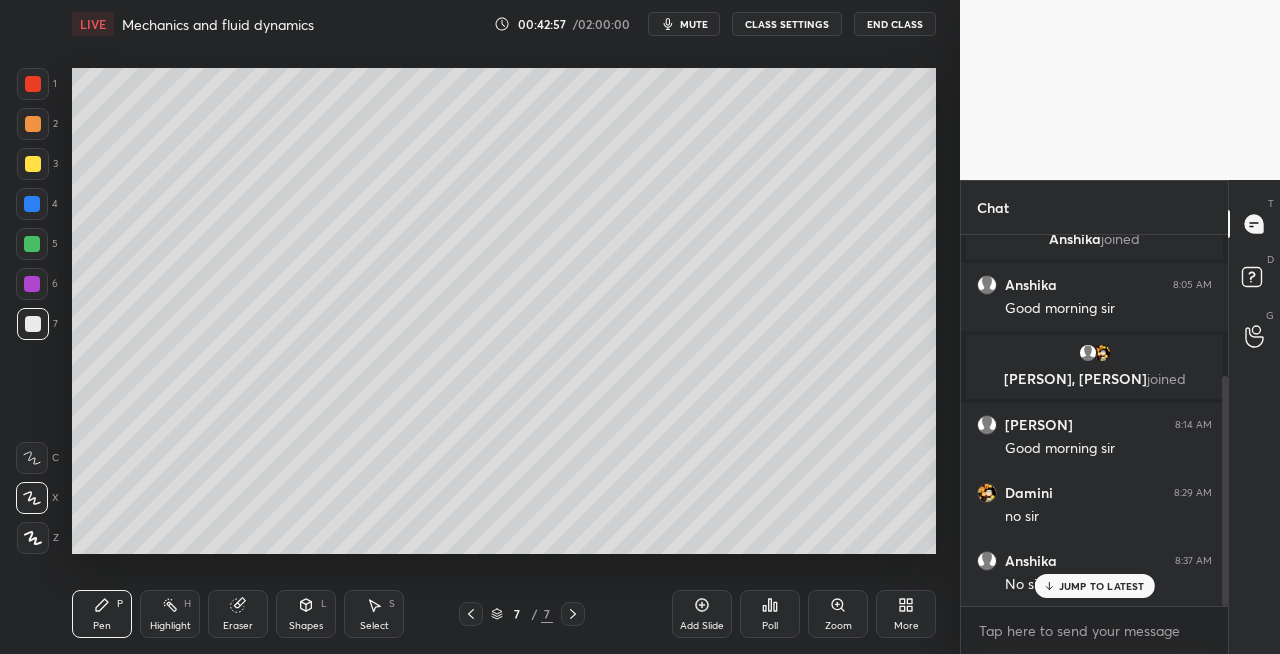 click 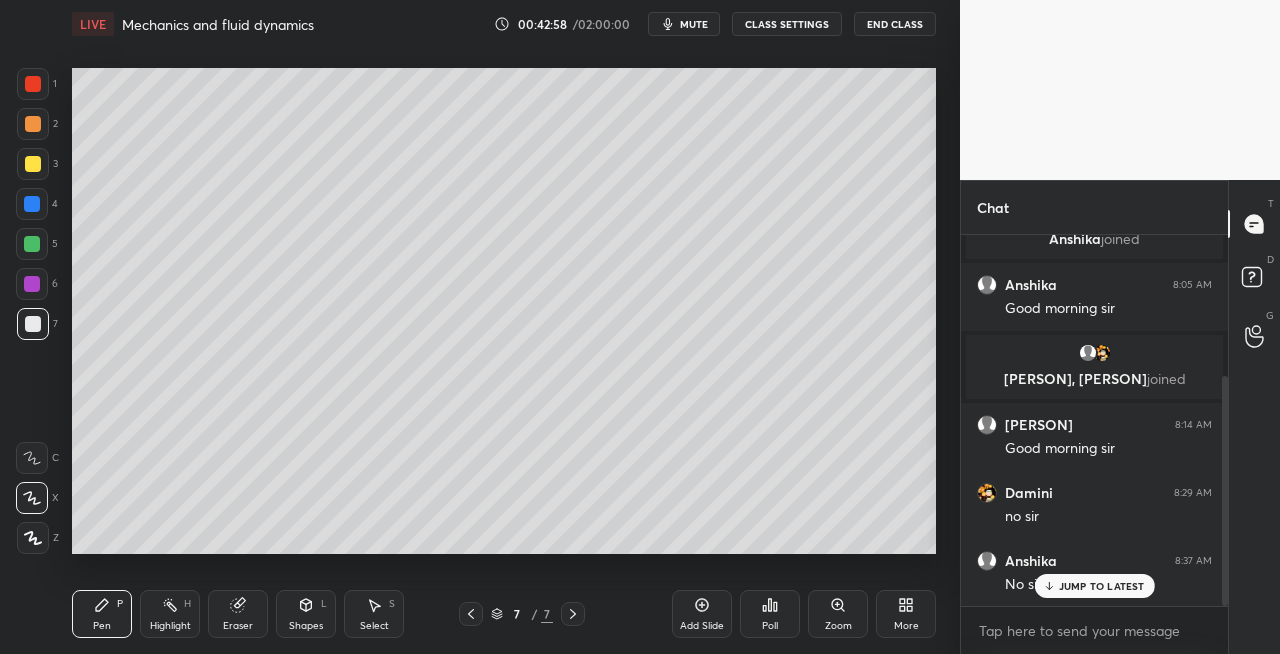 click on "Add Slide" at bounding box center (702, 626) 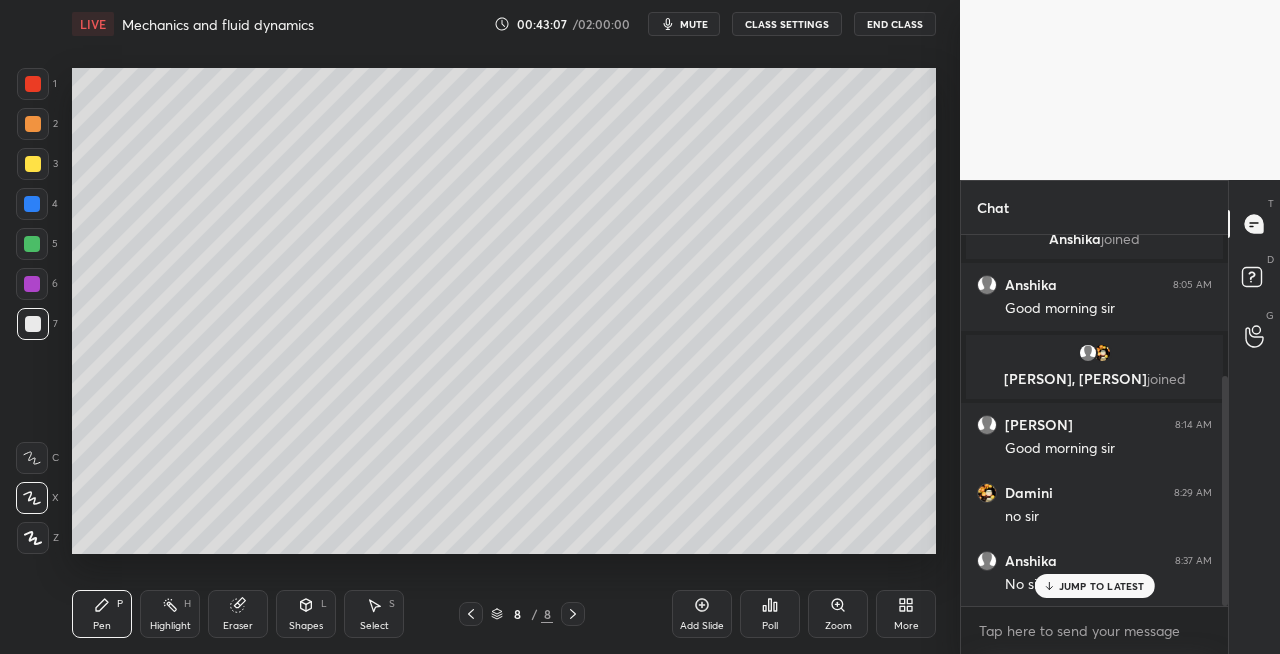 click 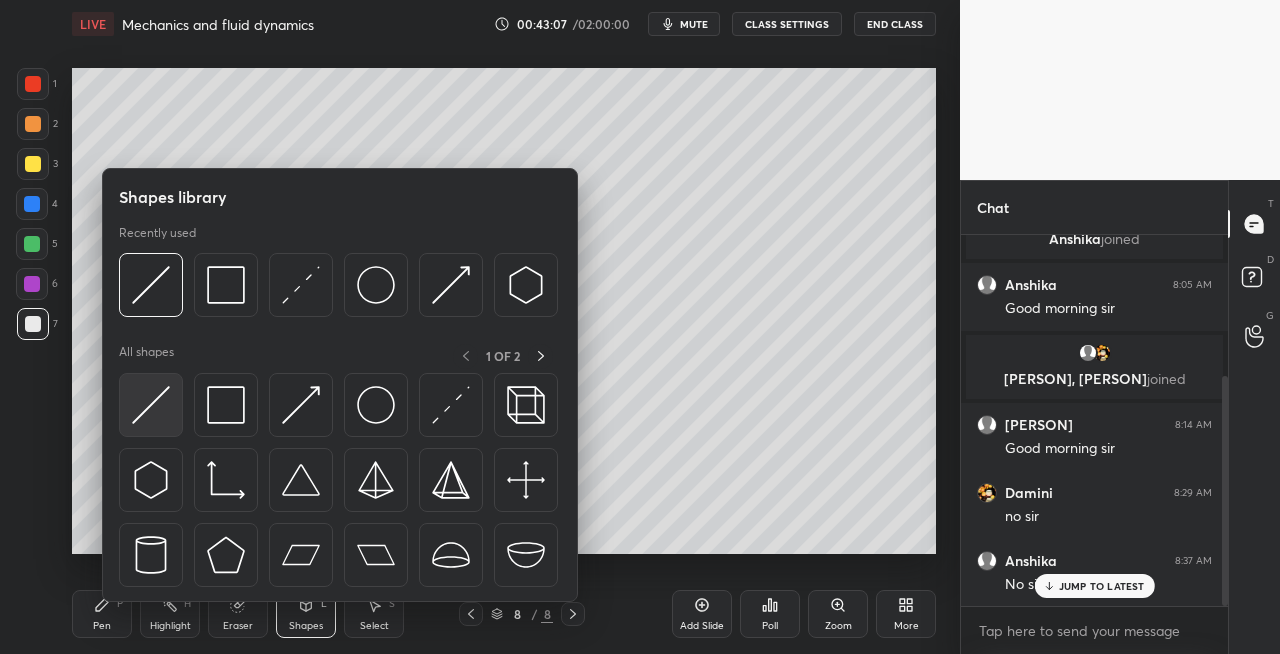 click at bounding box center (151, 405) 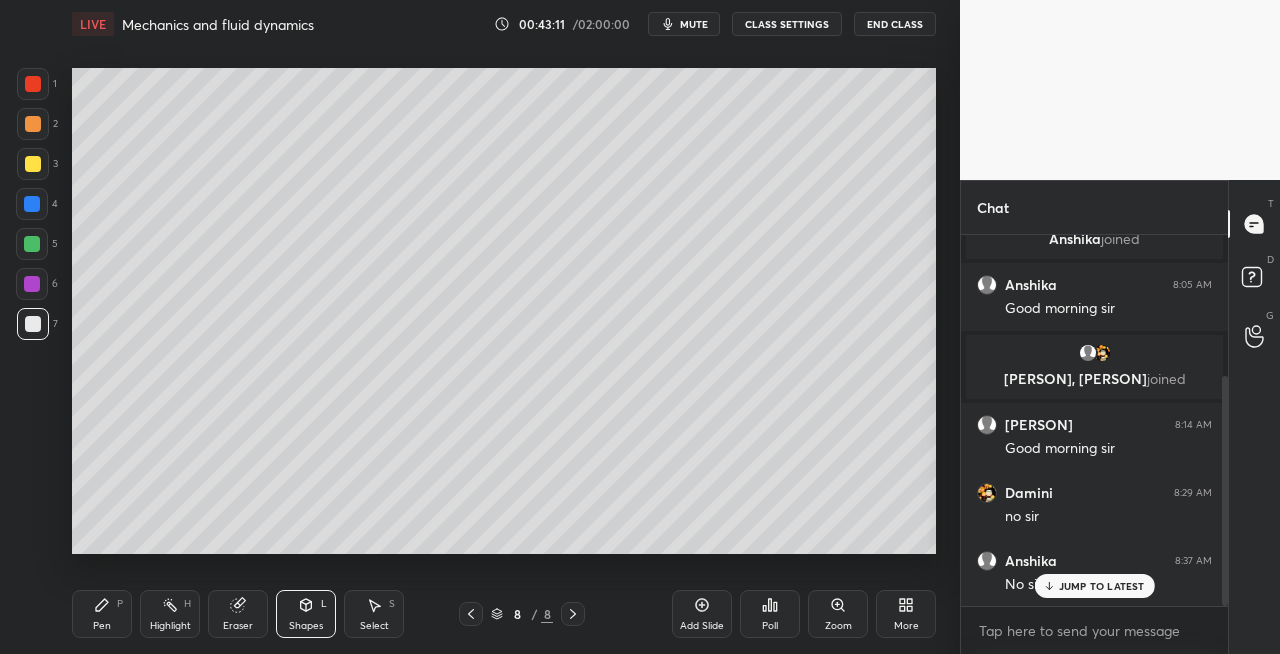 click 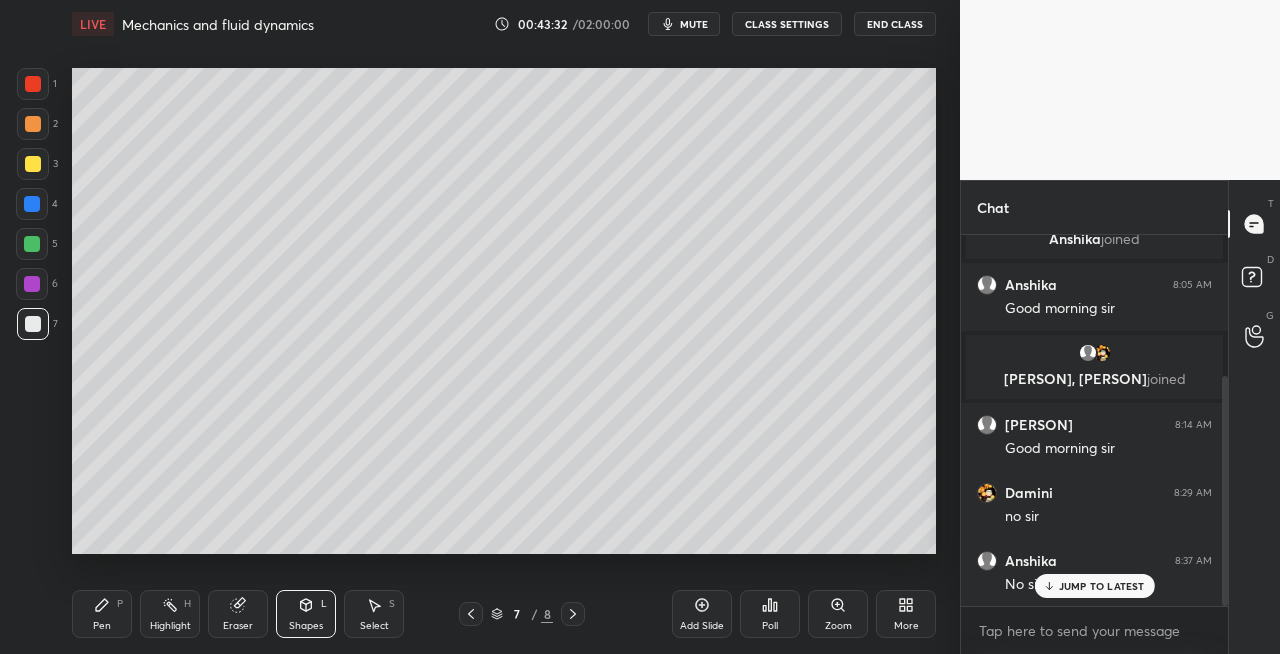 click 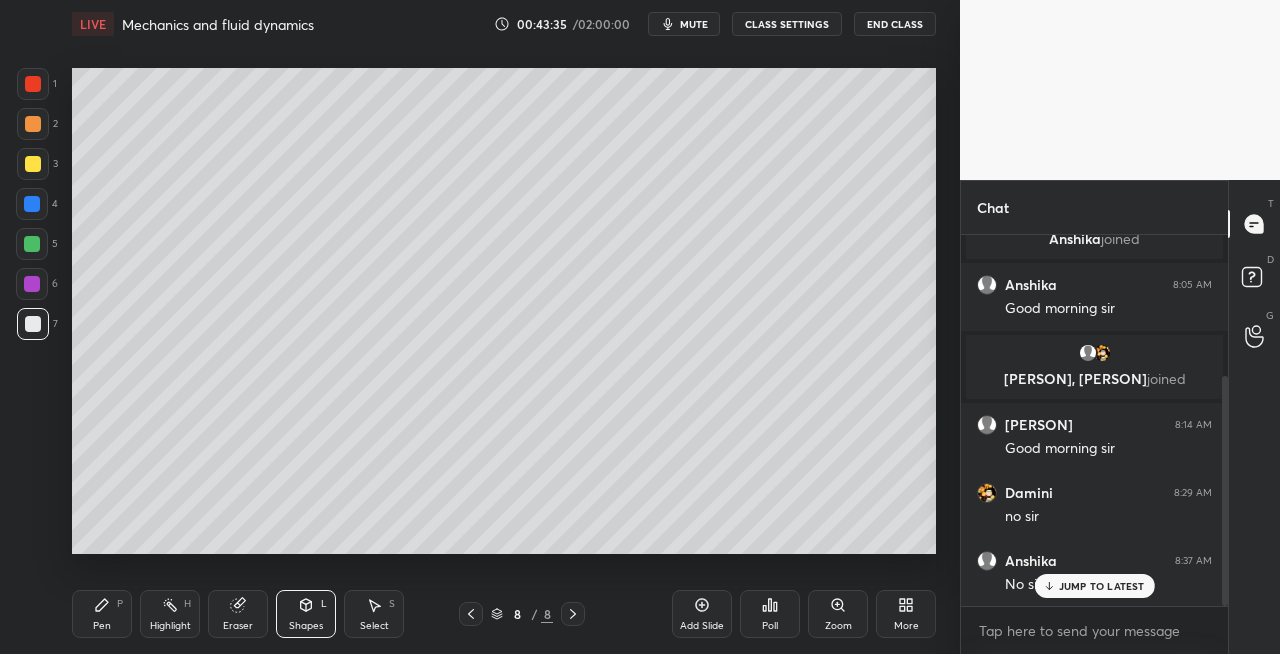 click on "Pen P" at bounding box center [102, 614] 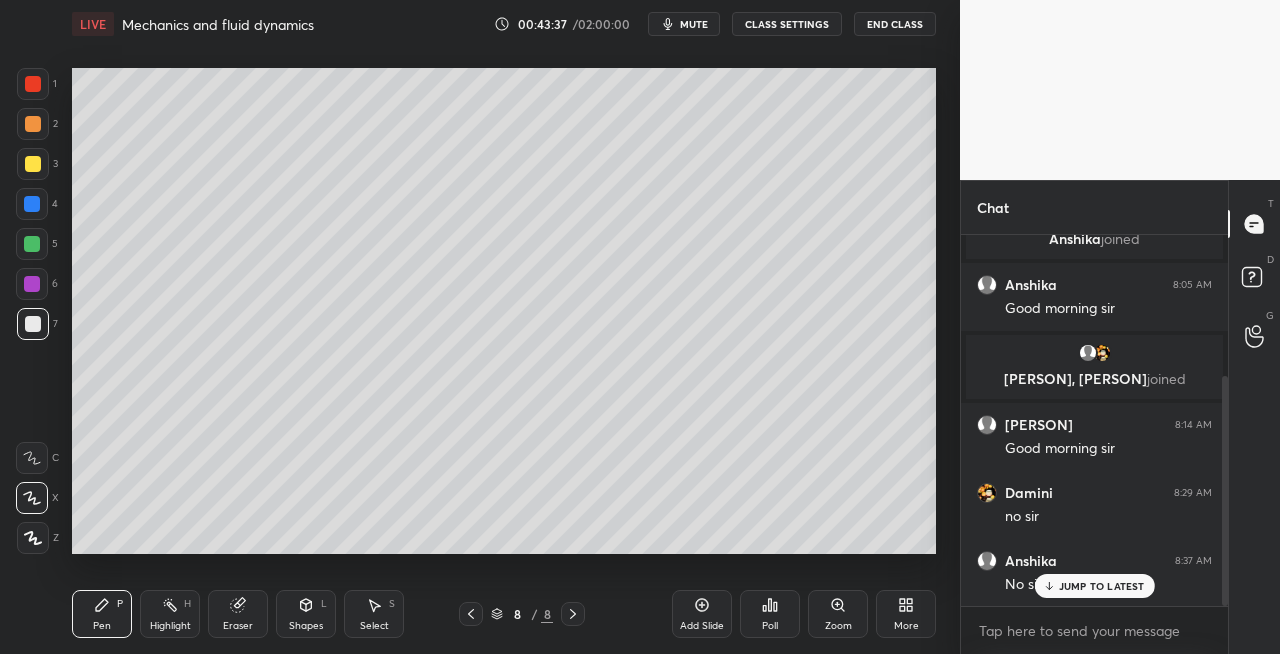 click 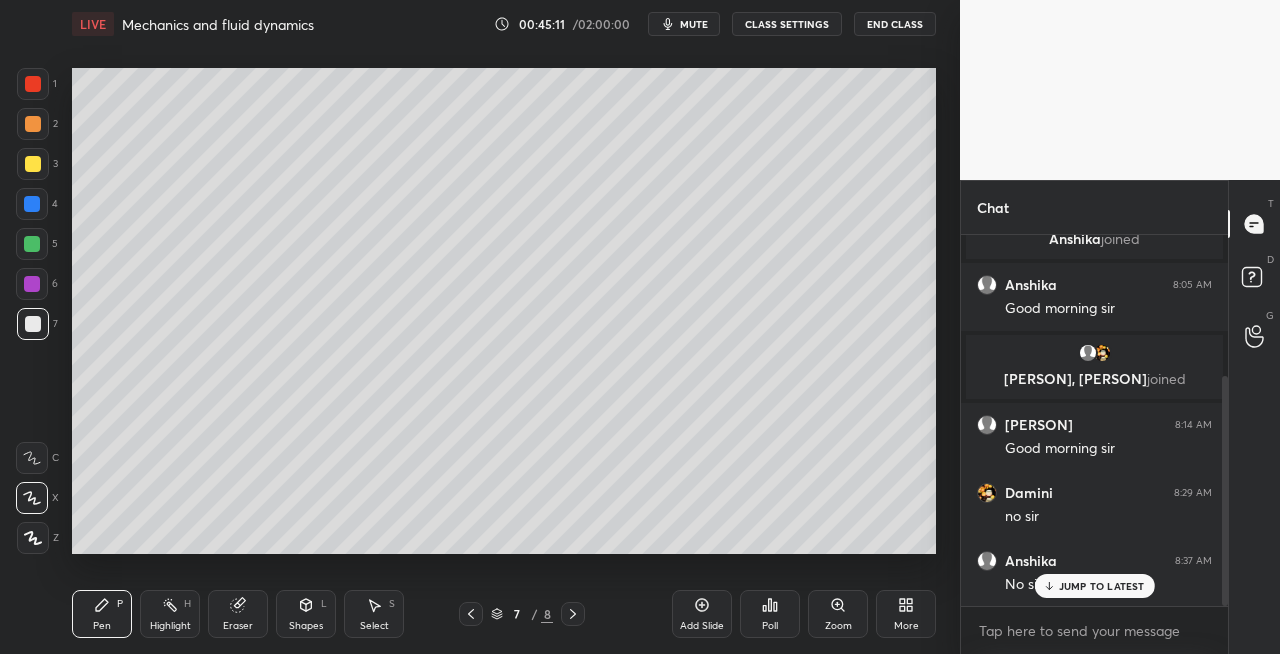 click 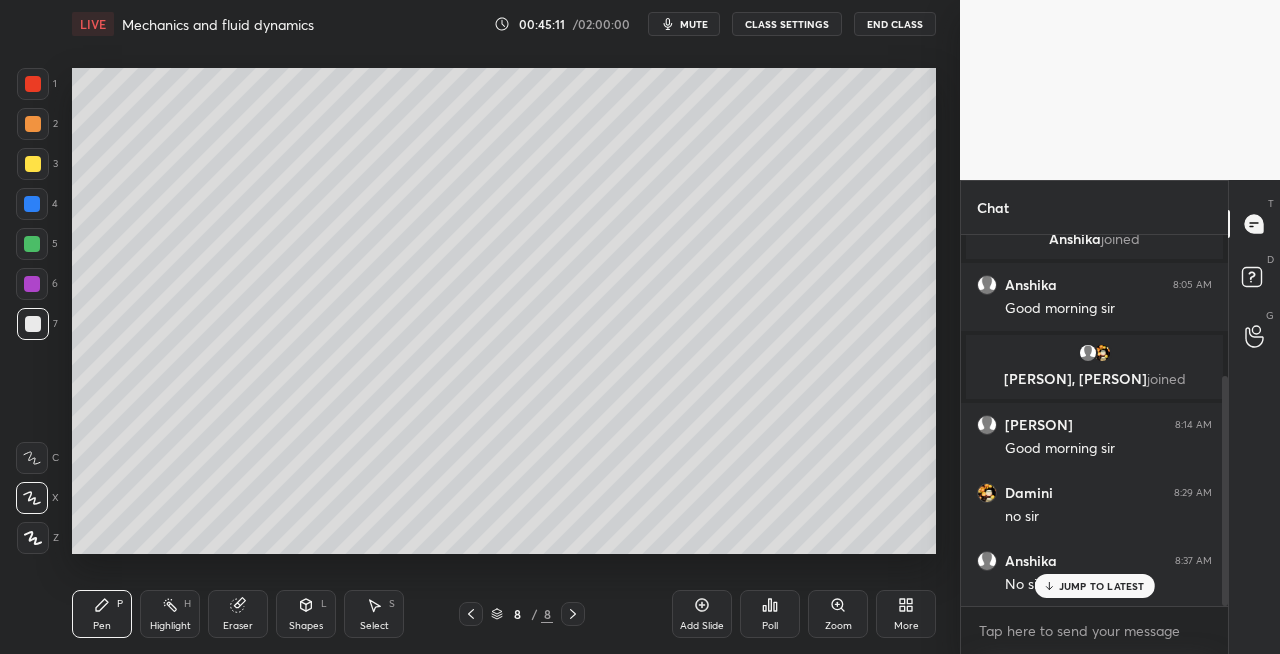 click 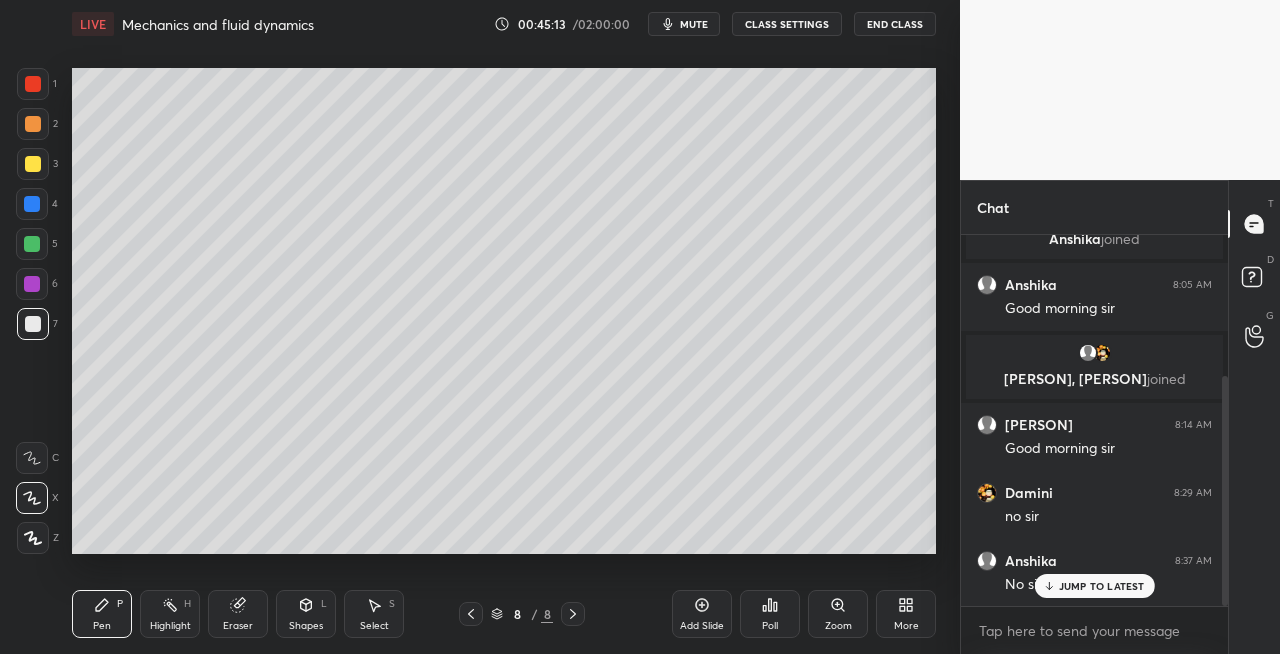click at bounding box center [33, 324] 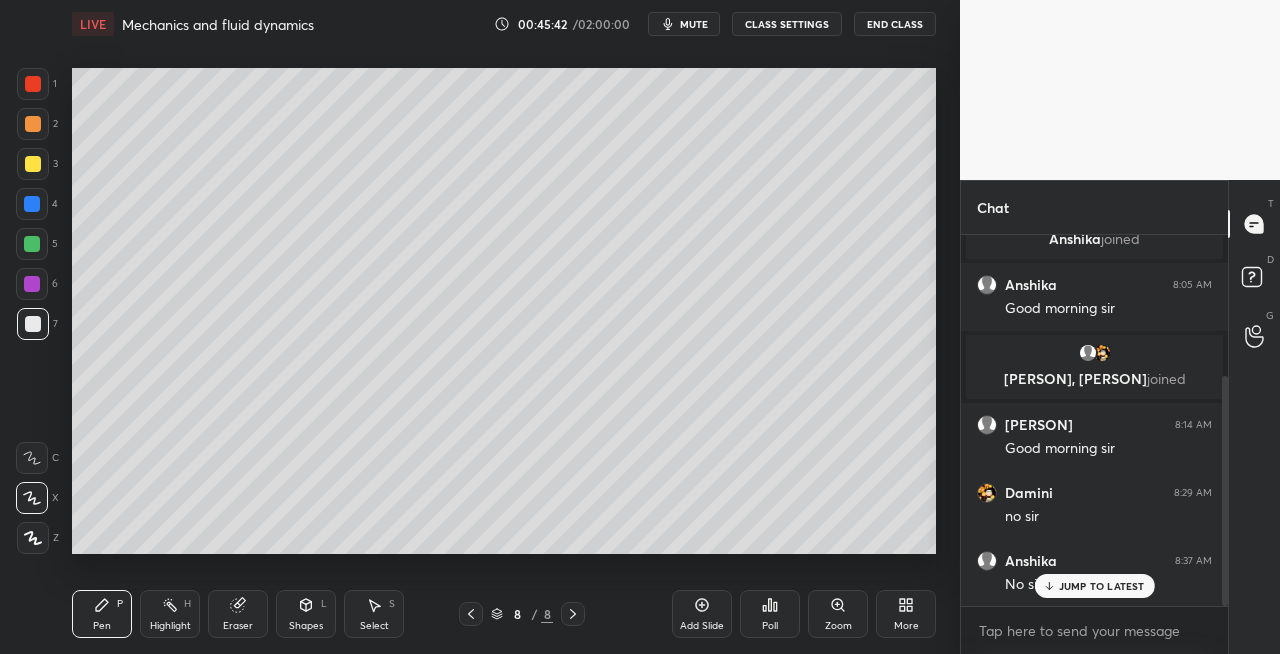 click 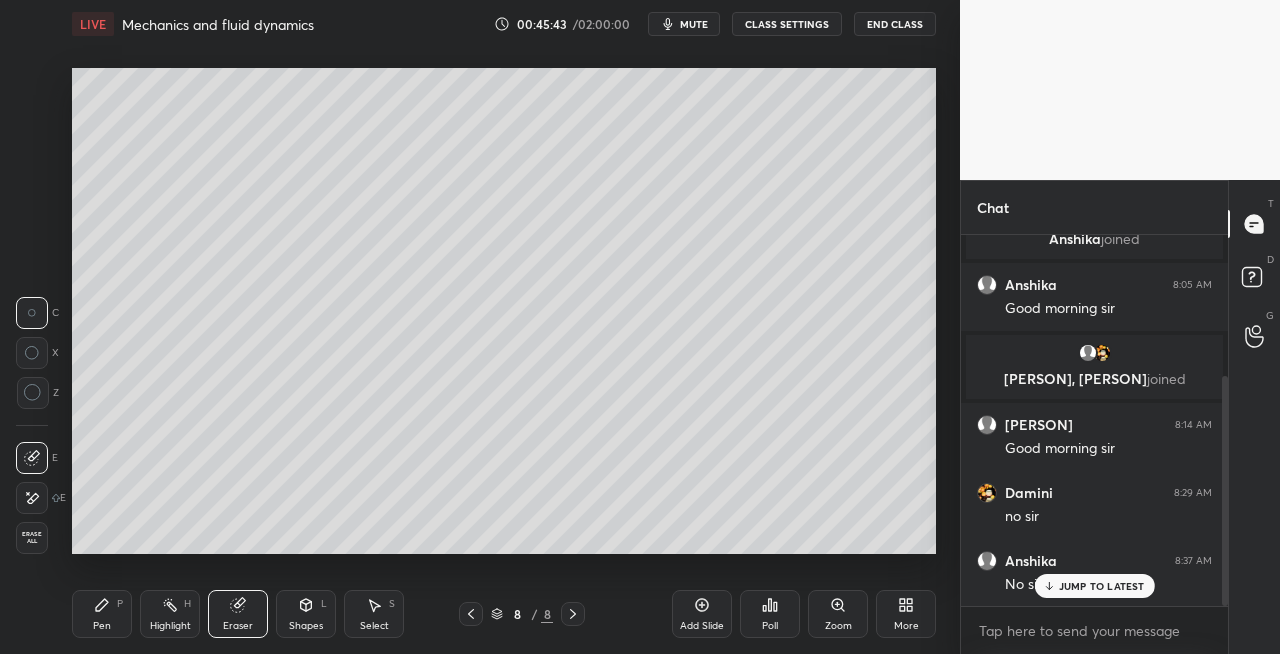 click on "Pen P" at bounding box center [102, 614] 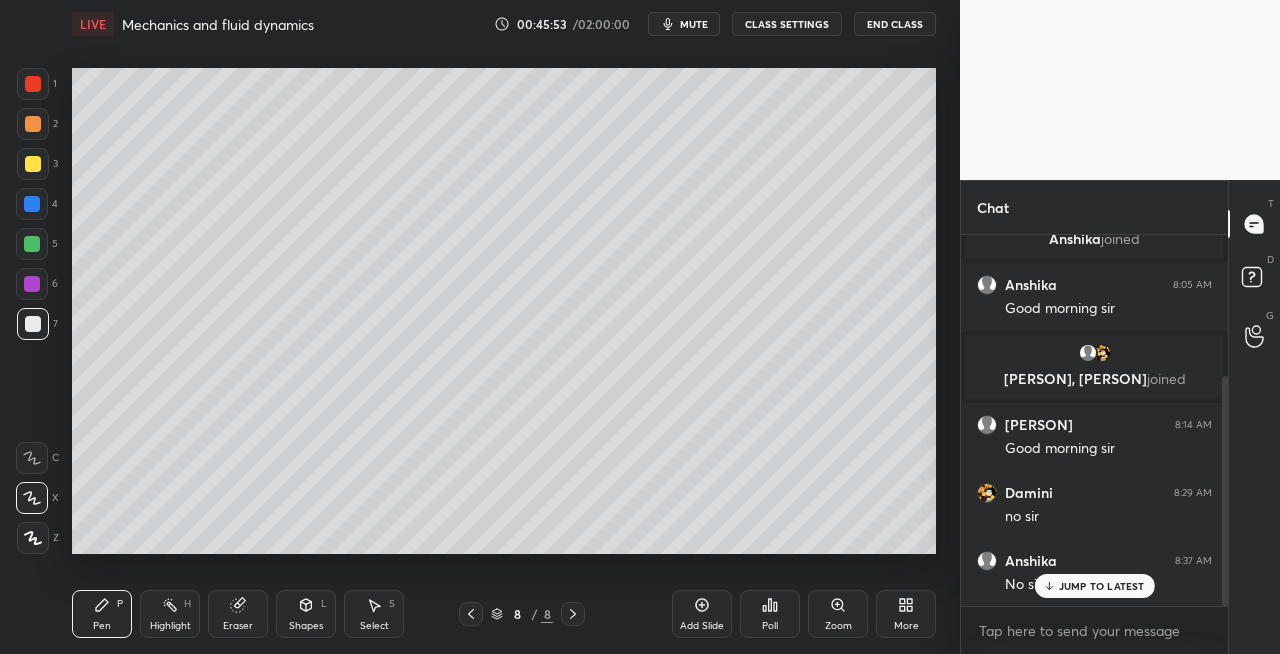 click 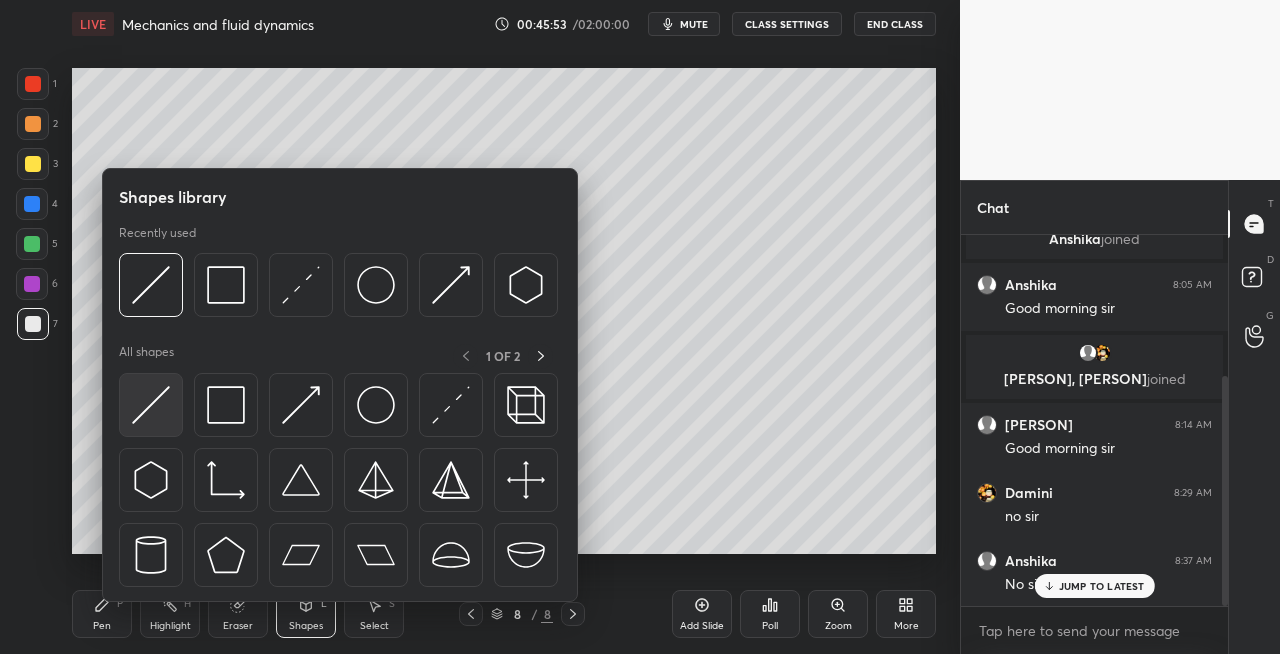 click at bounding box center (151, 405) 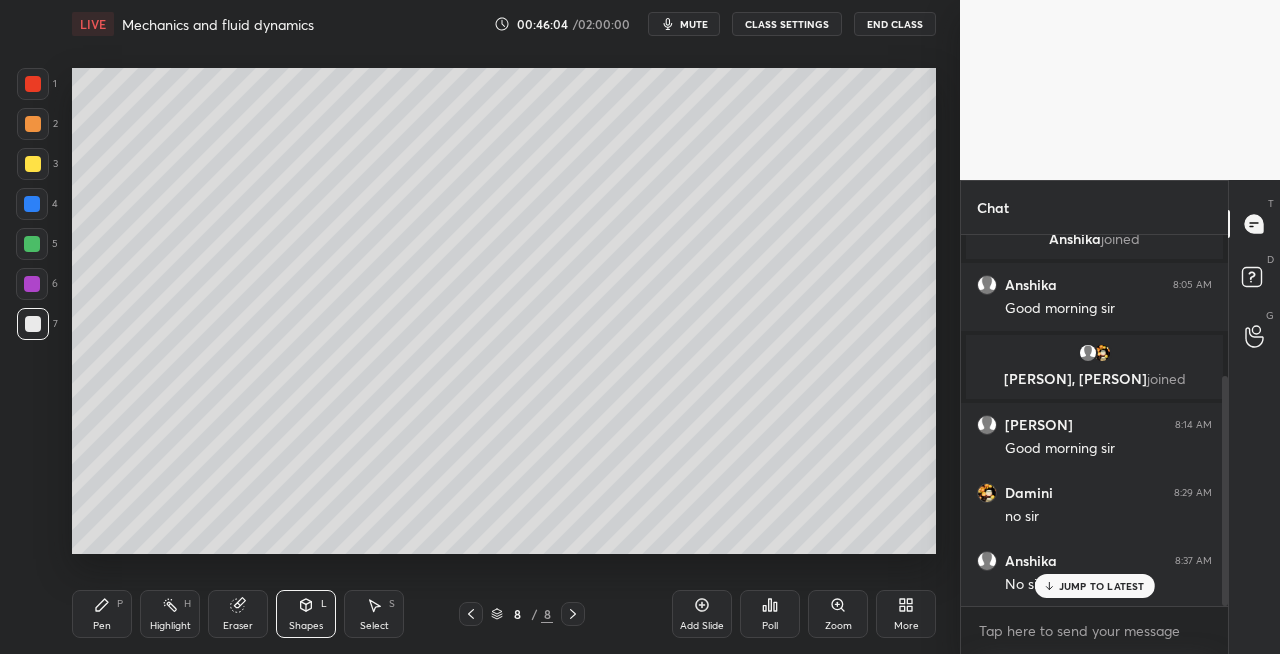 click on "Shapes L" at bounding box center [306, 614] 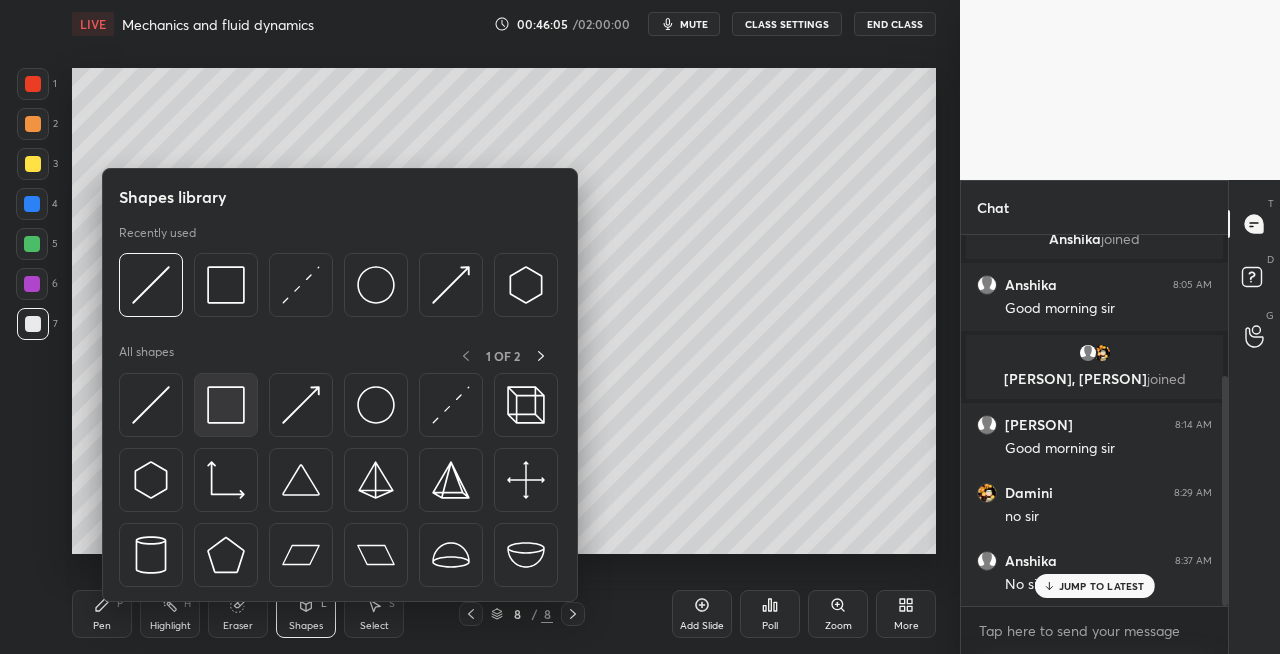 click at bounding box center (226, 405) 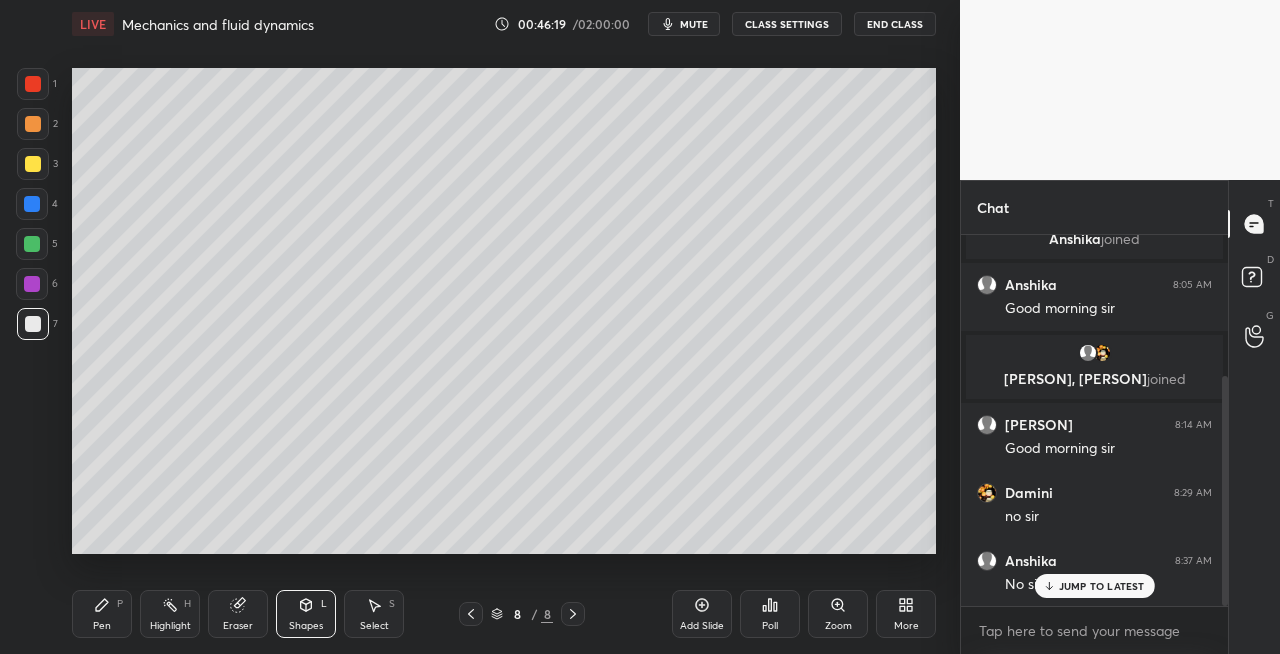 click on "Pen" at bounding box center [102, 626] 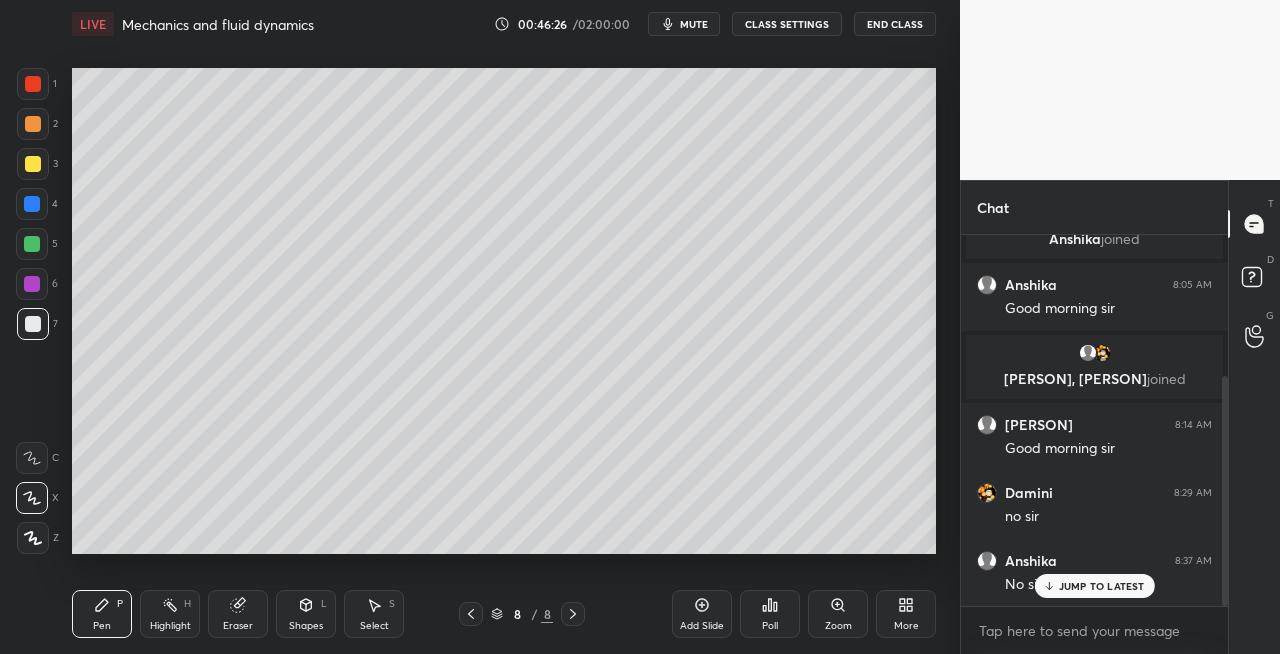 click on "Eraser" at bounding box center (238, 614) 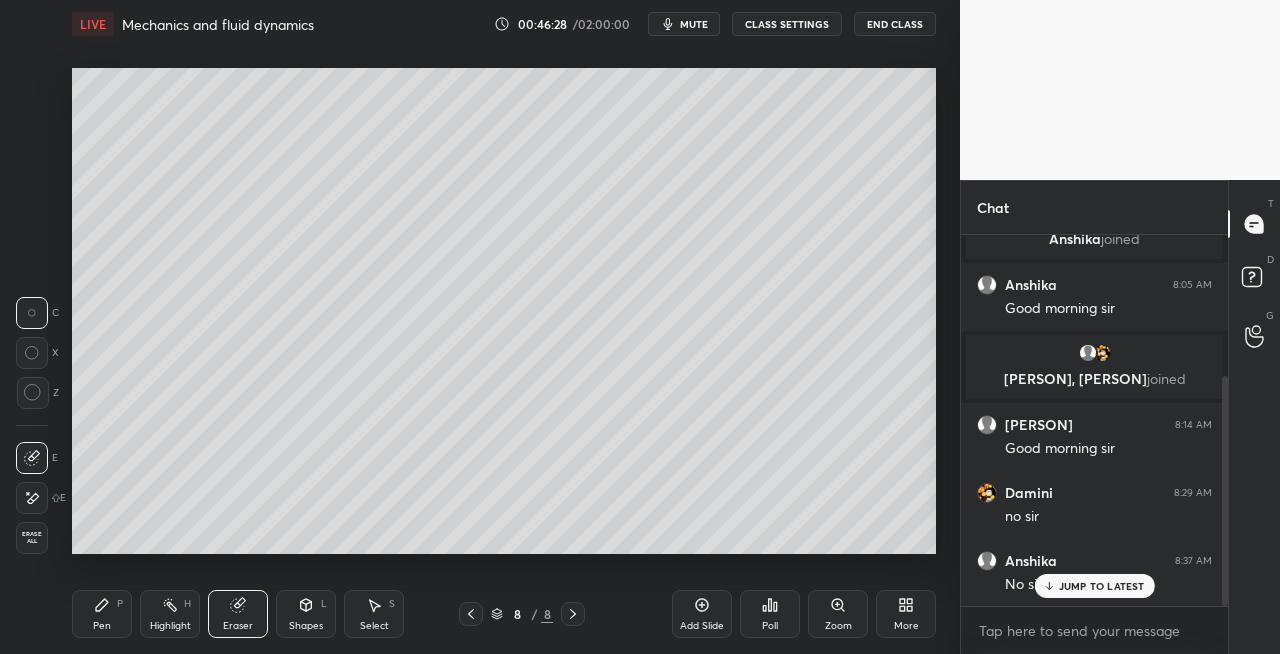 click on "Shapes L" at bounding box center (306, 614) 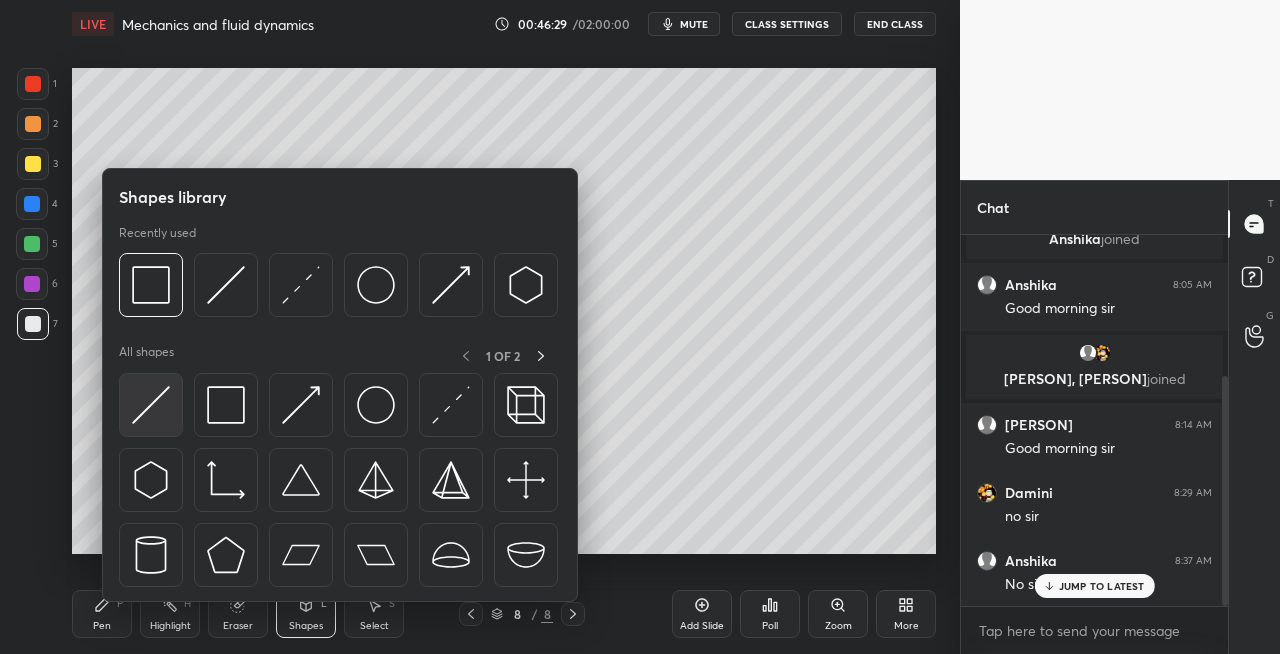 click at bounding box center (151, 405) 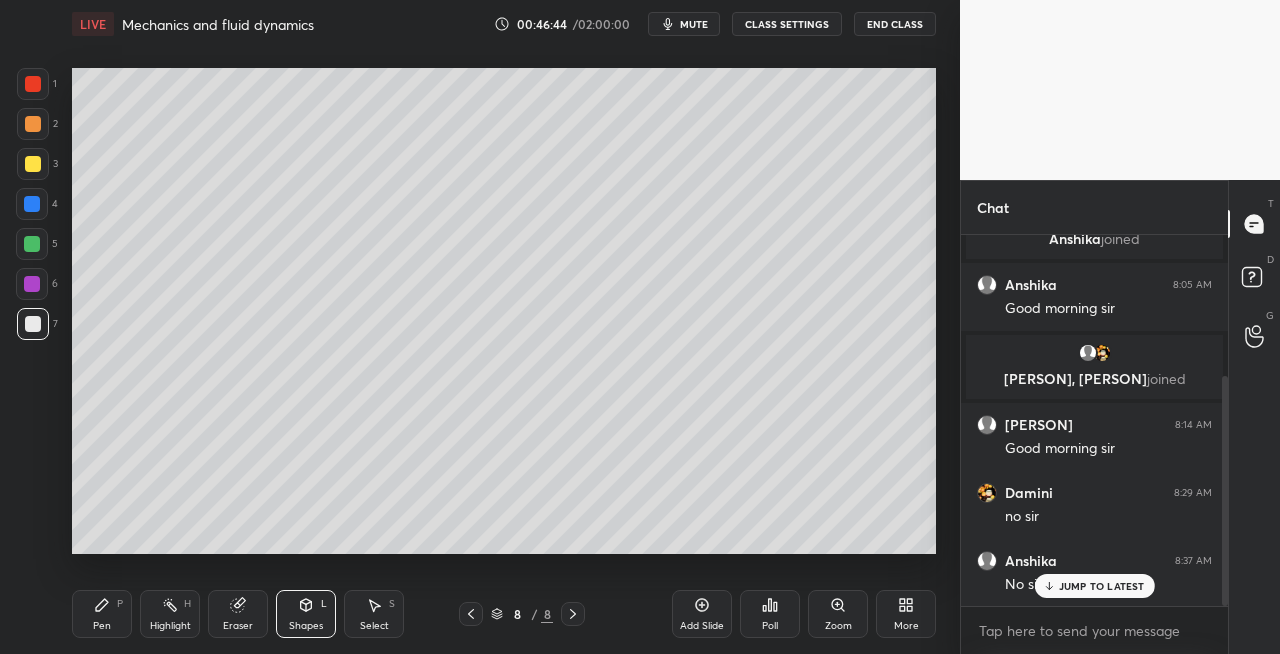 click on "Pen P" at bounding box center [102, 614] 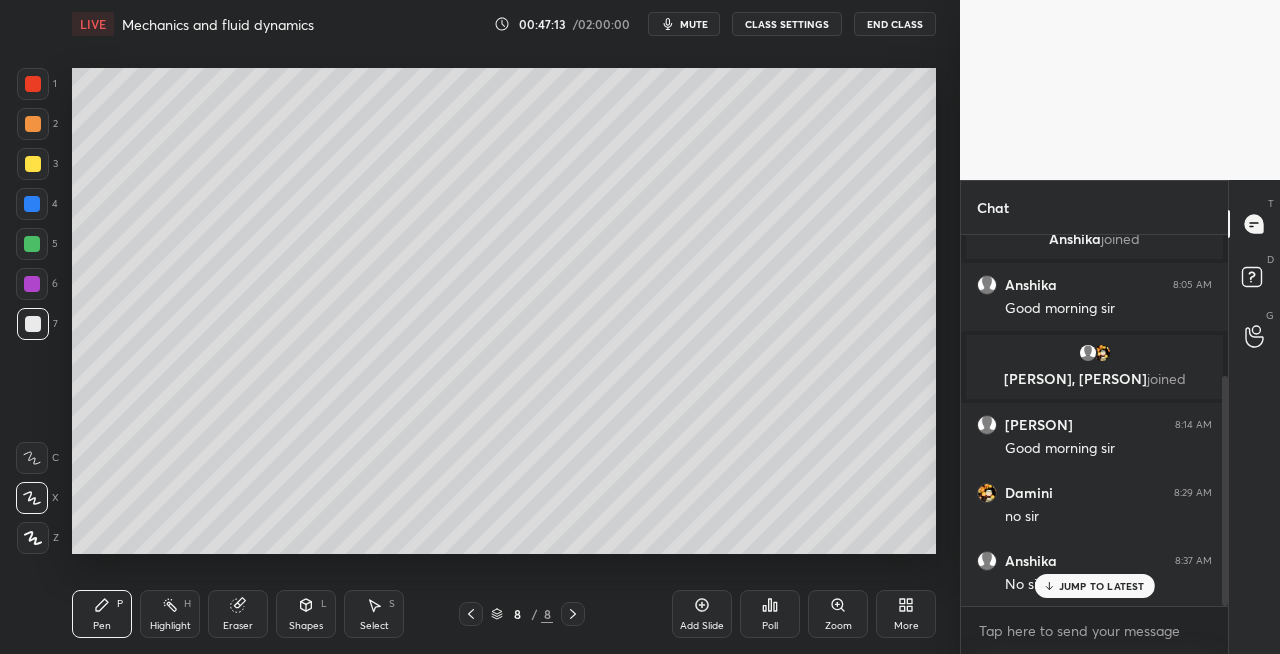 click on "Shapes L" at bounding box center [306, 614] 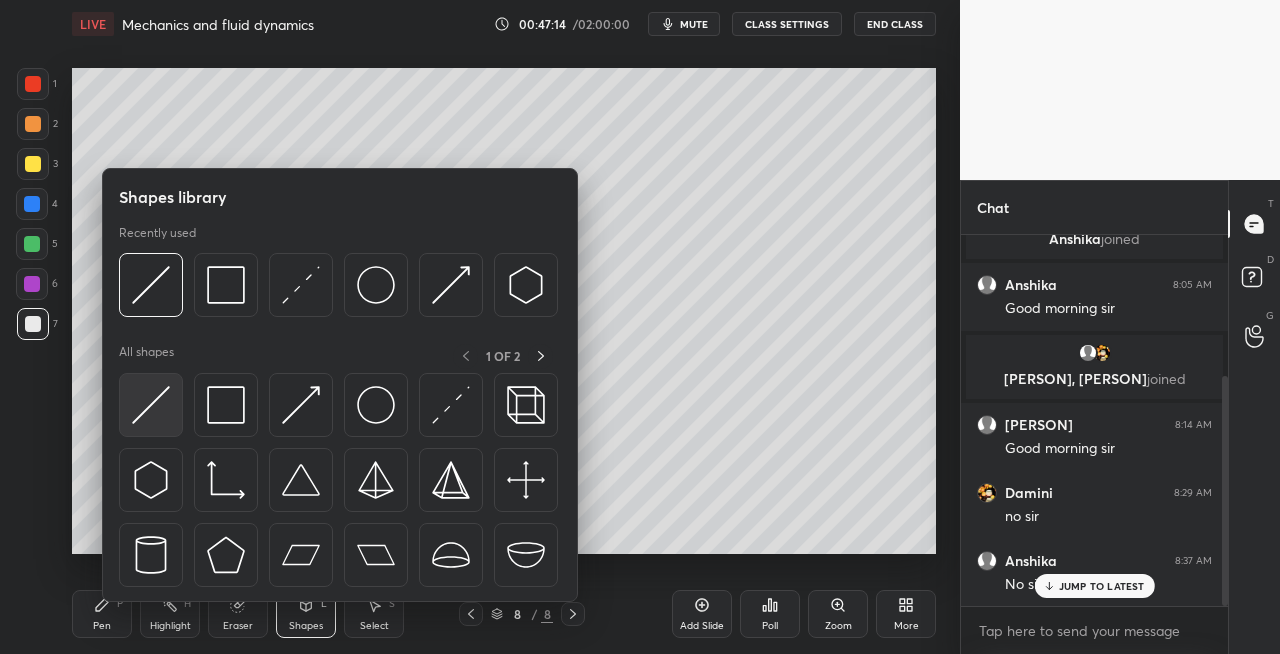 click at bounding box center [151, 405] 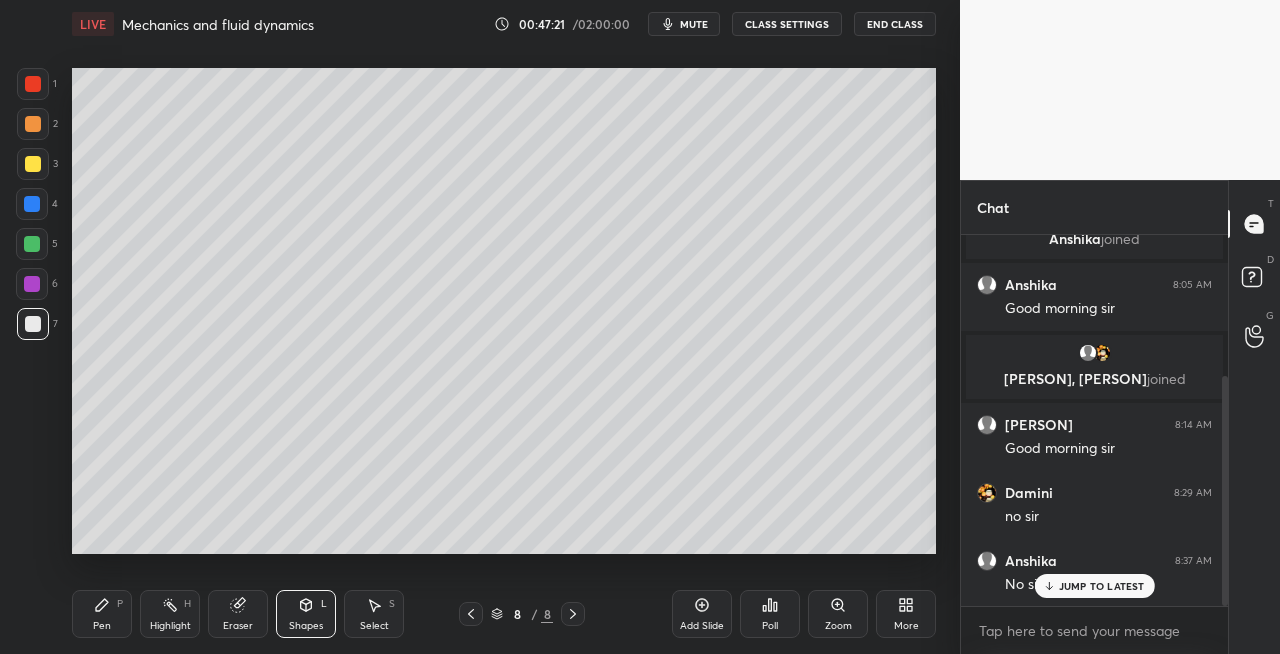 click on "Eraser" at bounding box center [238, 626] 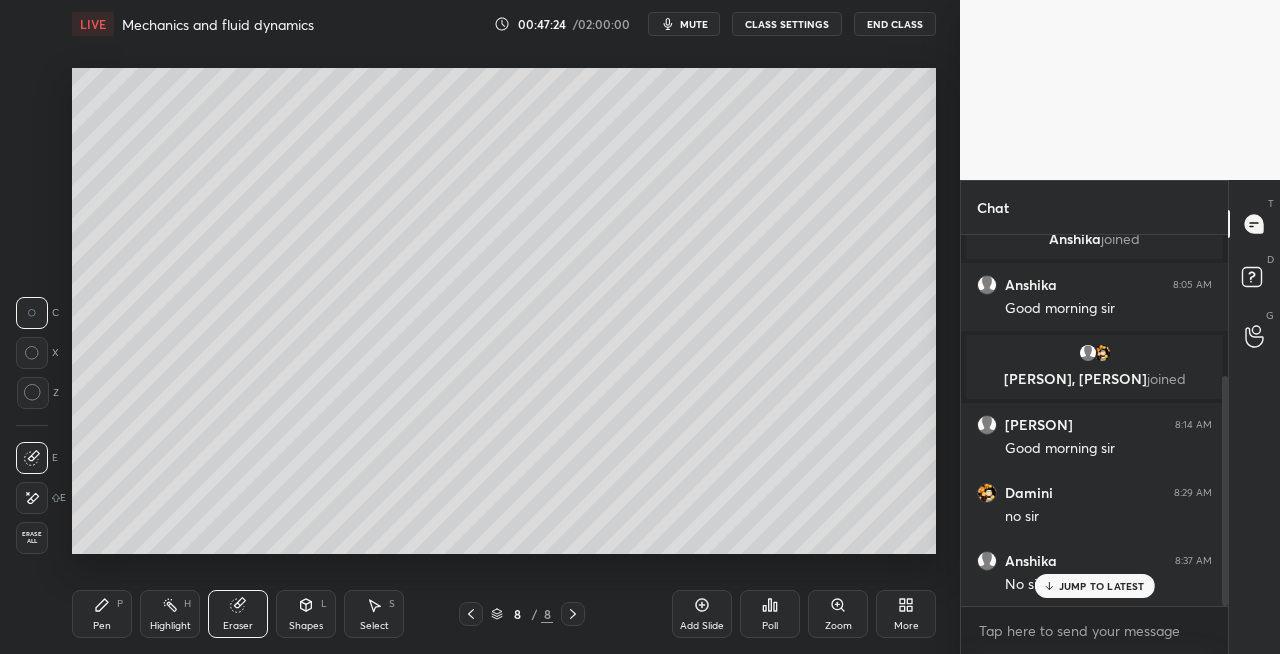 click on "Pen P" at bounding box center (102, 614) 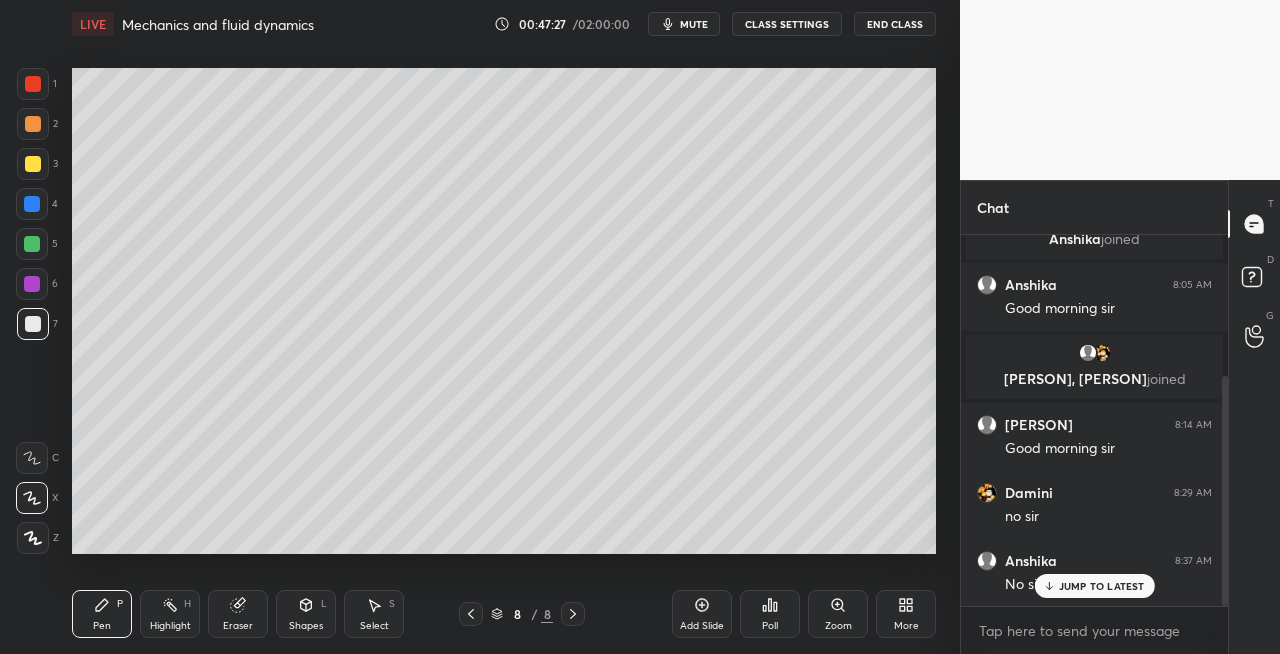 click on "Eraser" at bounding box center (238, 614) 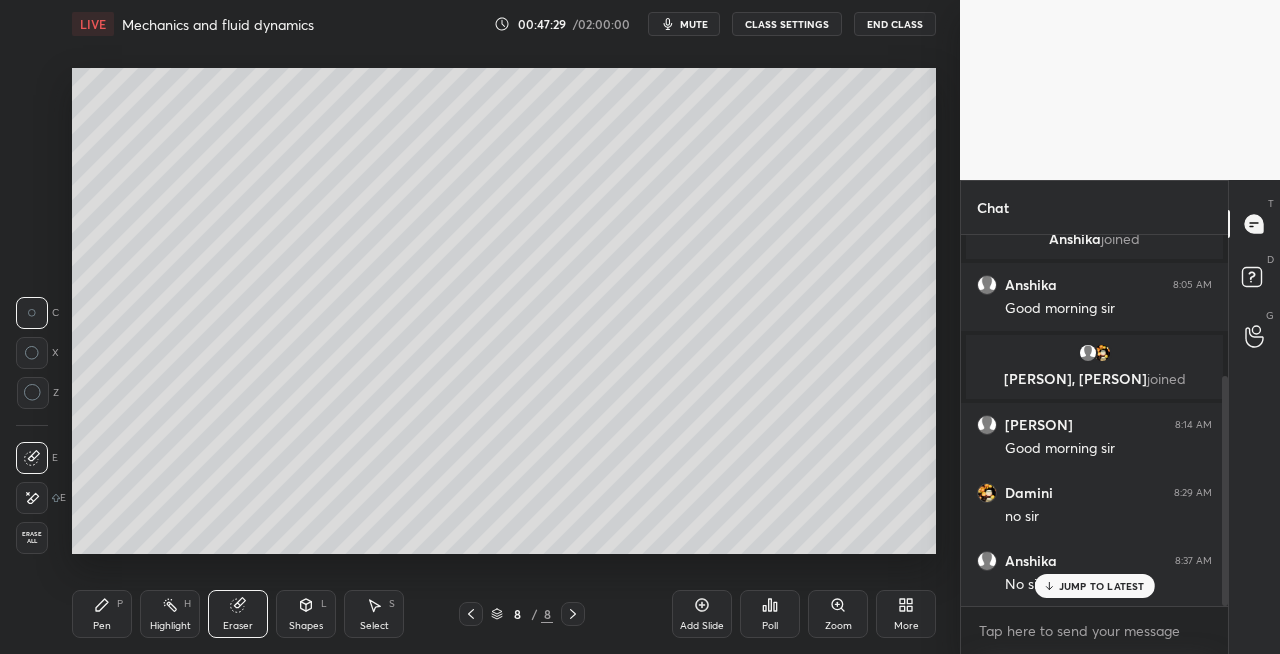 click on "Pen P" at bounding box center (102, 614) 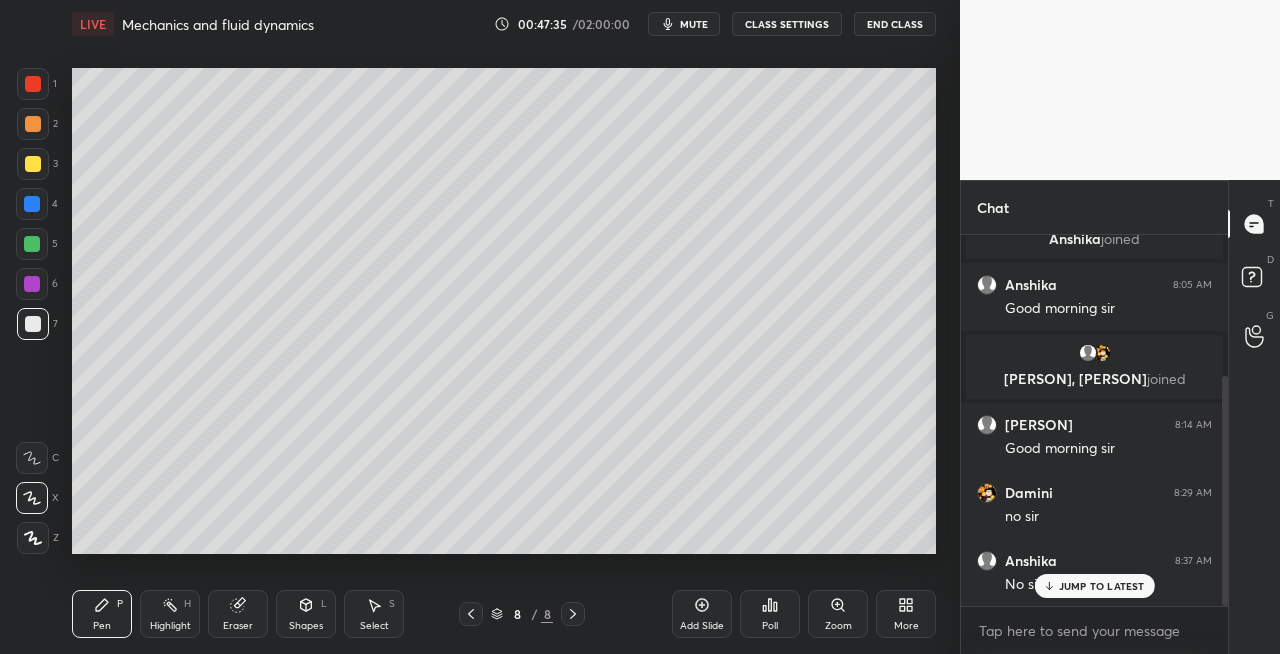 click on "Eraser" at bounding box center [238, 626] 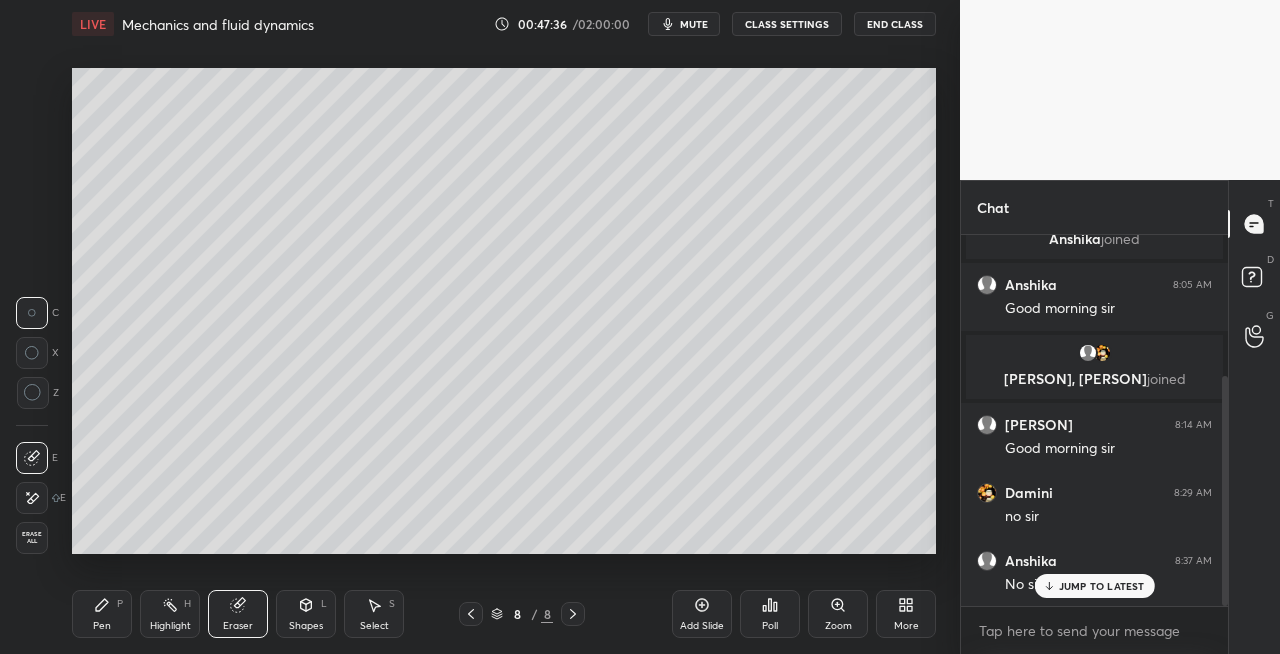 click 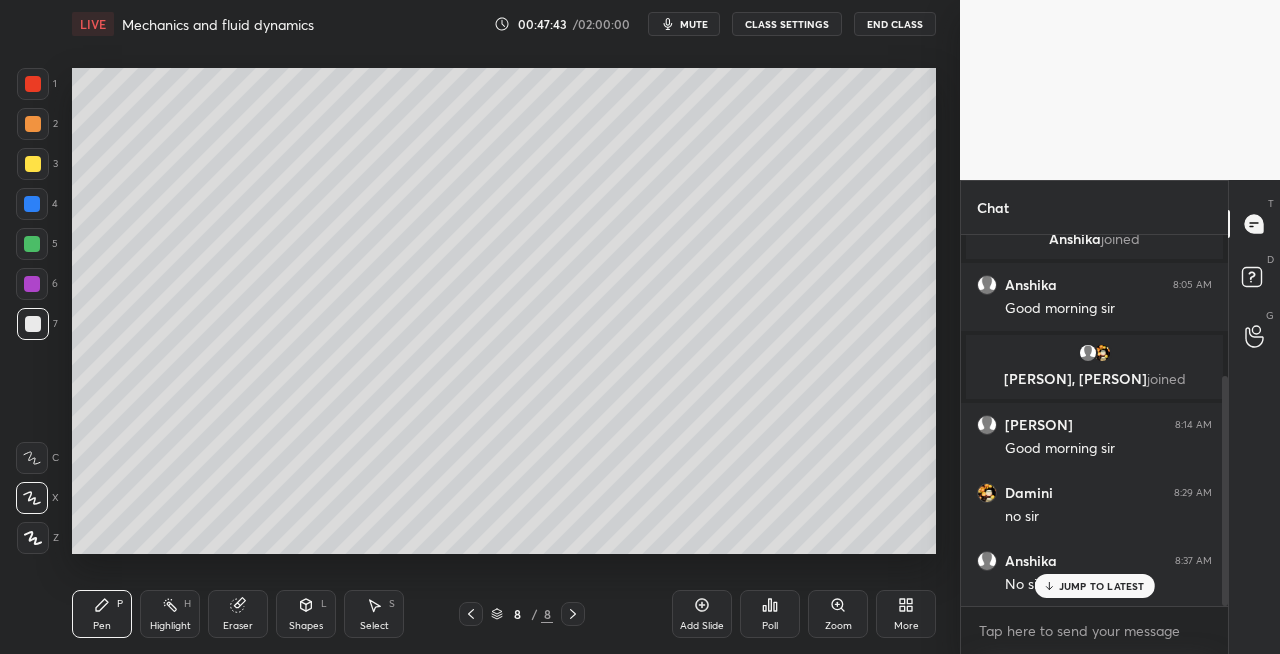 click 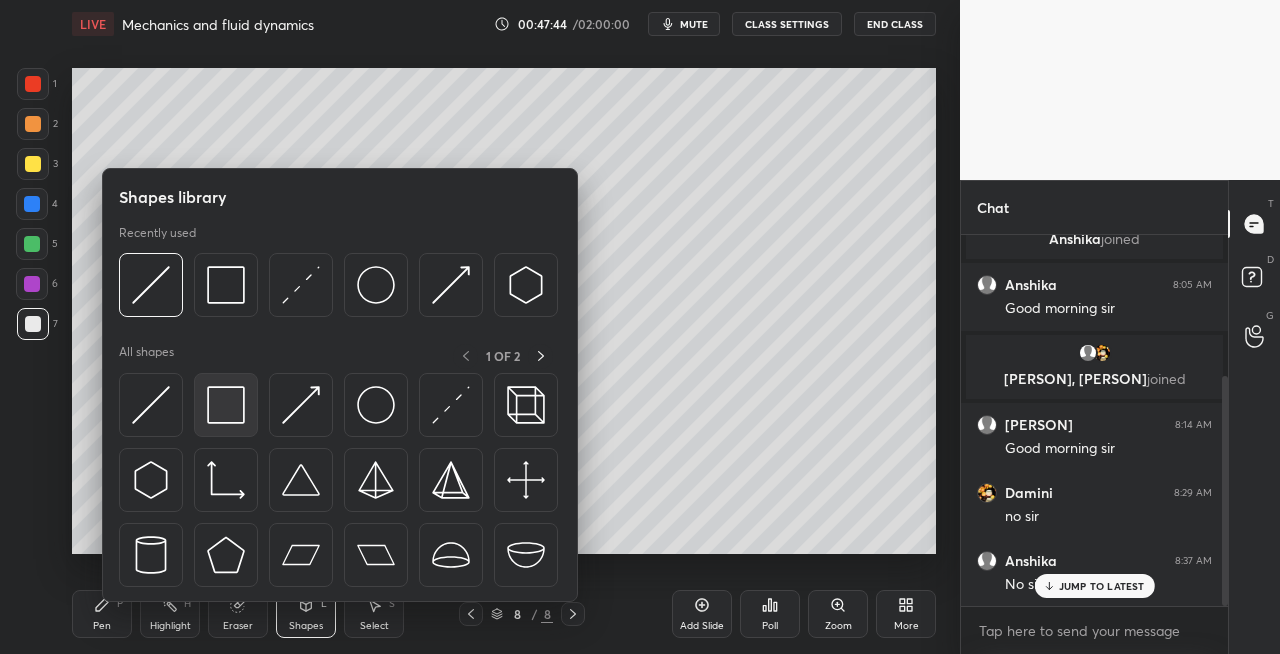 click at bounding box center (226, 405) 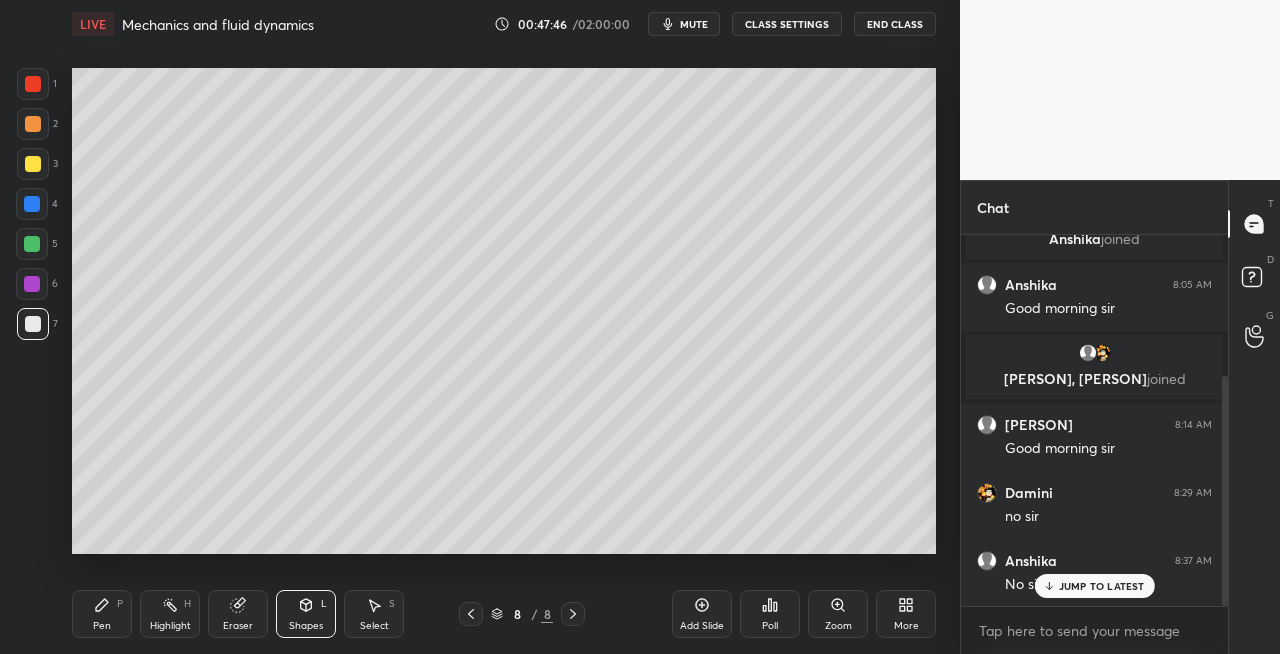 click on "Pen P" at bounding box center [102, 614] 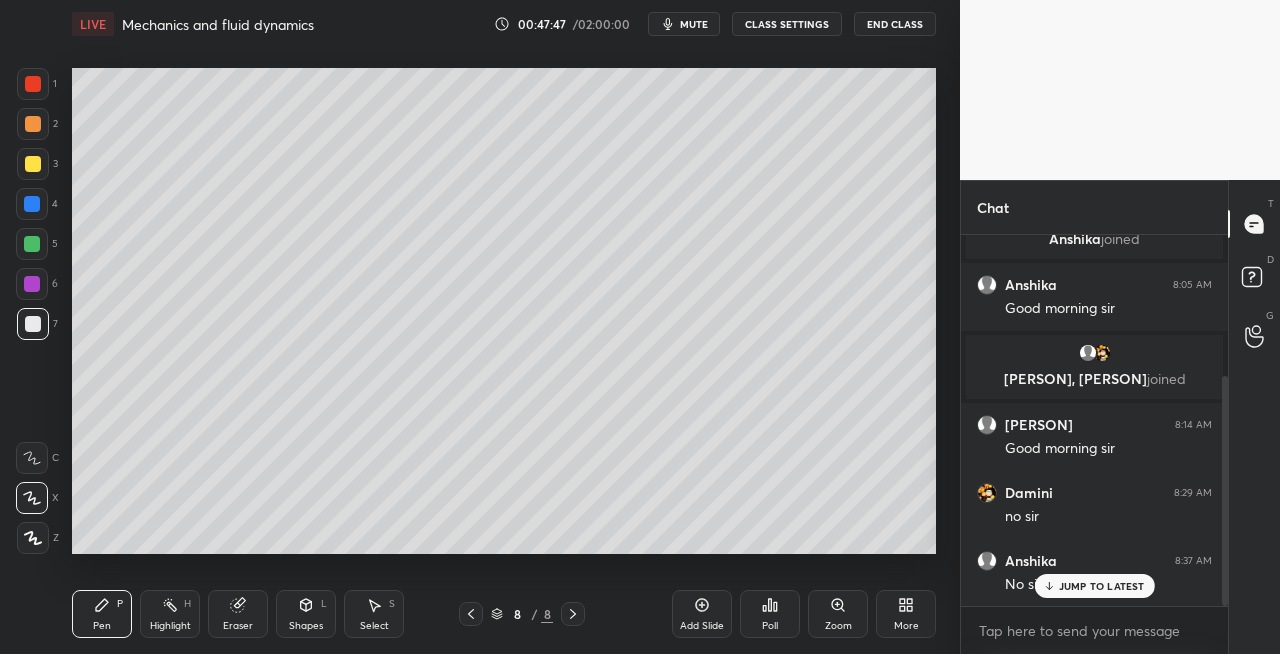 click on "Shapes L" at bounding box center [306, 614] 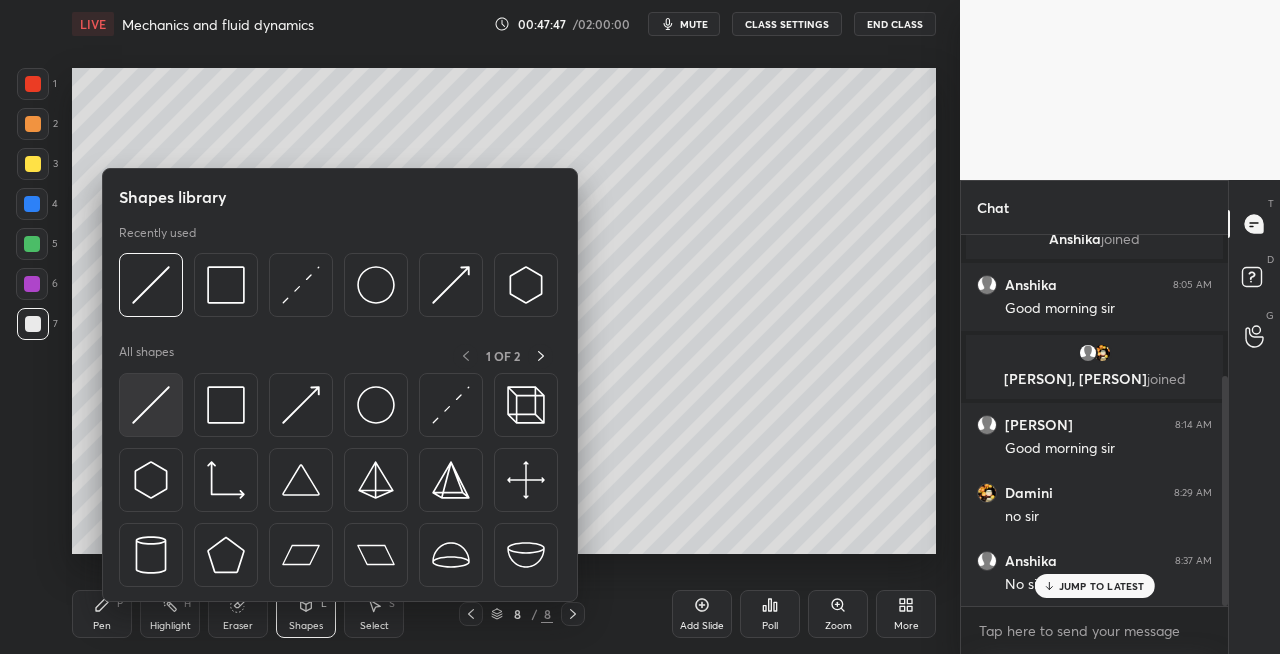 click at bounding box center [151, 405] 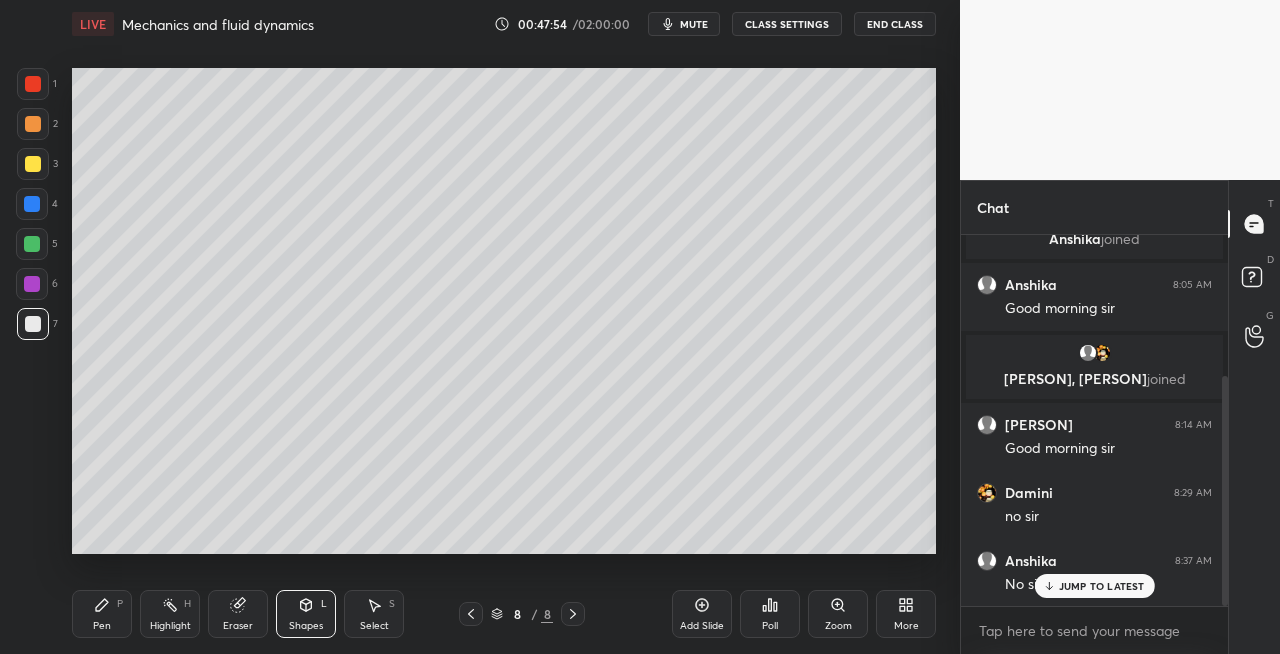 click on "Pen P" at bounding box center (102, 614) 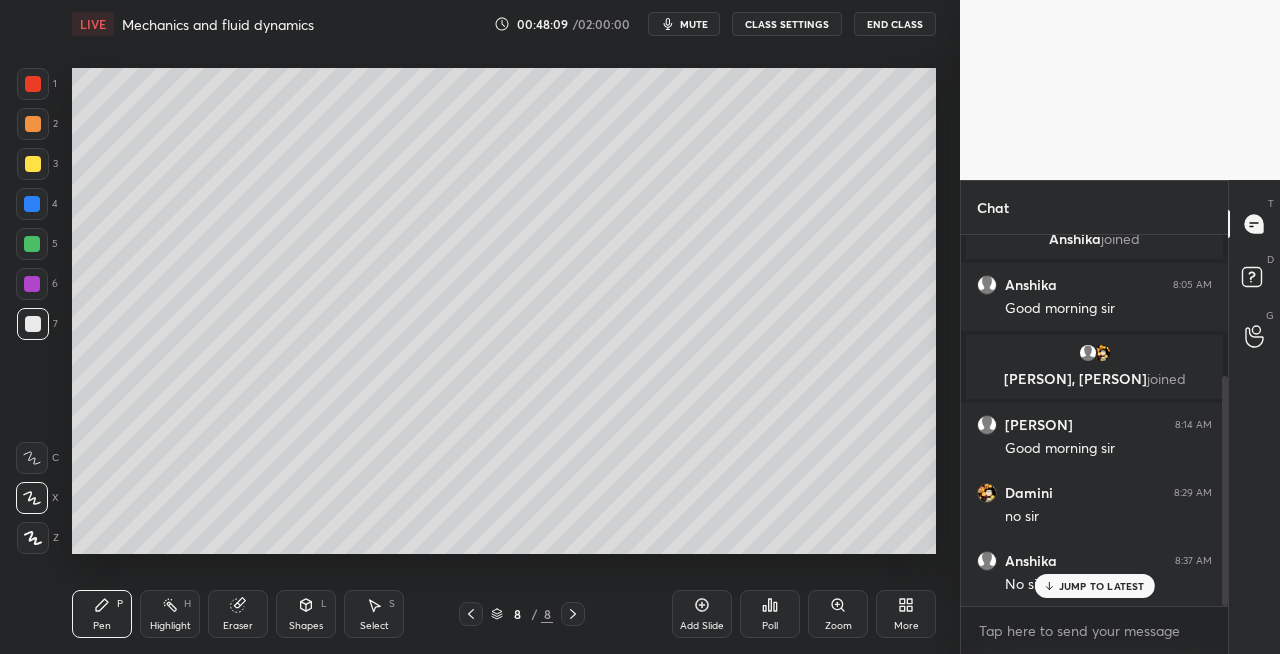 click on "Eraser" at bounding box center (238, 626) 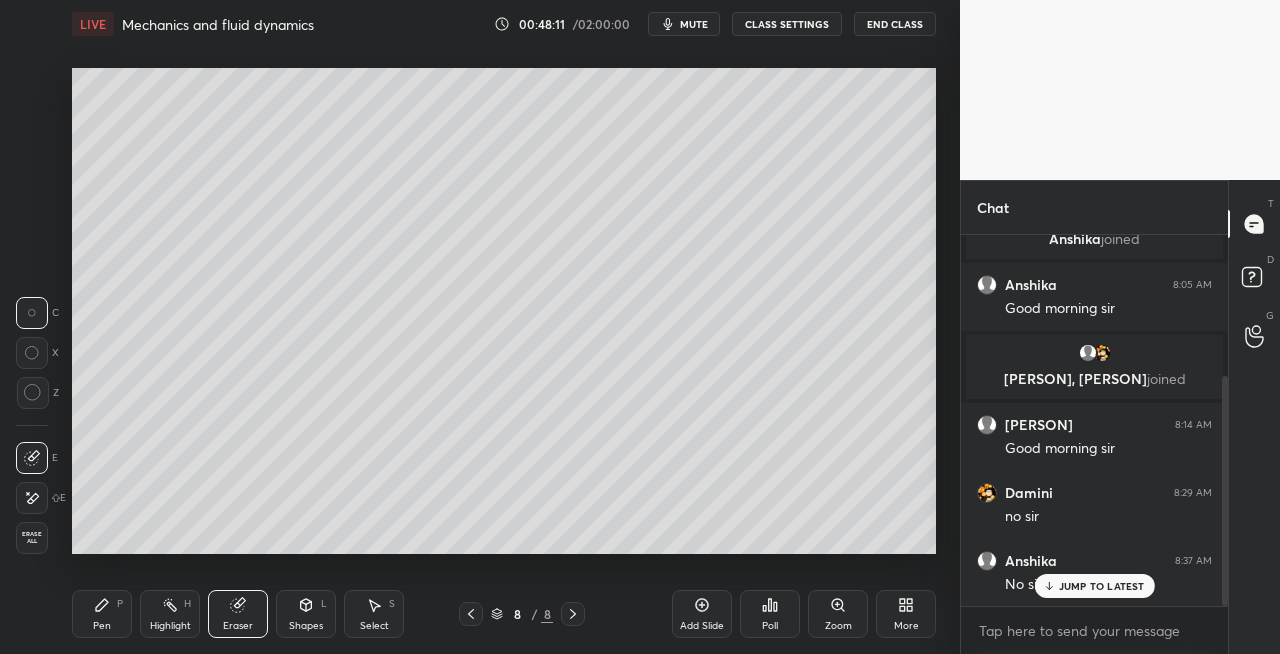 click on "Pen P" at bounding box center [102, 614] 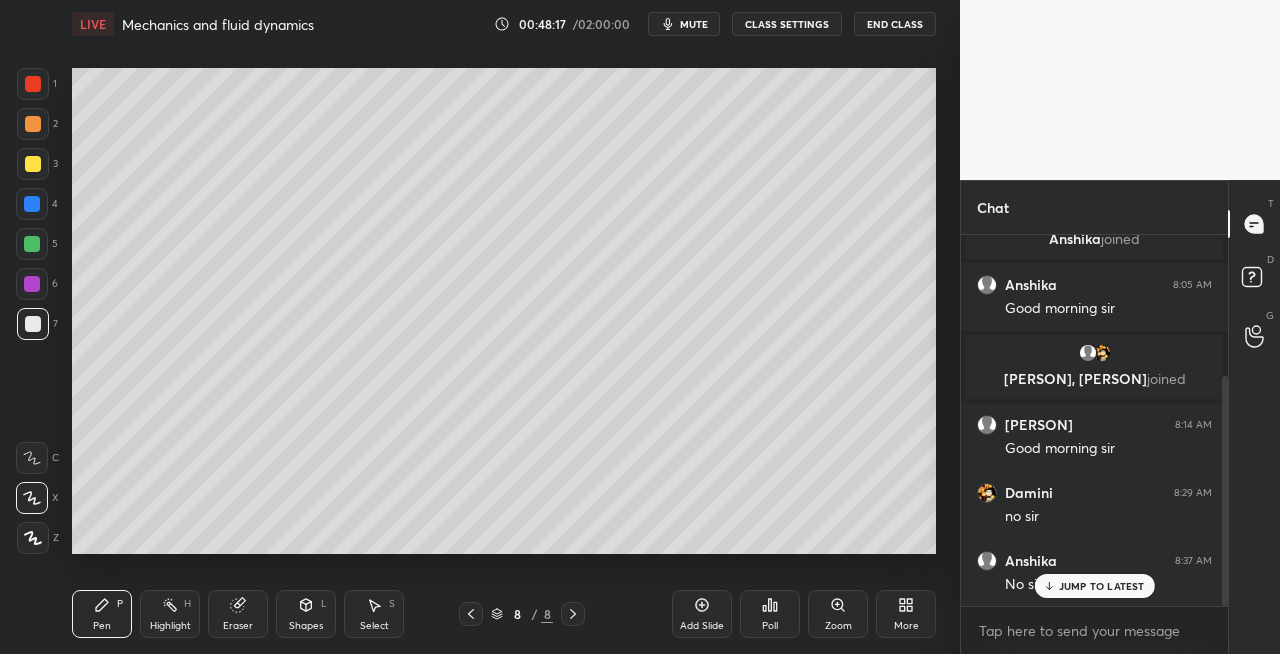 click on "Eraser" at bounding box center [238, 614] 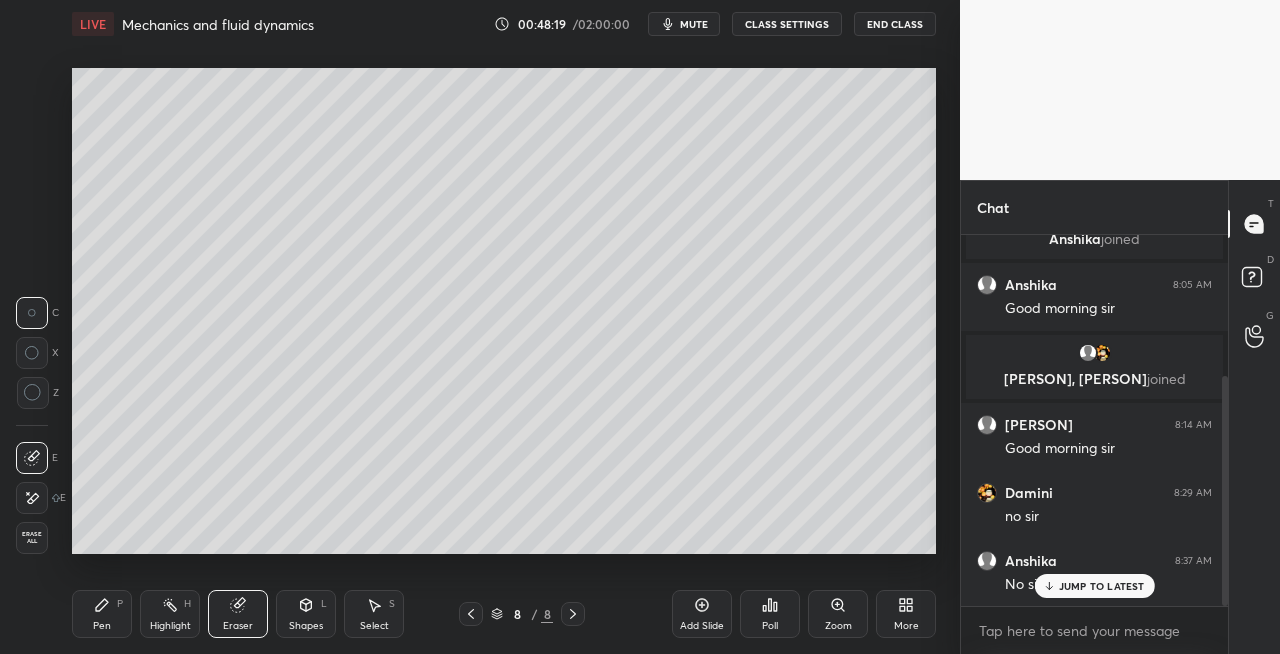 click on "Shapes L" at bounding box center [306, 614] 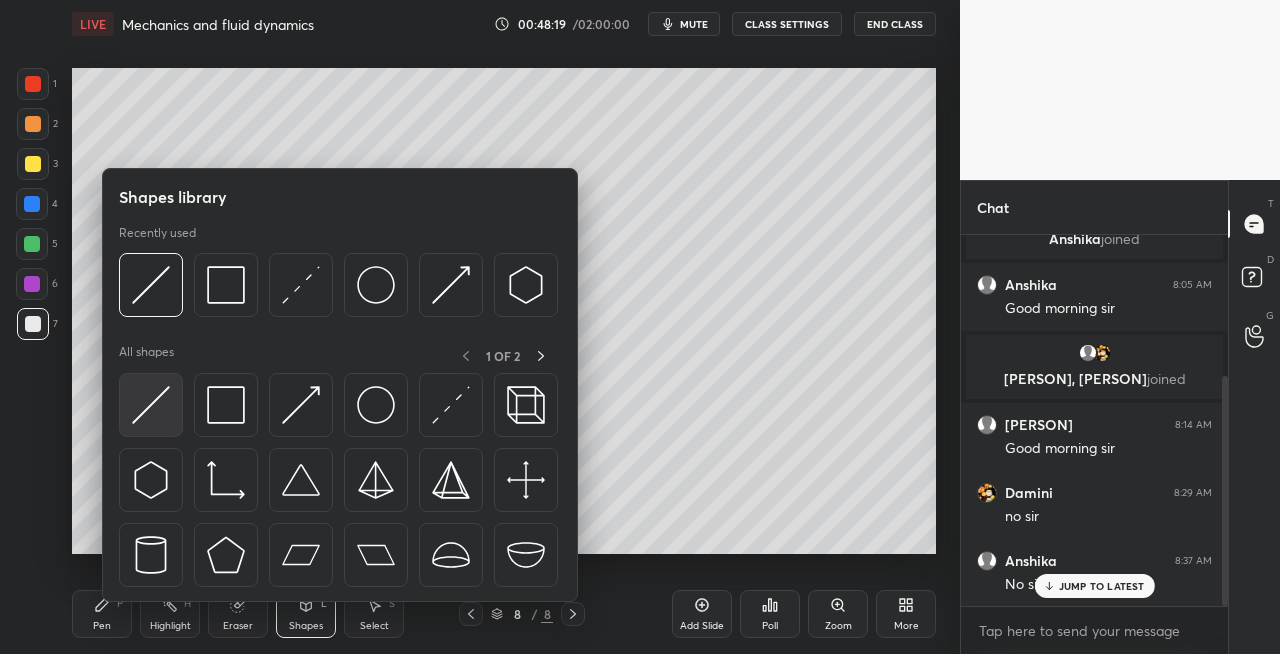 click at bounding box center [151, 405] 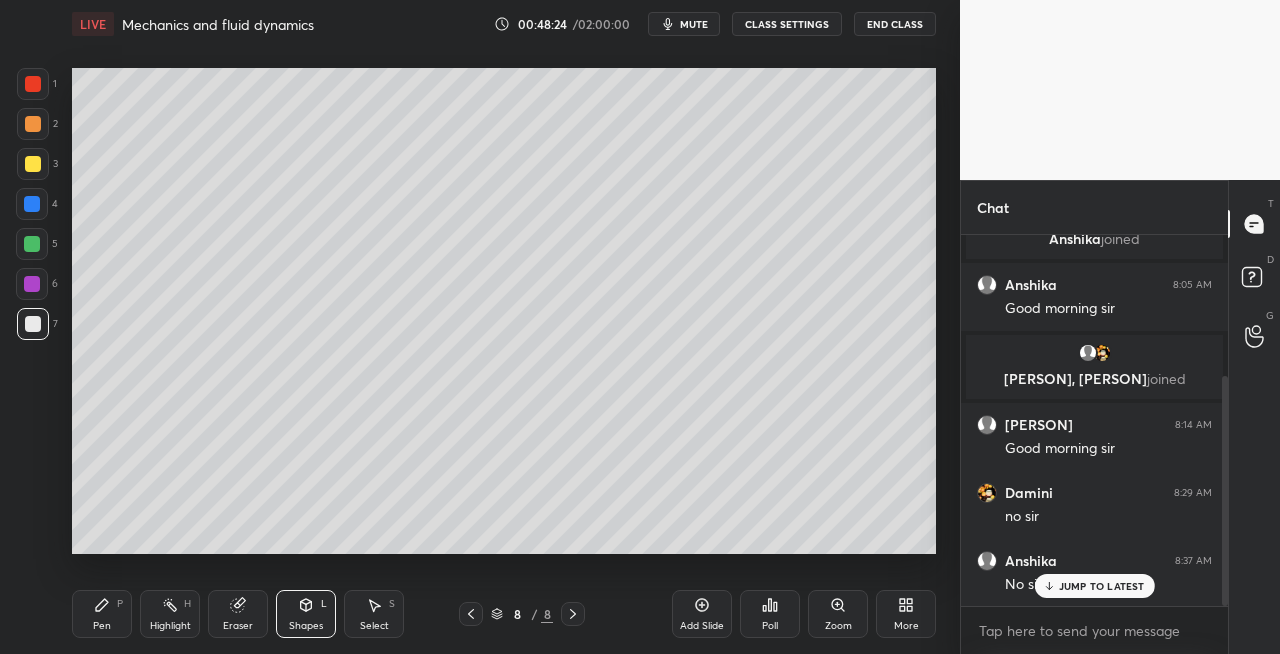 click on "Eraser" at bounding box center (238, 626) 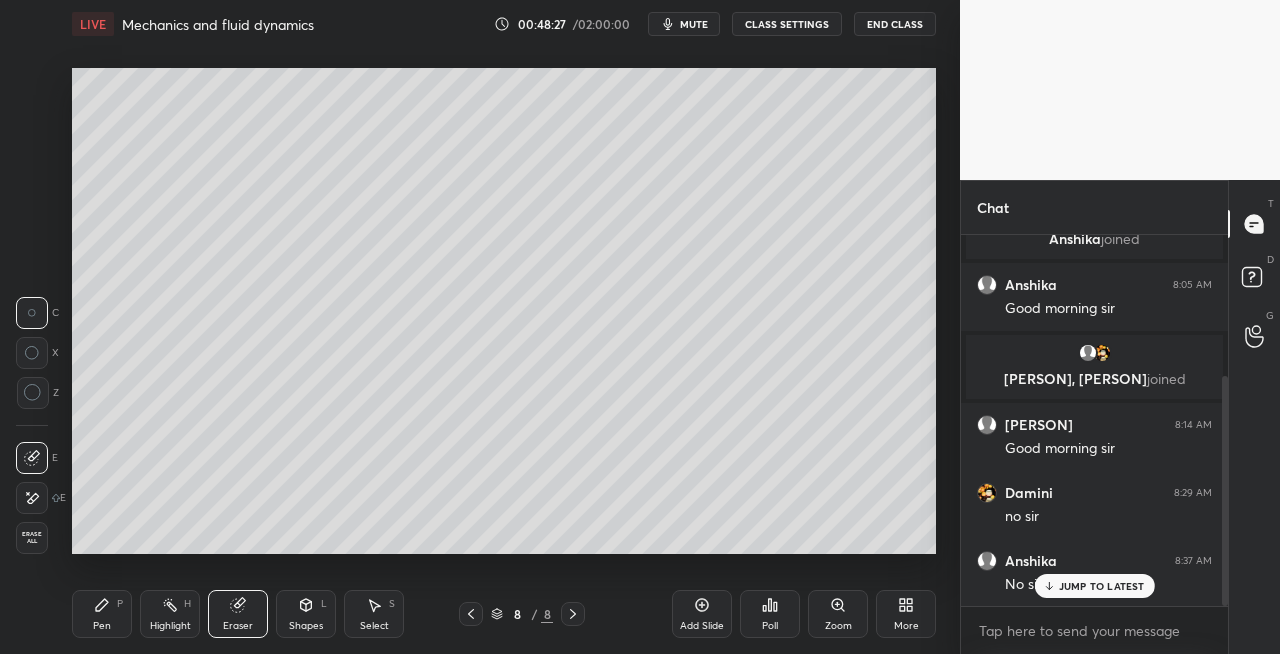 click on "Pen P" at bounding box center [102, 614] 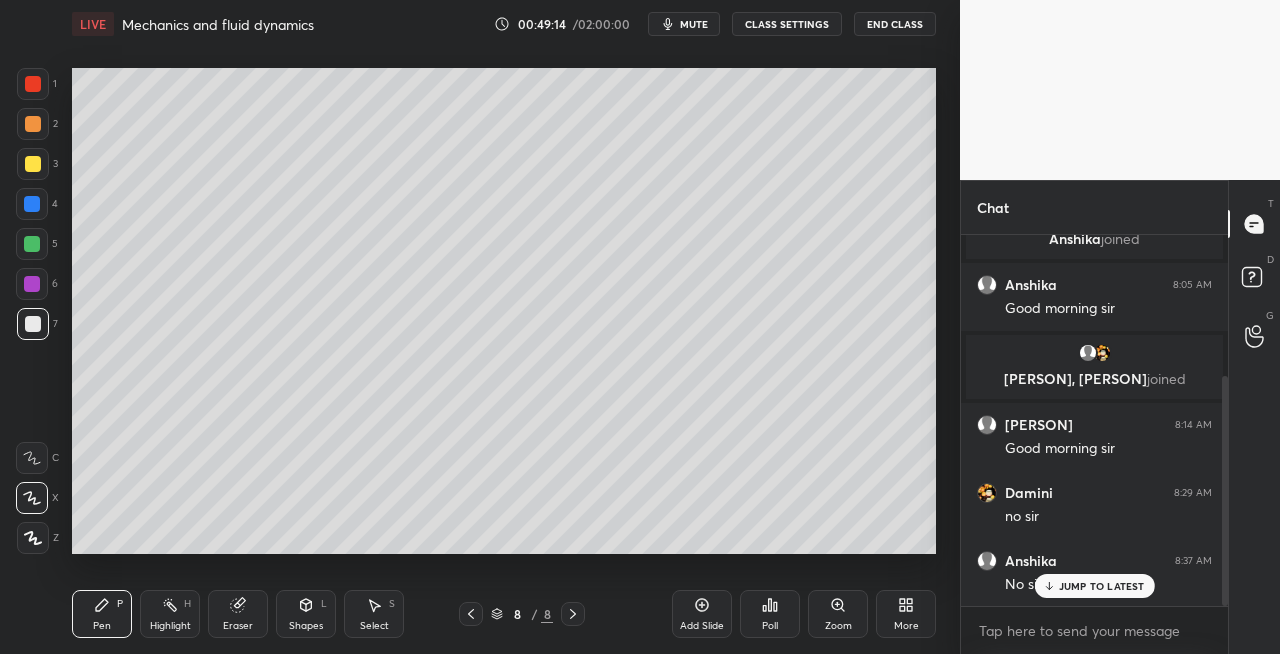 click on "Eraser" at bounding box center [238, 626] 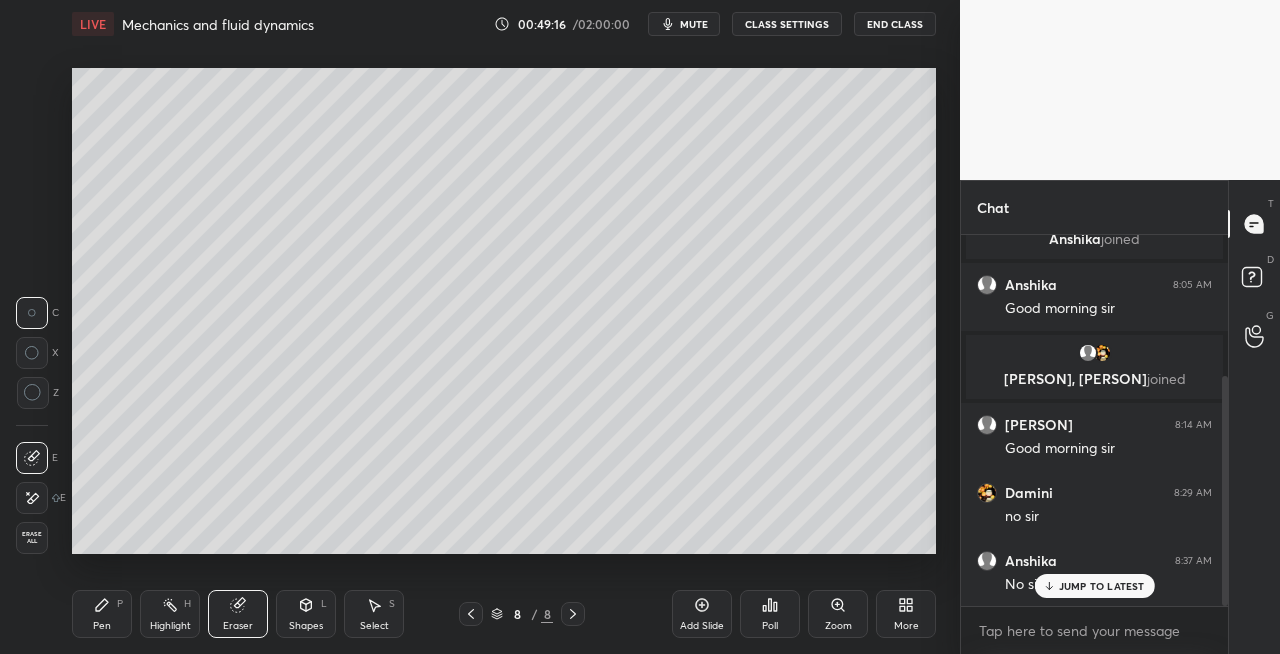 click on "Pen P" at bounding box center [102, 614] 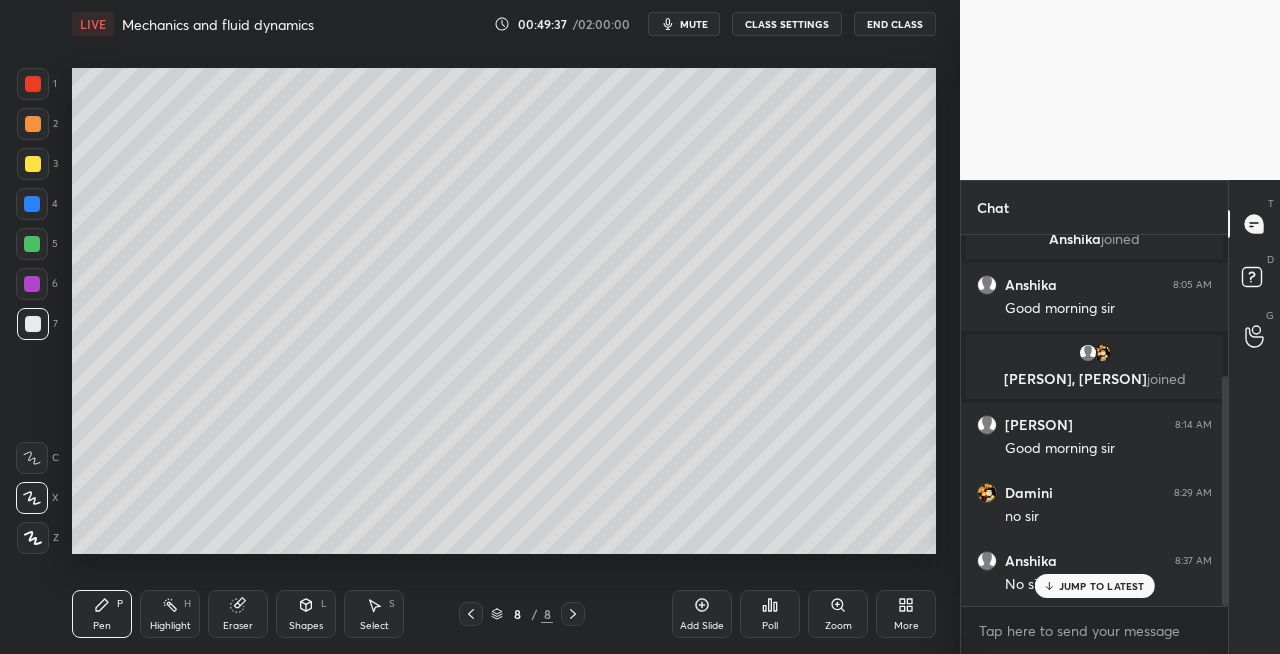 click on "Eraser" at bounding box center [238, 626] 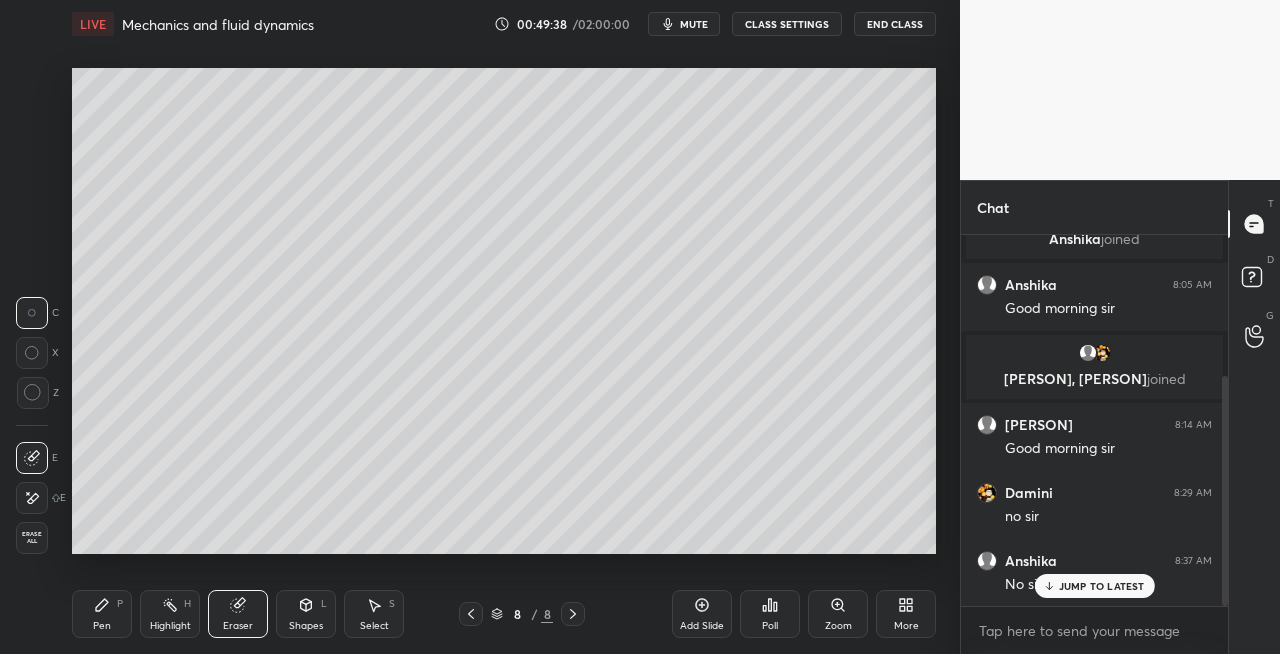 click on "Pen" at bounding box center (102, 626) 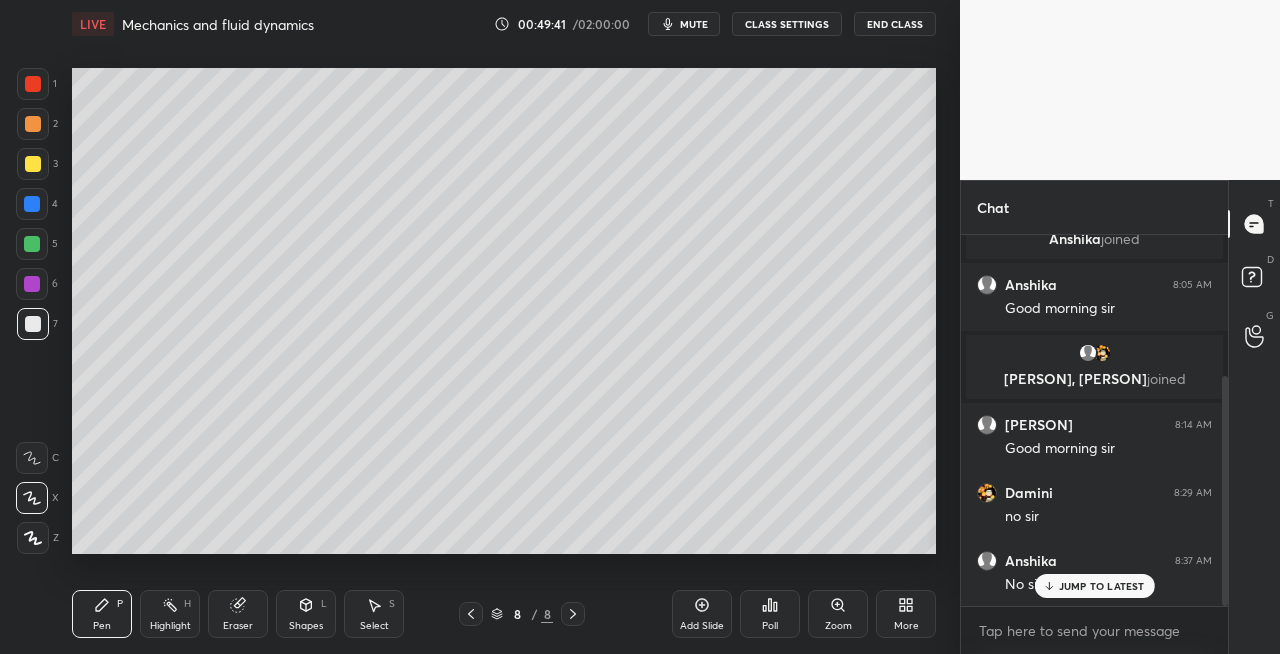 click on "Shapes L" at bounding box center (306, 614) 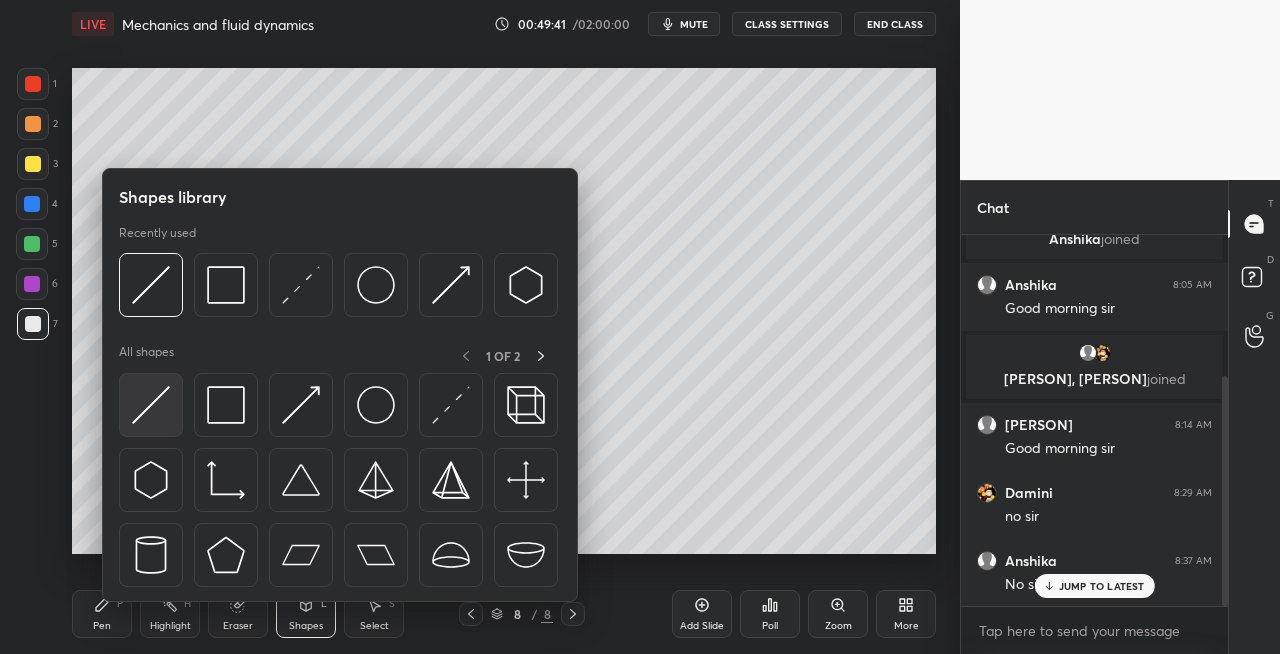 click at bounding box center [151, 405] 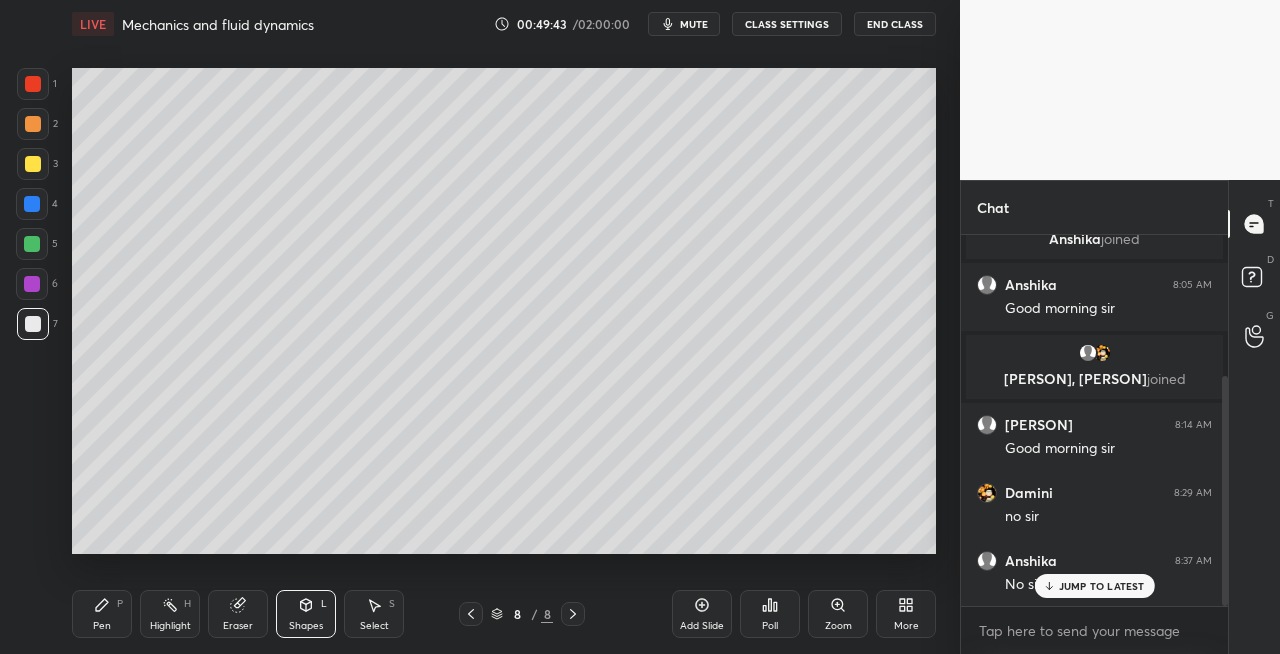 click on "Pen" at bounding box center (102, 626) 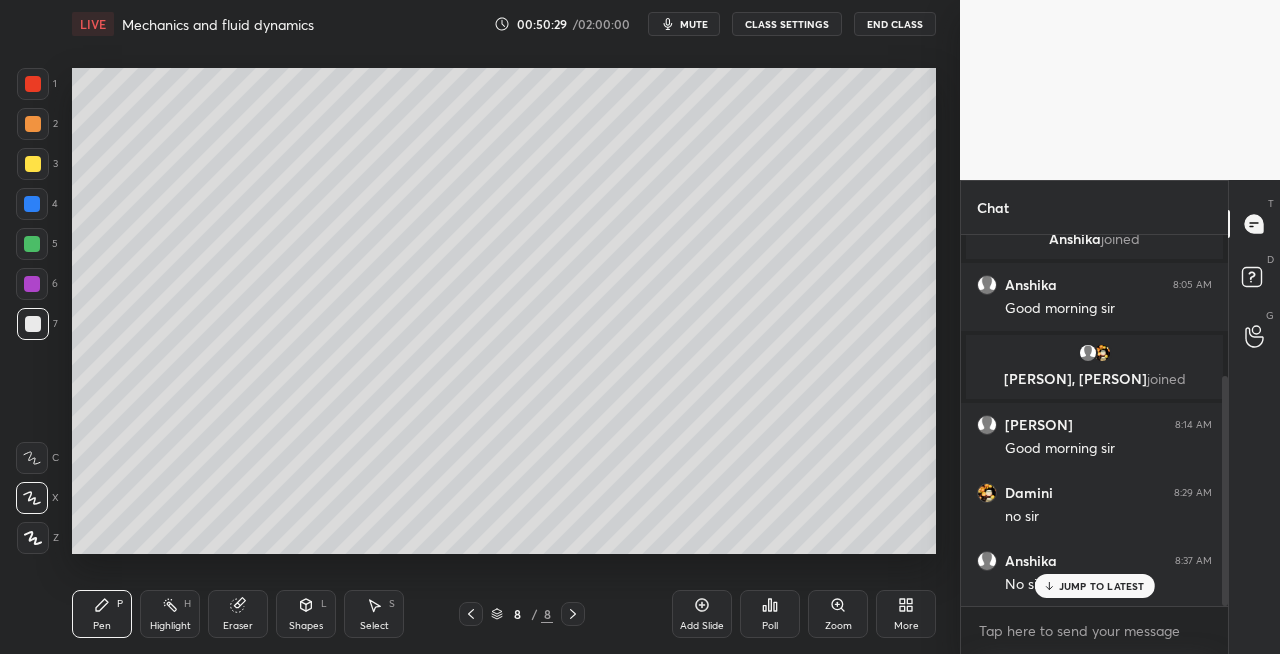 click on "Eraser" at bounding box center [238, 614] 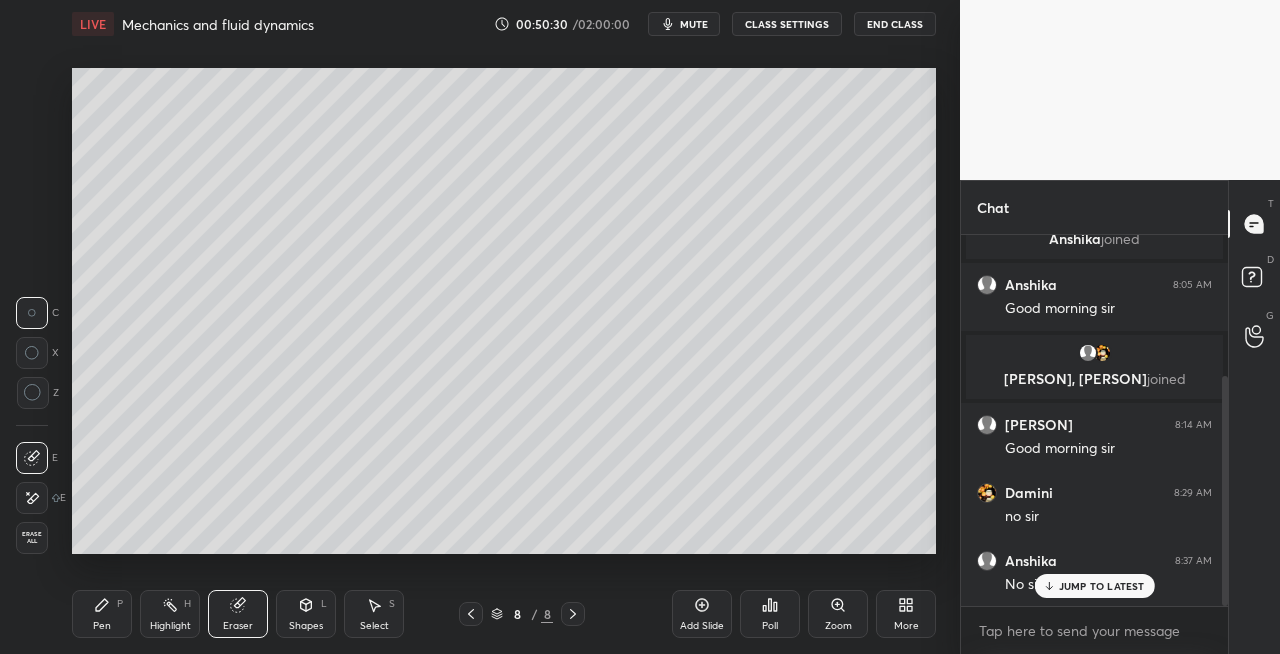 click 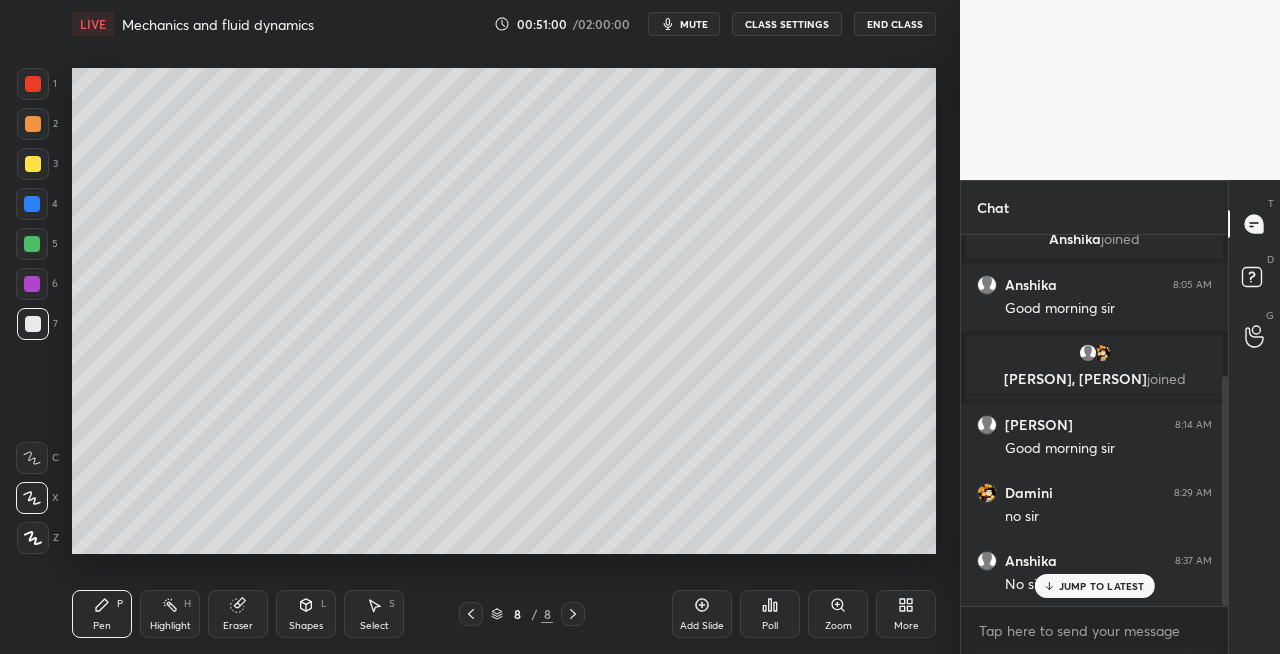 click 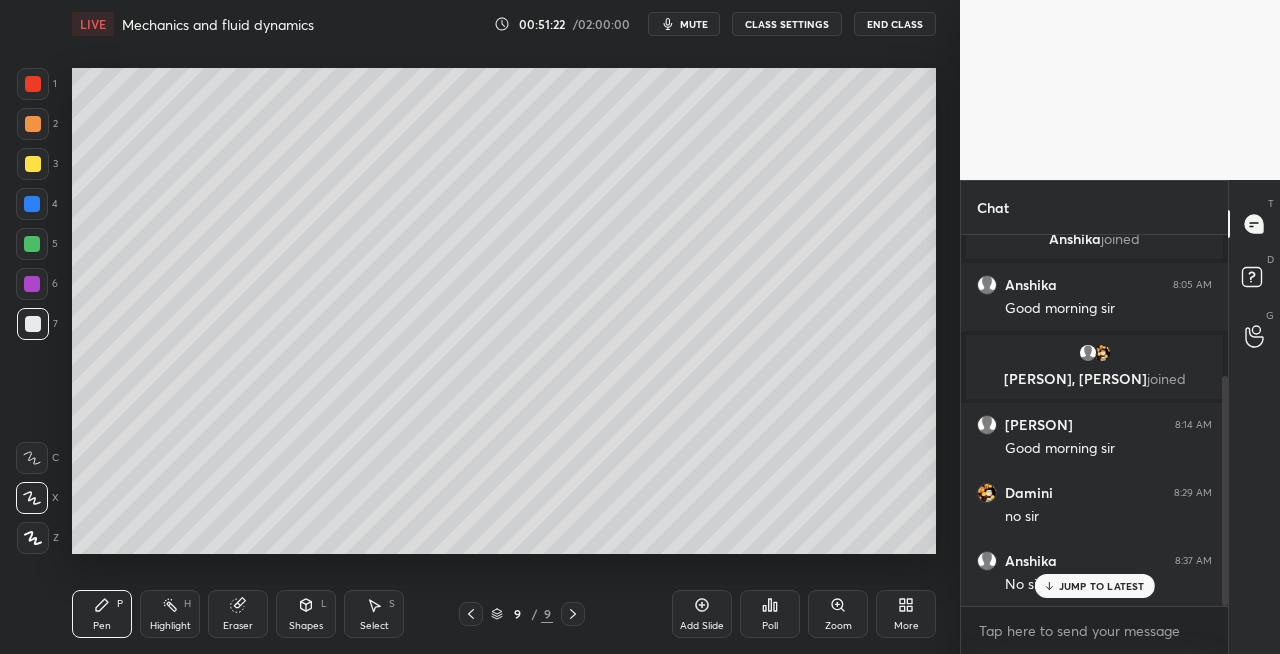 click on "Shapes L" at bounding box center (306, 614) 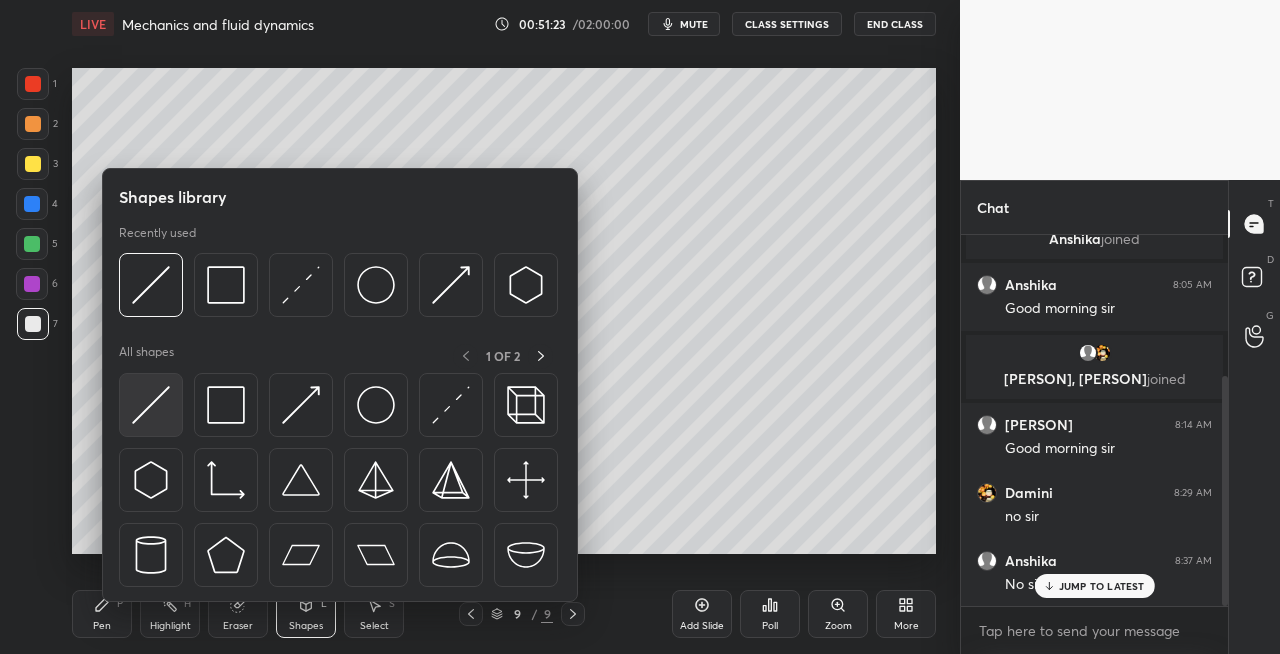 click at bounding box center [151, 405] 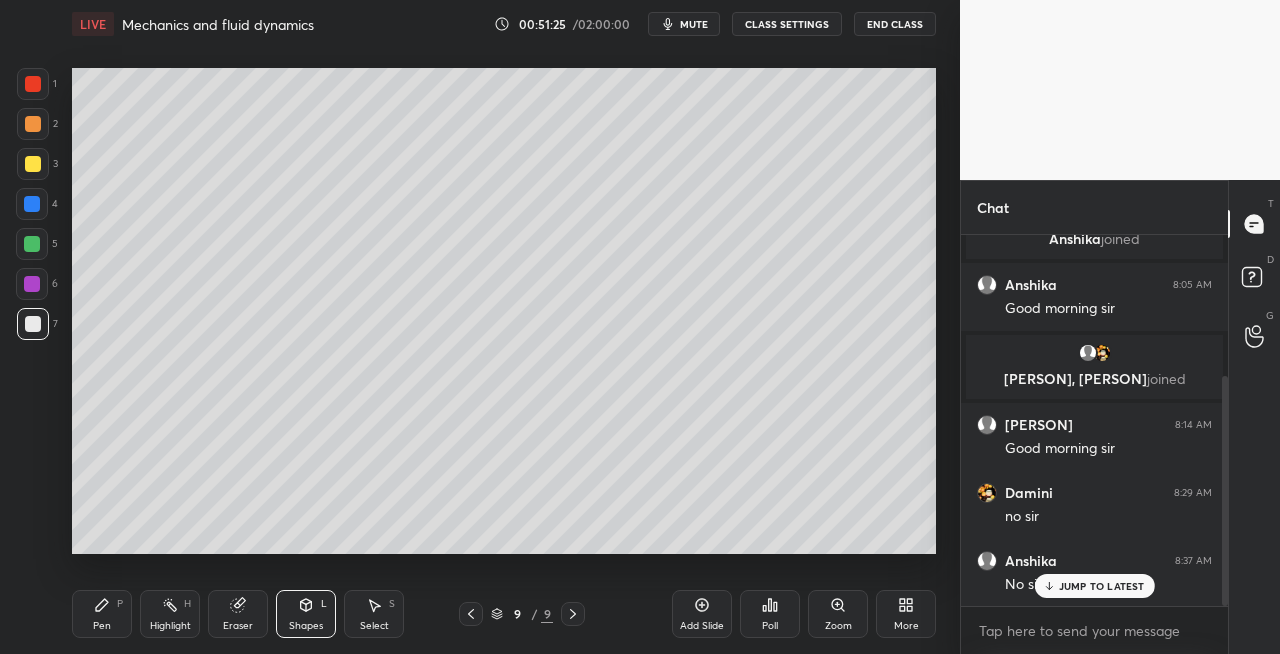 click on "Pen P" at bounding box center (102, 614) 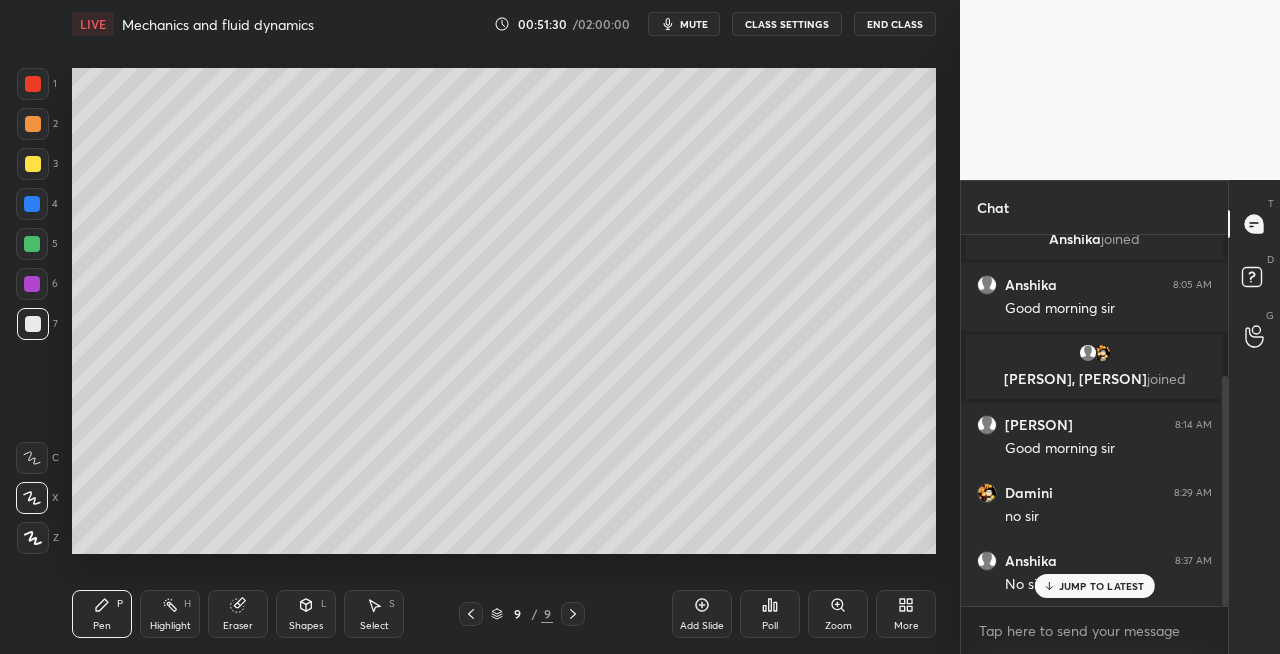 click 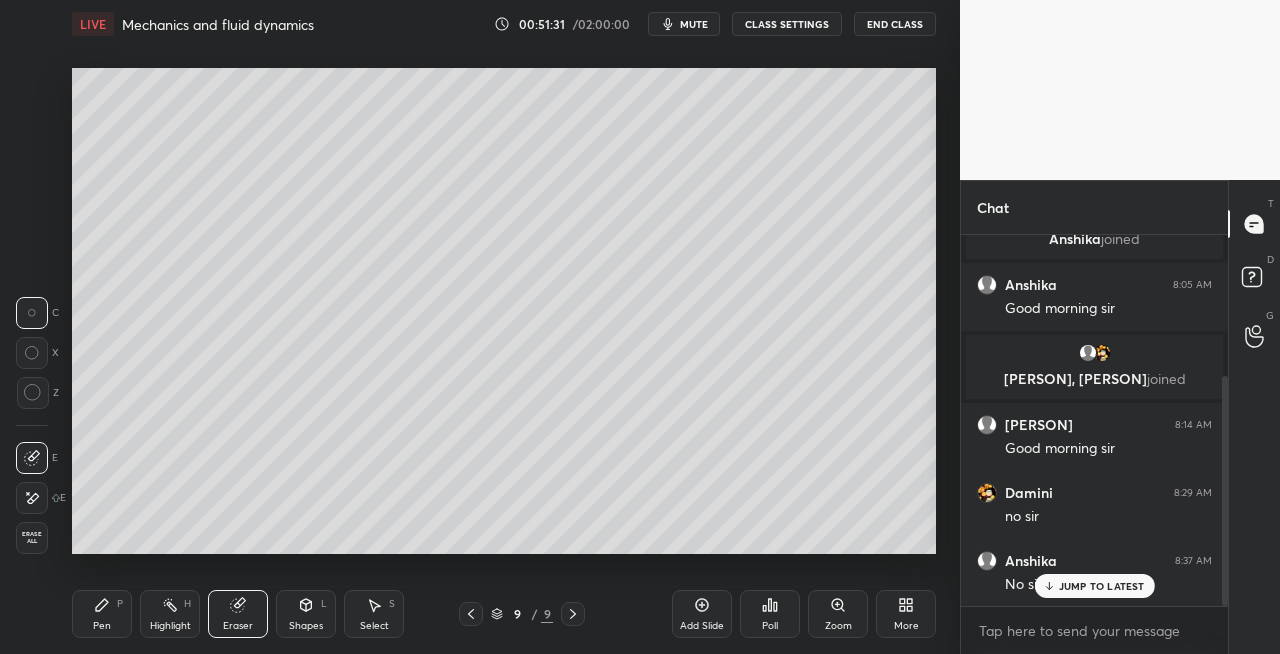 click on "Pen P" at bounding box center [102, 614] 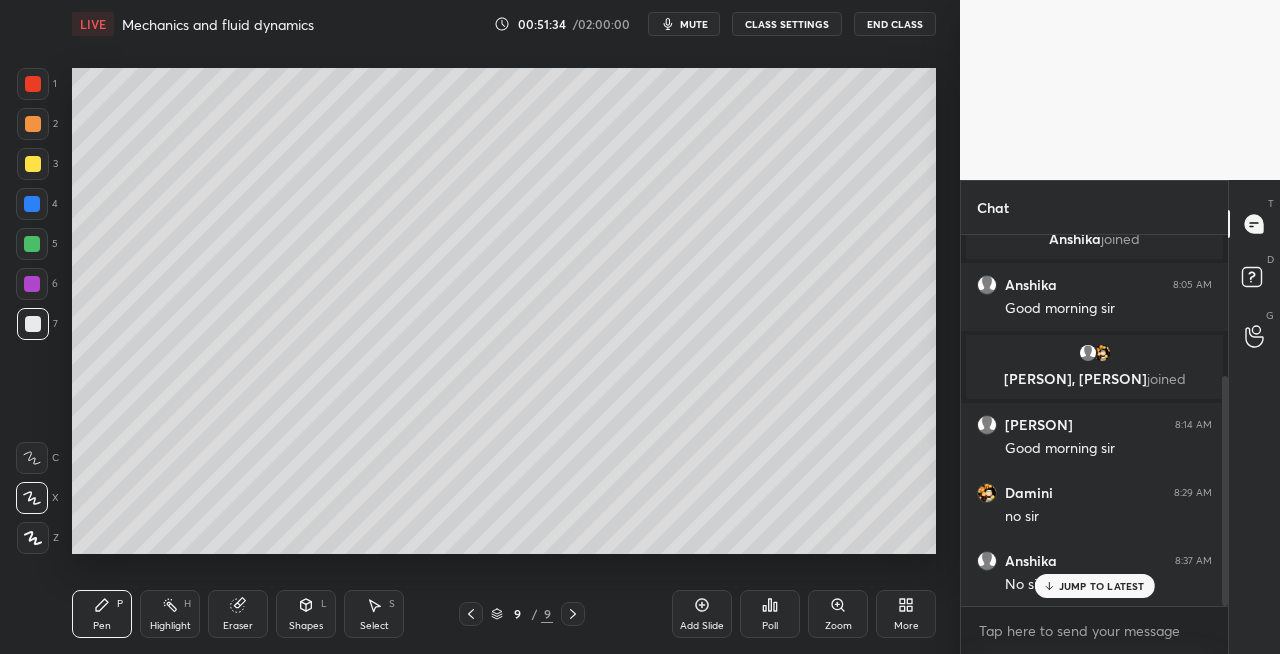click 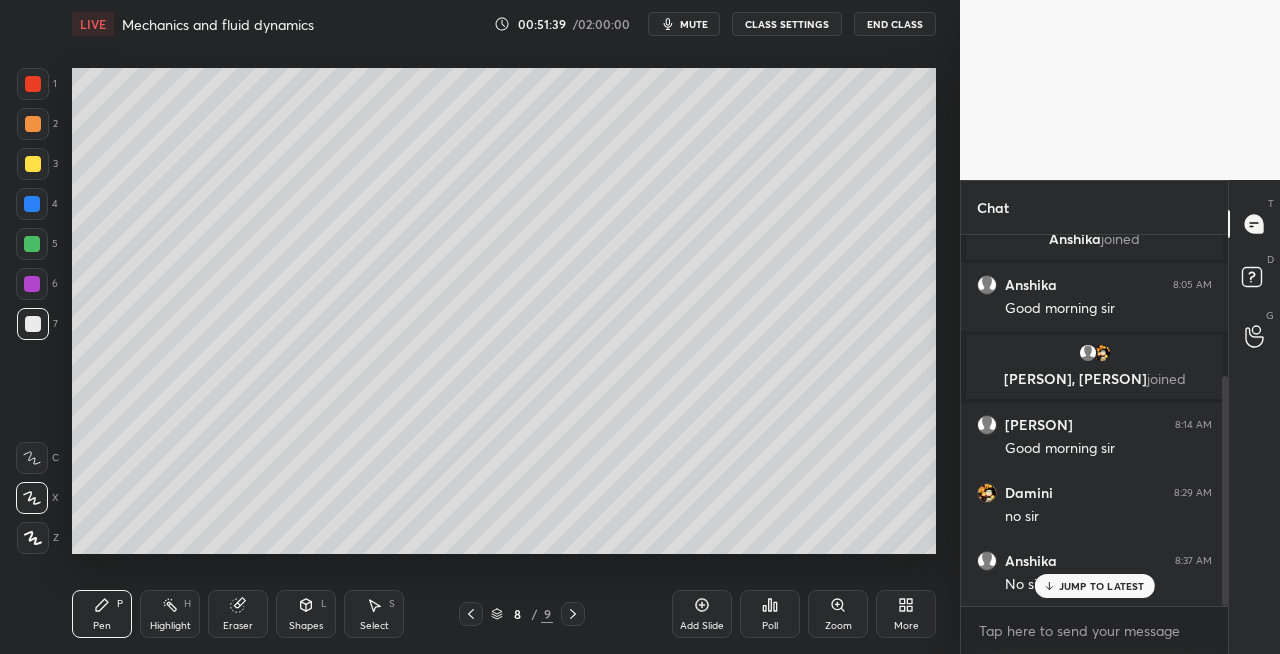 click 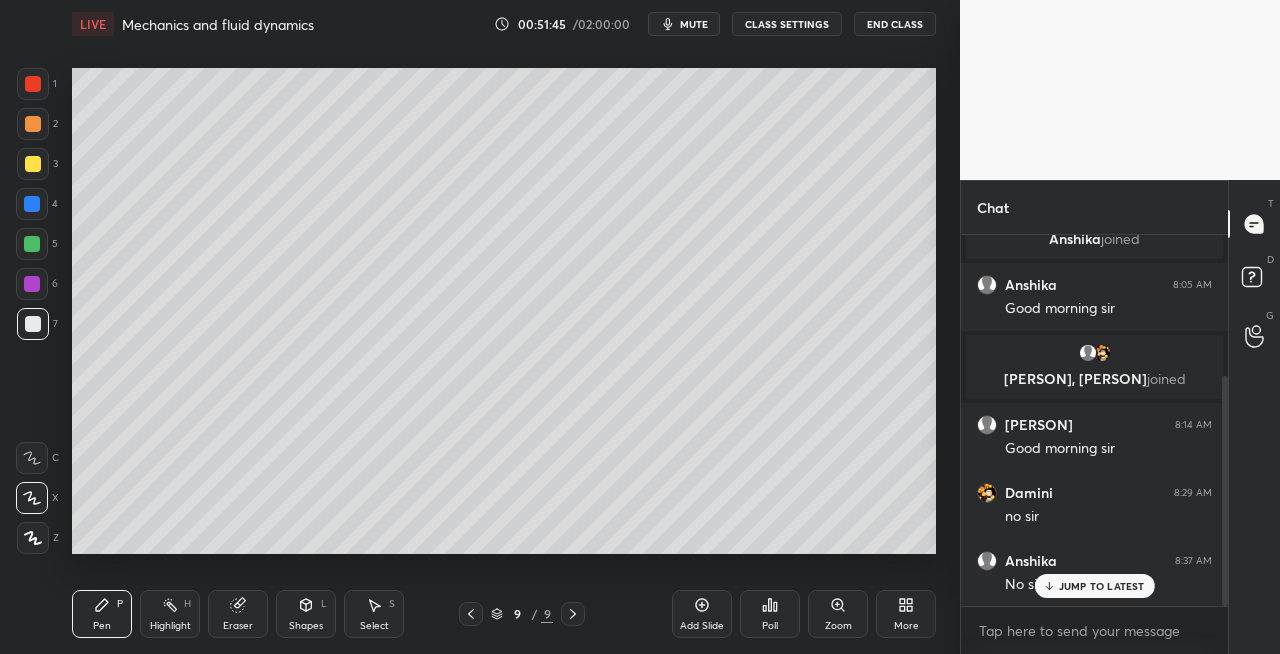 click 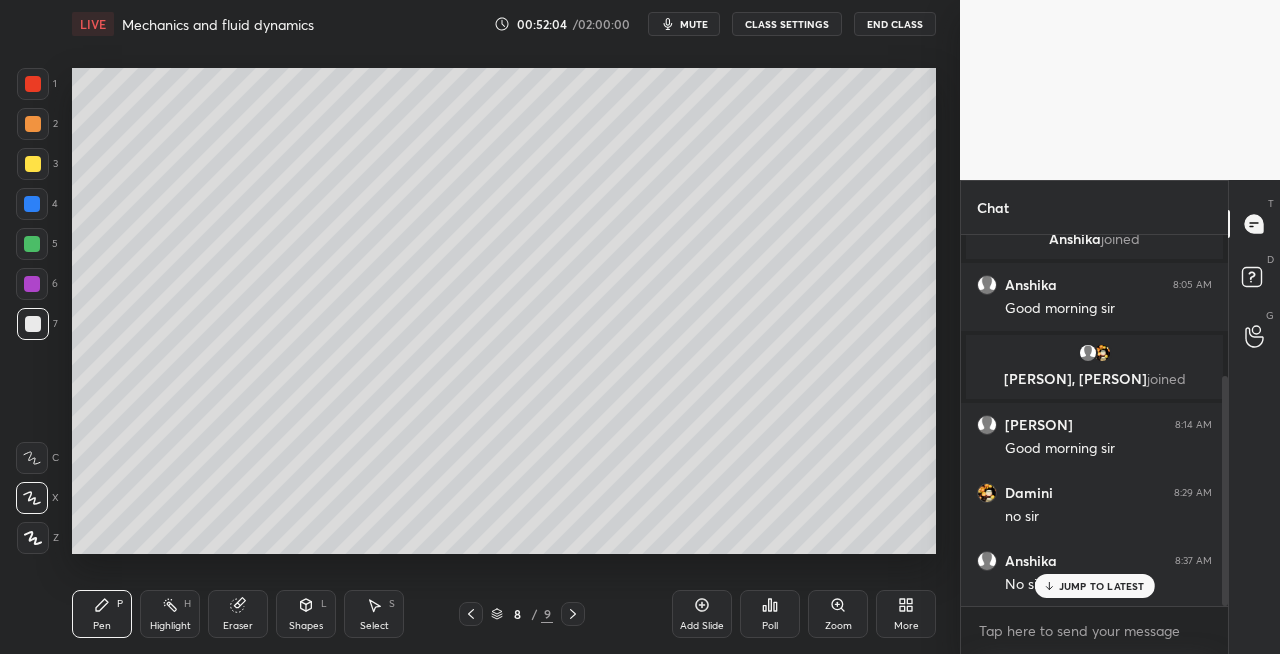 click 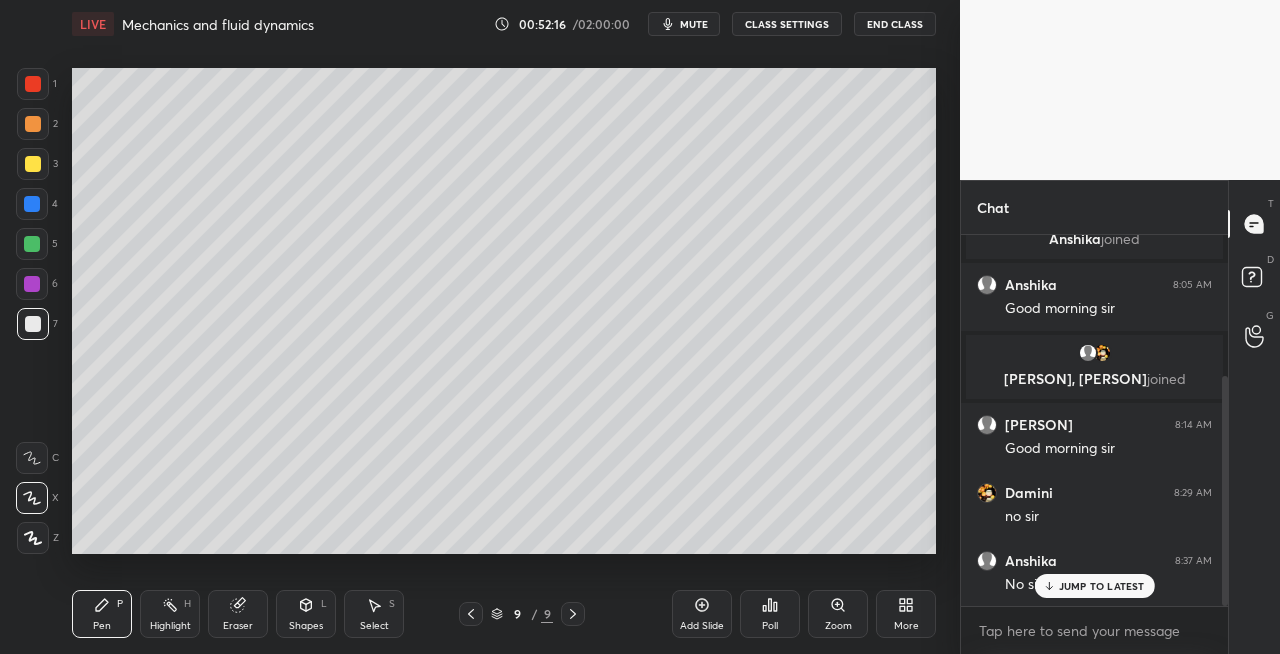 click on "Eraser" at bounding box center [238, 614] 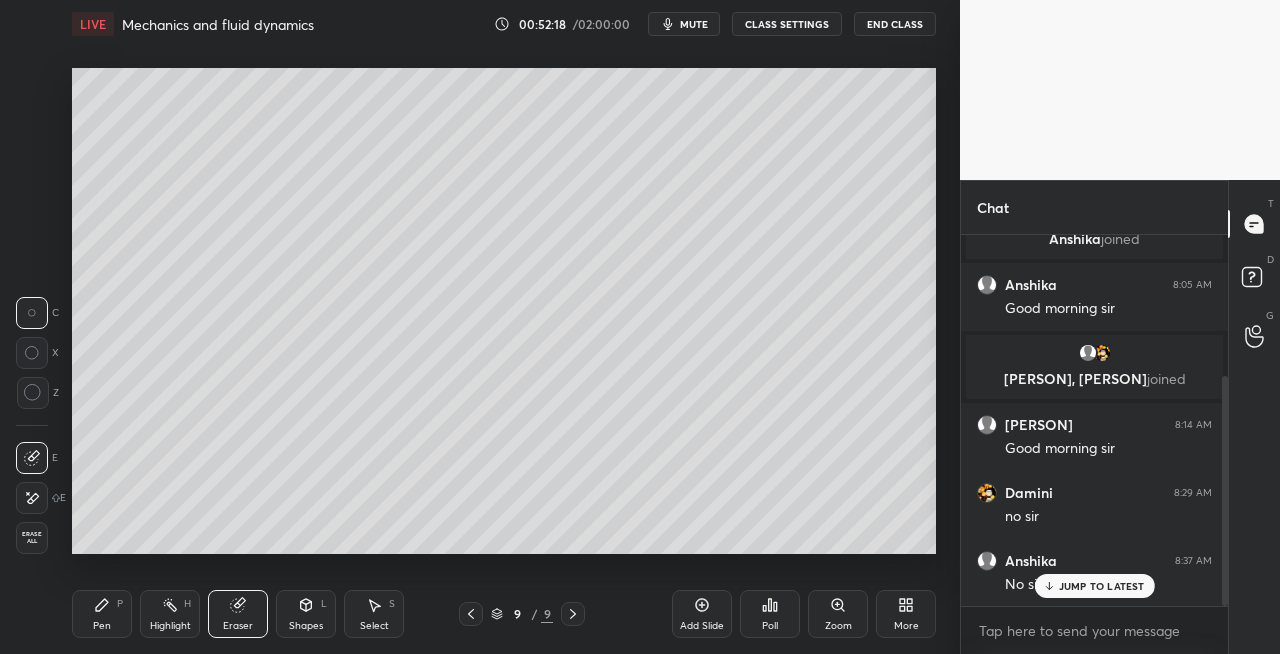 click on "Pen P" at bounding box center [102, 614] 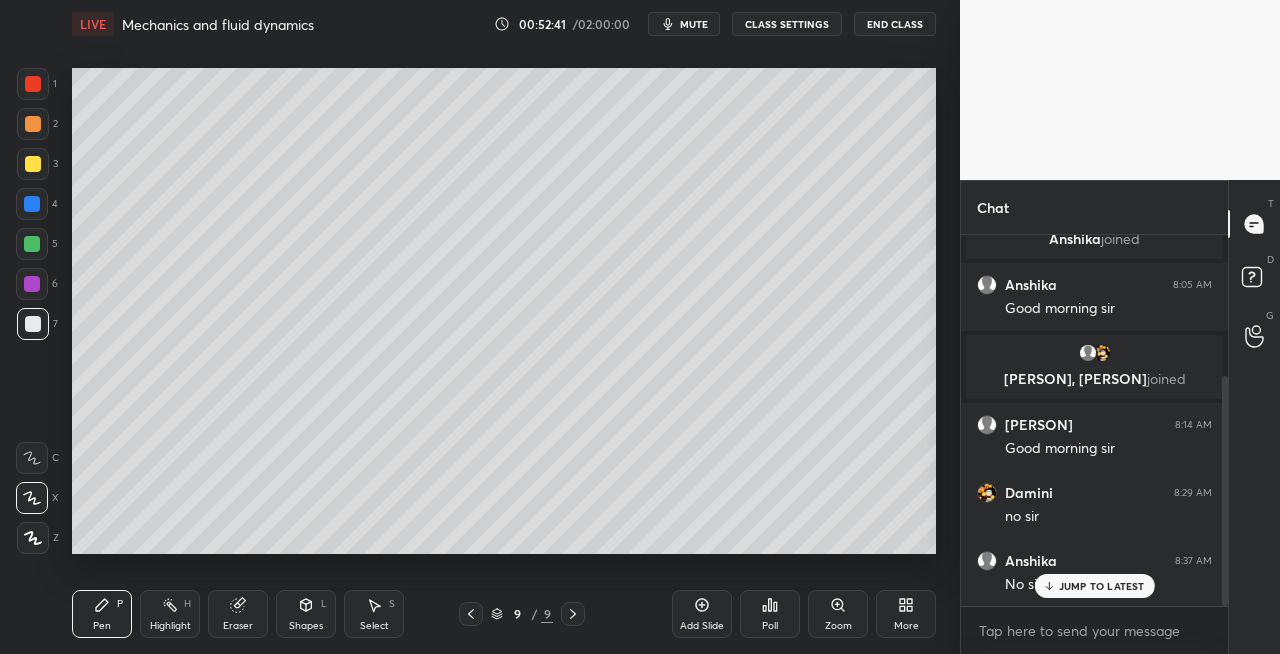click 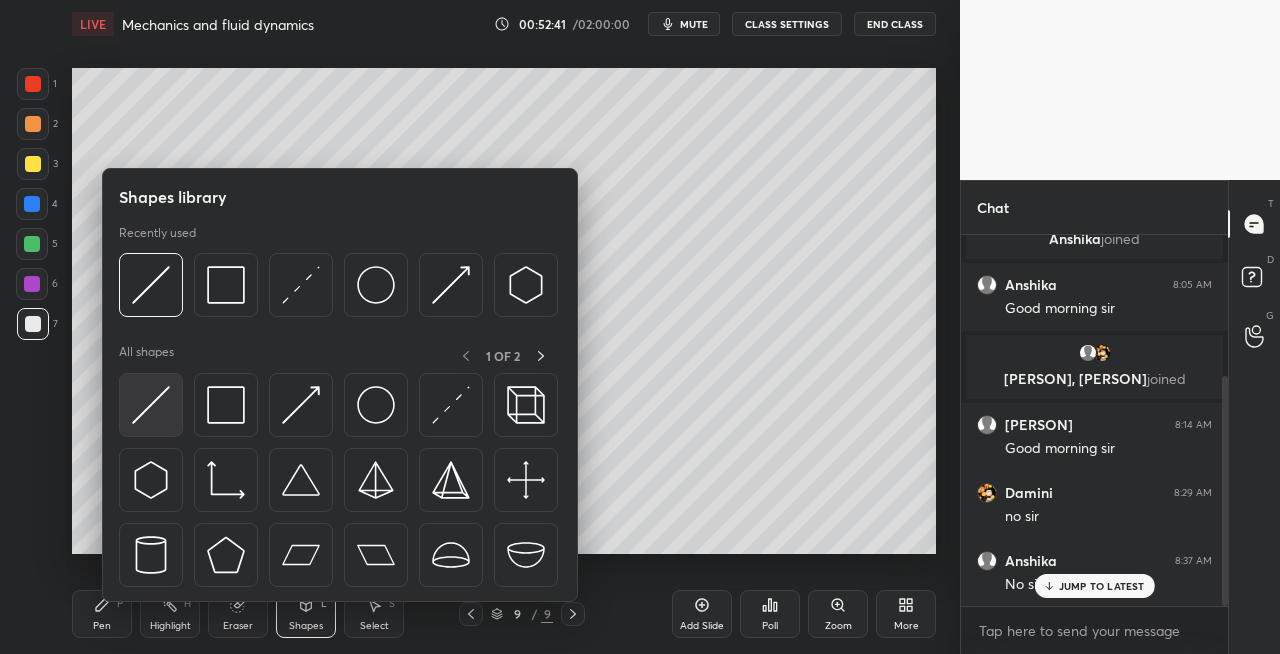 click at bounding box center [151, 405] 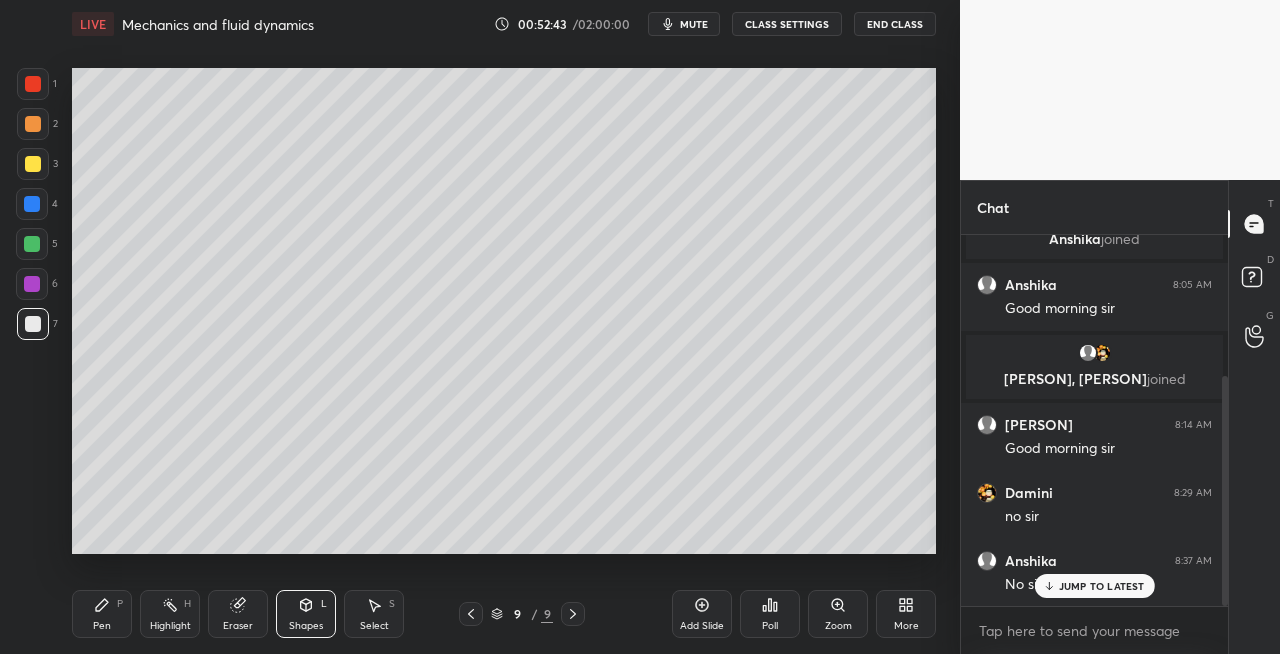 click 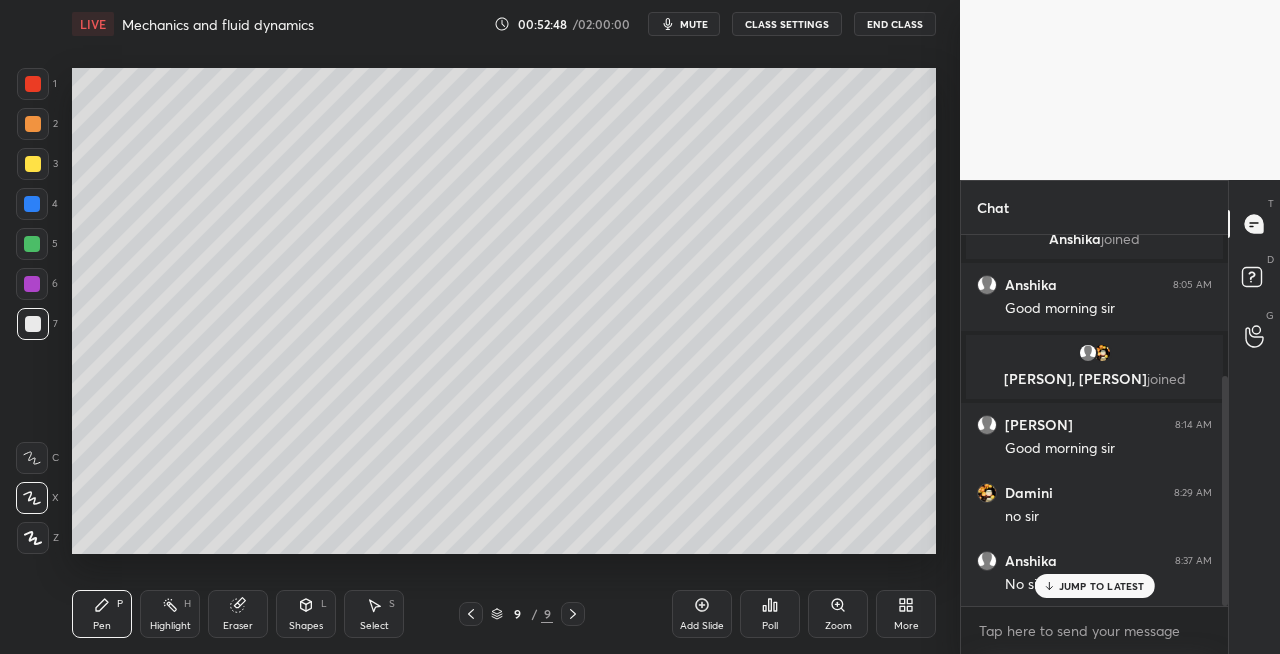 click on "Eraser" at bounding box center [238, 614] 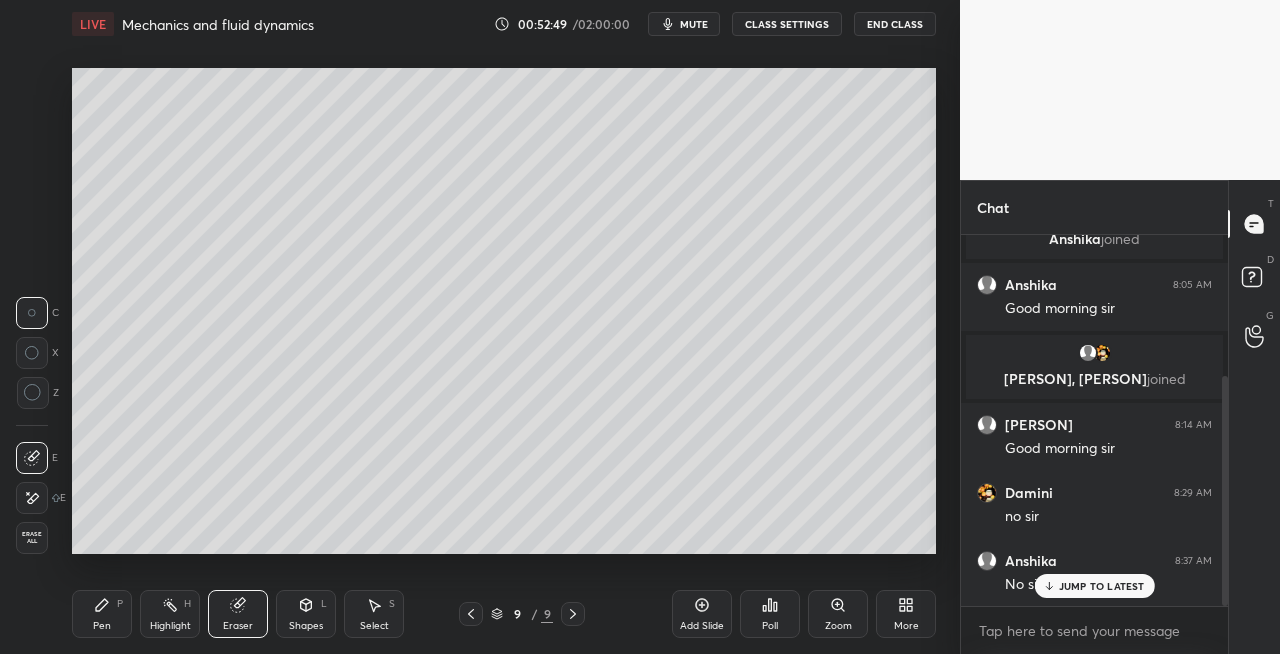 click on "Pen P" at bounding box center [102, 614] 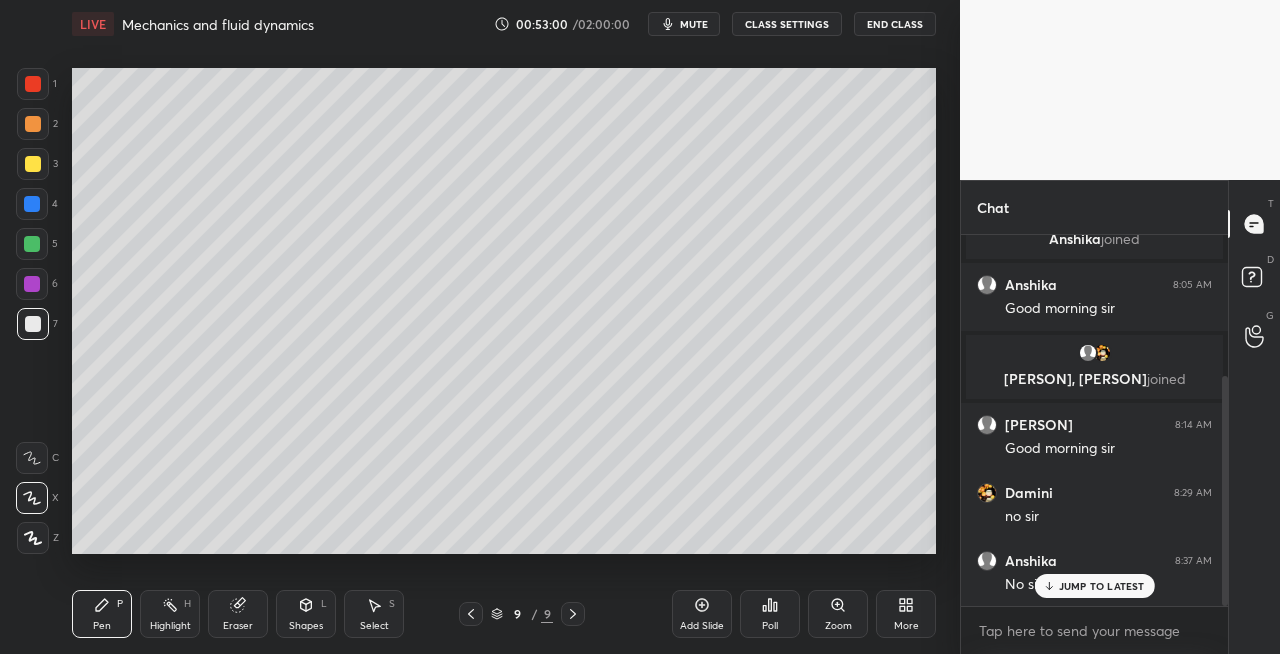click on "Shapes L" at bounding box center (306, 614) 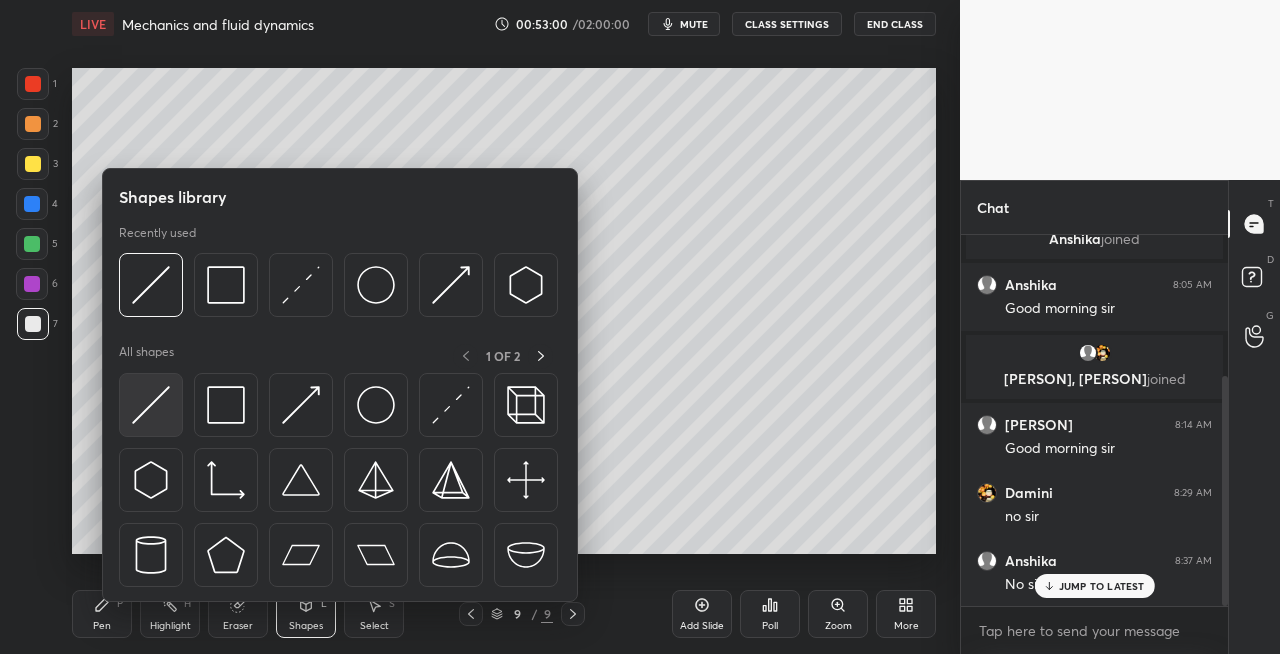 click at bounding box center (151, 405) 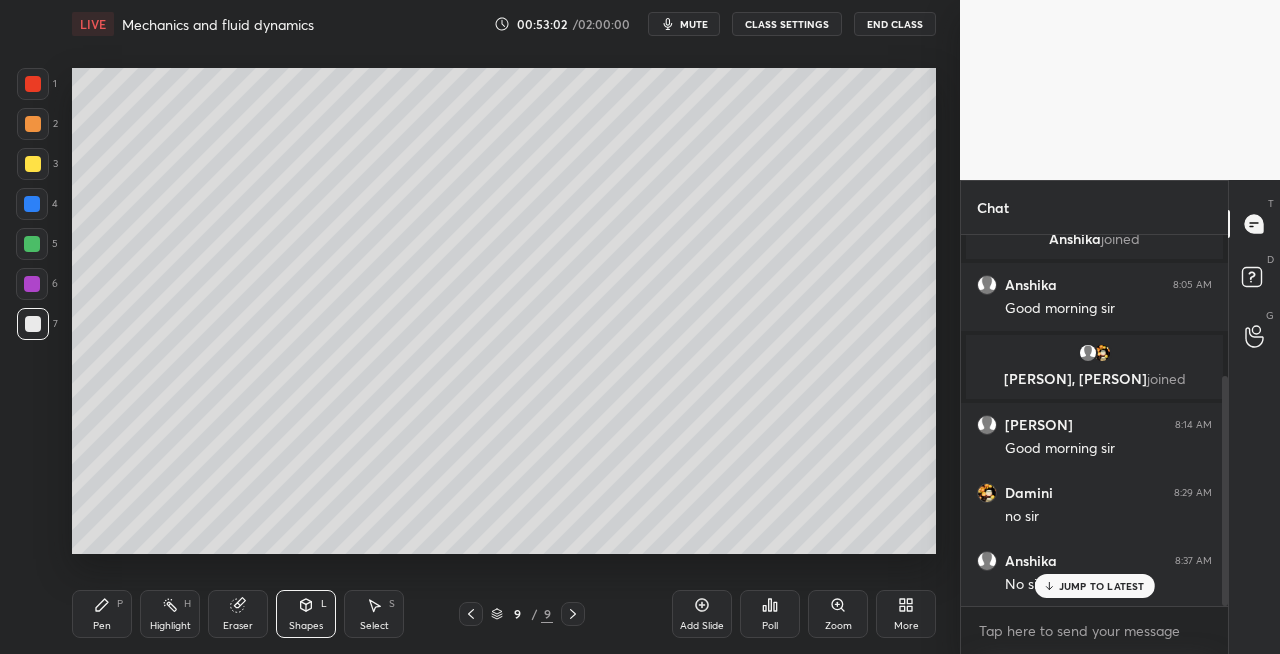 click on "Pen P" at bounding box center (102, 614) 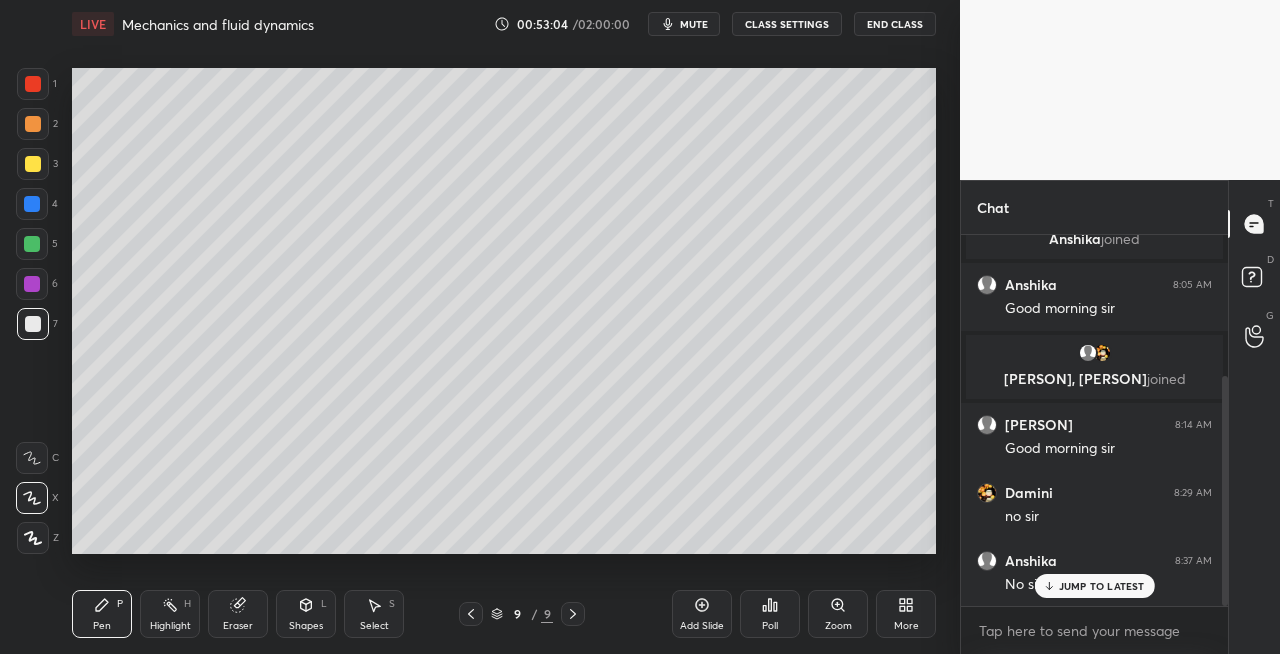 click on "Pen P Highlight H Eraser Shapes L Select S" at bounding box center [222, 614] 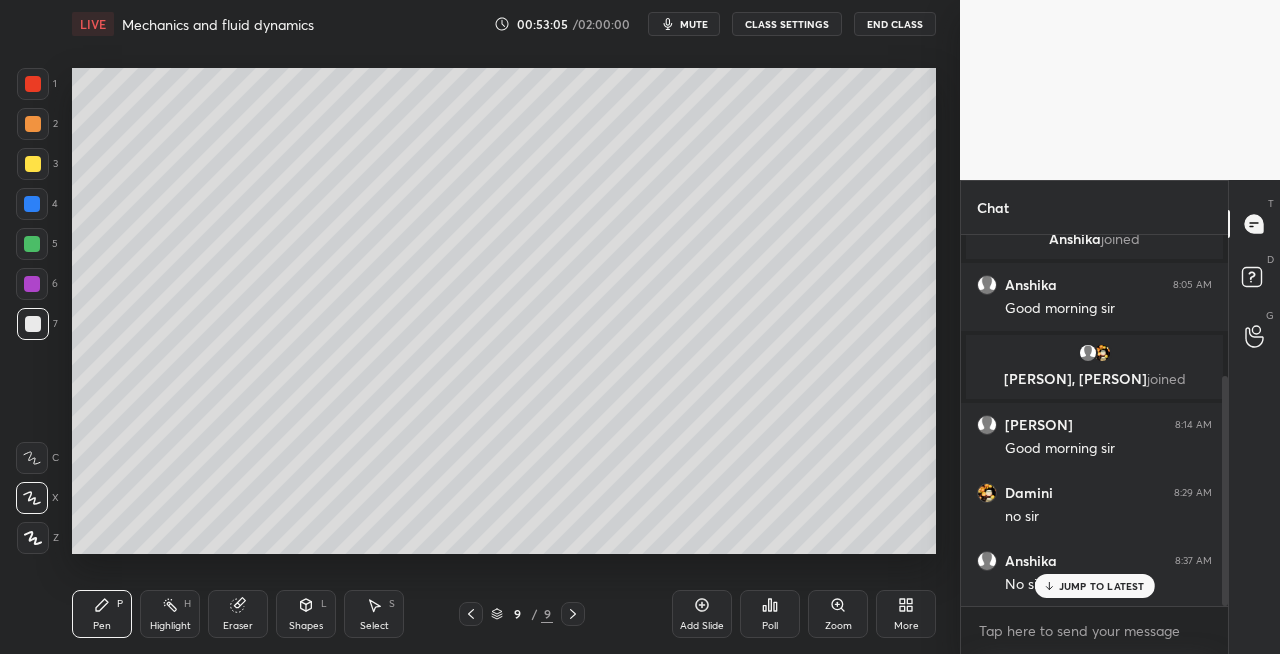 click on "Eraser" at bounding box center [238, 614] 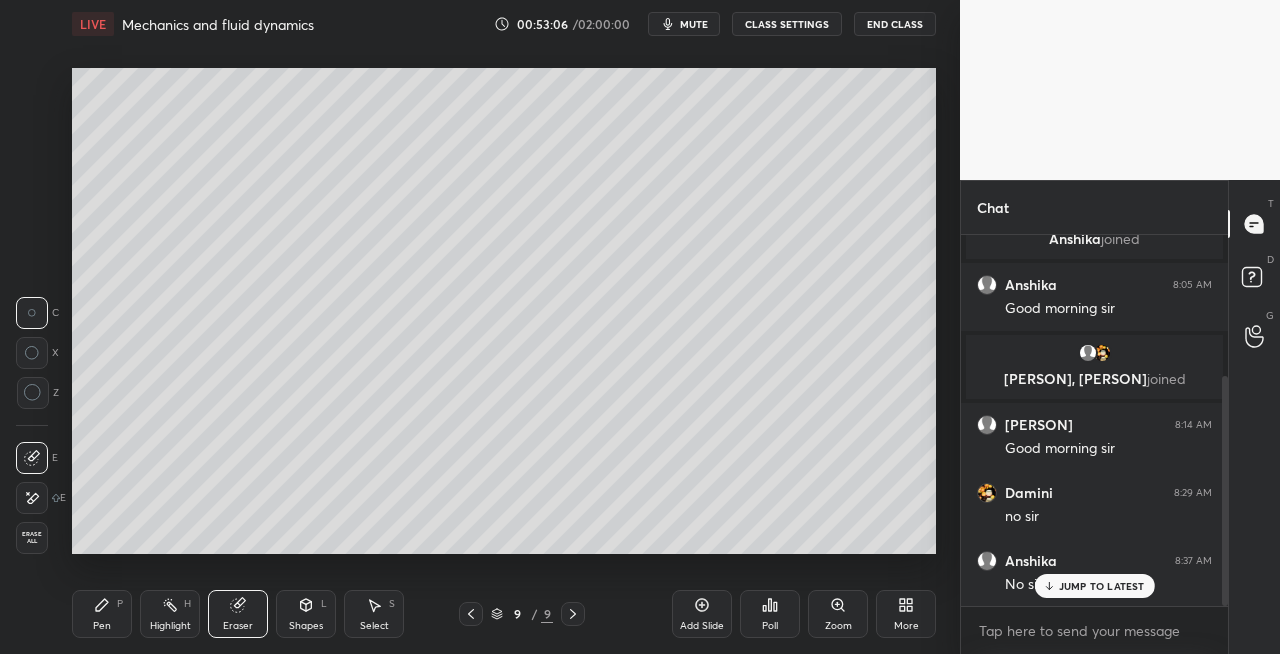 click 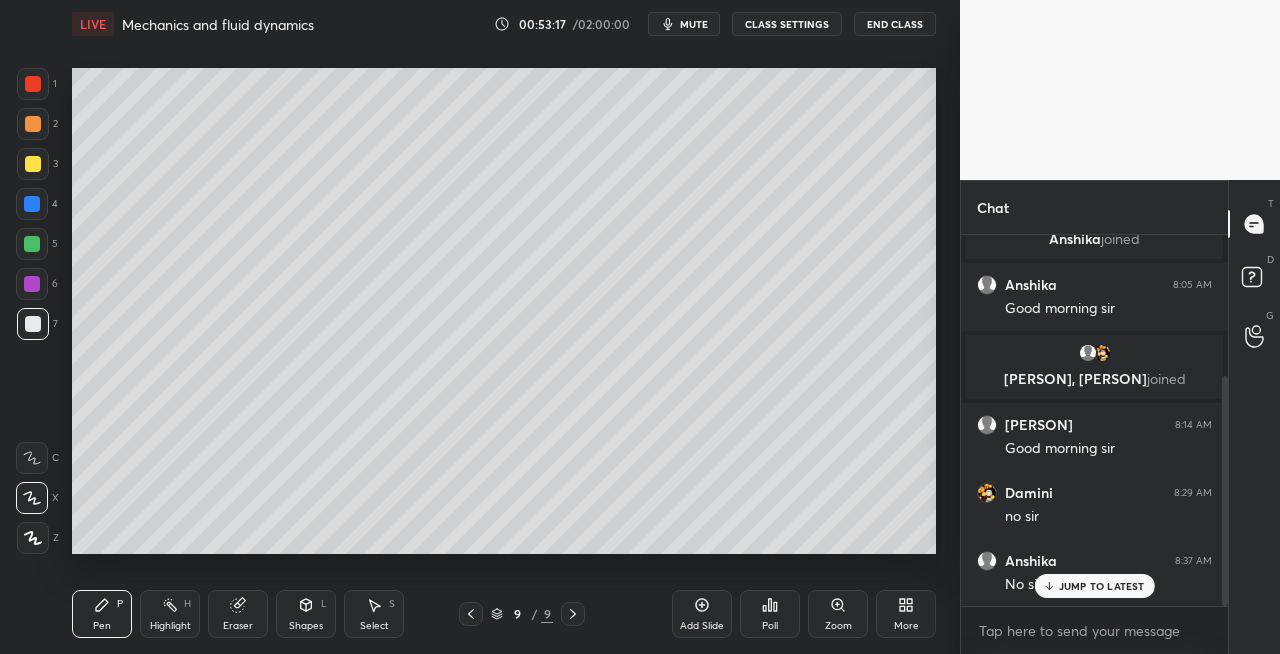 click on "Shapes L" at bounding box center (306, 614) 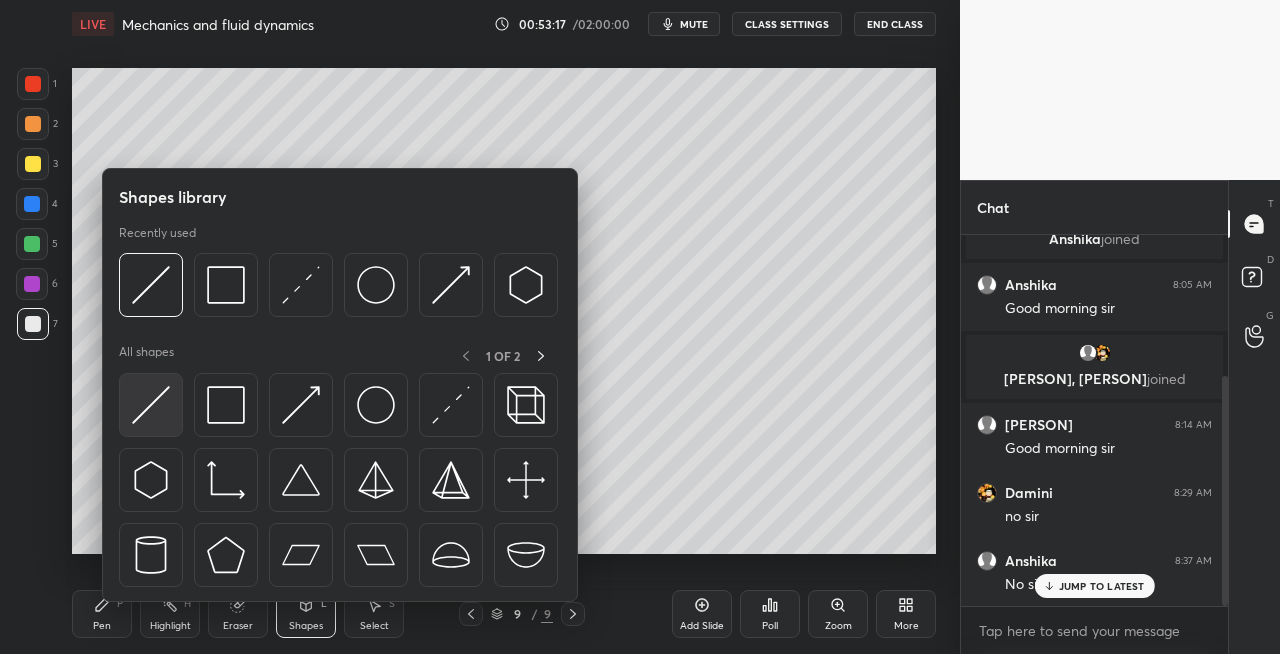 click at bounding box center (151, 405) 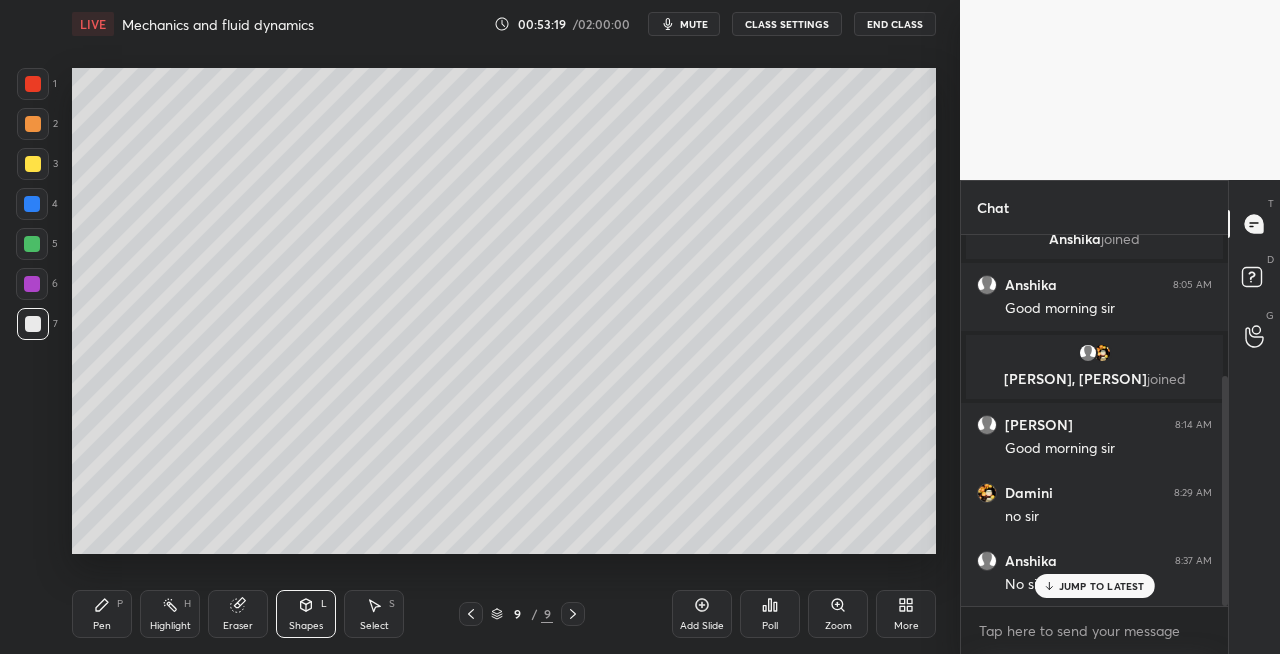 click 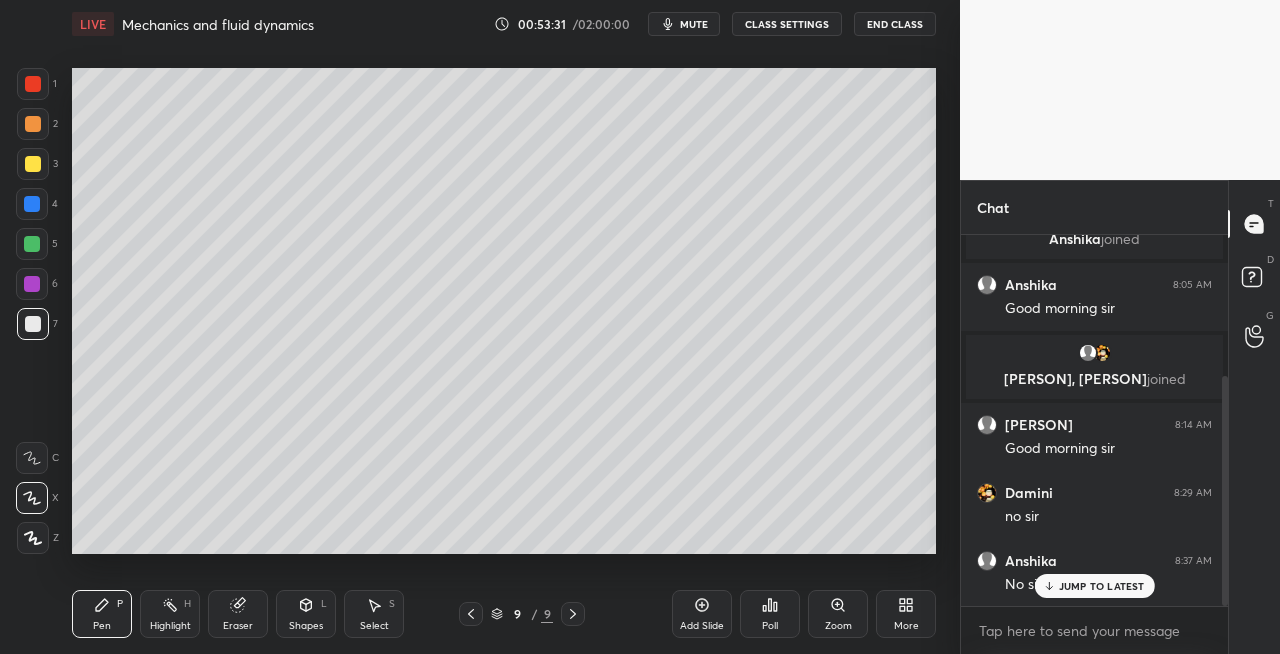 click 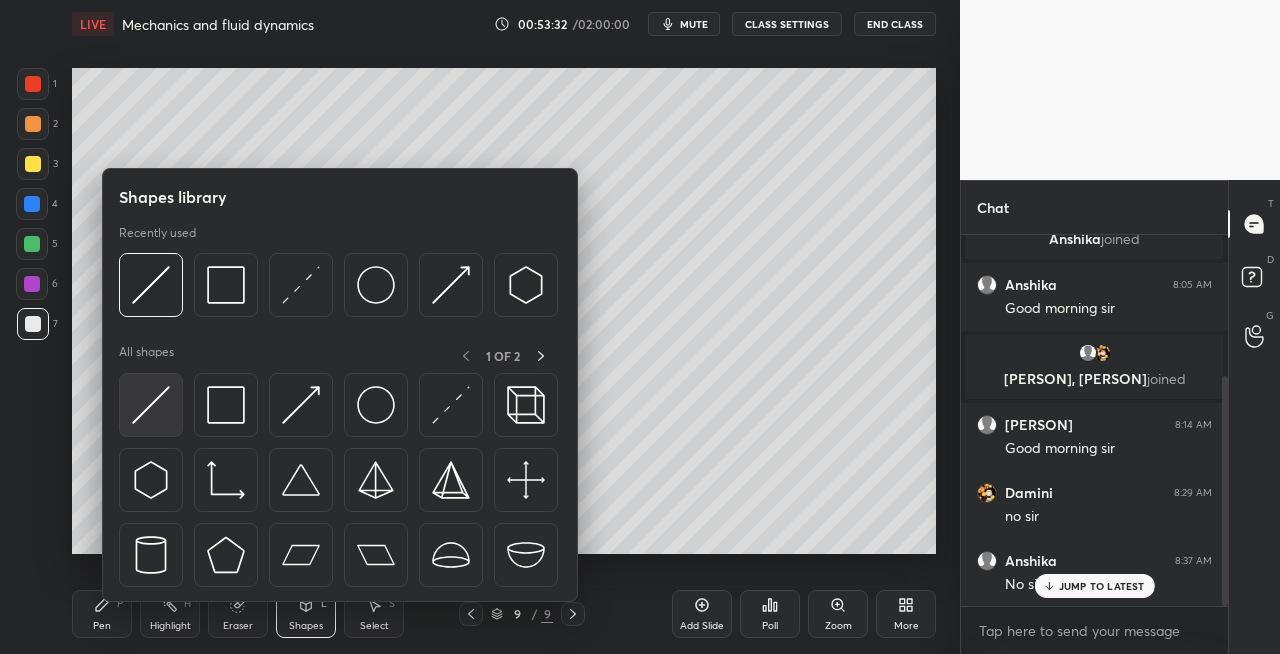 click at bounding box center [151, 405] 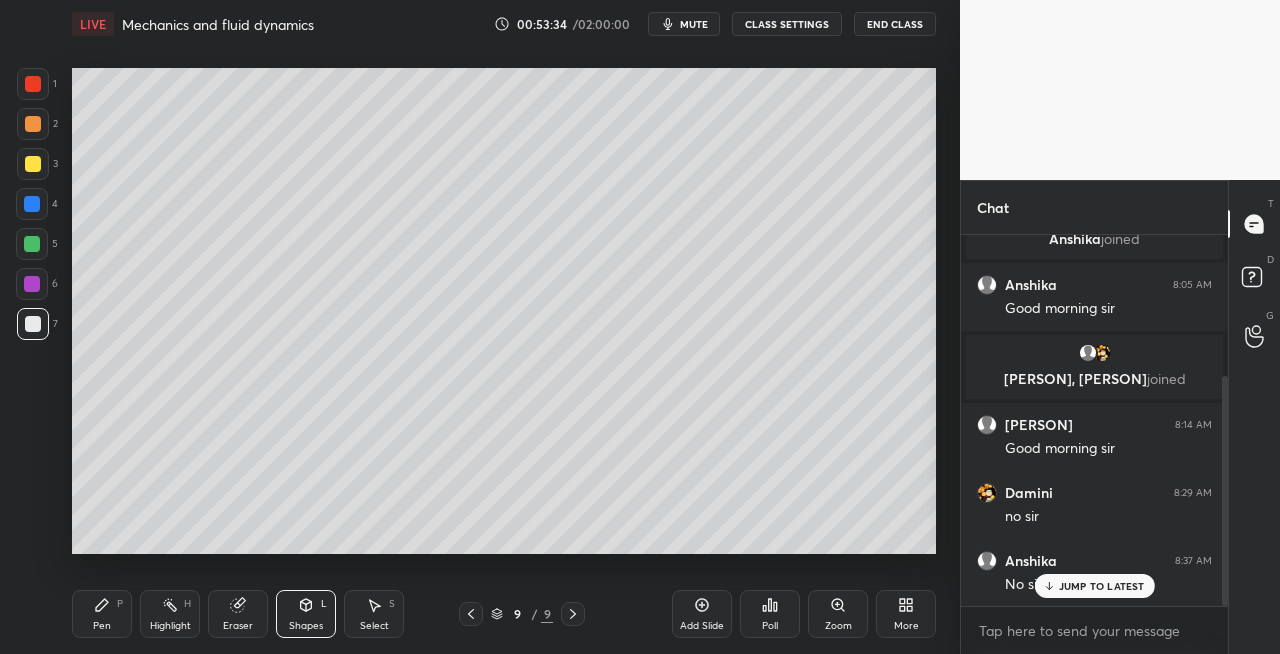 click 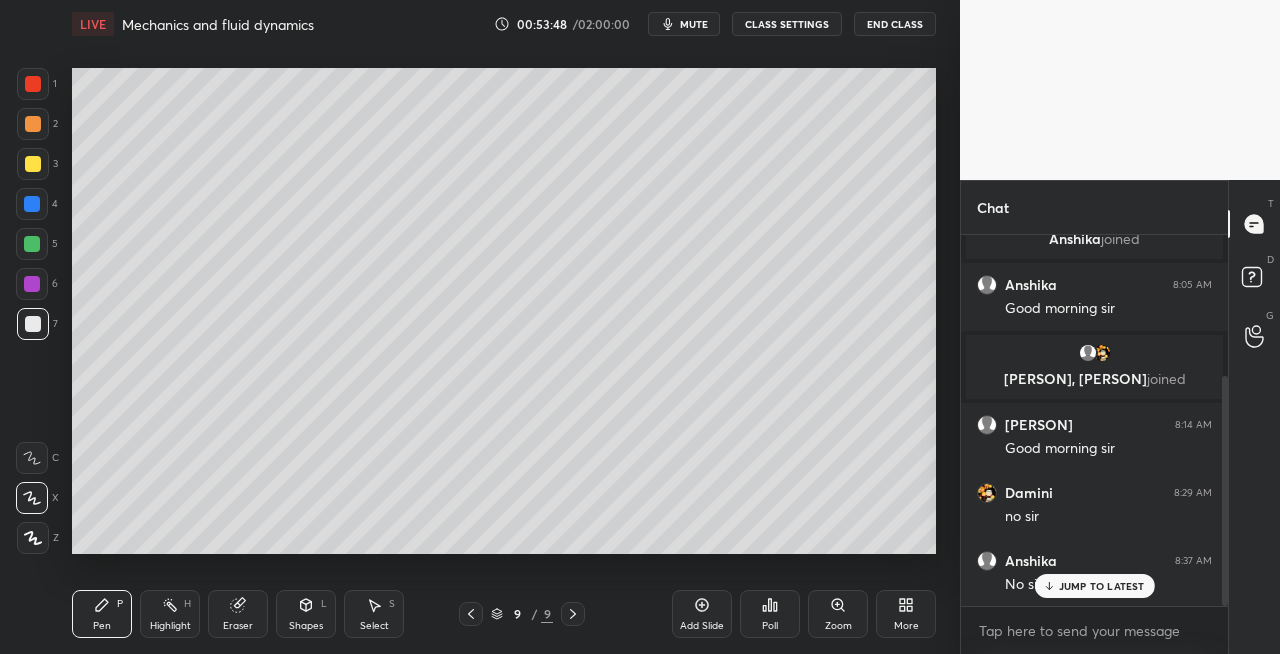 click 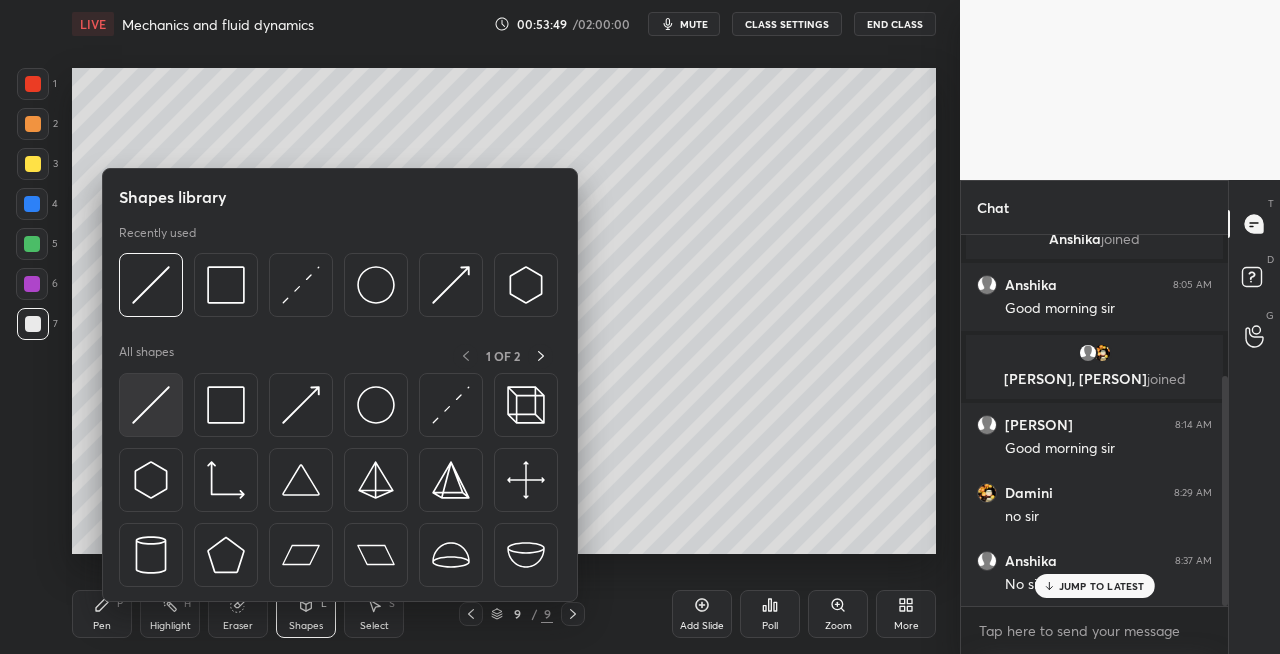 click at bounding box center [151, 405] 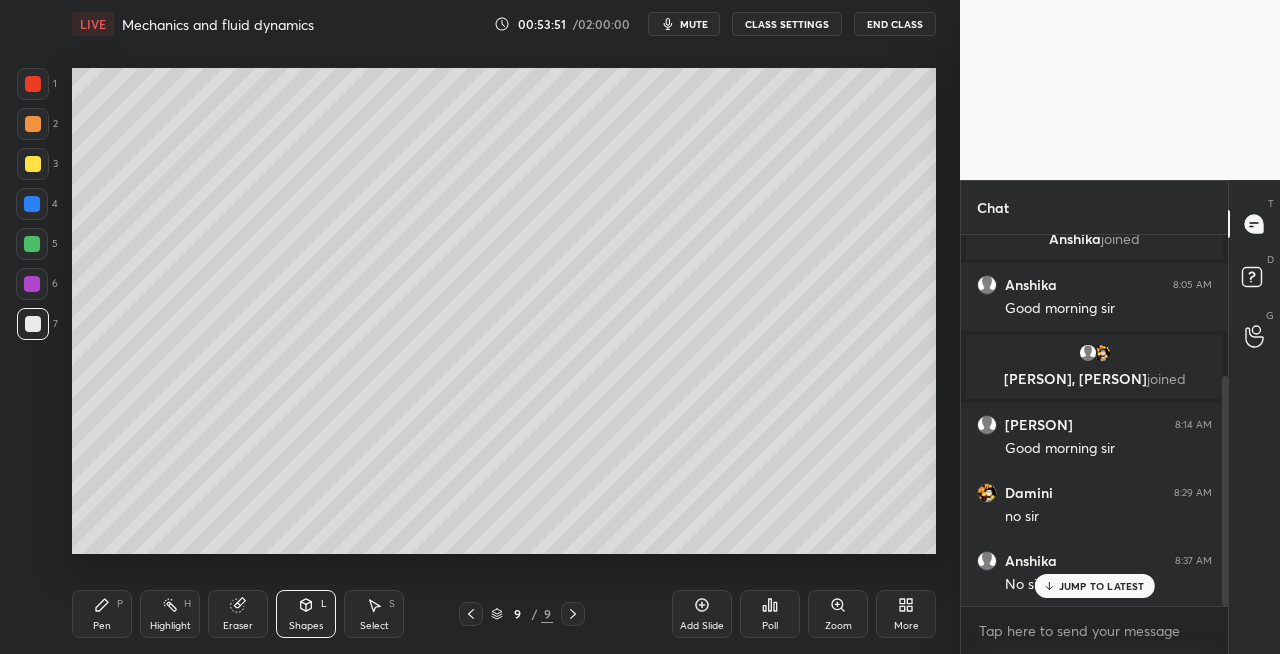 click on "Pen P" at bounding box center (102, 614) 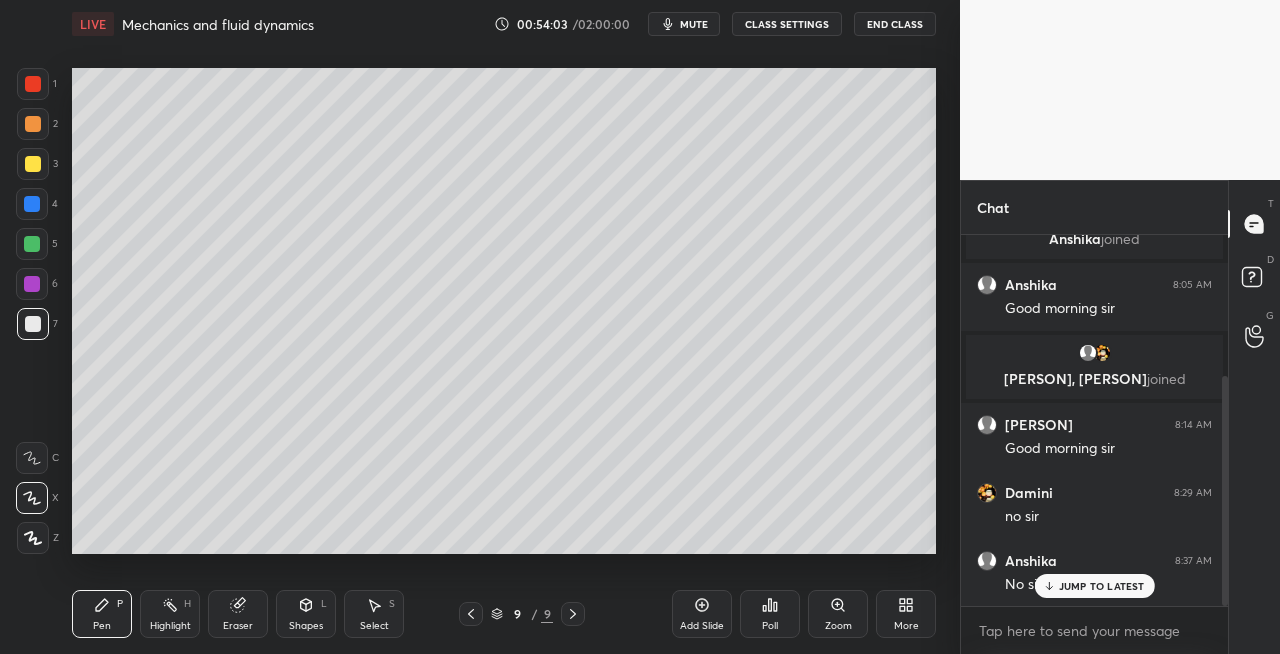 click 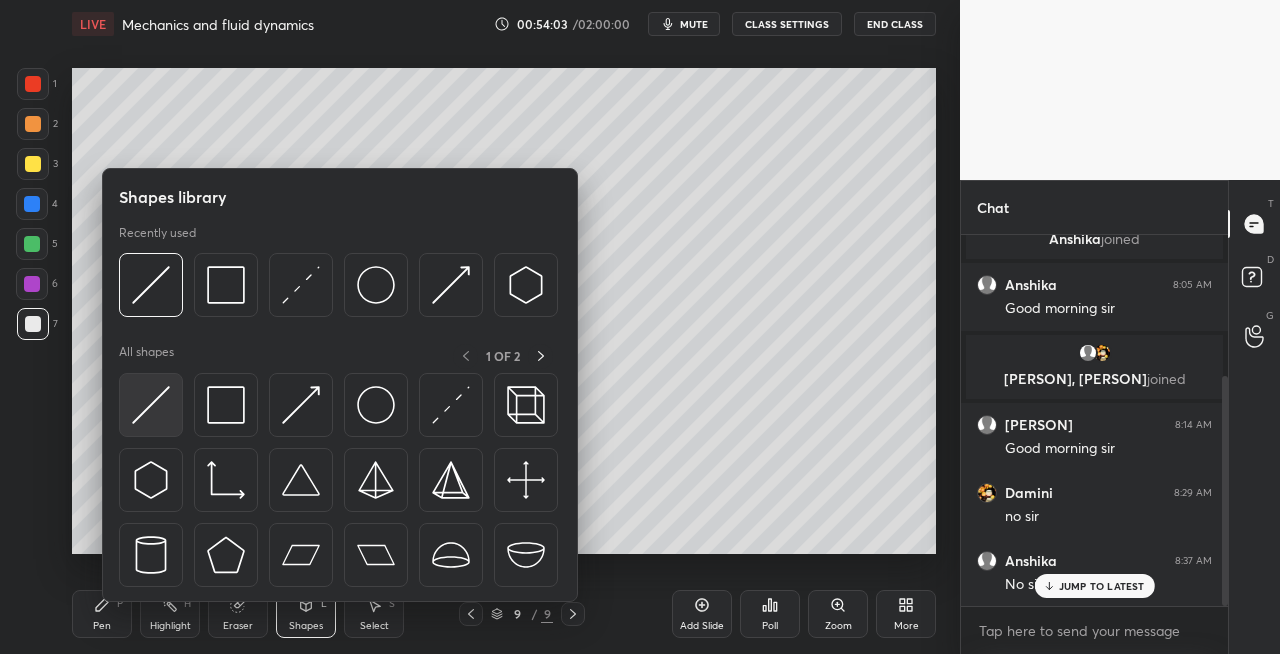 click at bounding box center [151, 405] 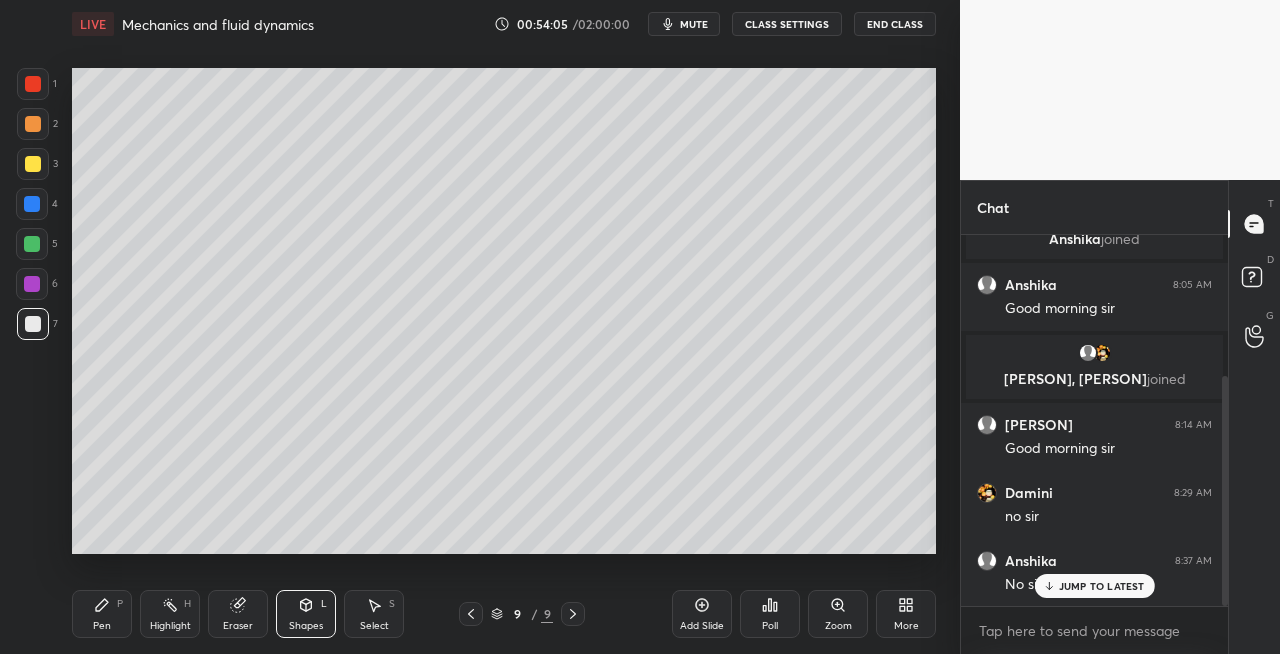 click on "Pen P" at bounding box center [102, 614] 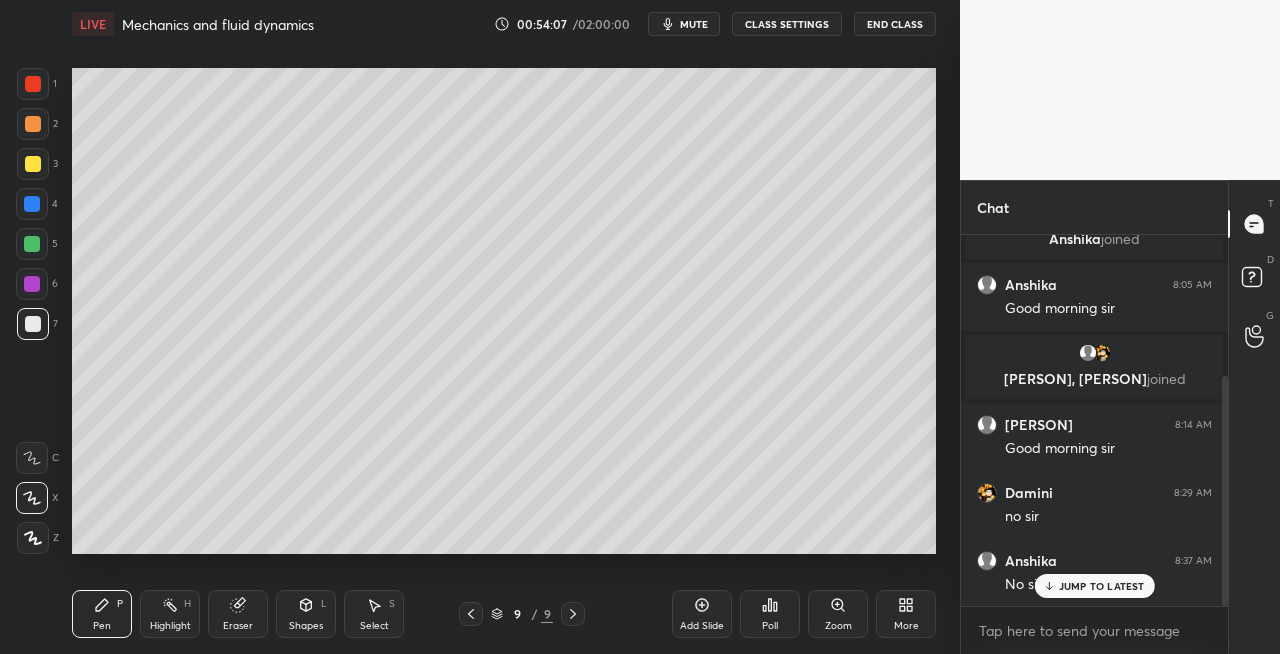 click on "Shapes L" at bounding box center (306, 614) 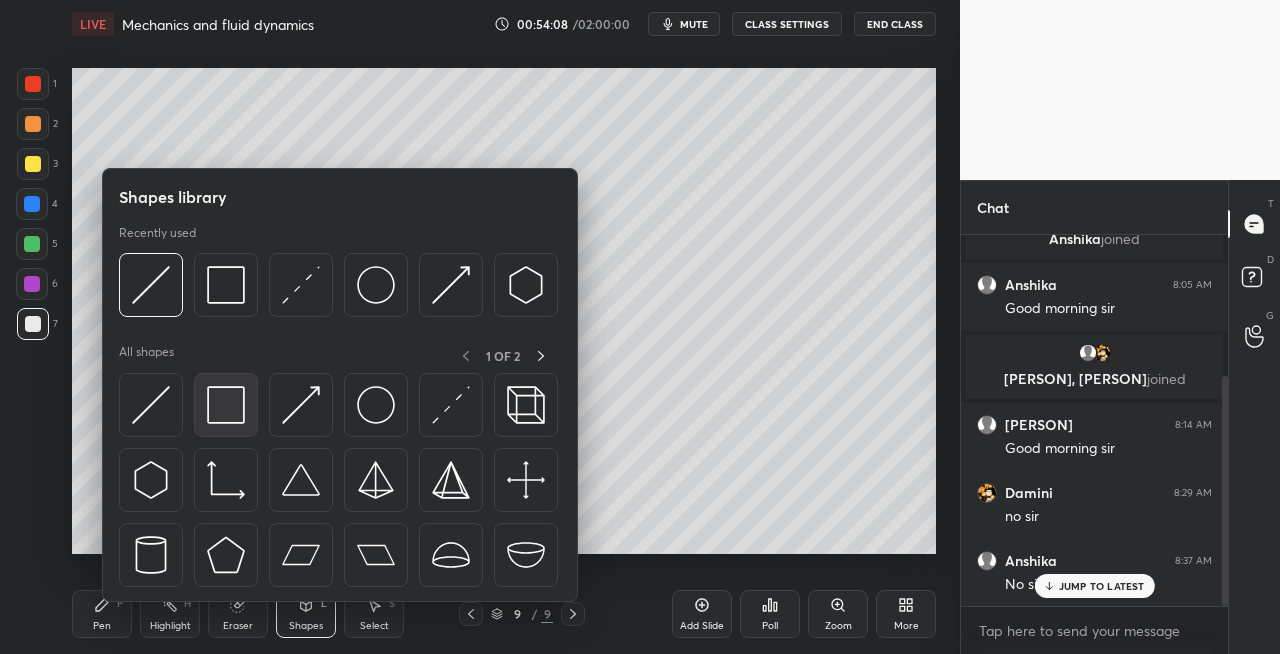 click at bounding box center (226, 405) 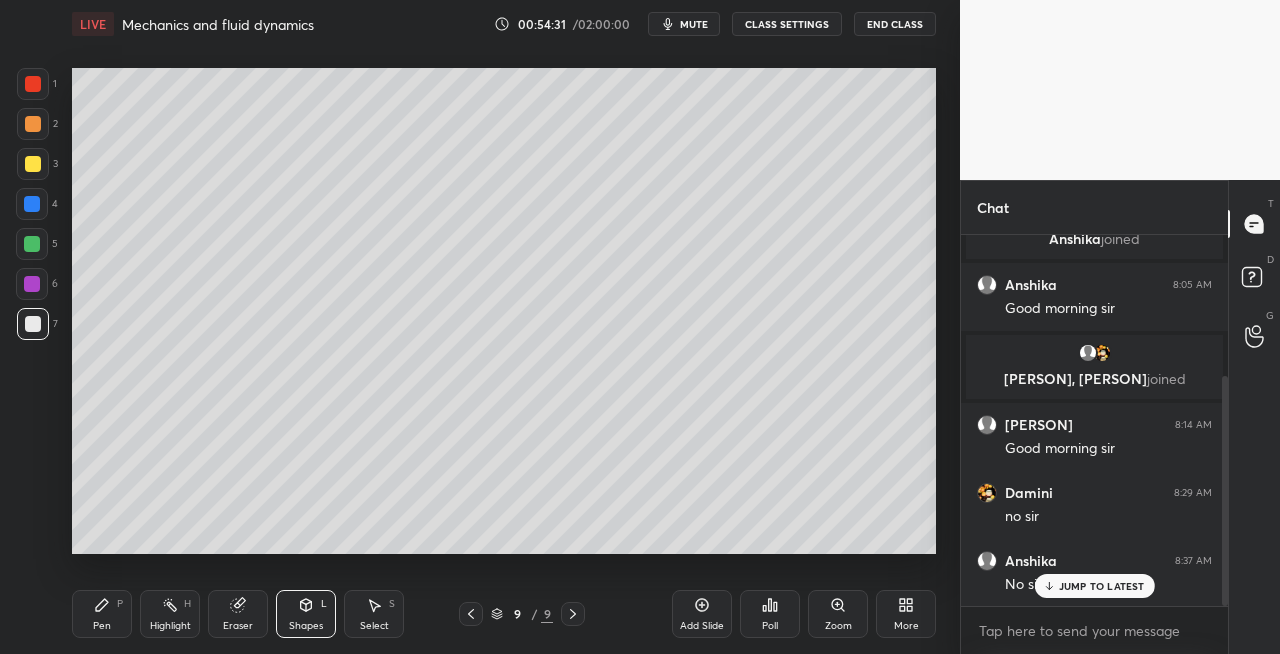 click 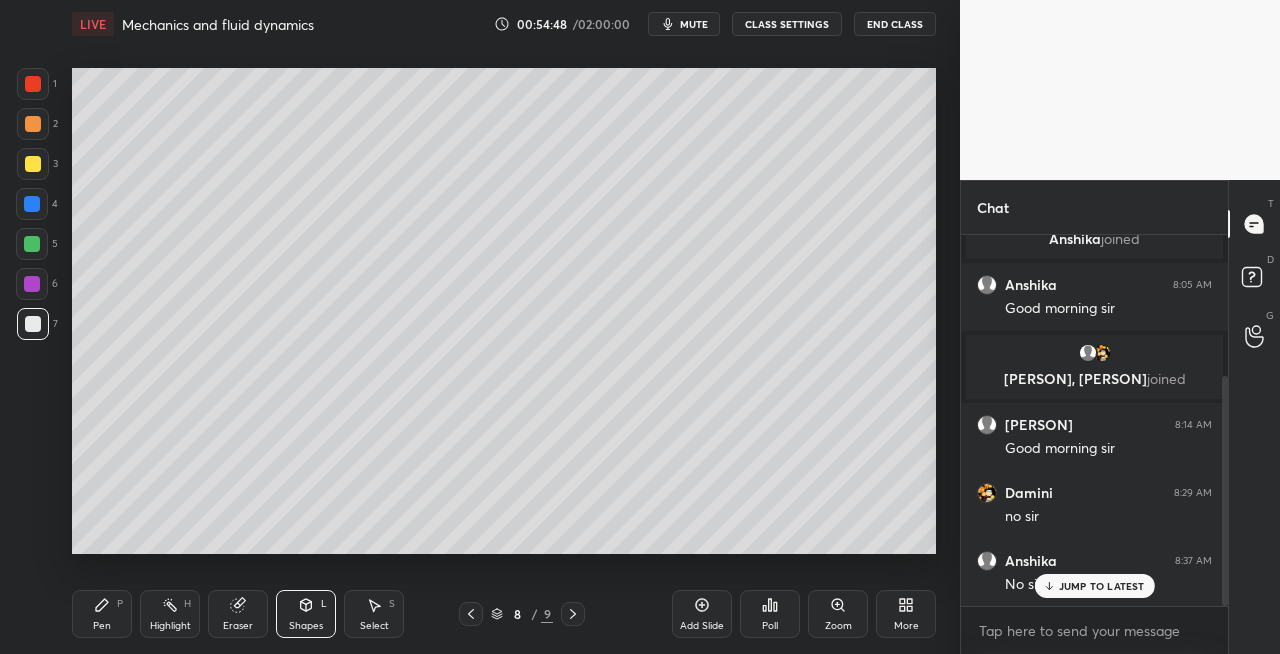 click 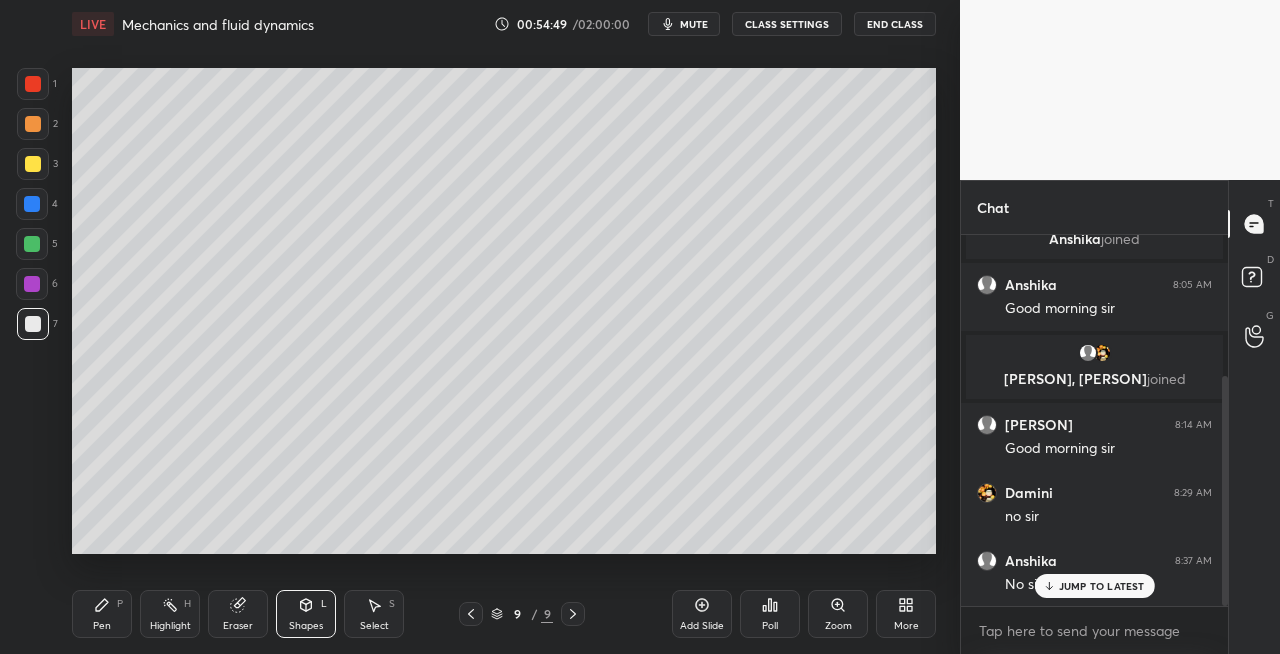 scroll, scrollTop: 296, scrollLeft: 0, axis: vertical 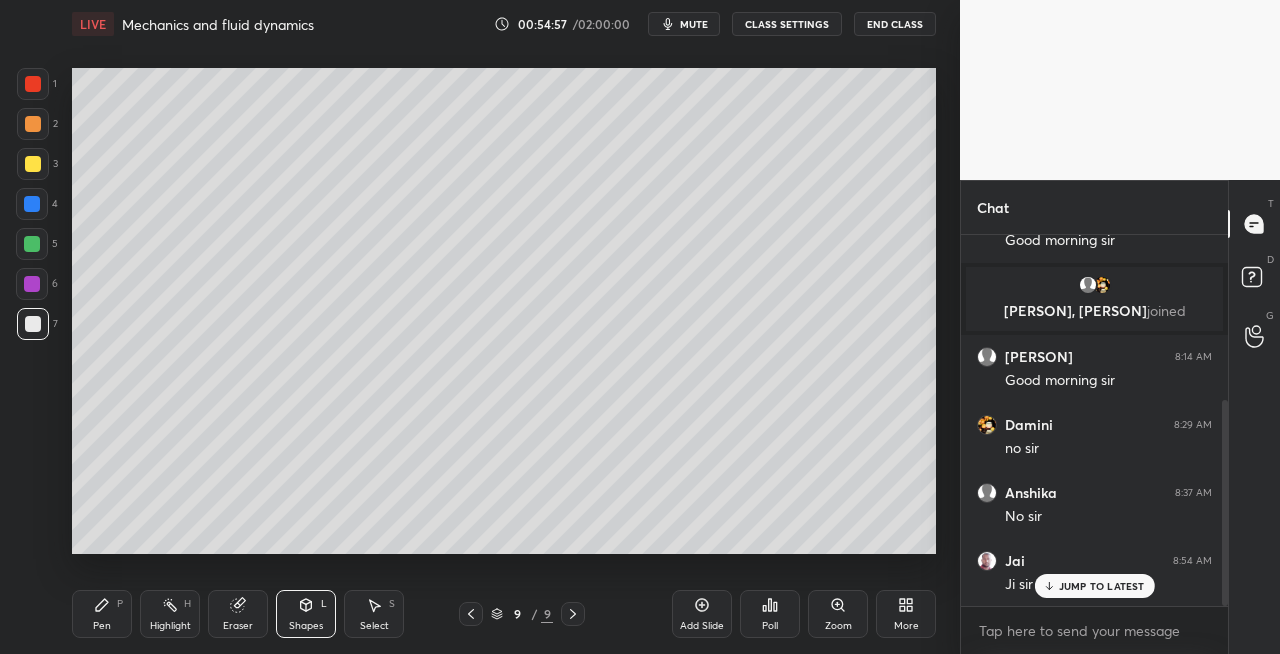 click 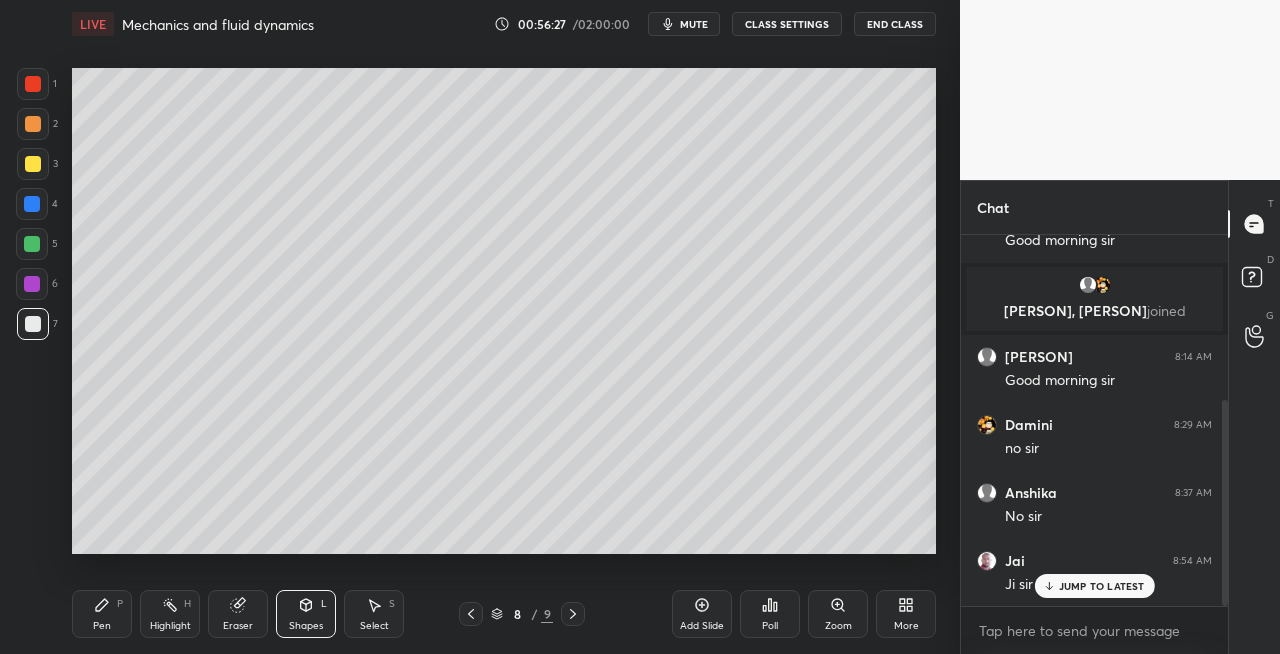 click 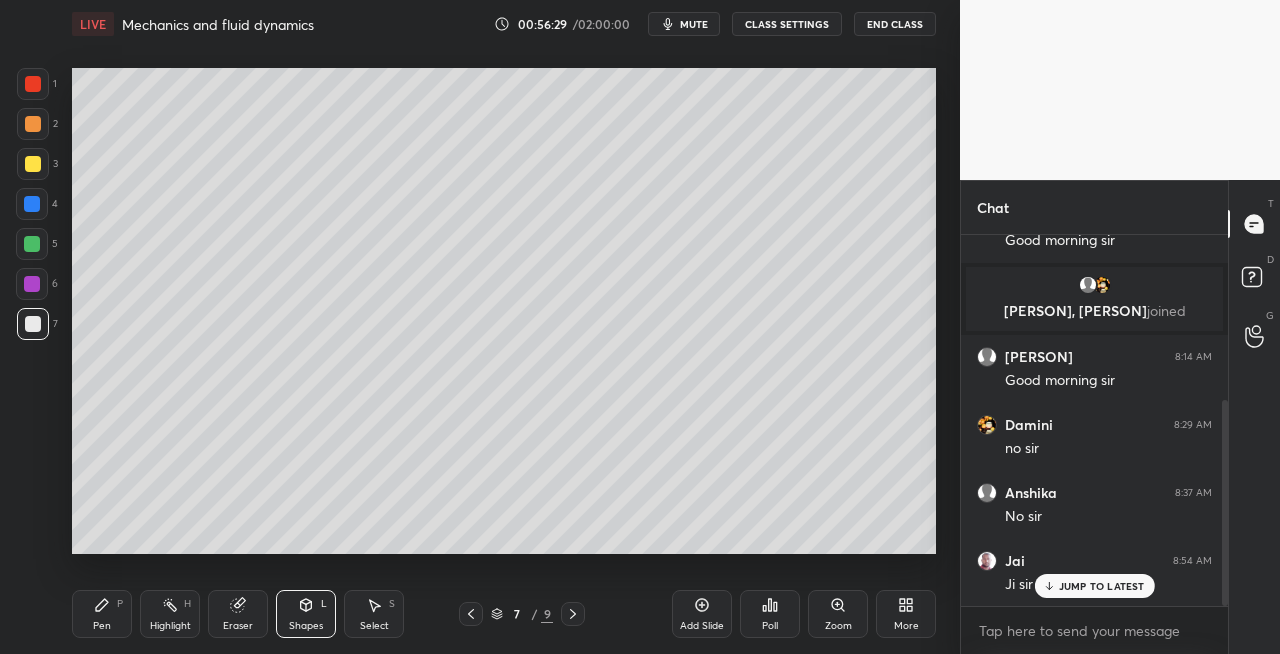 click 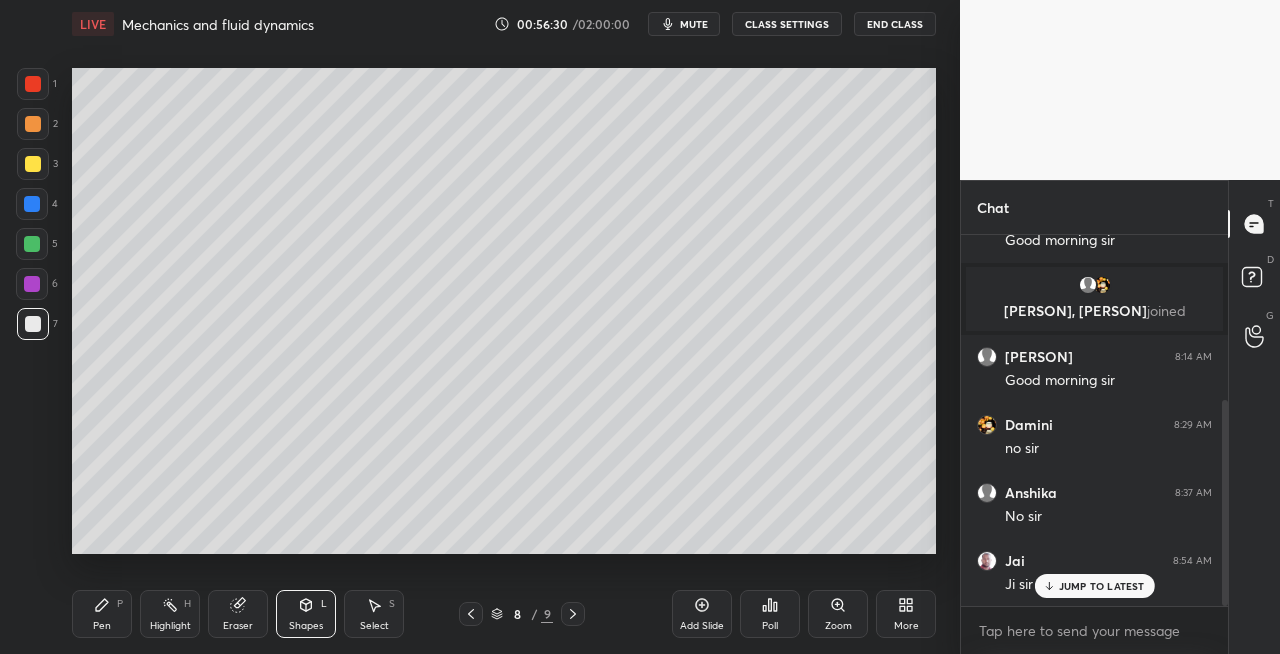 click at bounding box center (573, 614) 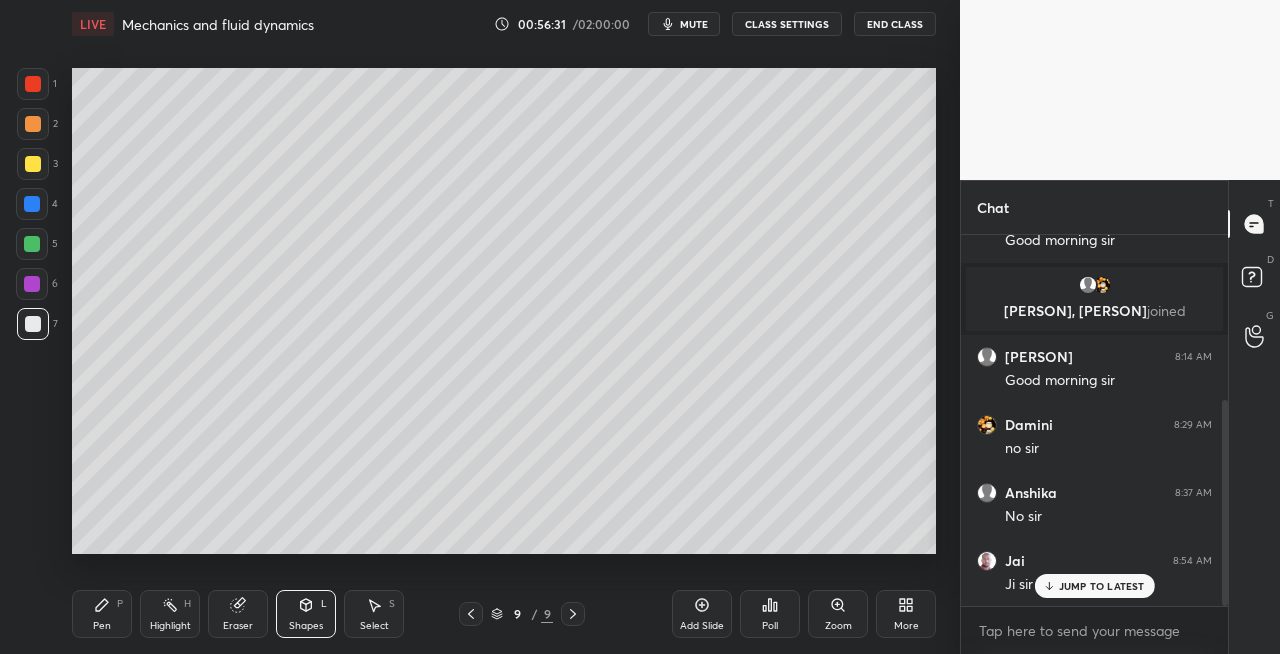 click 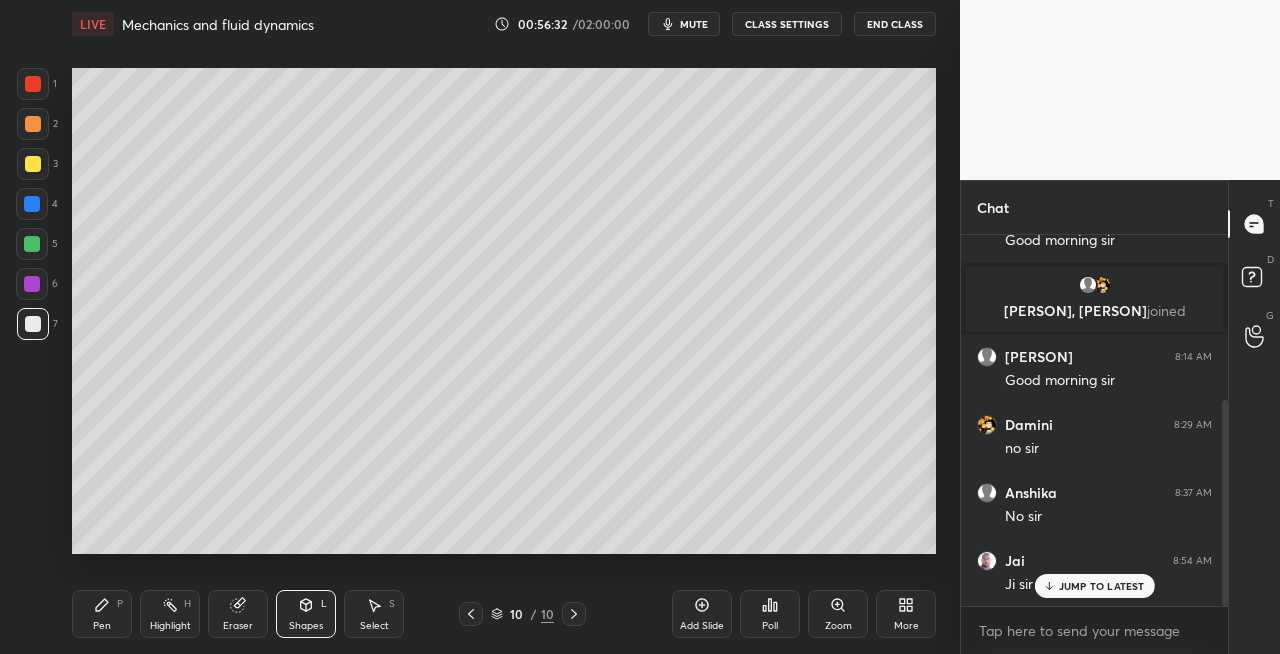 click 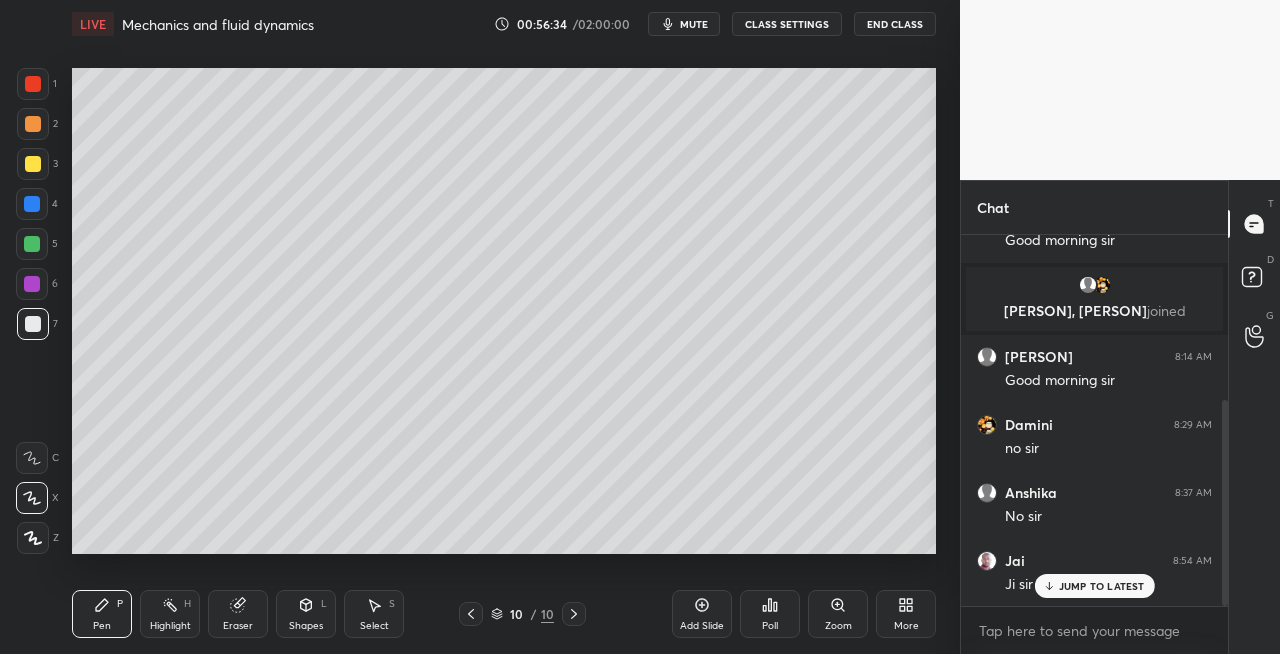 click at bounding box center [33, 164] 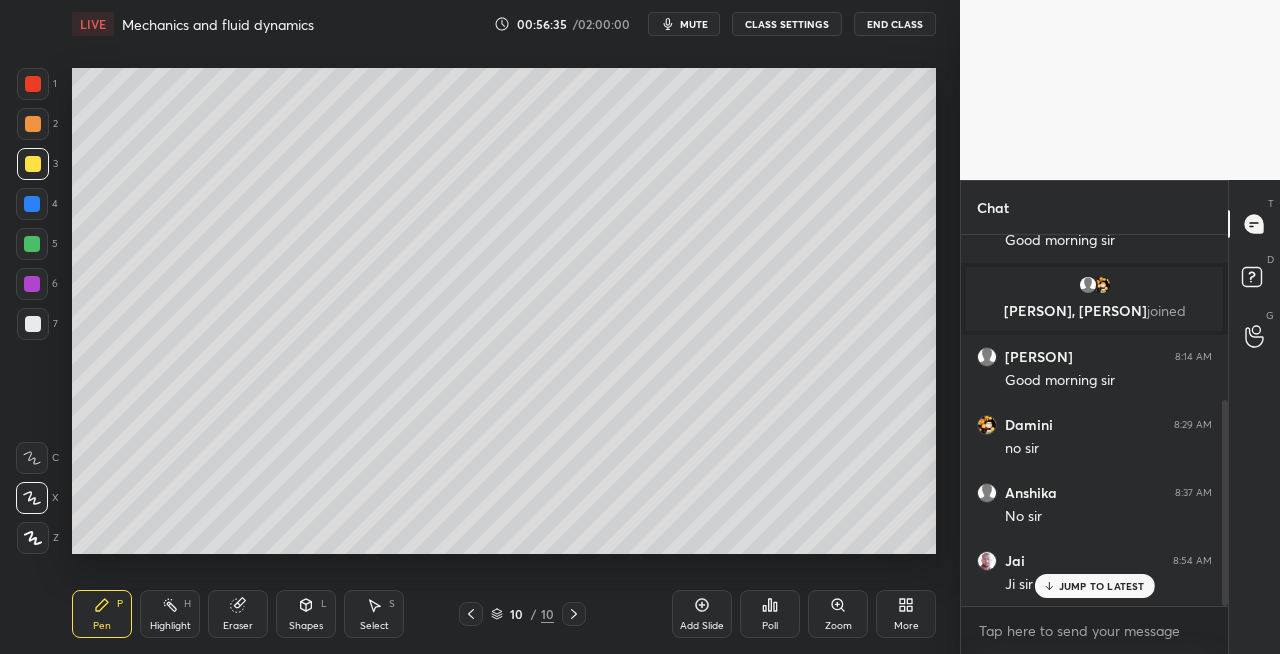 click at bounding box center [33, 324] 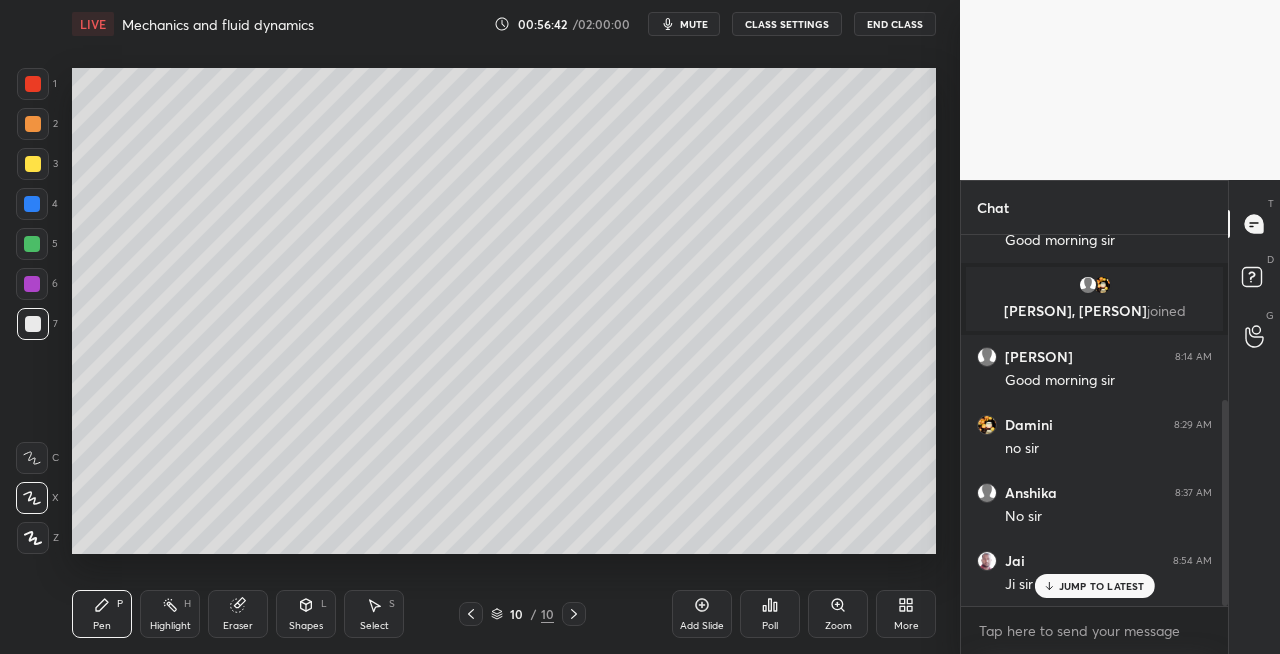 click on "Eraser" at bounding box center [238, 626] 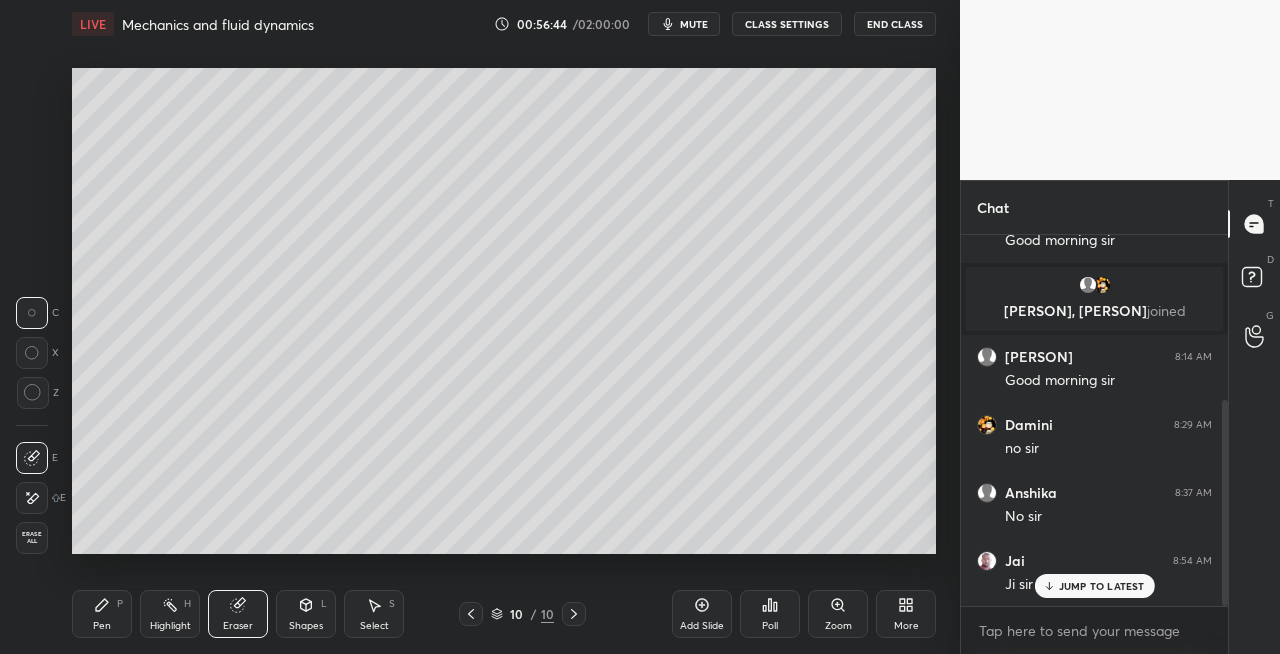 click on "Pen" at bounding box center [102, 626] 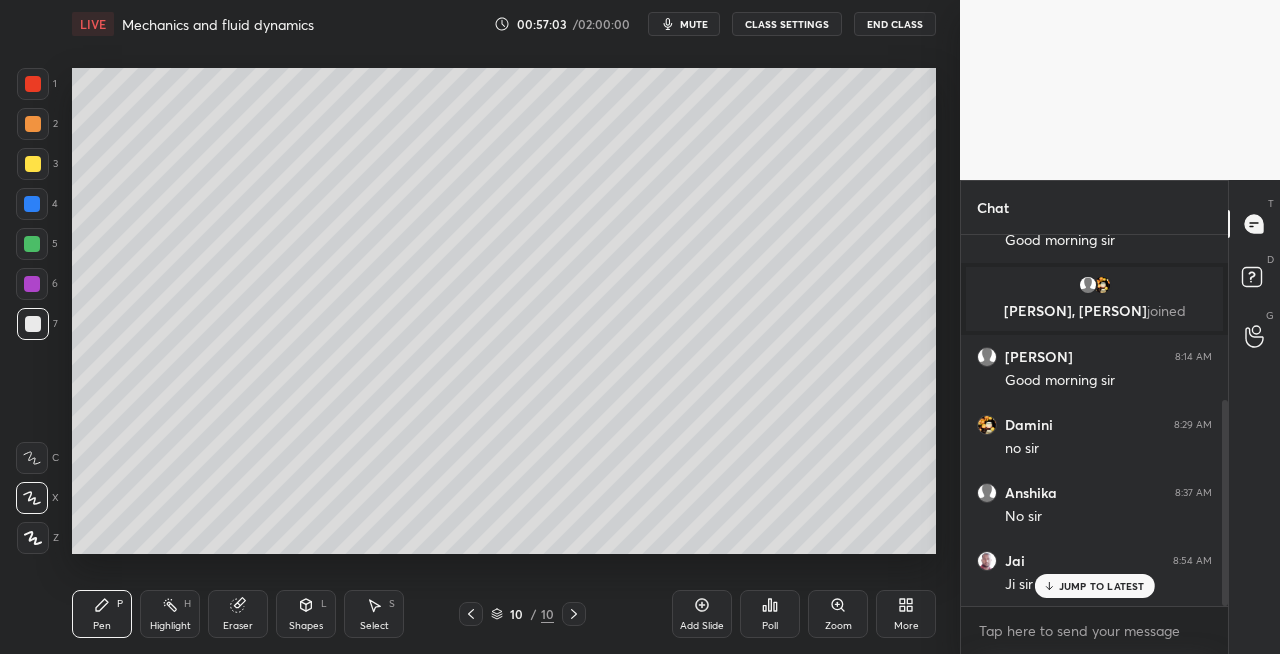 click on "mute" at bounding box center (684, 24) 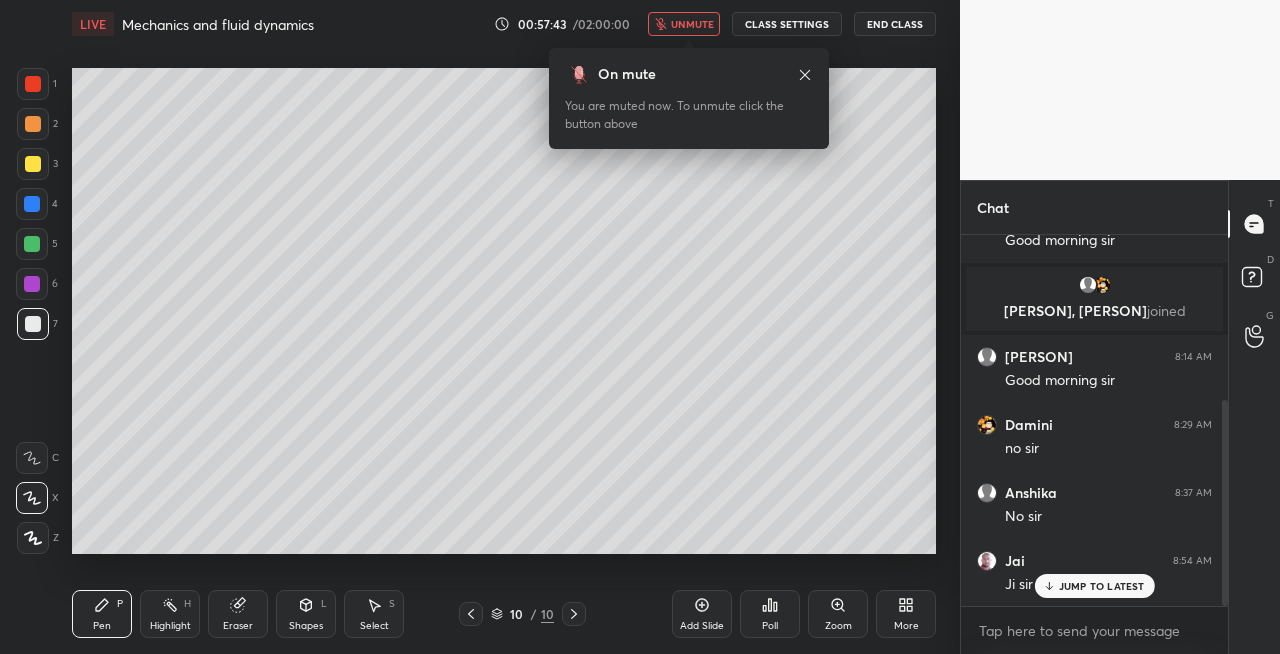 click 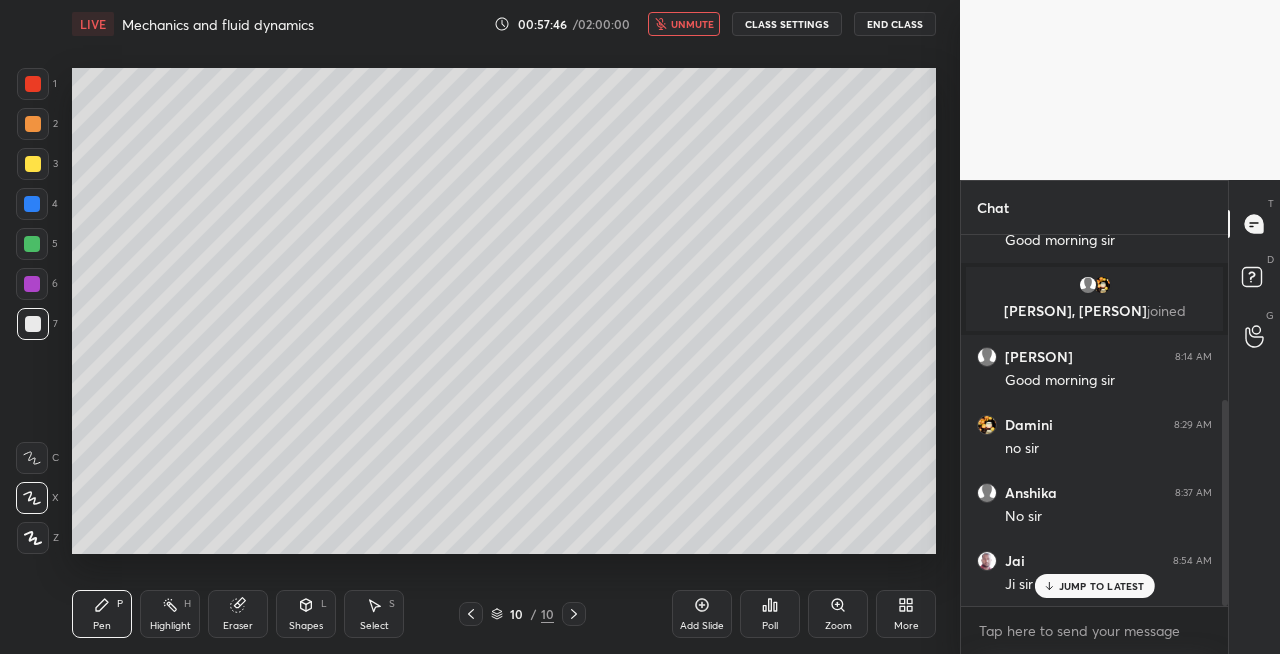 click on "unmute" at bounding box center [692, 24] 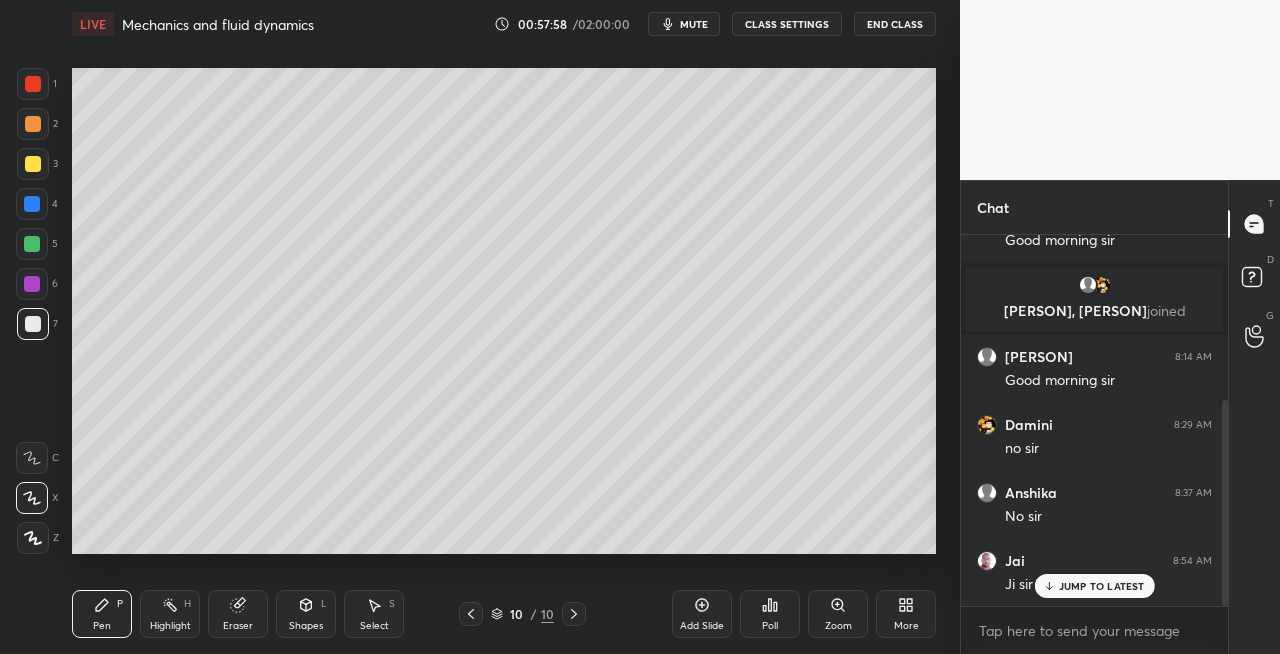click 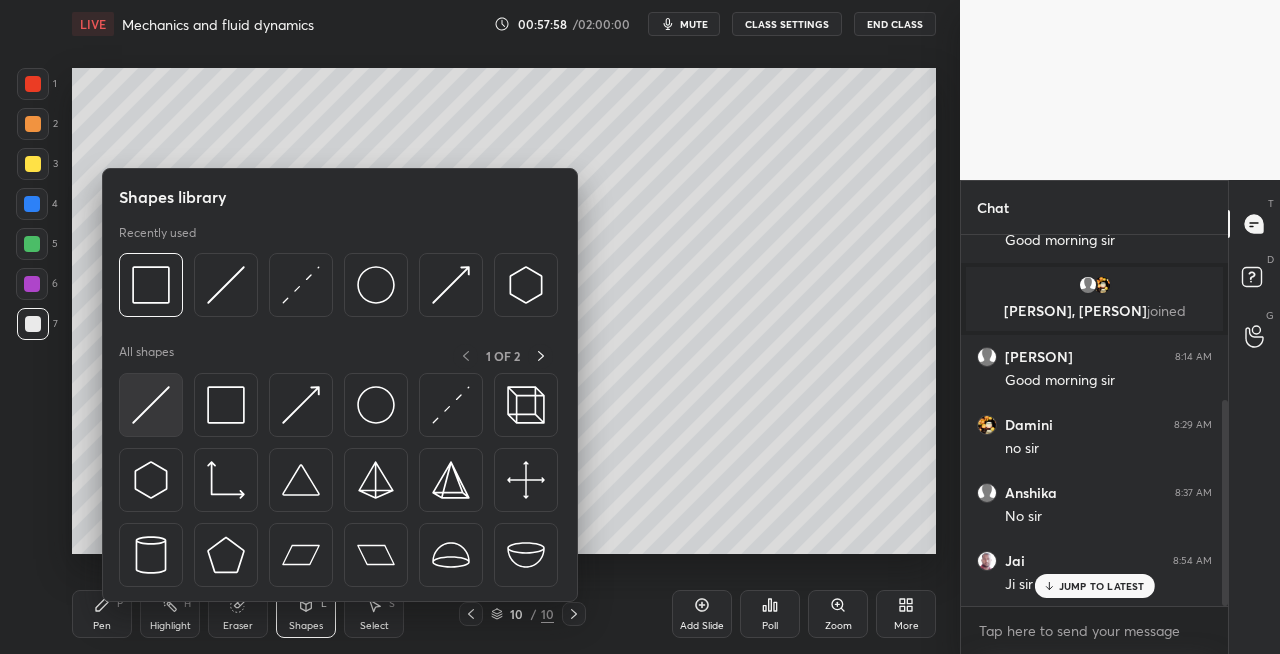click at bounding box center [151, 405] 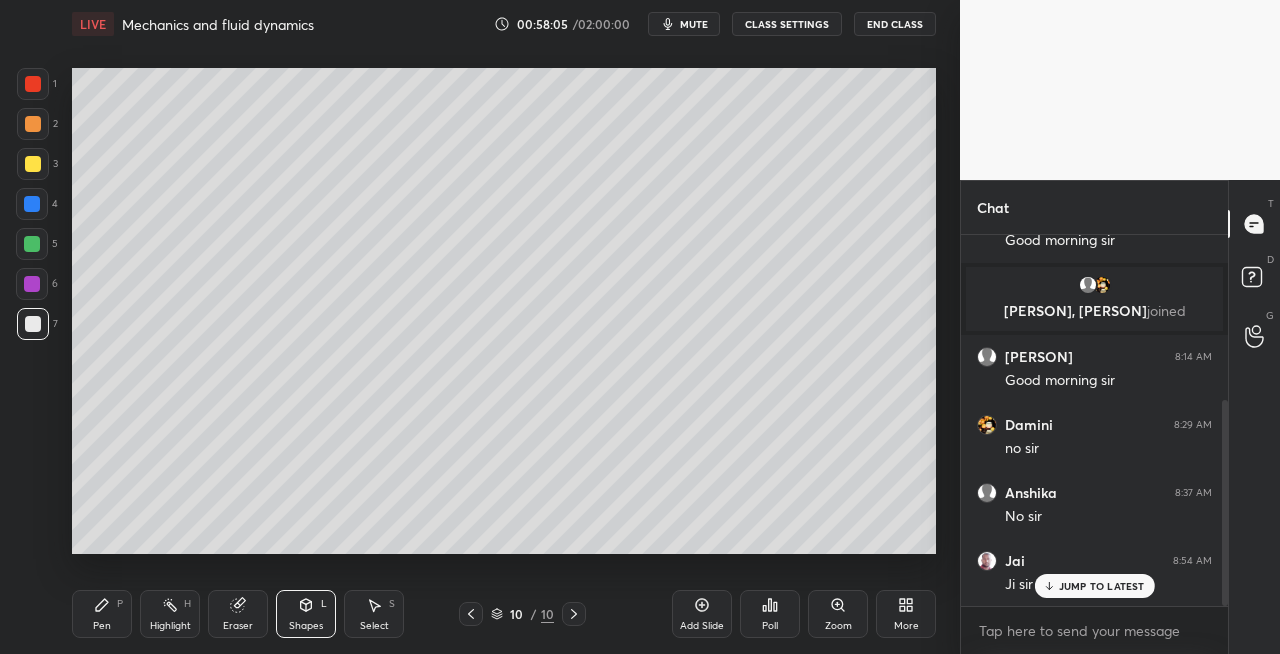 click 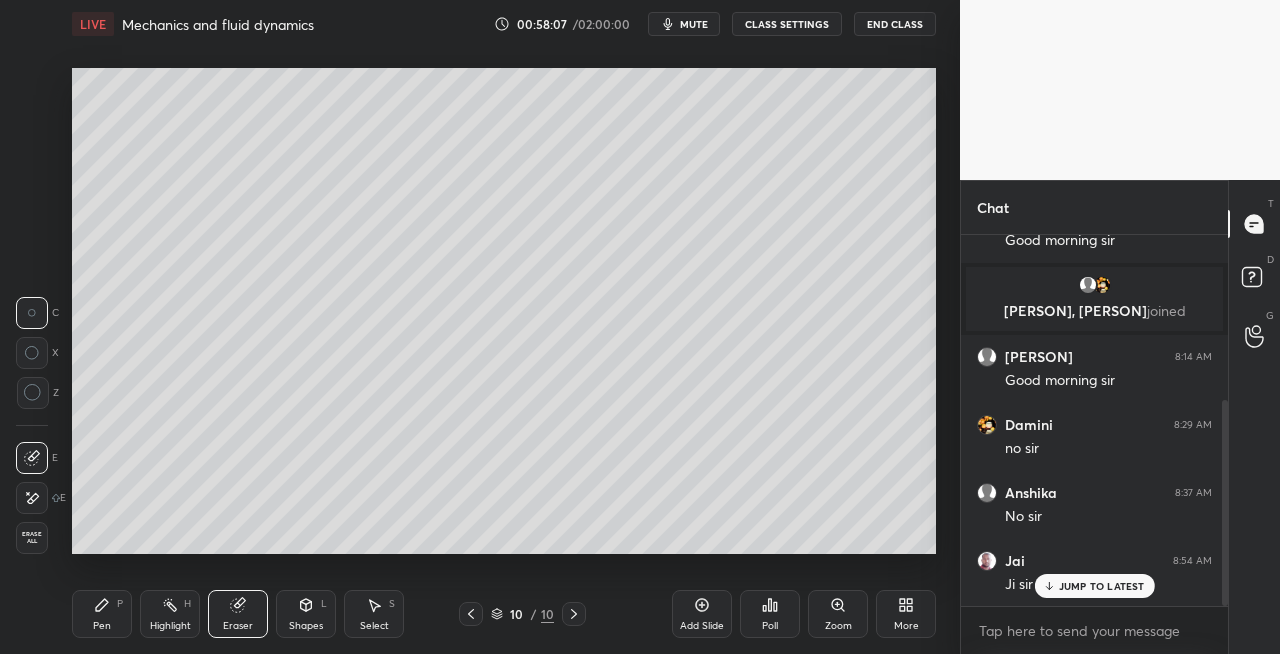 click on "Pen P" at bounding box center [102, 614] 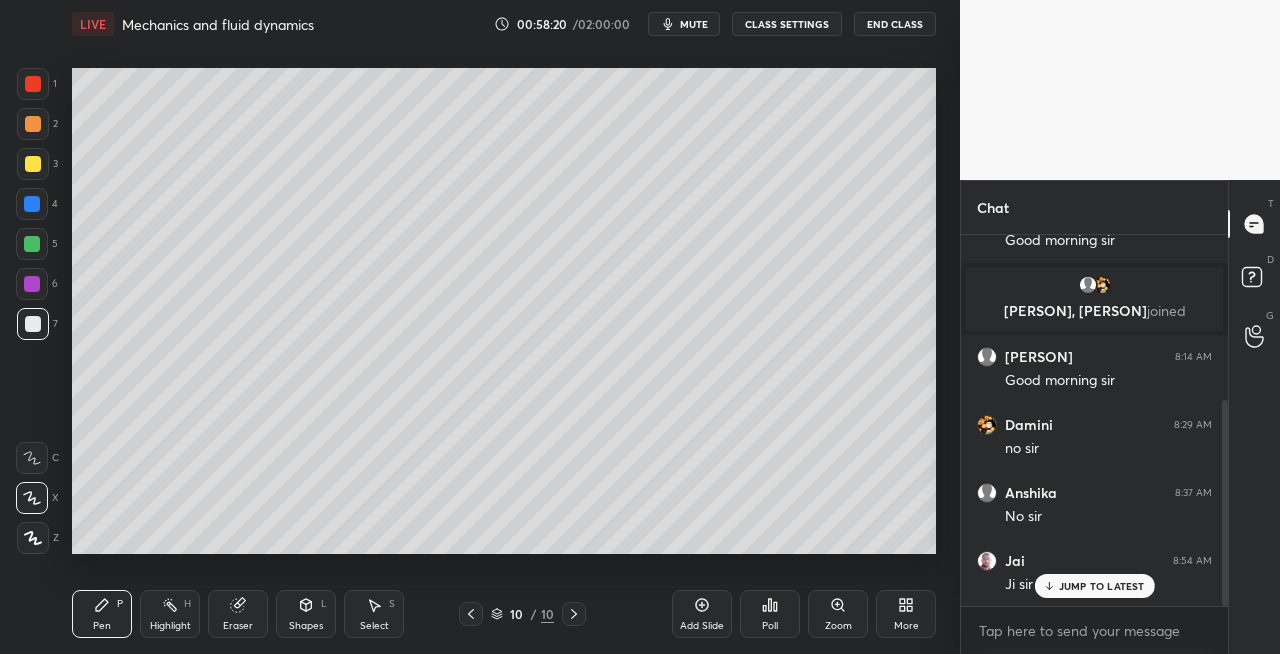 click 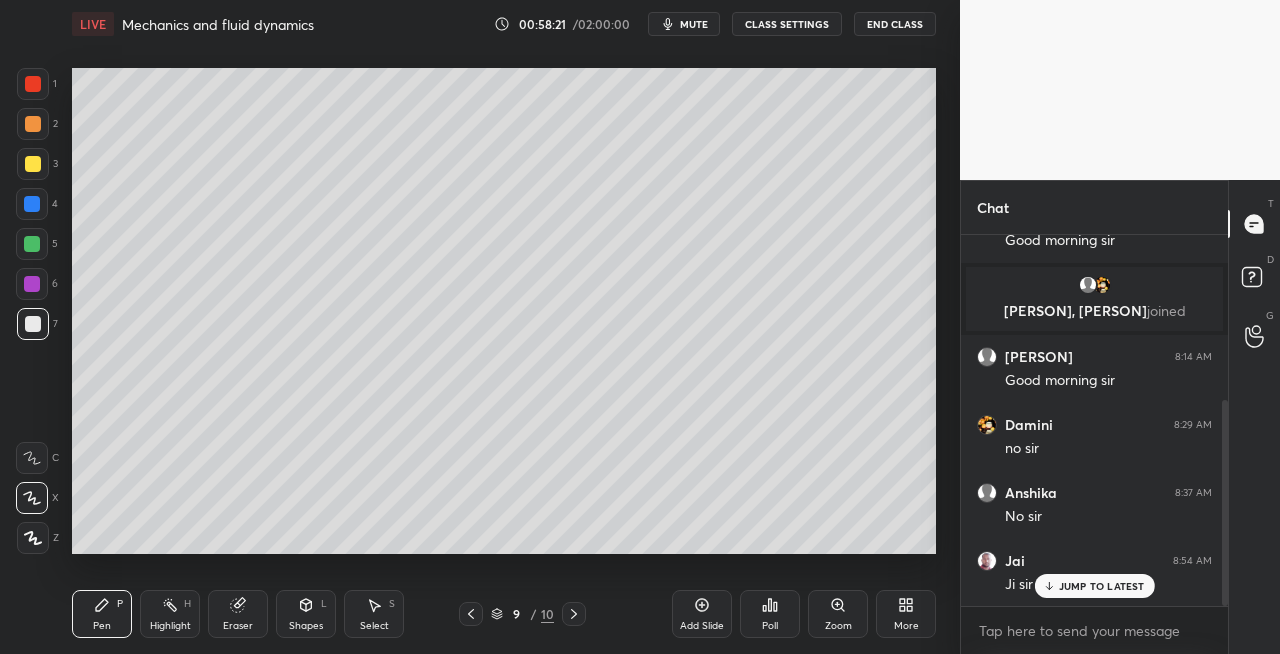 click 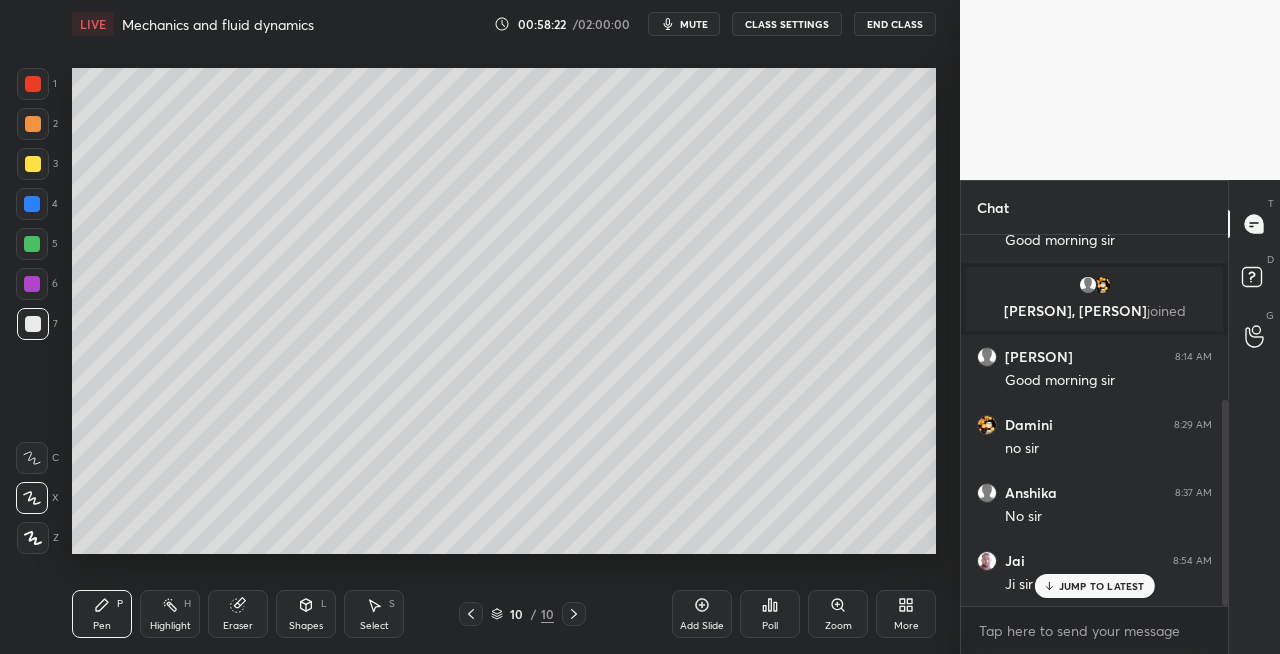 click 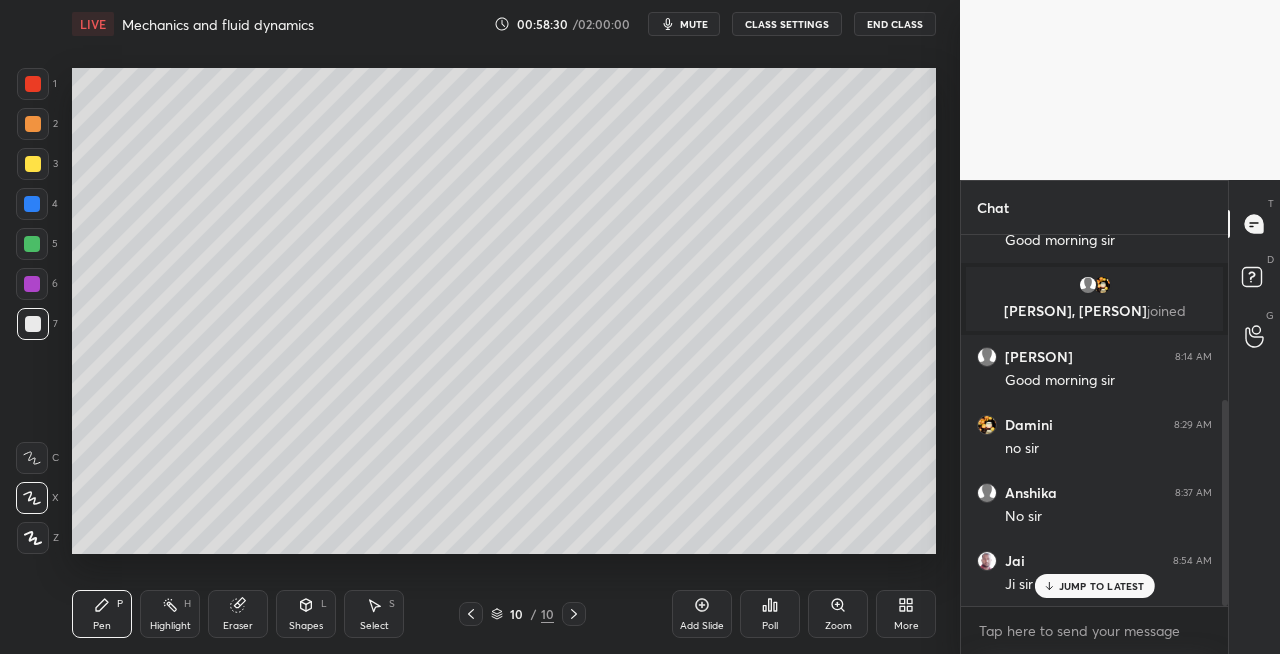 click on "Shapes L" at bounding box center (306, 614) 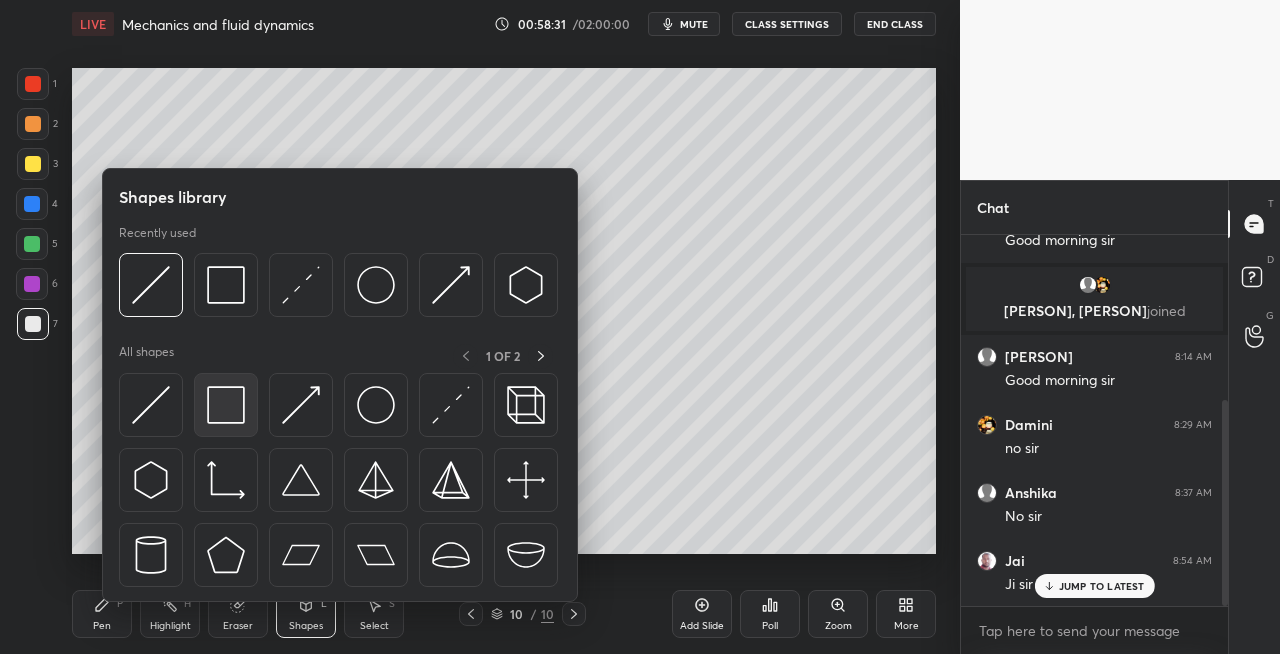 click at bounding box center [226, 405] 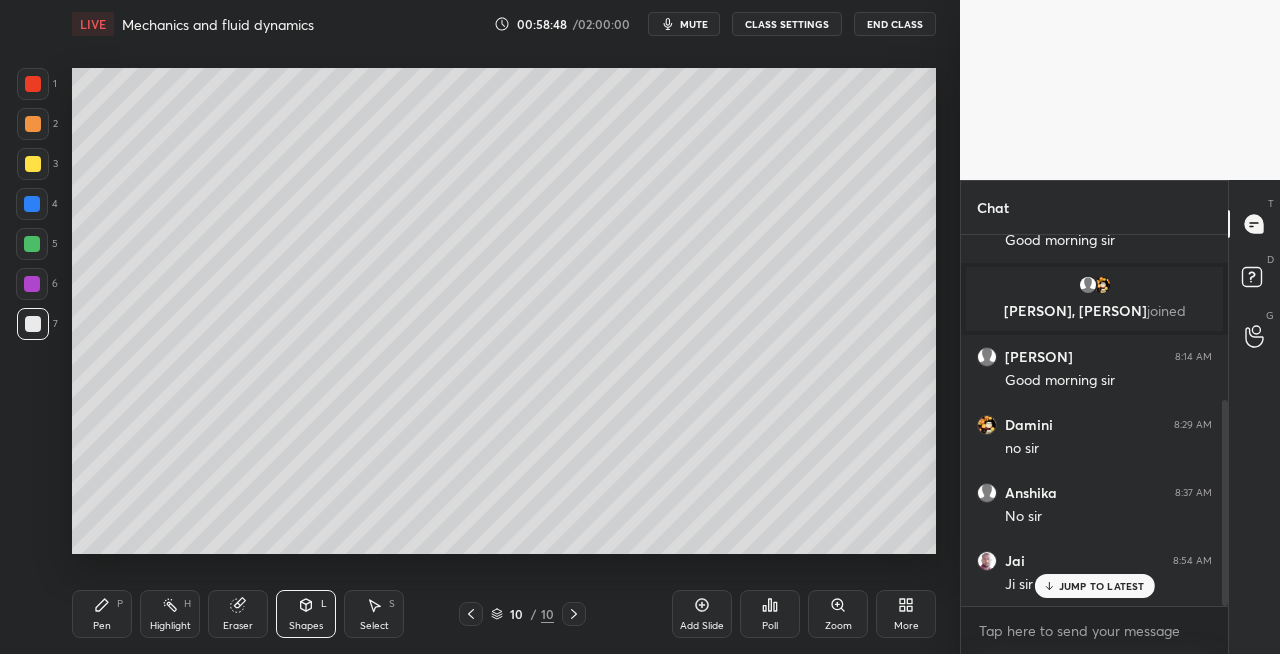 click on "Shapes L" at bounding box center (306, 614) 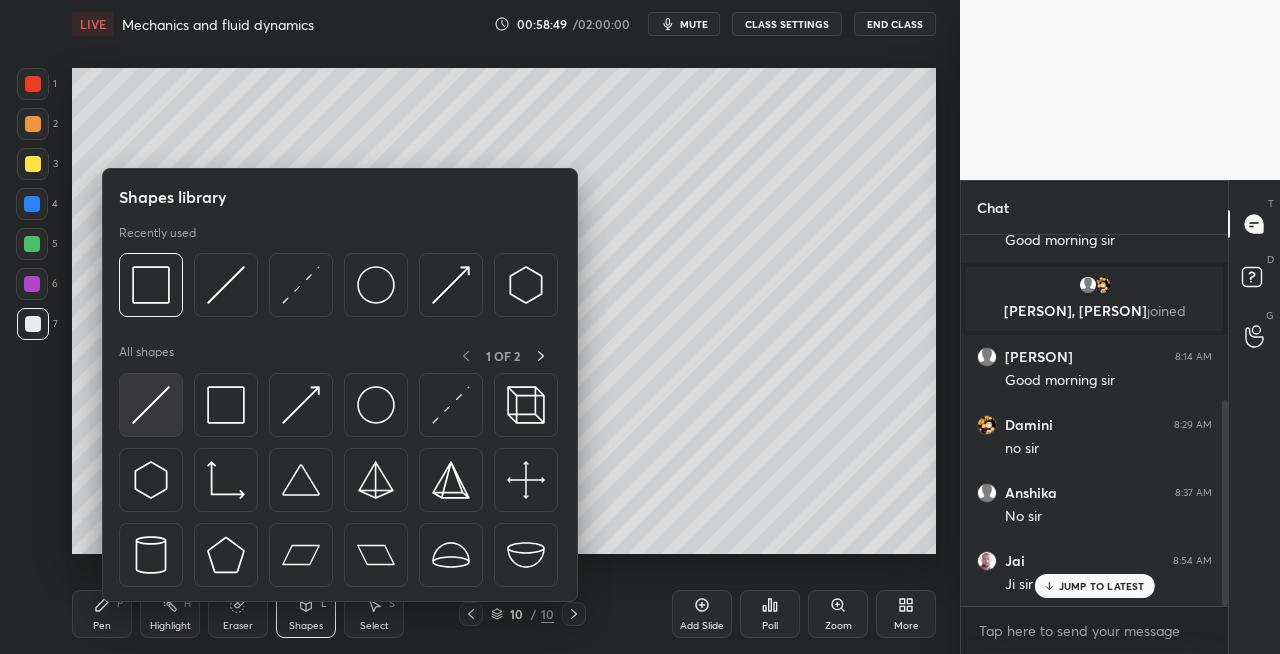click at bounding box center [151, 405] 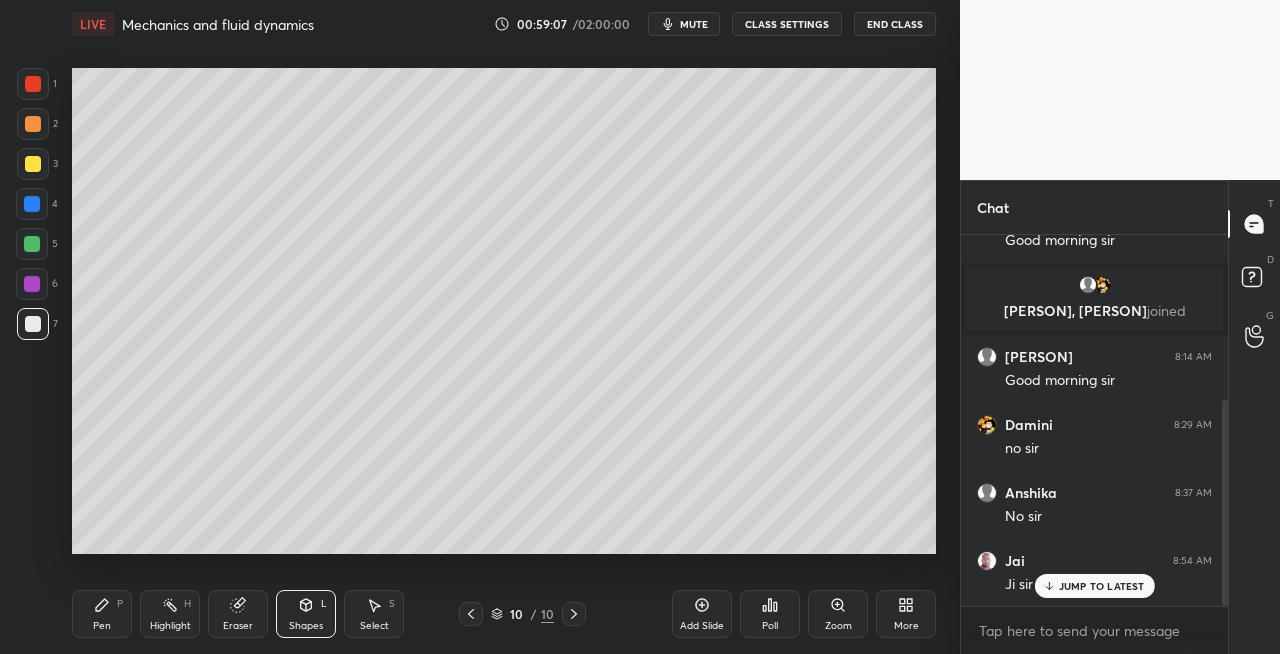 click on "Pen P" at bounding box center [102, 614] 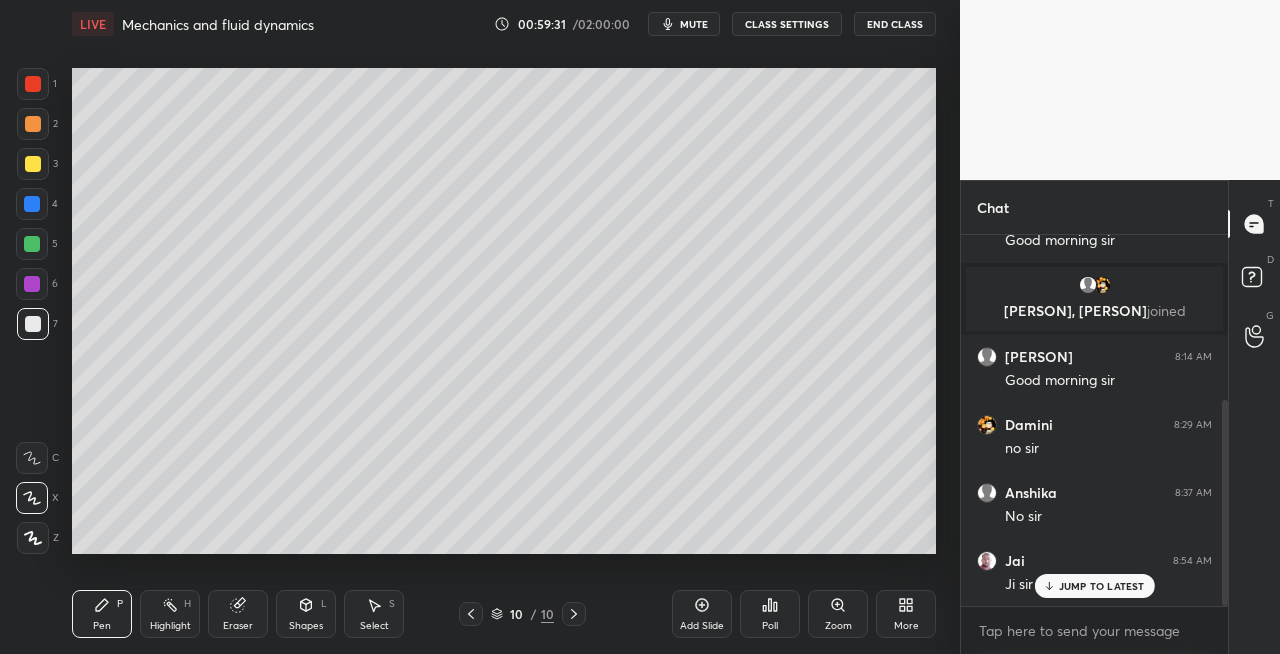 click on "Shapes L" at bounding box center [306, 614] 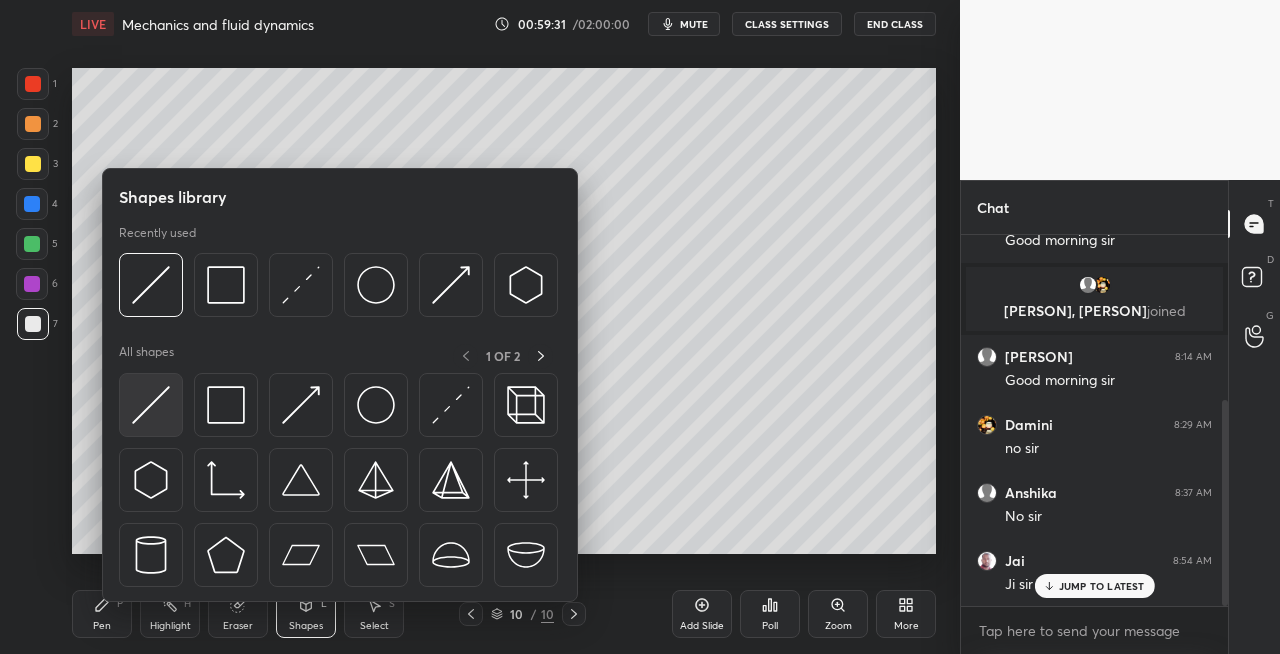 click at bounding box center [151, 405] 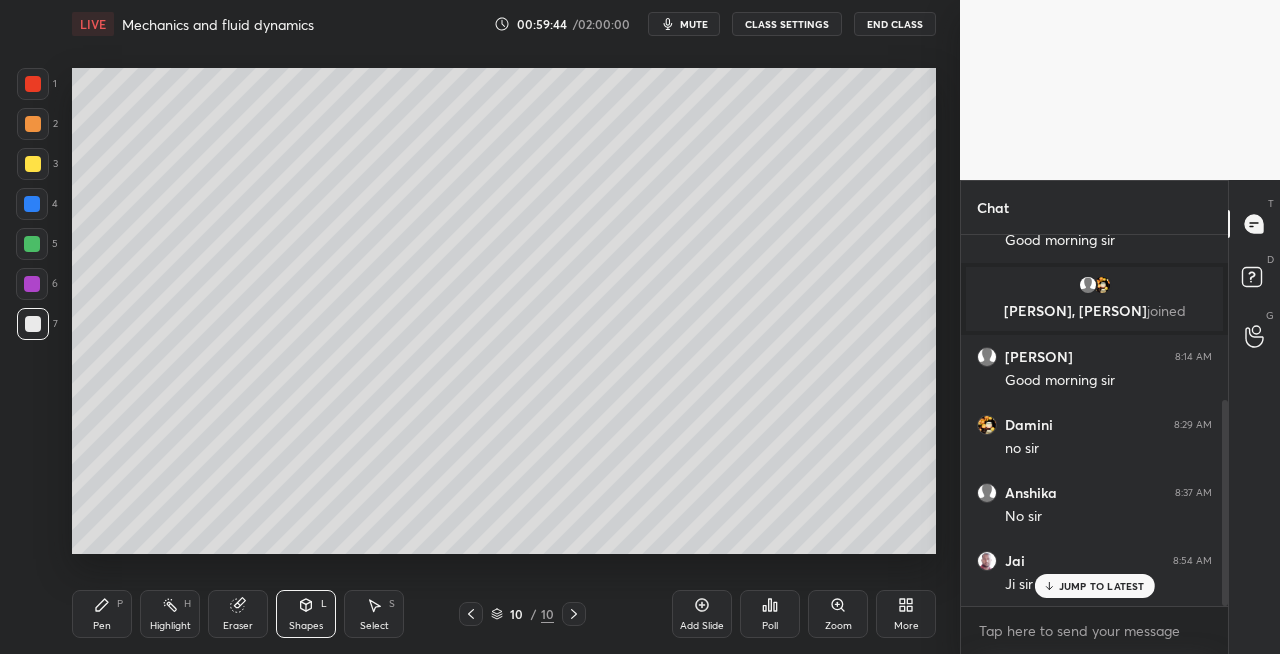 click 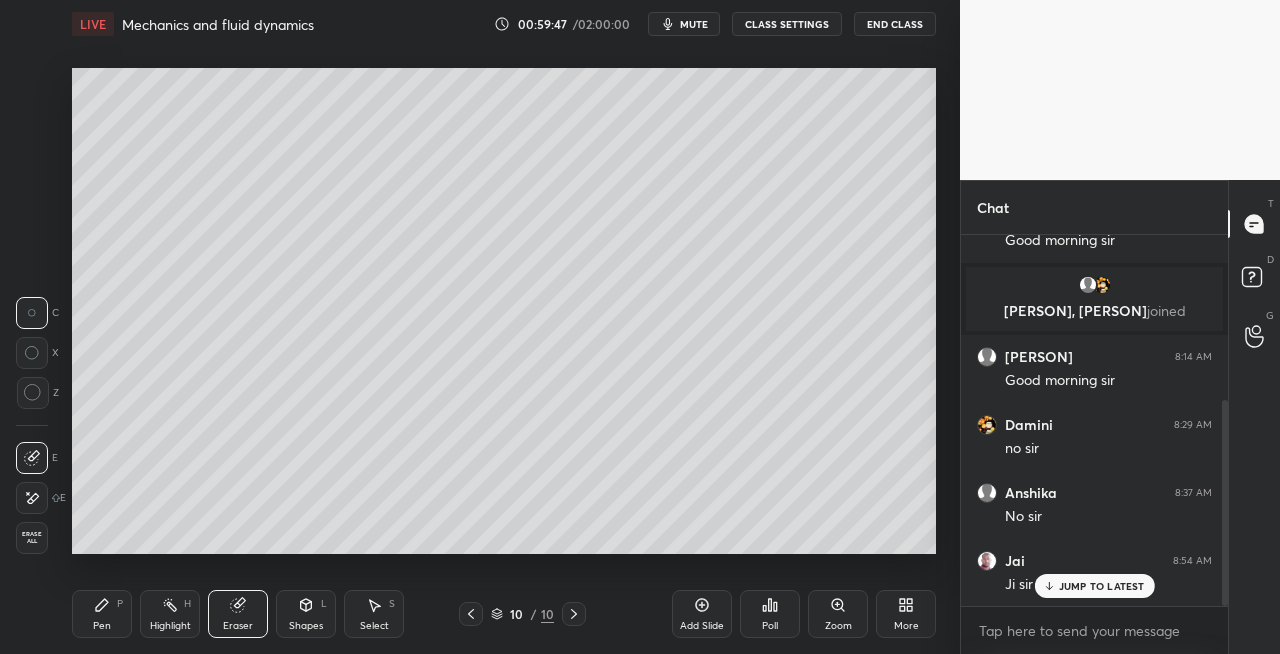 click on "Pen P" at bounding box center [102, 614] 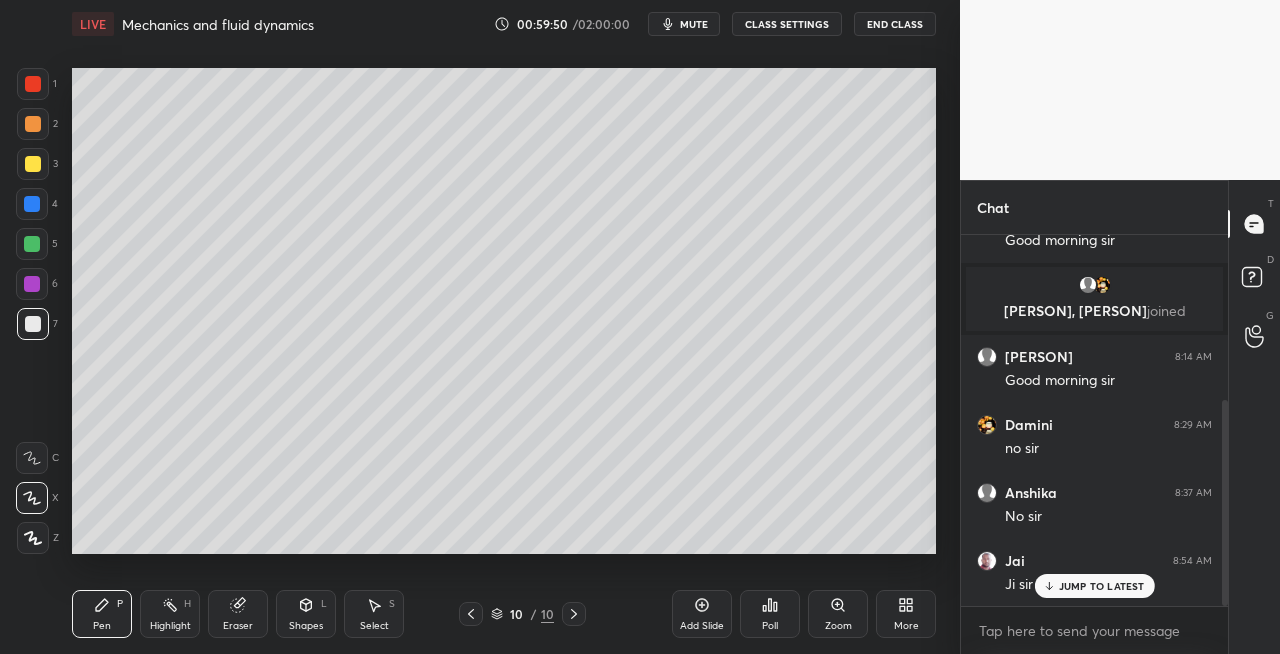 click 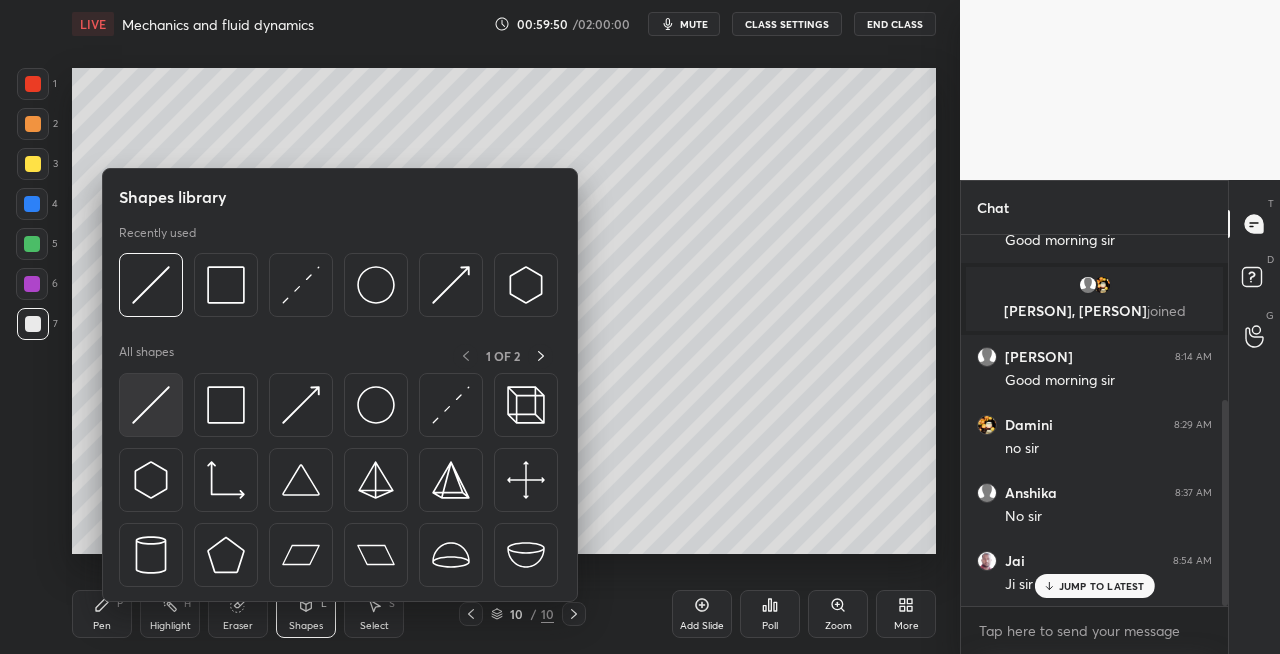 click at bounding box center [151, 405] 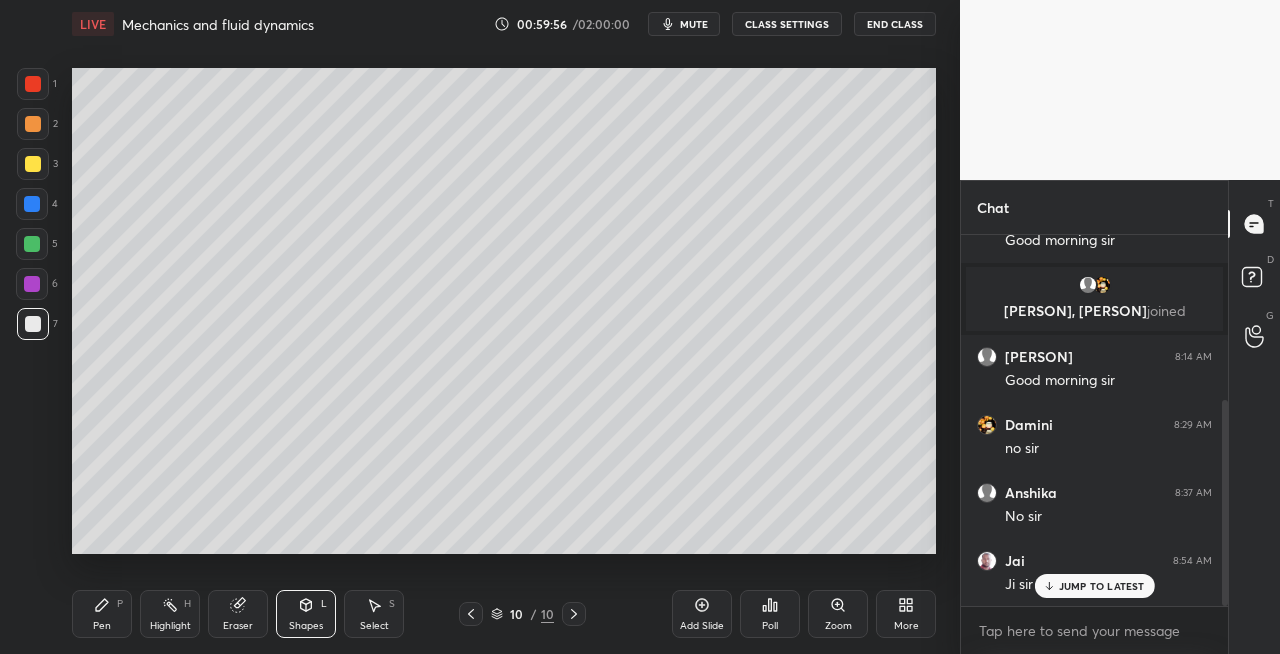 click on "Eraser" at bounding box center [238, 626] 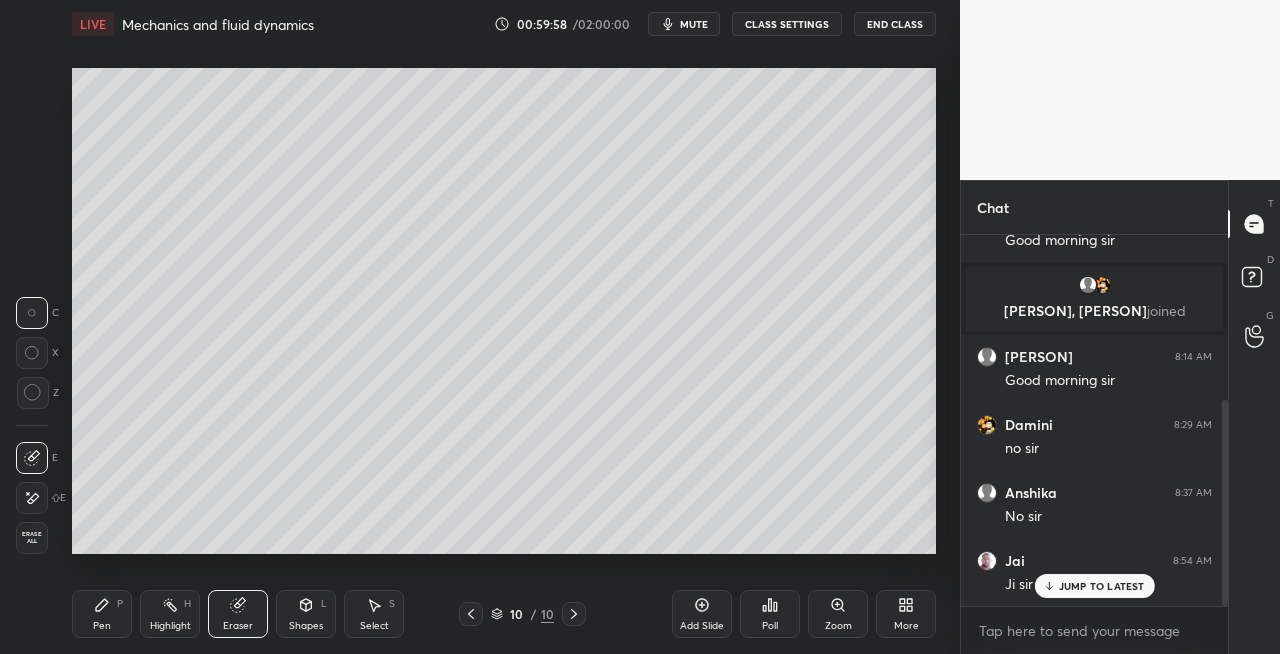 click on "Pen P" at bounding box center [102, 614] 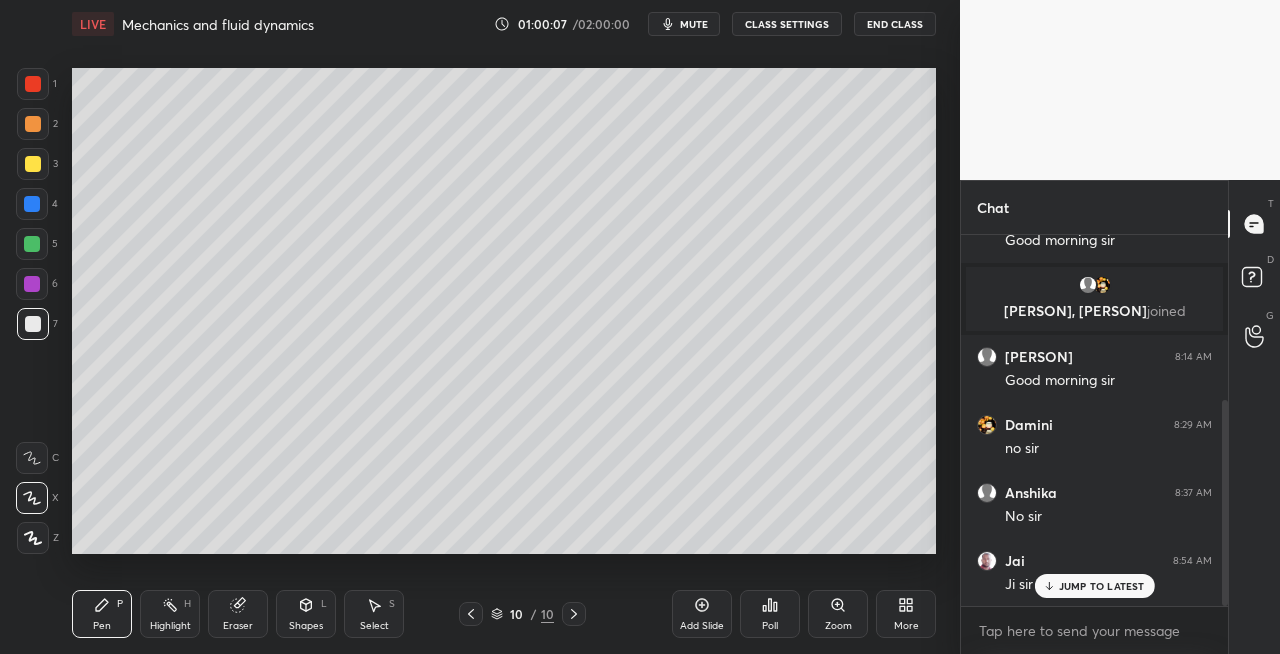 click 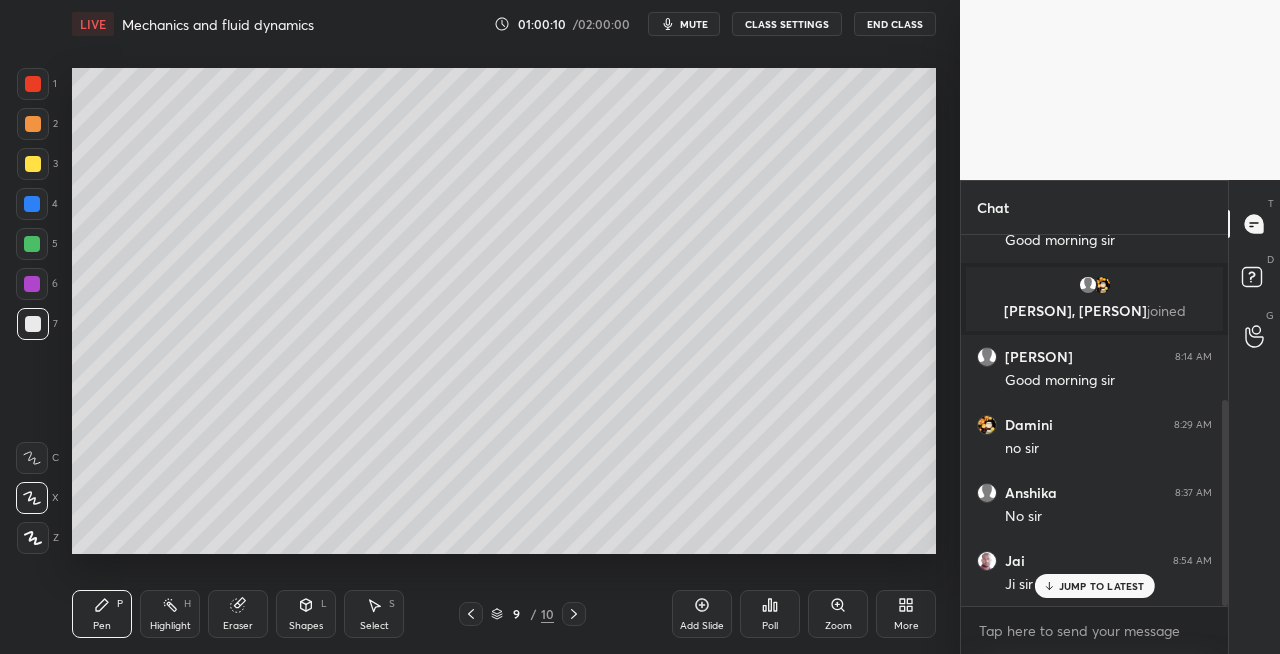 click 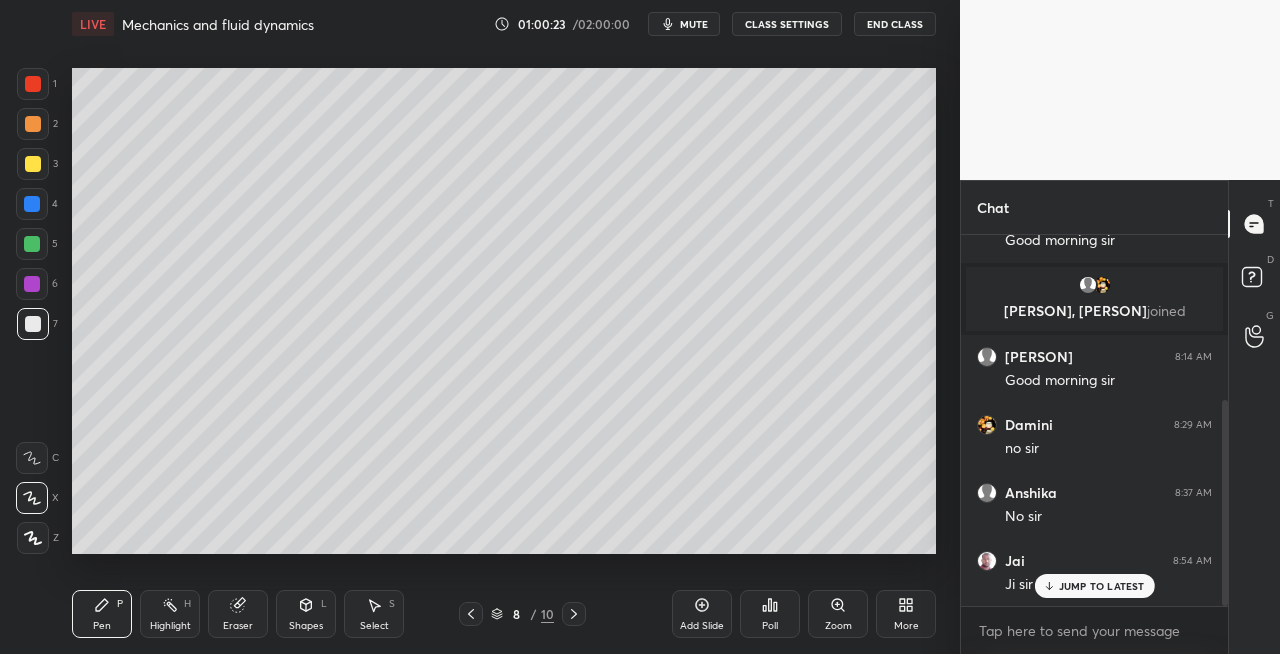 click at bounding box center (574, 614) 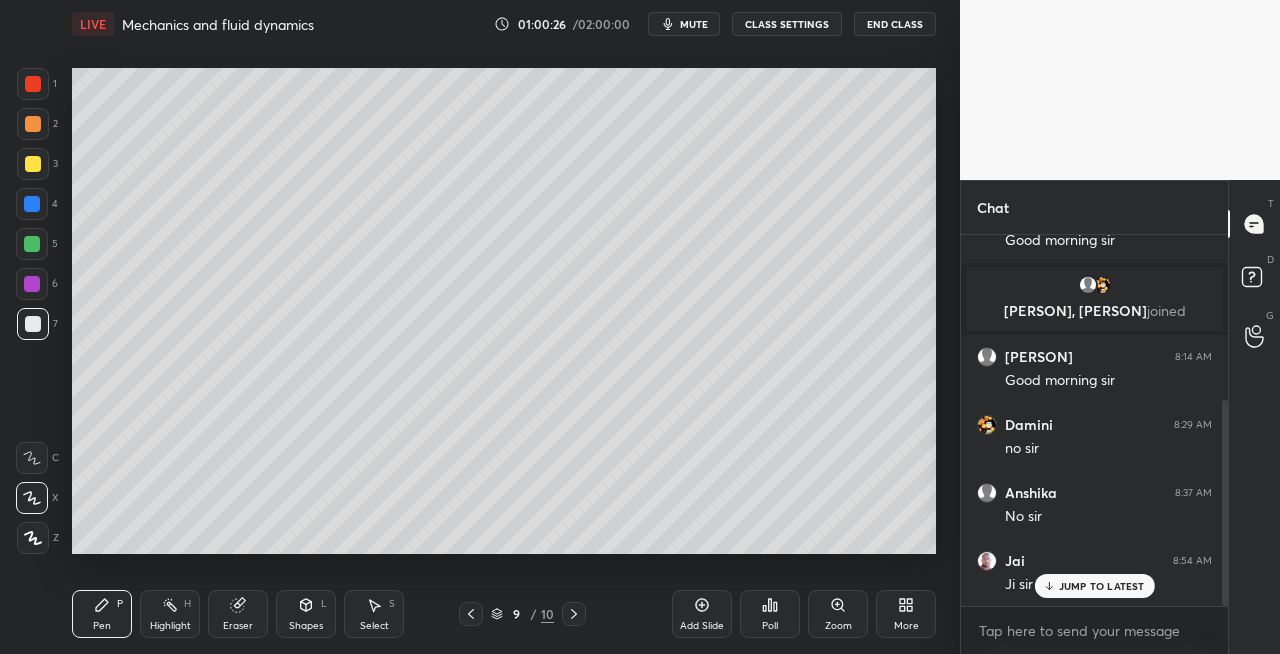 click at bounding box center [574, 614] 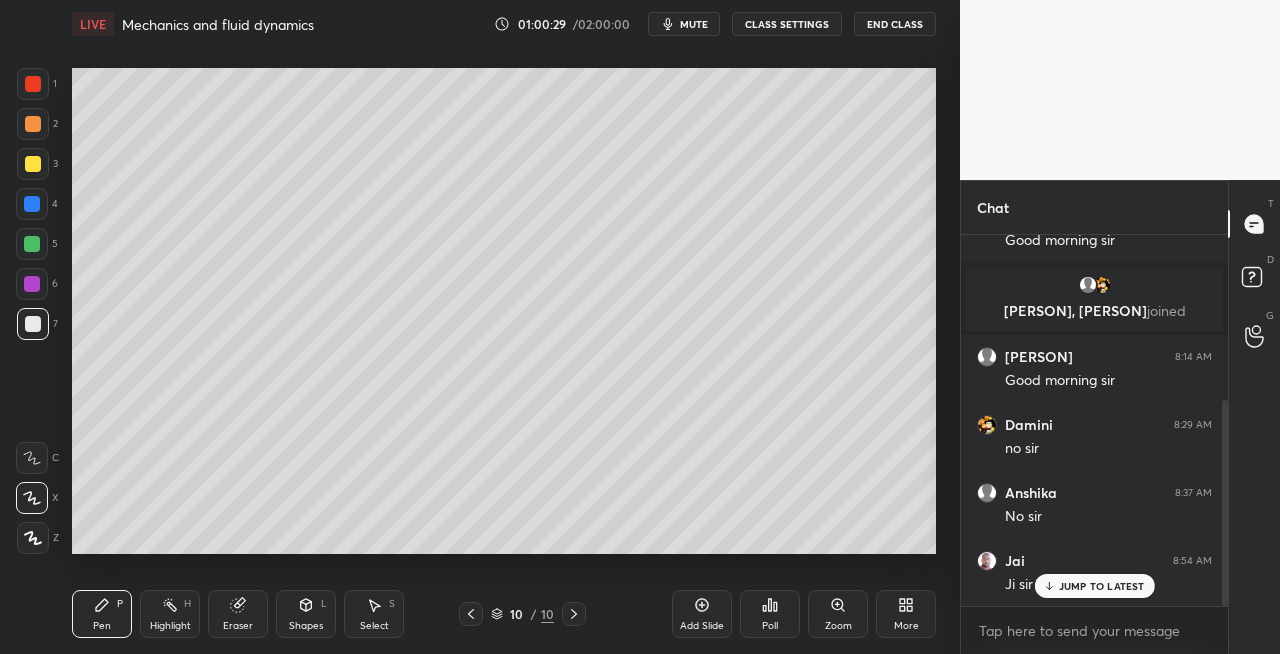 click 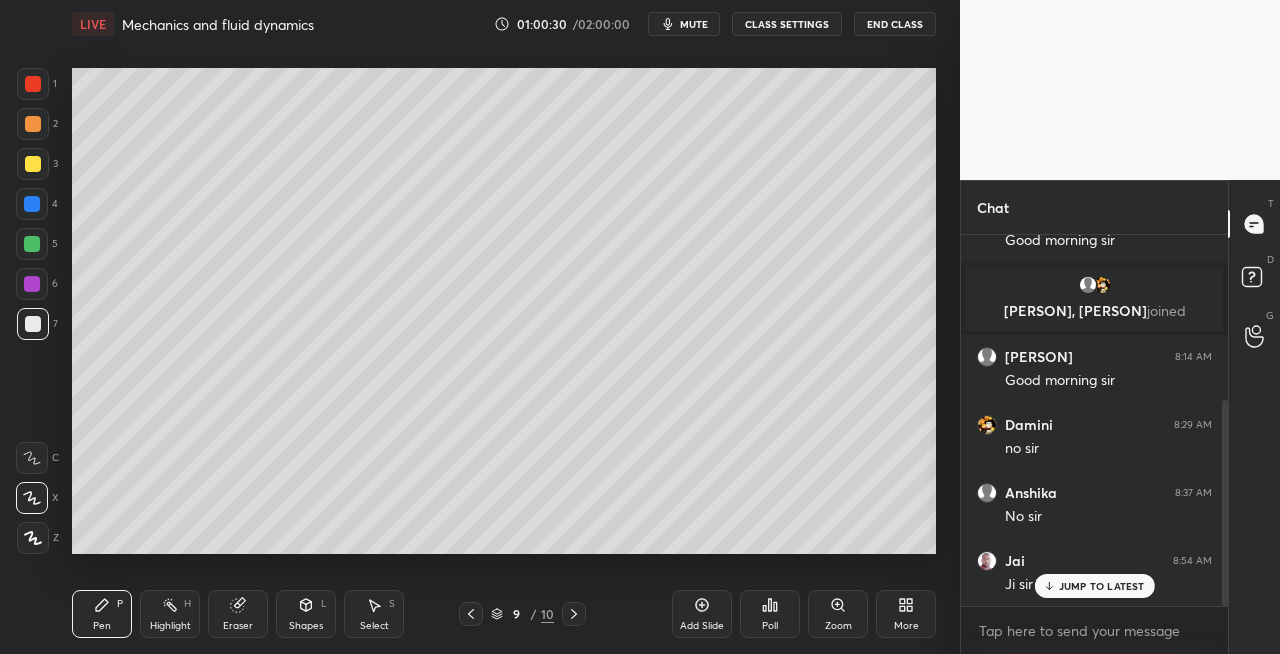 click 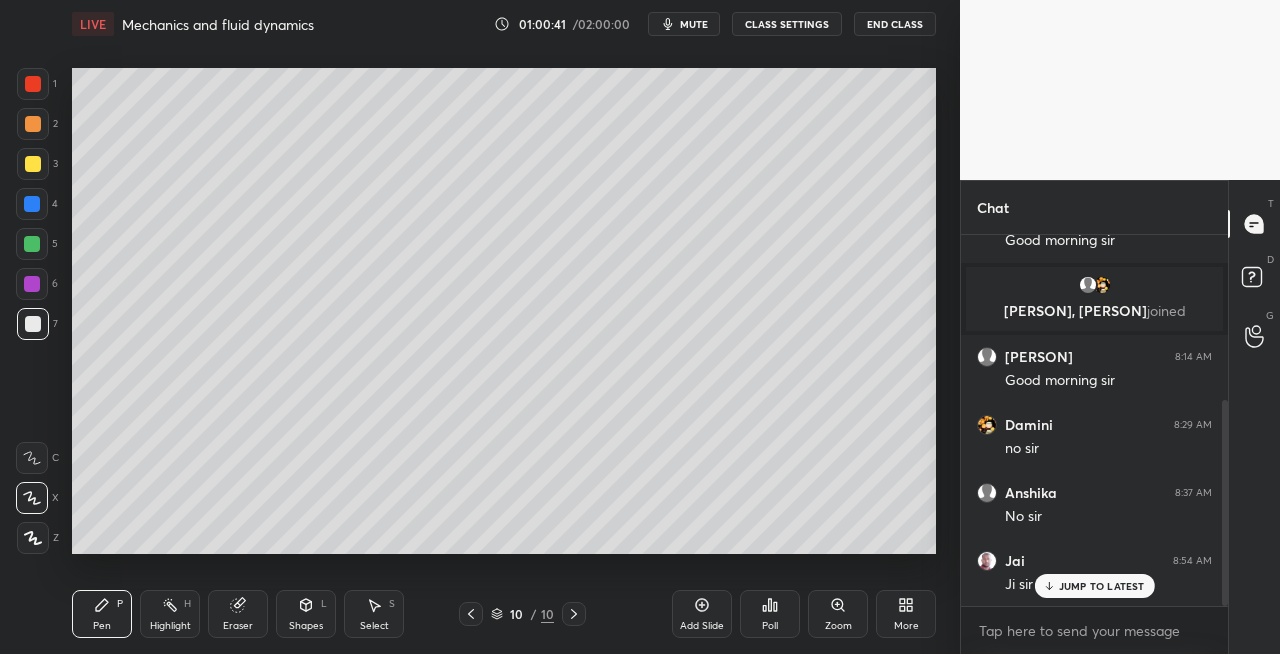 click 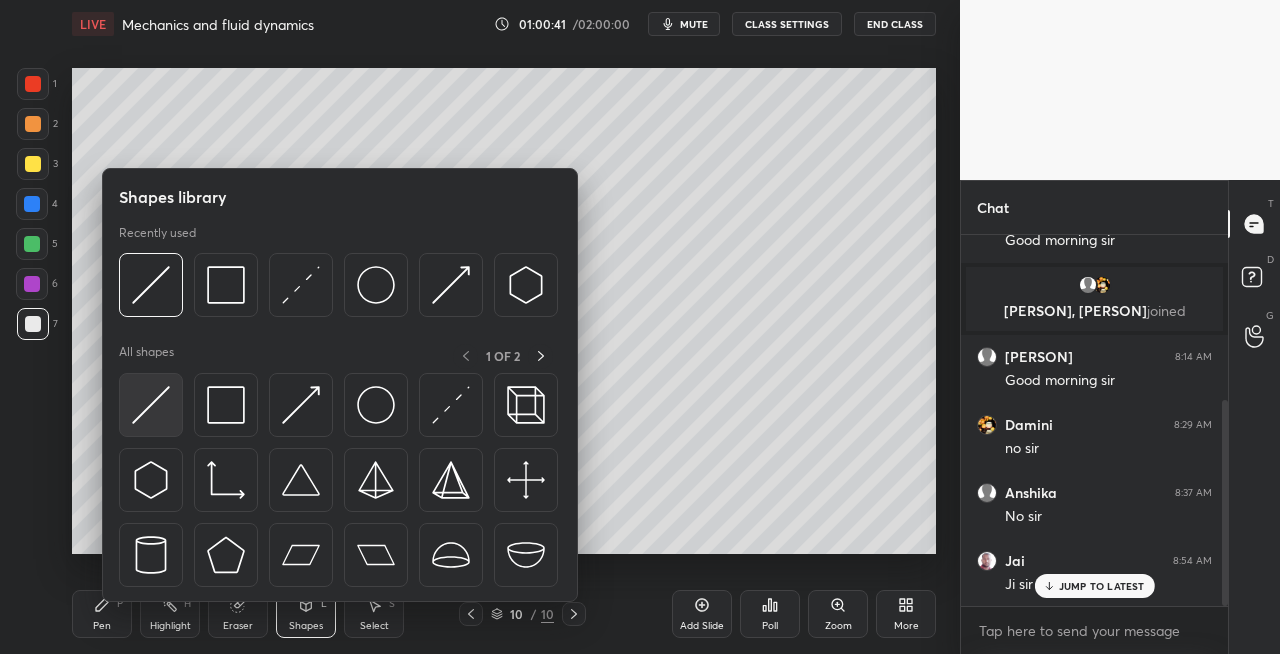 click at bounding box center (151, 405) 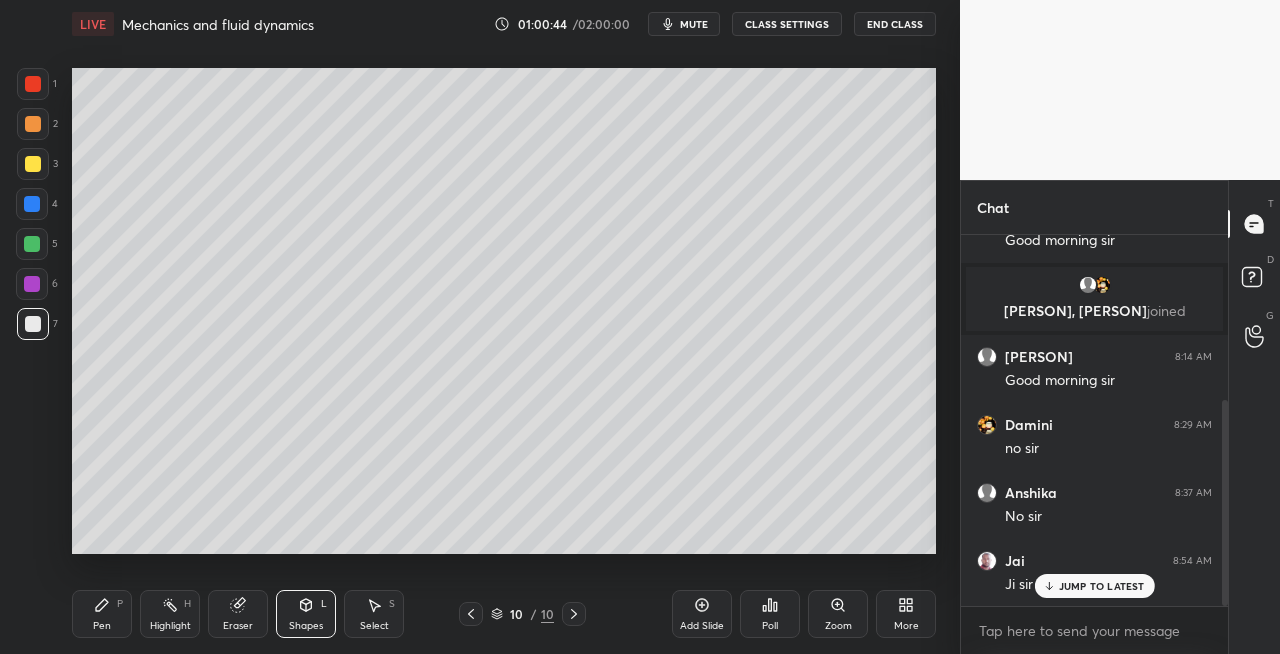 click on "Pen P" at bounding box center [102, 614] 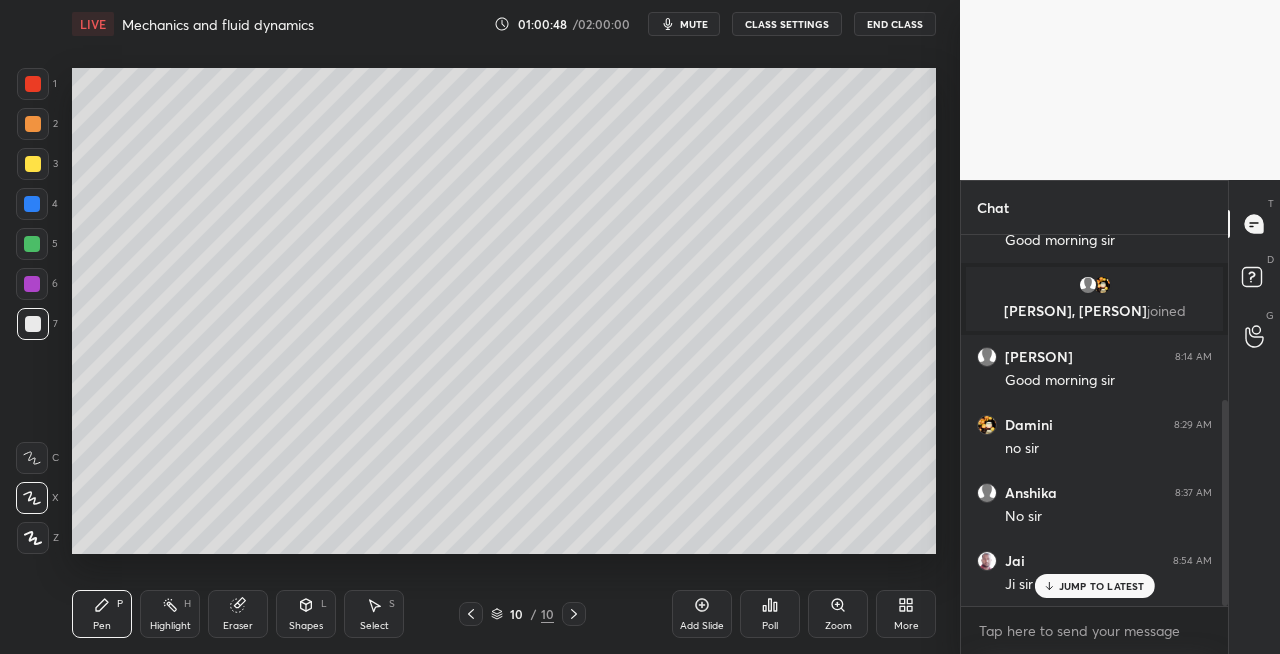 click on "Eraser" at bounding box center [238, 614] 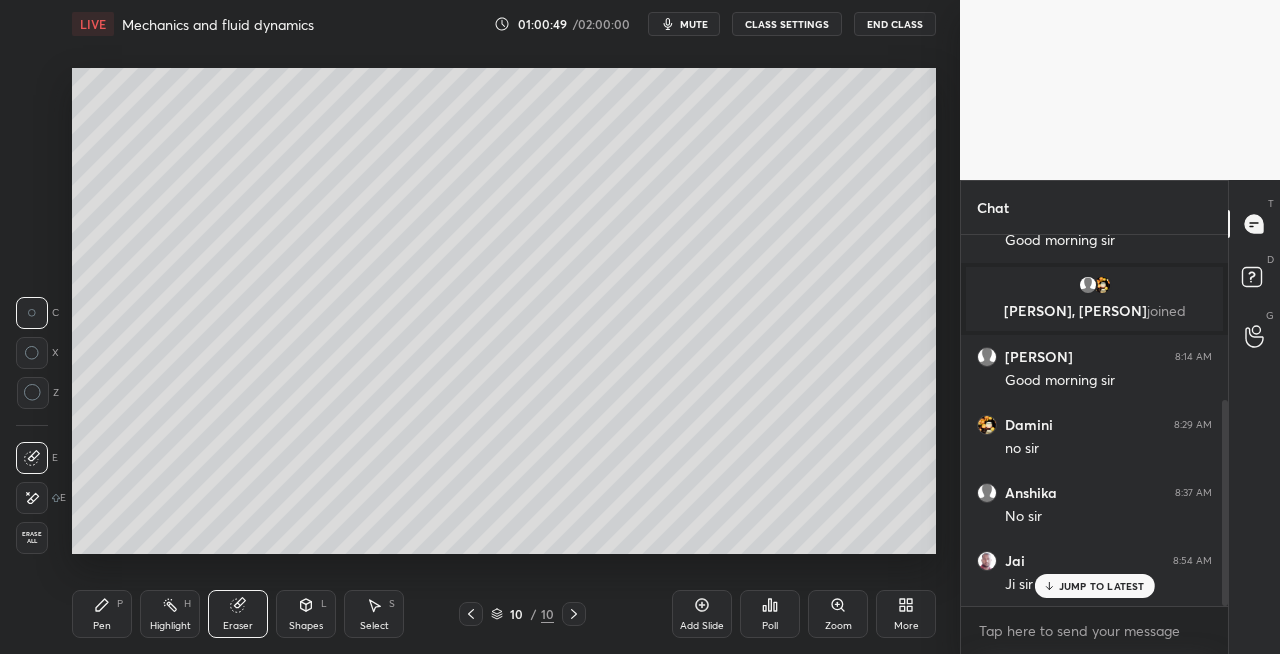 click 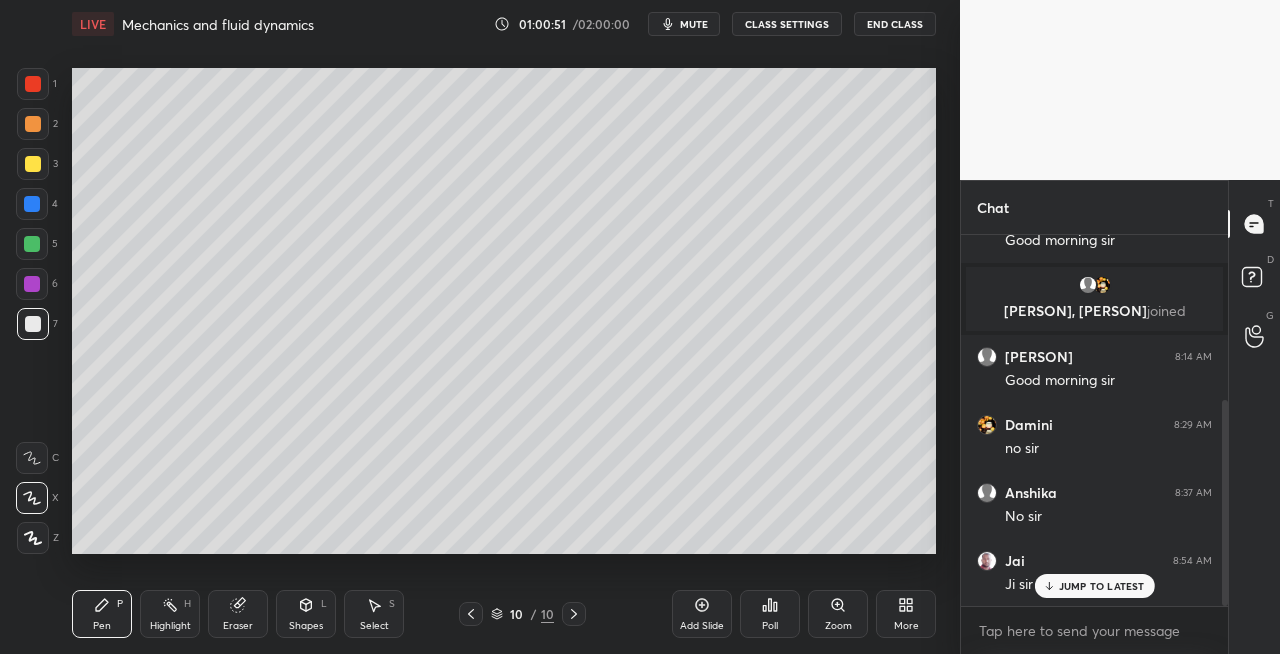 click on "Eraser" at bounding box center [238, 614] 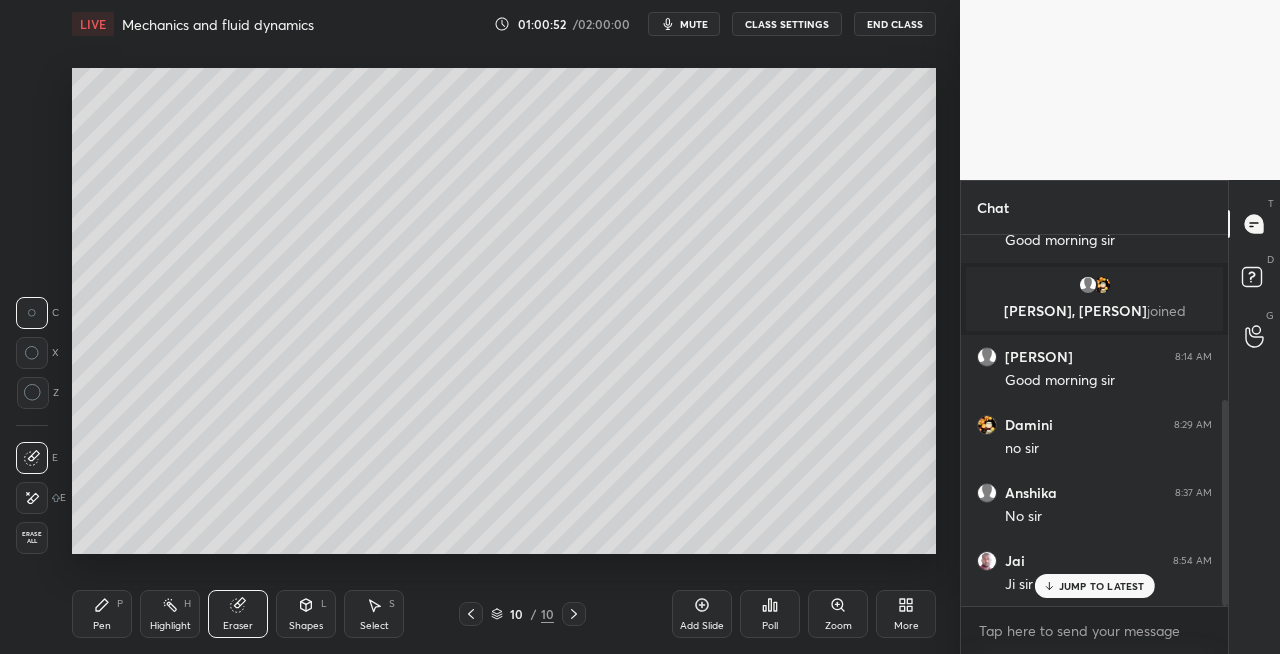 click on "Pen" at bounding box center [102, 626] 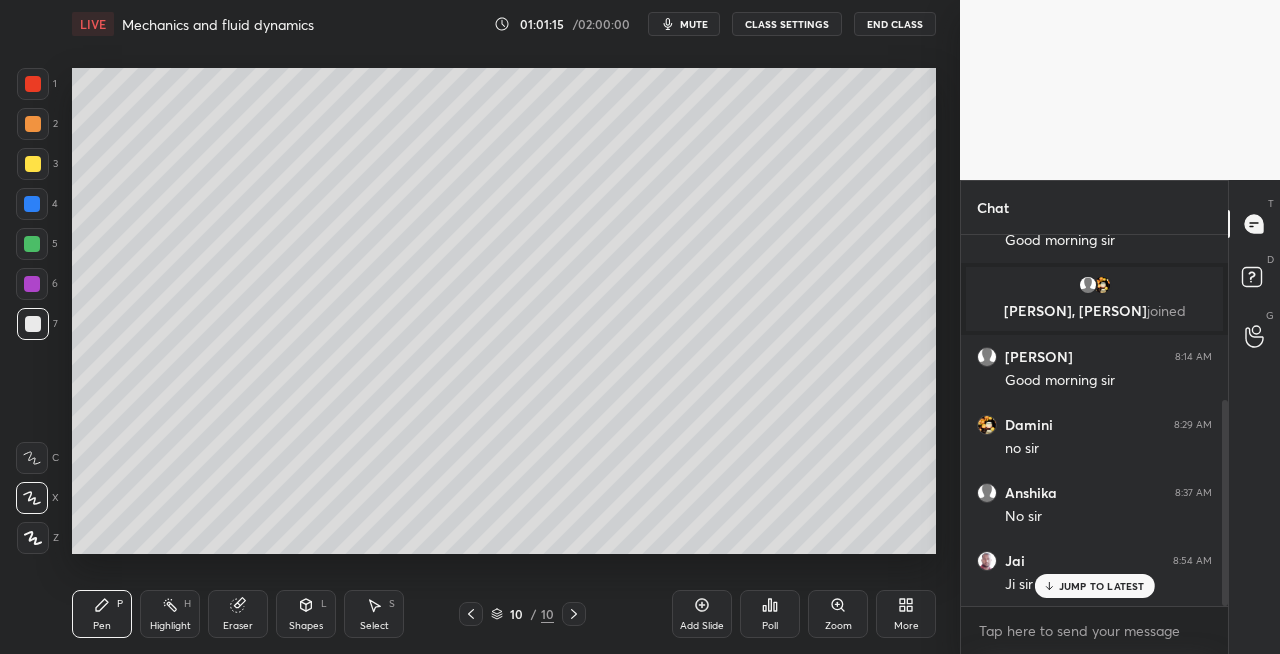 click on "Shapes L" at bounding box center (306, 614) 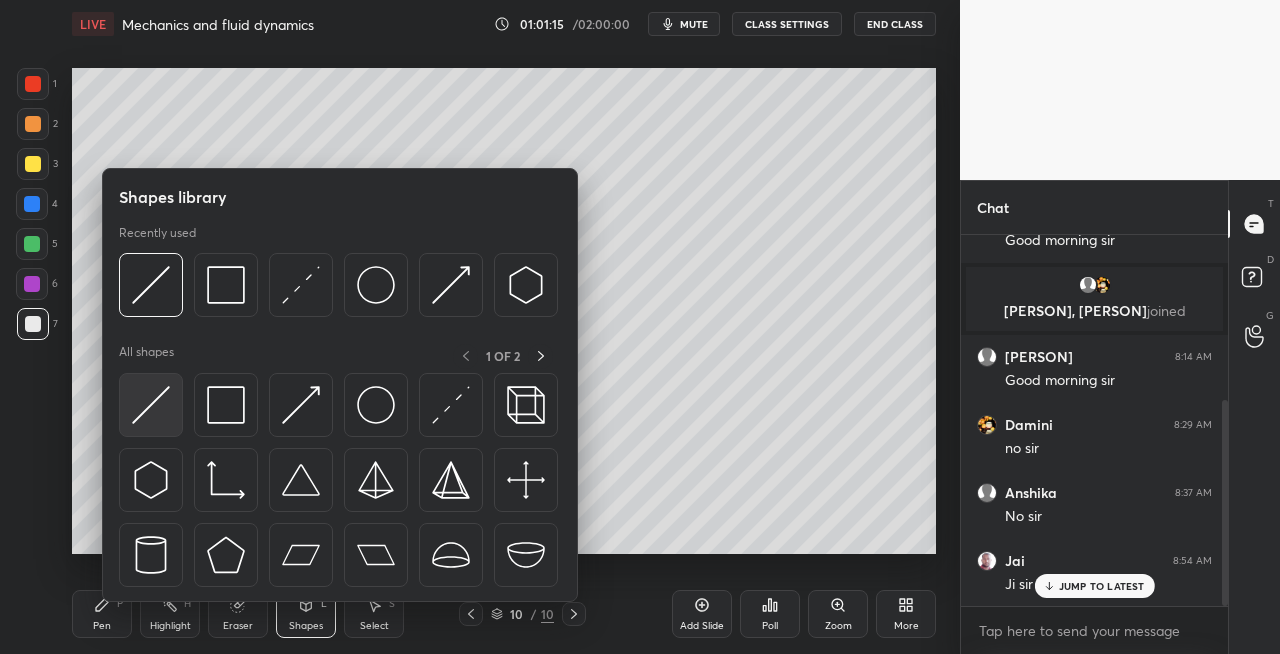 click at bounding box center (151, 405) 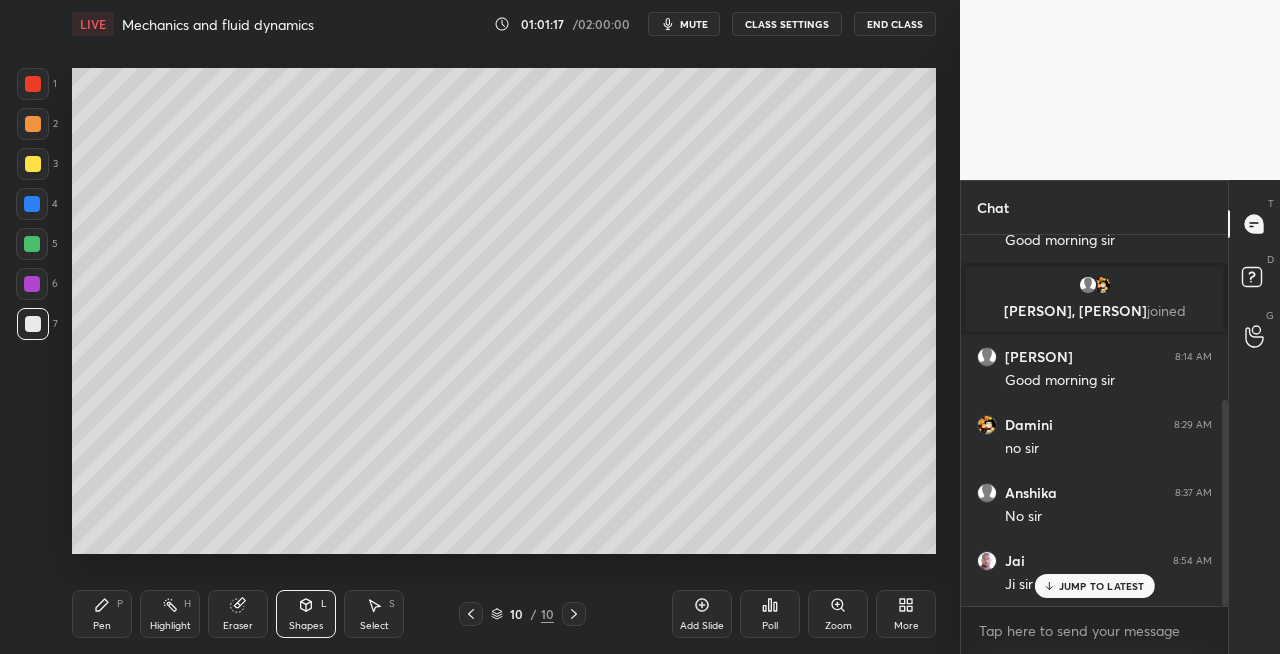 click on "P" at bounding box center (120, 604) 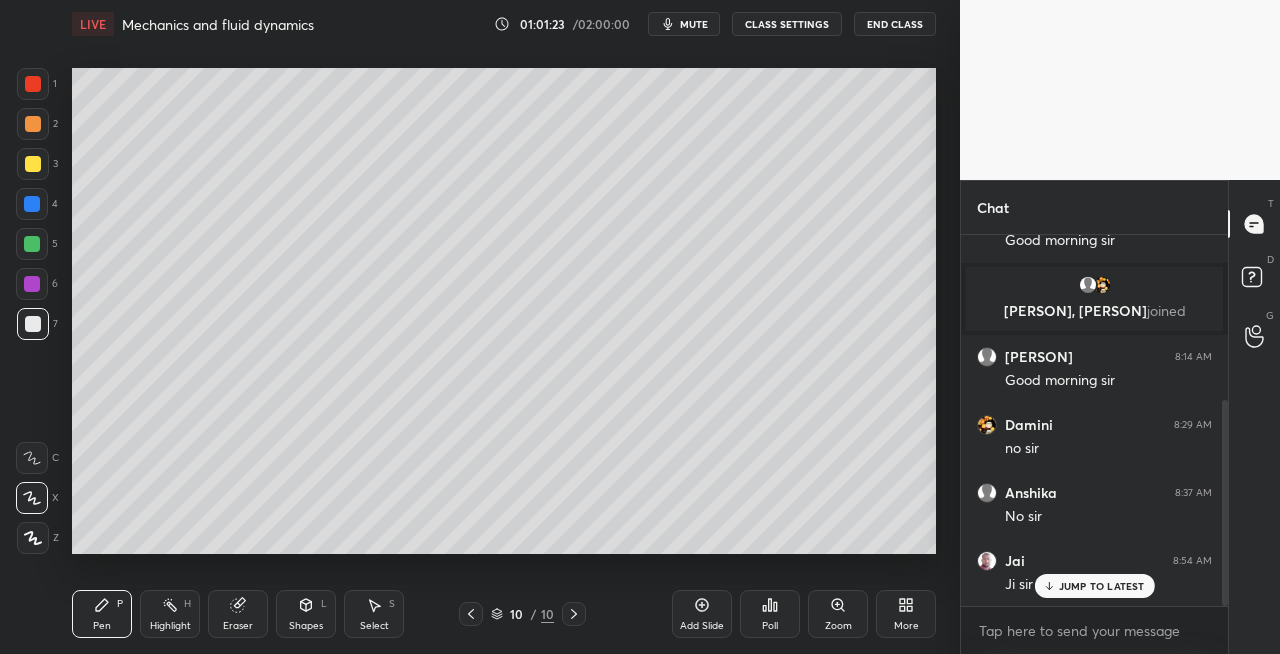 click 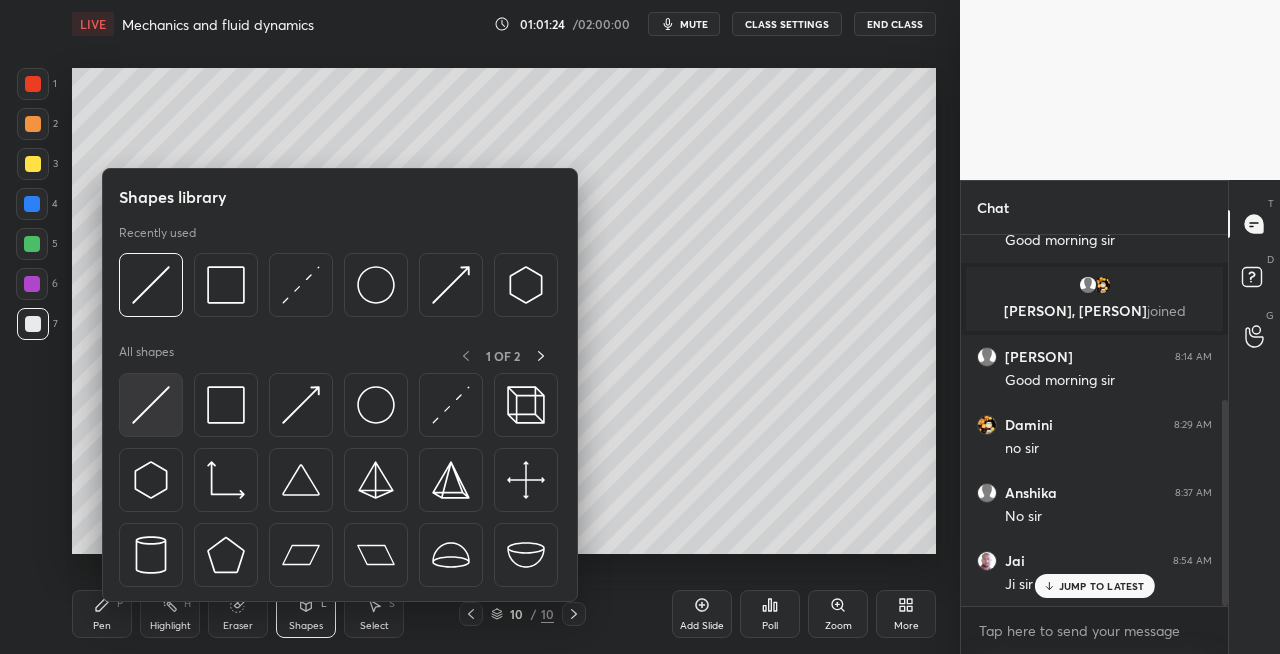 click at bounding box center [151, 405] 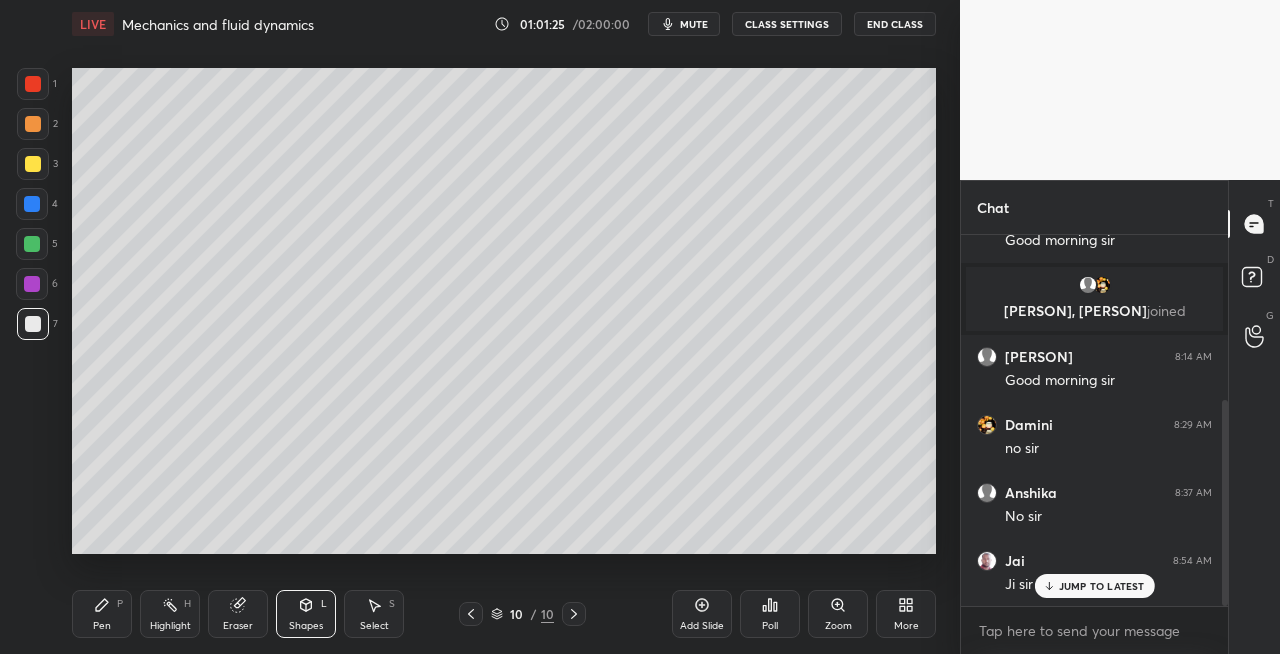 click 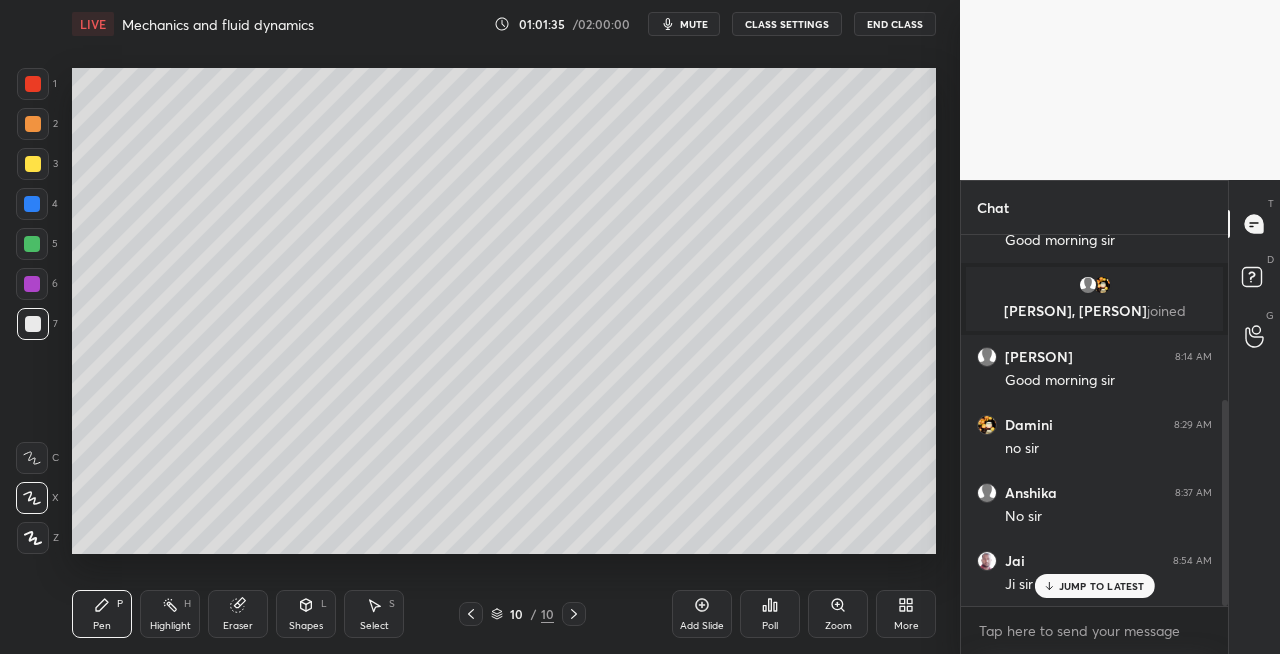 click 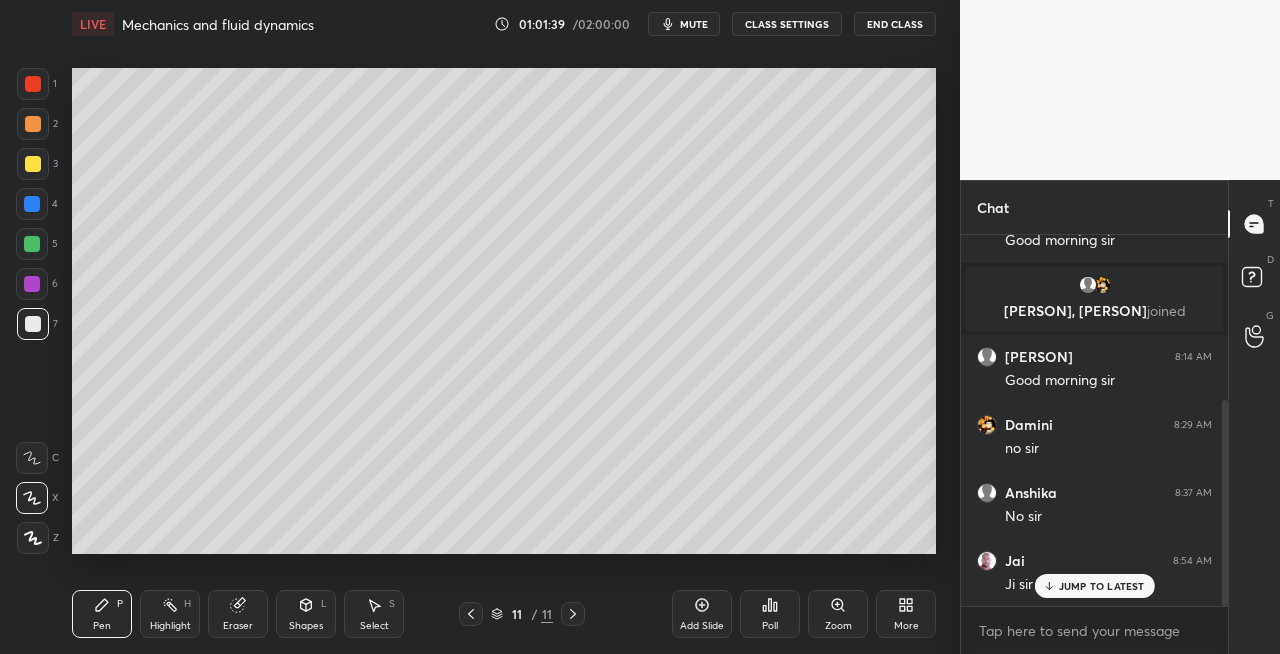 click 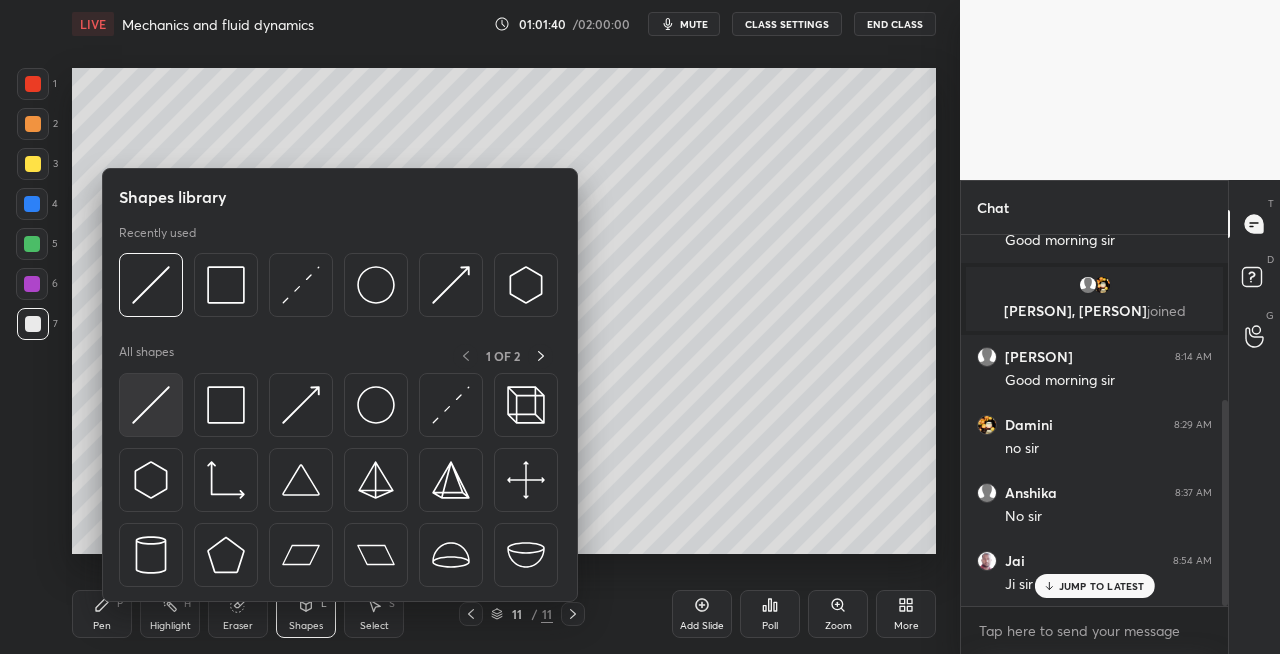click at bounding box center (151, 405) 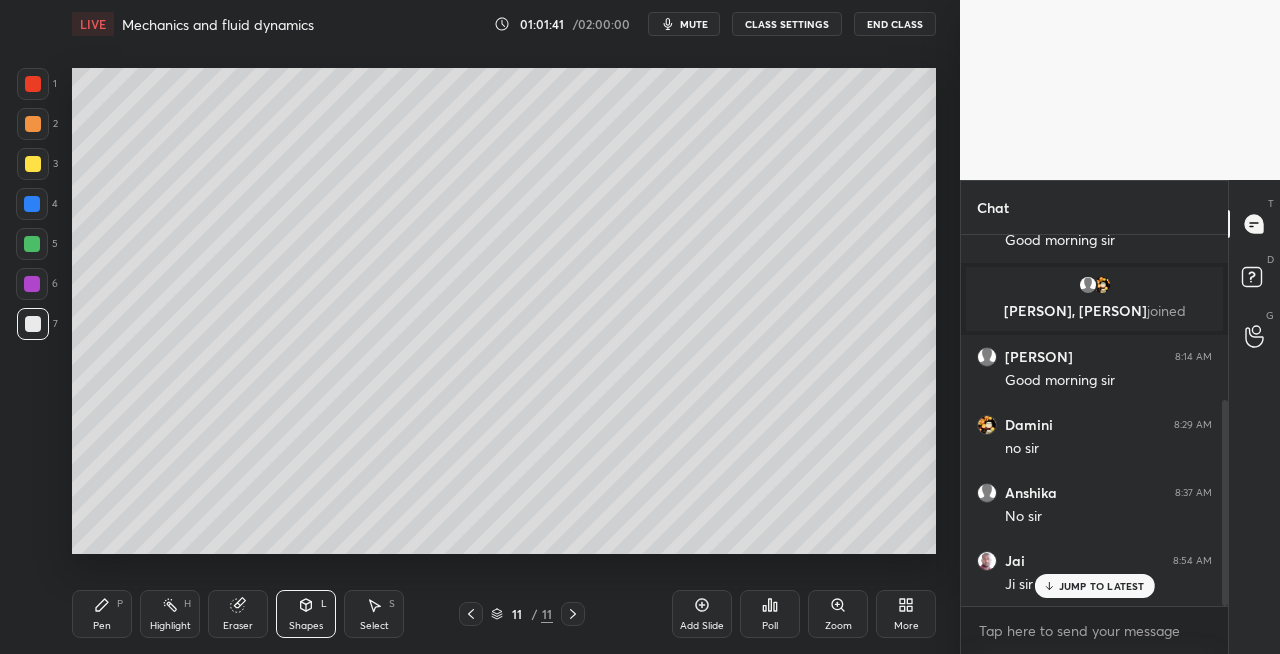 click 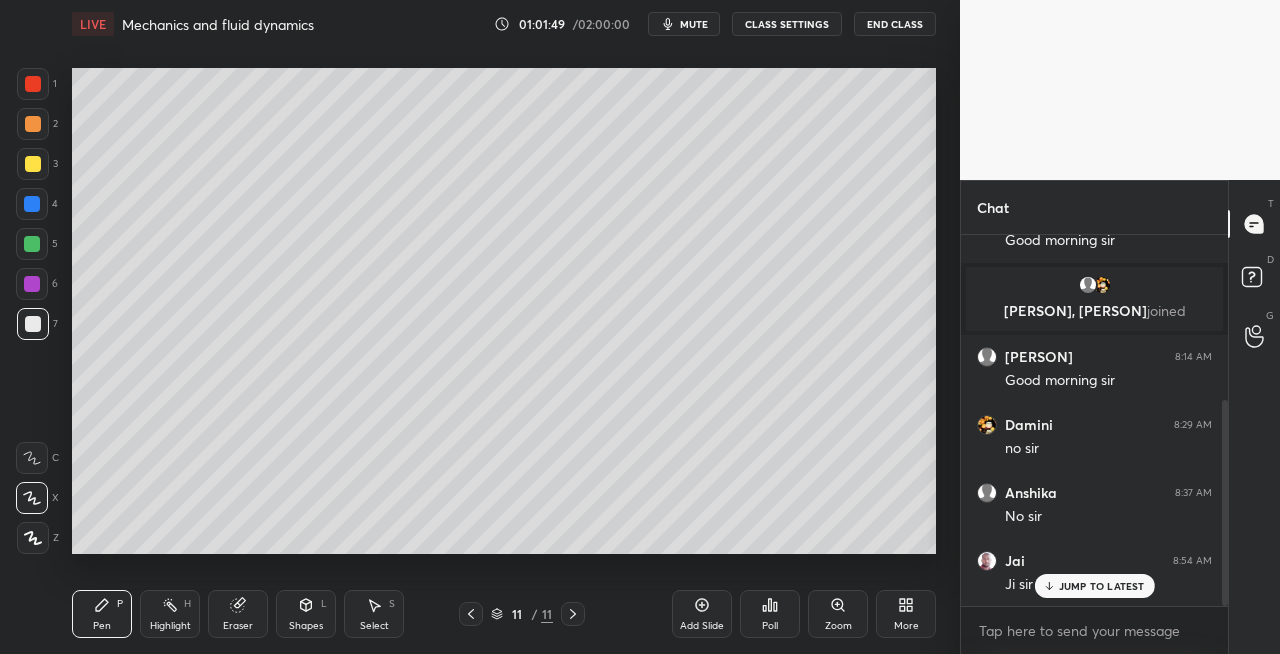 click 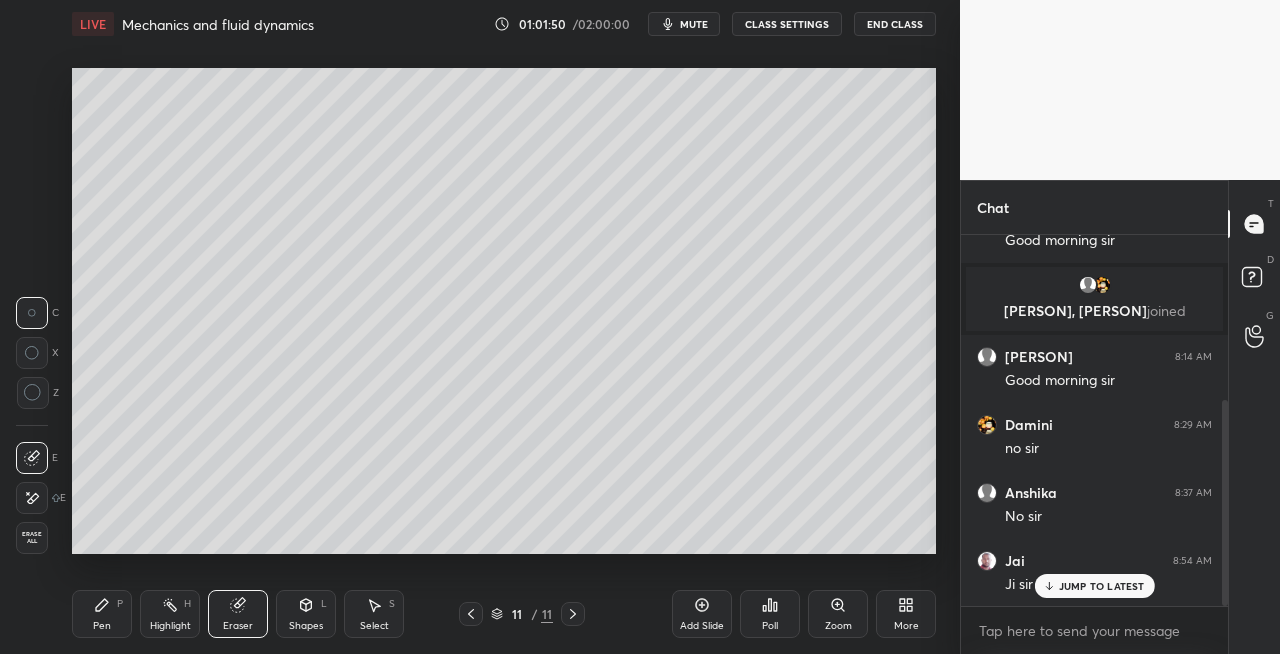 click on "Pen P" at bounding box center (102, 614) 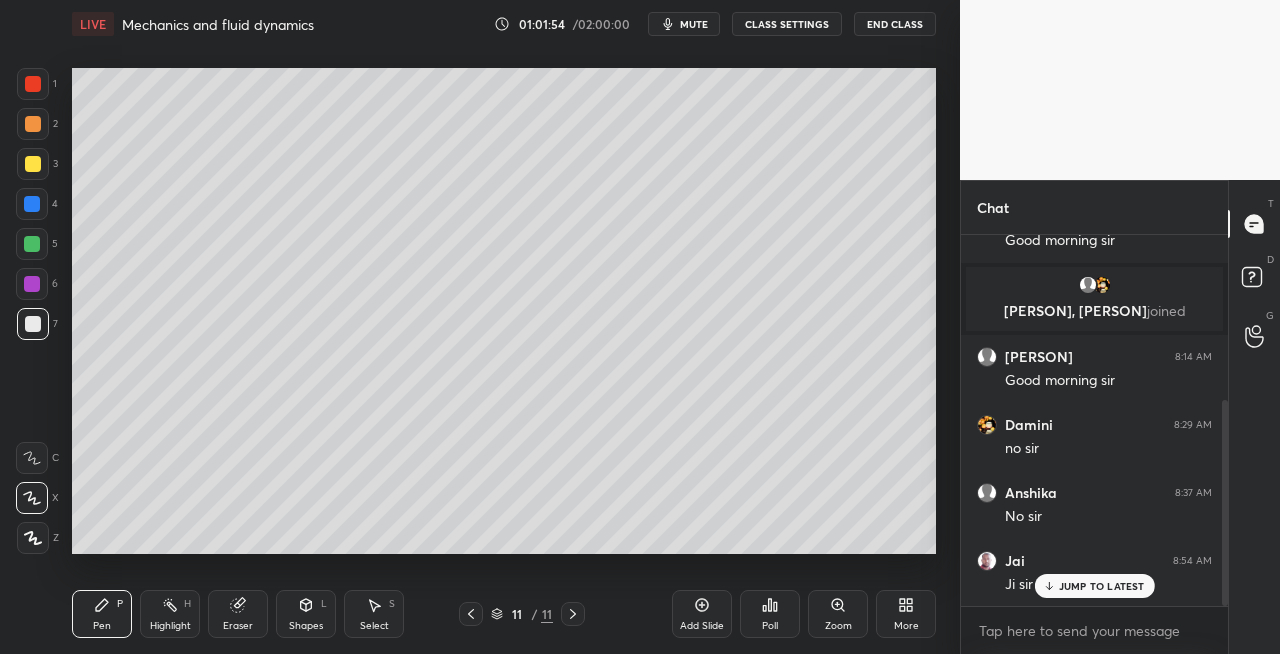 click 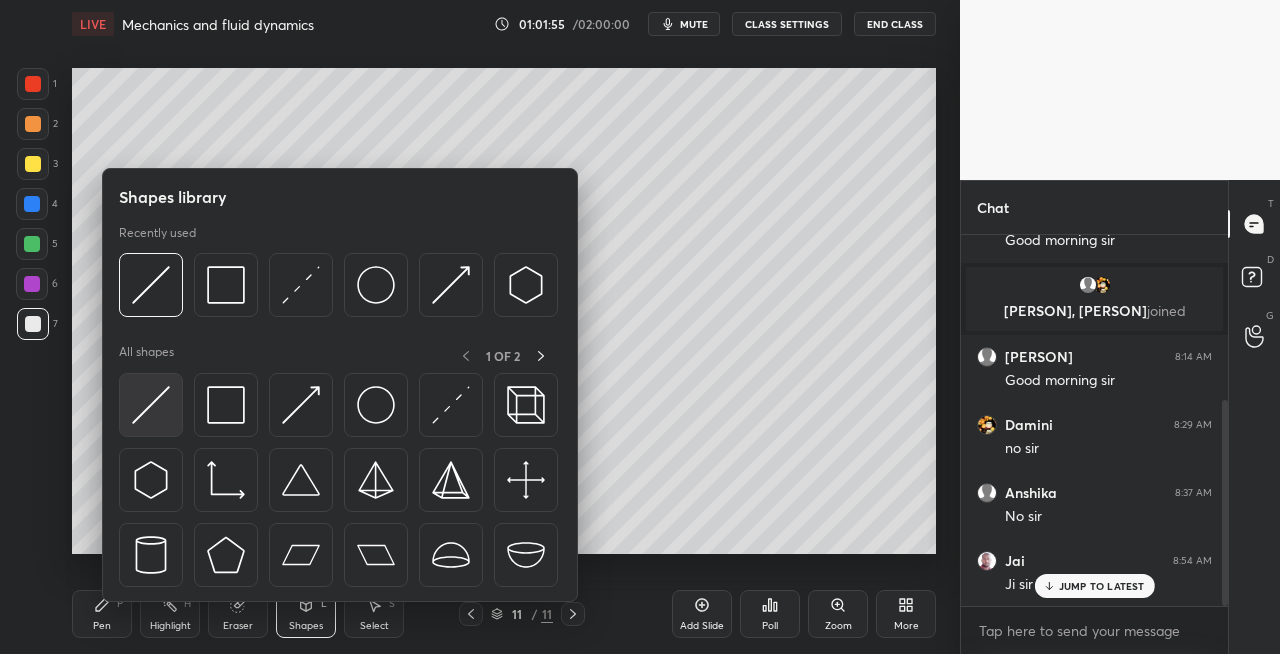 click at bounding box center [151, 405] 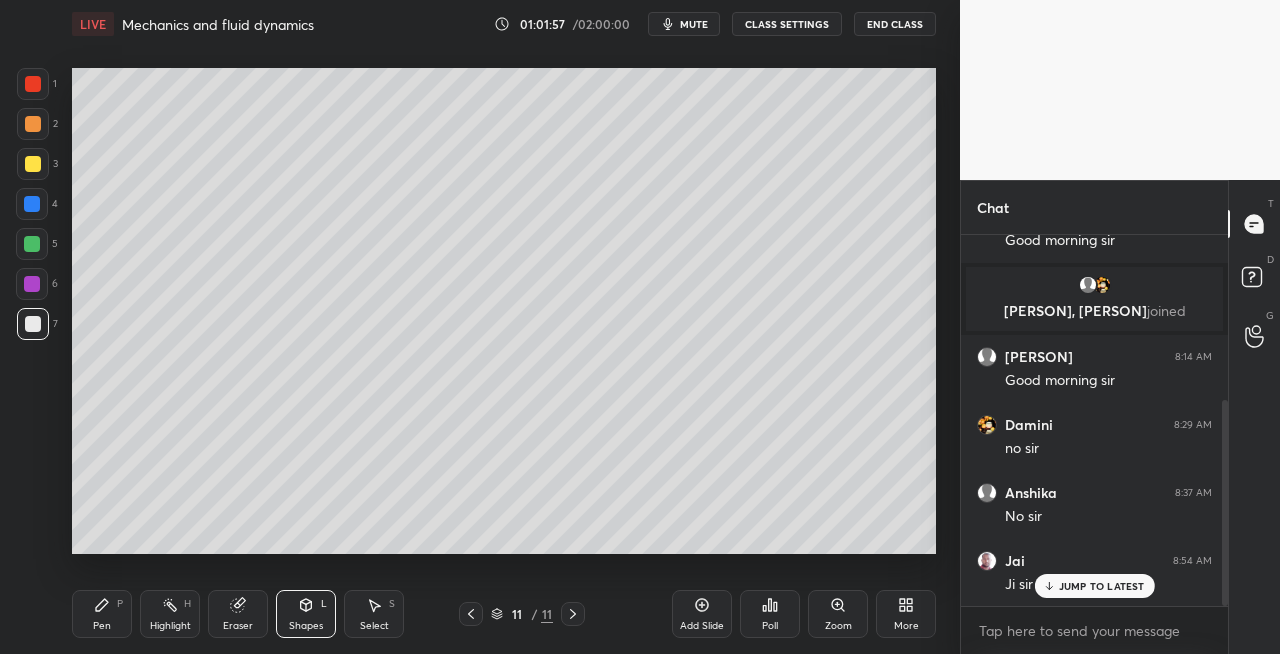 click 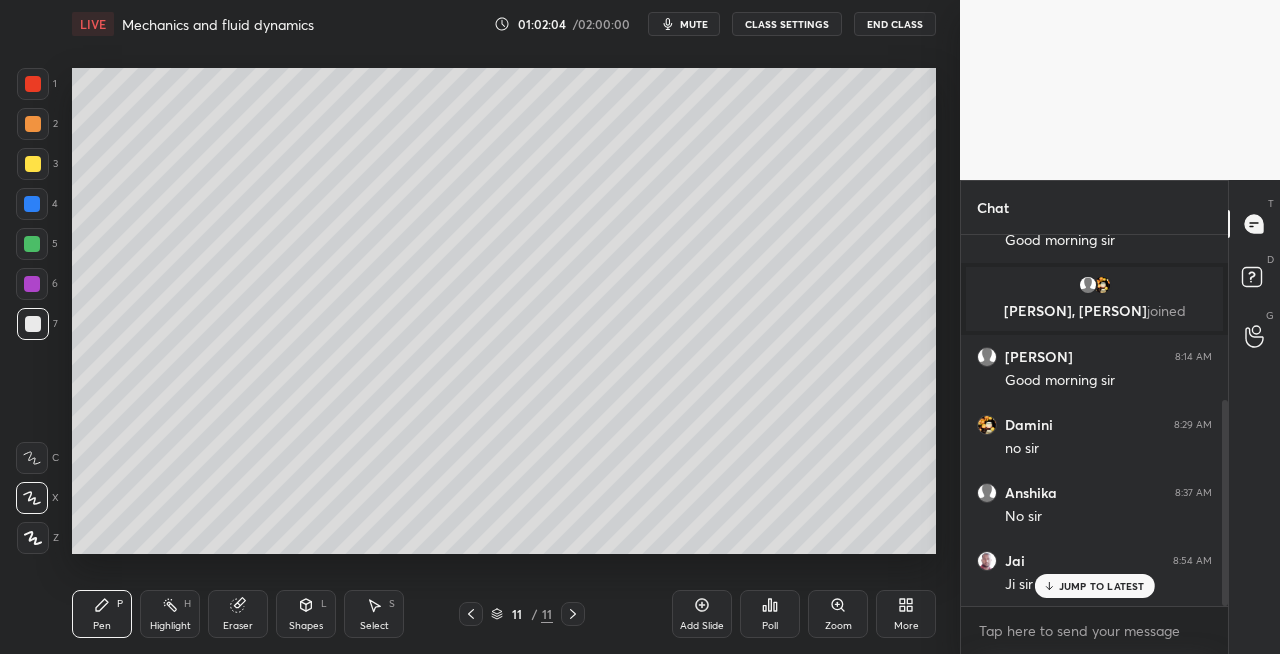 click on "Shapes L" at bounding box center [306, 614] 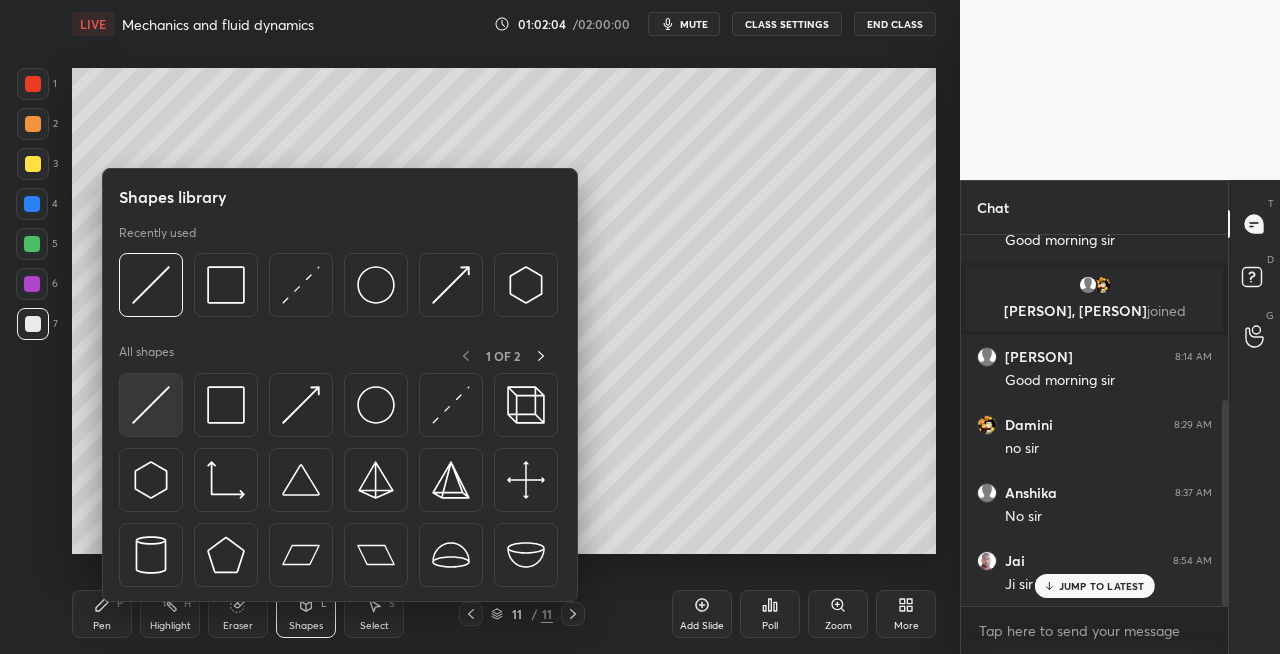 click at bounding box center (151, 405) 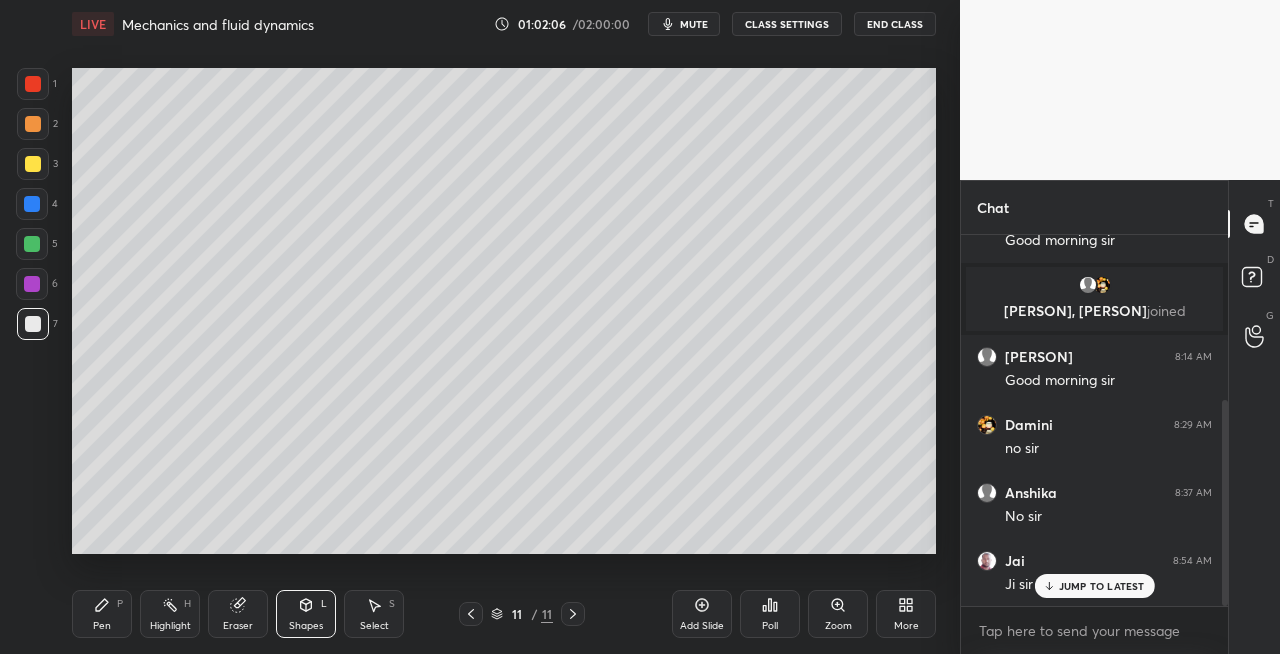 click on "Pen P" at bounding box center (102, 614) 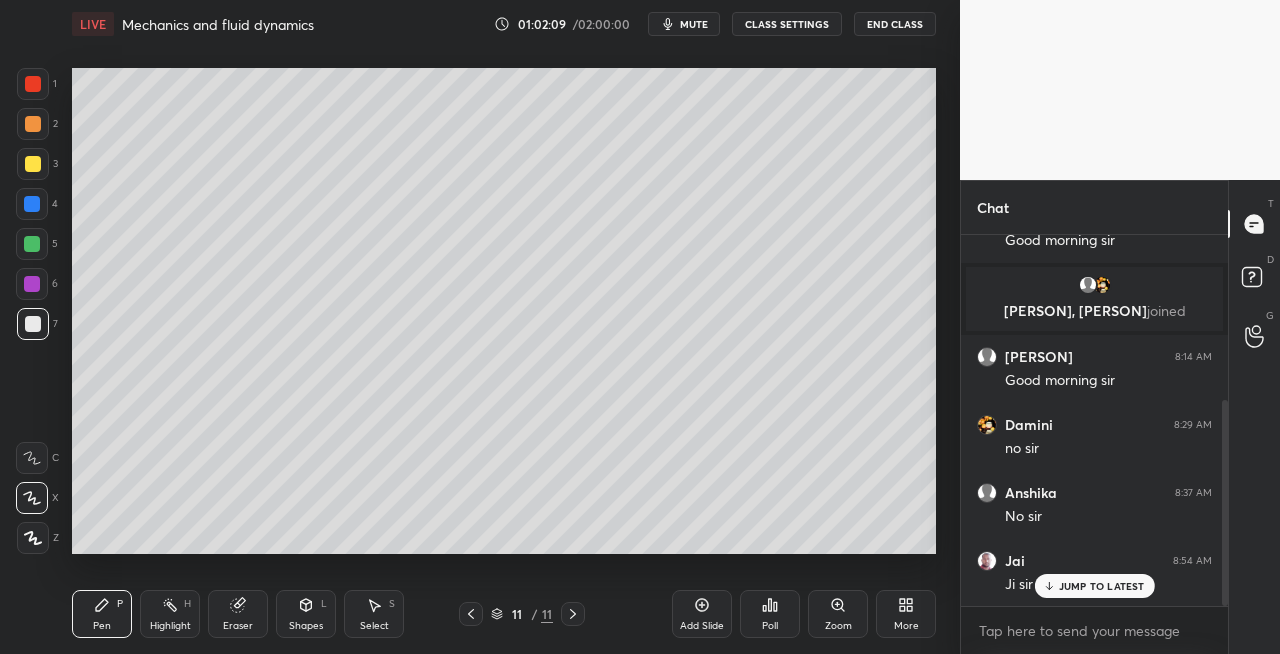 click 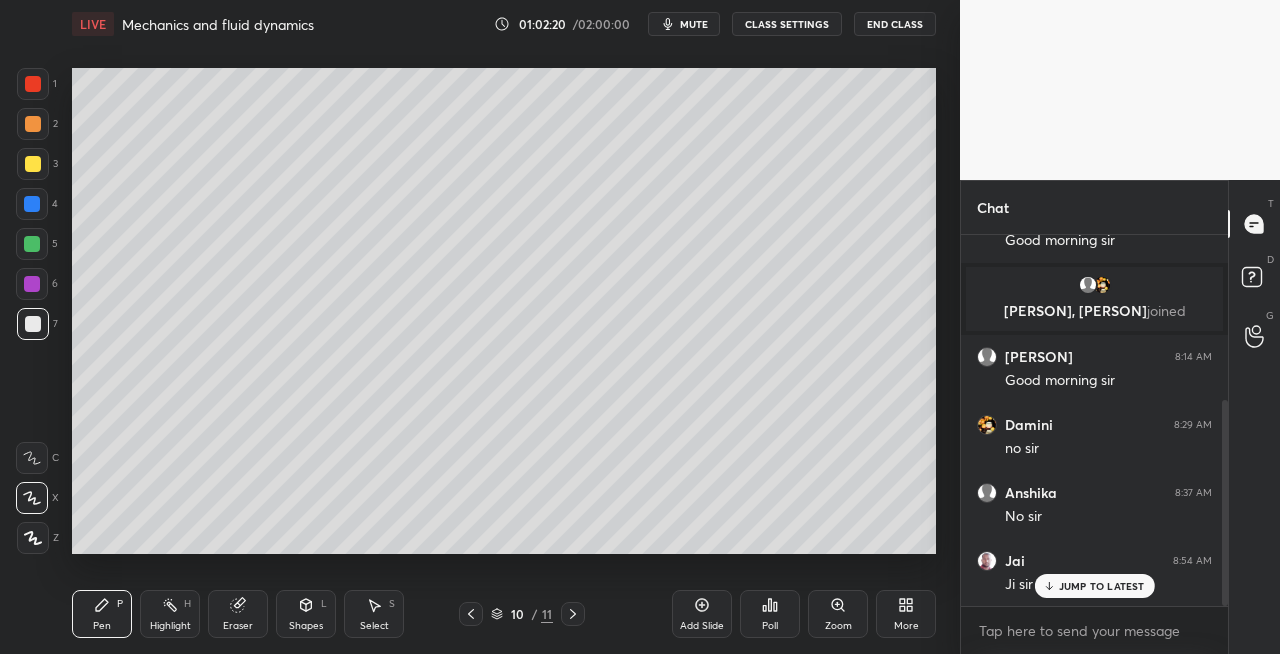 click 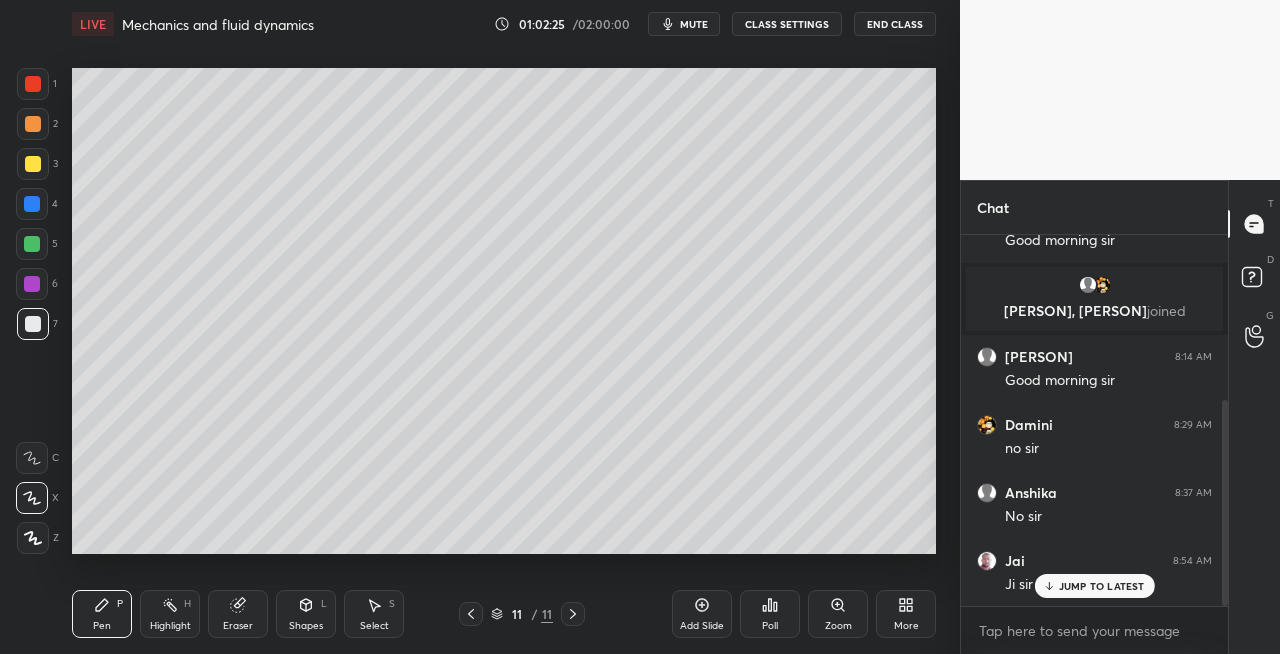 scroll, scrollTop: 364, scrollLeft: 0, axis: vertical 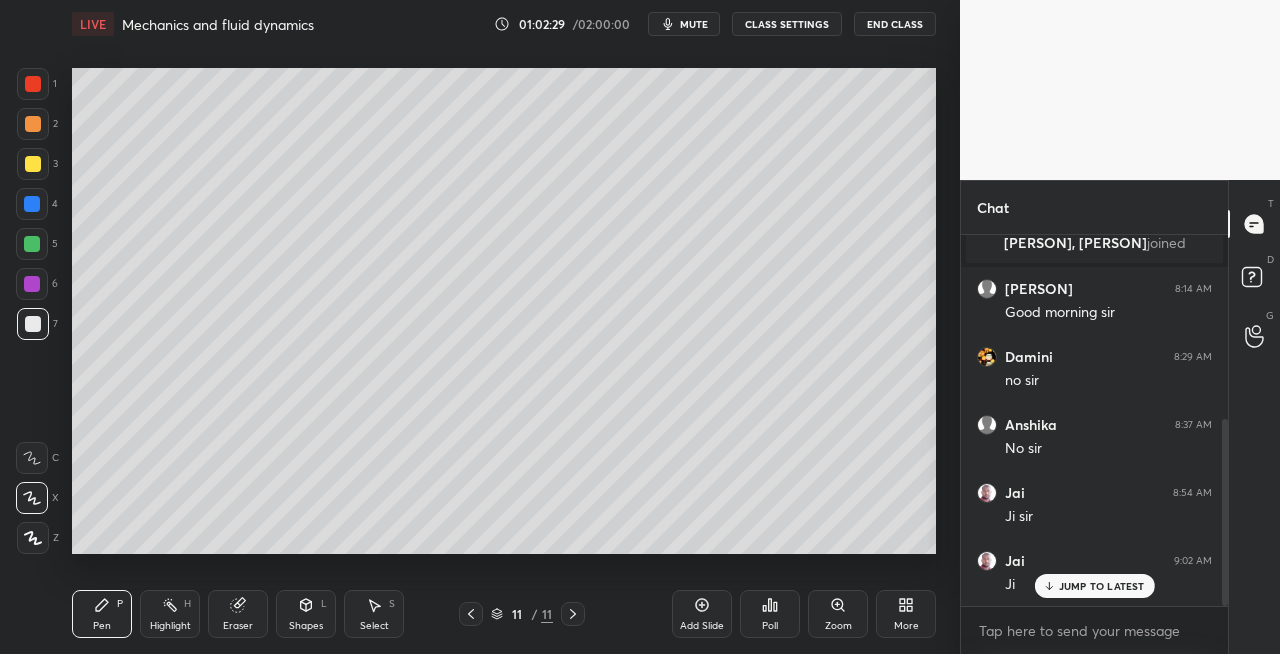 click on "Shapes L" at bounding box center (306, 614) 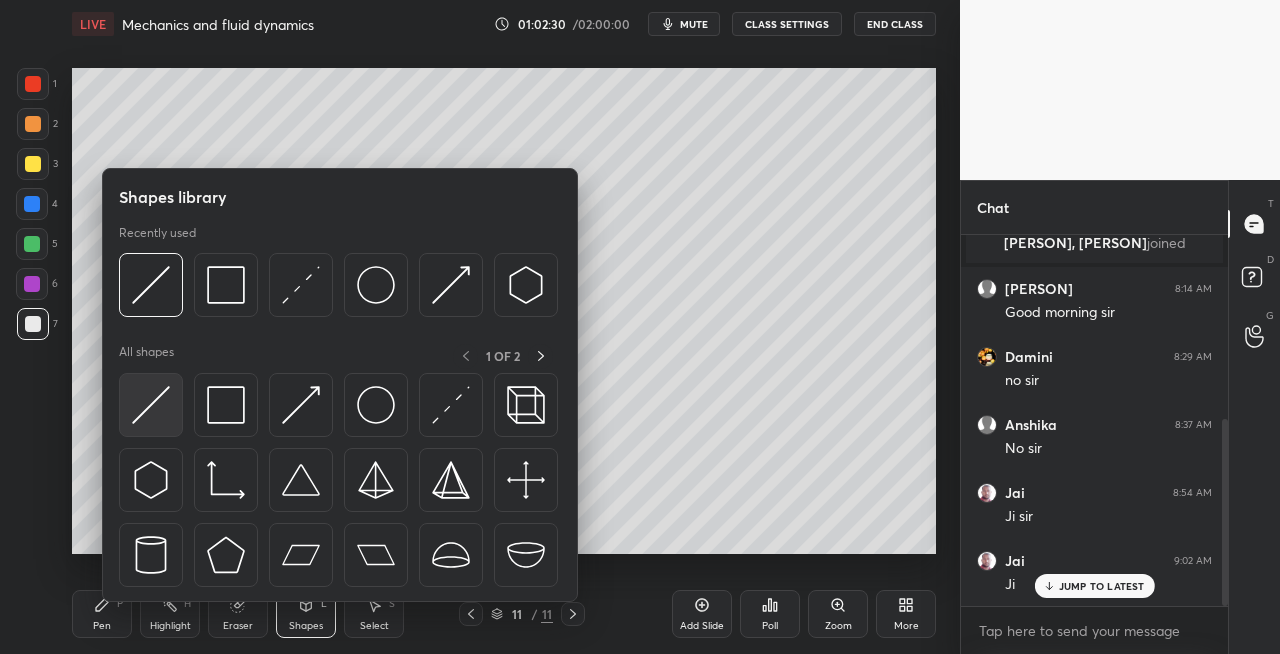 click at bounding box center (151, 405) 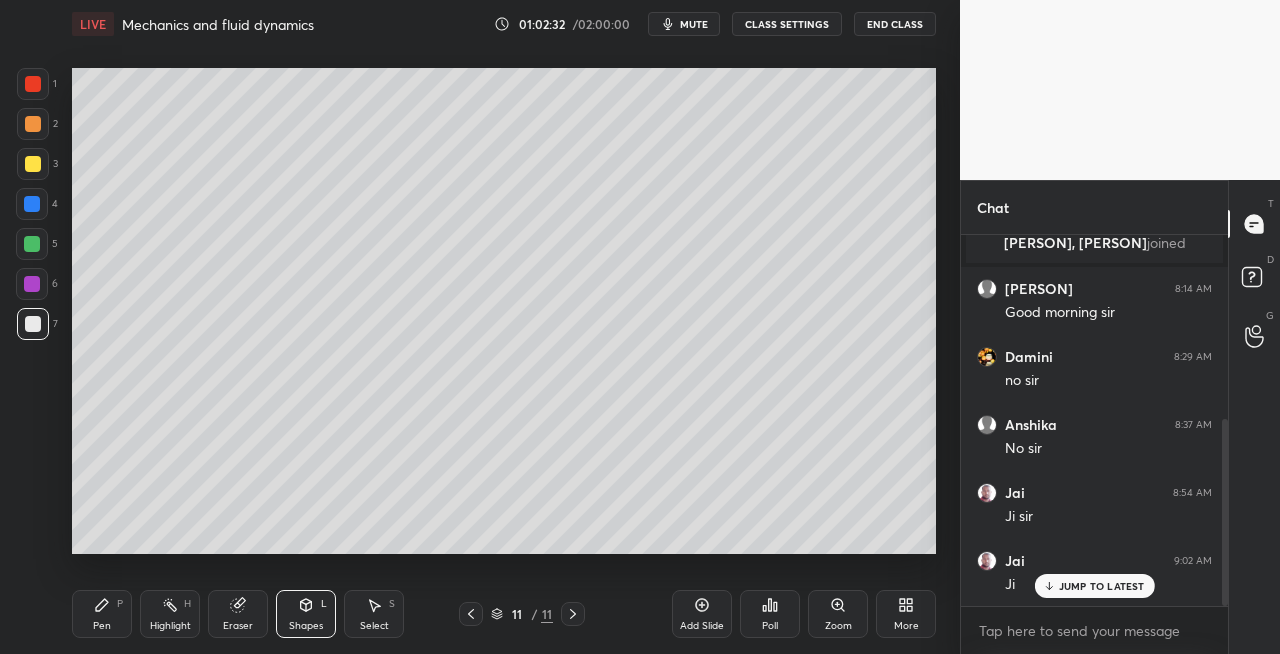 click on "Pen P" at bounding box center [102, 614] 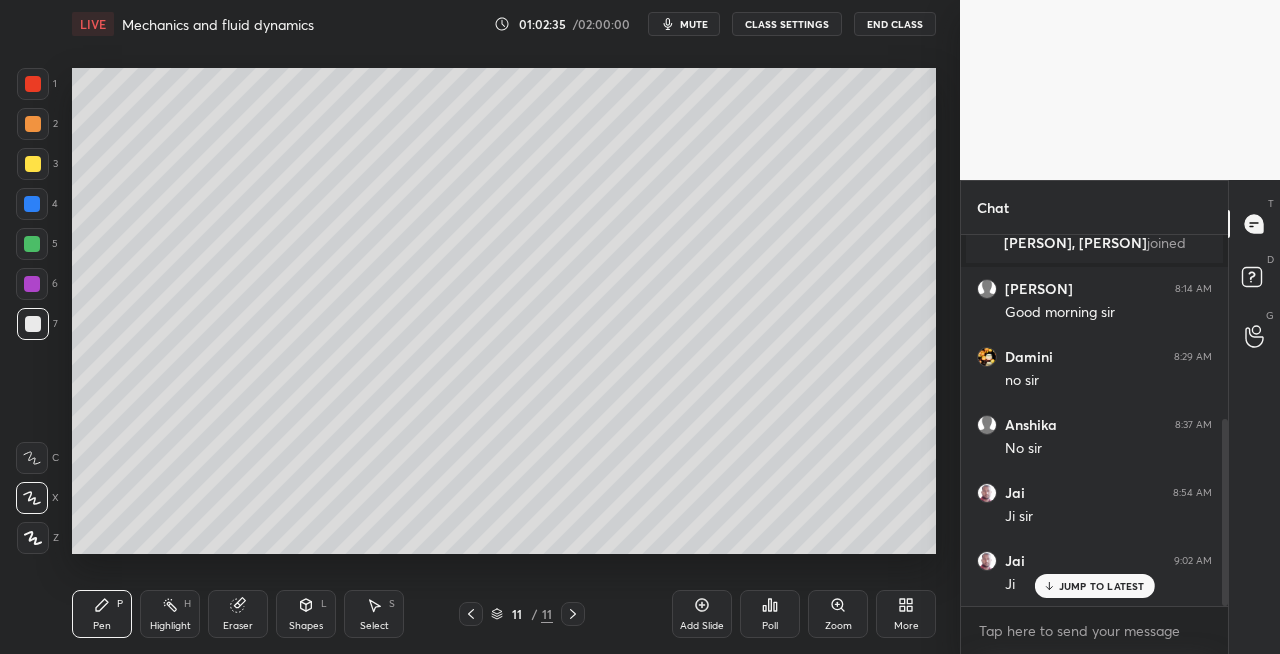 click 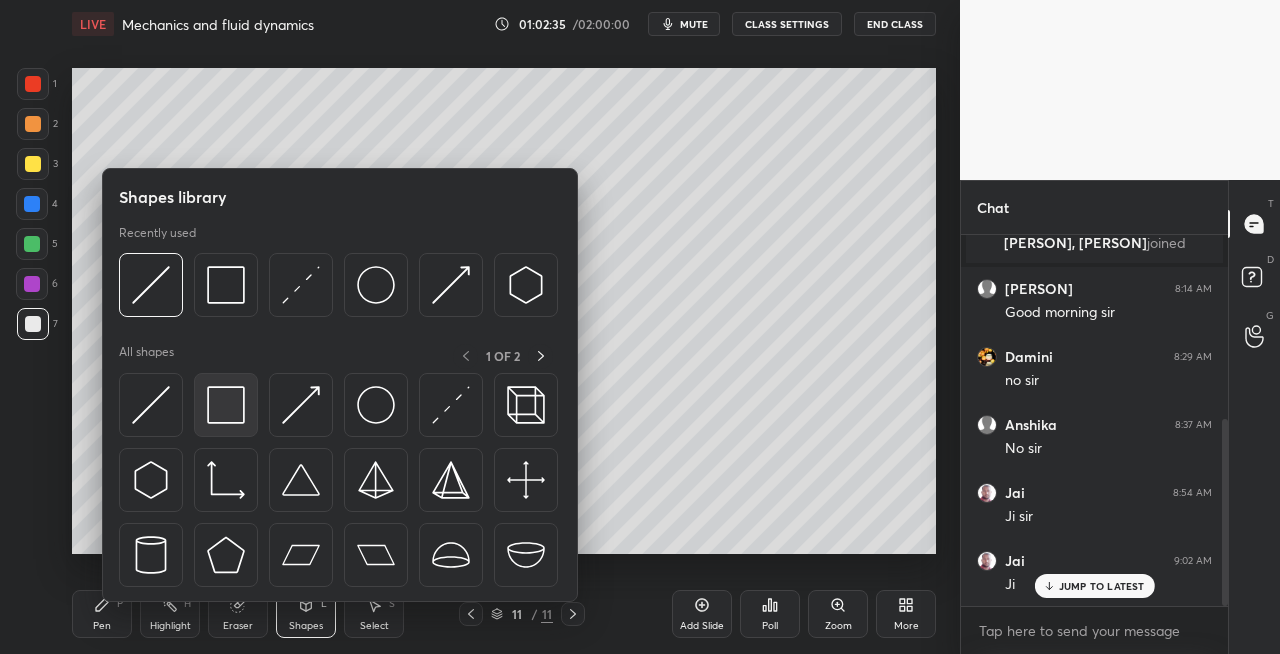 click at bounding box center [226, 405] 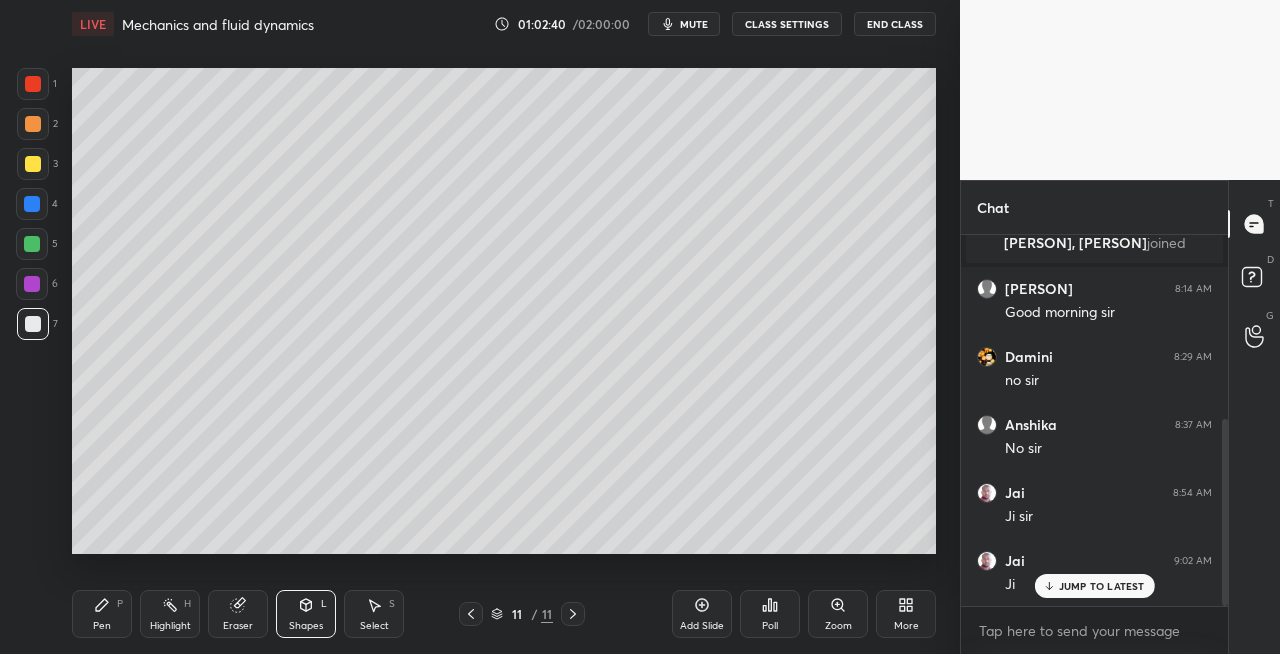 click on "Pen P" at bounding box center (102, 614) 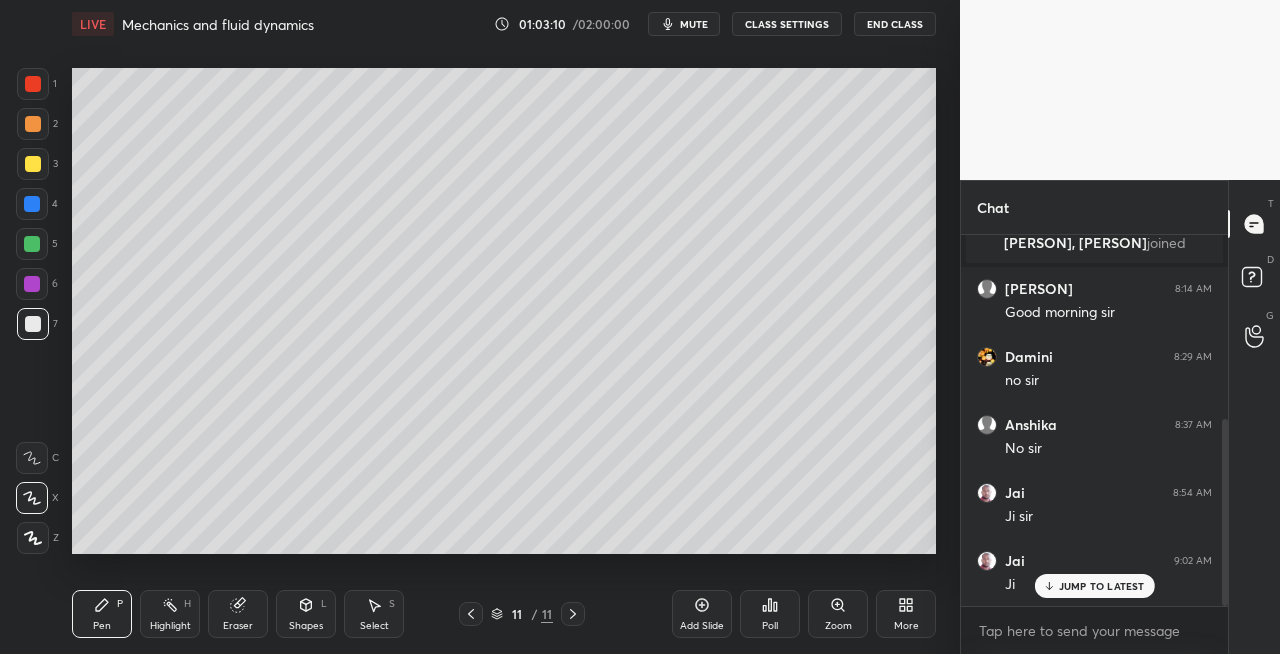 click on "Shapes L" at bounding box center [306, 614] 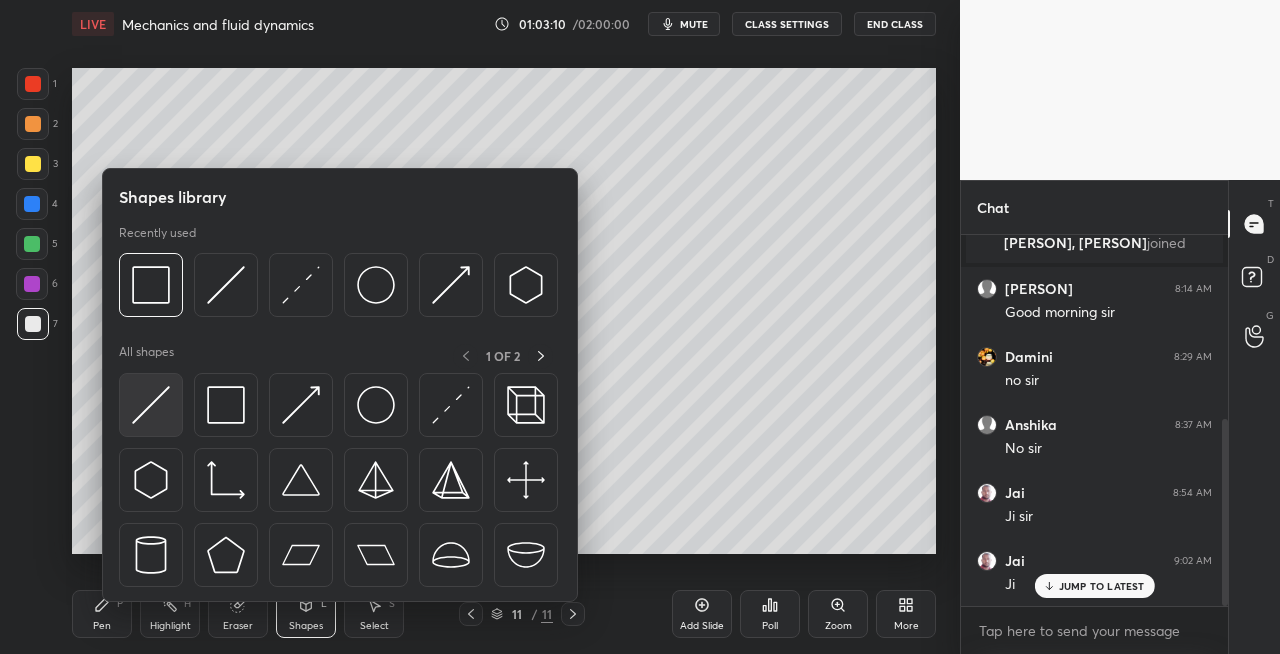 click at bounding box center (151, 405) 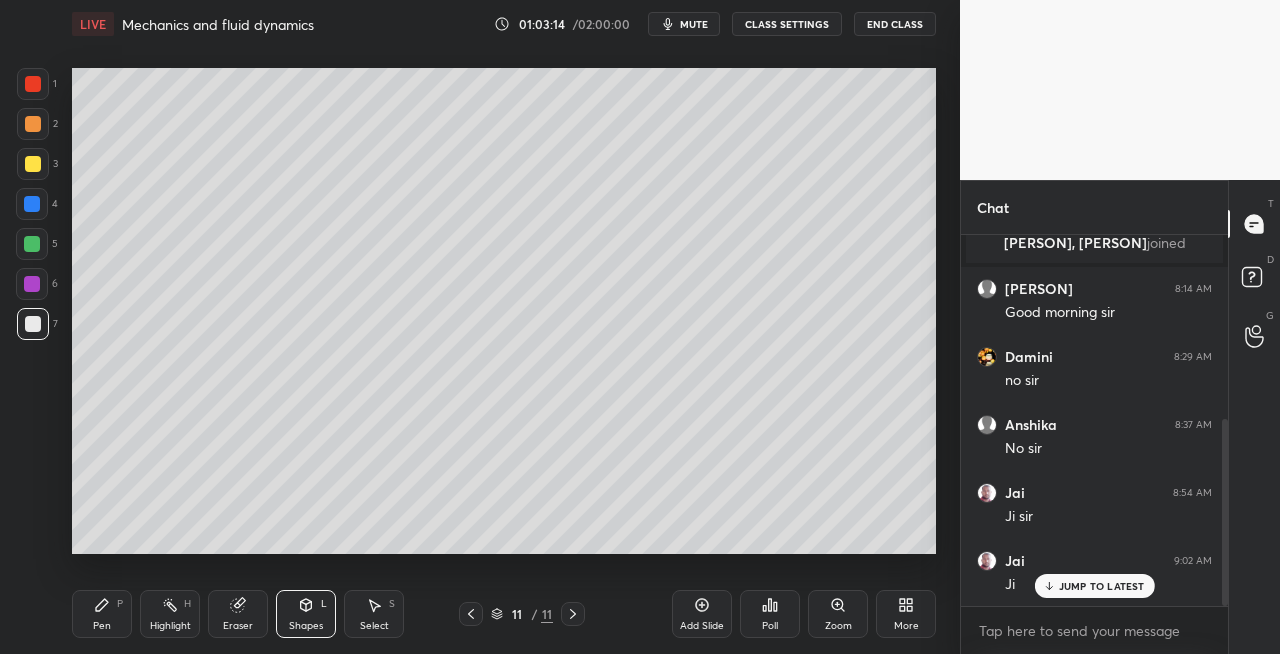 click on "Pen P" at bounding box center (102, 614) 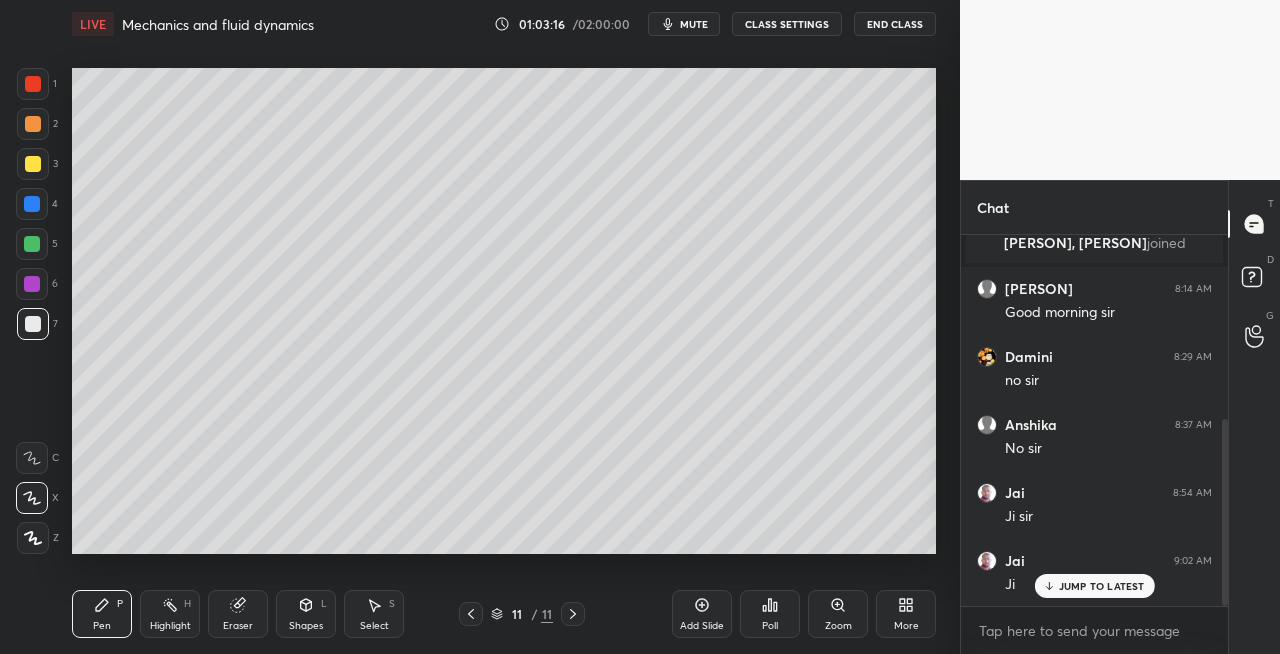 click on "mute" at bounding box center [694, 24] 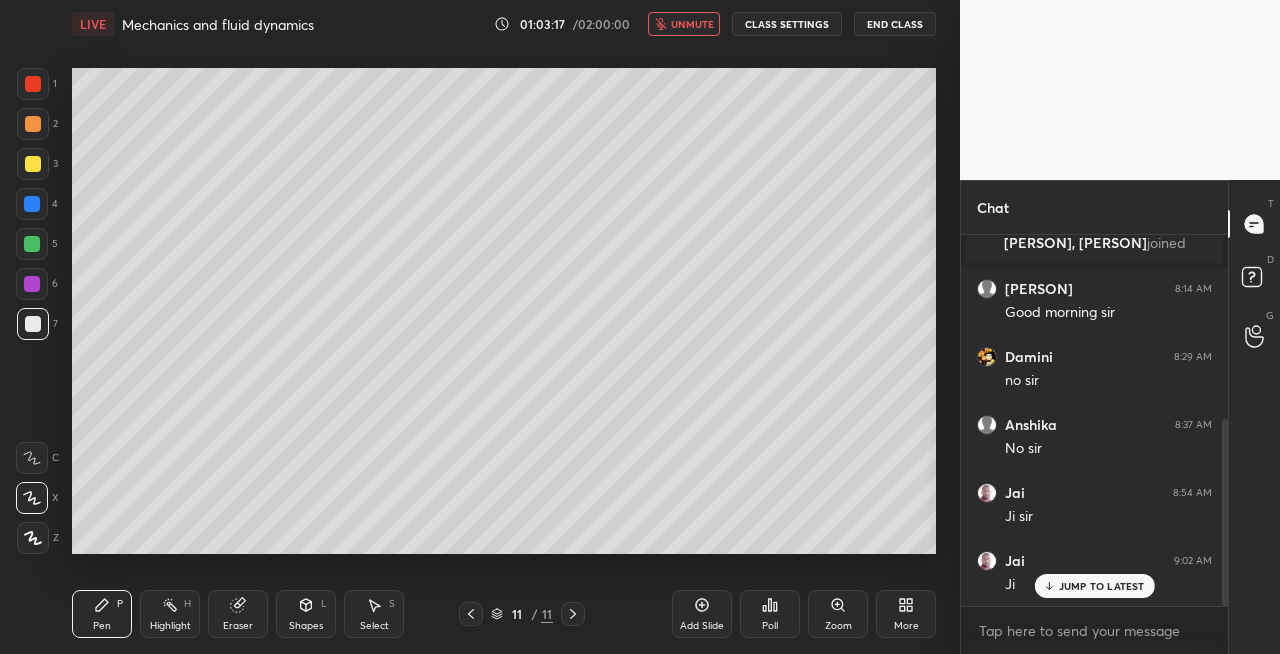 click on "unmute" at bounding box center [692, 24] 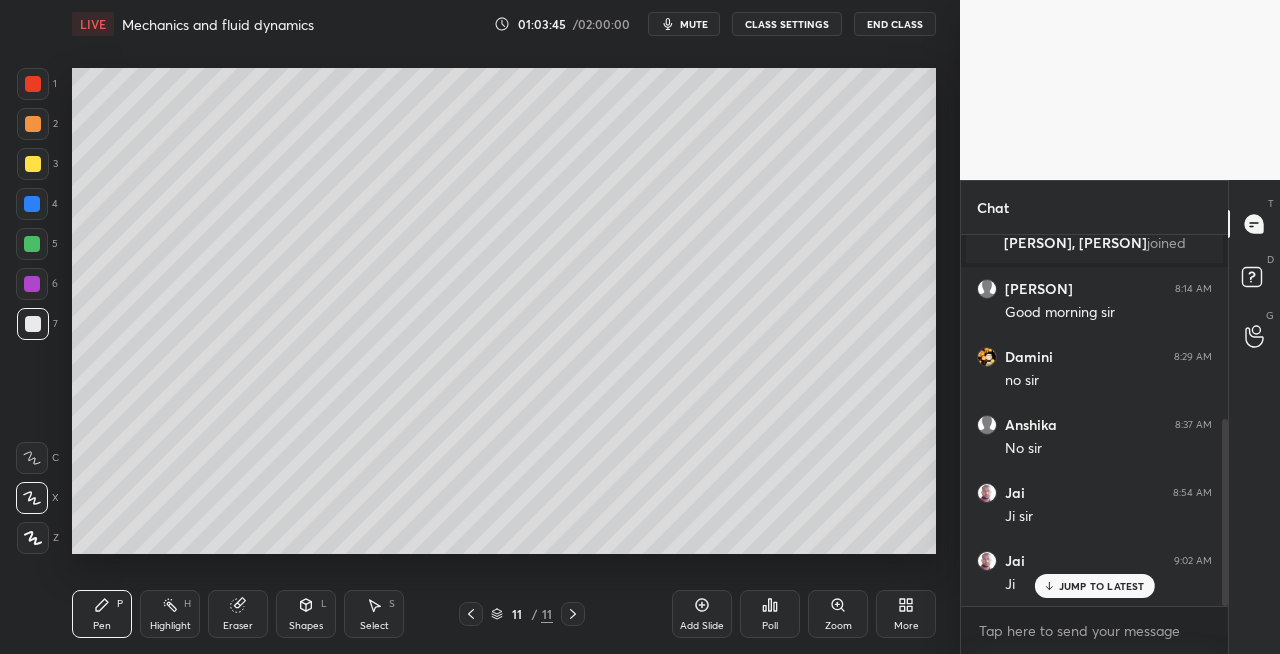 click 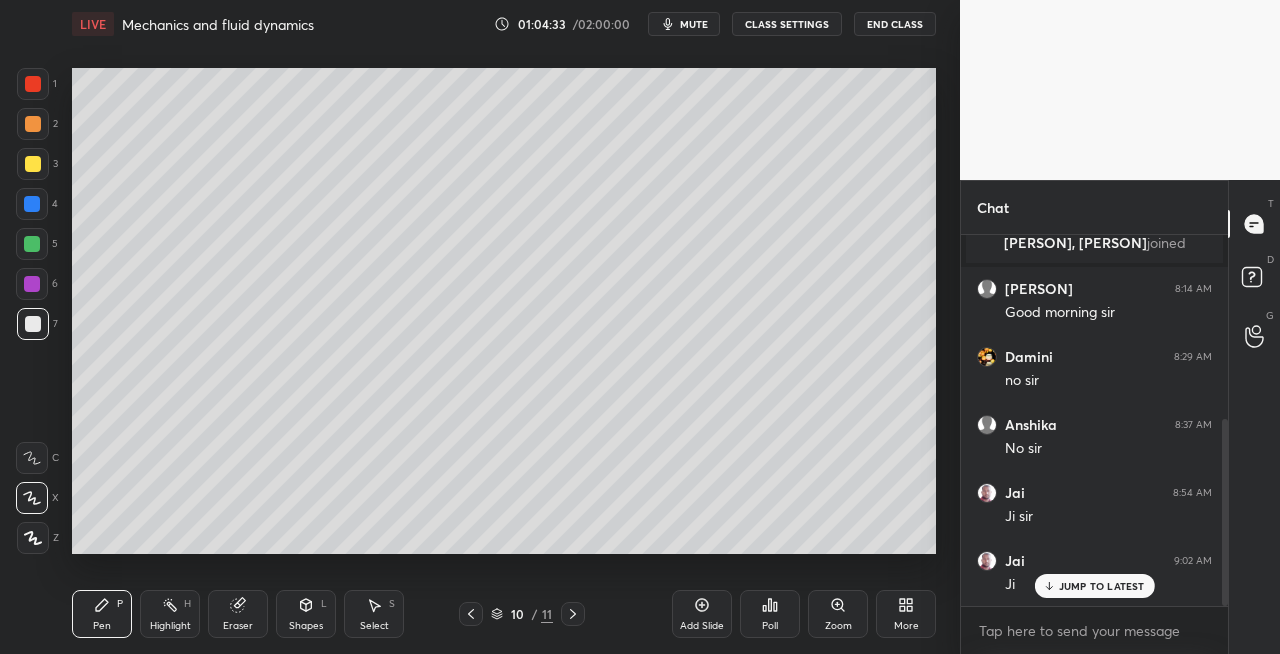 click 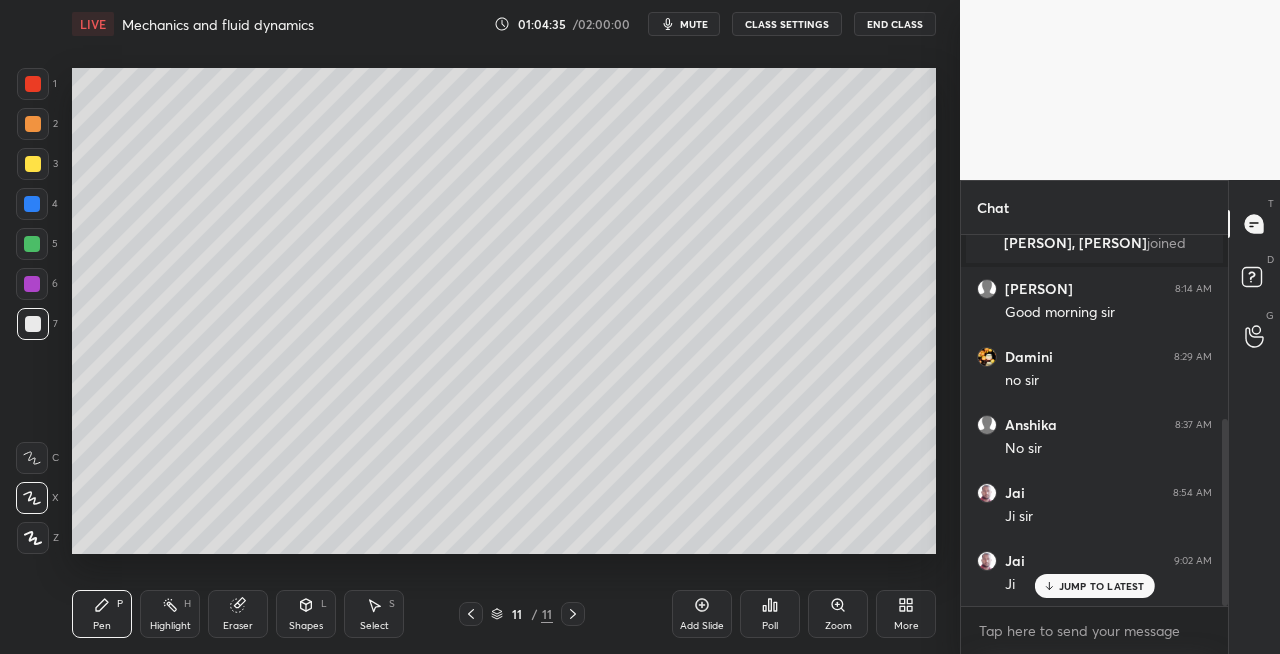 click on "Shapes" at bounding box center [306, 626] 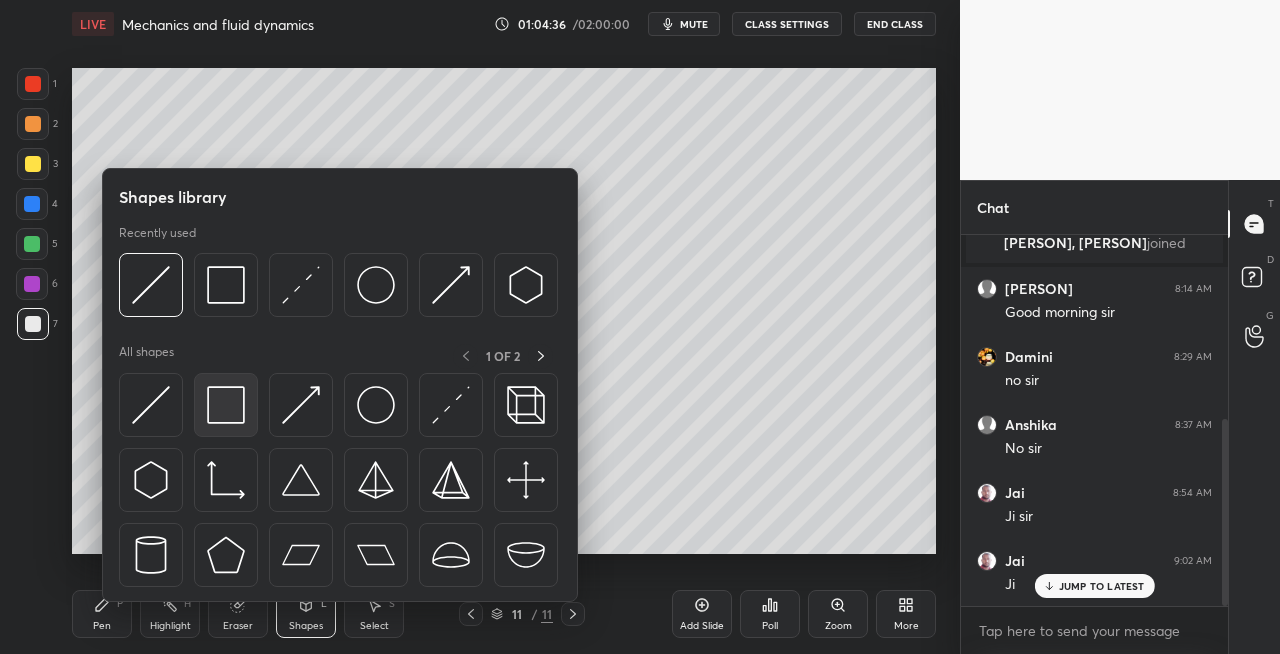 click at bounding box center (226, 405) 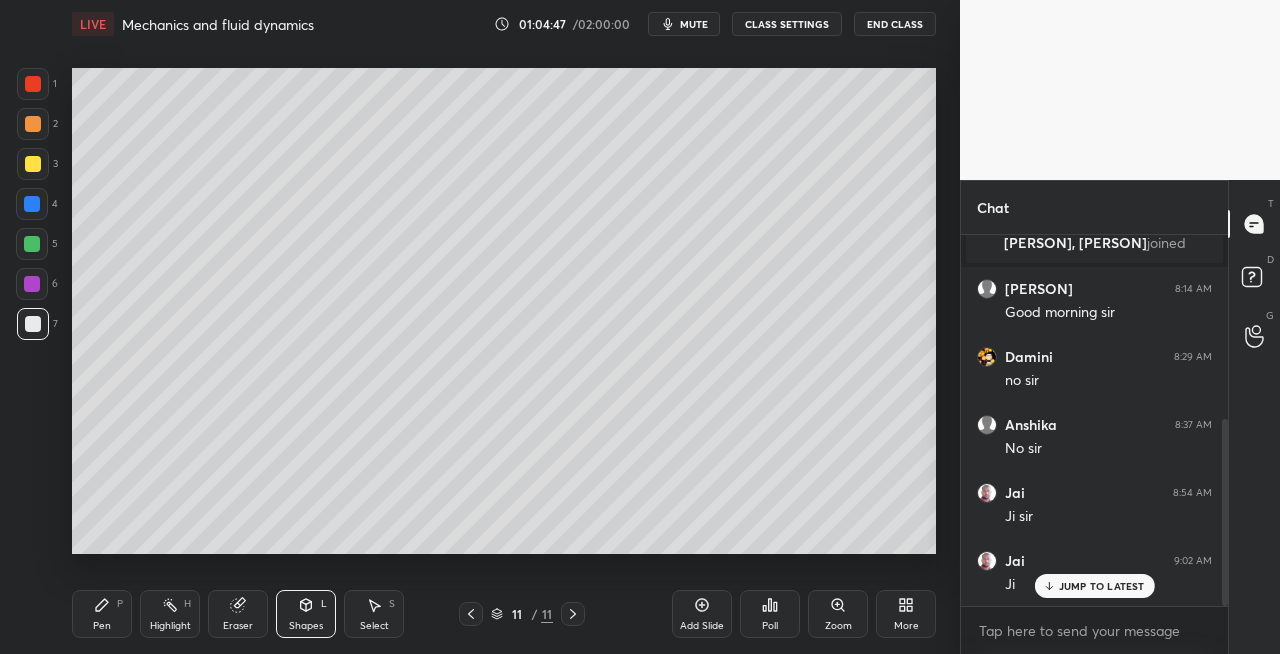 click on "Shapes" at bounding box center (306, 626) 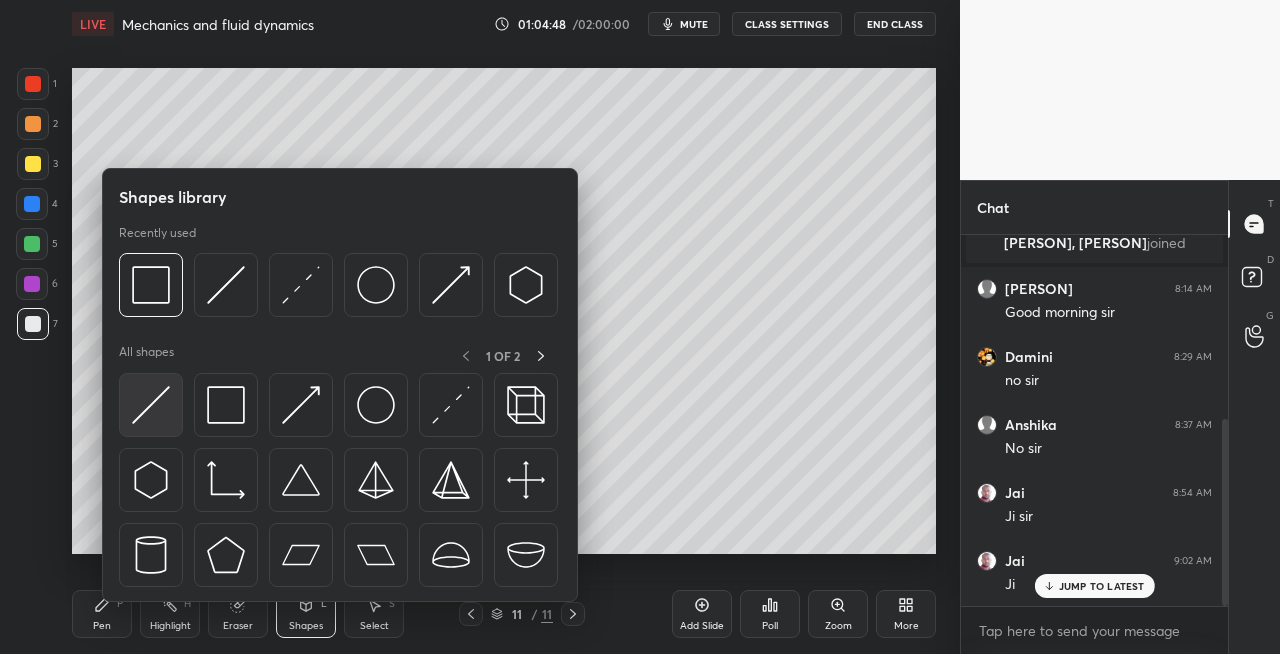click at bounding box center (151, 405) 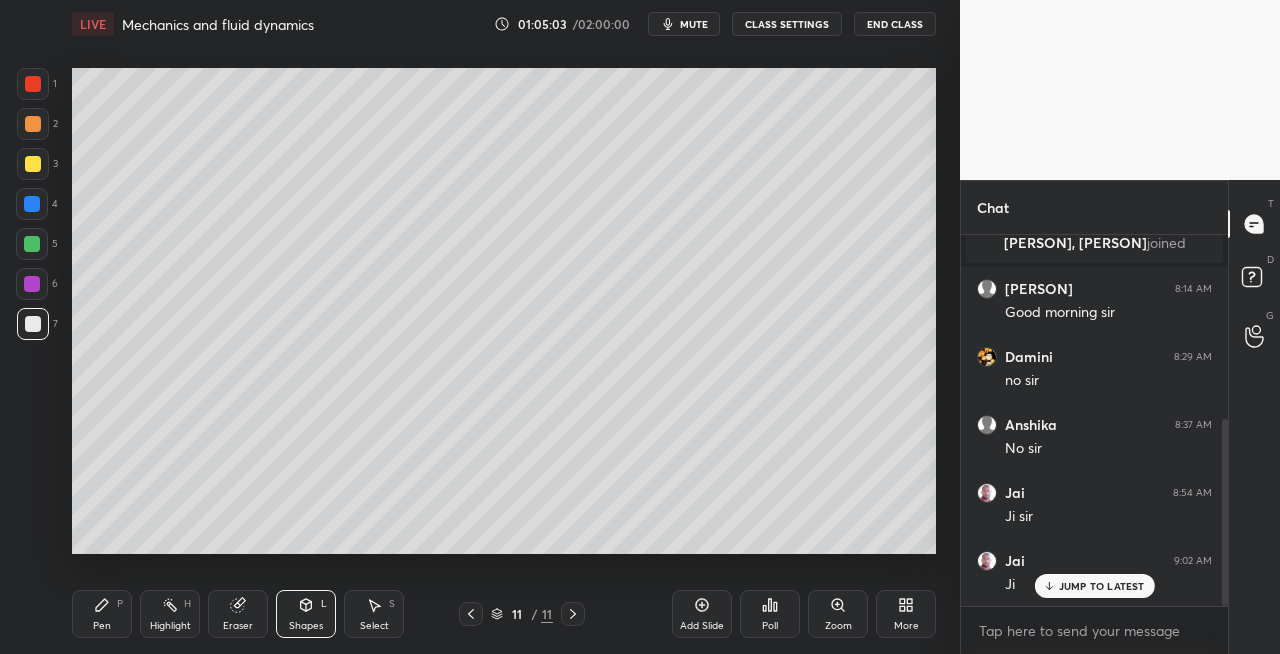 click 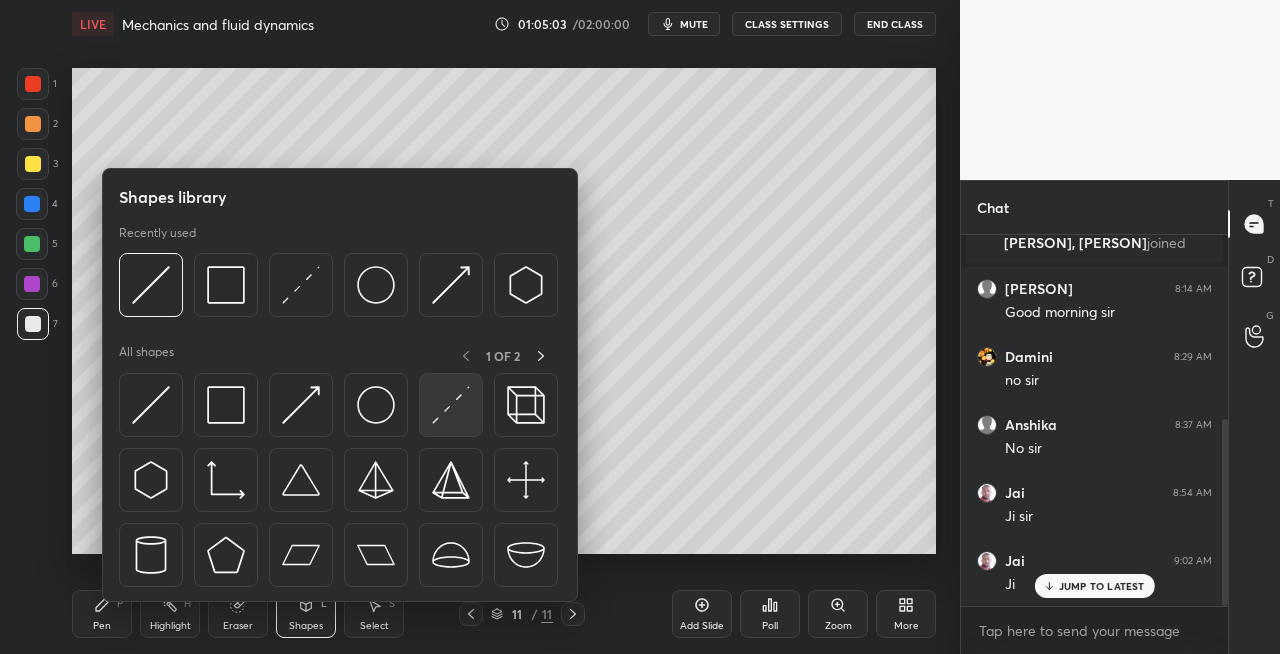 click at bounding box center (451, 405) 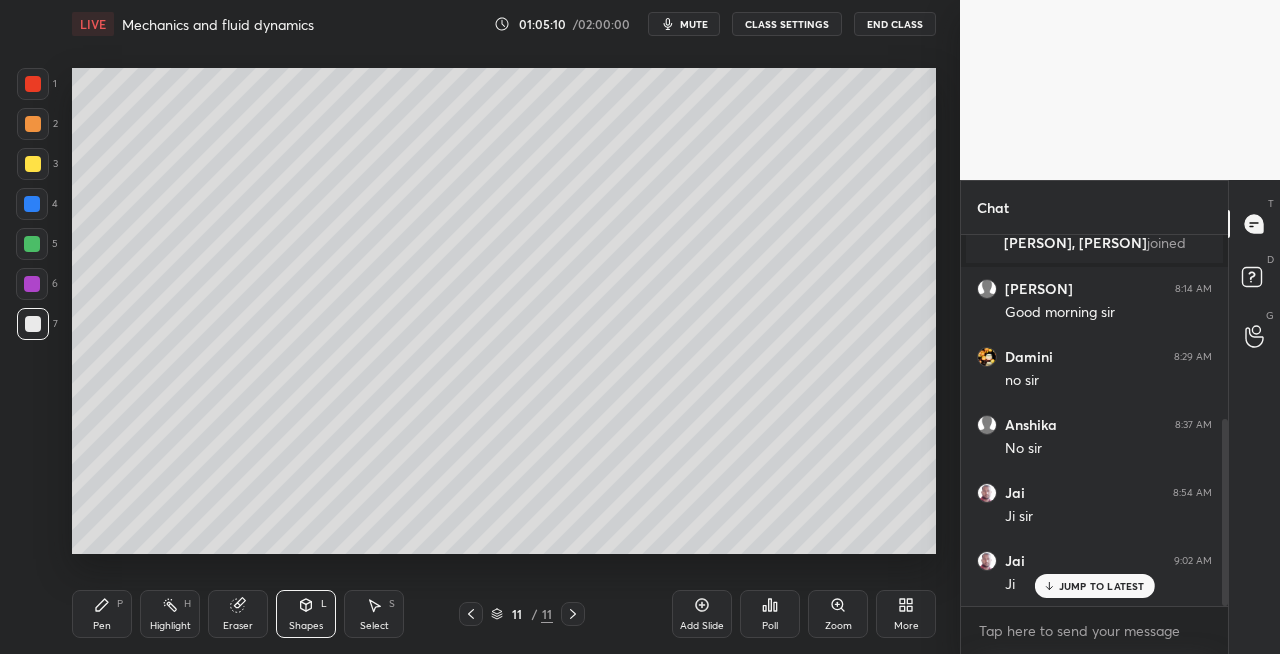 click 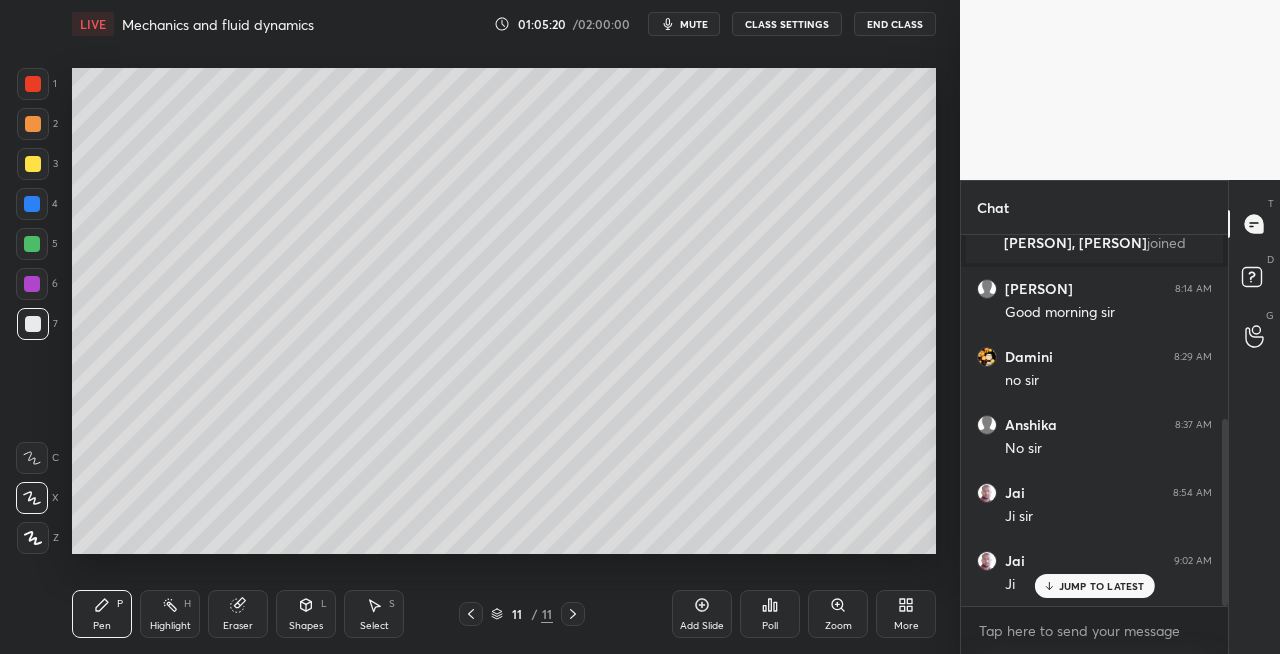 click 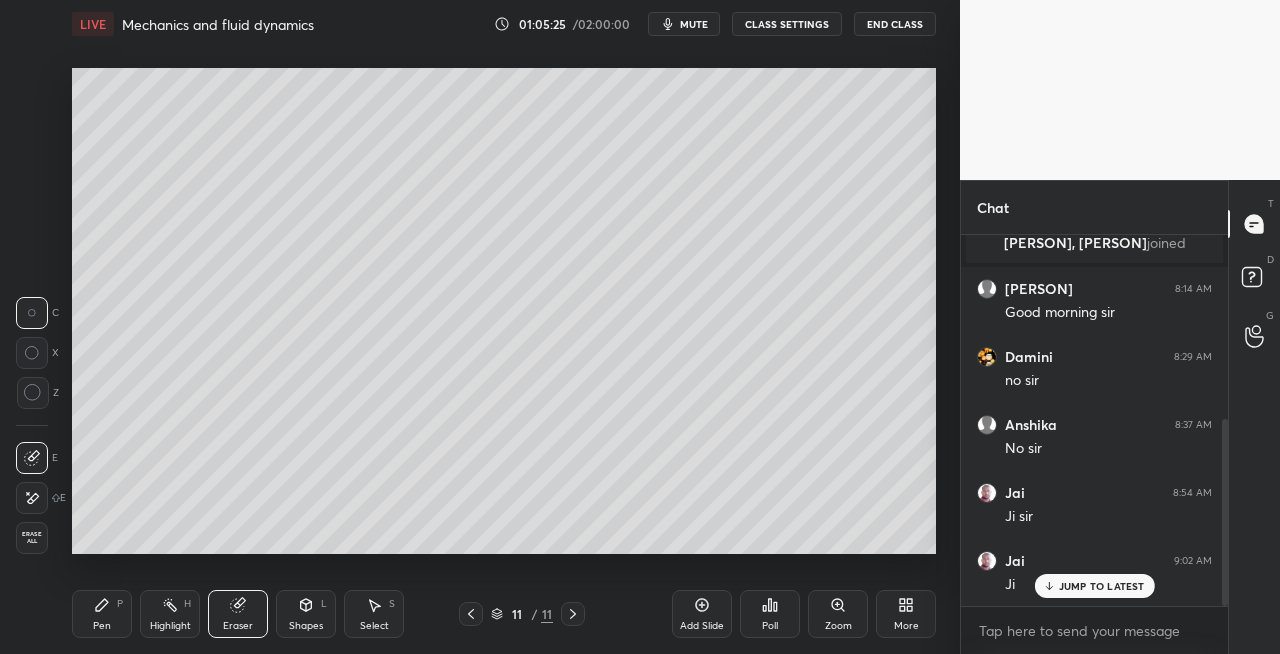 click on "Pen P" at bounding box center (102, 614) 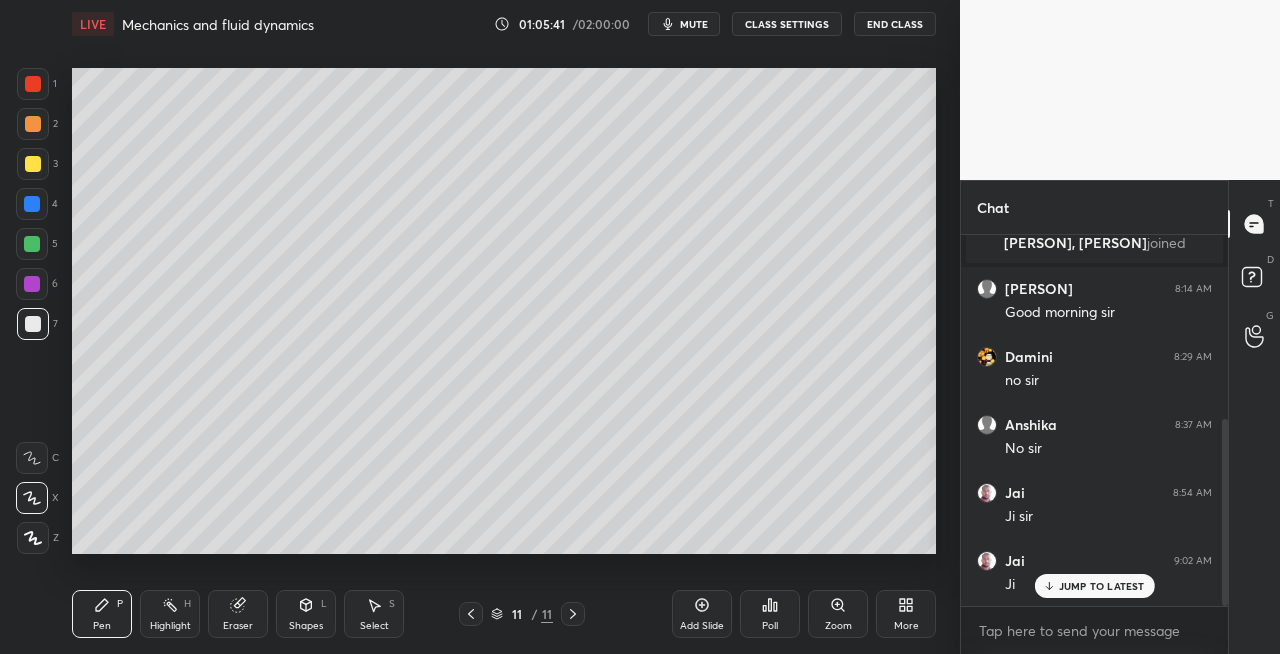click on "Pen" at bounding box center (102, 626) 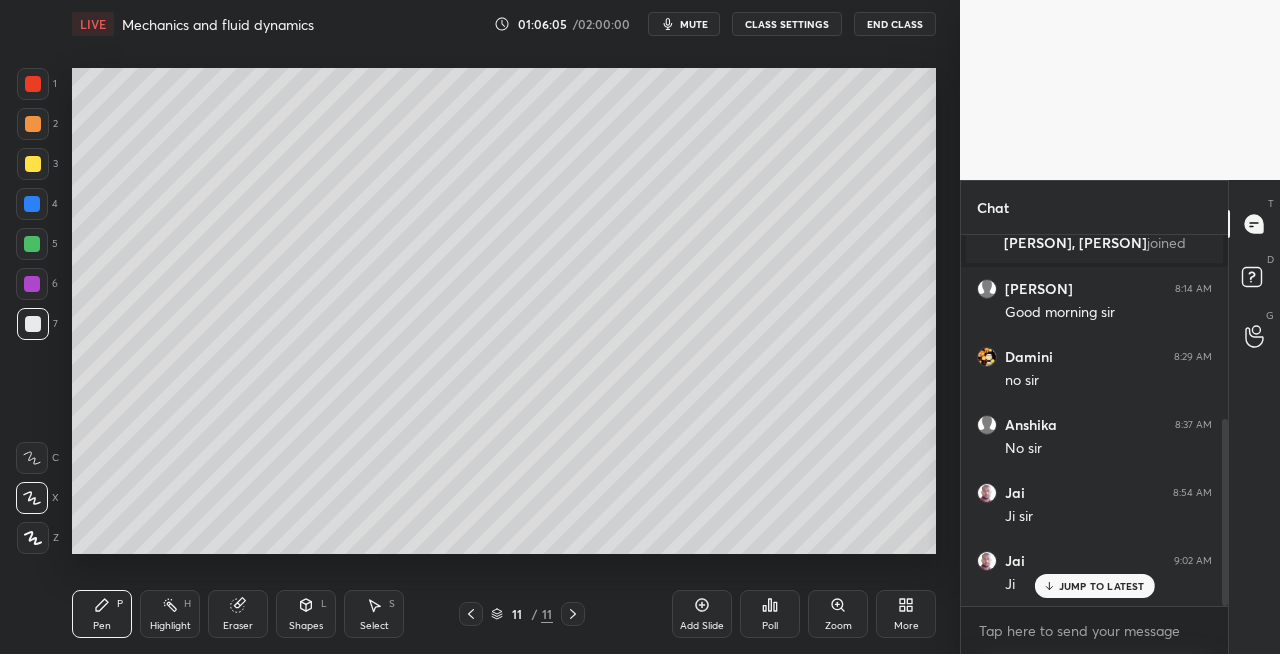 click 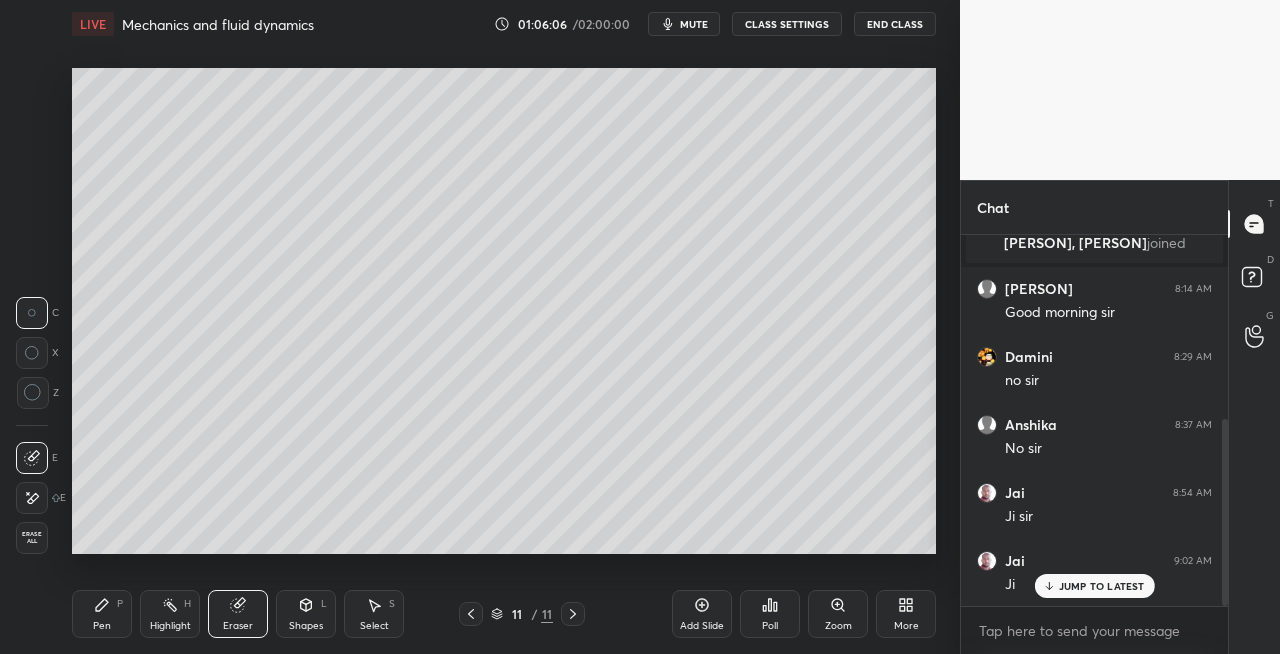click on "Pen" at bounding box center (102, 626) 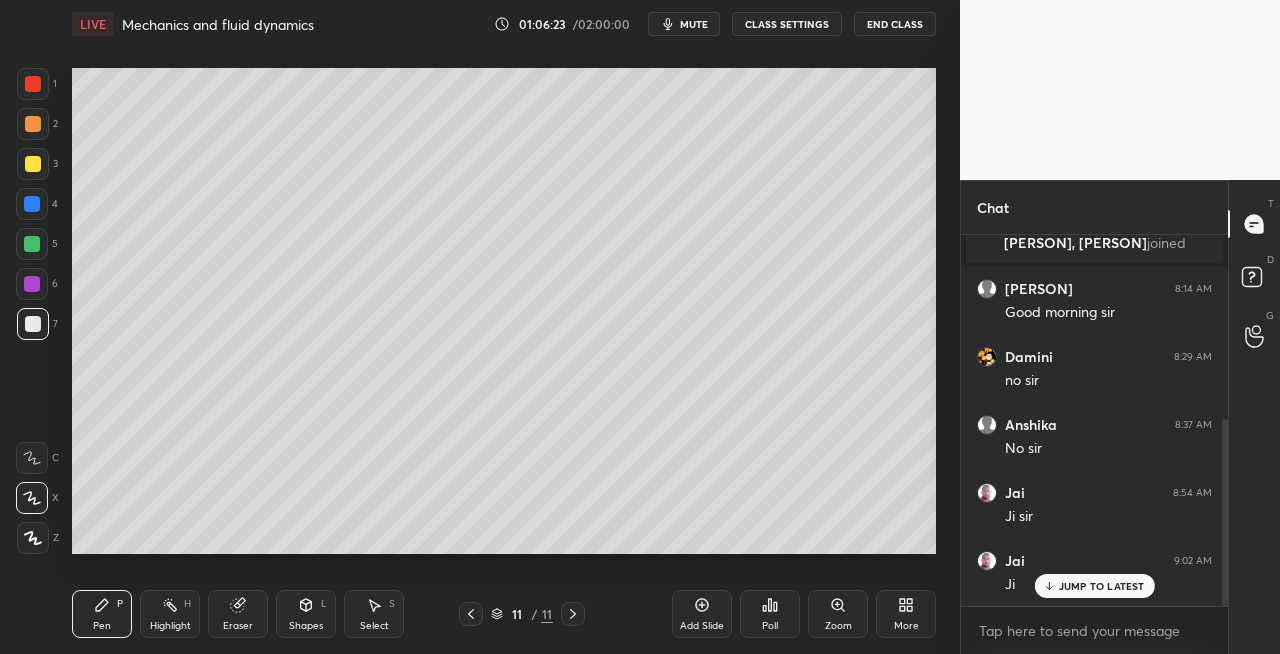 click on "Eraser" at bounding box center [238, 614] 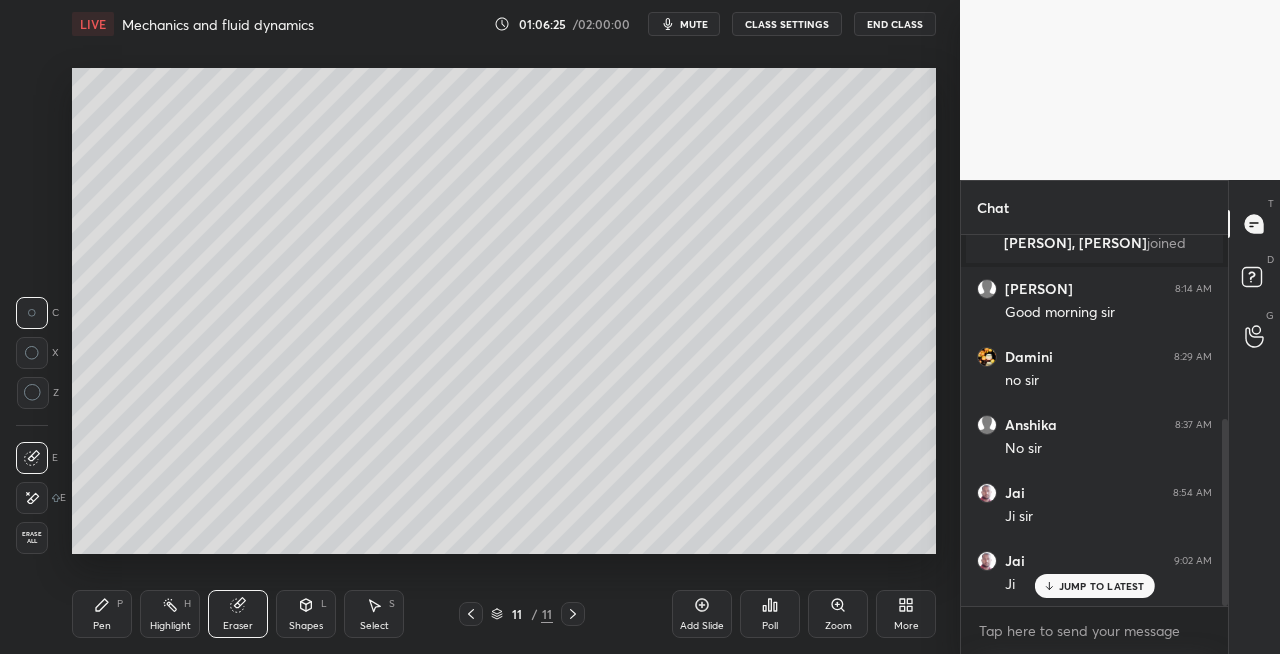 click 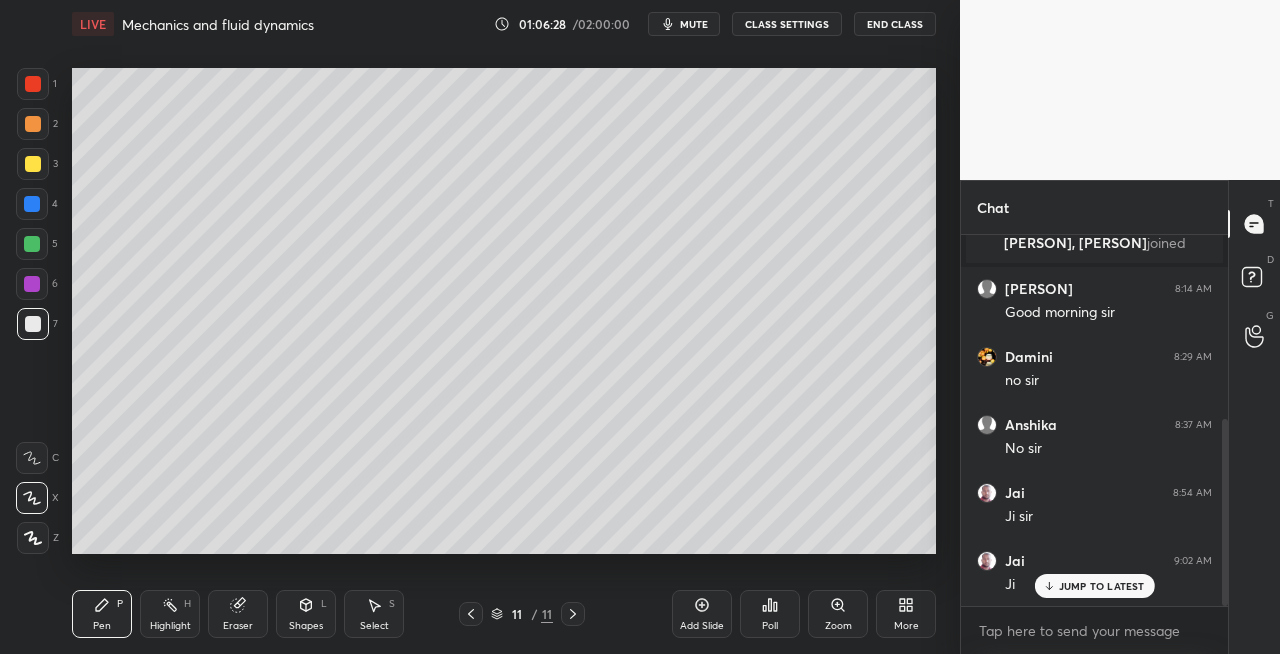 click 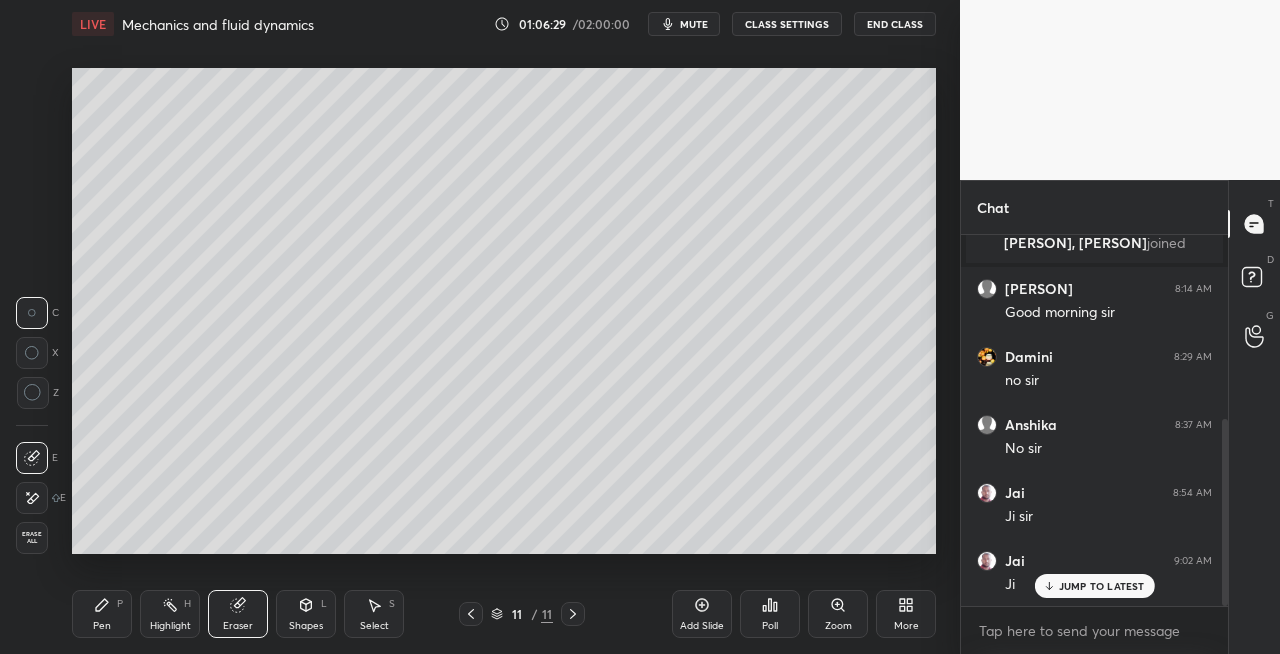 click on "Pen P" at bounding box center [102, 614] 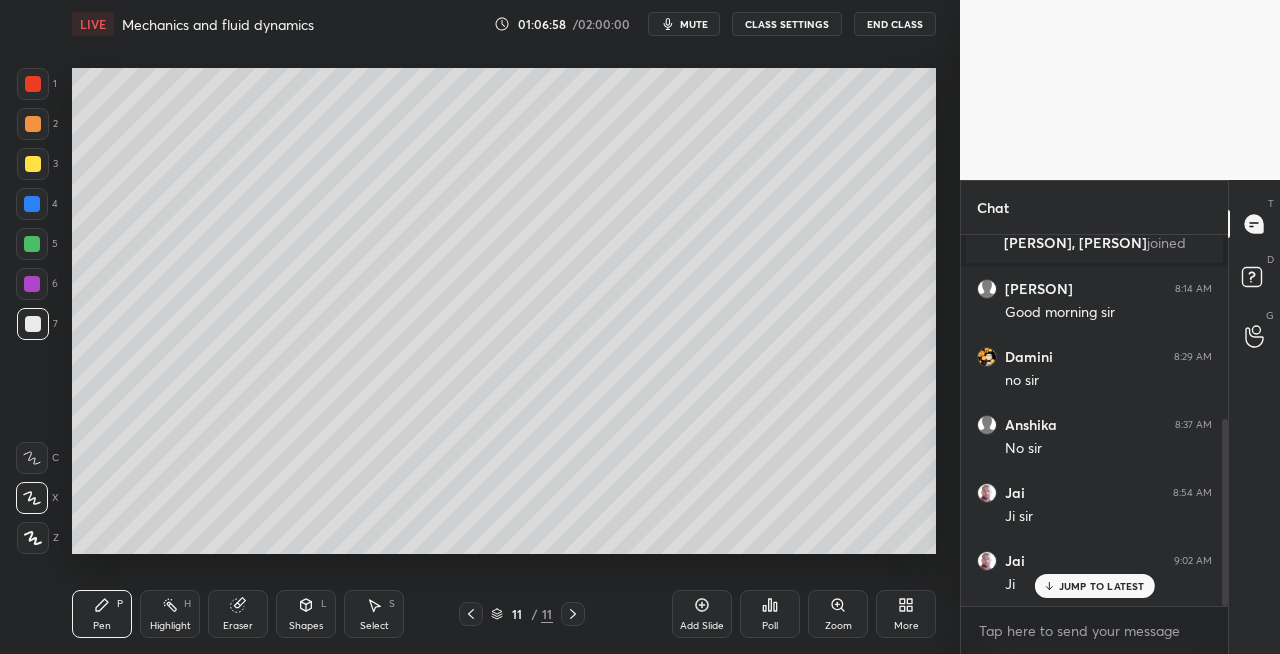 click 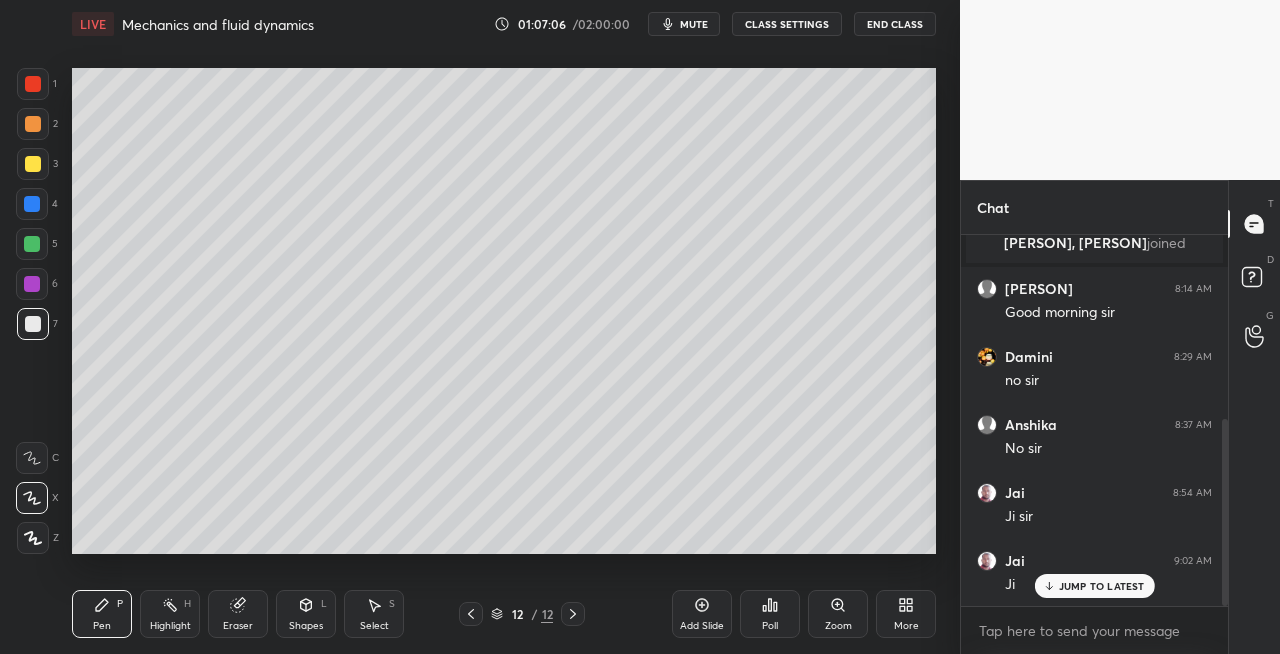 click 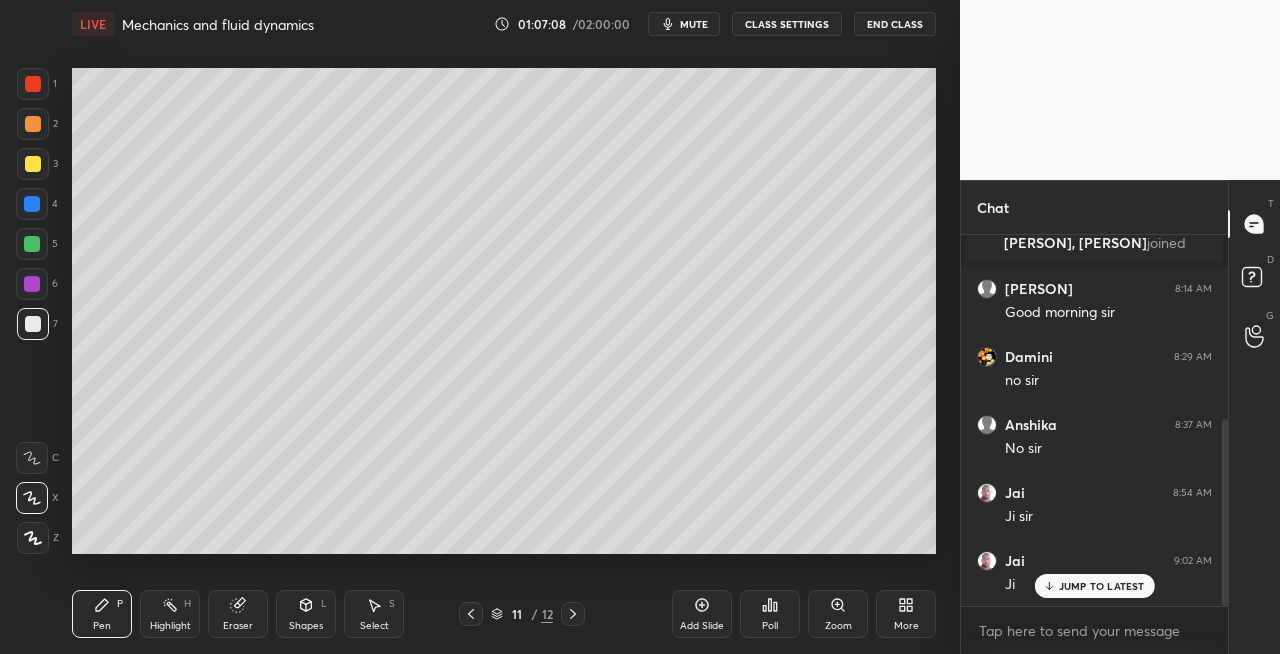 click 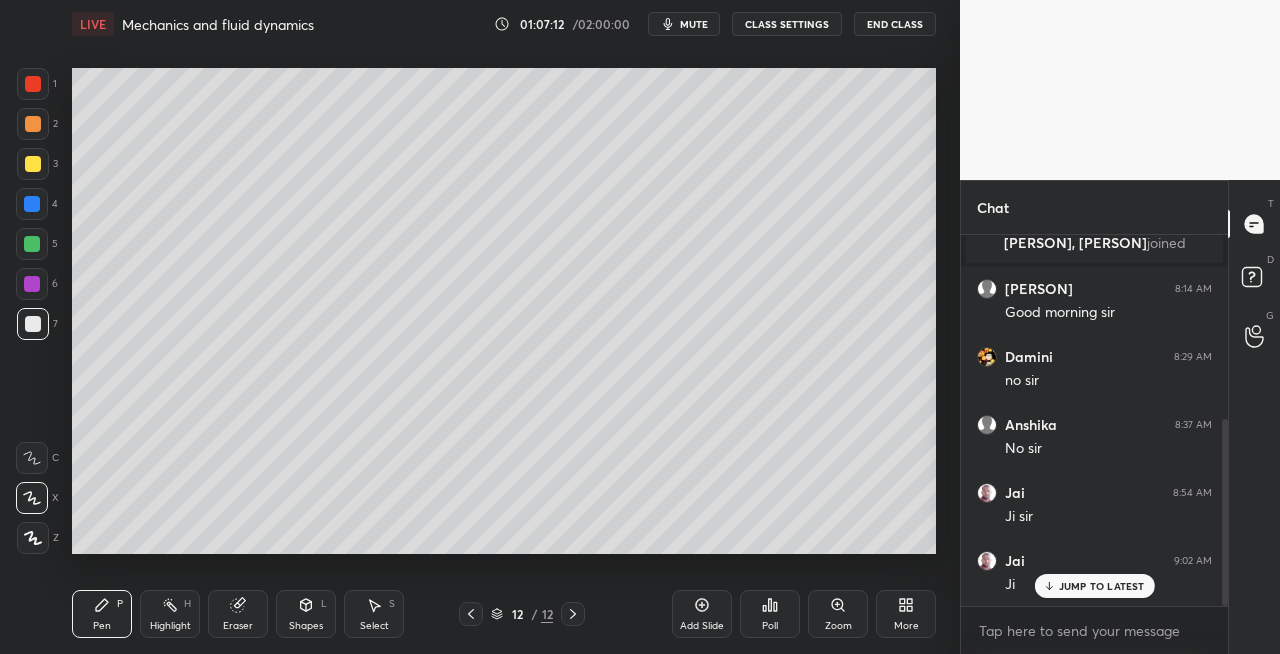 click 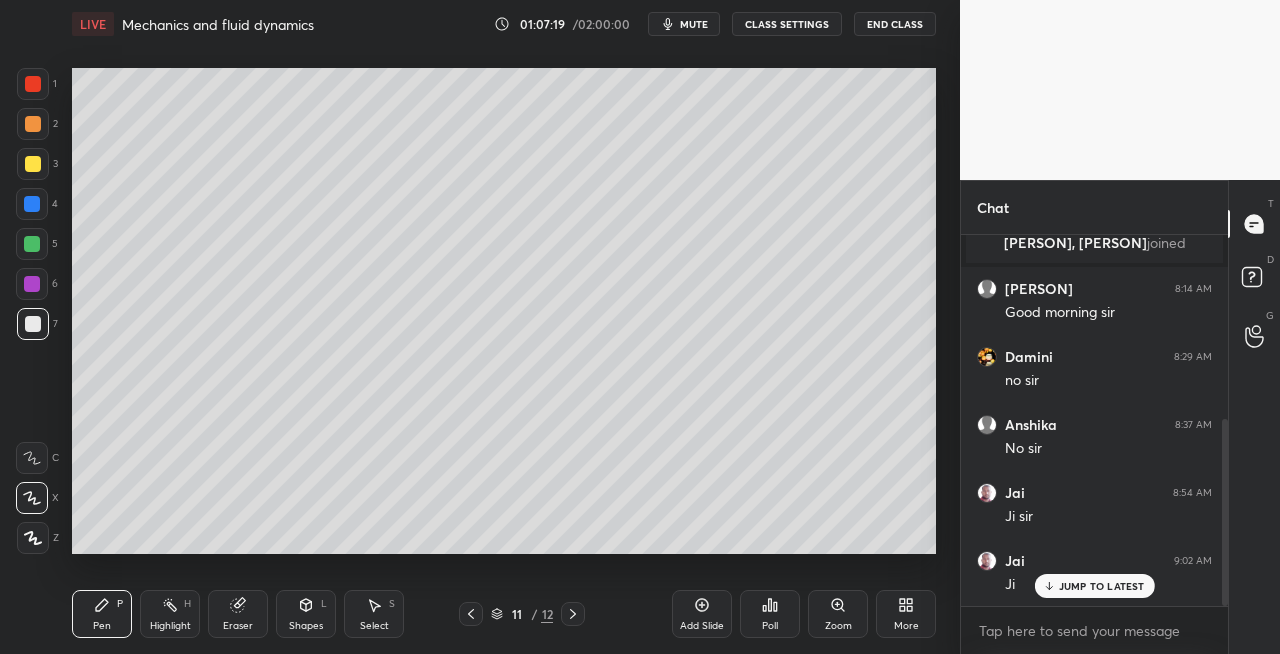 click 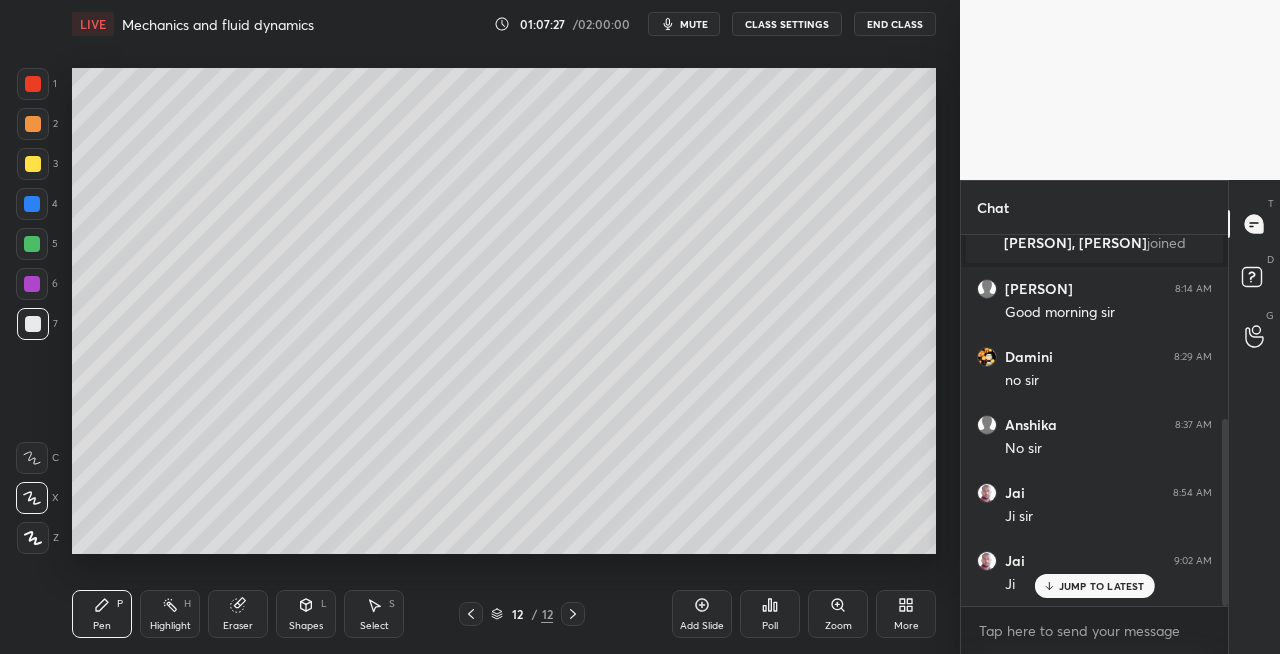 click 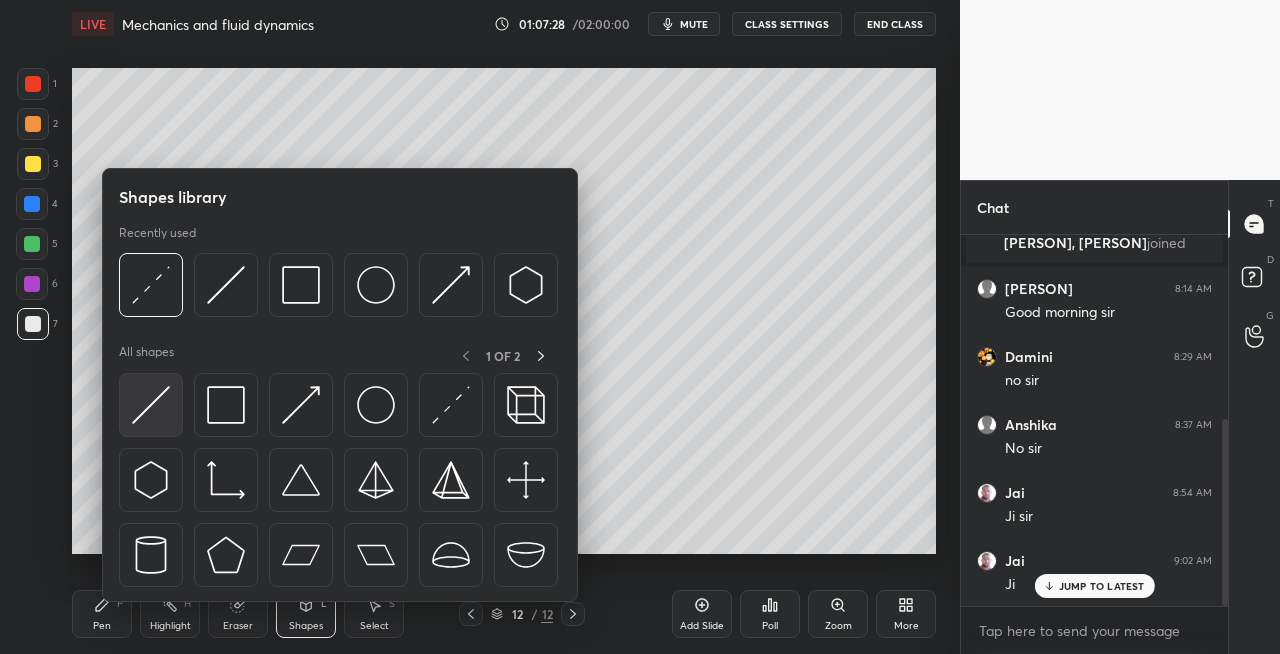 click at bounding box center [151, 405] 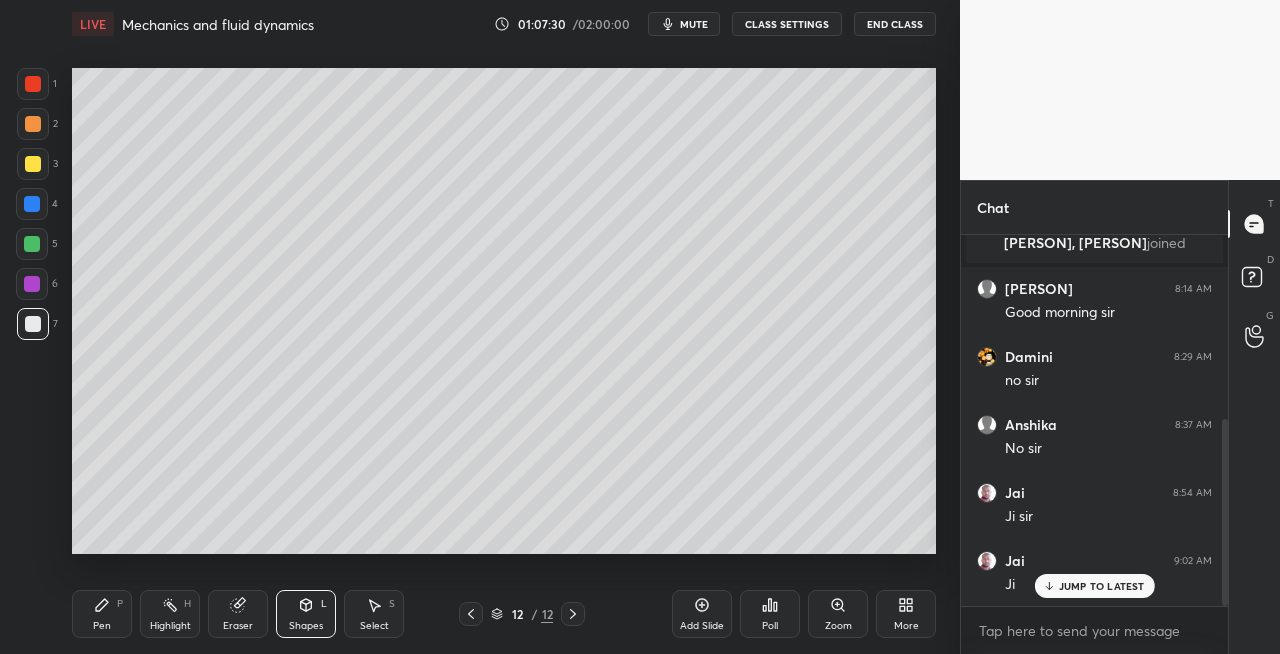 click on "Pen" at bounding box center [102, 626] 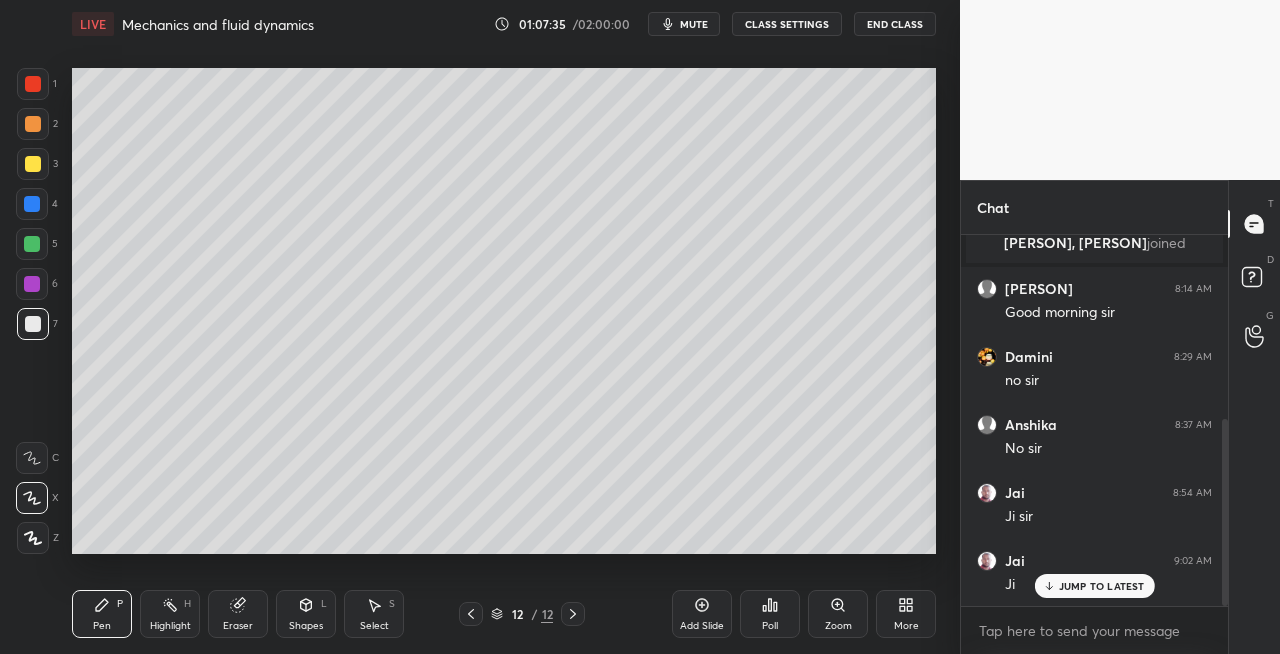 click 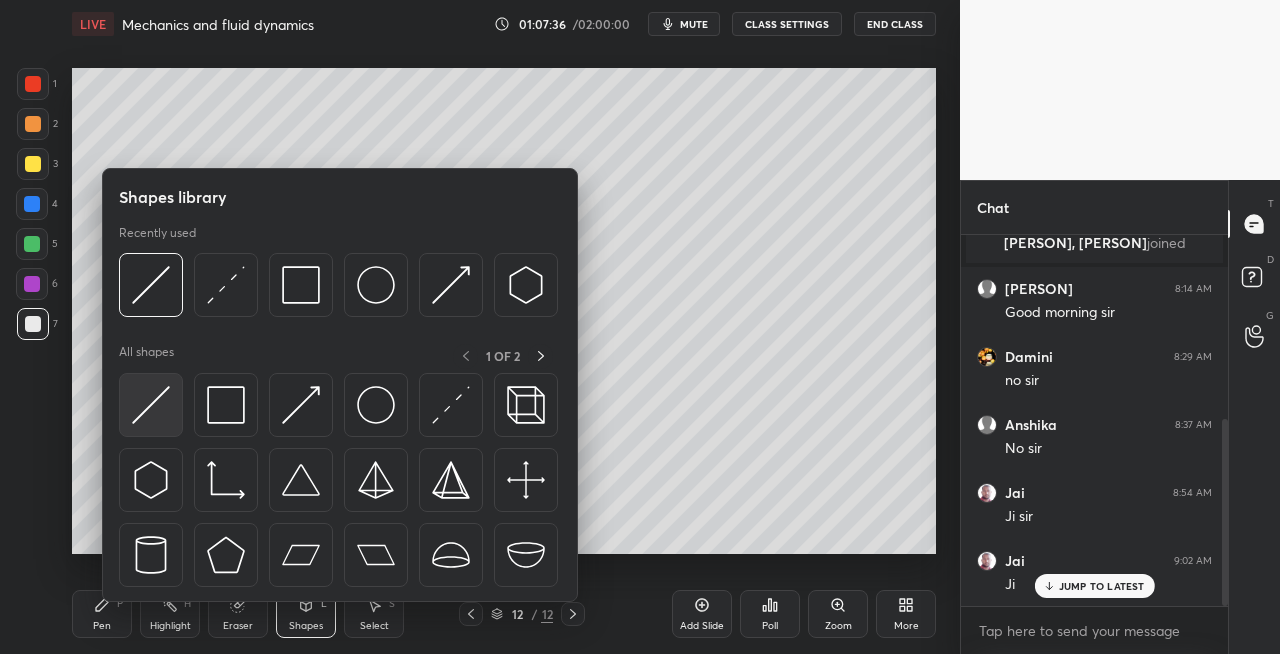 click at bounding box center [151, 405] 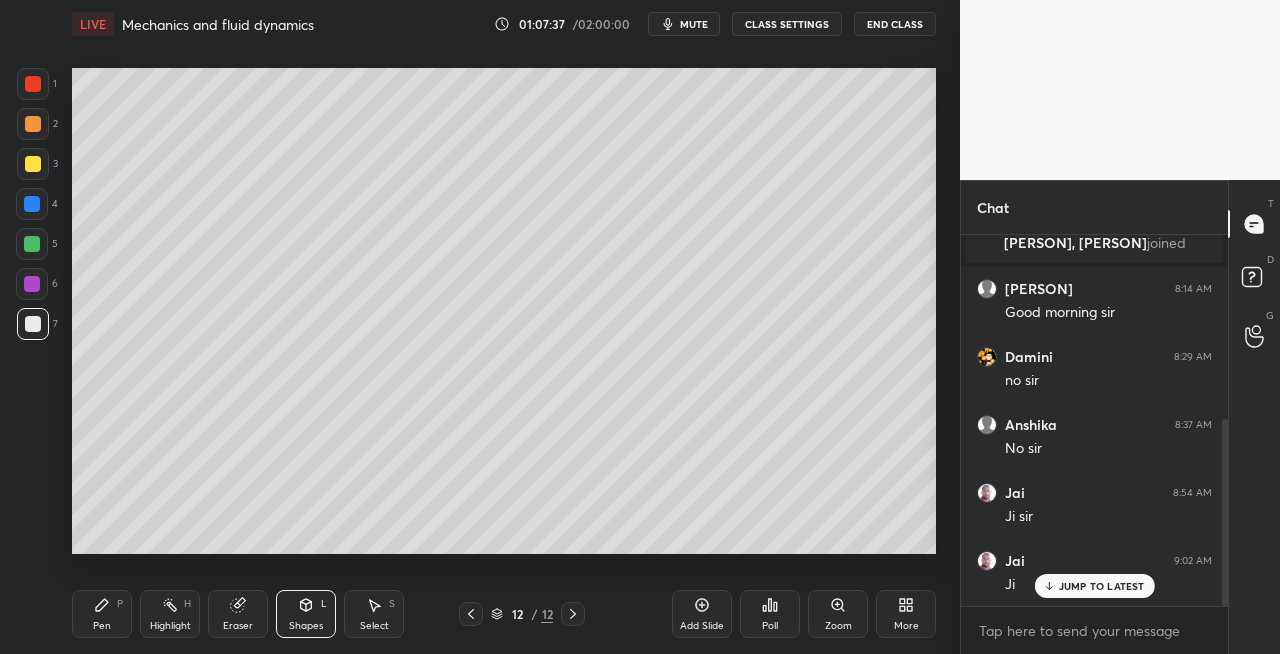 click on "Pen P" at bounding box center (102, 614) 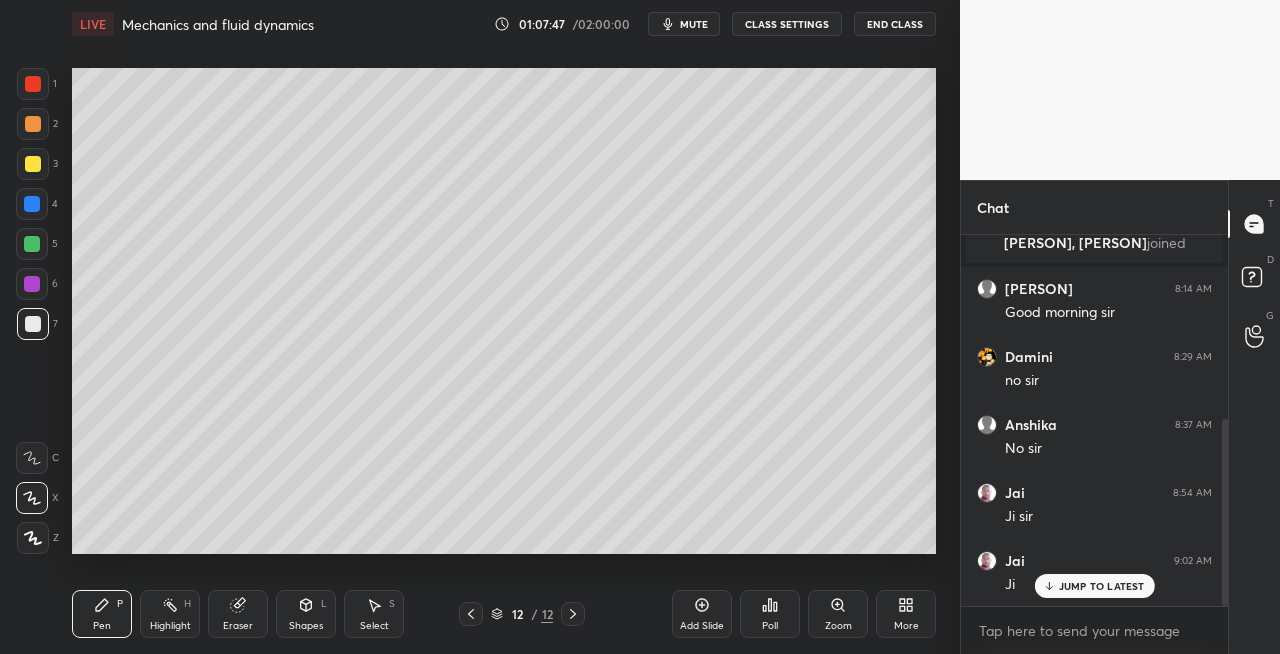 click on "Shapes L" at bounding box center (306, 614) 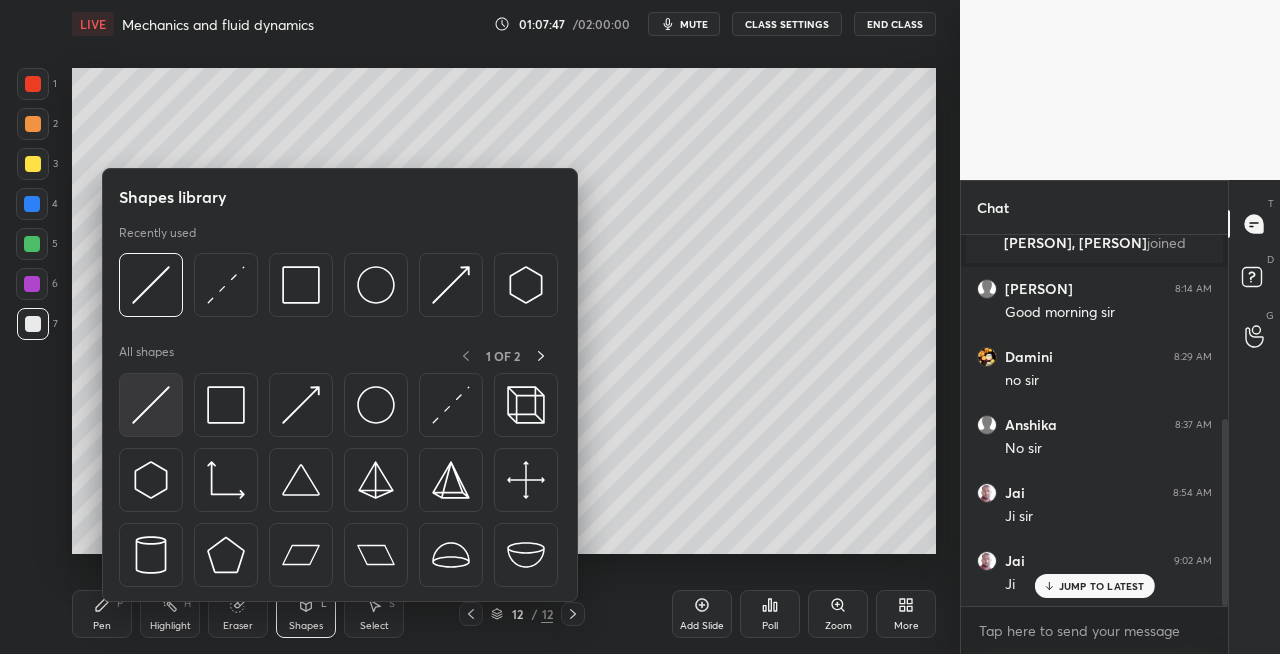 click at bounding box center (151, 405) 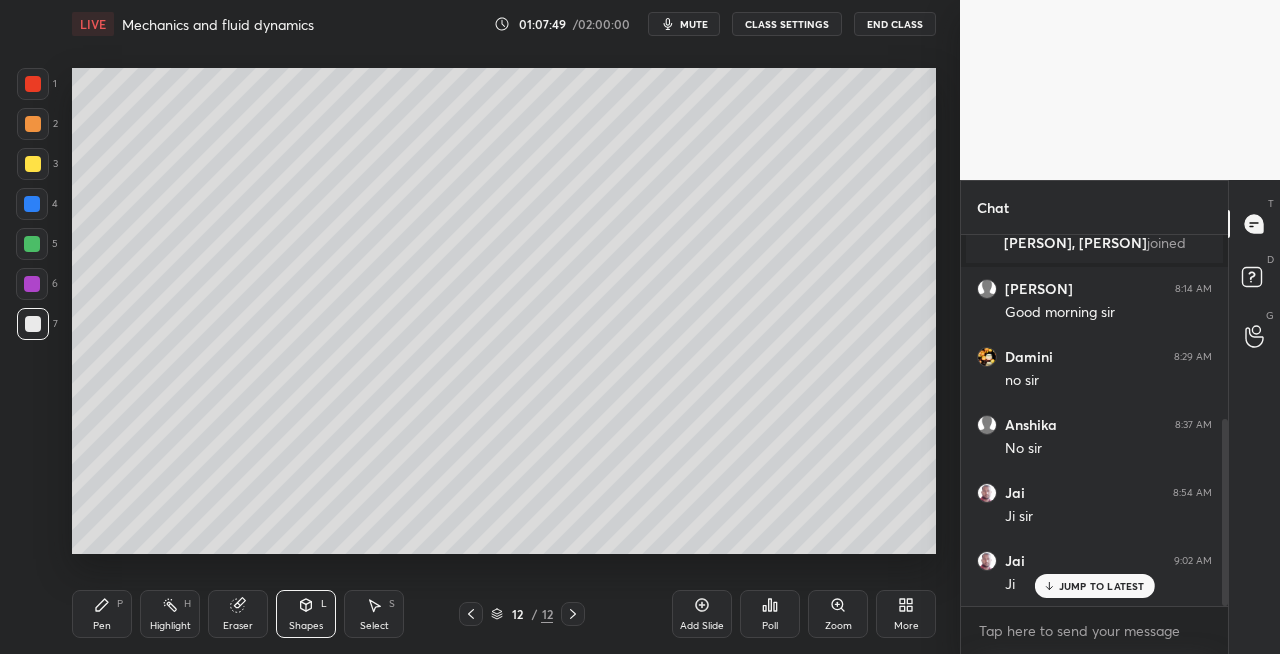 click on "P" at bounding box center (120, 604) 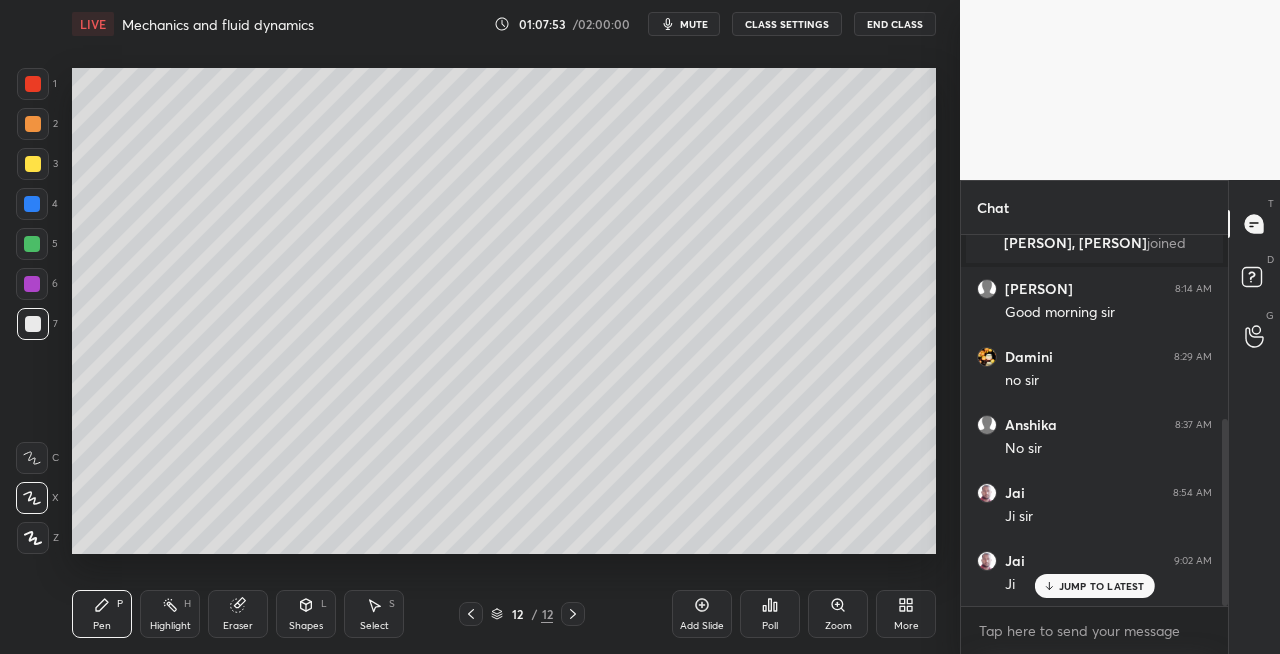 click 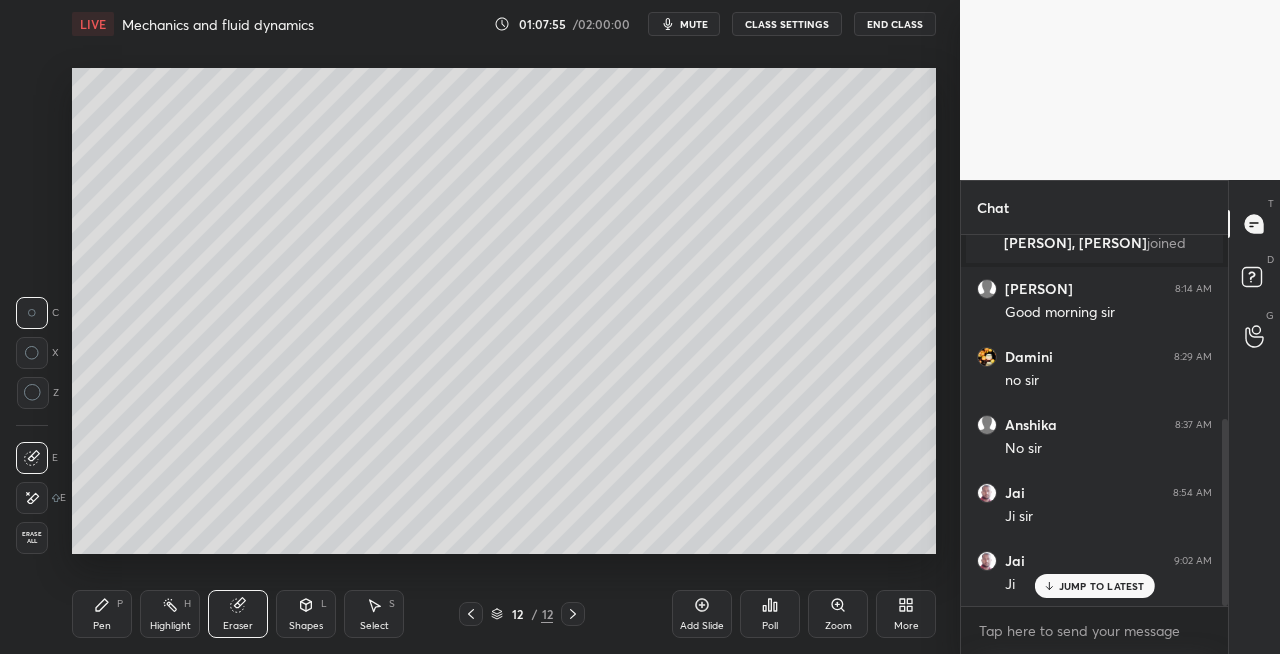 click on "Pen P" at bounding box center [102, 614] 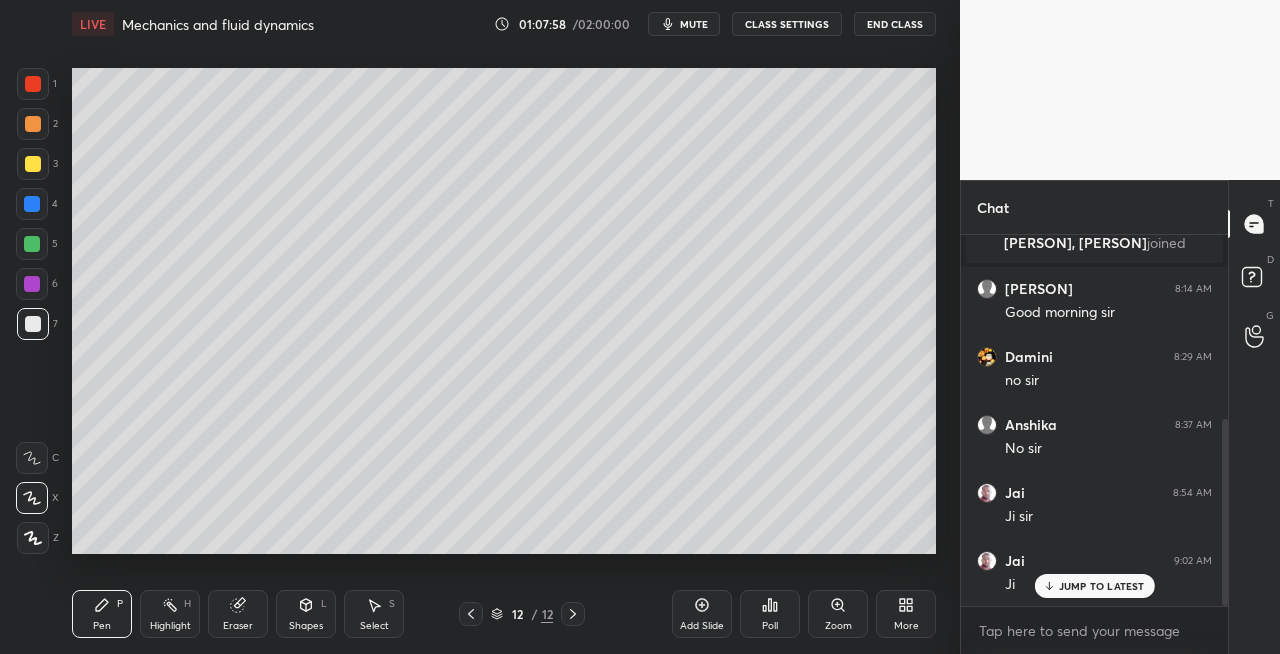 click 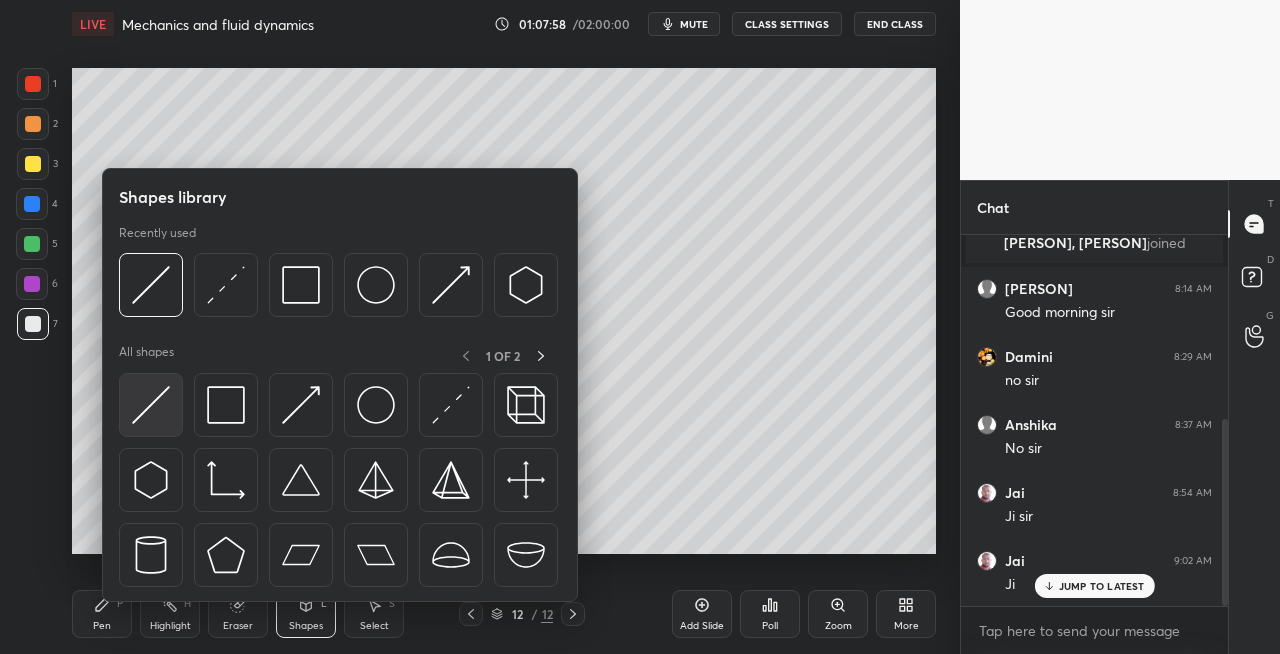 click at bounding box center (151, 405) 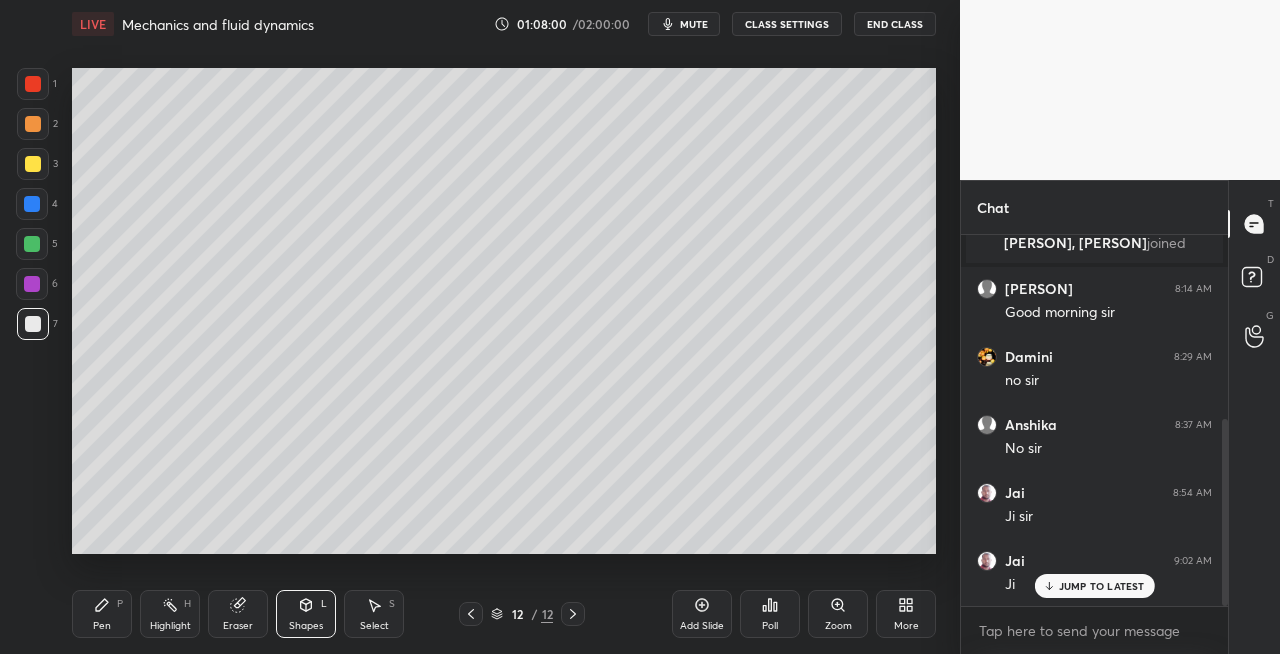 click on "Pen" at bounding box center (102, 626) 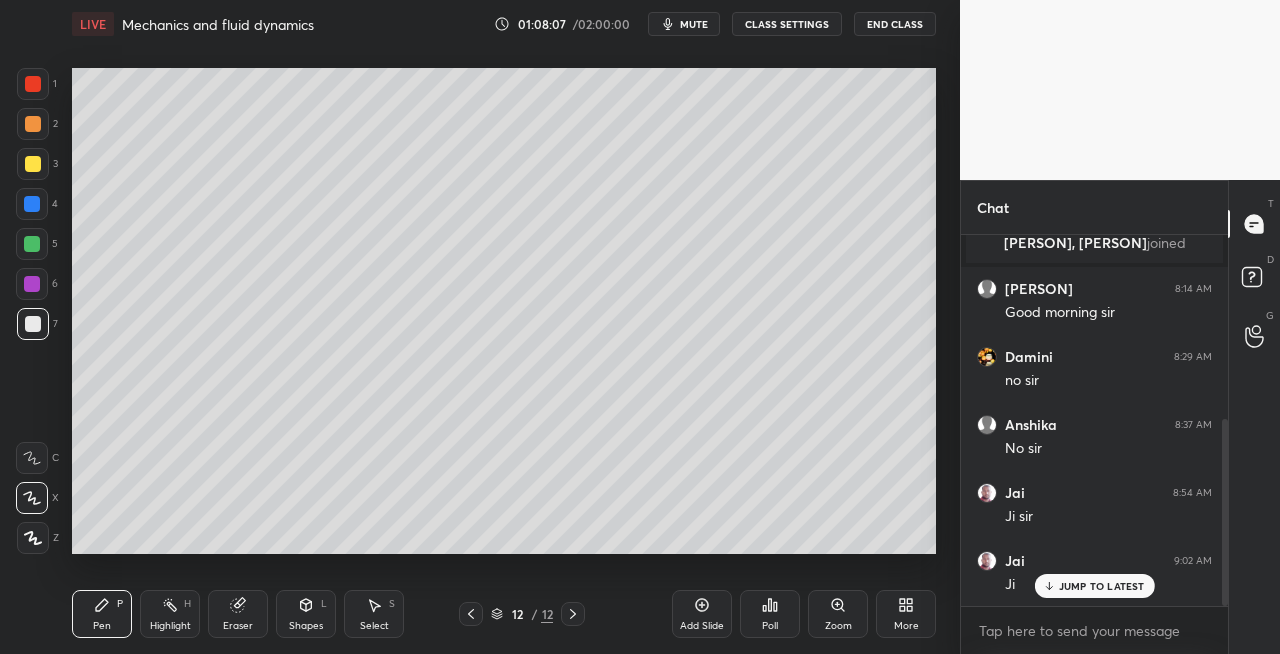 click on "Shapes L" at bounding box center (306, 614) 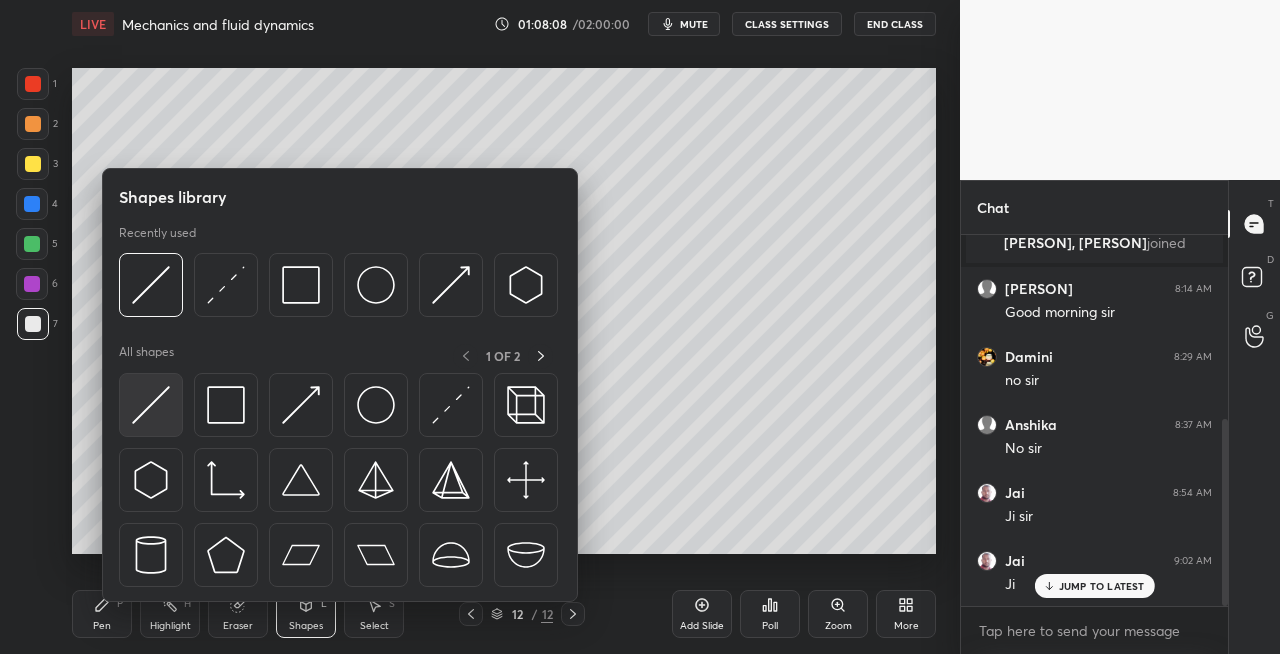 click at bounding box center [151, 405] 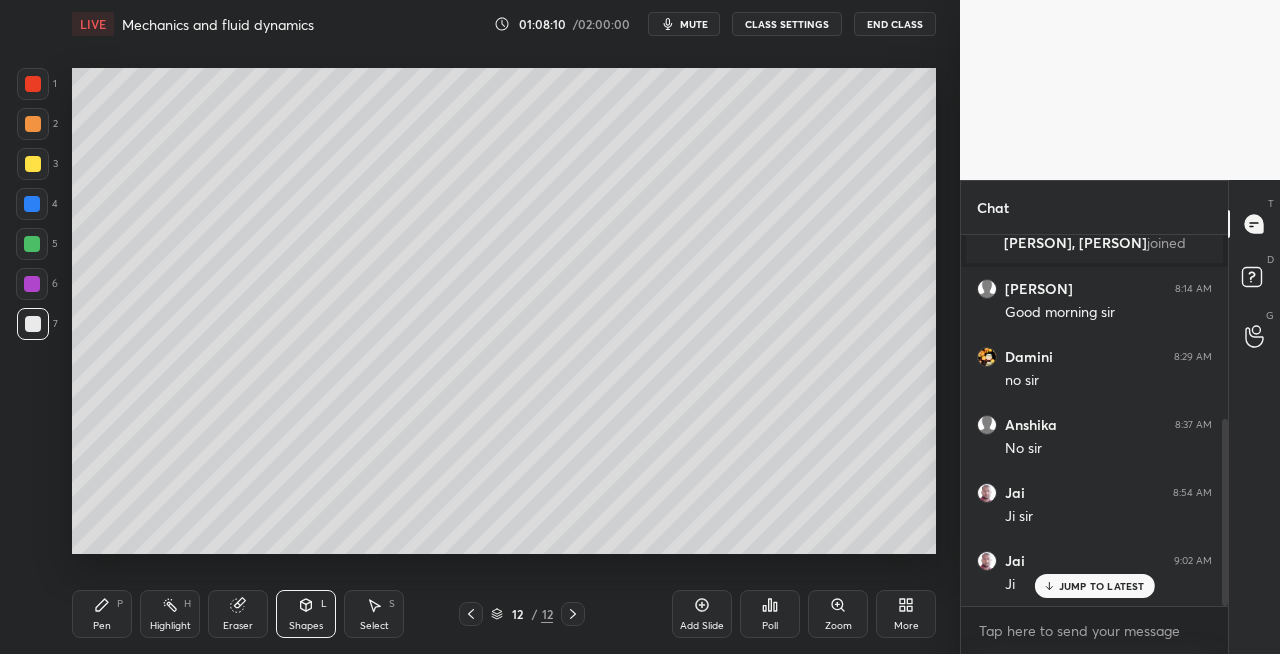 click on "Pen P" at bounding box center [102, 614] 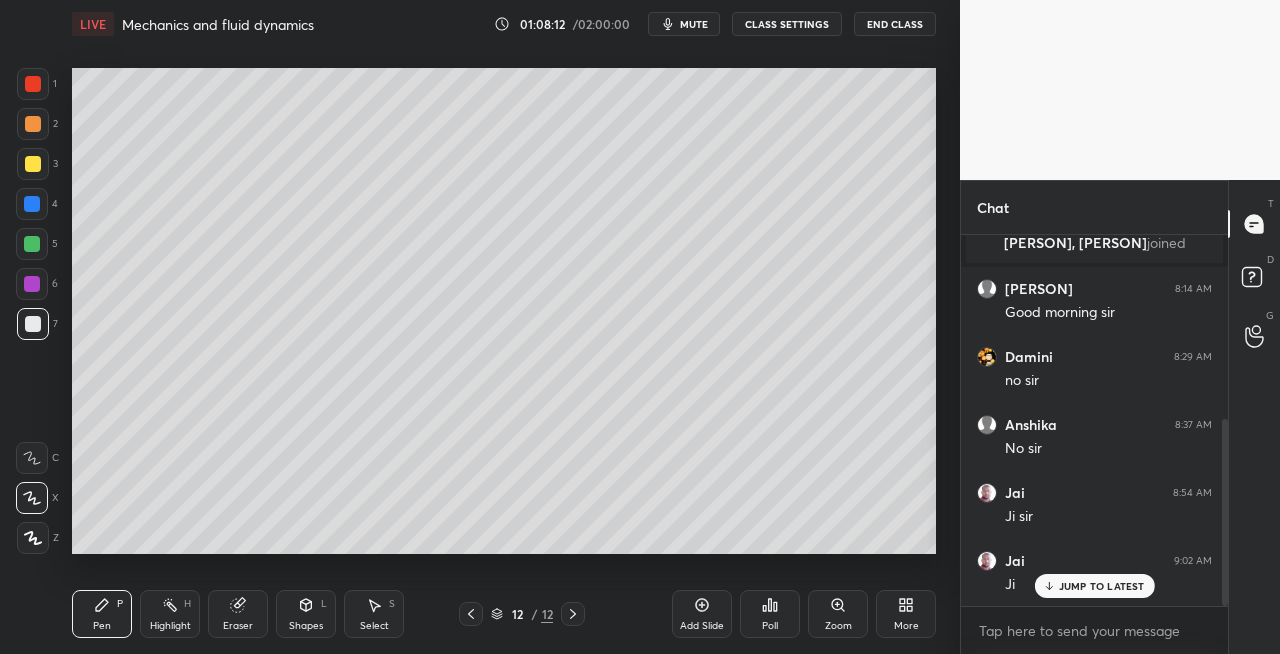 click on "Shapes L" at bounding box center (306, 614) 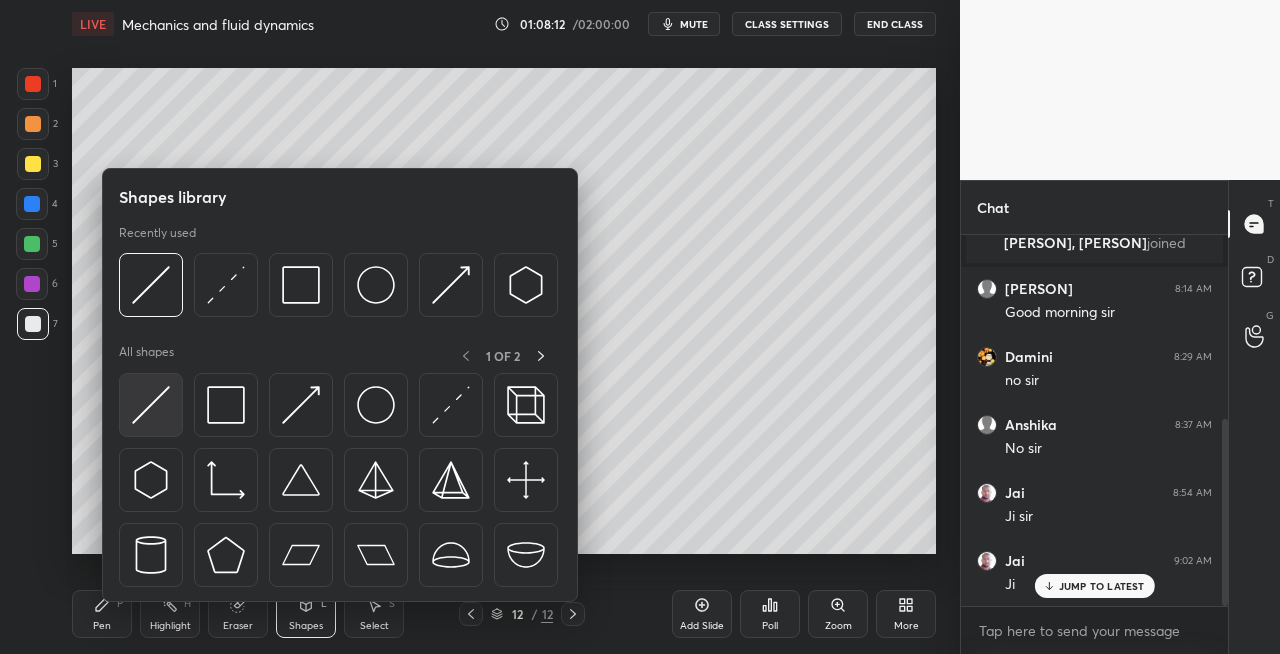 click at bounding box center [151, 405] 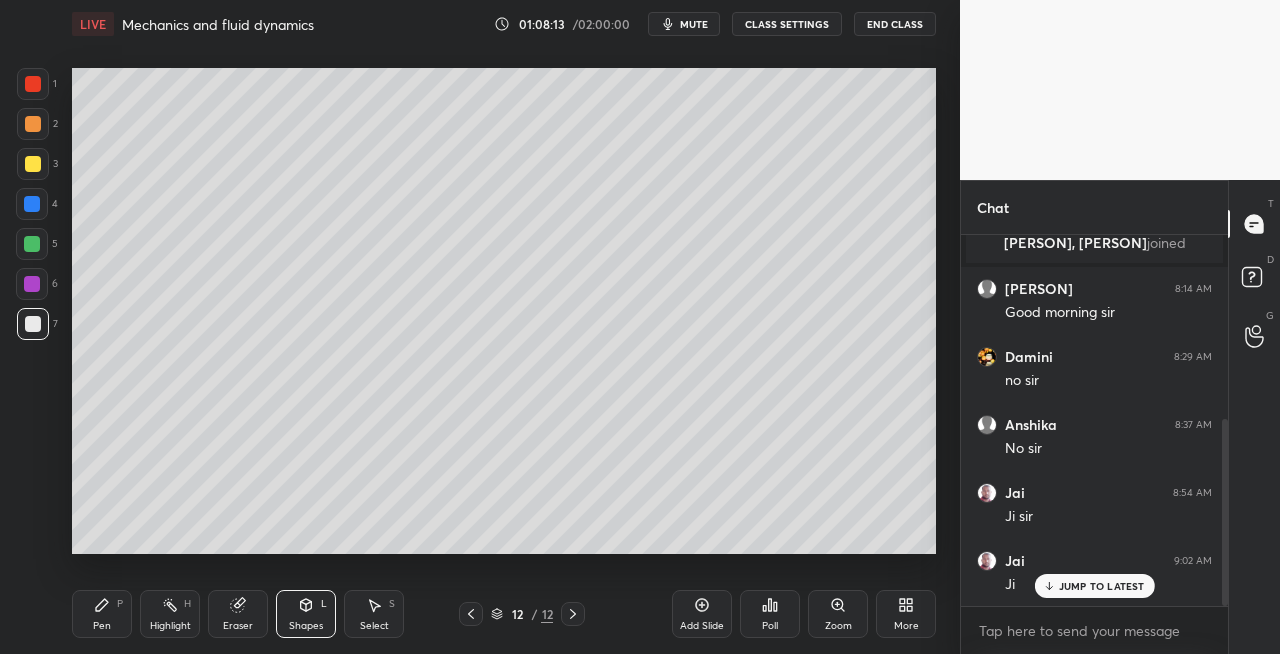 click 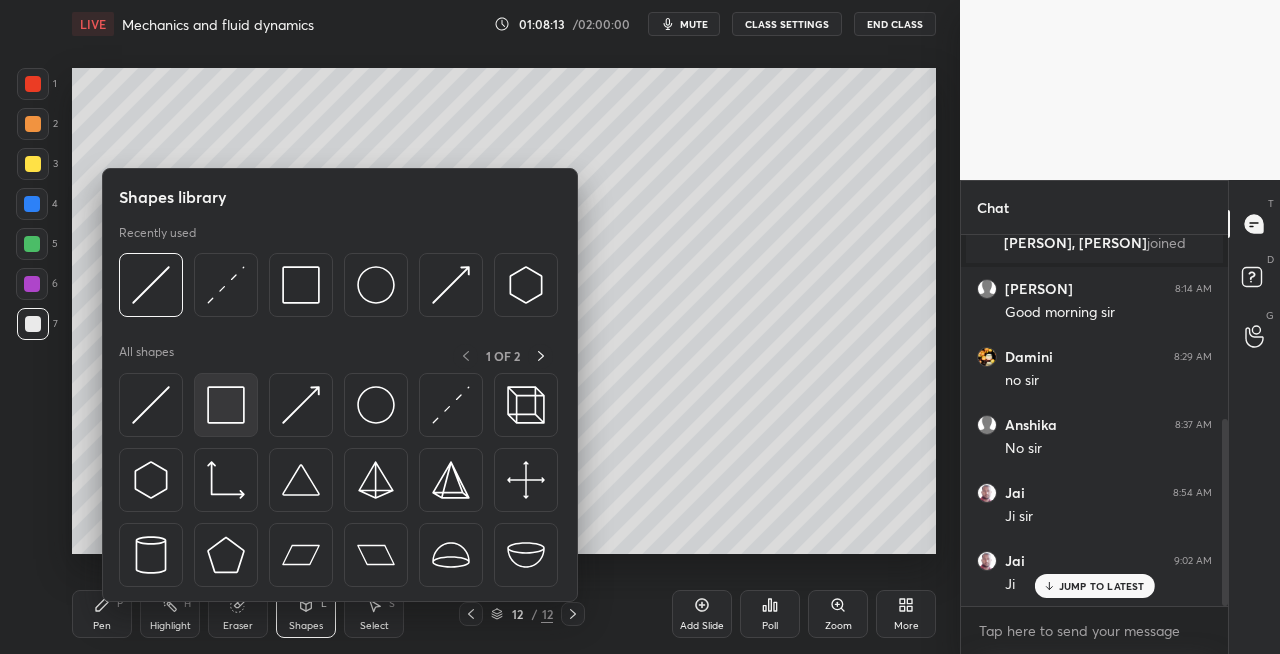 click at bounding box center (226, 405) 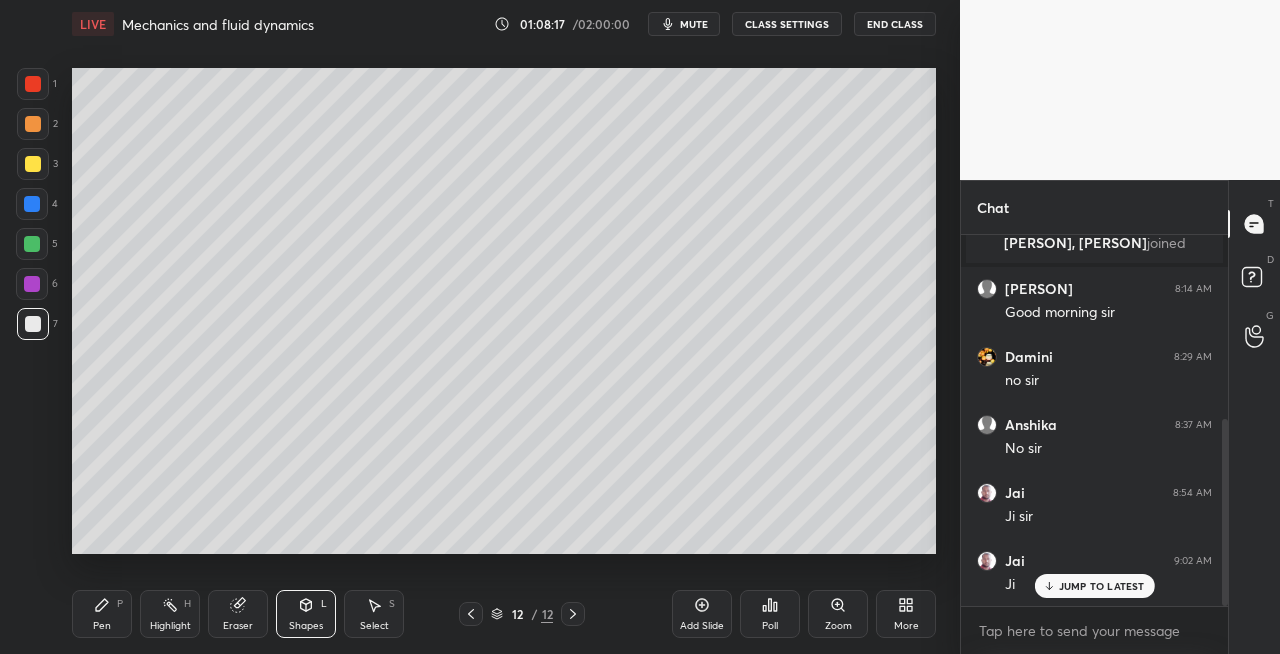 click 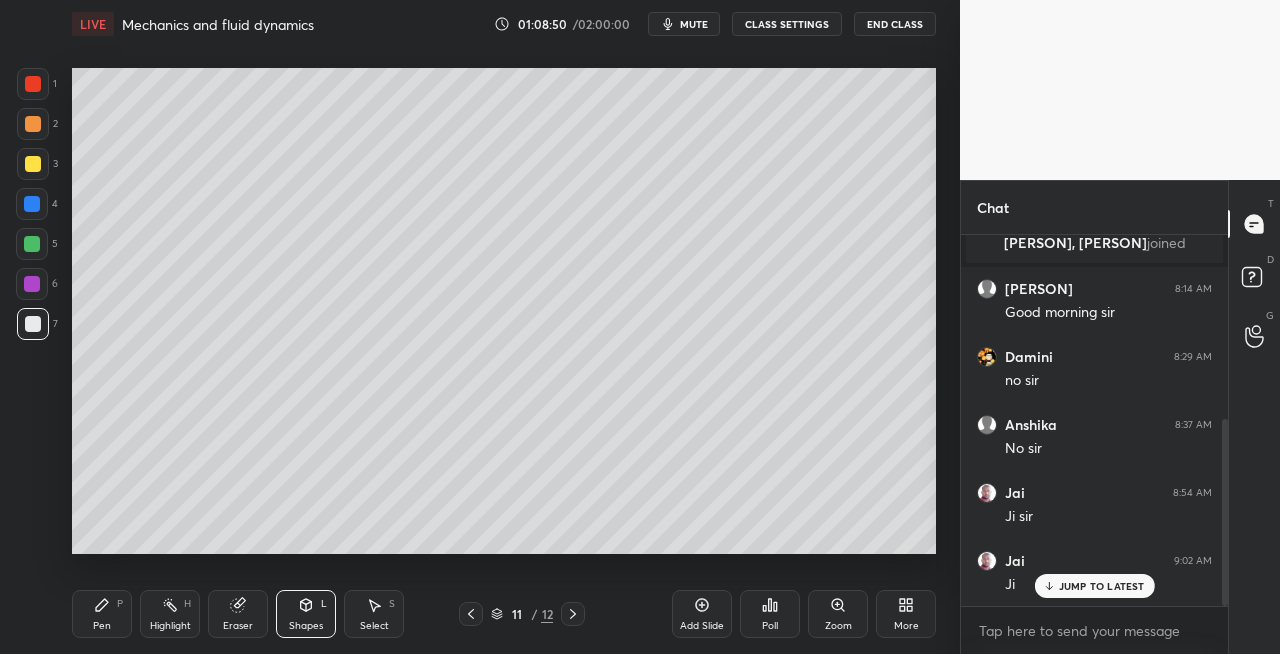 click 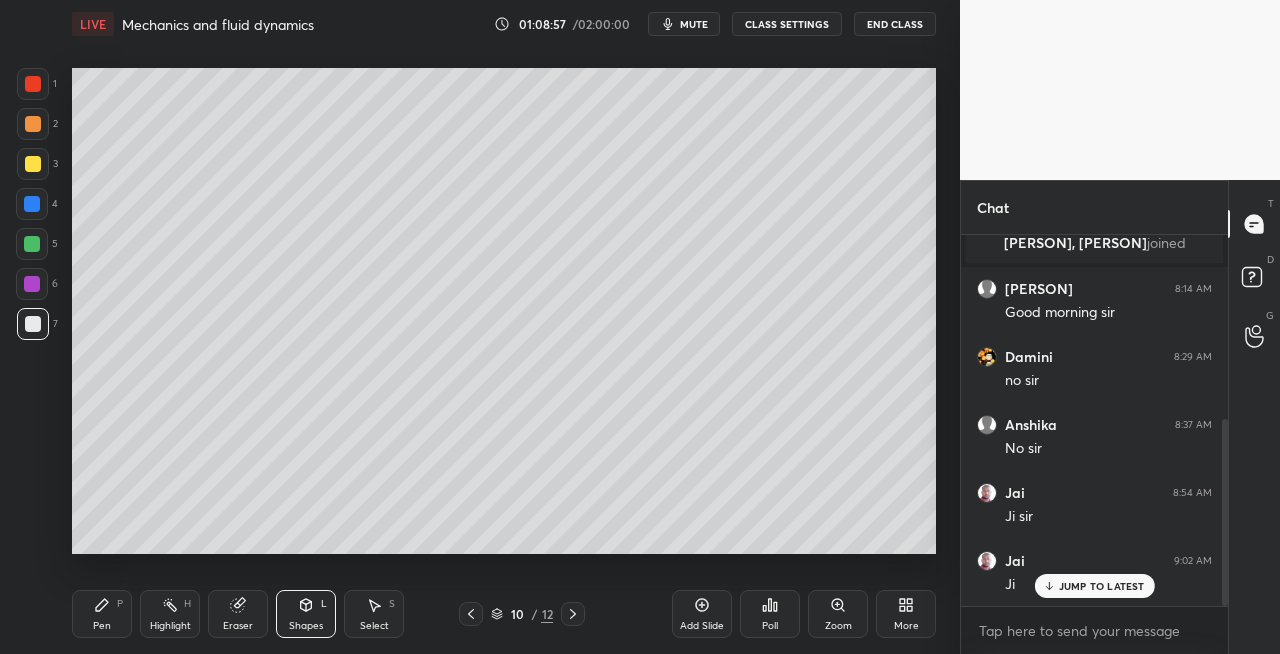 click 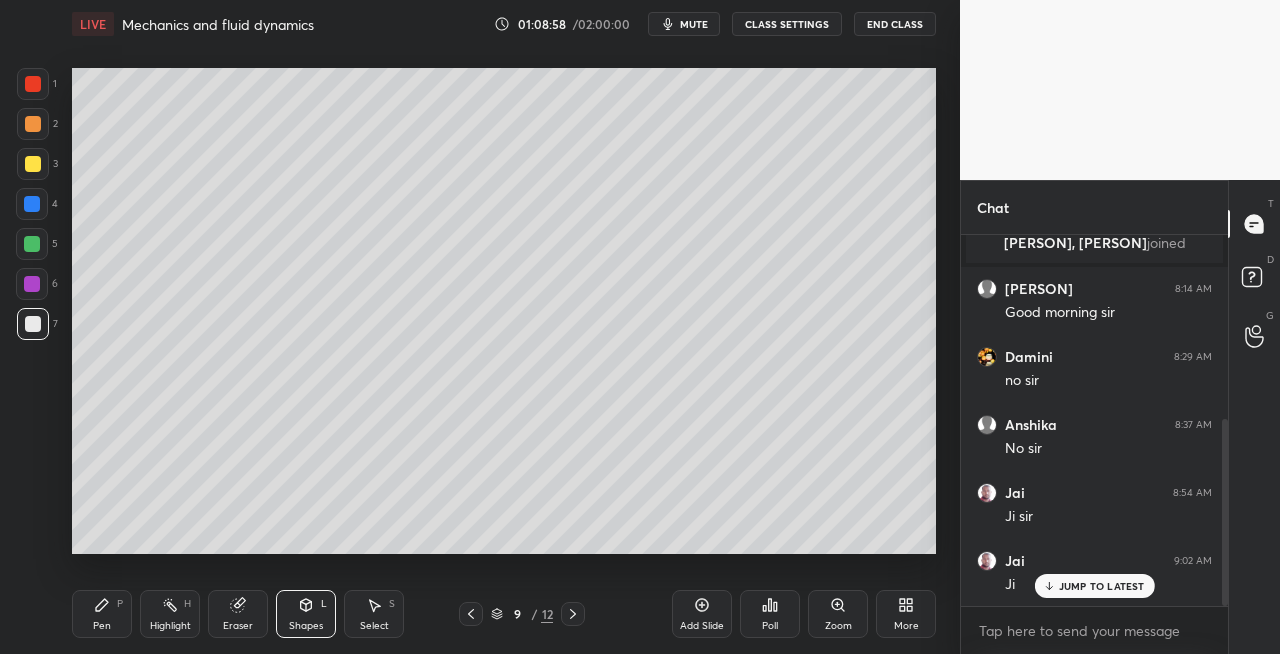 click 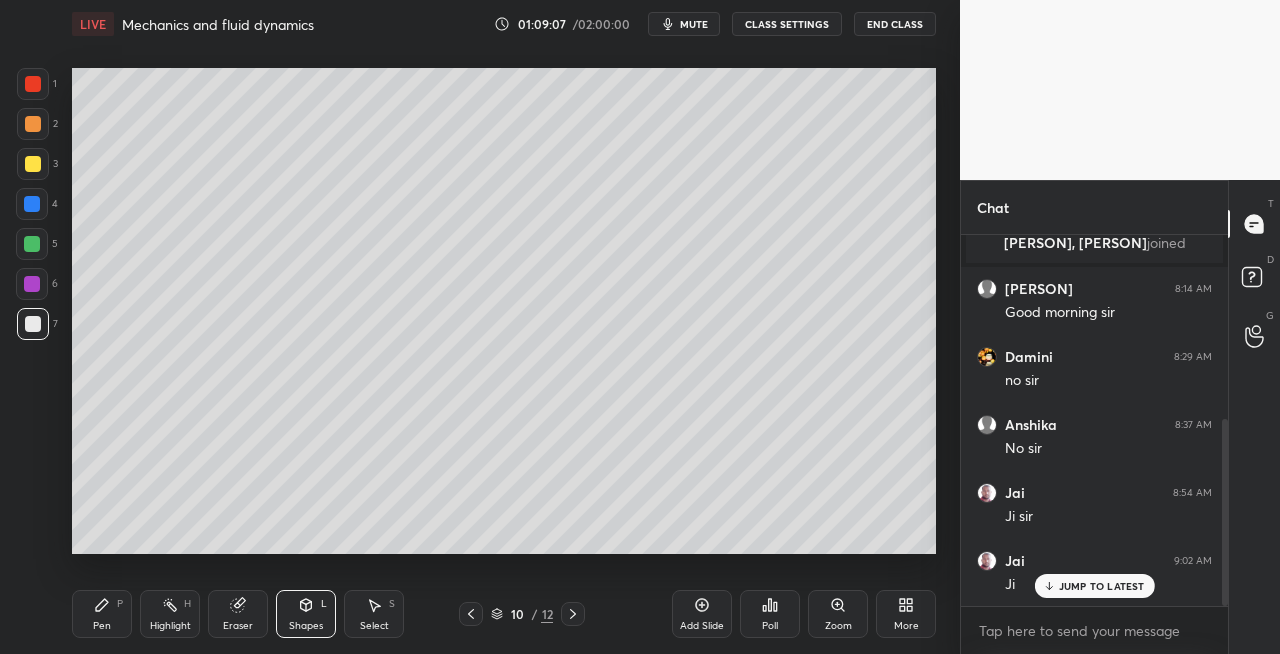 click 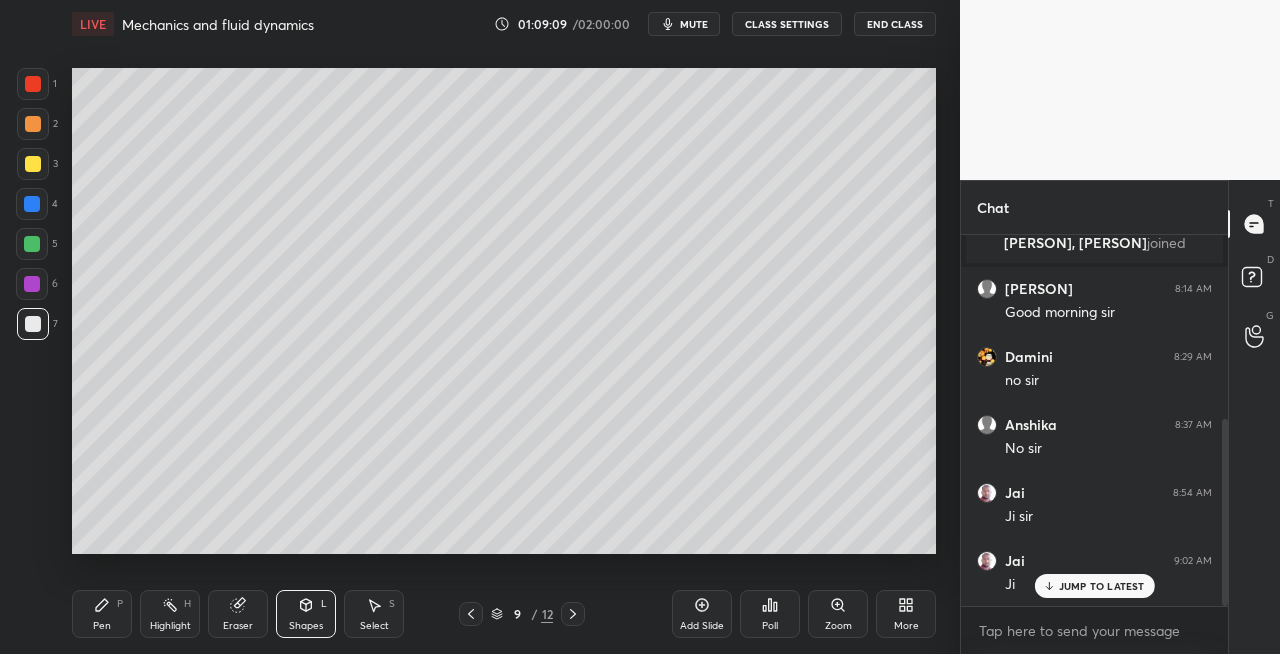 click 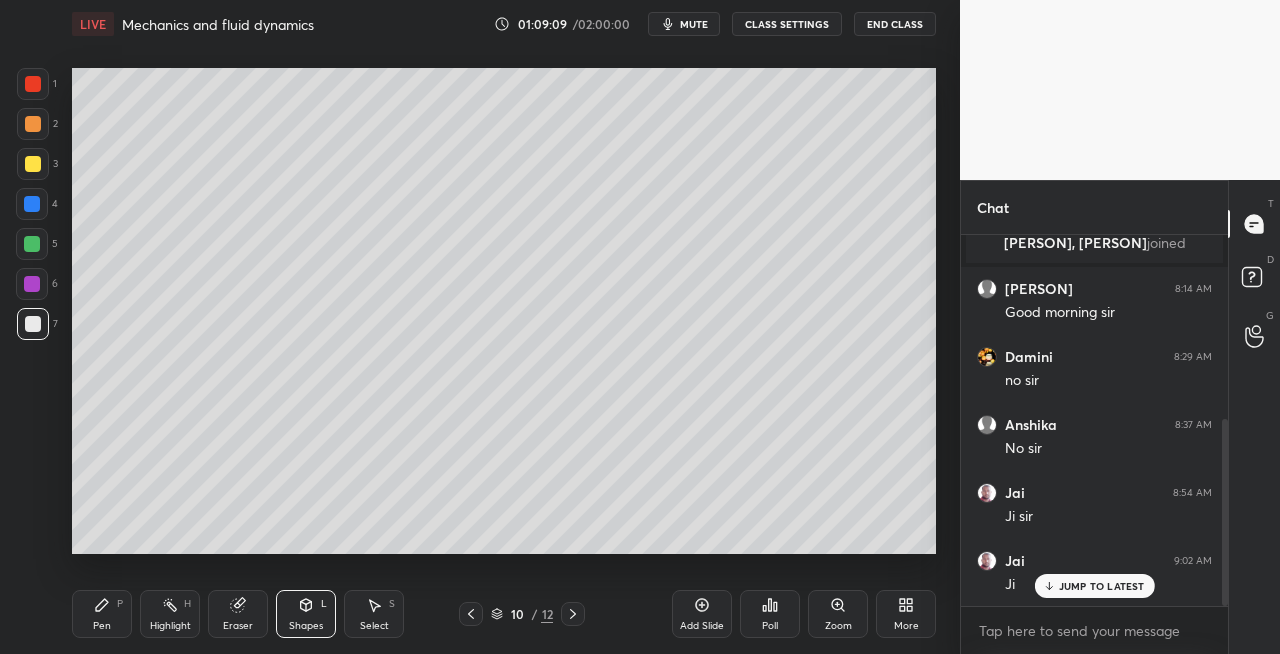 click 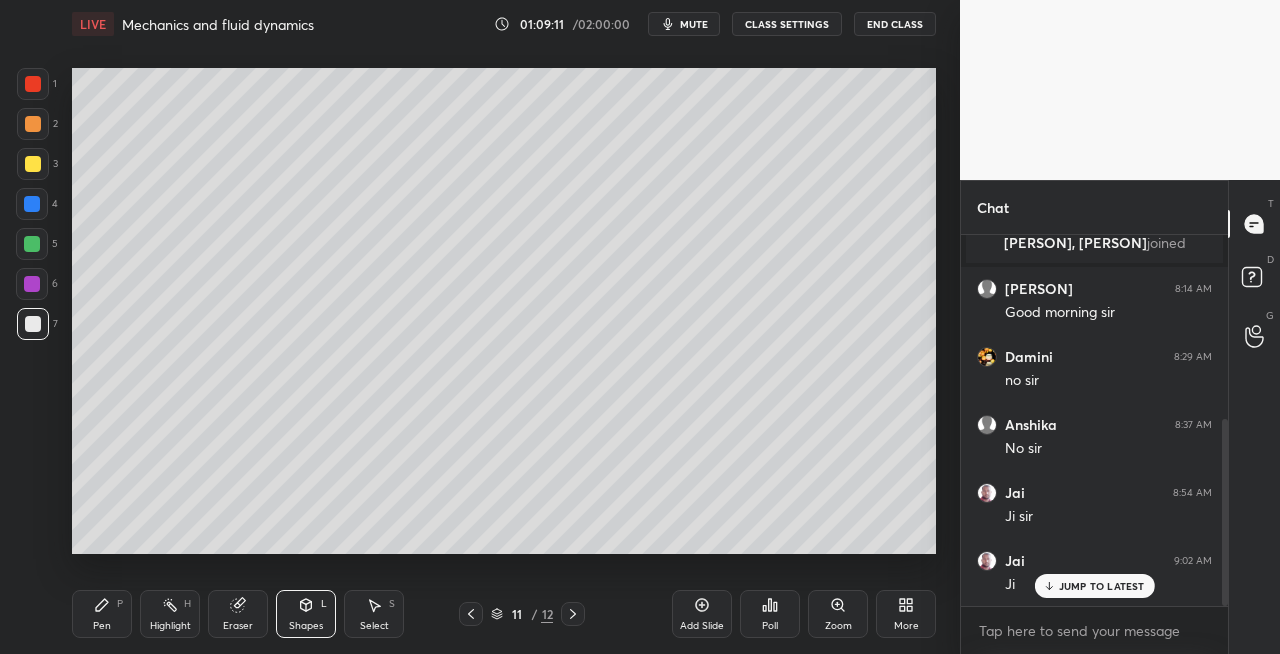 click 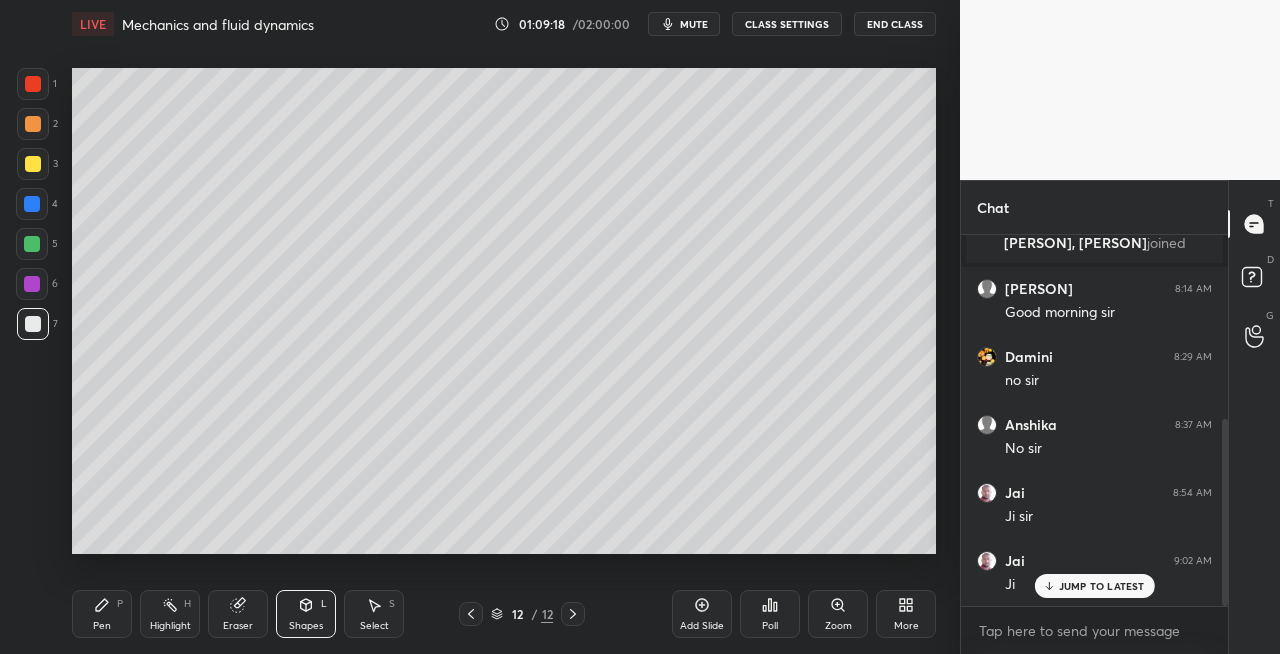 click 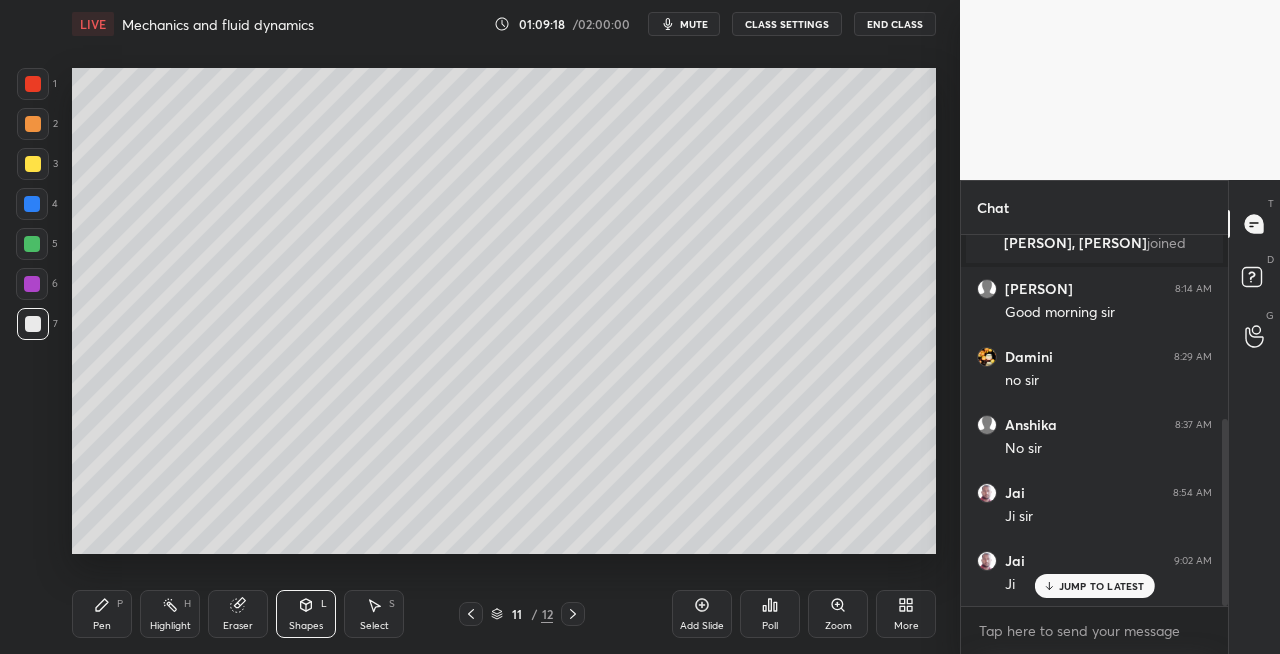 click 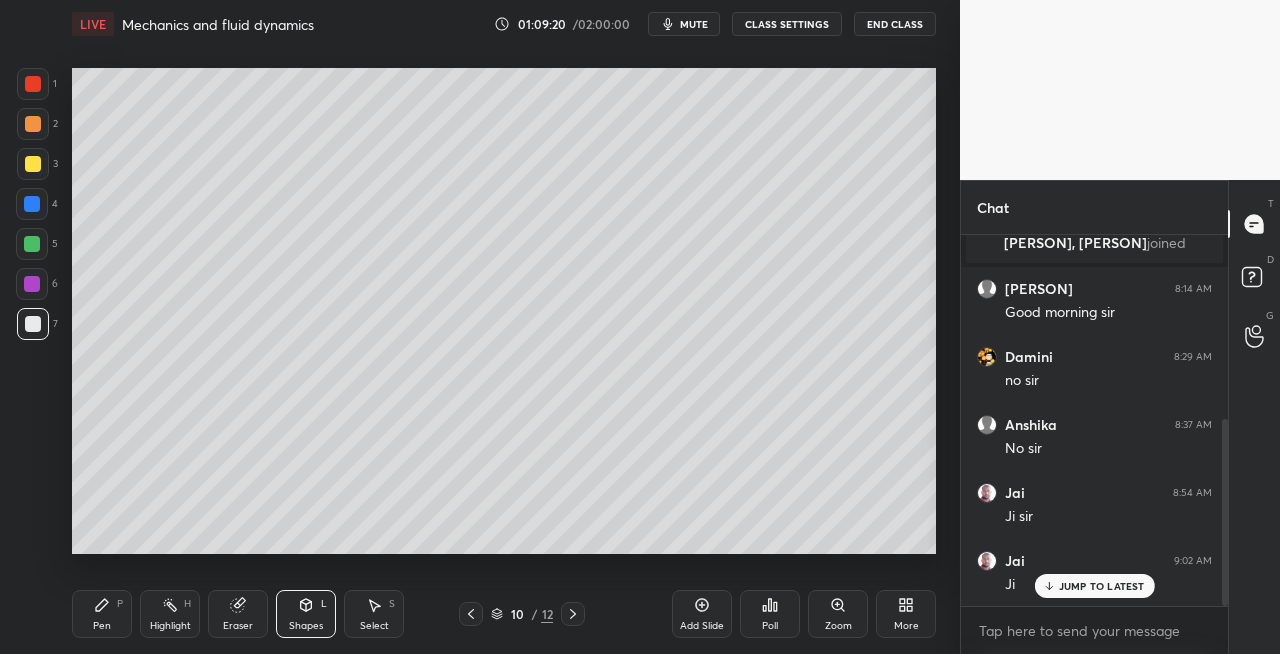 click 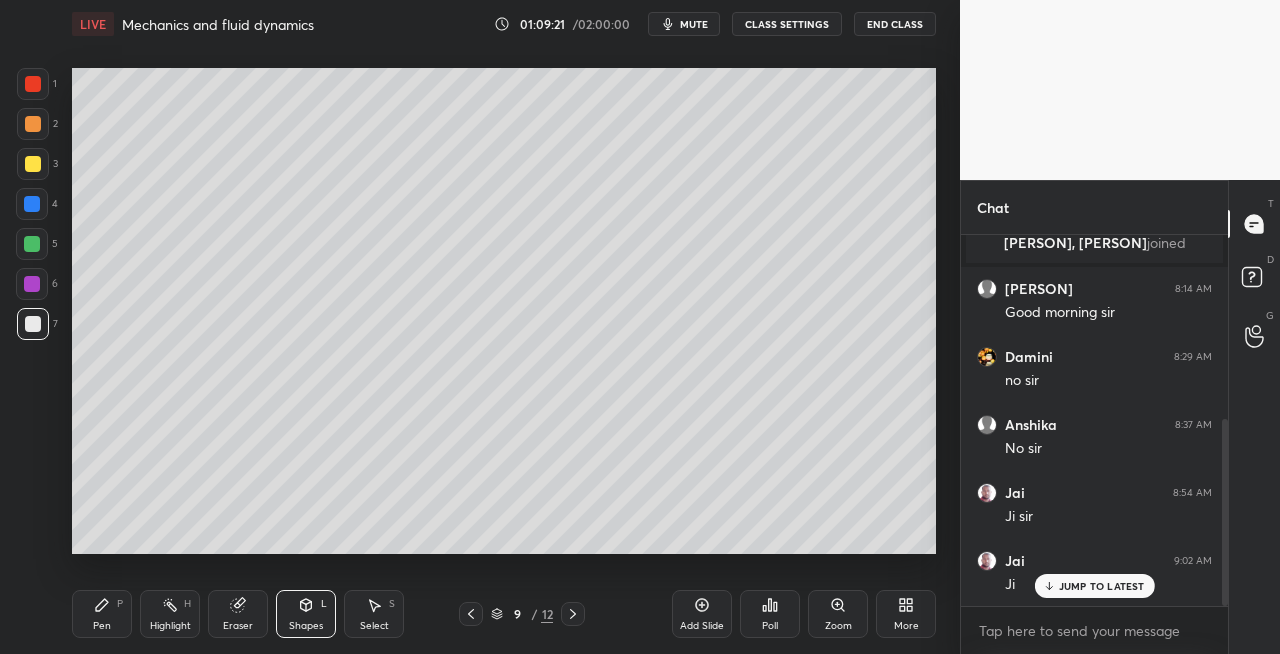 click 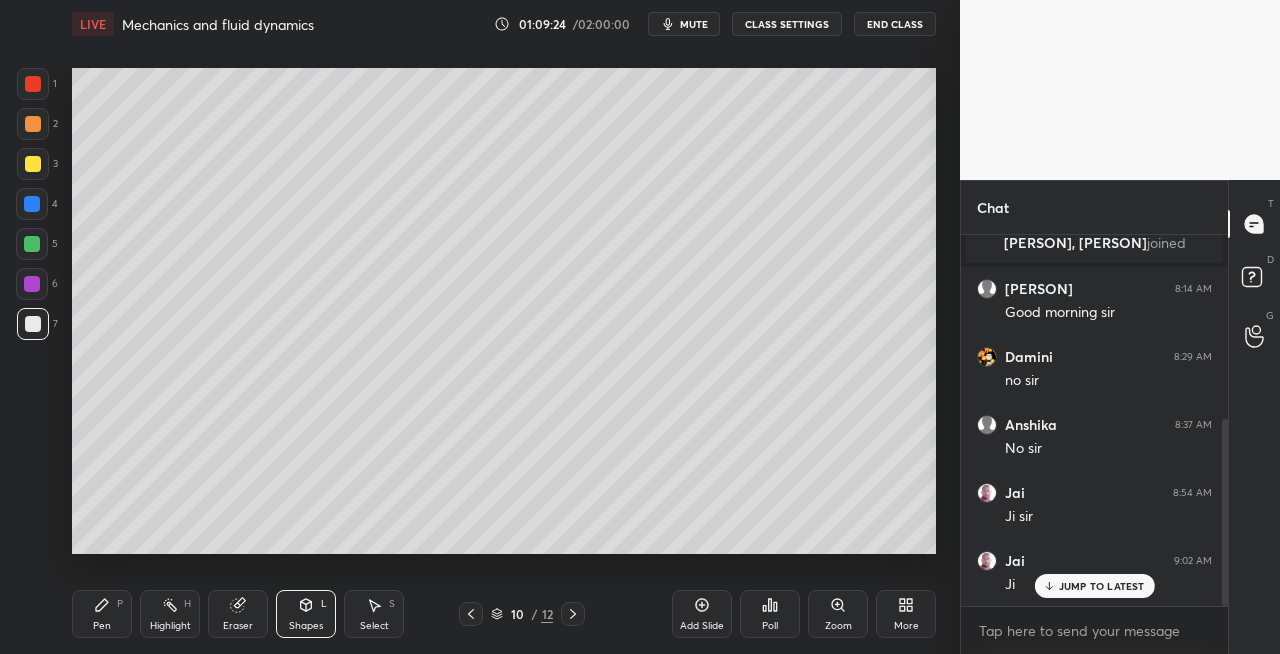 click 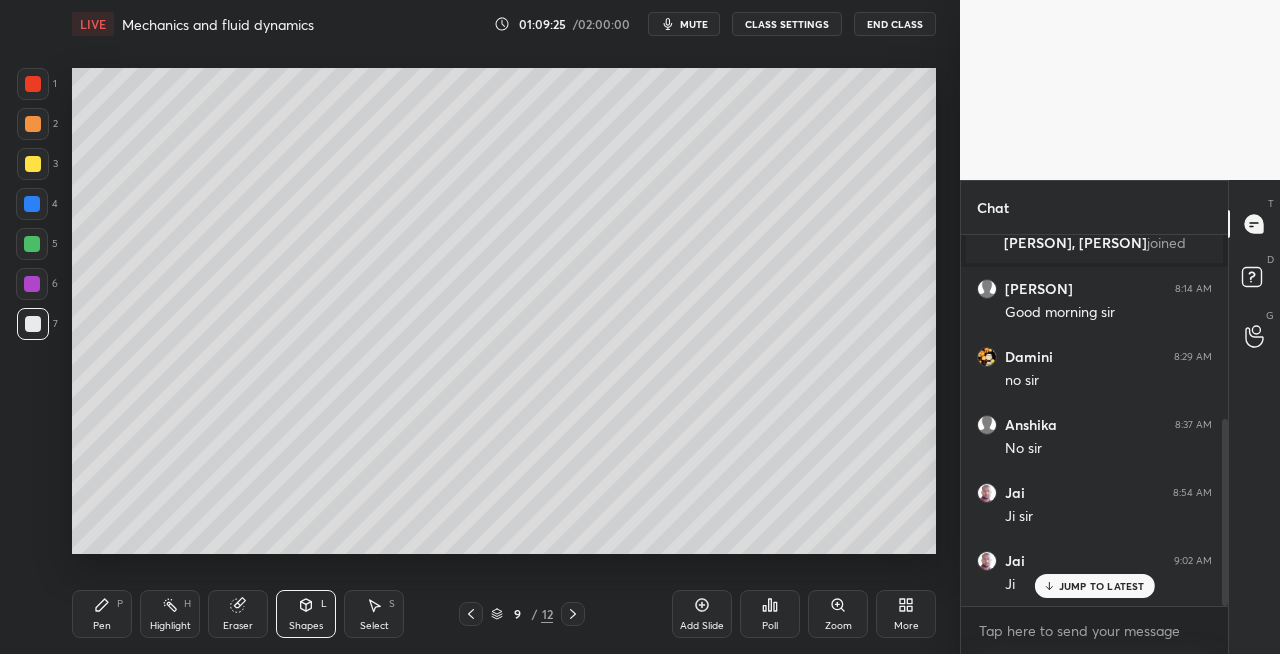 click 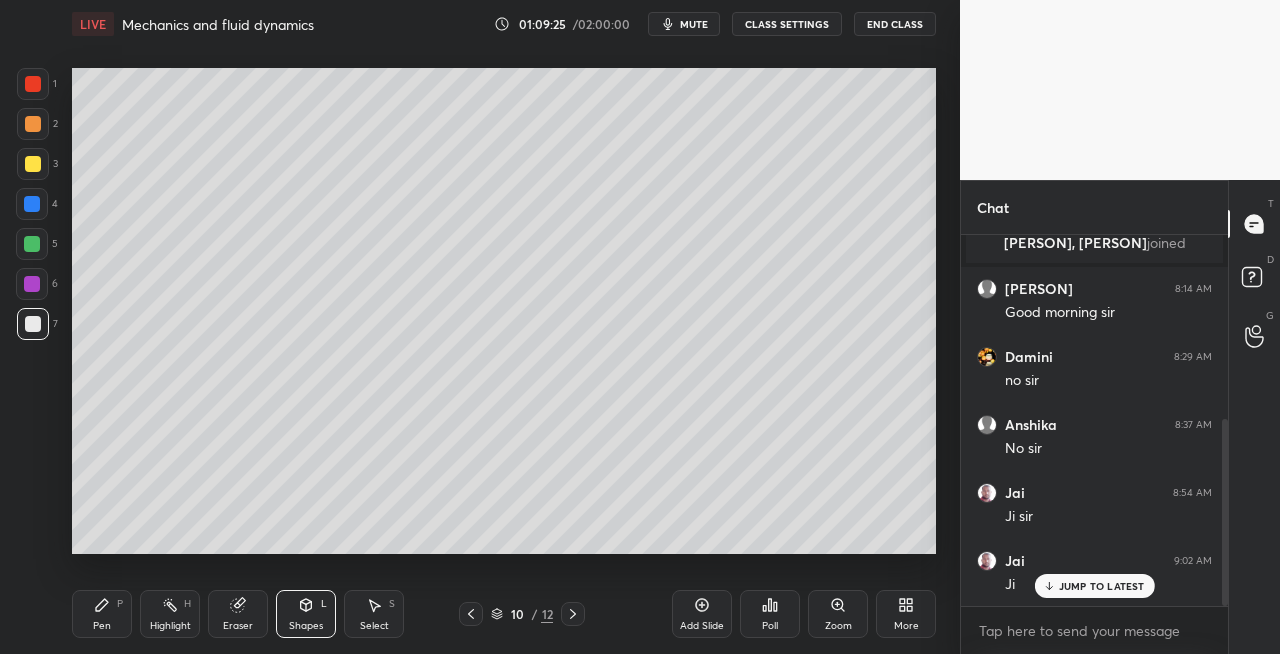 click 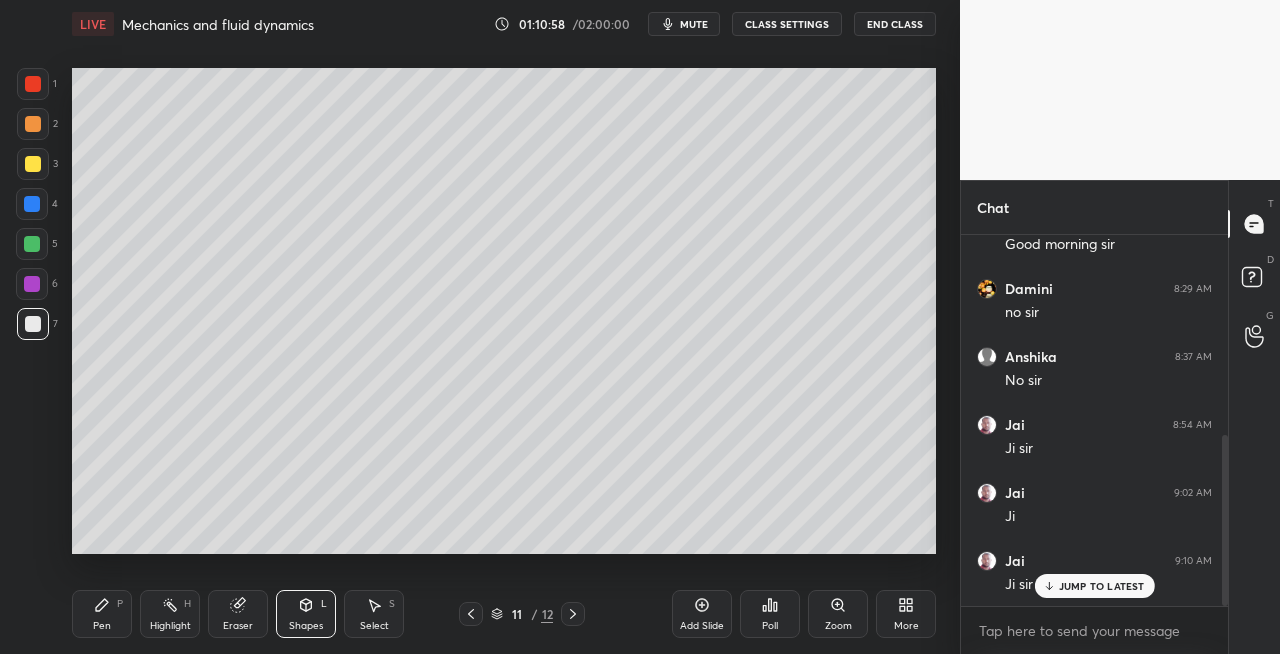 scroll, scrollTop: 500, scrollLeft: 0, axis: vertical 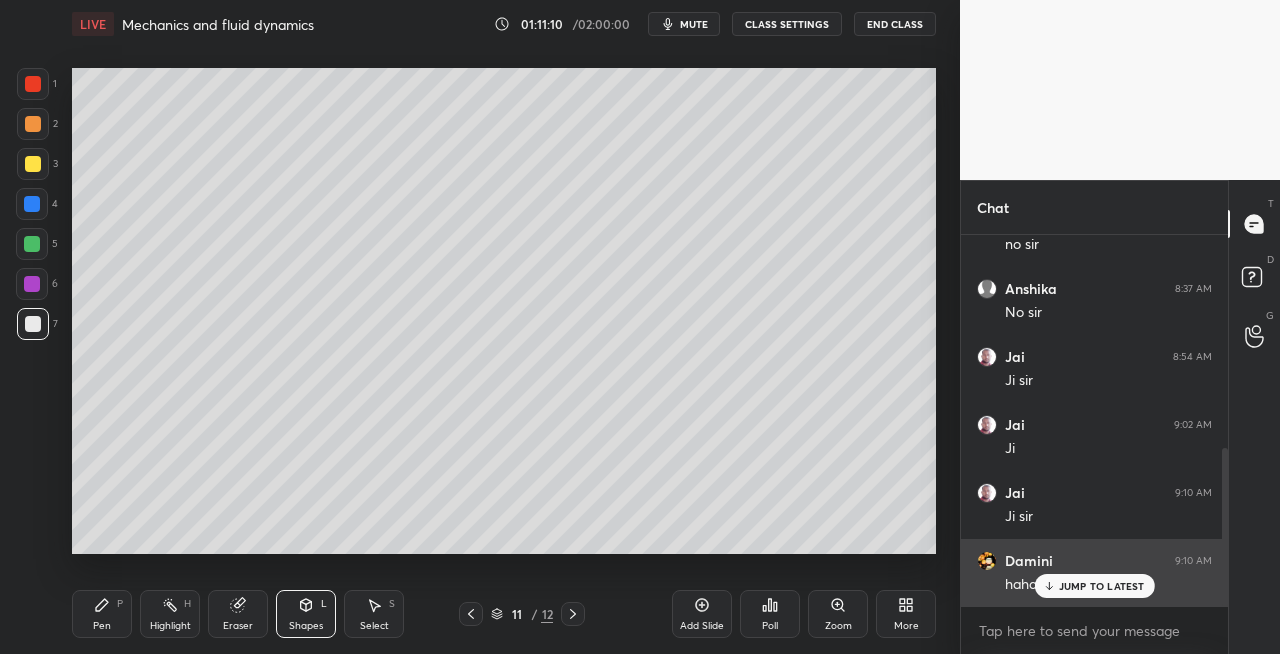 click on "JUMP TO LATEST" at bounding box center (1094, 586) 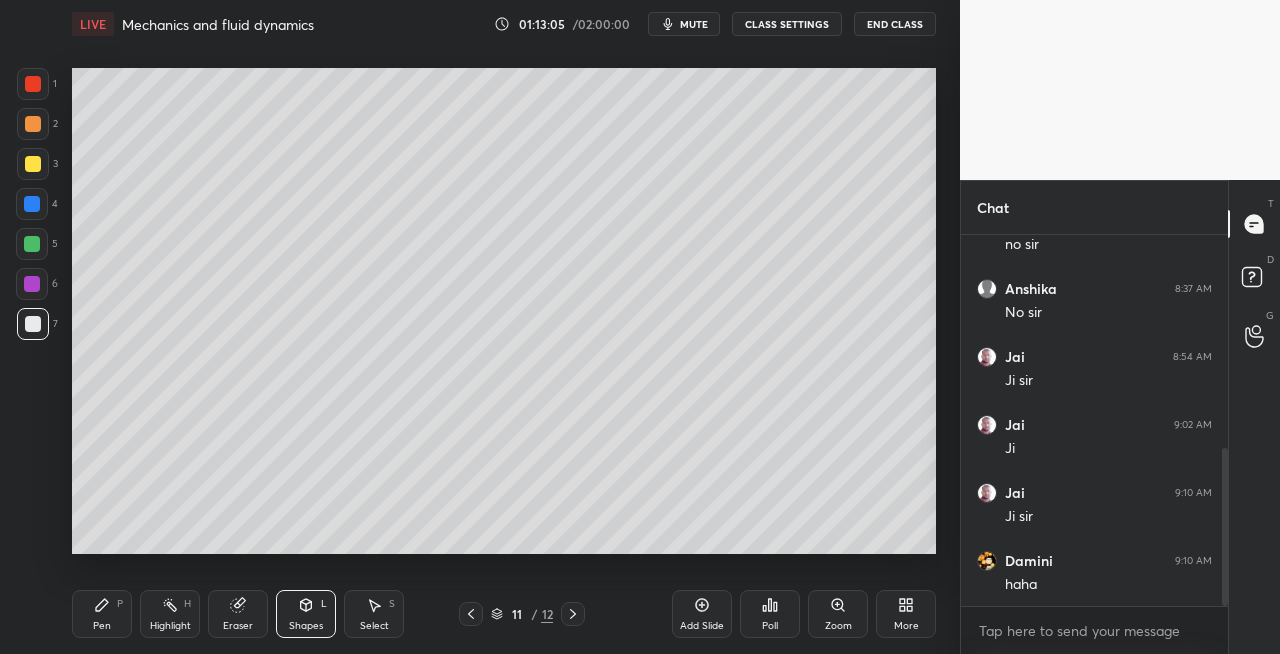 click on "mute" at bounding box center [694, 24] 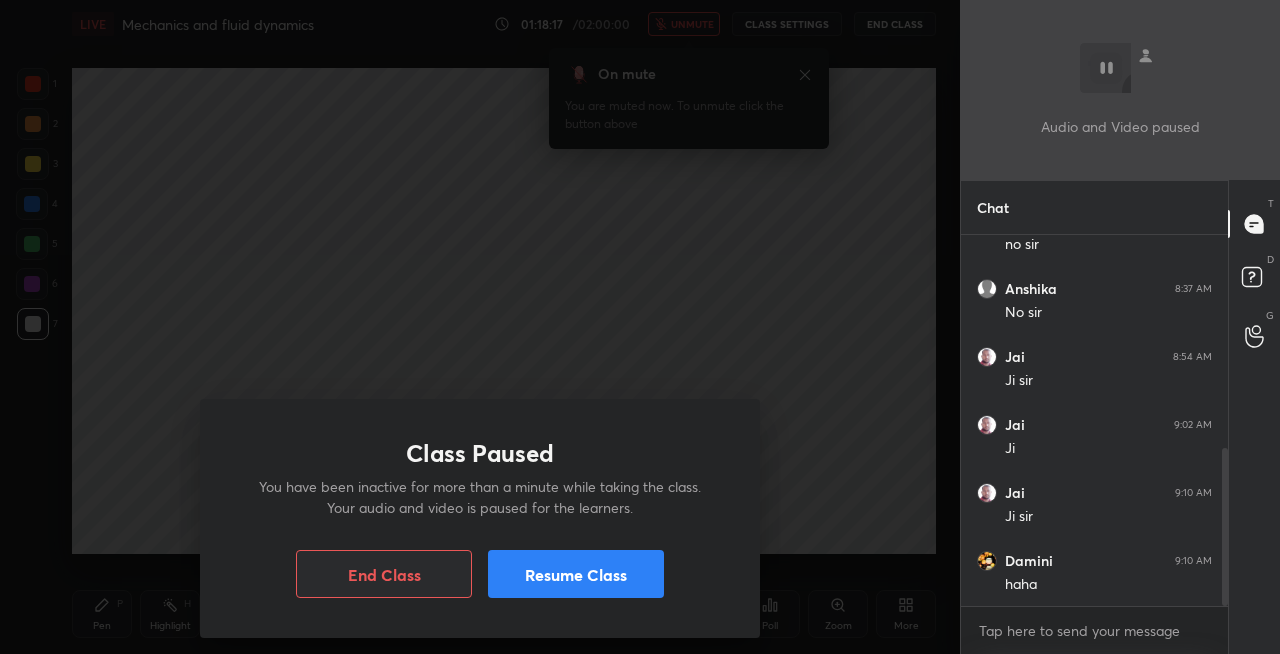 click on "Resume Class" at bounding box center [576, 574] 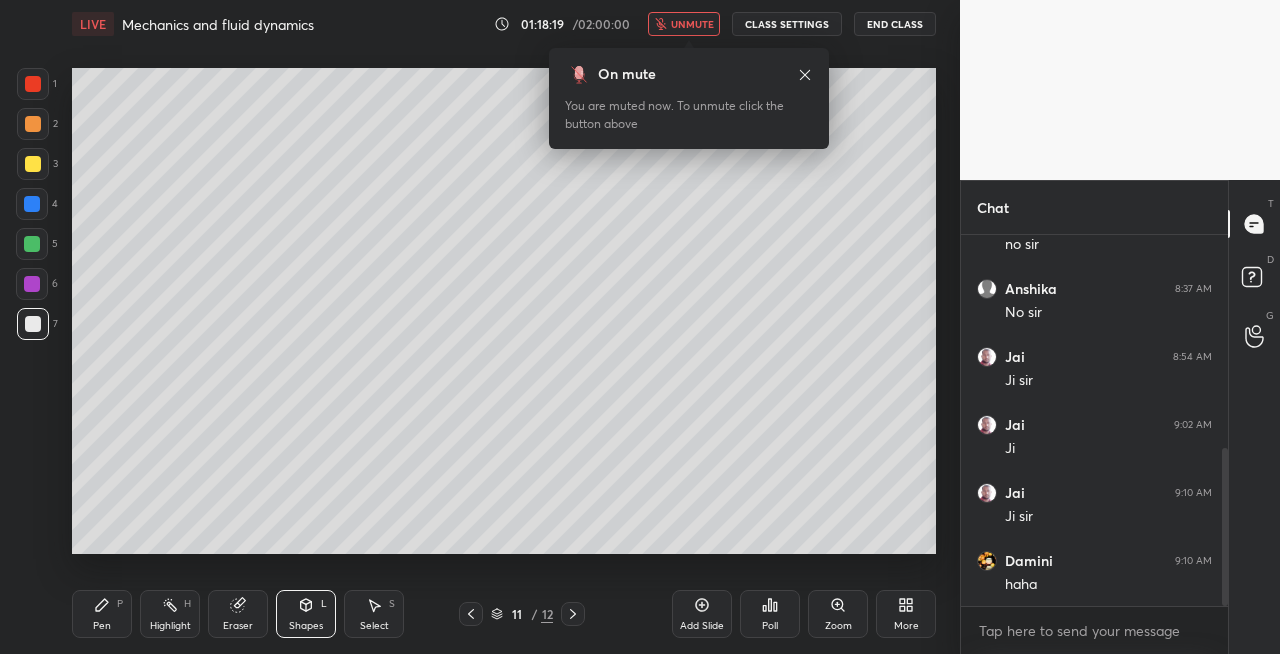 click on "unmute" at bounding box center (692, 24) 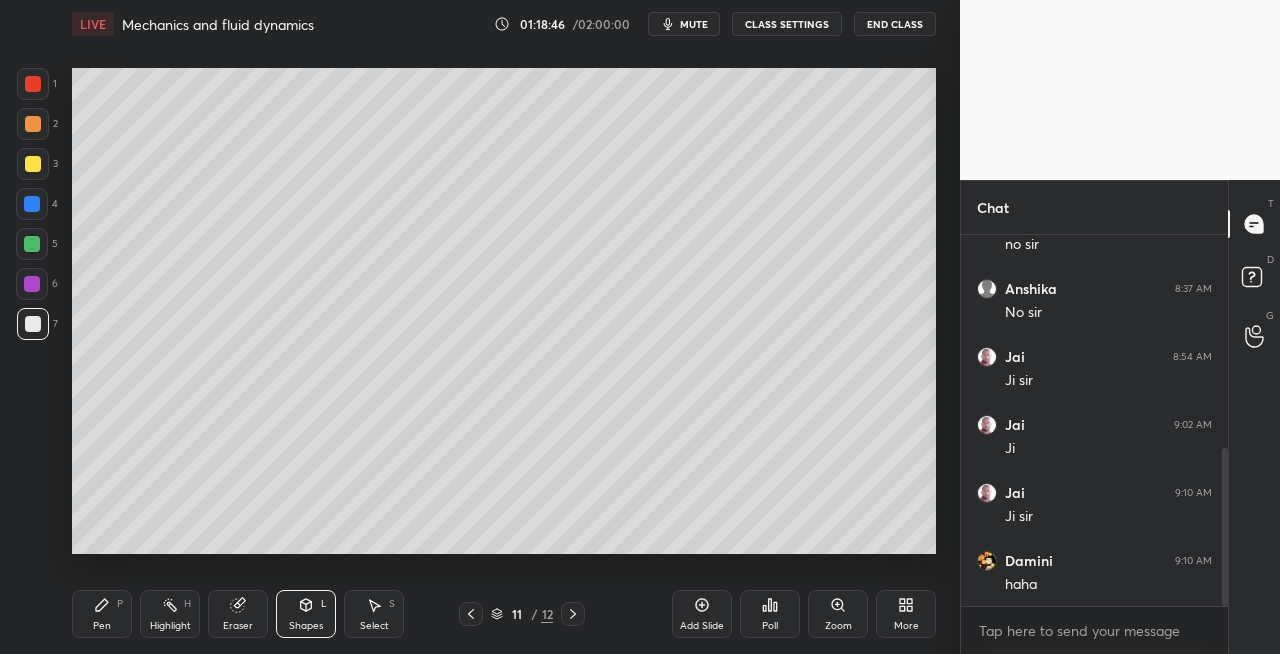 click on "mute" at bounding box center (694, 24) 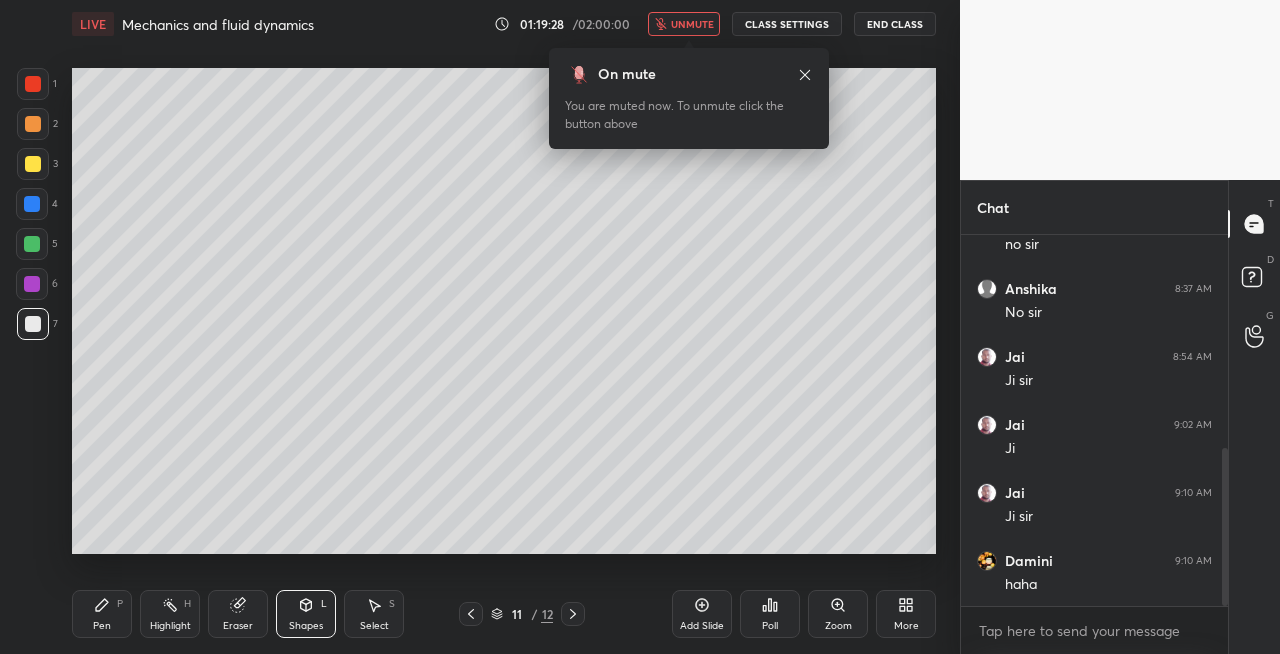 click on "unmute" at bounding box center [692, 24] 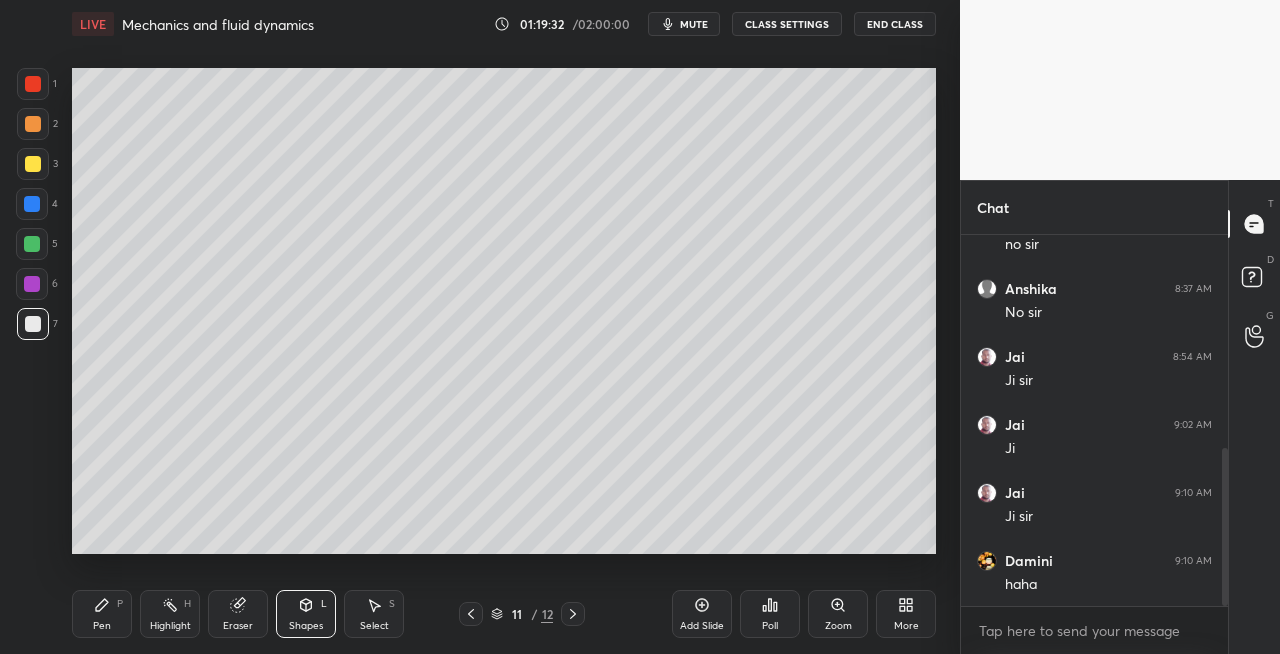 click 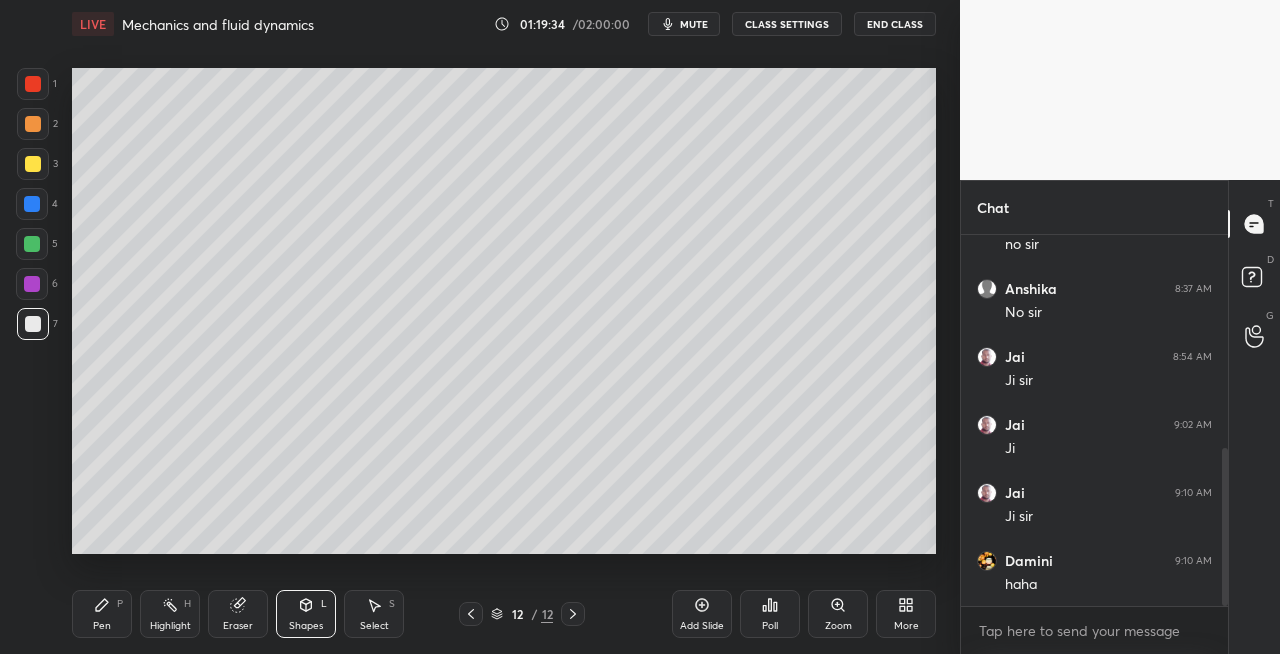 click on "Pen P" at bounding box center (102, 614) 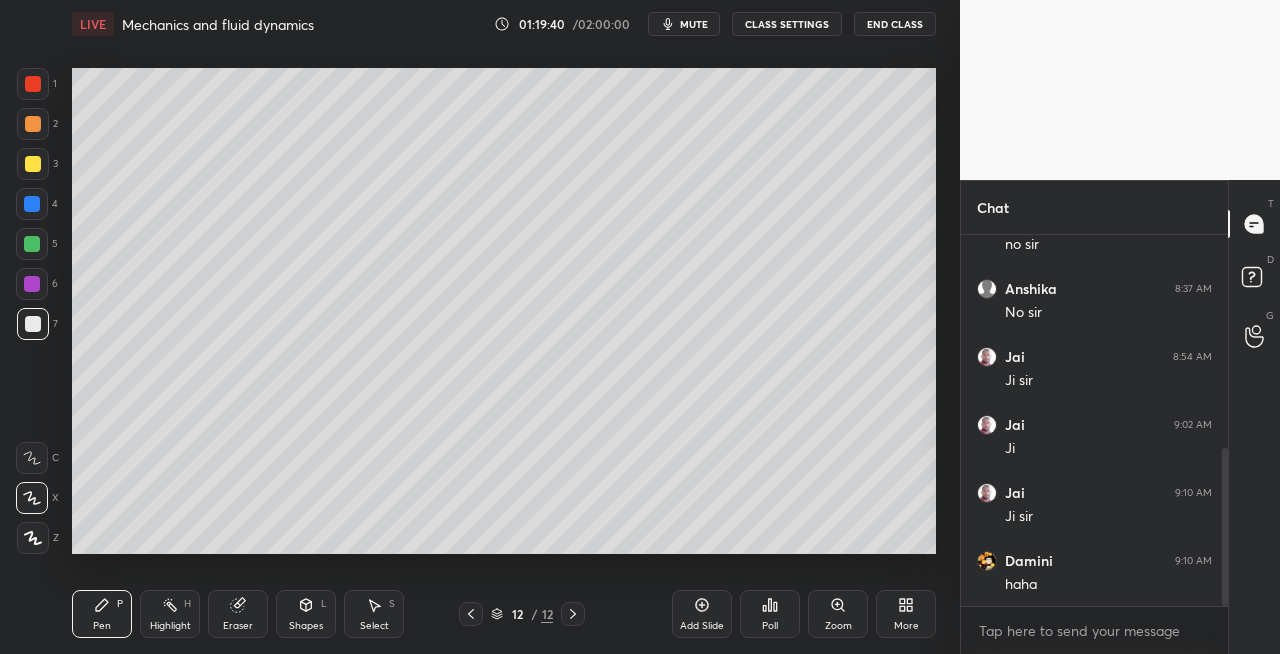 click 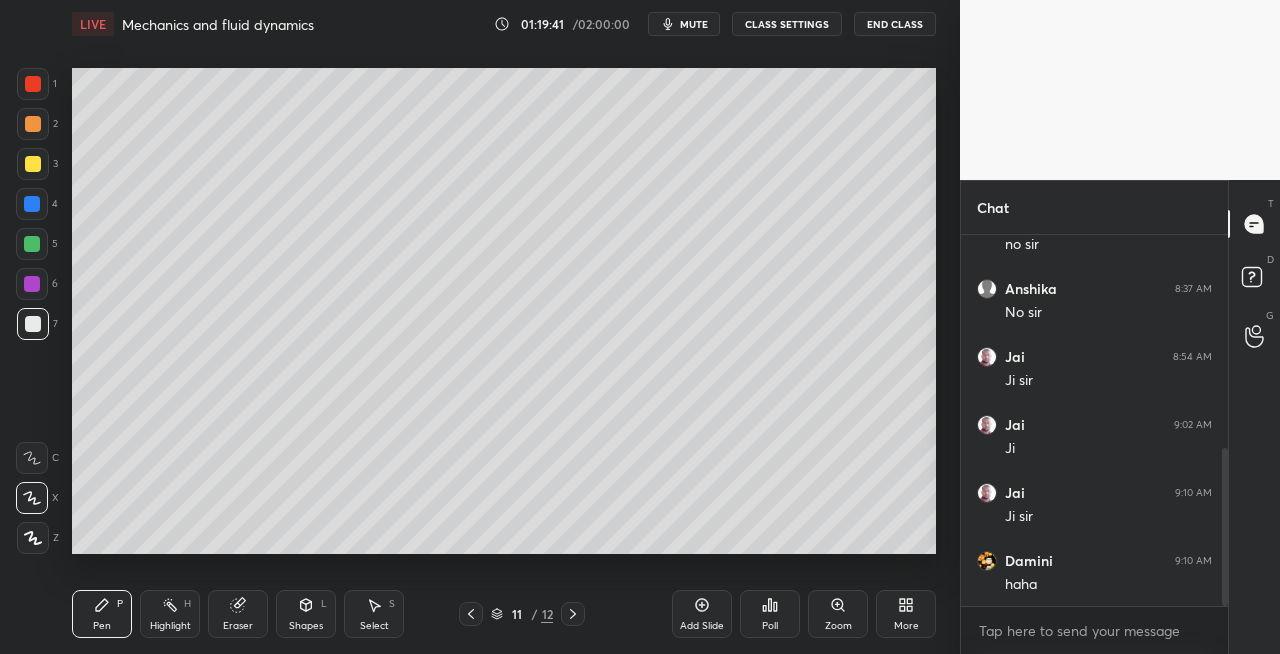 click 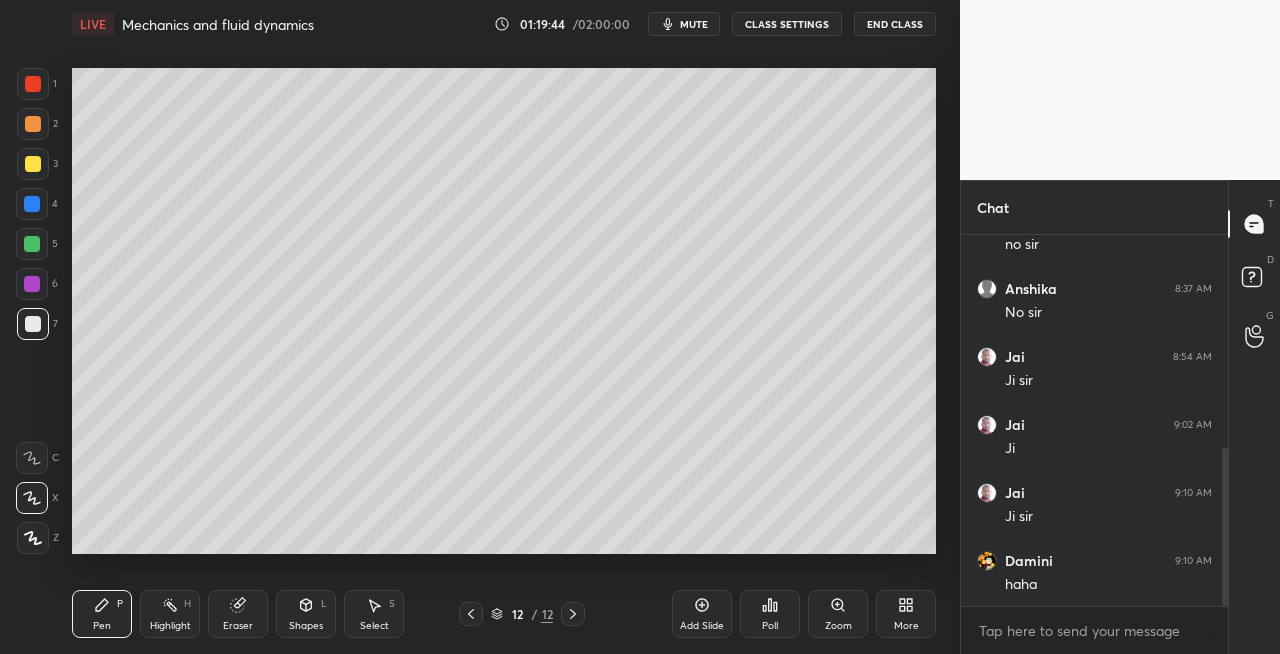 click 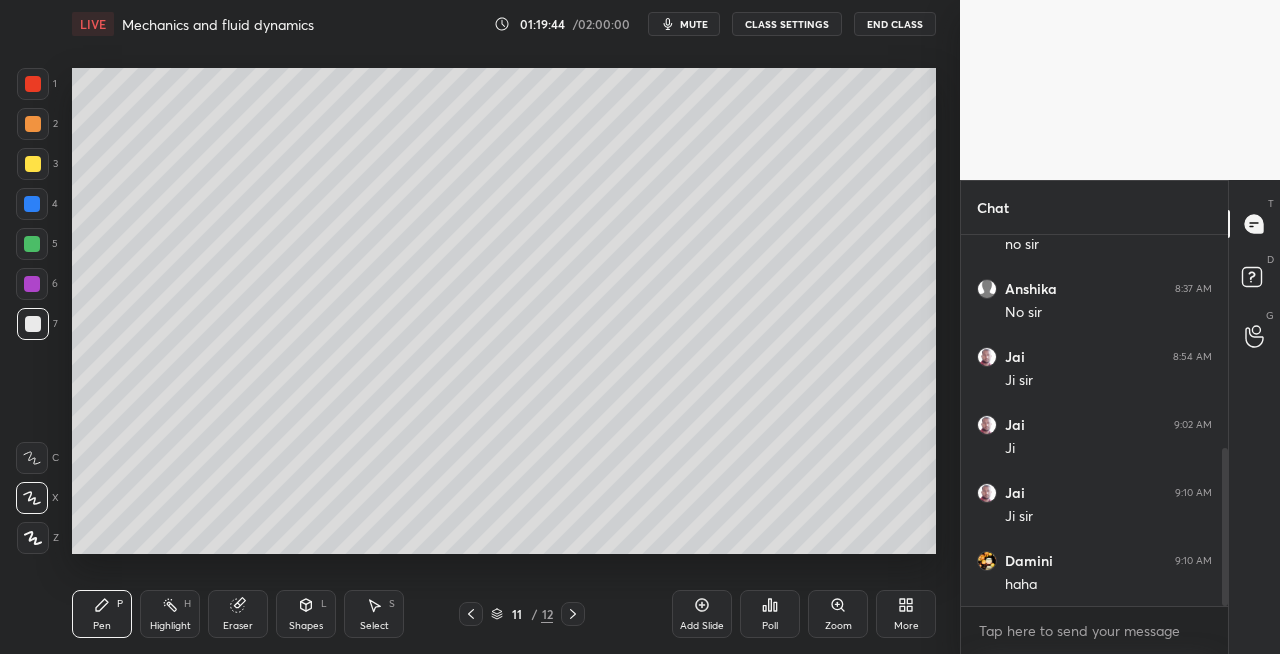 click 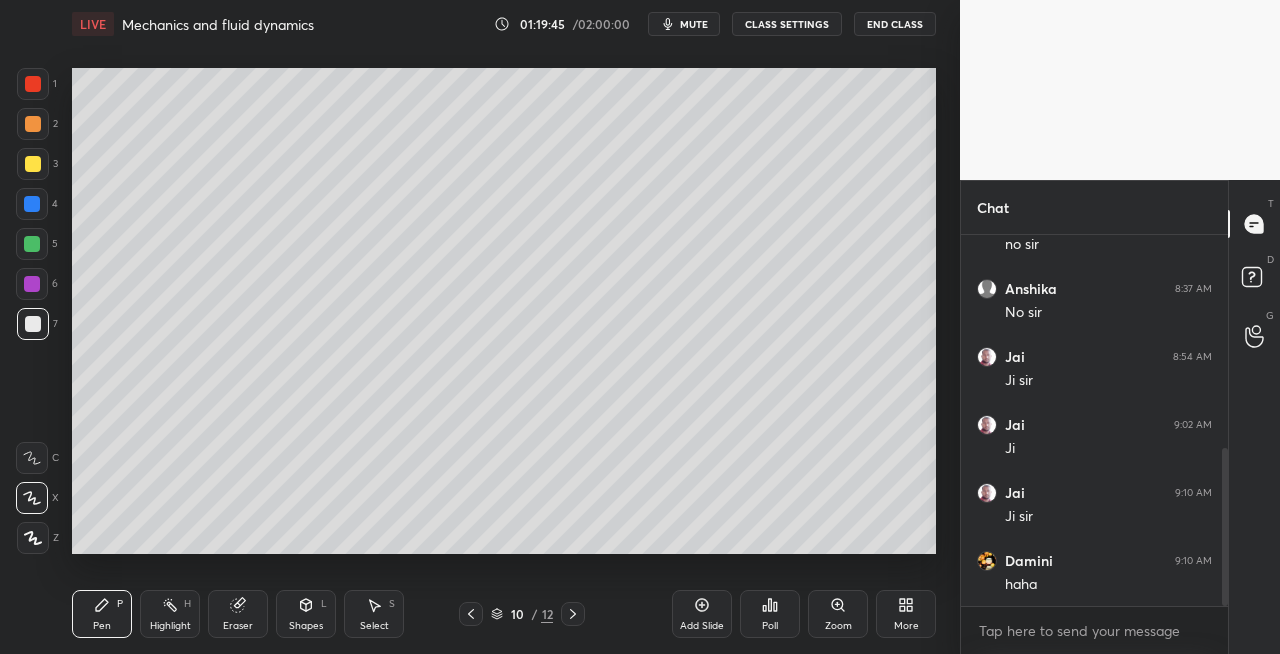 click 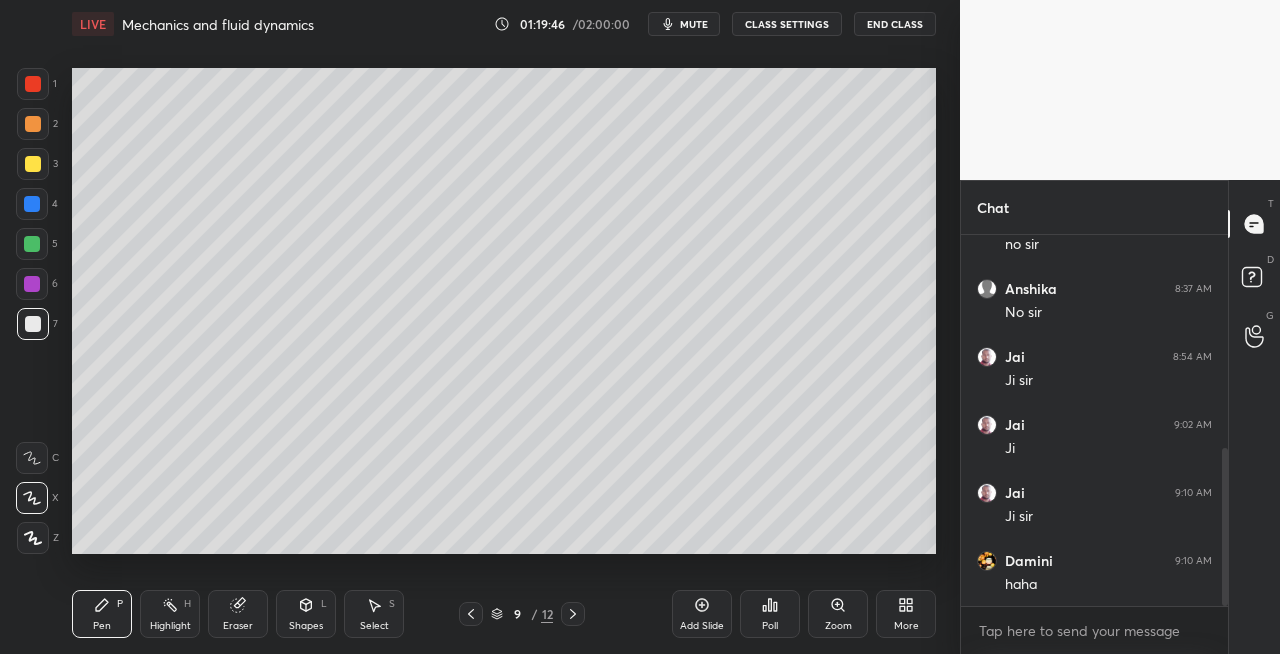 click 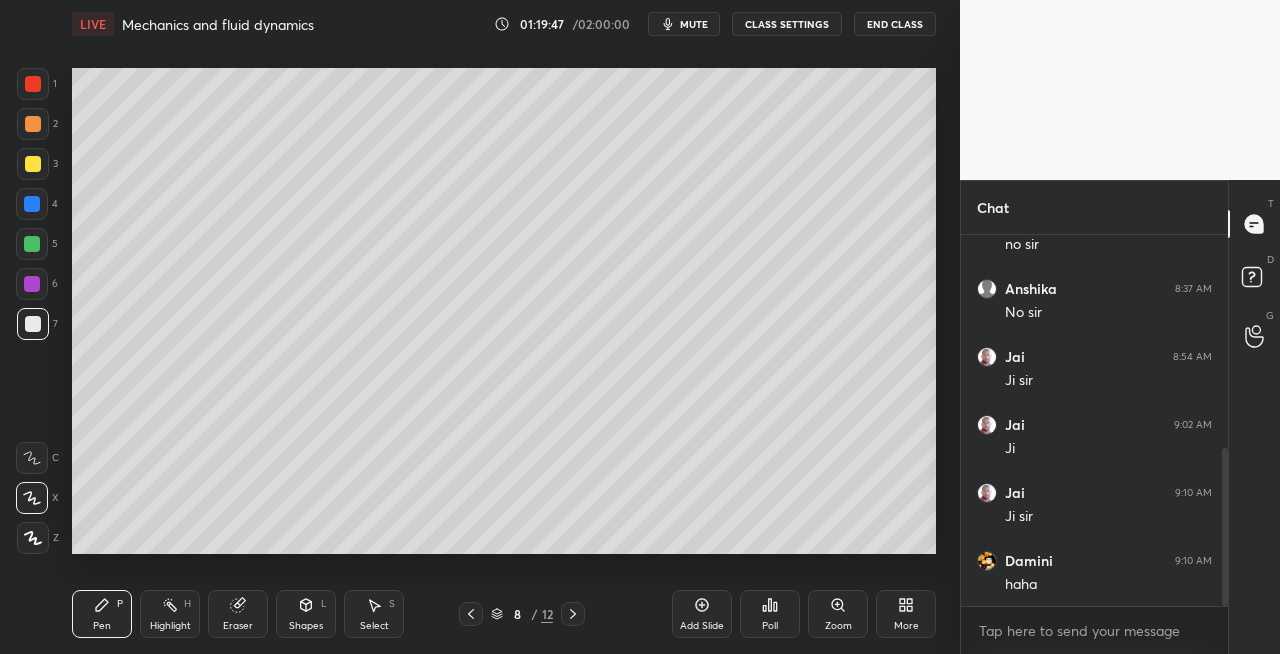 click 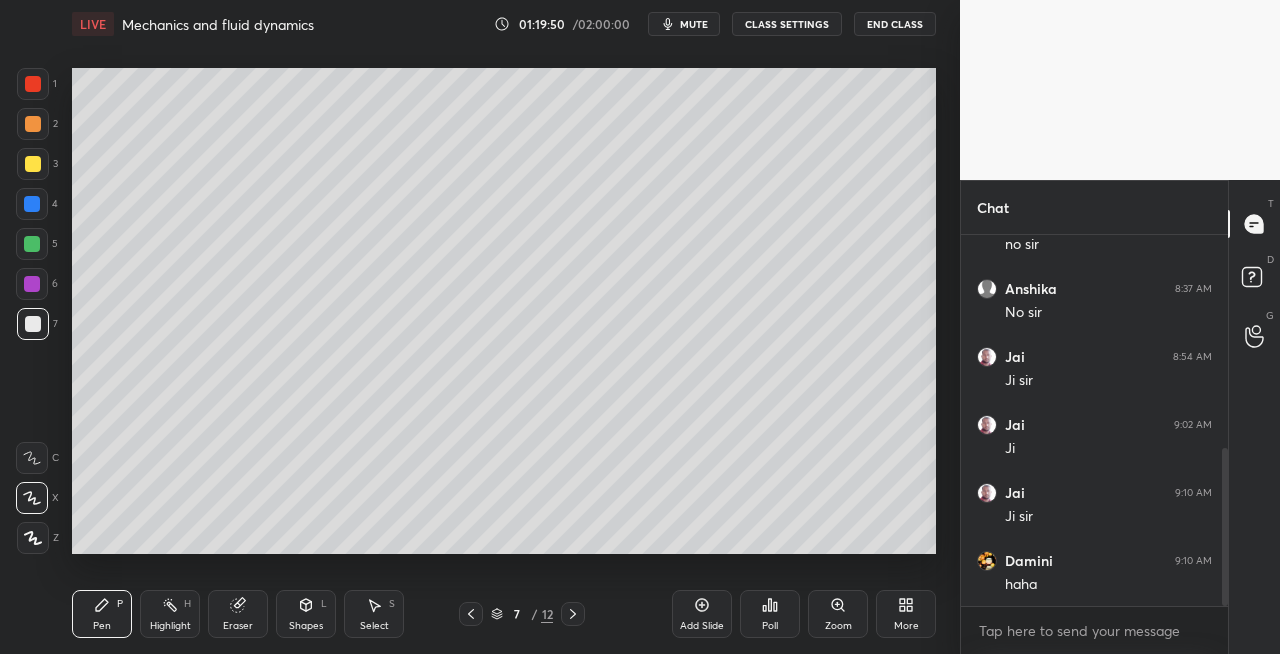 click 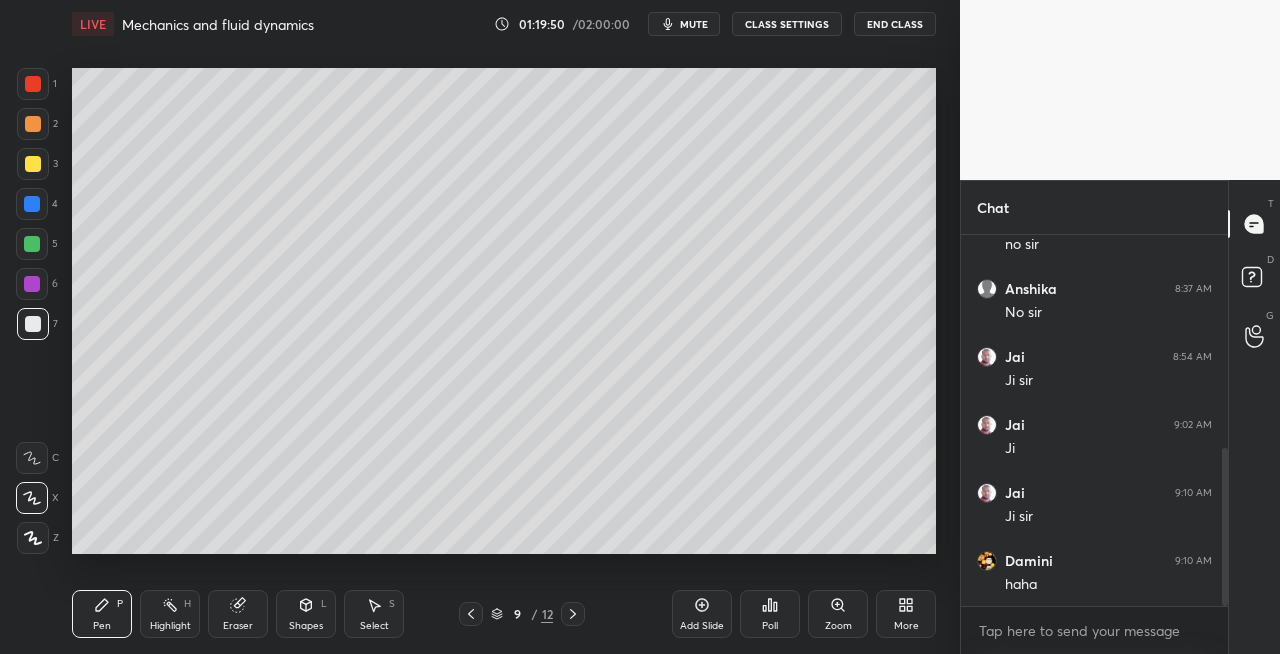 click 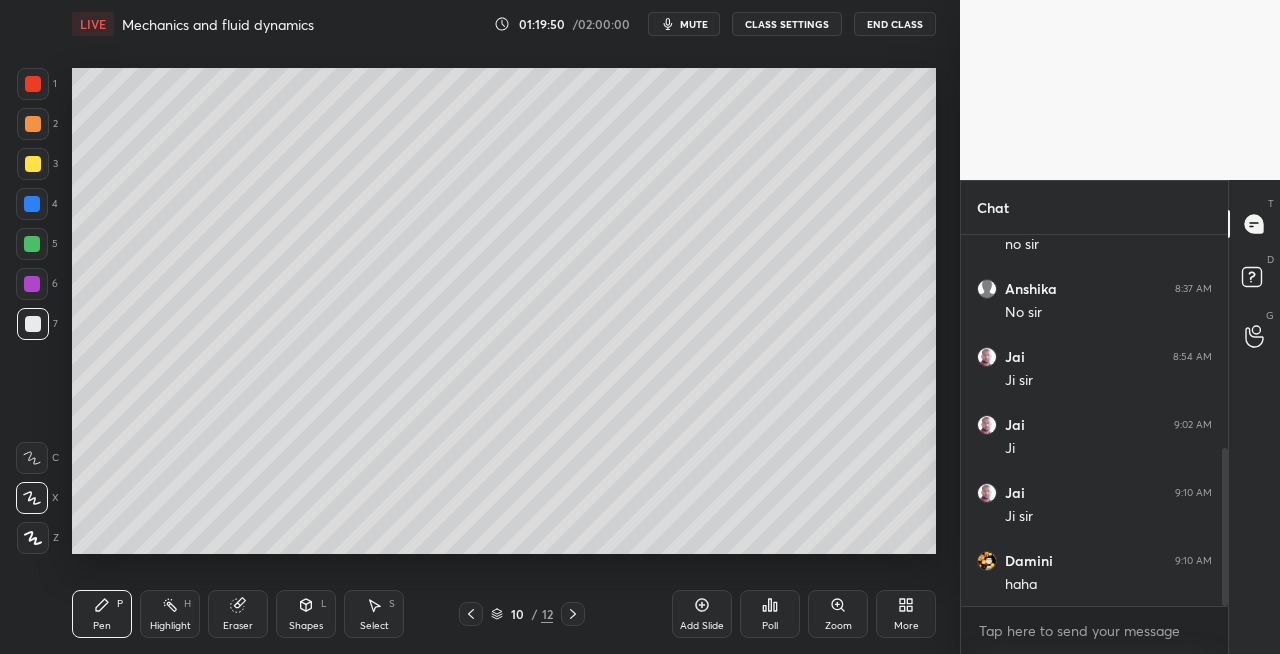 click 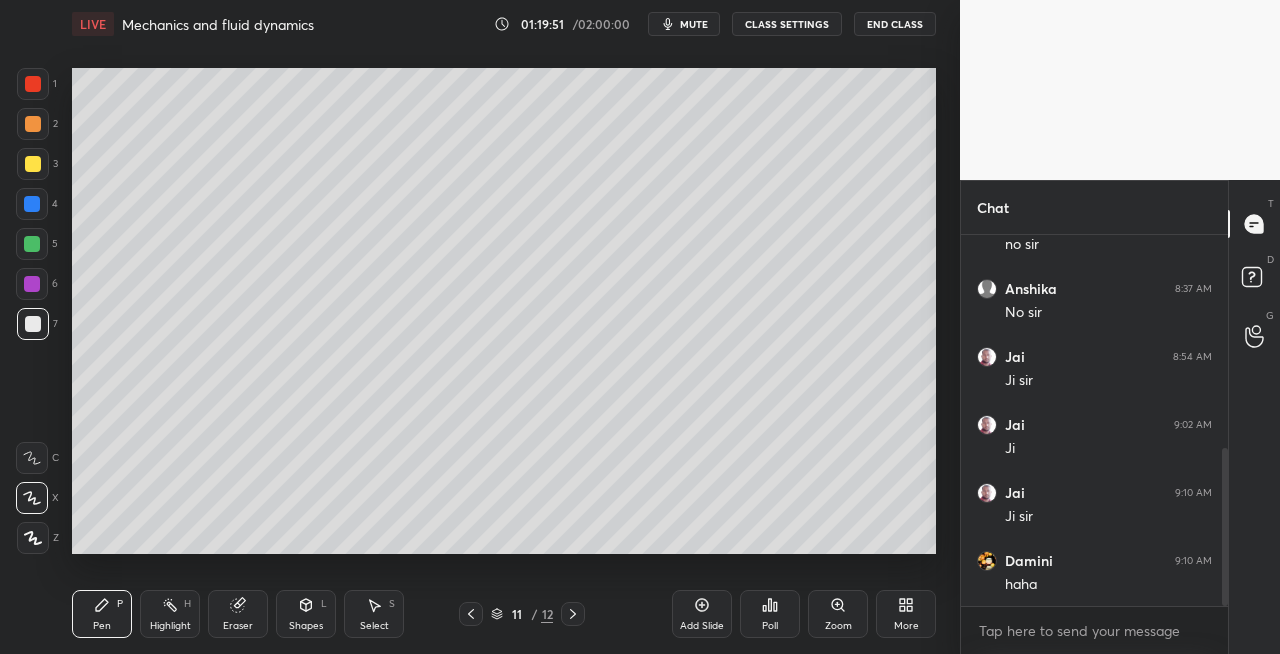 click 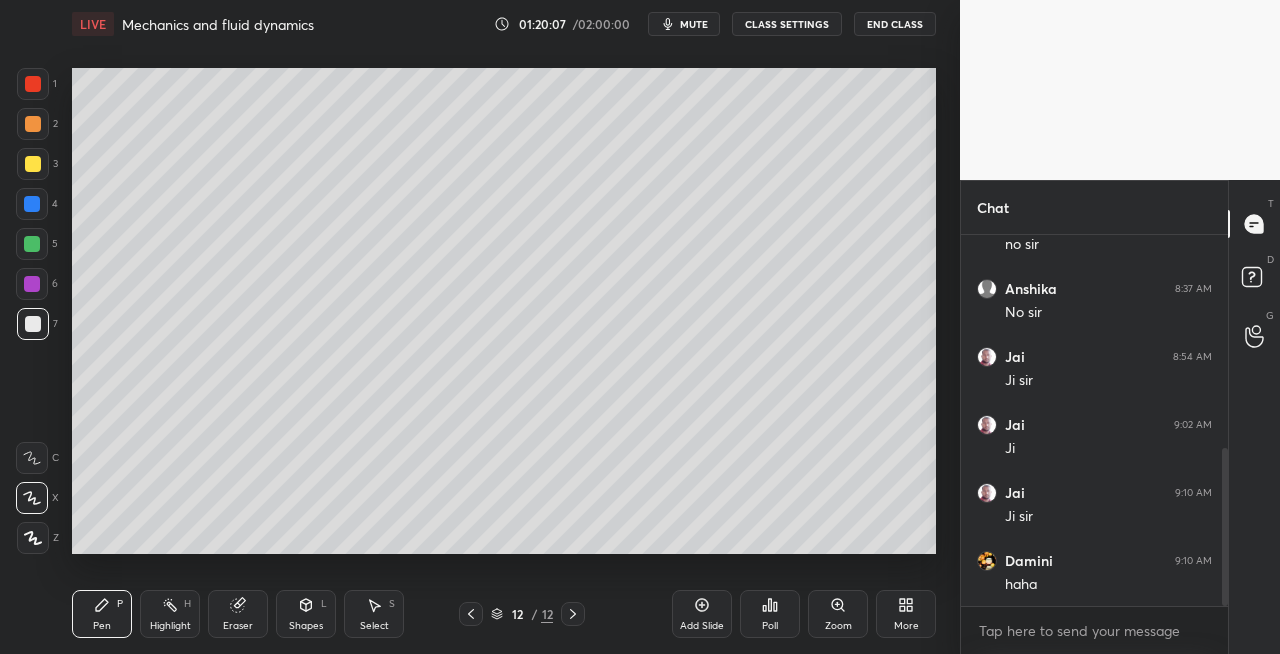 click on "Eraser" at bounding box center (238, 626) 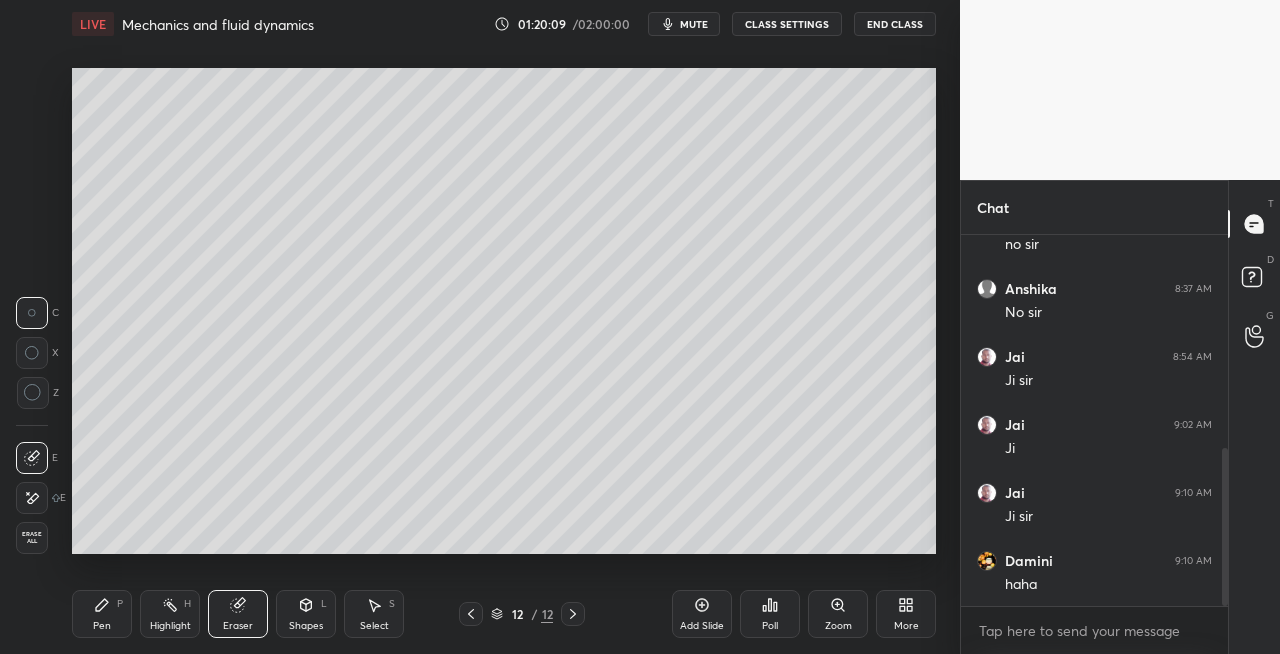 click on "Pen" at bounding box center [102, 626] 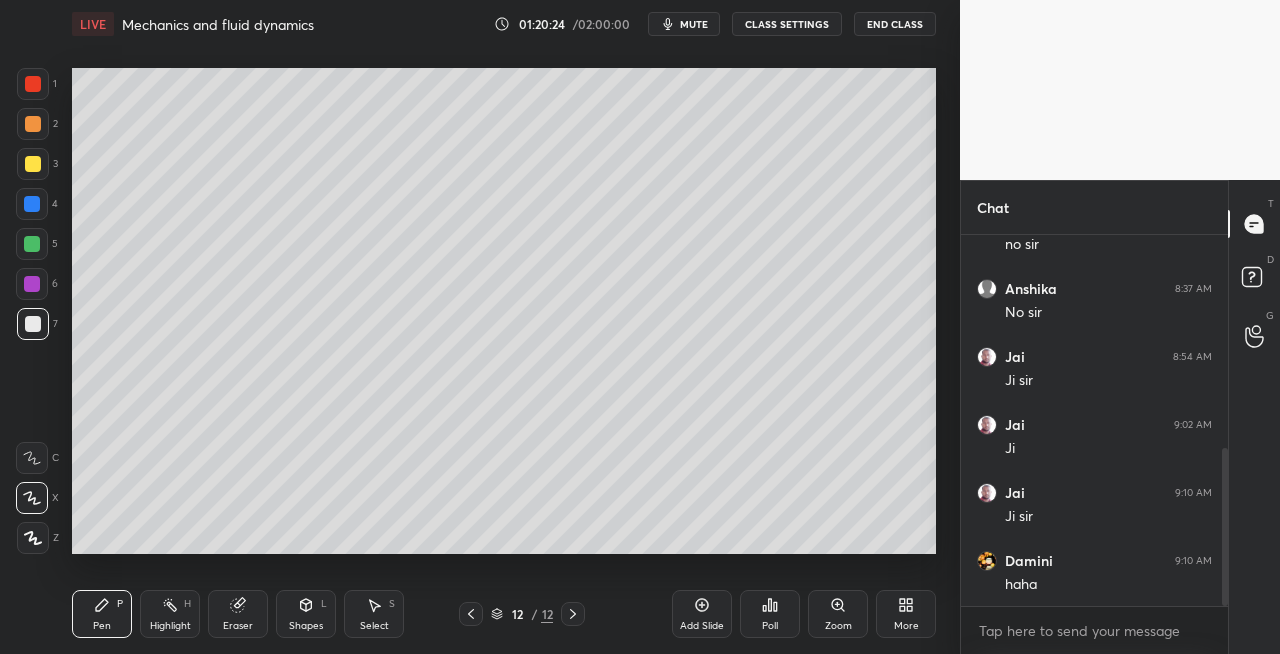 click 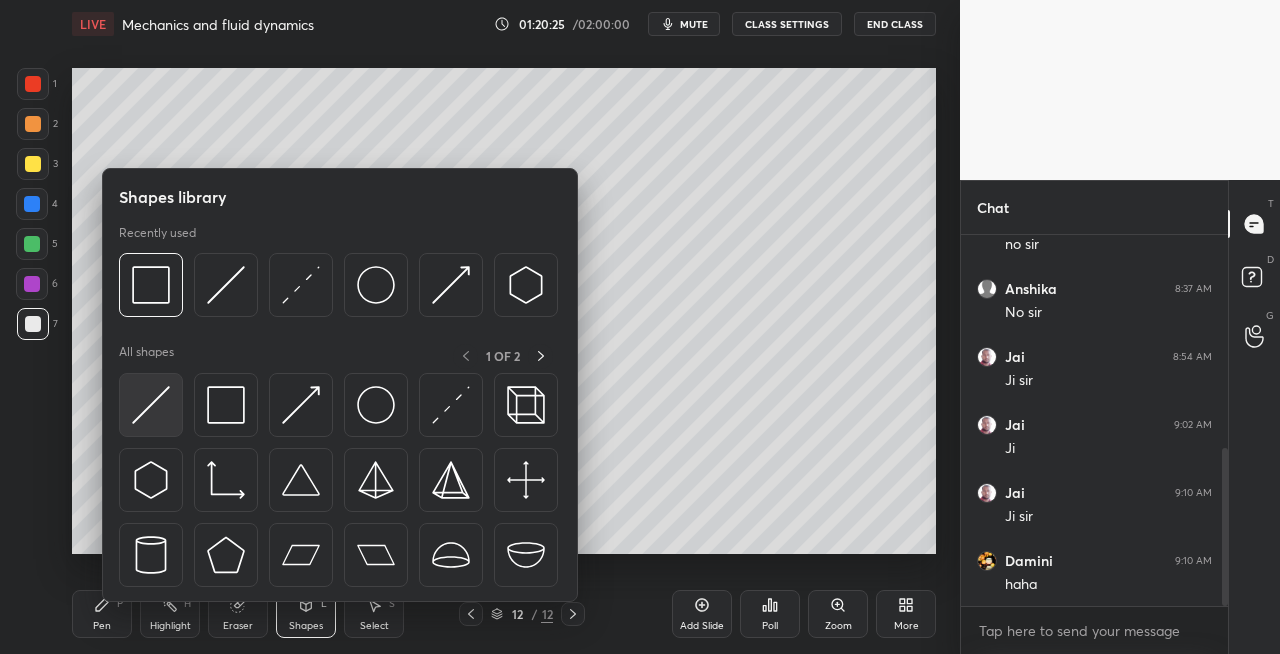 click at bounding box center [151, 405] 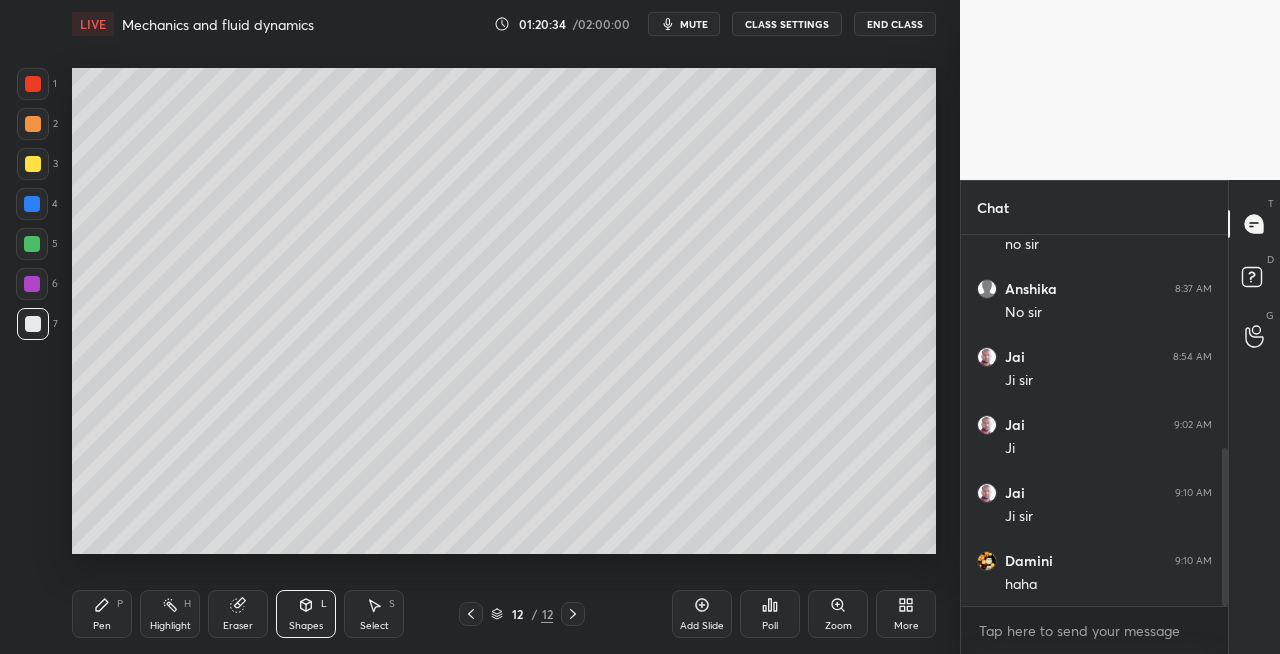 click on "Shapes L" at bounding box center (306, 614) 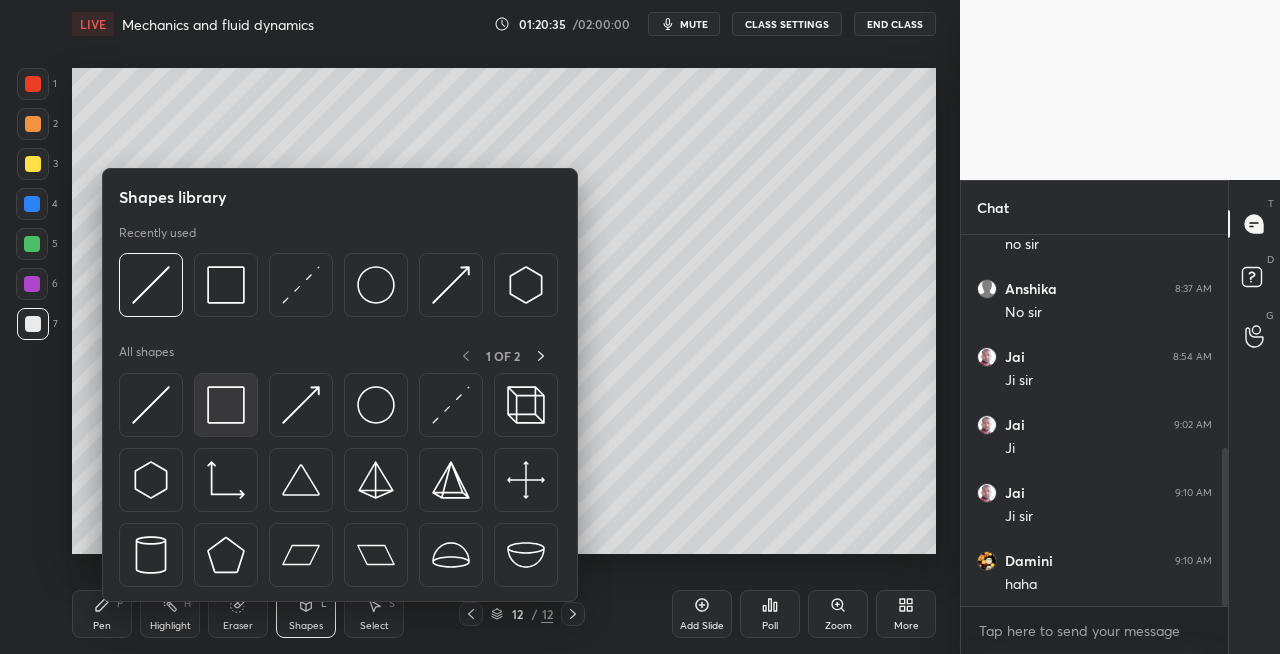 click at bounding box center (226, 405) 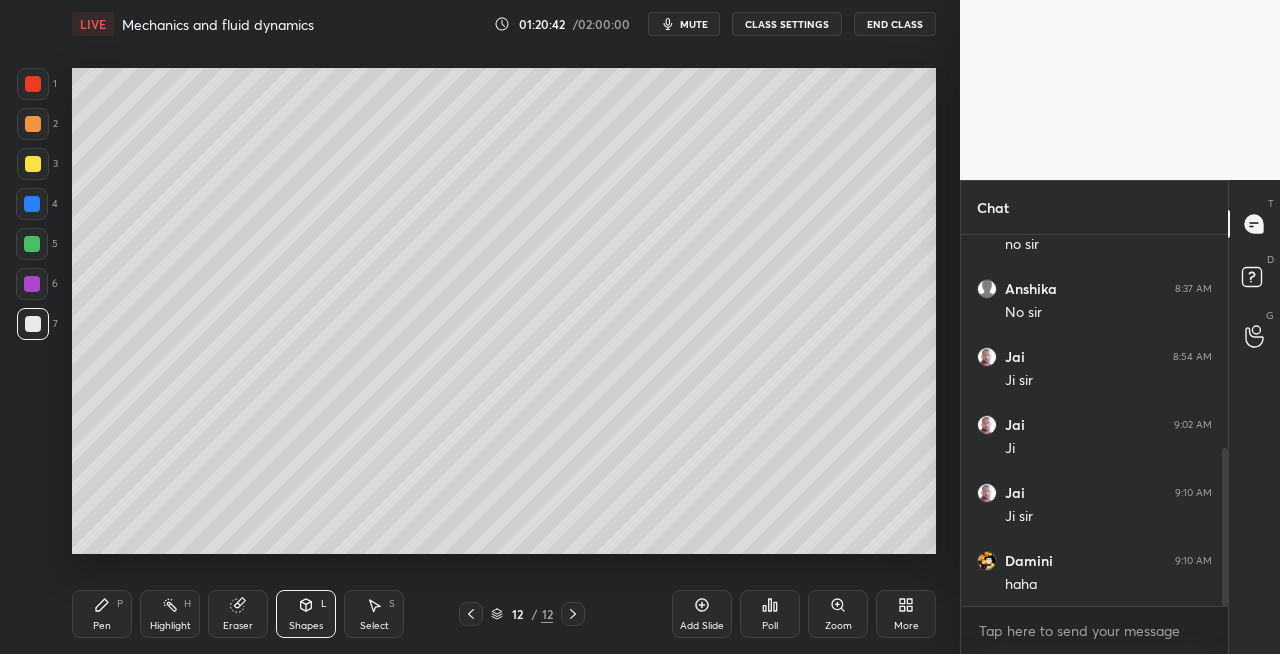 click 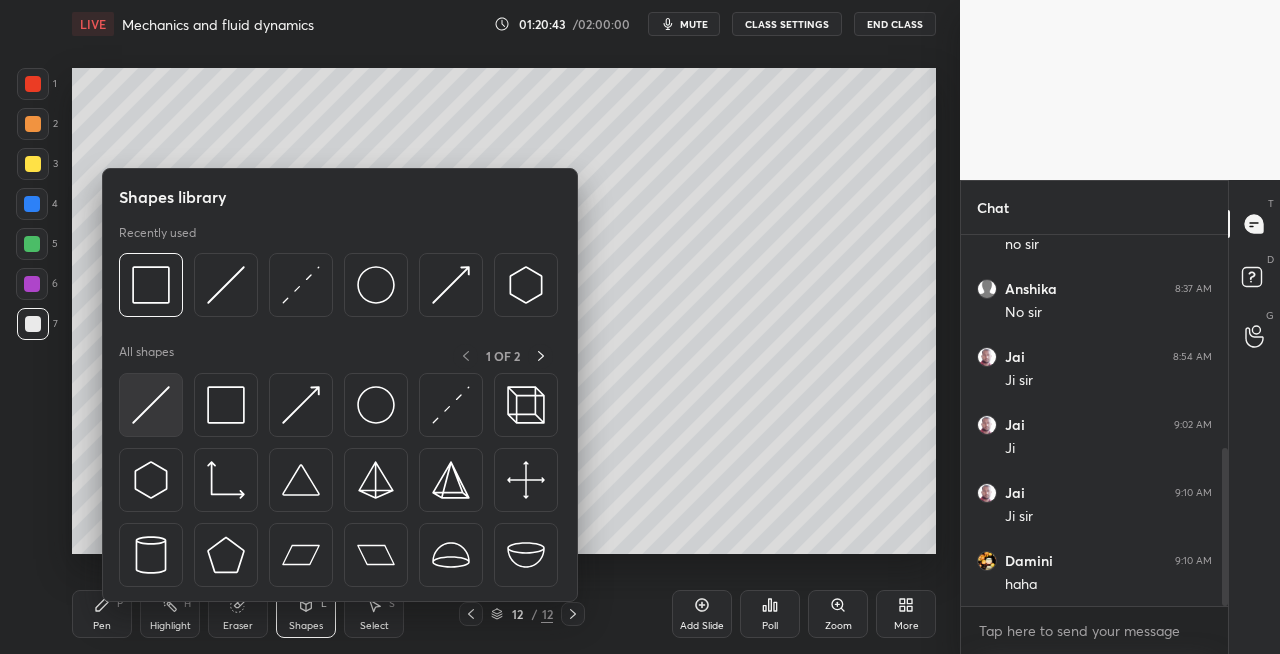 click at bounding box center (151, 405) 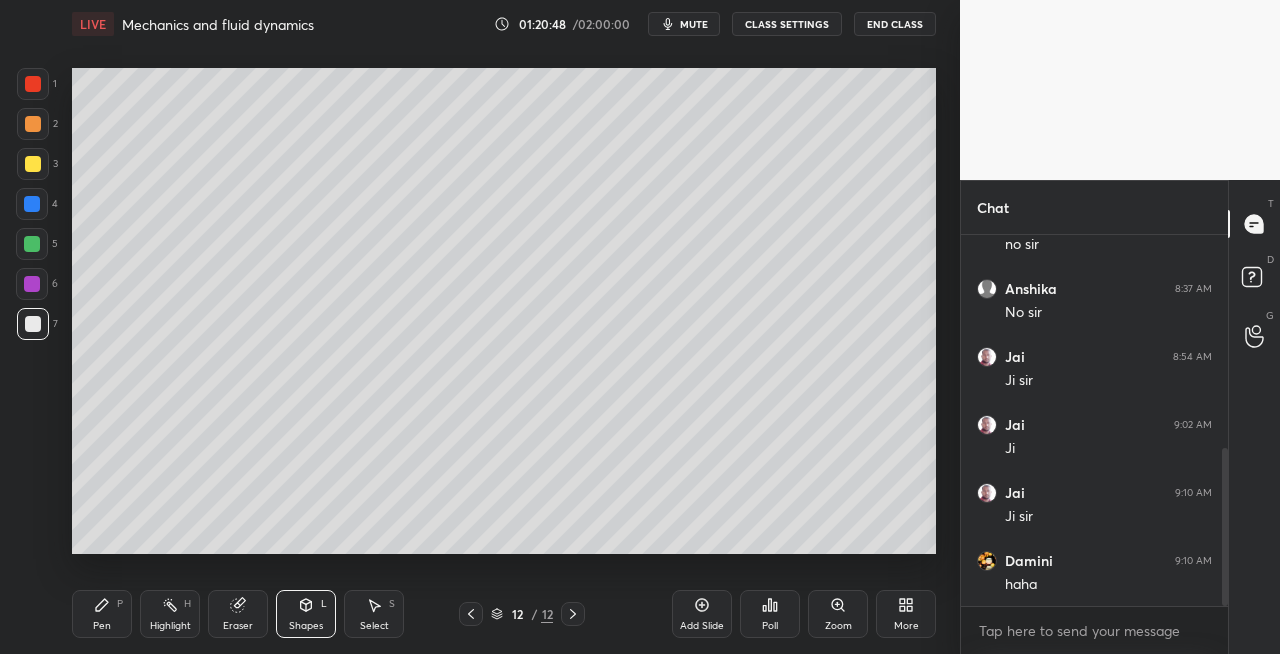 click on "Pen P" at bounding box center [102, 614] 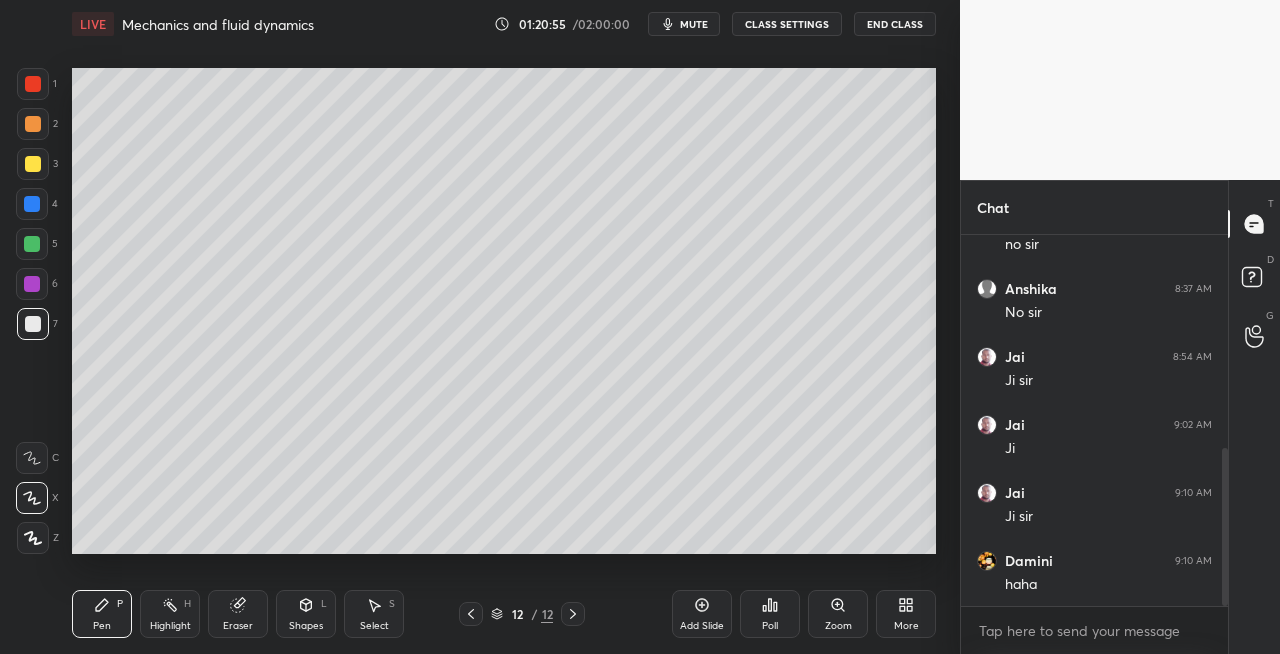 click 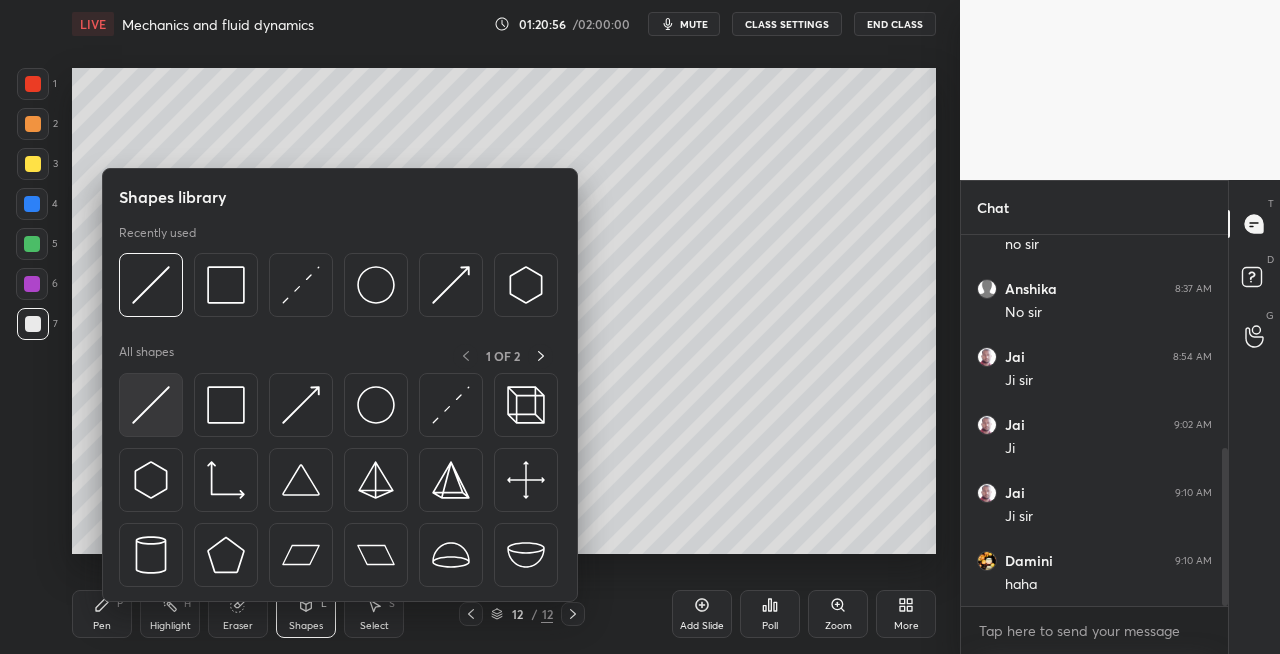 click at bounding box center (151, 405) 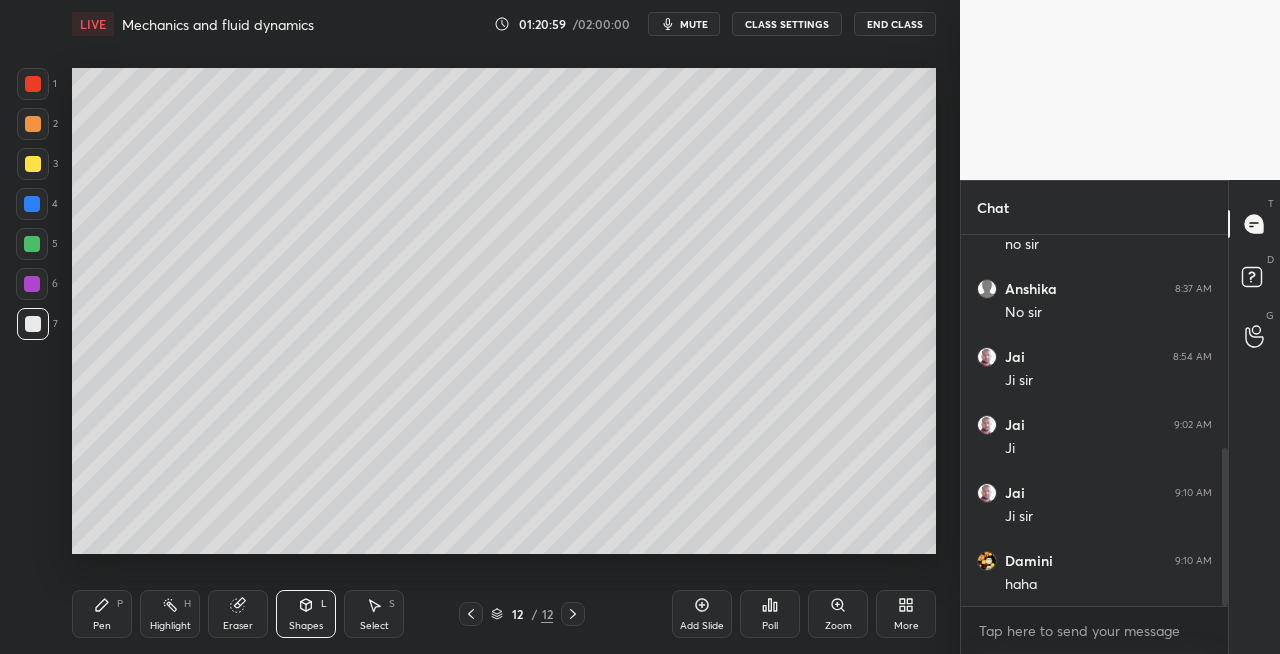 click on "Shapes" at bounding box center [306, 626] 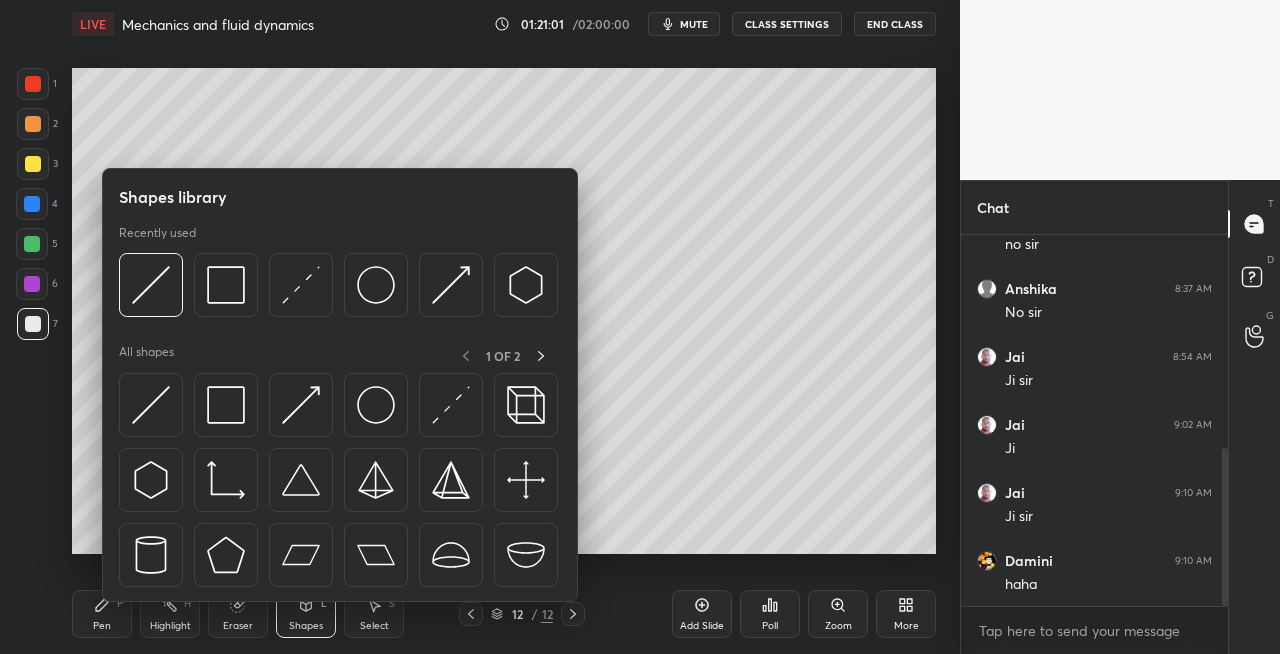 click on "Eraser" at bounding box center (238, 626) 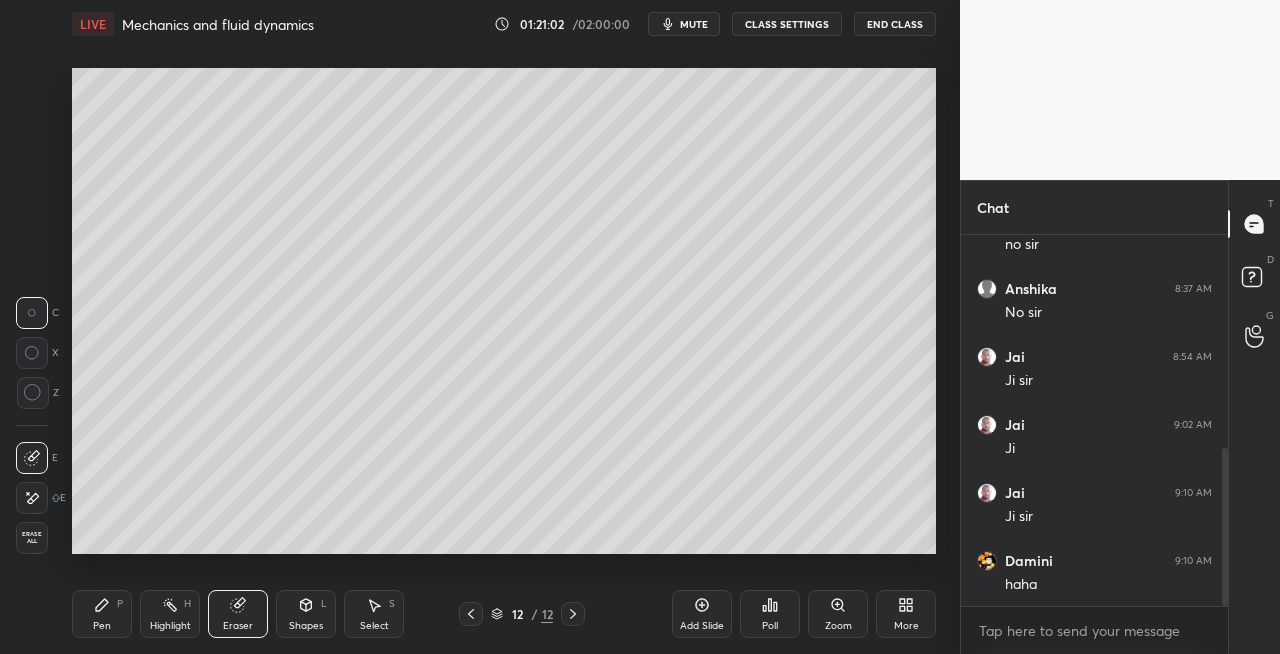 click 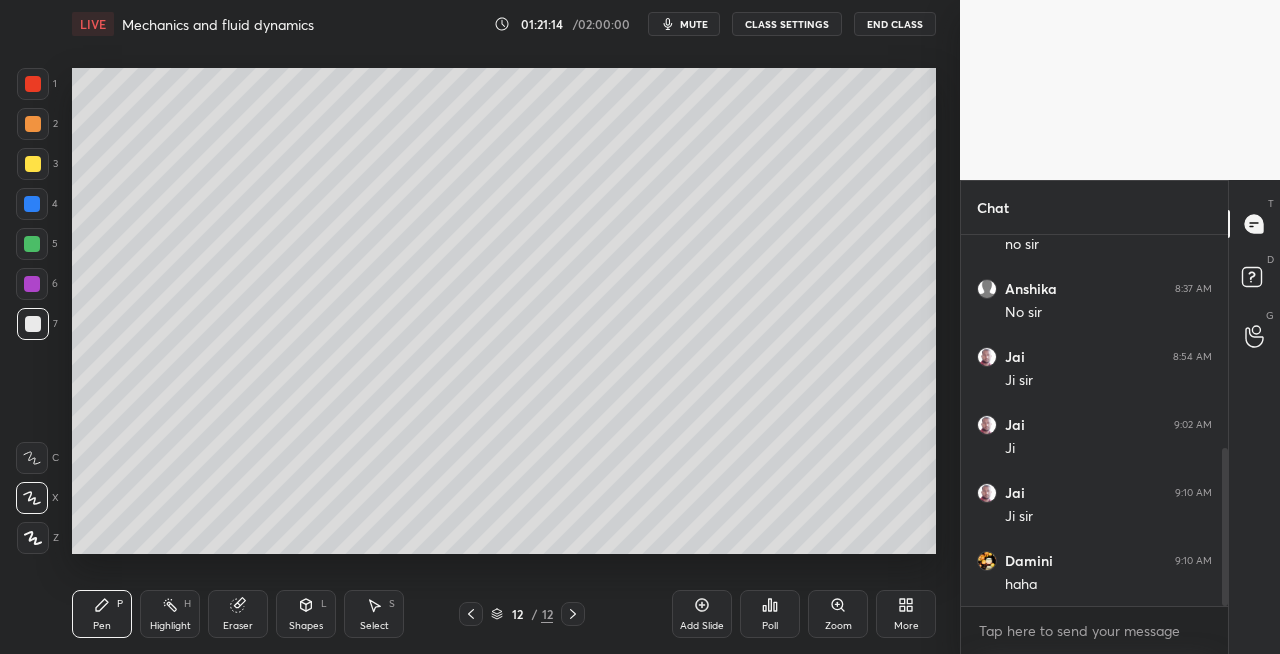 click 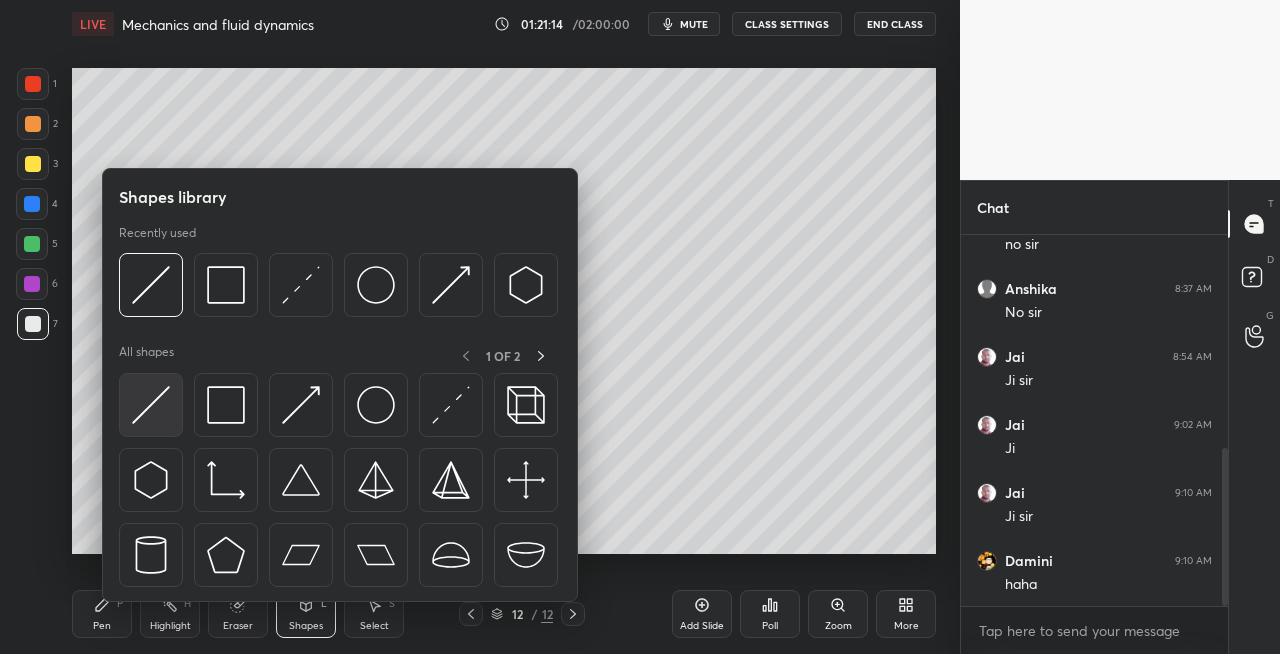 click at bounding box center (151, 405) 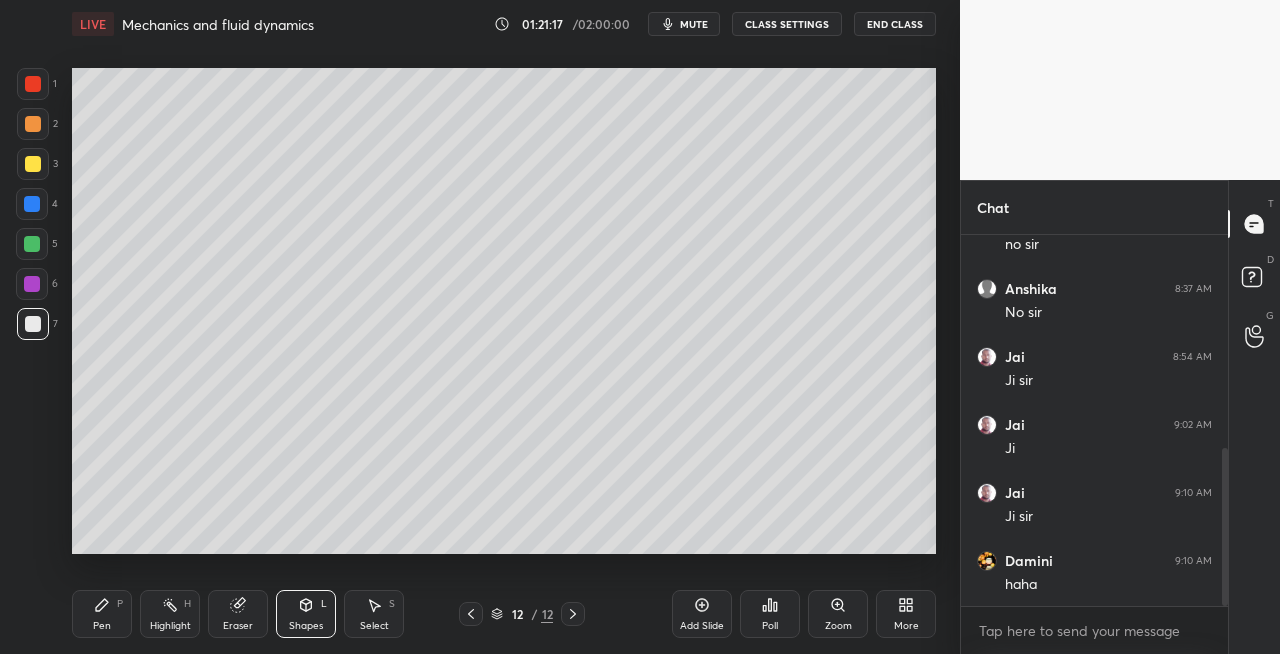 click on "Eraser" at bounding box center [238, 626] 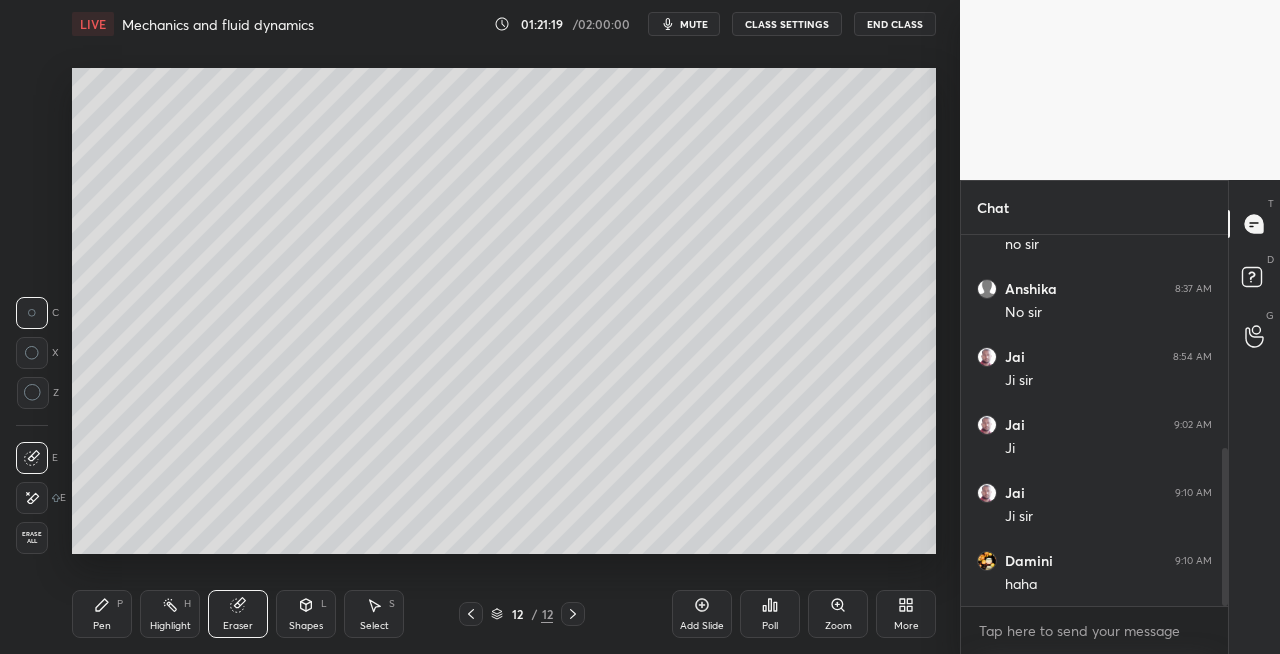 click on "Pen P" at bounding box center [102, 614] 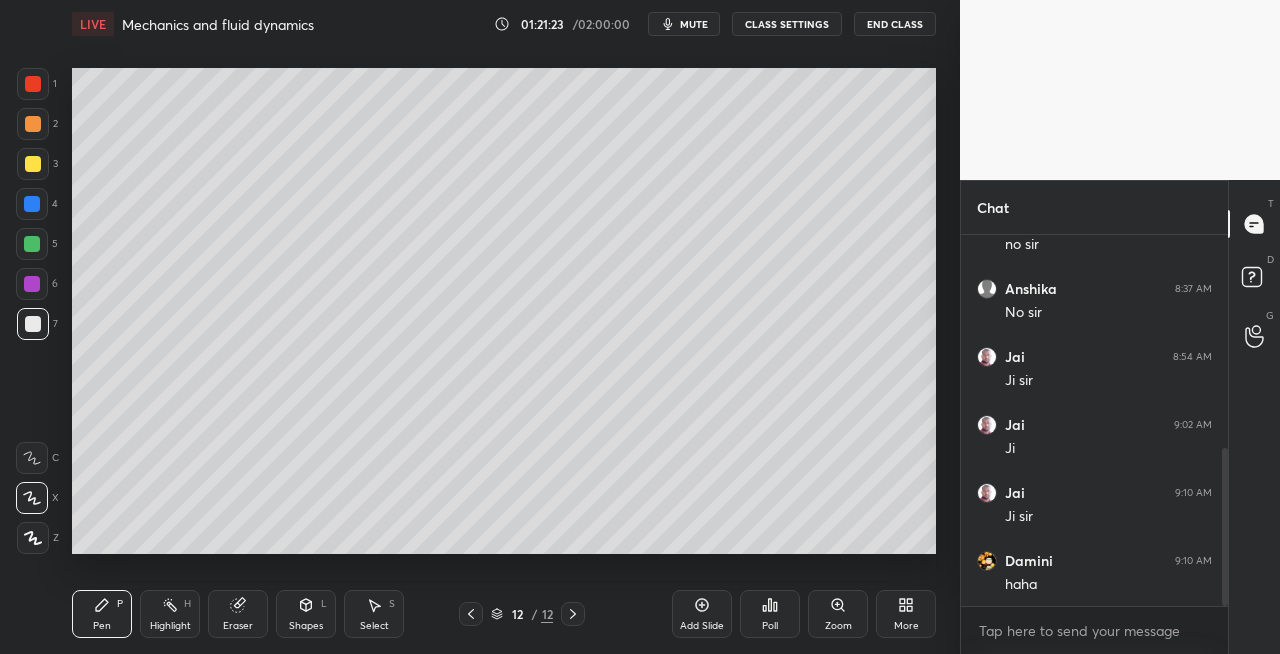 click 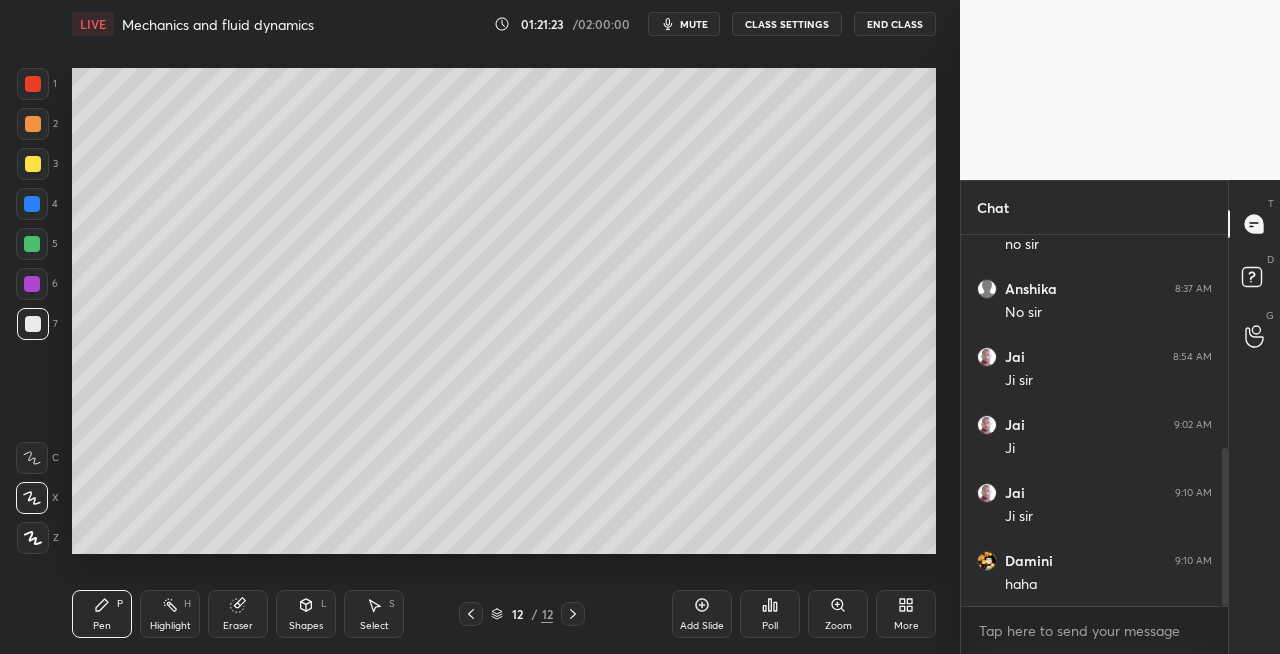 click 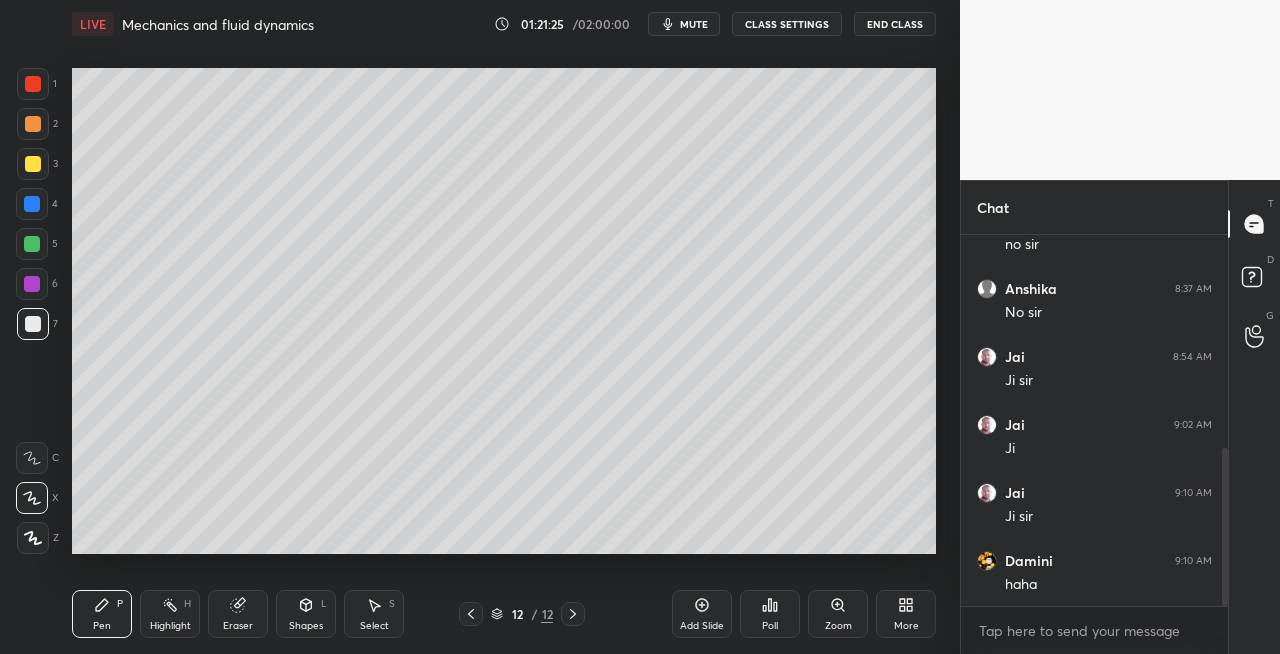 click 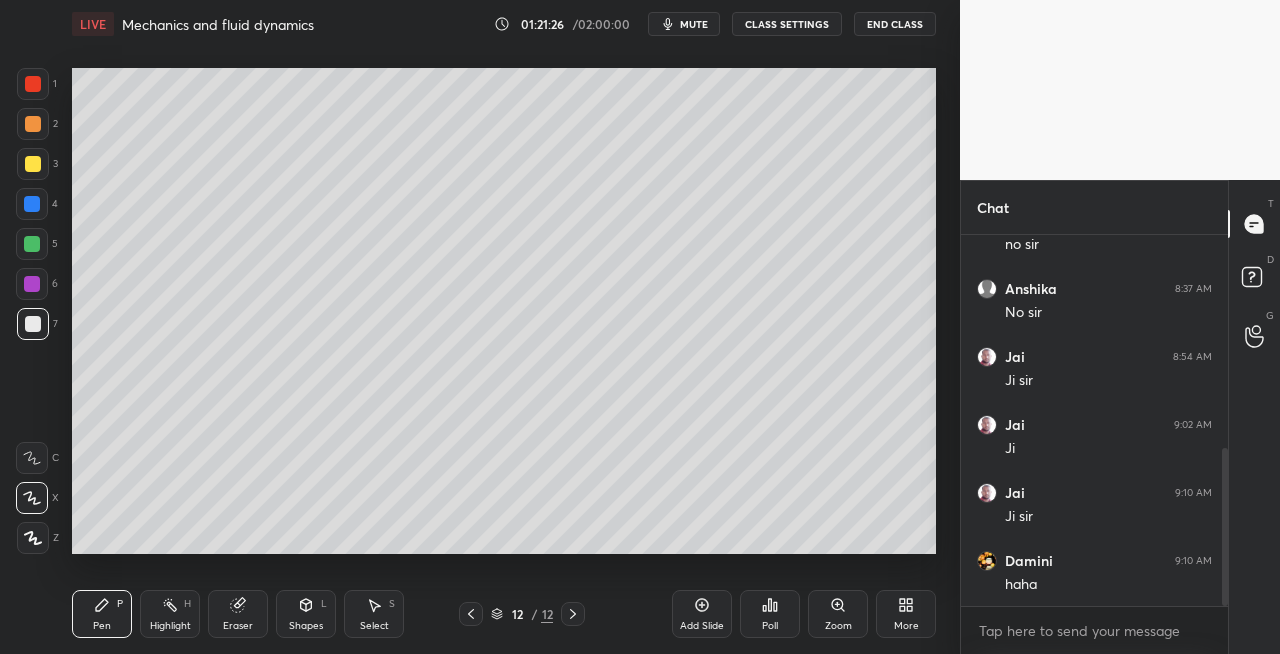 click on "Add Slide" at bounding box center (702, 626) 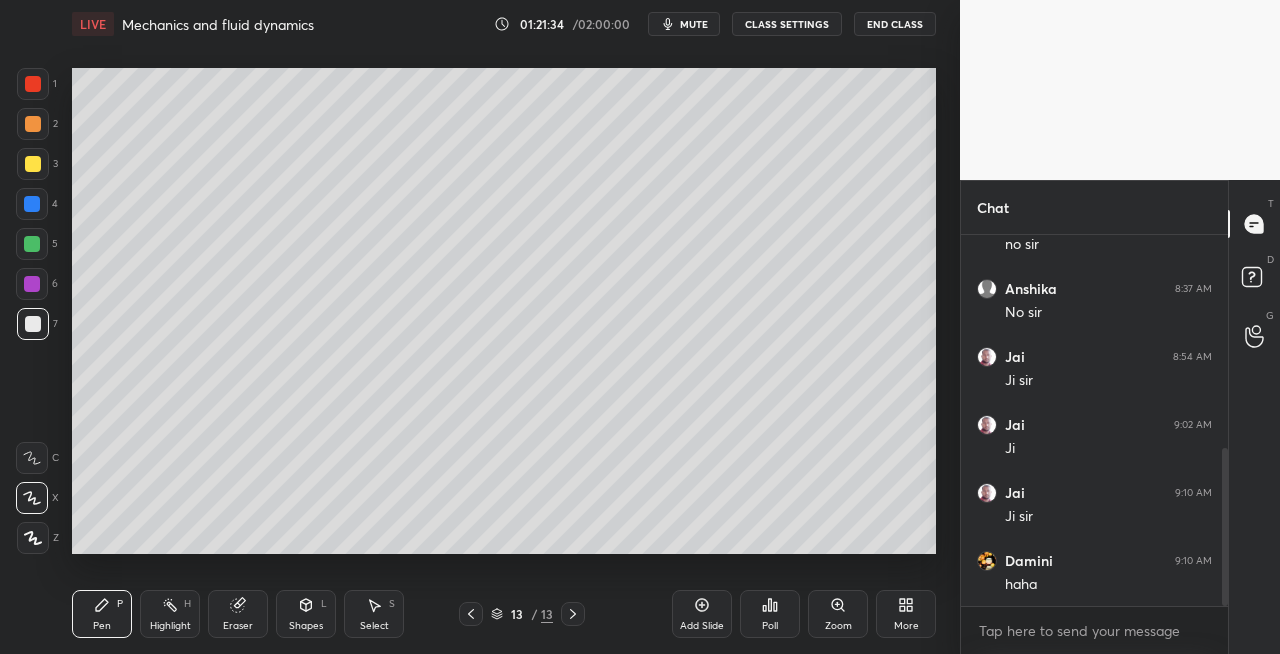 click 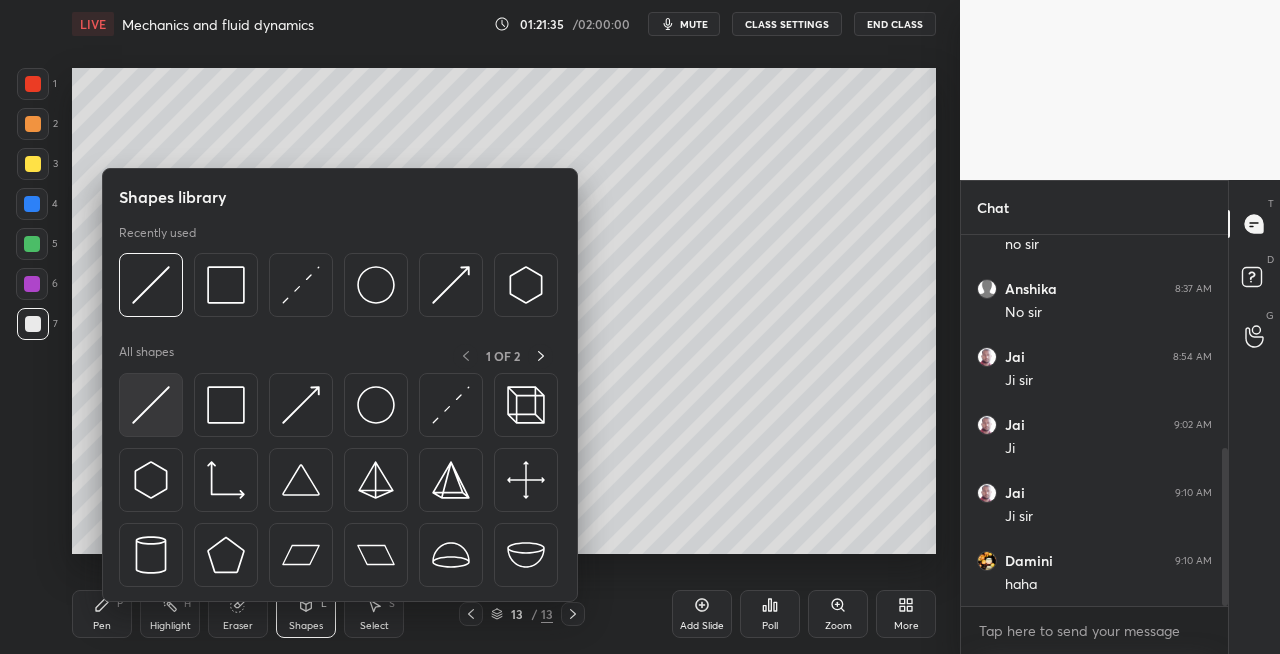 click at bounding box center [151, 405] 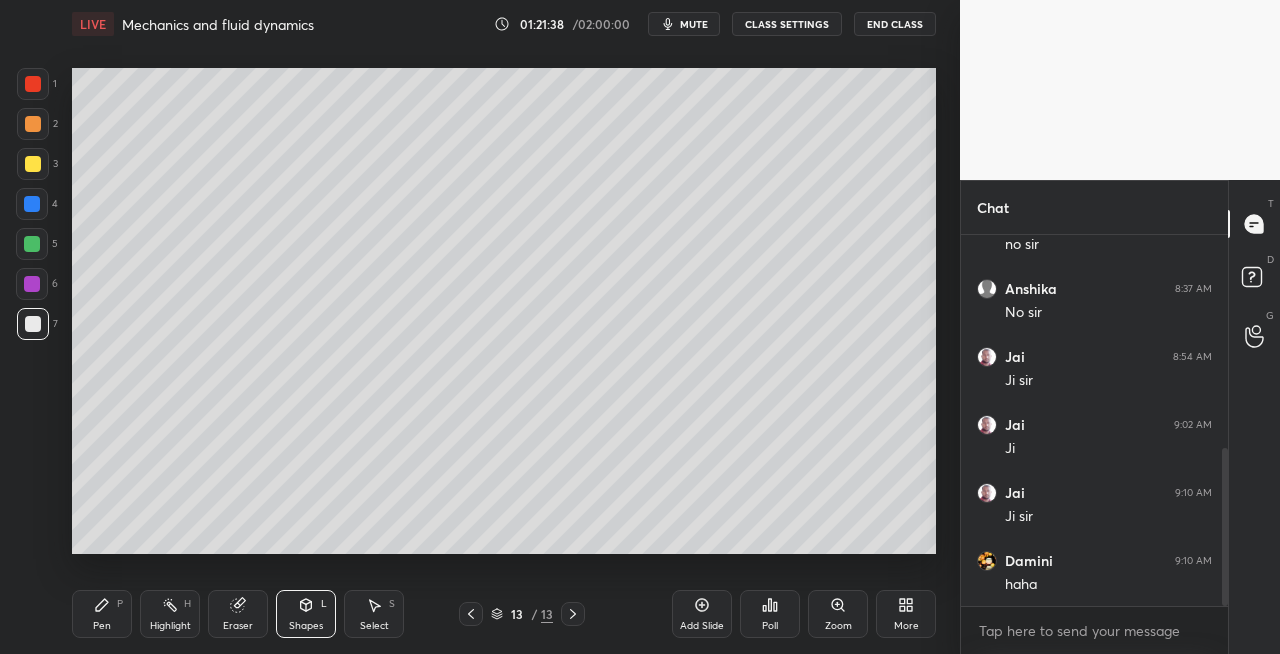 click on "Pen P" at bounding box center [102, 614] 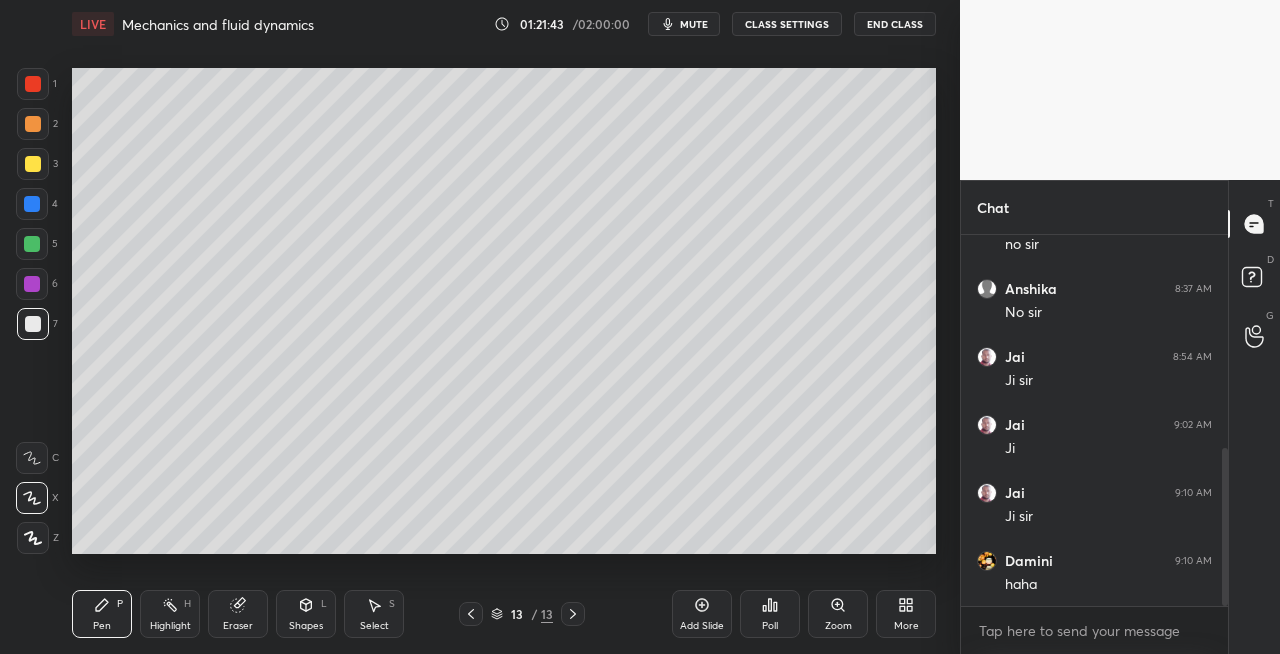 click on "Eraser" at bounding box center [238, 614] 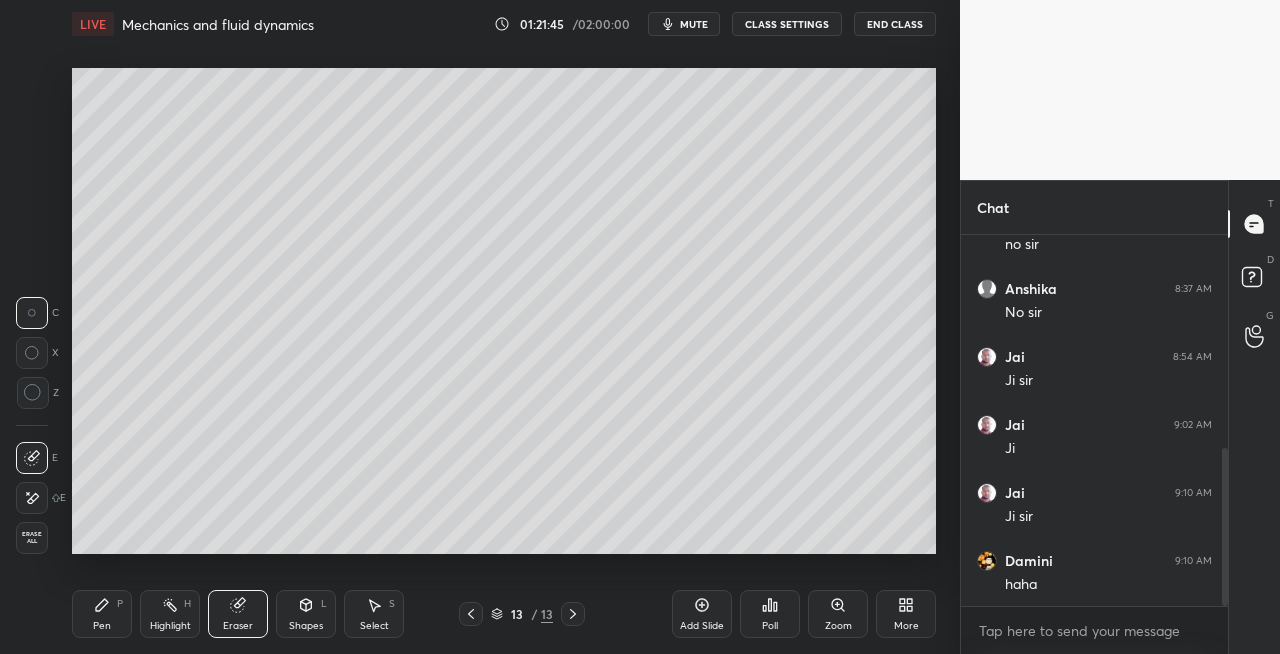 click on "Pen P" at bounding box center (102, 614) 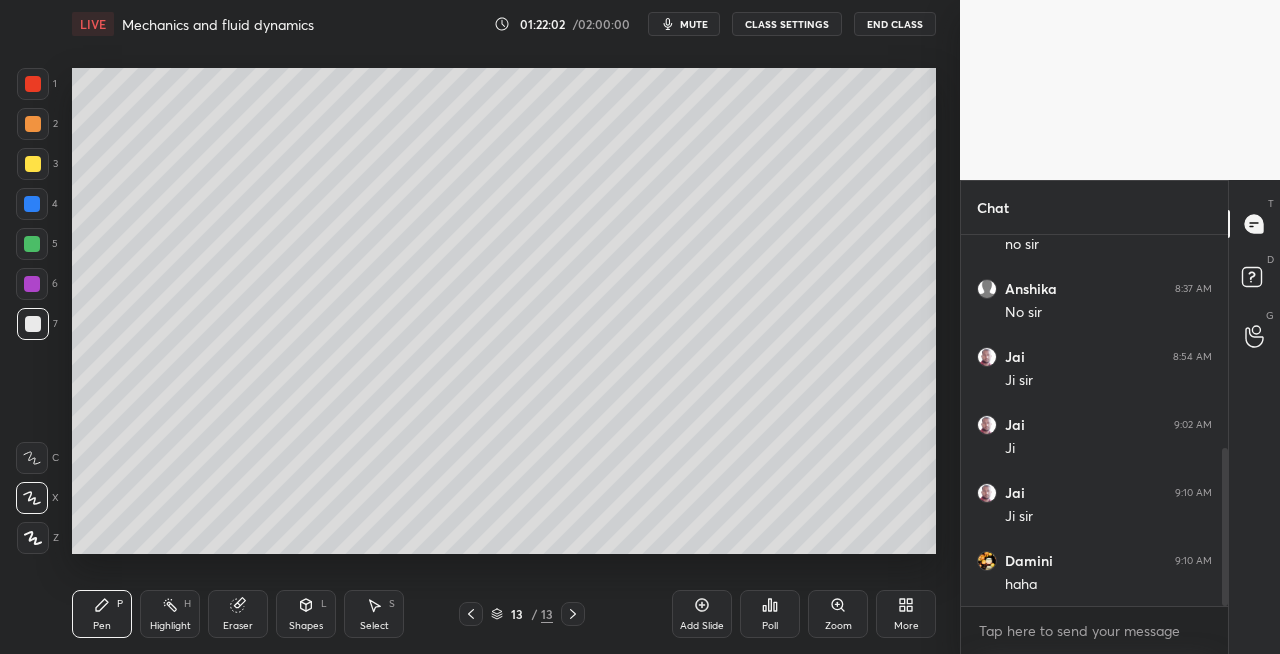 click on "Shapes L" at bounding box center (306, 614) 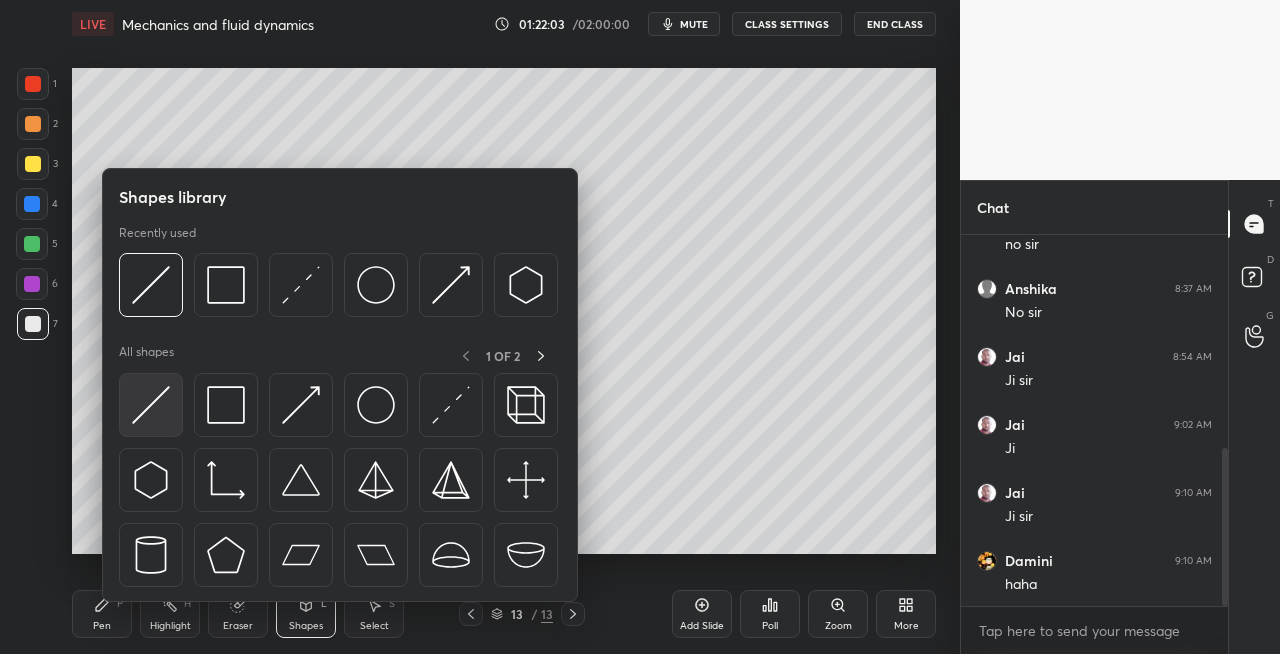 click at bounding box center [151, 405] 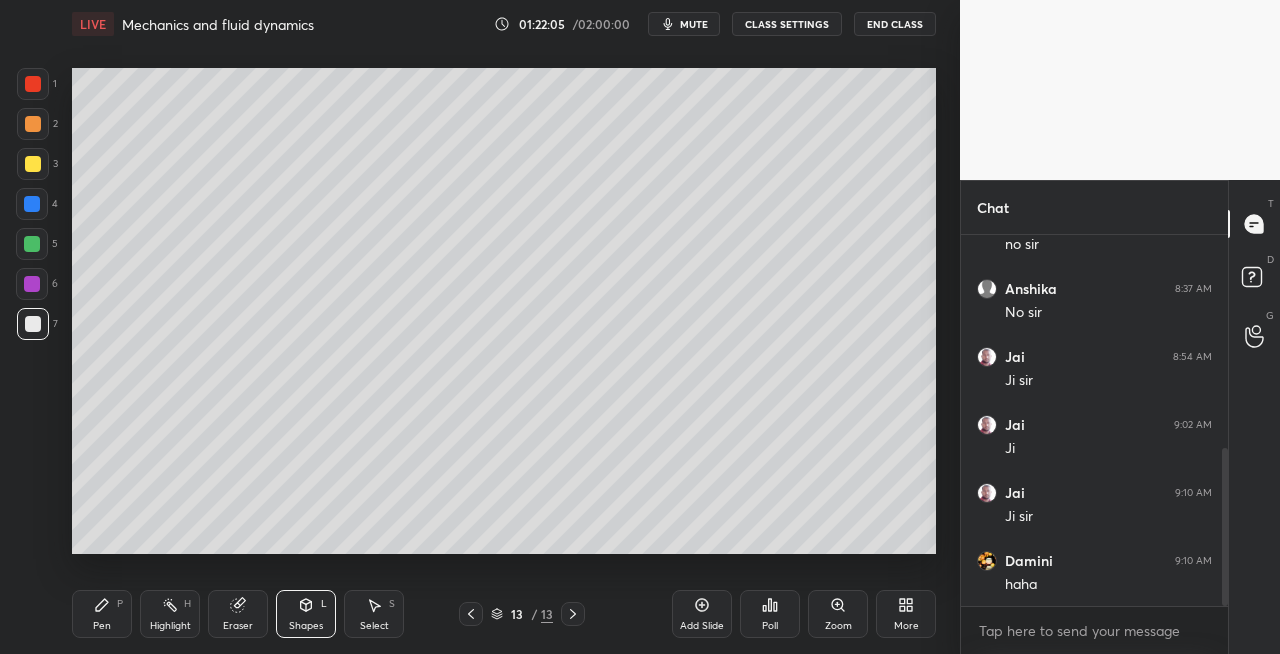 click on "Pen" at bounding box center [102, 626] 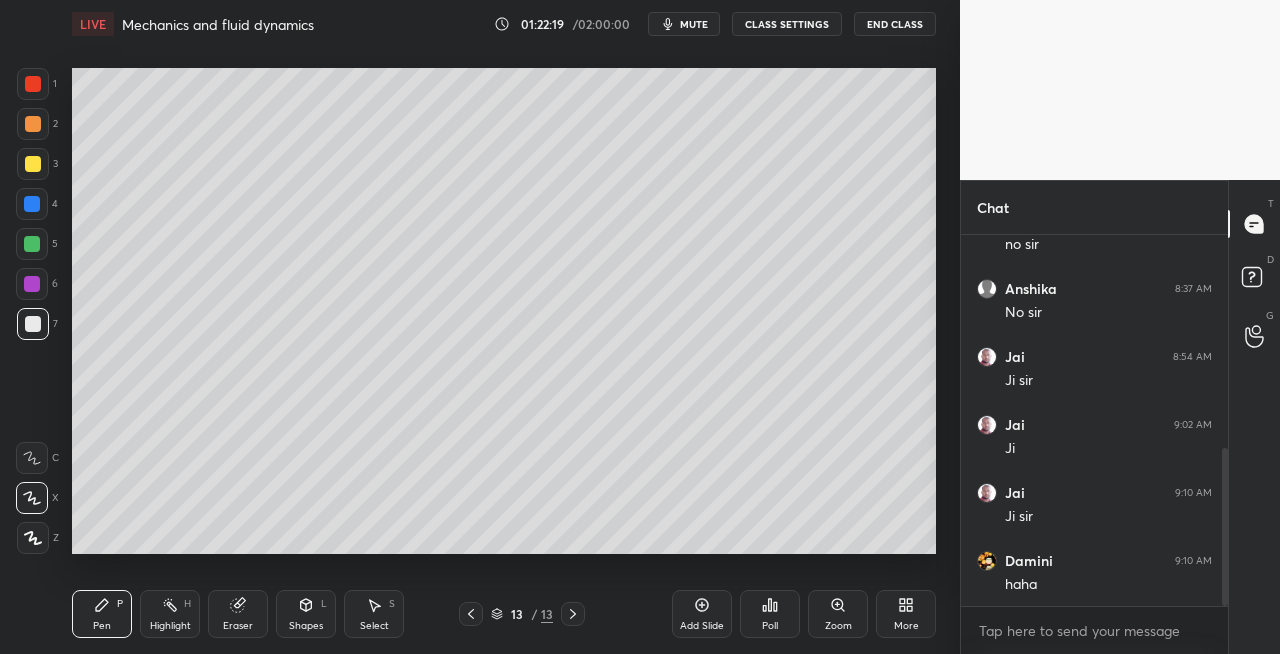click on "Shapes L" at bounding box center [306, 614] 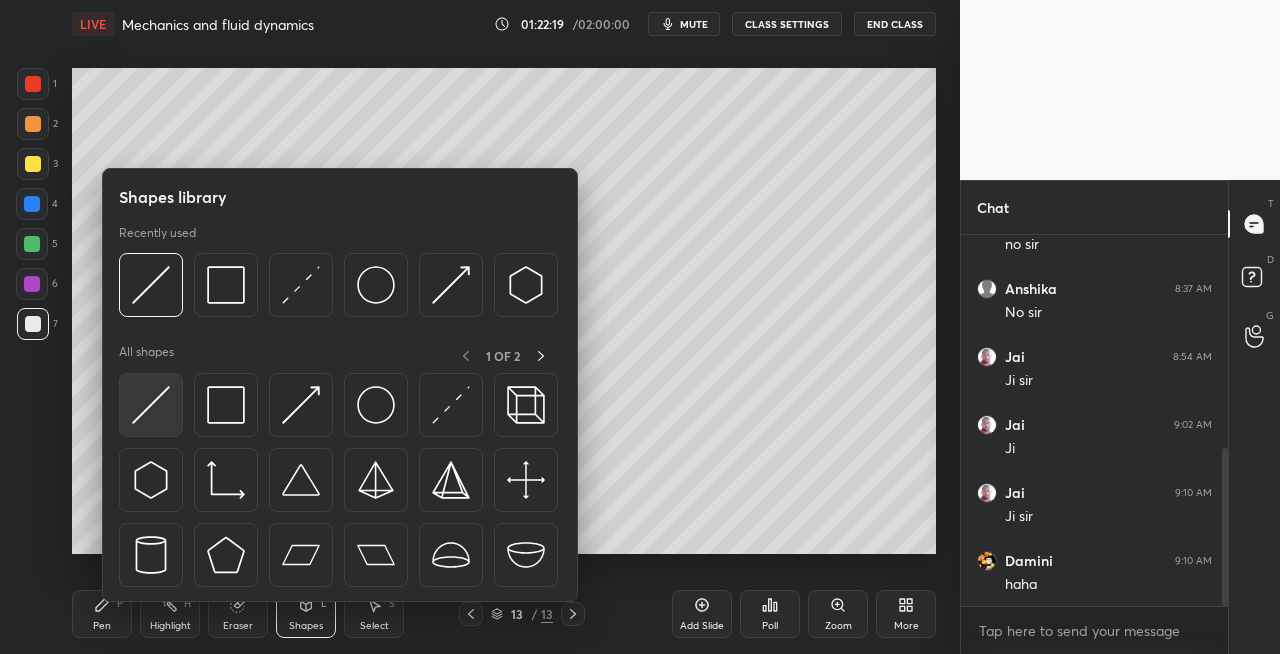 click at bounding box center (151, 405) 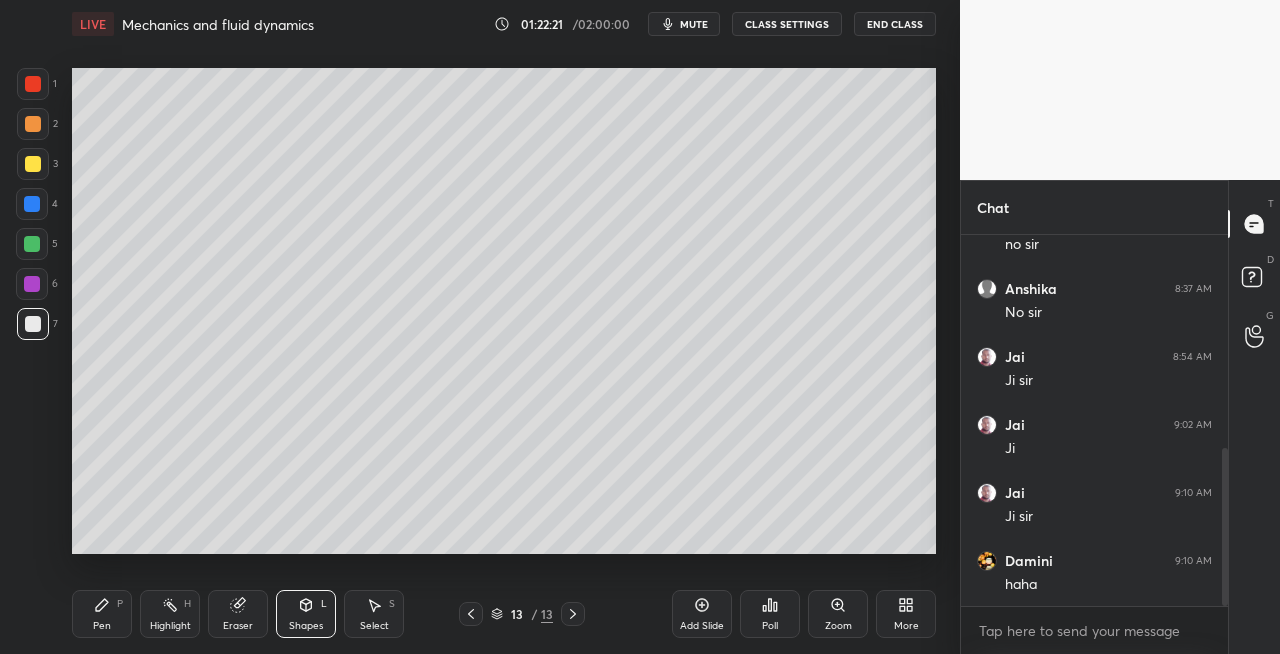 click on "Pen P" at bounding box center [102, 614] 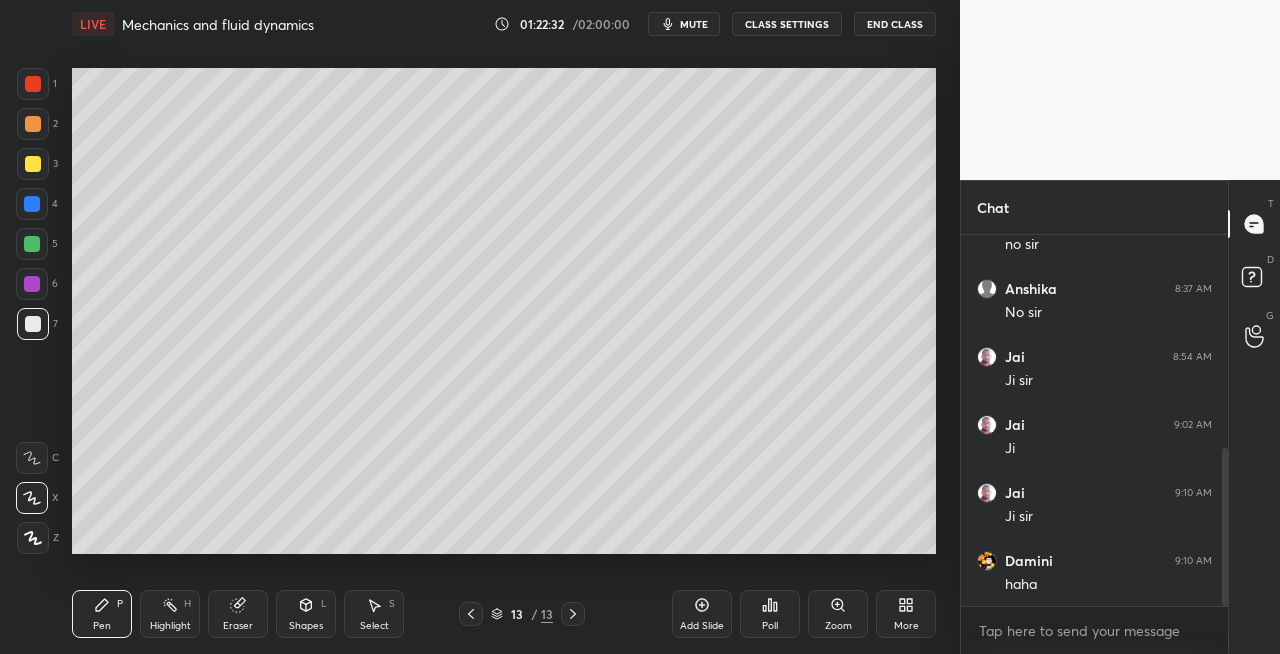 click on "Shapes L" at bounding box center (306, 614) 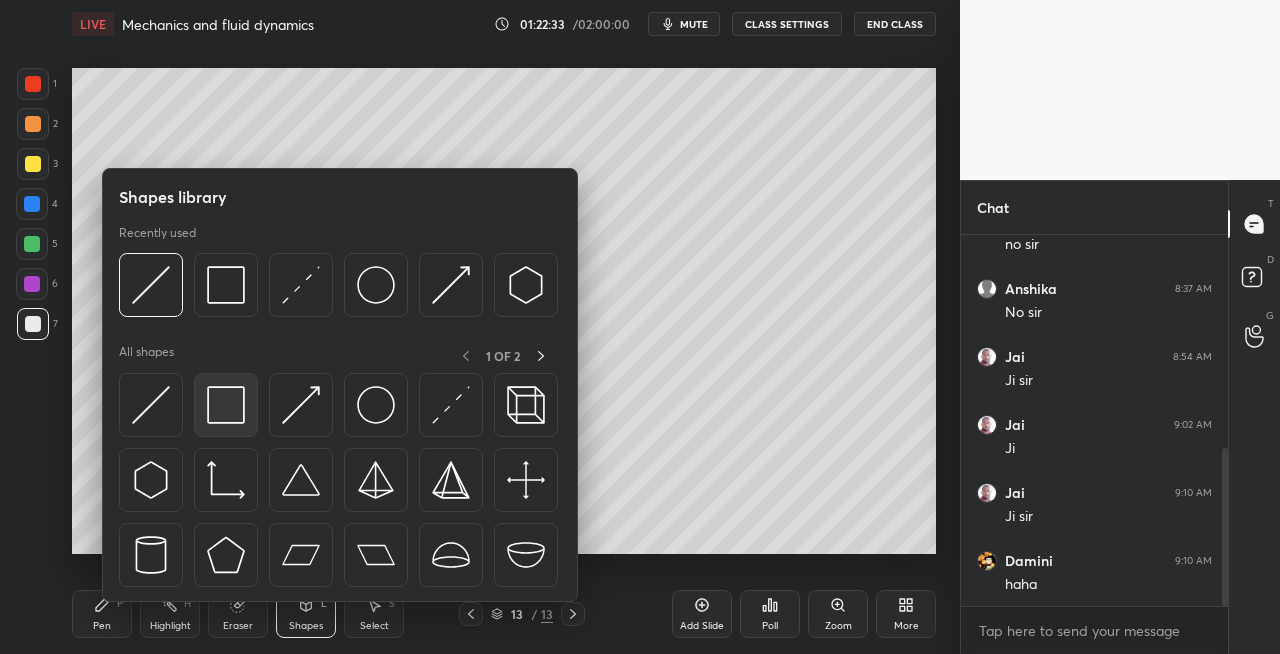 click at bounding box center (226, 405) 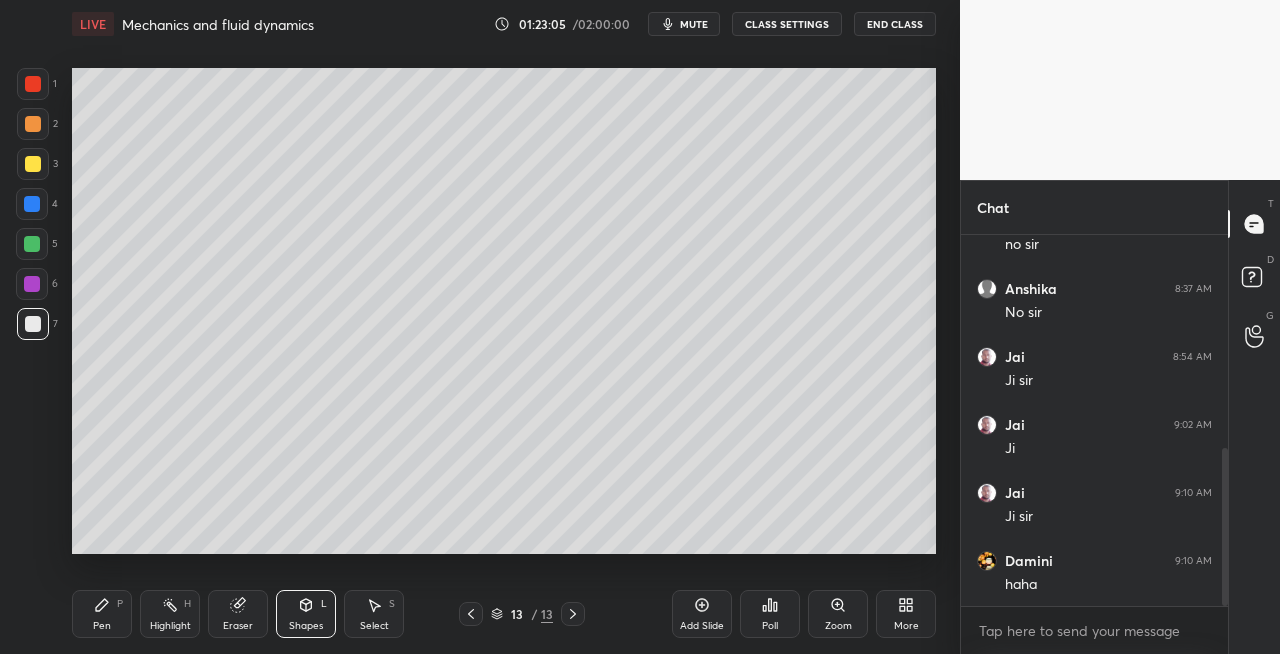 click 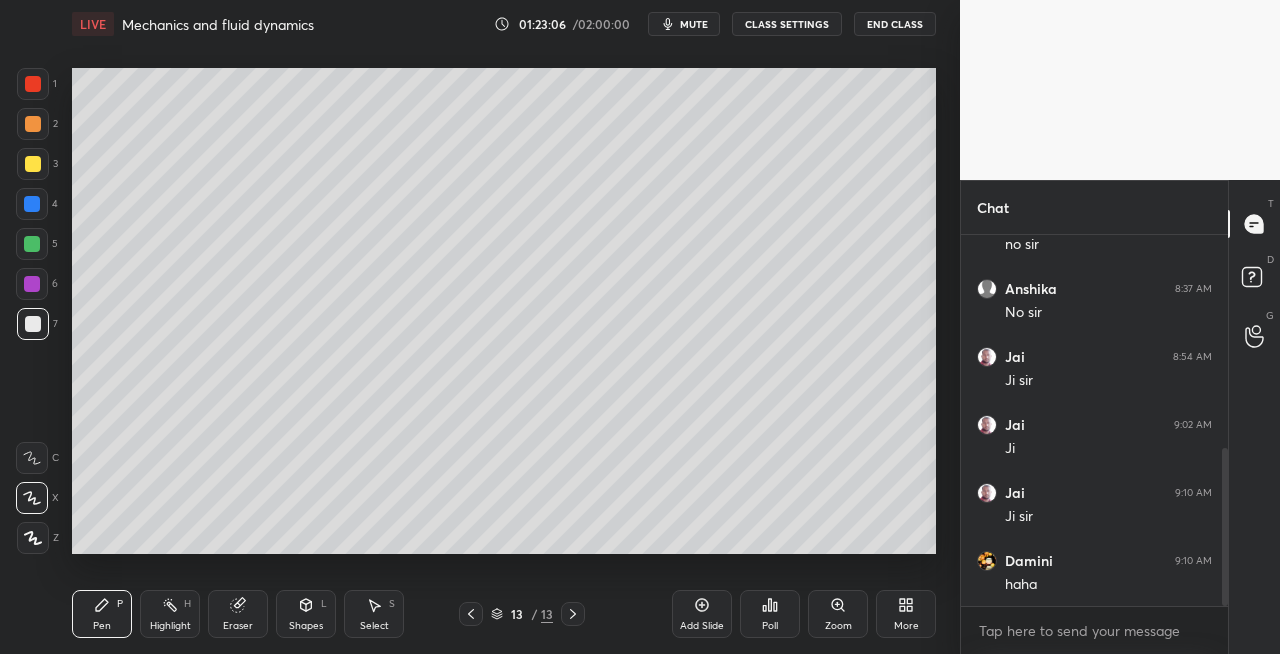 click 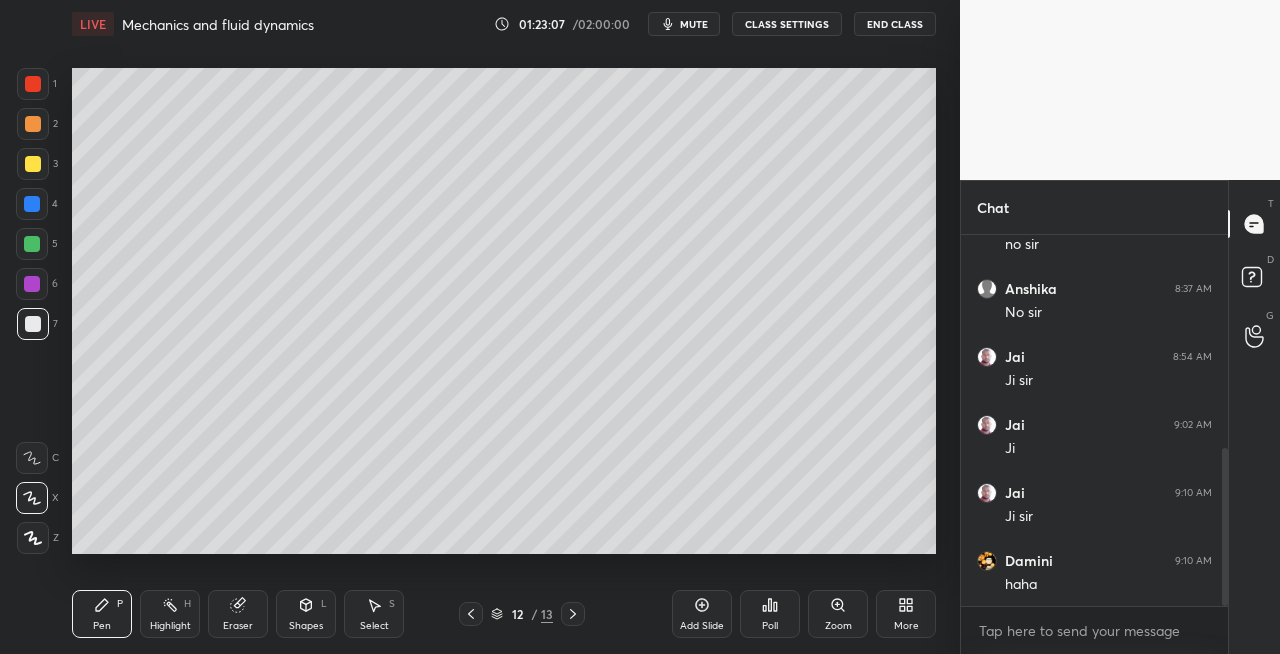 click 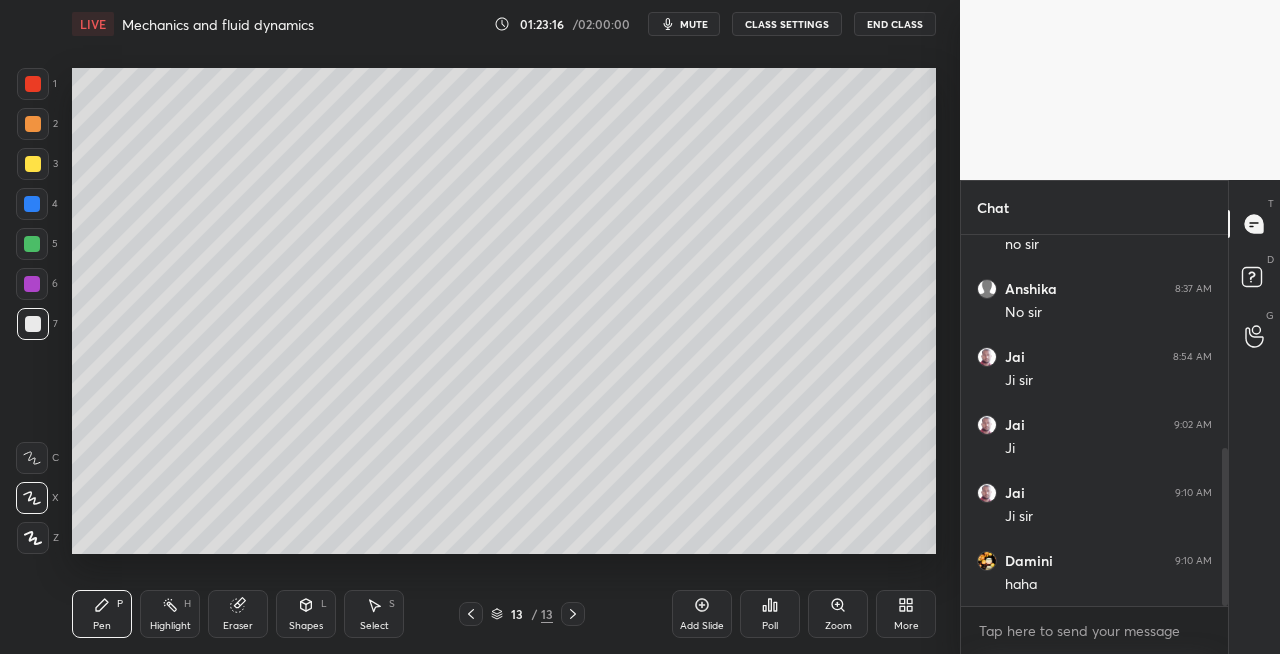 click on "3" at bounding box center [37, 164] 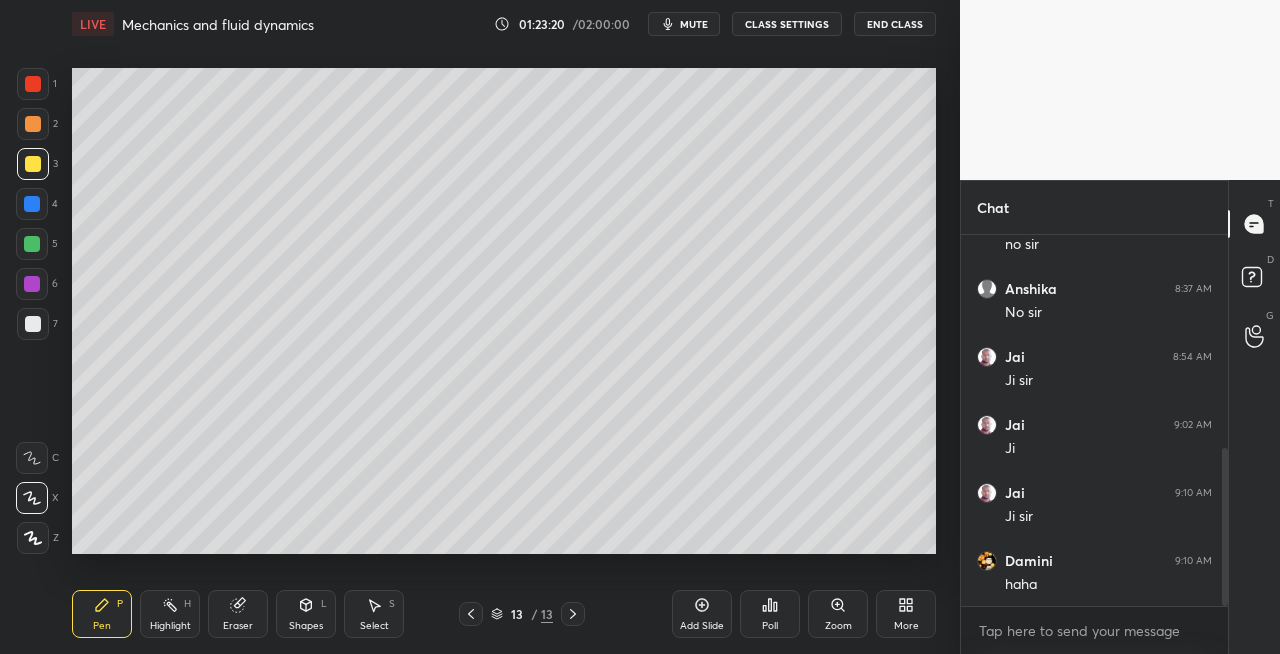 click on "Shapes" at bounding box center [306, 626] 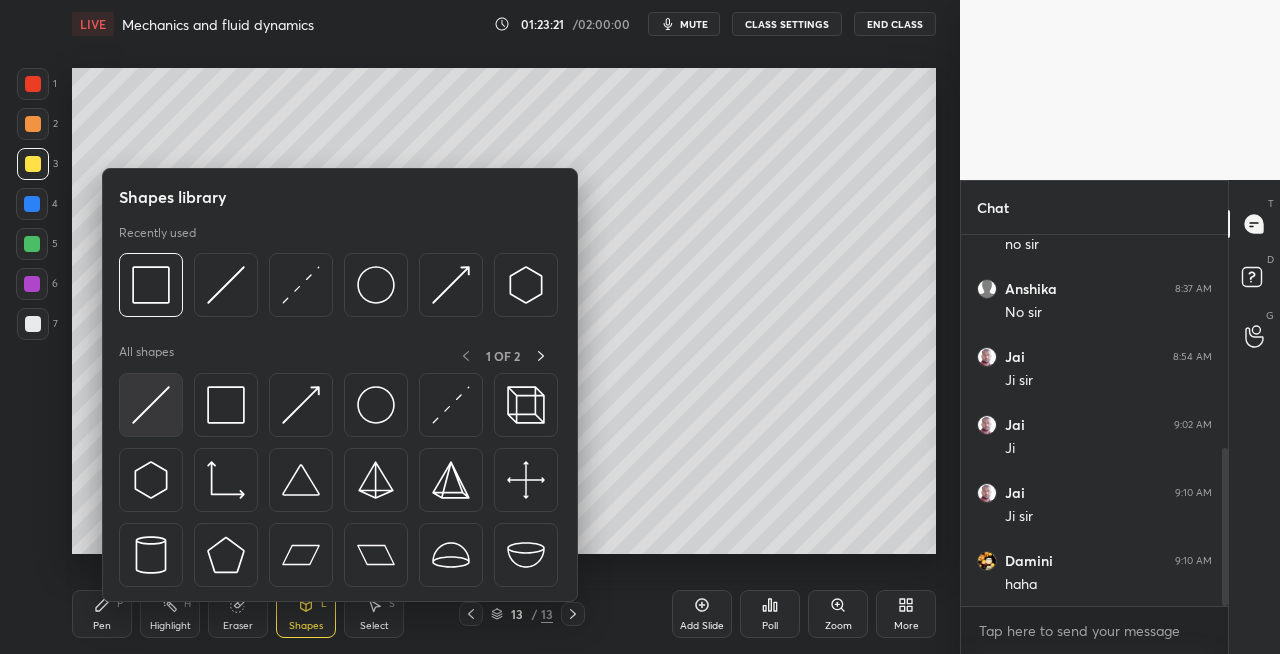 click at bounding box center [151, 405] 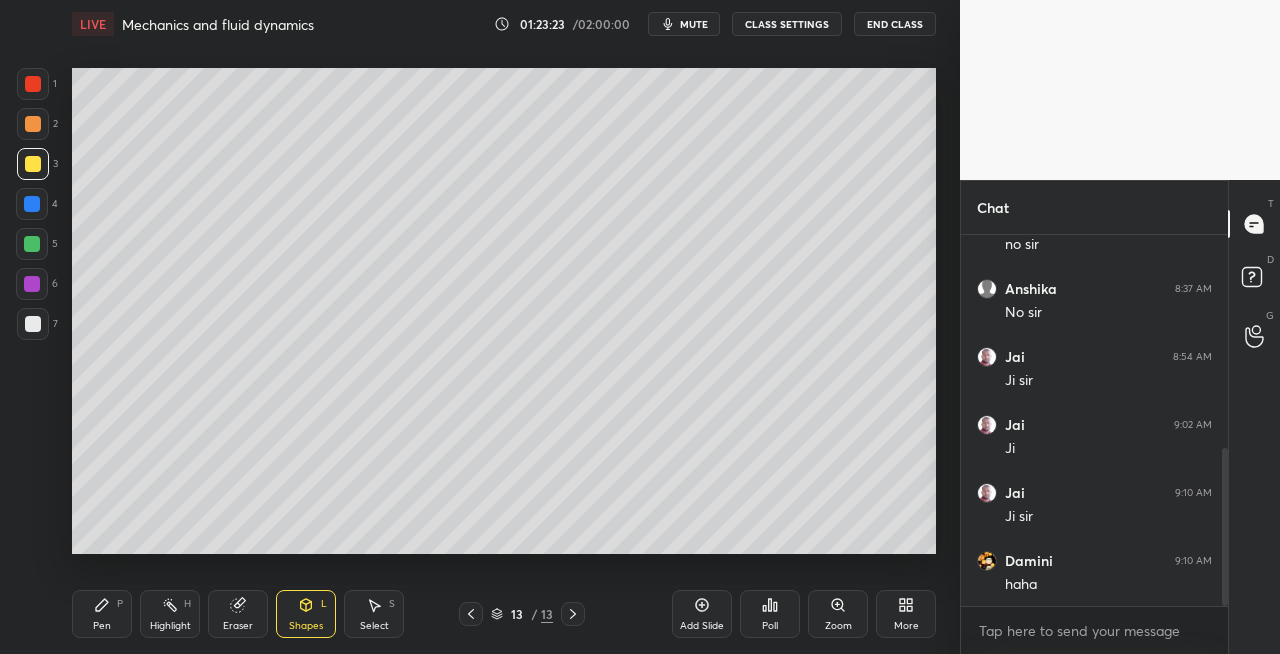 click on "Pen P" at bounding box center [102, 614] 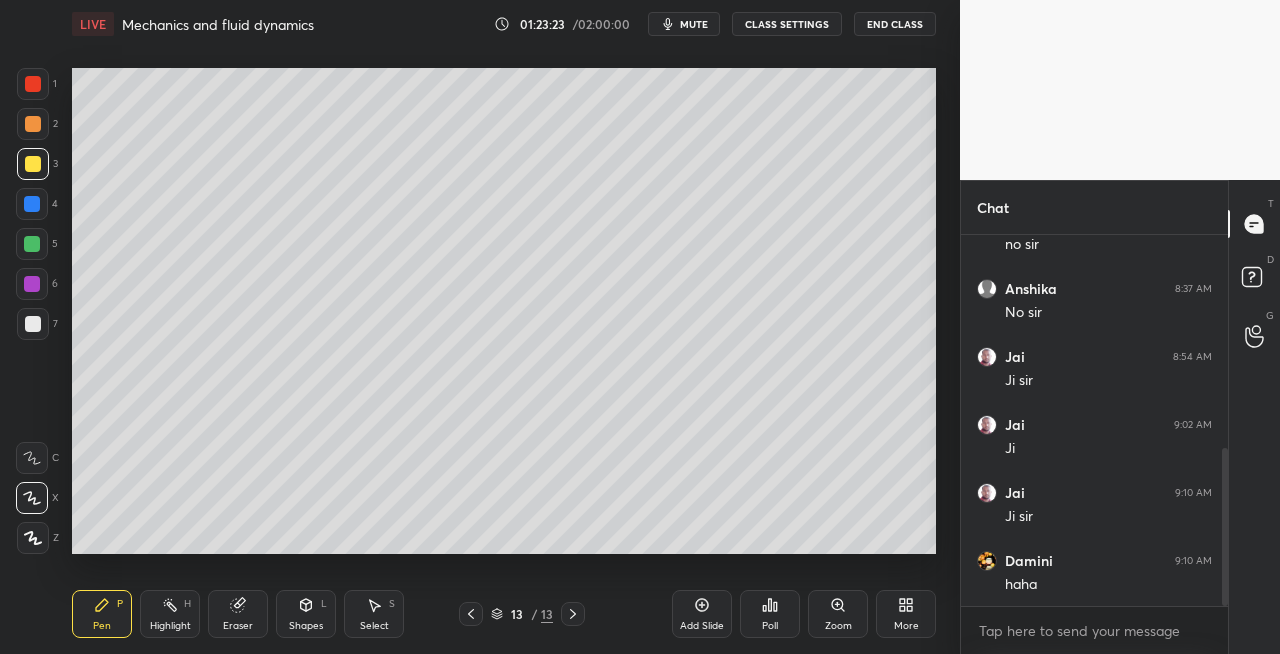 click at bounding box center (33, 324) 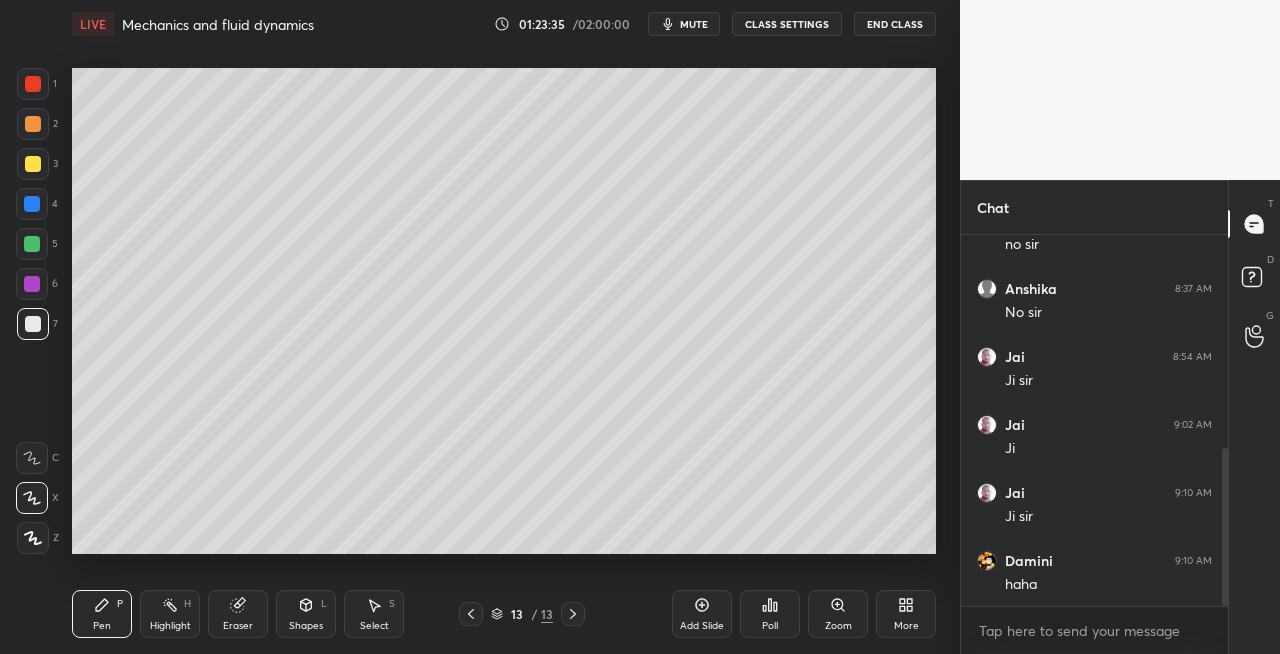 click on "Shapes L" at bounding box center [306, 614] 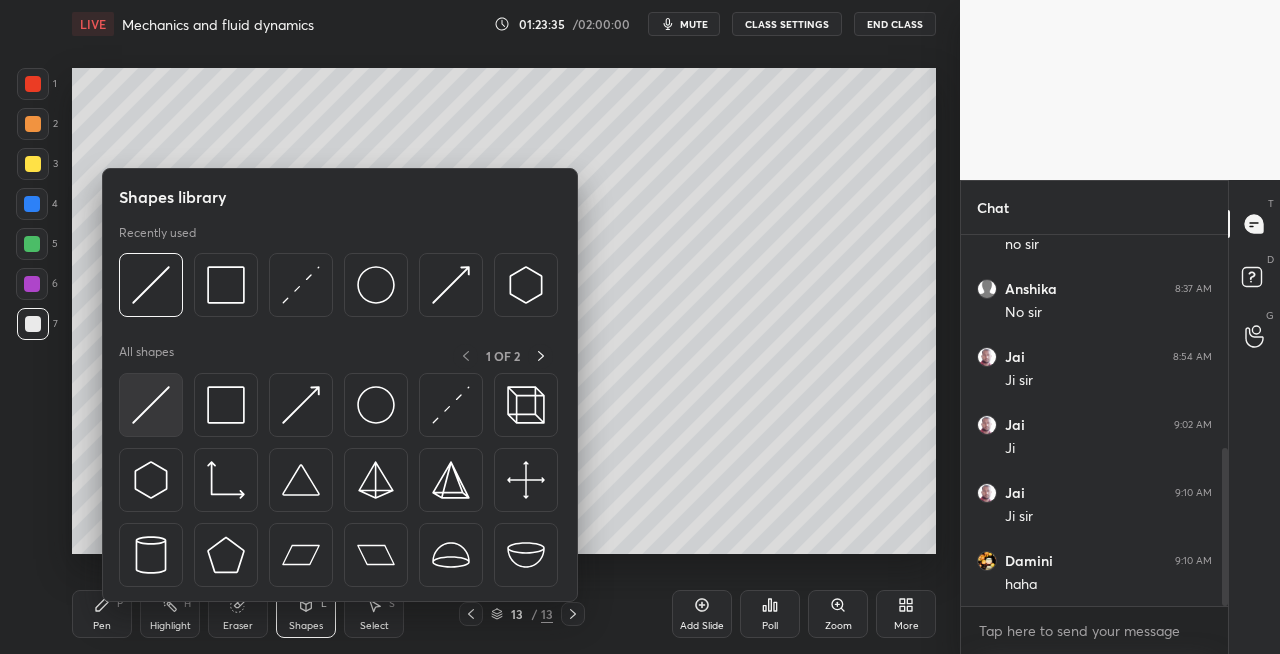 click at bounding box center [151, 405] 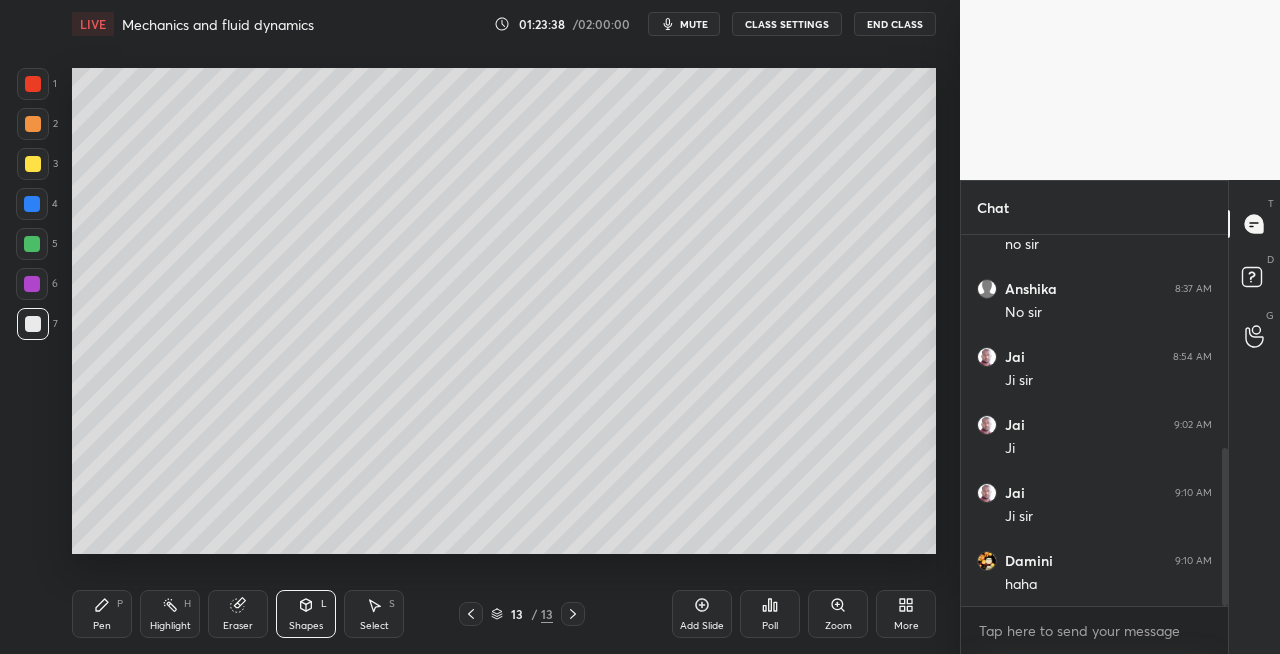 click on "Pen P" at bounding box center [102, 614] 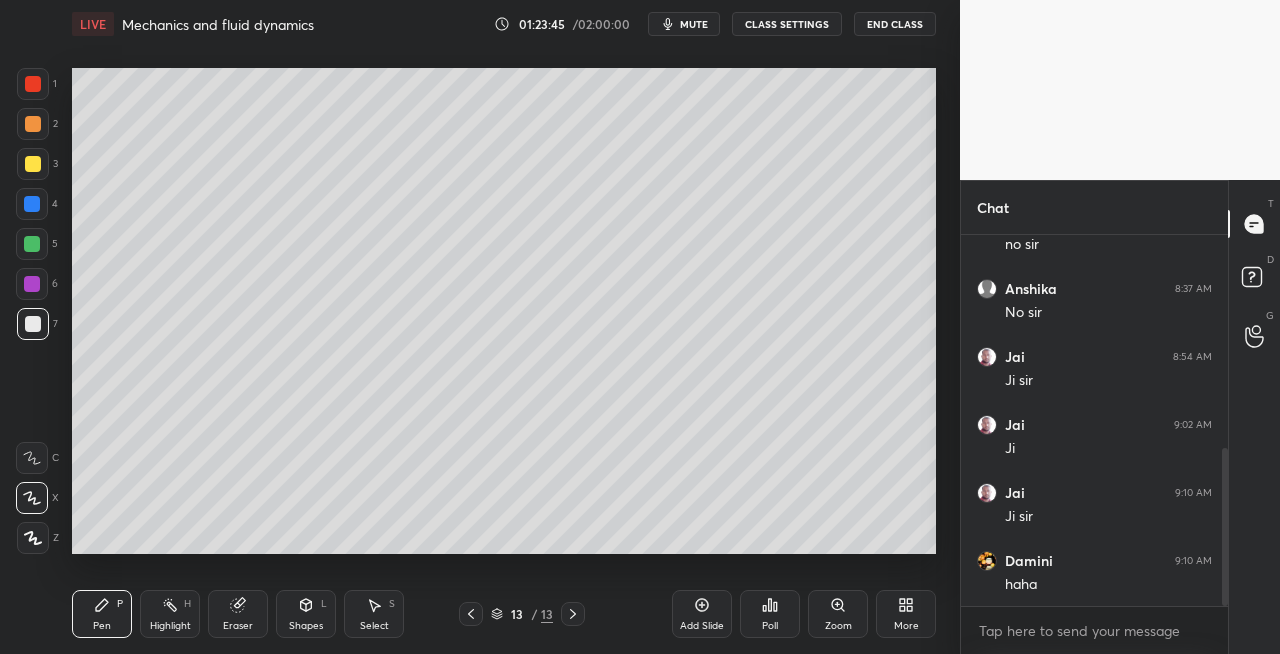 click on "Eraser" at bounding box center (238, 614) 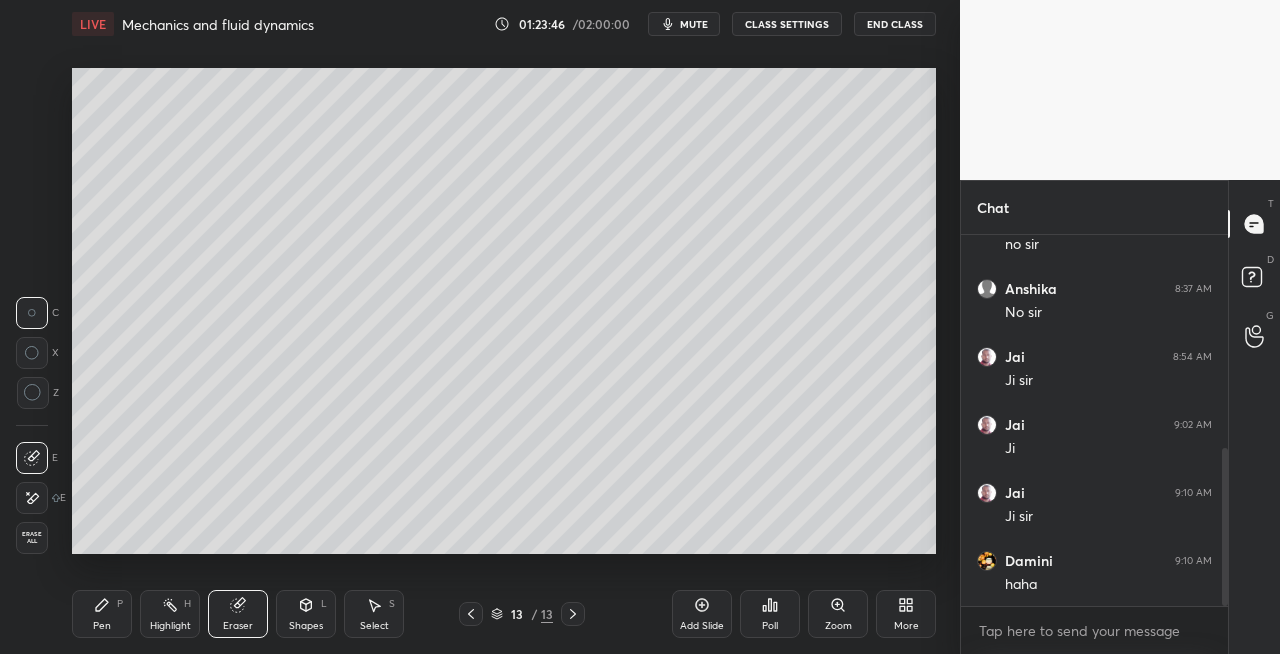click on "Pen P" at bounding box center (102, 614) 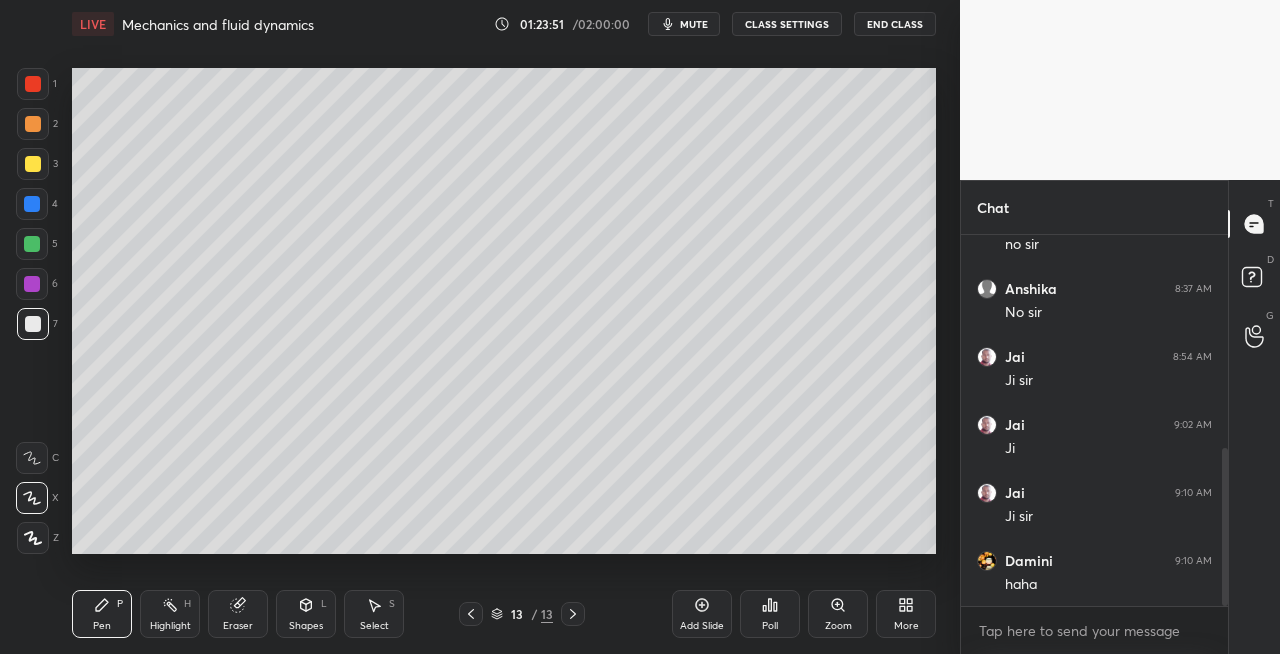 click 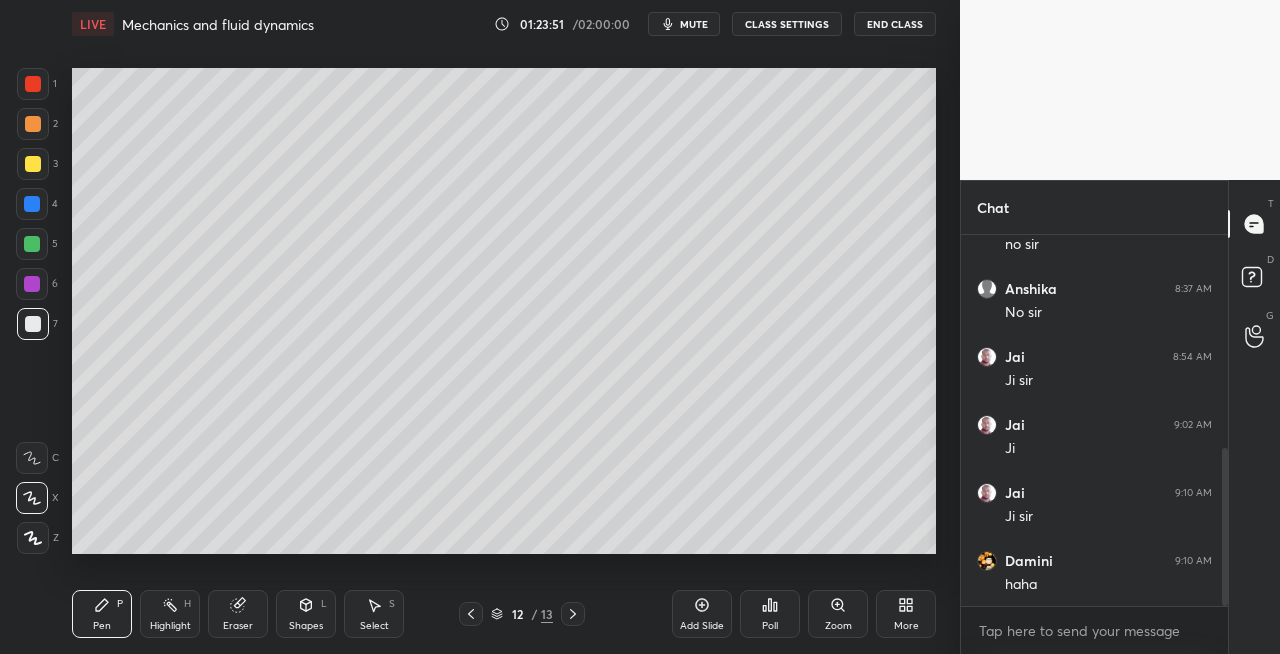 click 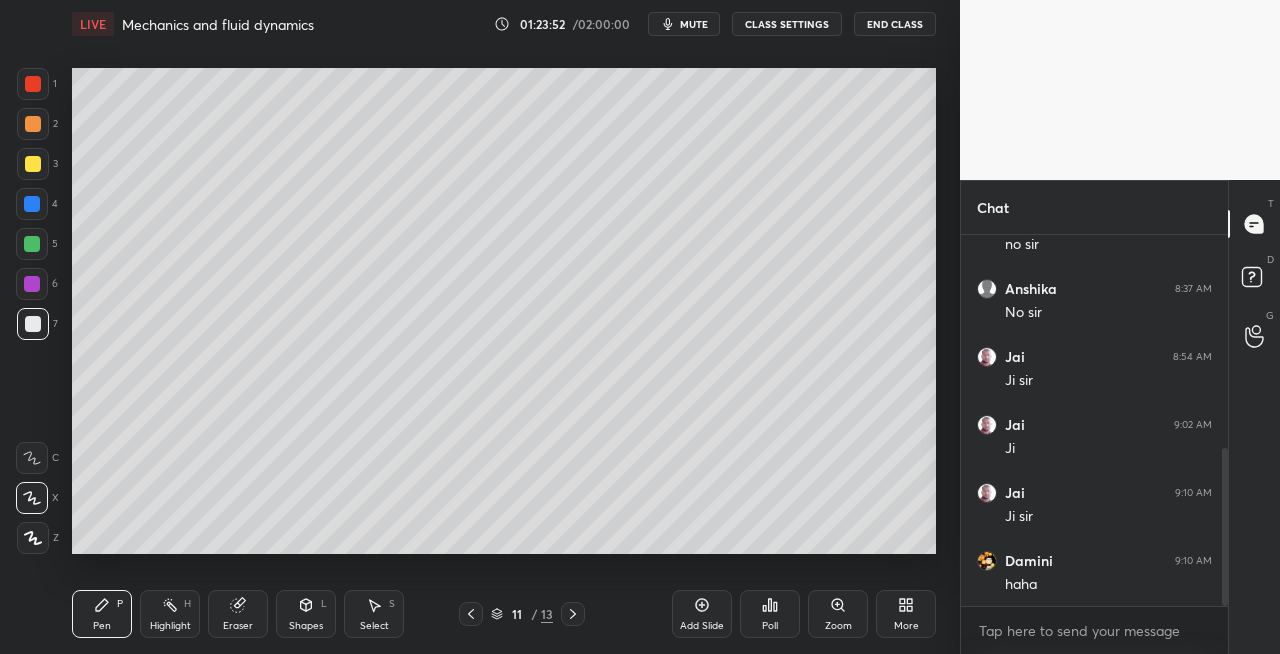 click 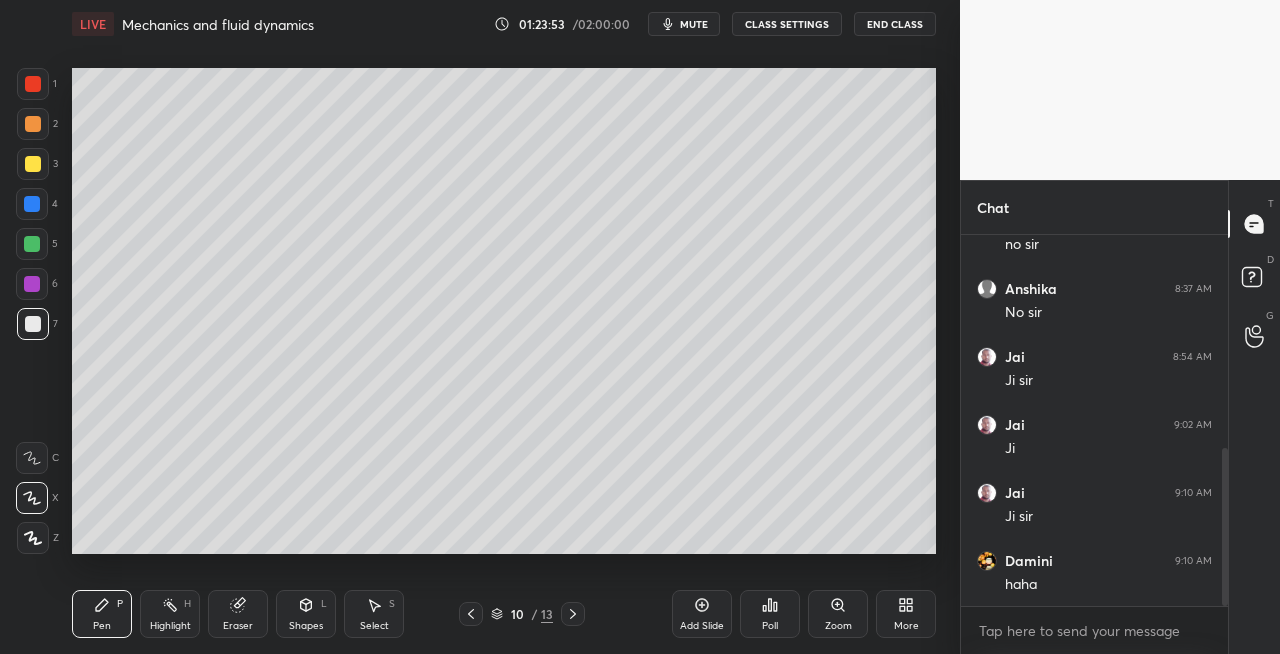 click at bounding box center (471, 614) 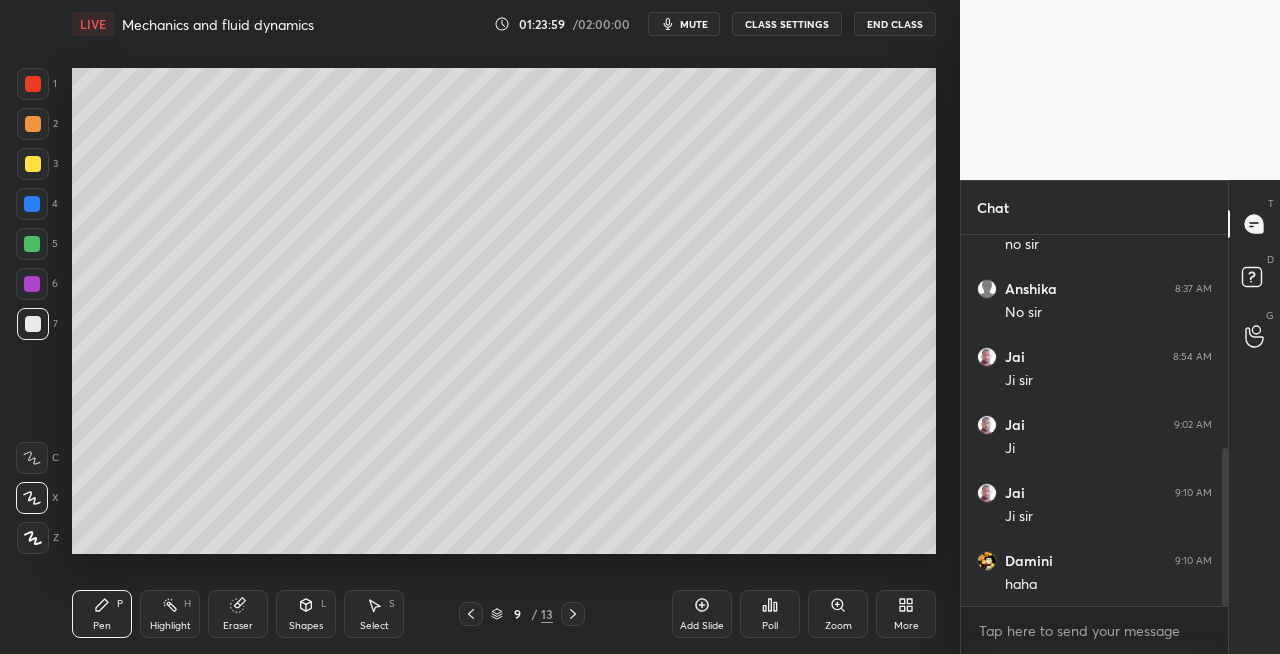 click 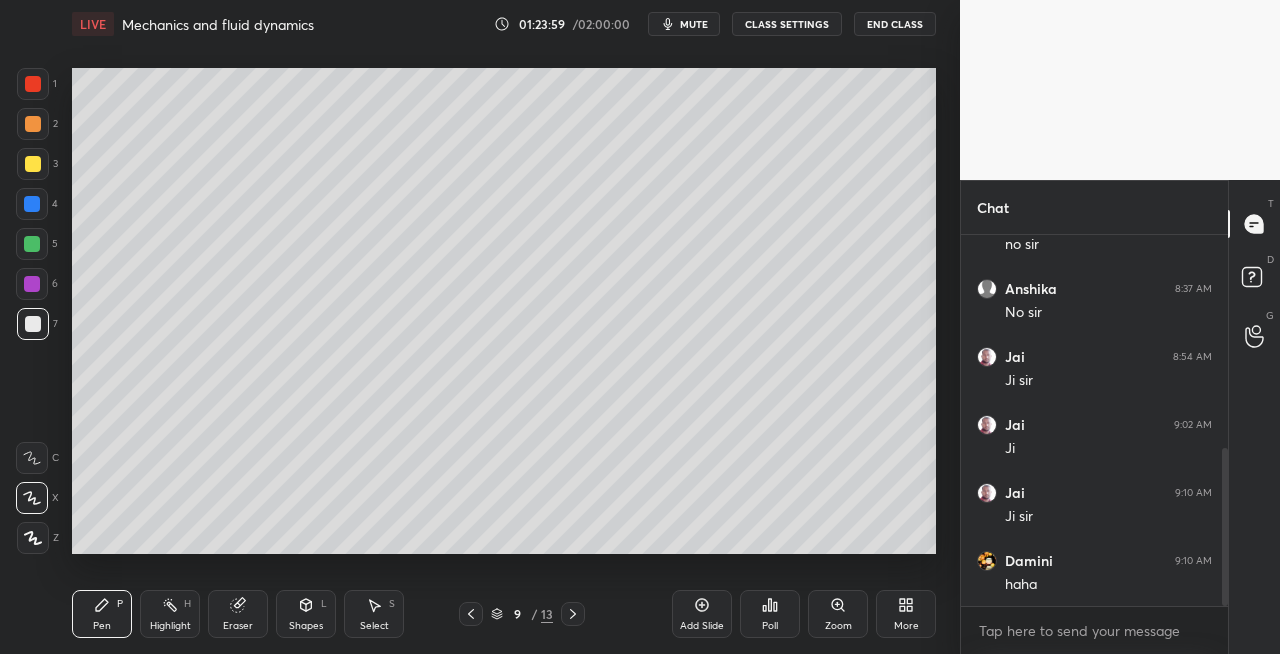click 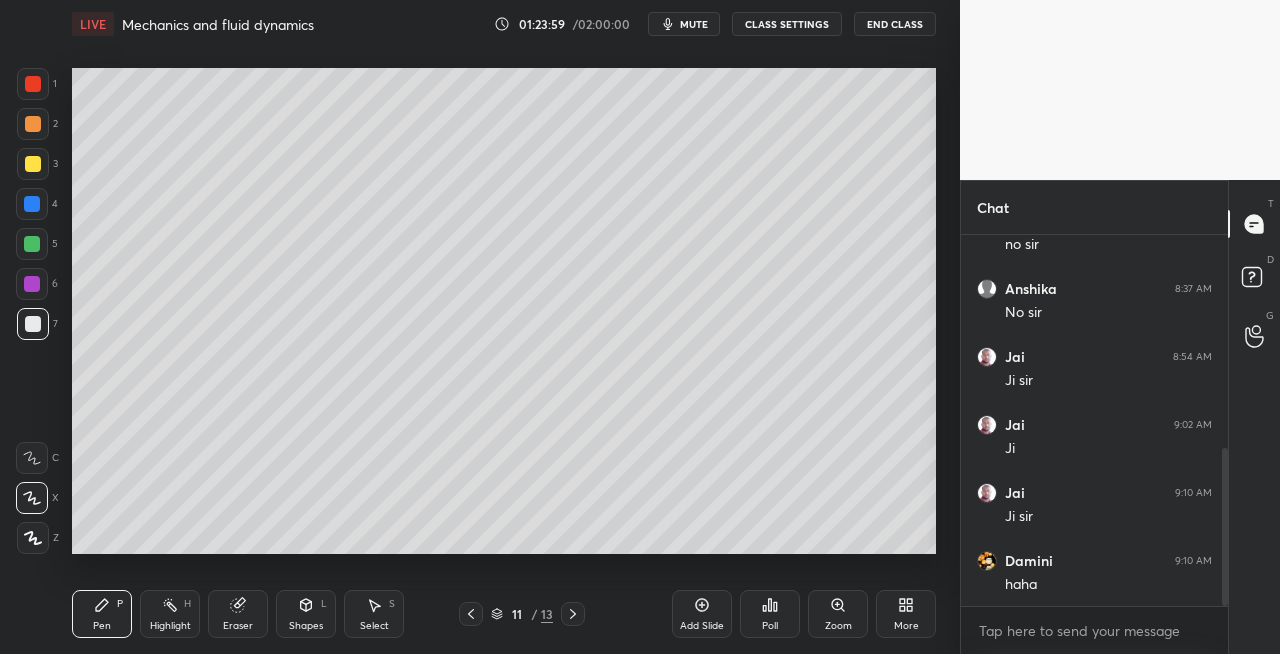 click 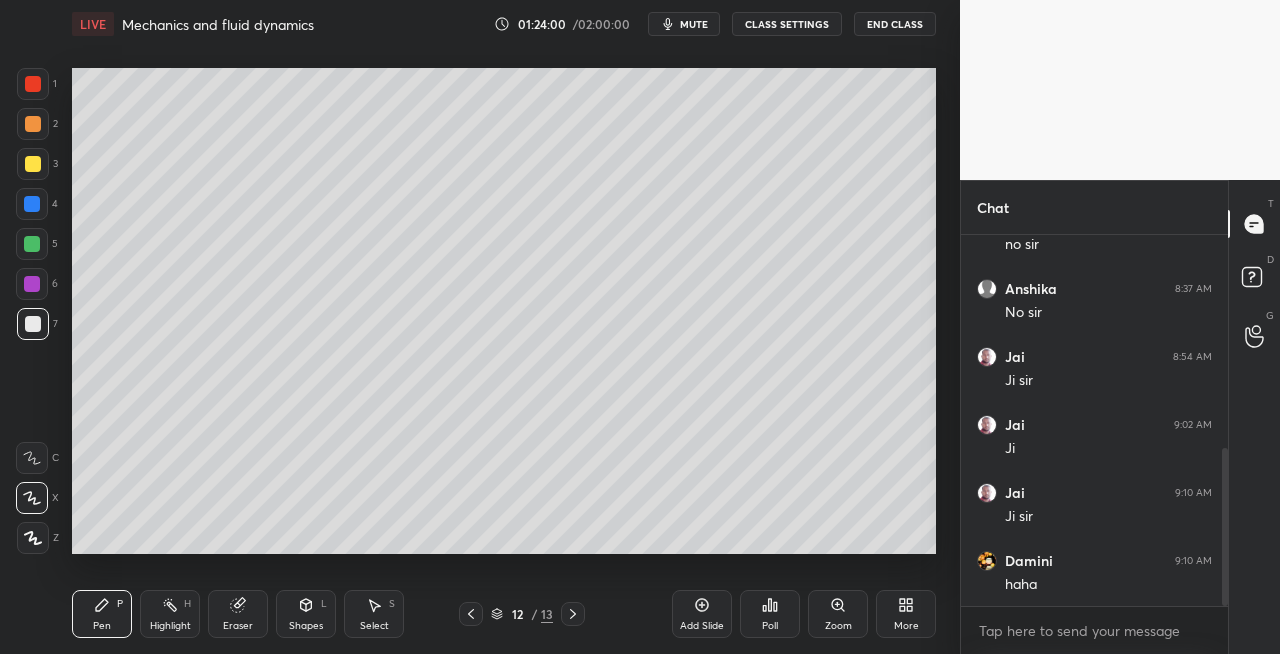 click 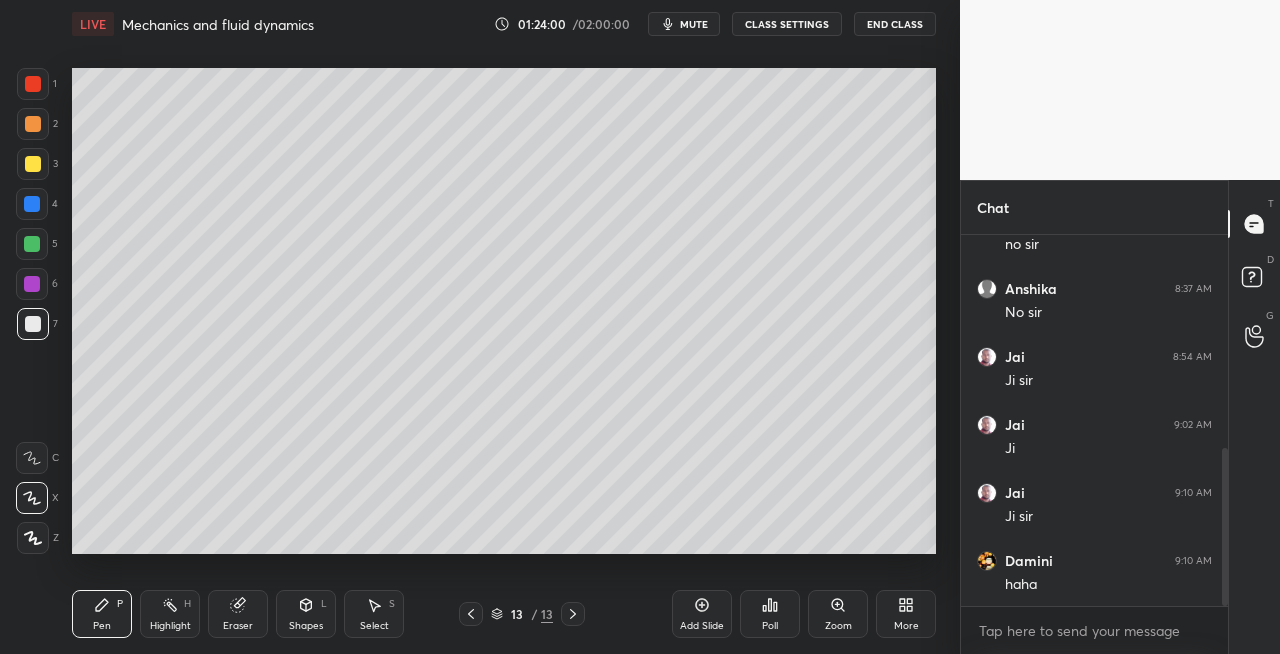 click 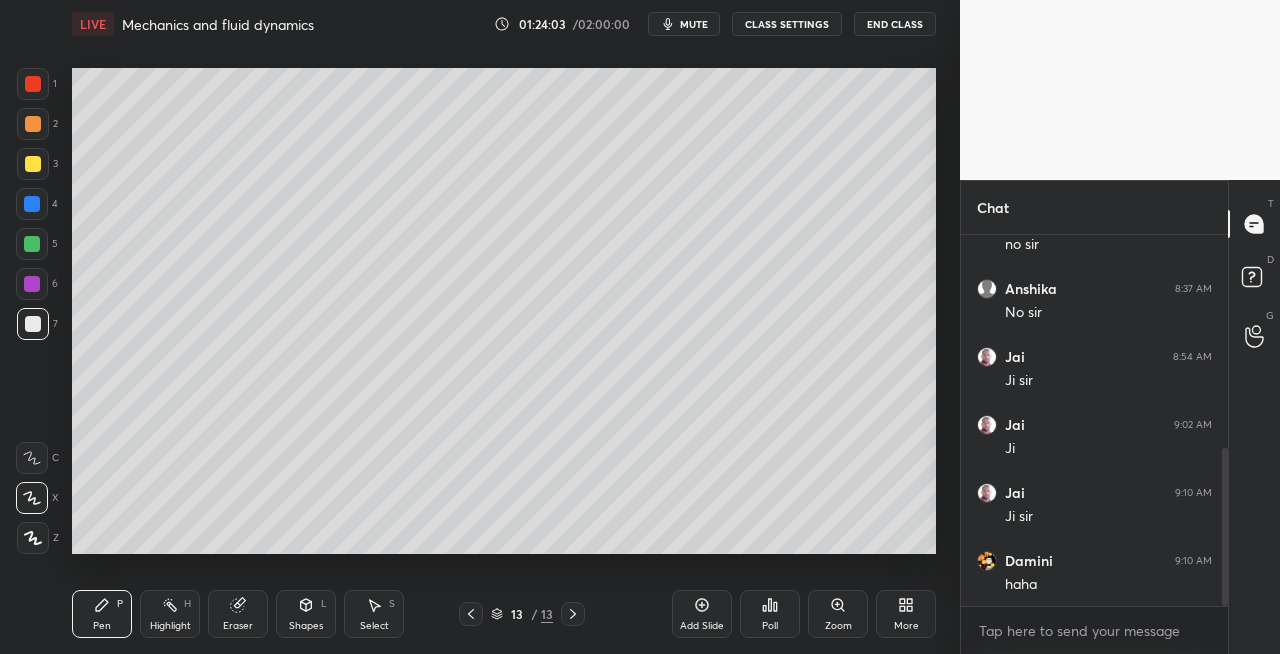 click 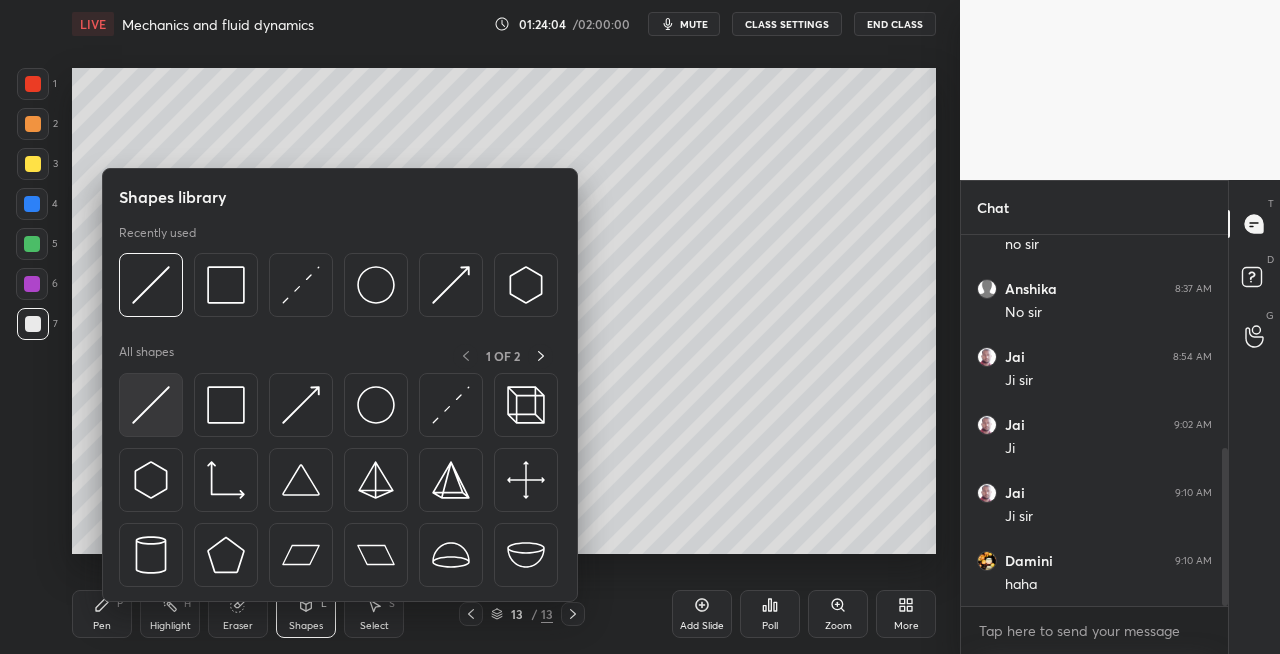 click at bounding box center (151, 405) 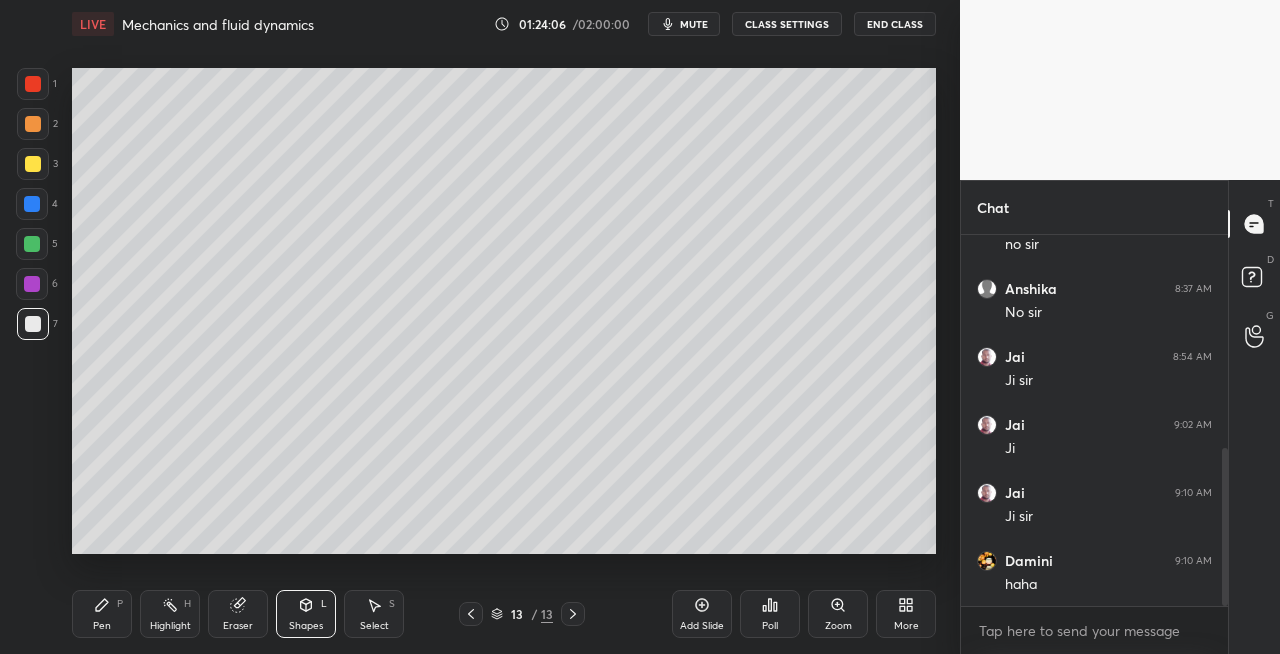 click on "P" at bounding box center (120, 604) 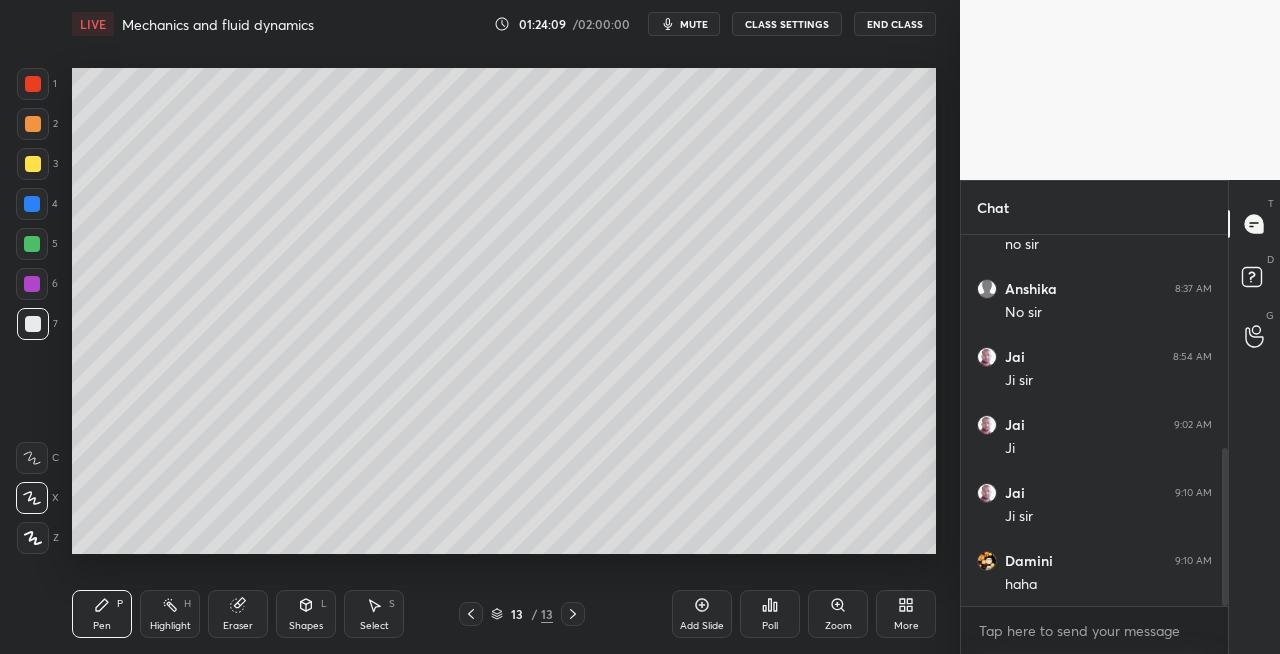 click on "Eraser" at bounding box center [238, 614] 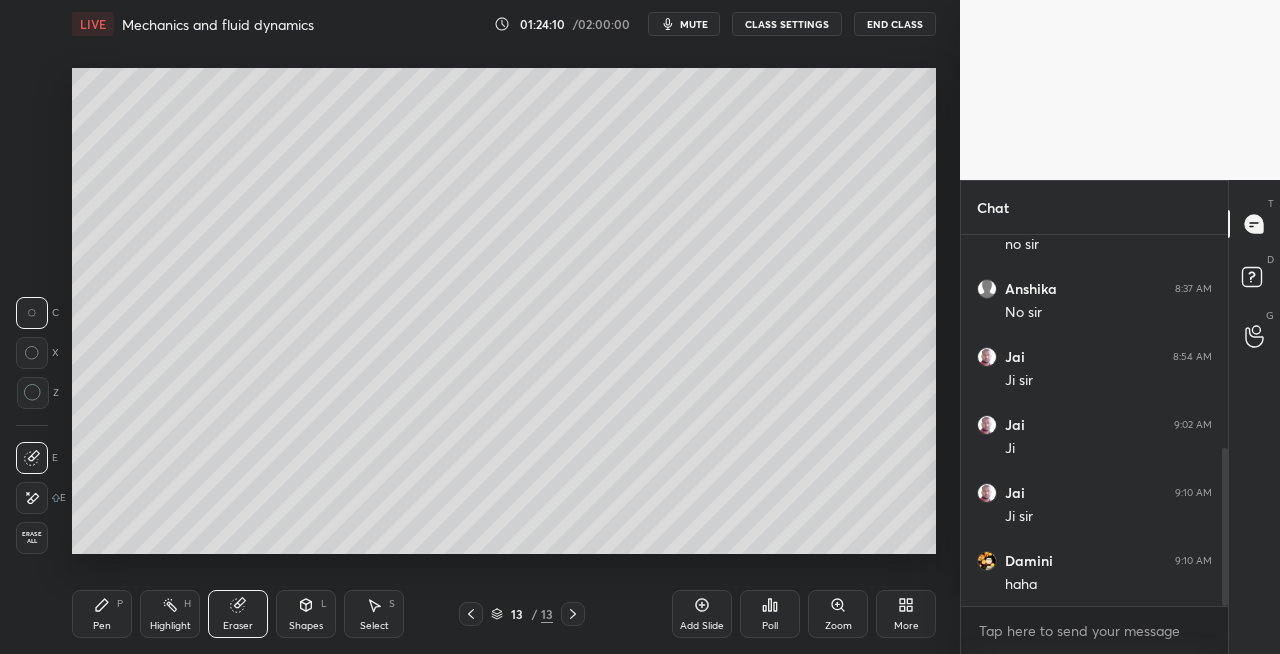 click on "Pen P" at bounding box center [102, 614] 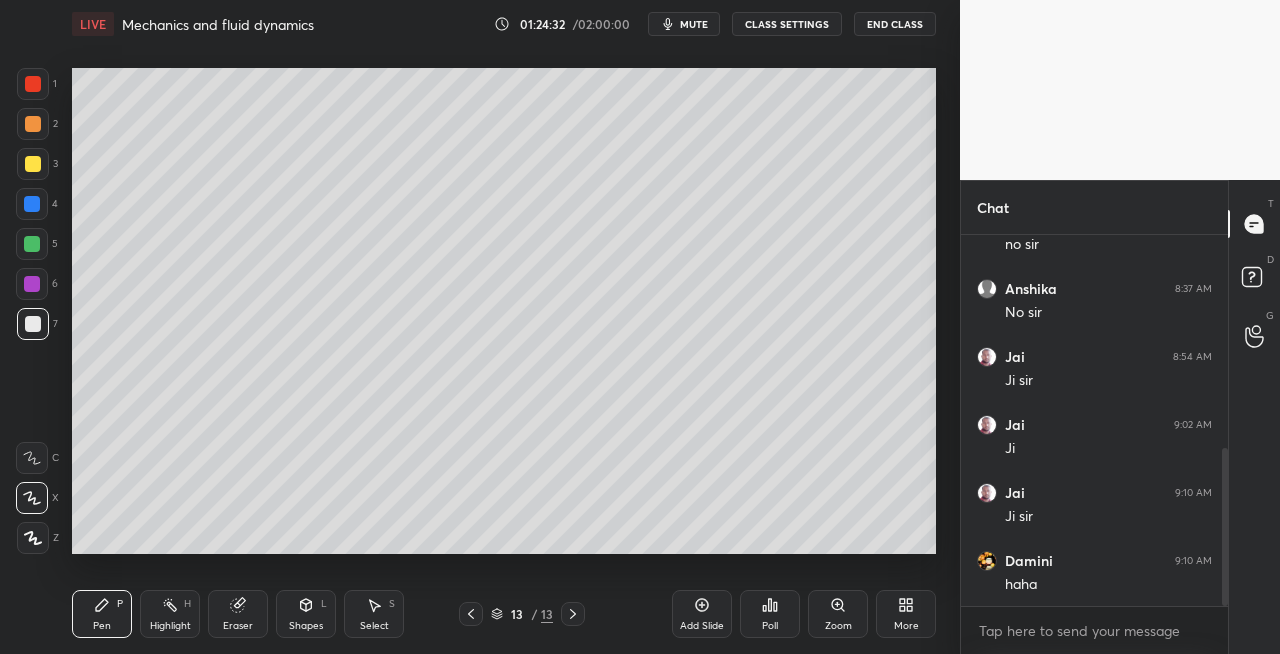 click 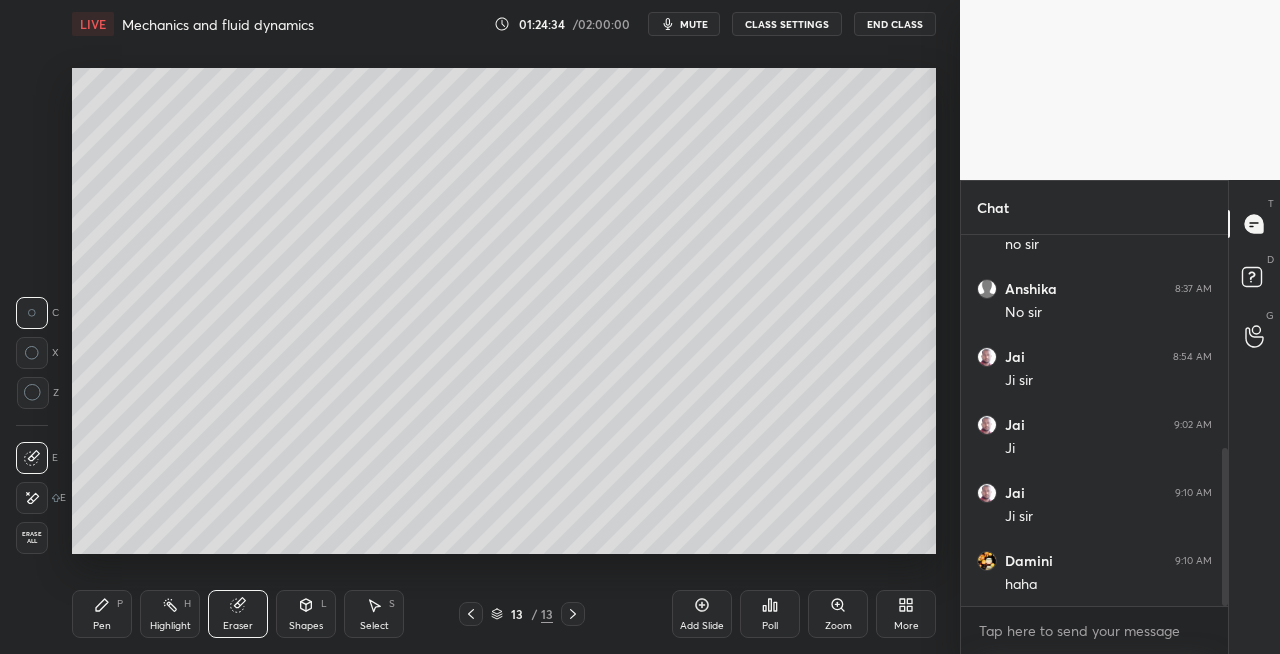 click on "Pen" at bounding box center [102, 626] 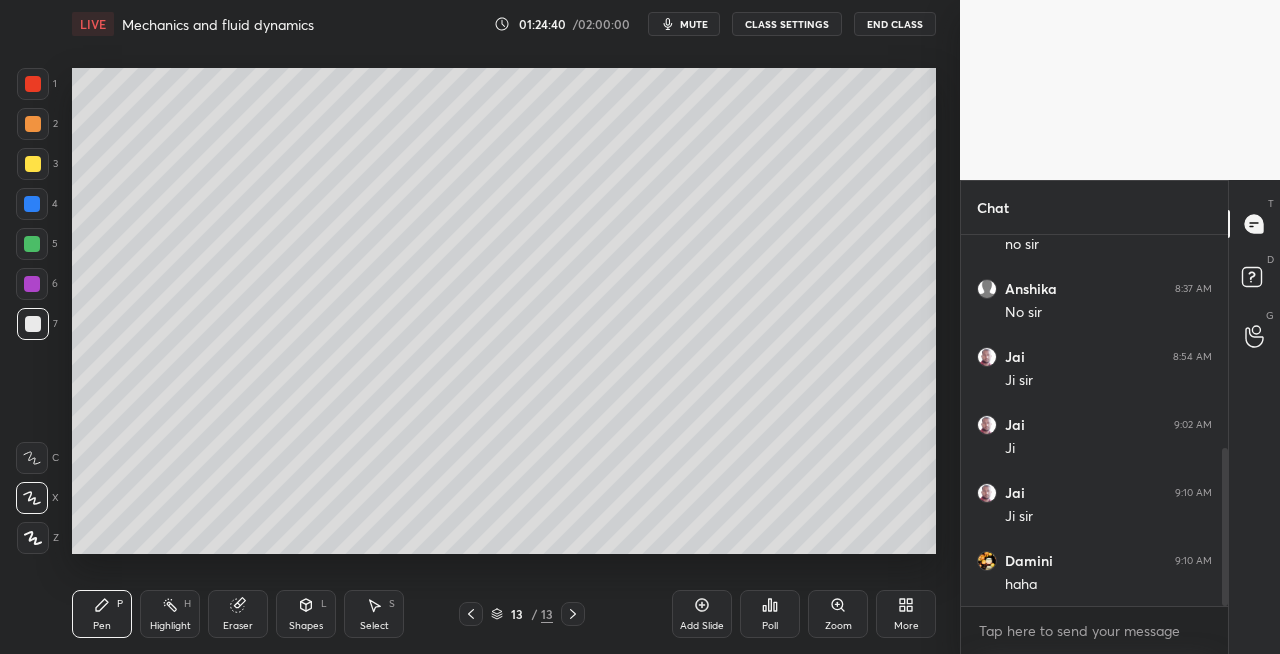 click 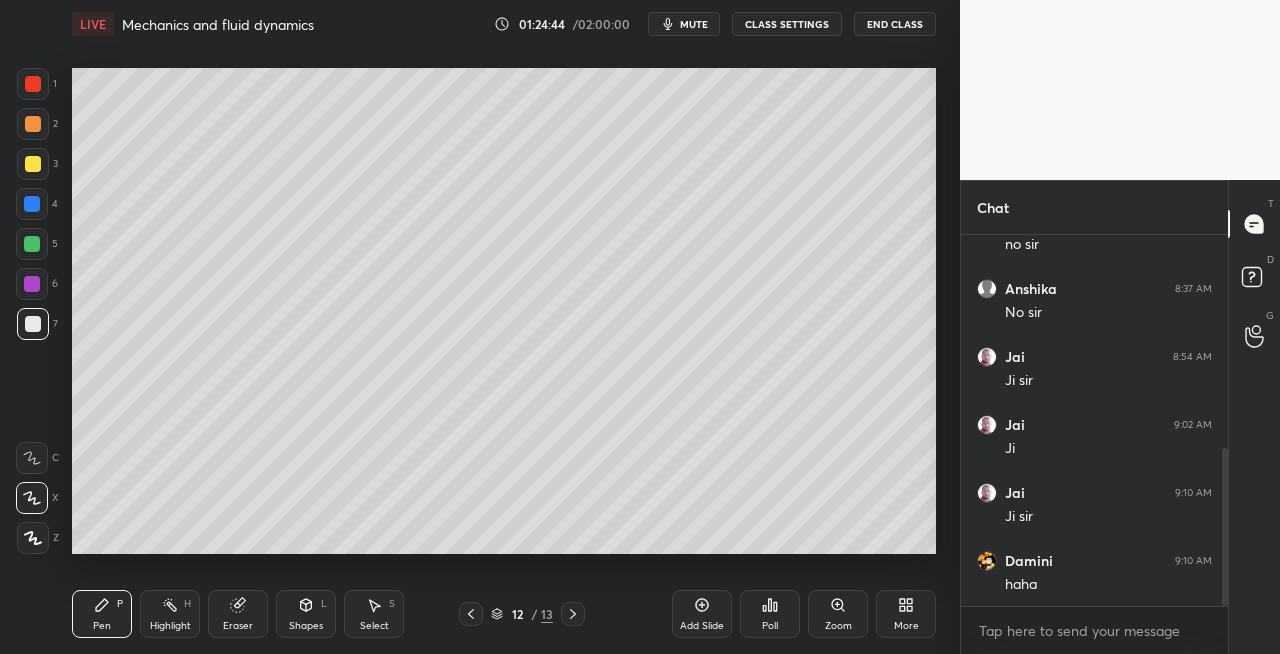 click 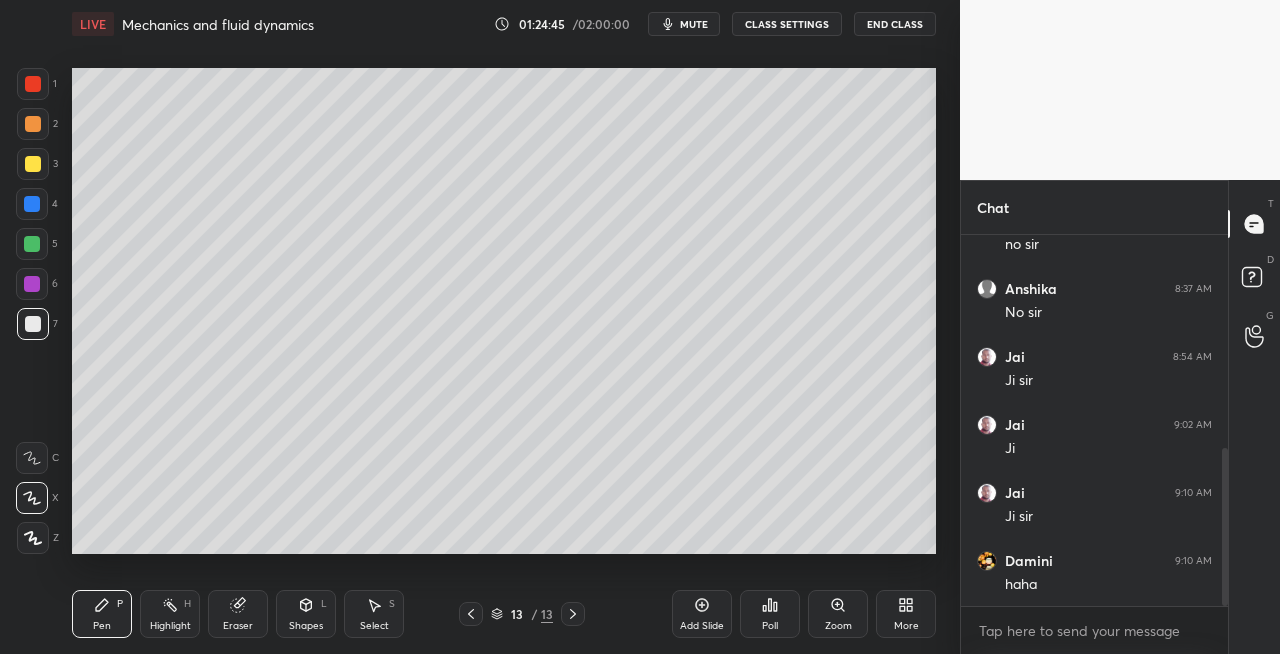 click 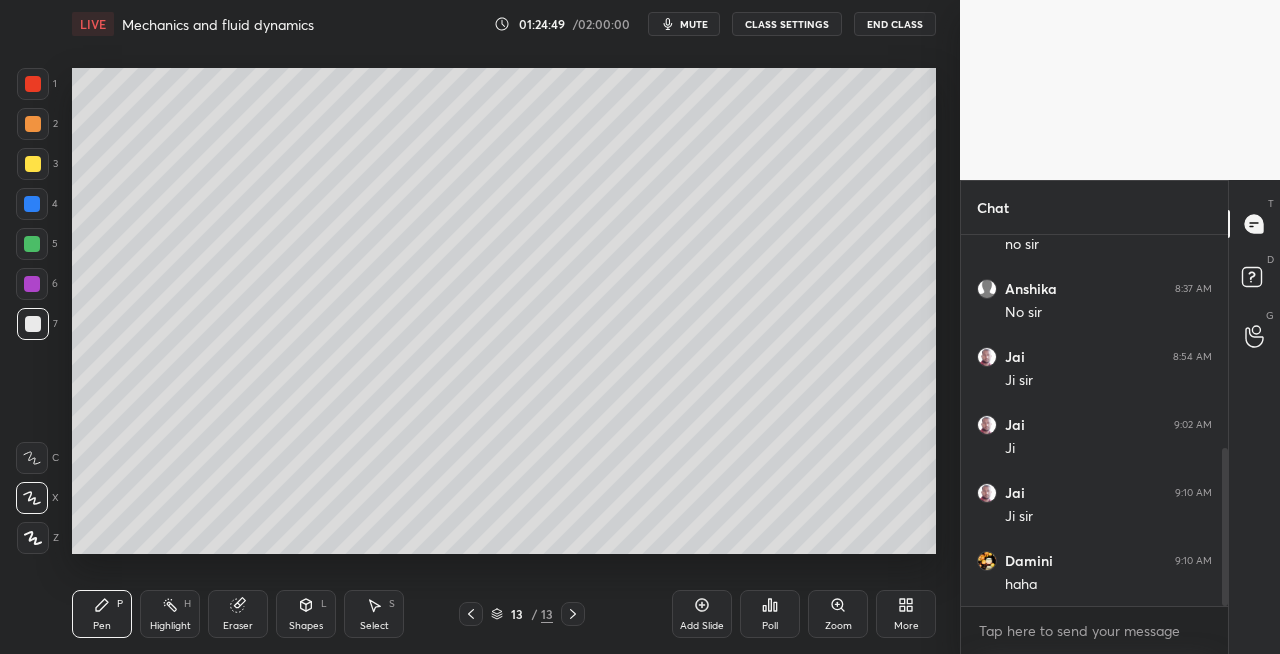 click on "Eraser" at bounding box center [238, 614] 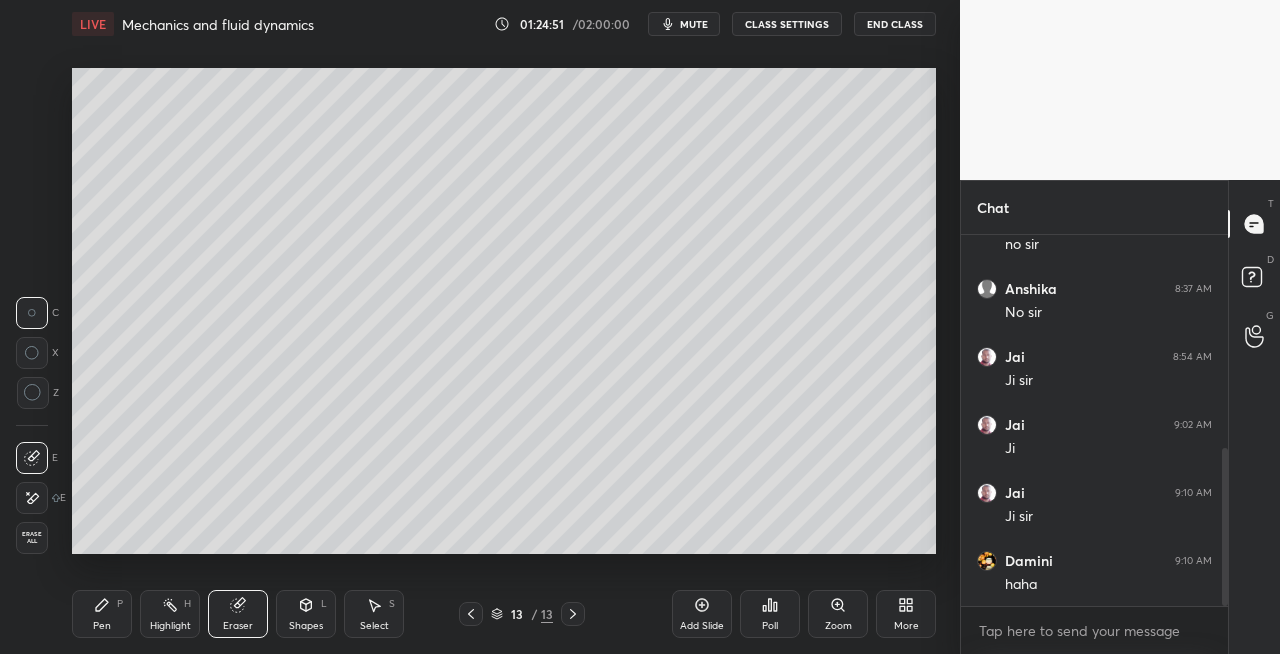 click on "Pen P" at bounding box center [102, 614] 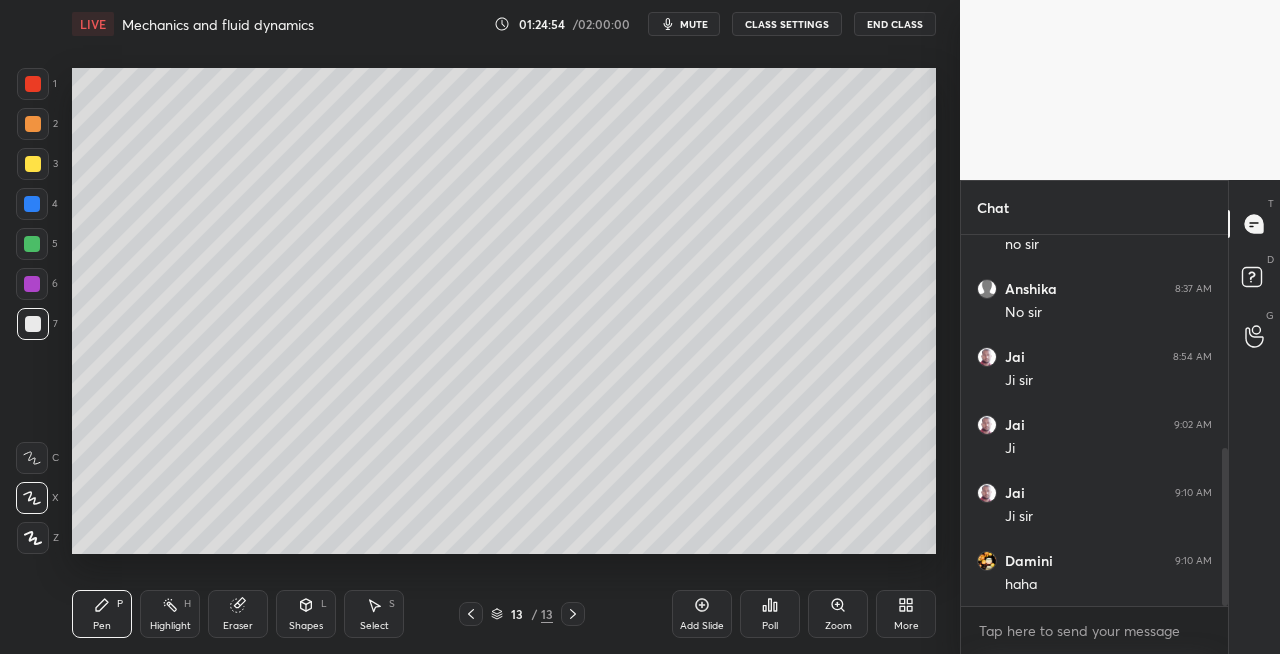 click 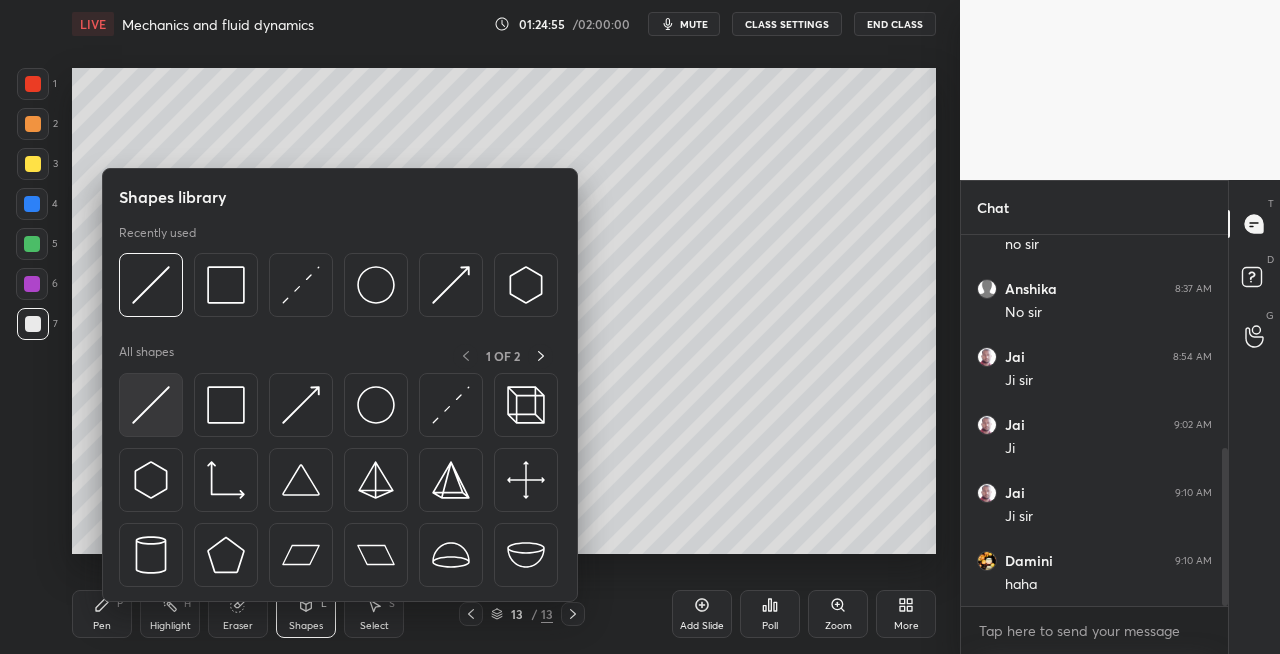 click at bounding box center (151, 405) 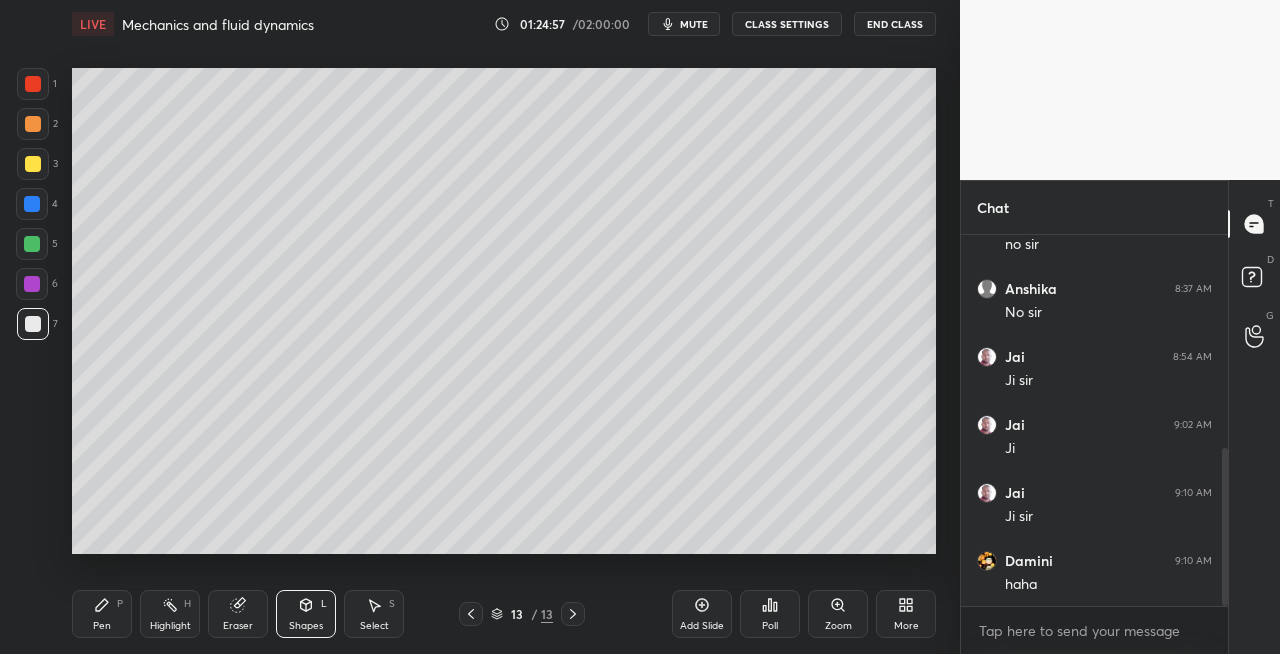 click on "P" at bounding box center (120, 604) 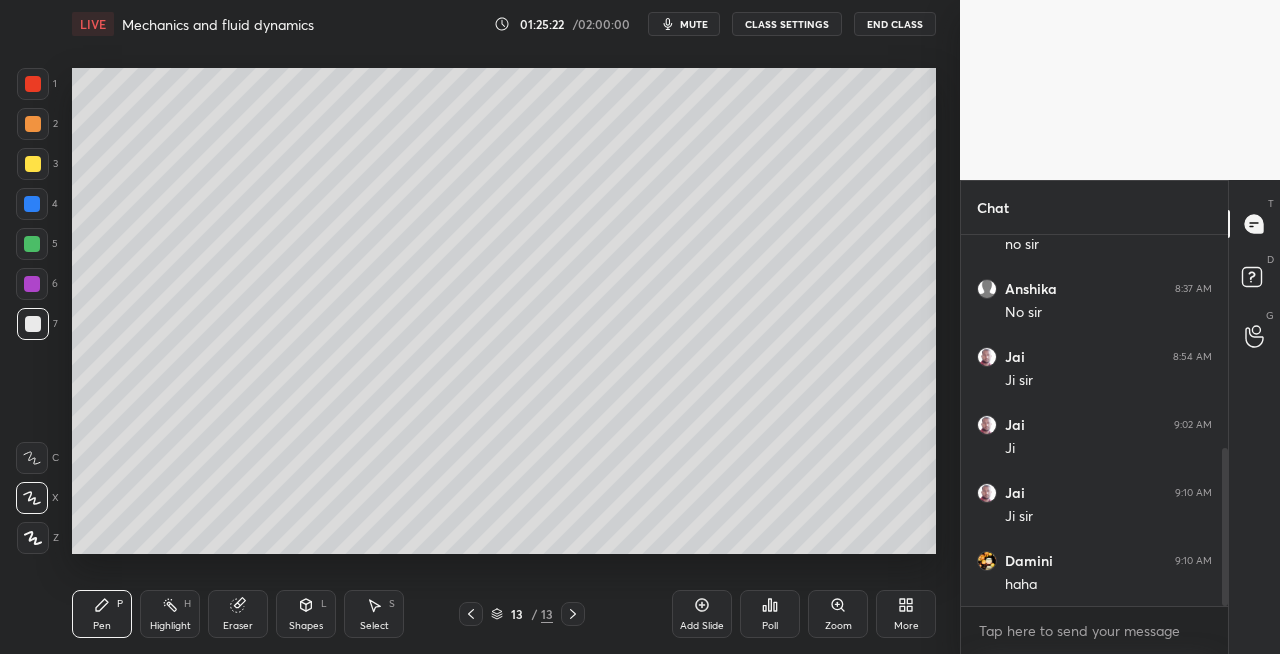 click on "Shapes L" at bounding box center (306, 614) 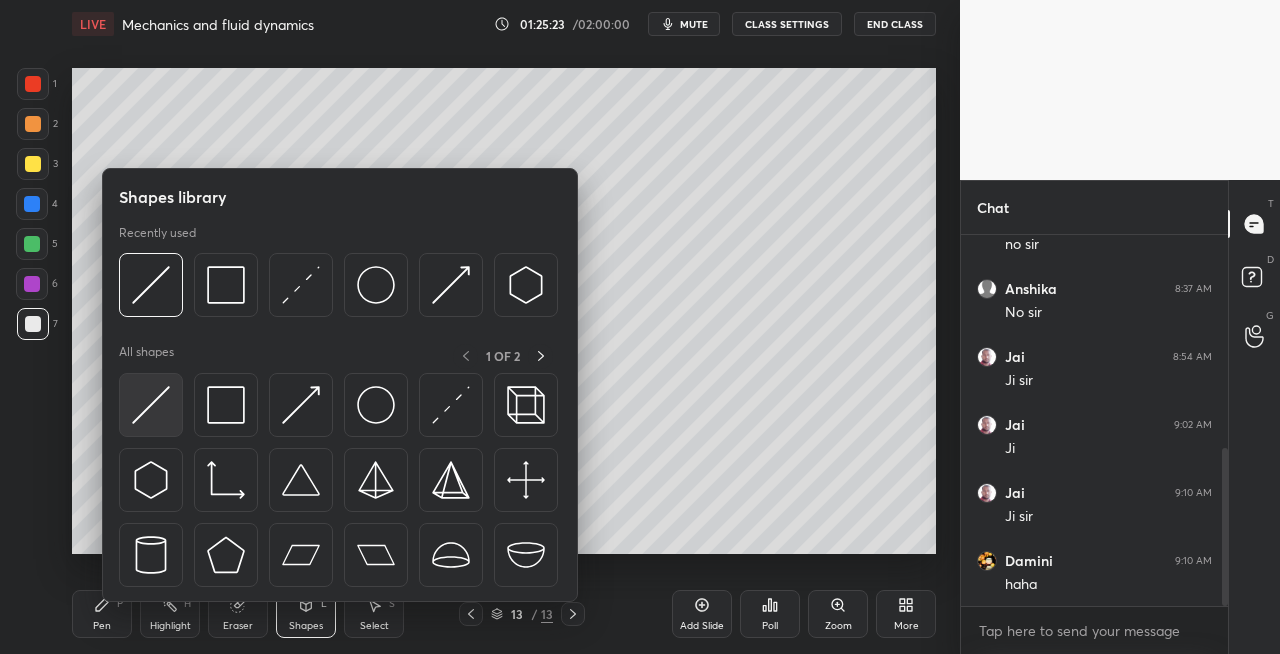 click at bounding box center [151, 405] 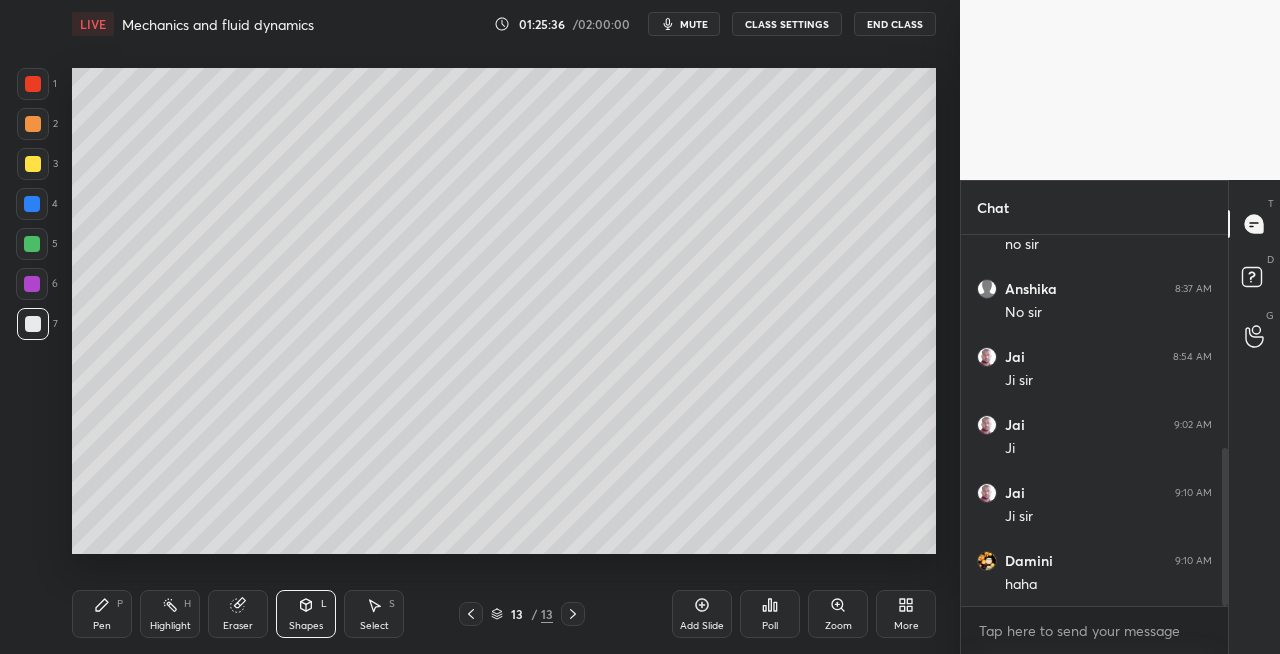 click 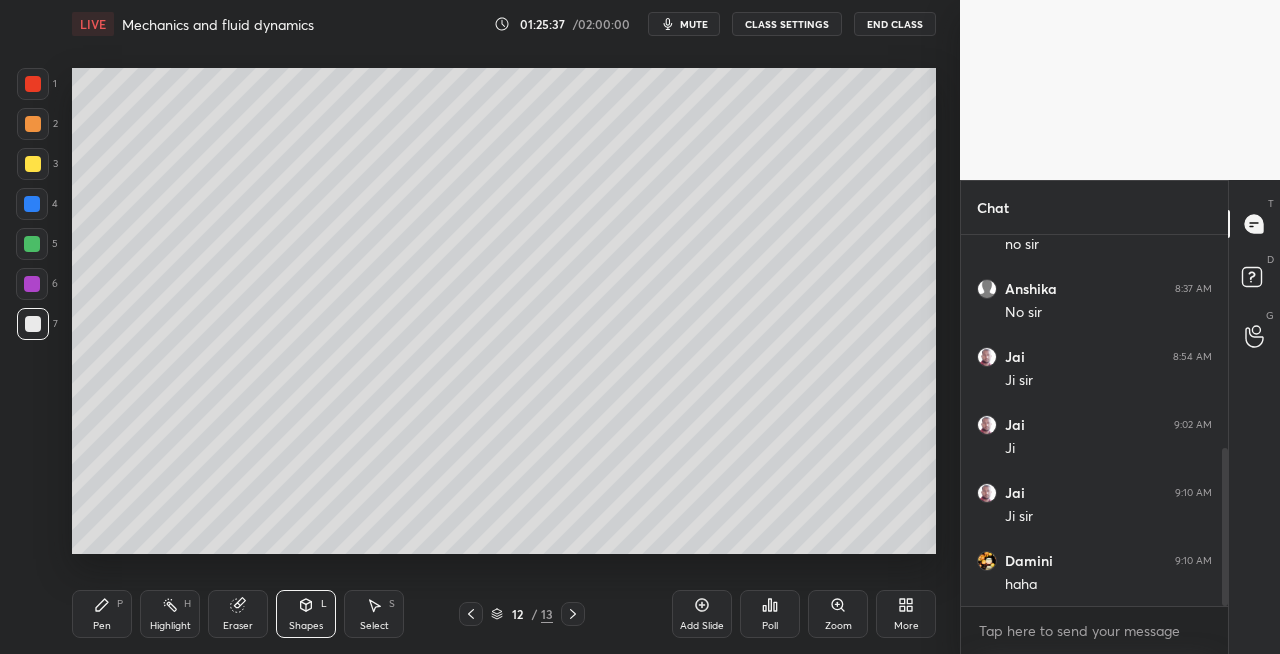click 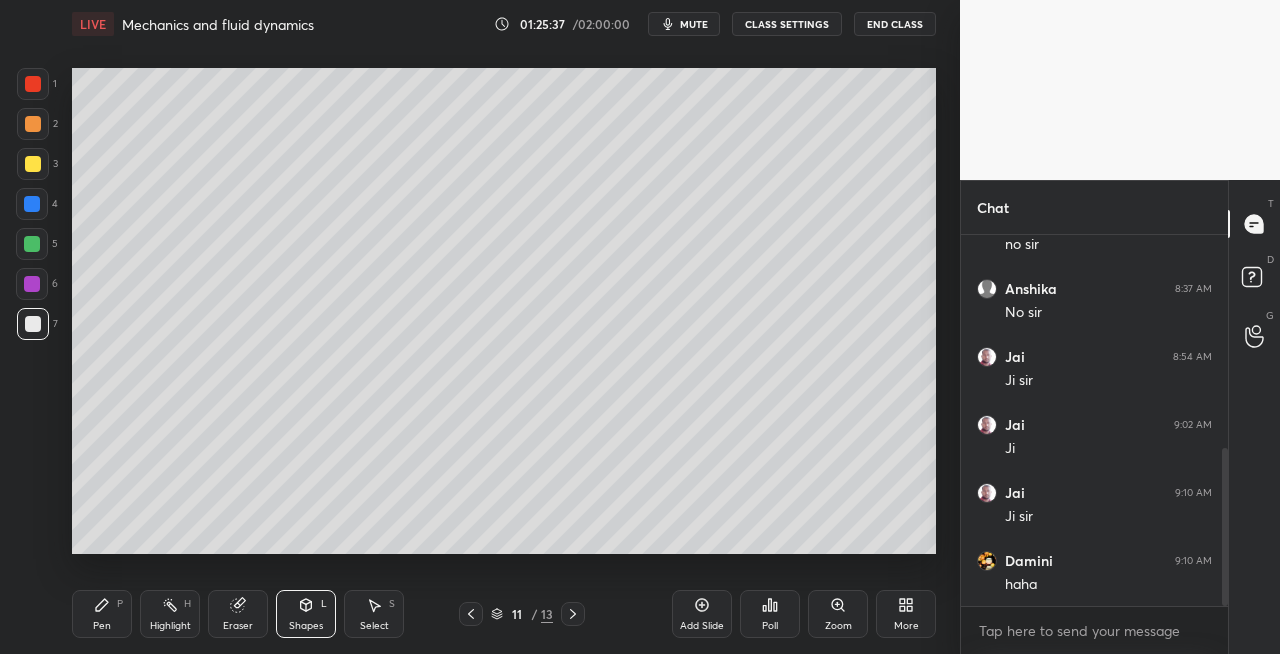 click 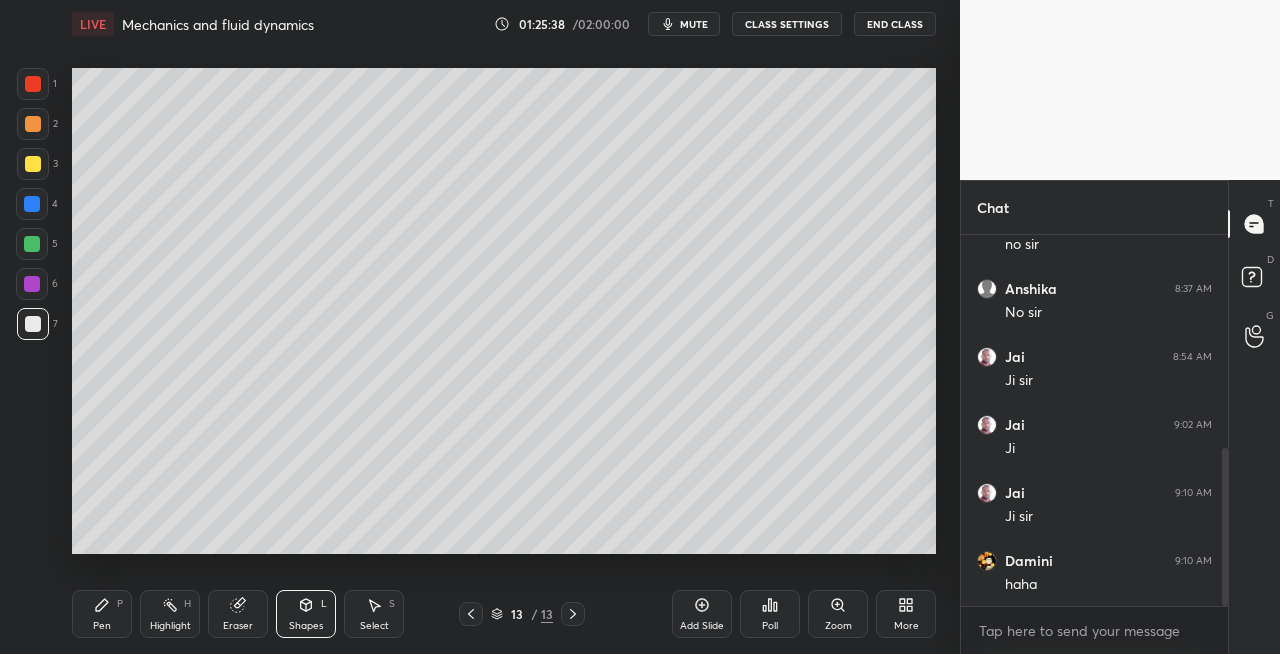 click 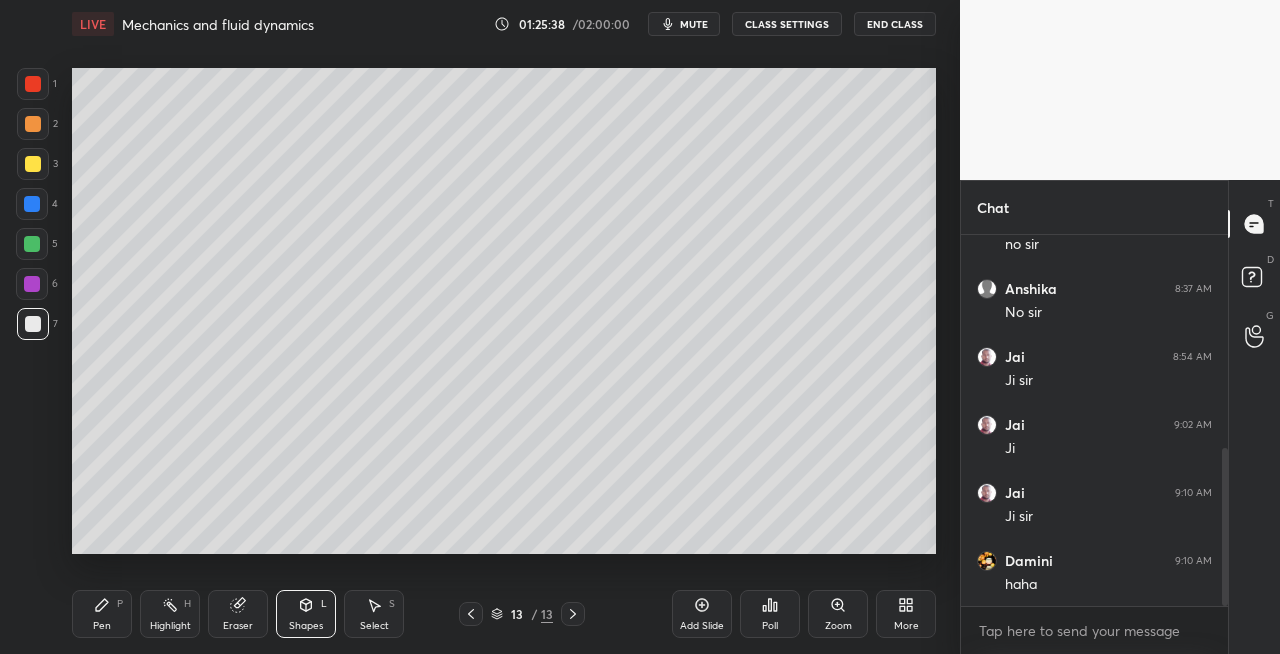 click 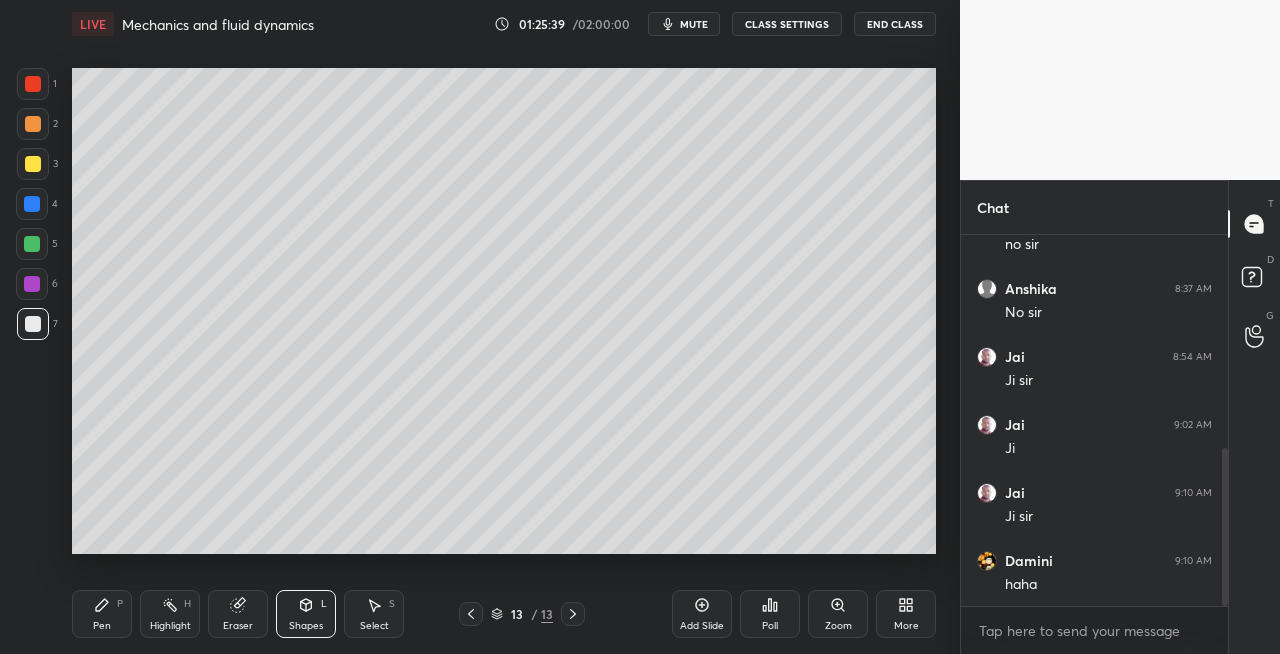 click on "Add Slide" at bounding box center [702, 626] 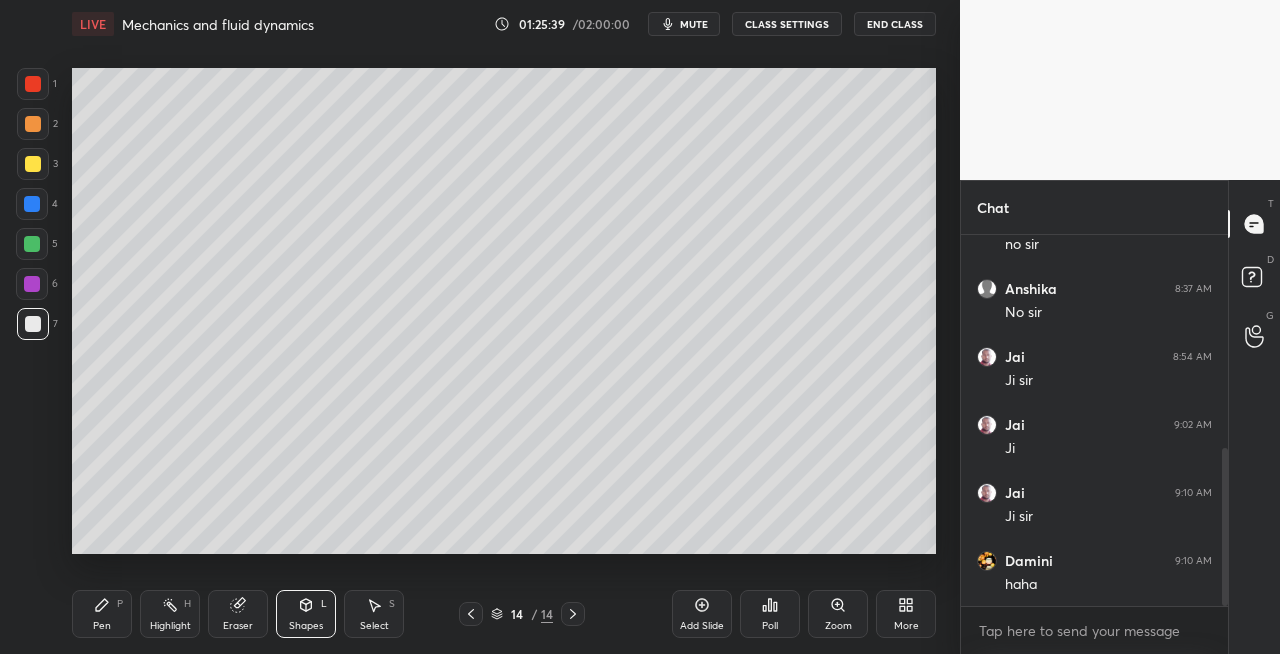 click 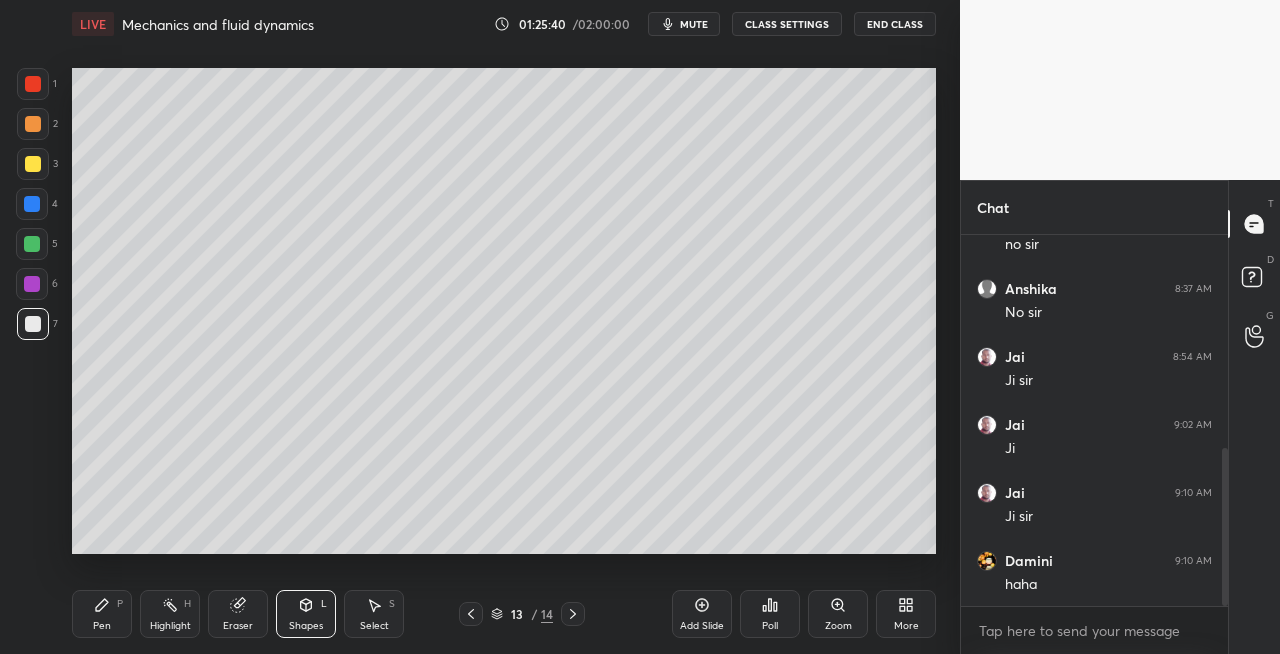 click 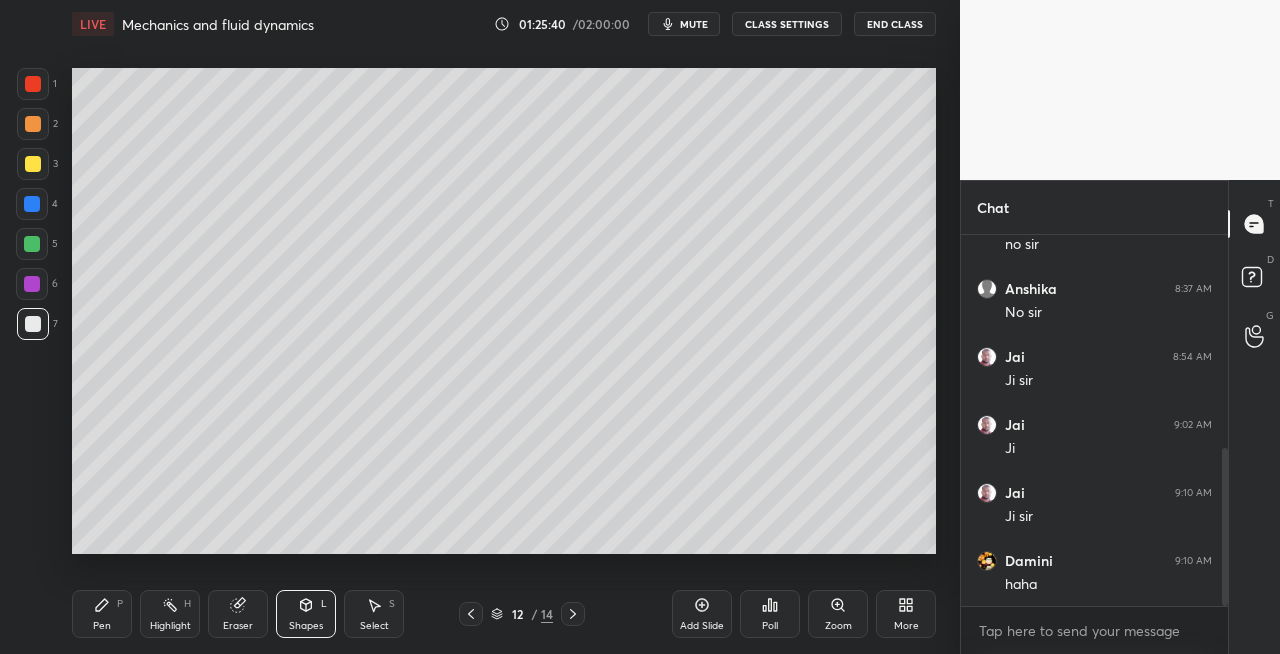 click 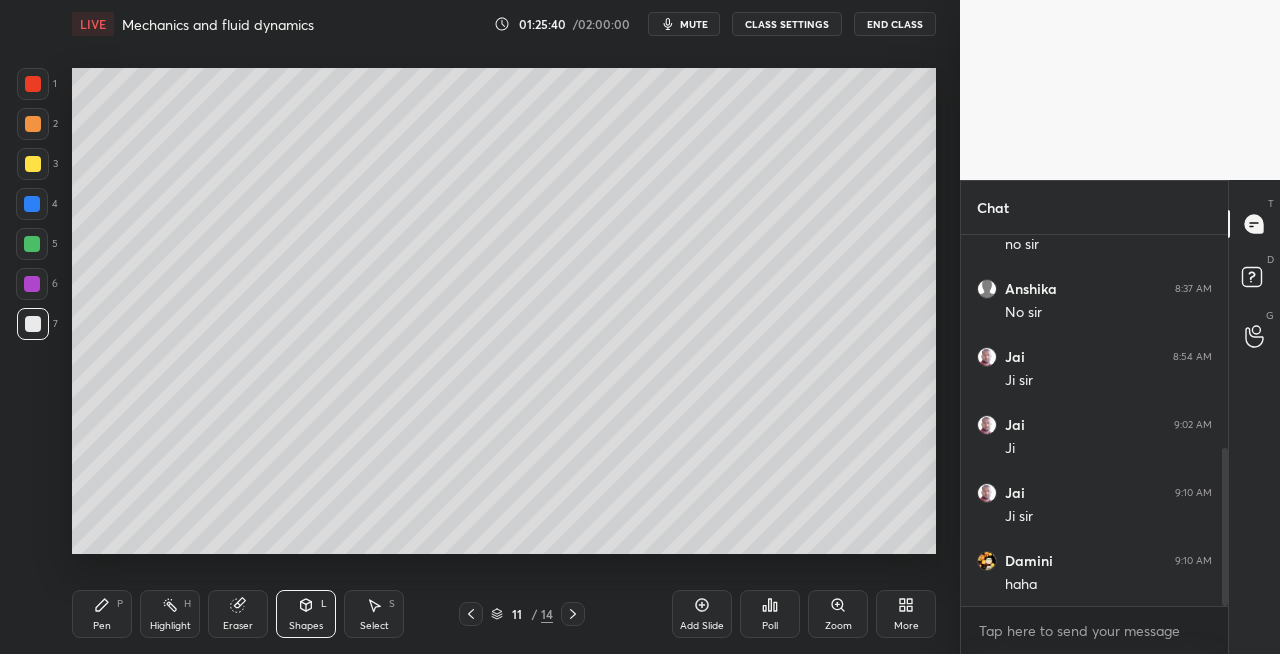 click 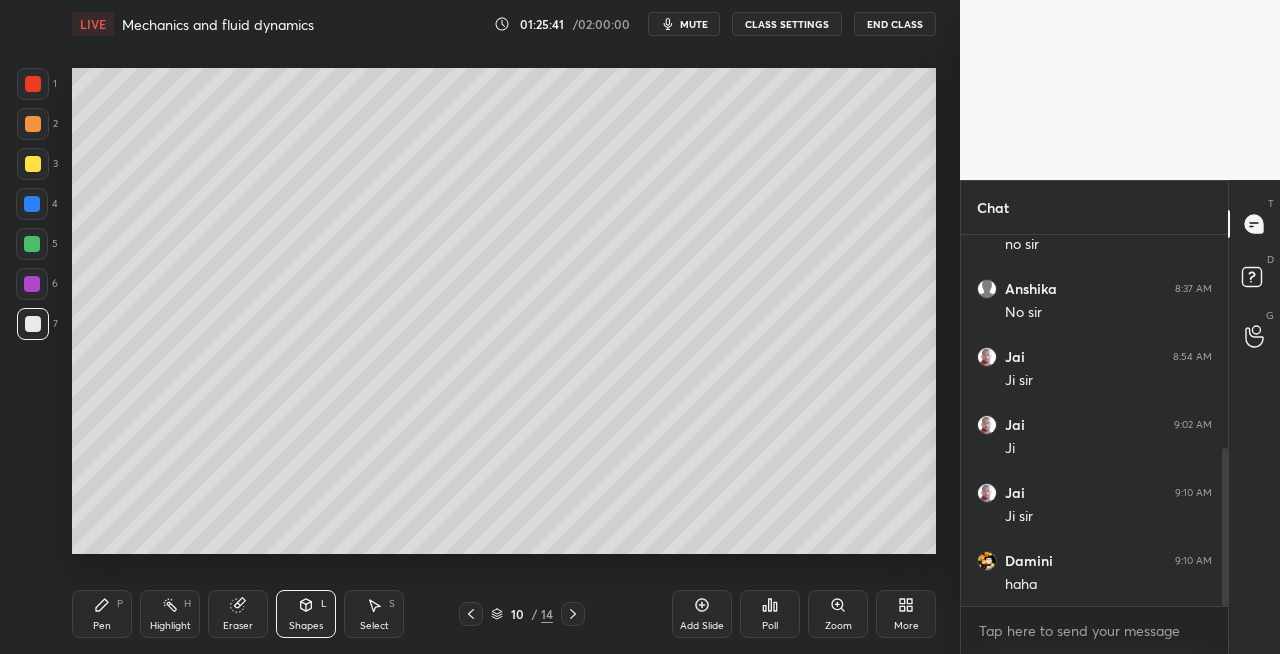 click 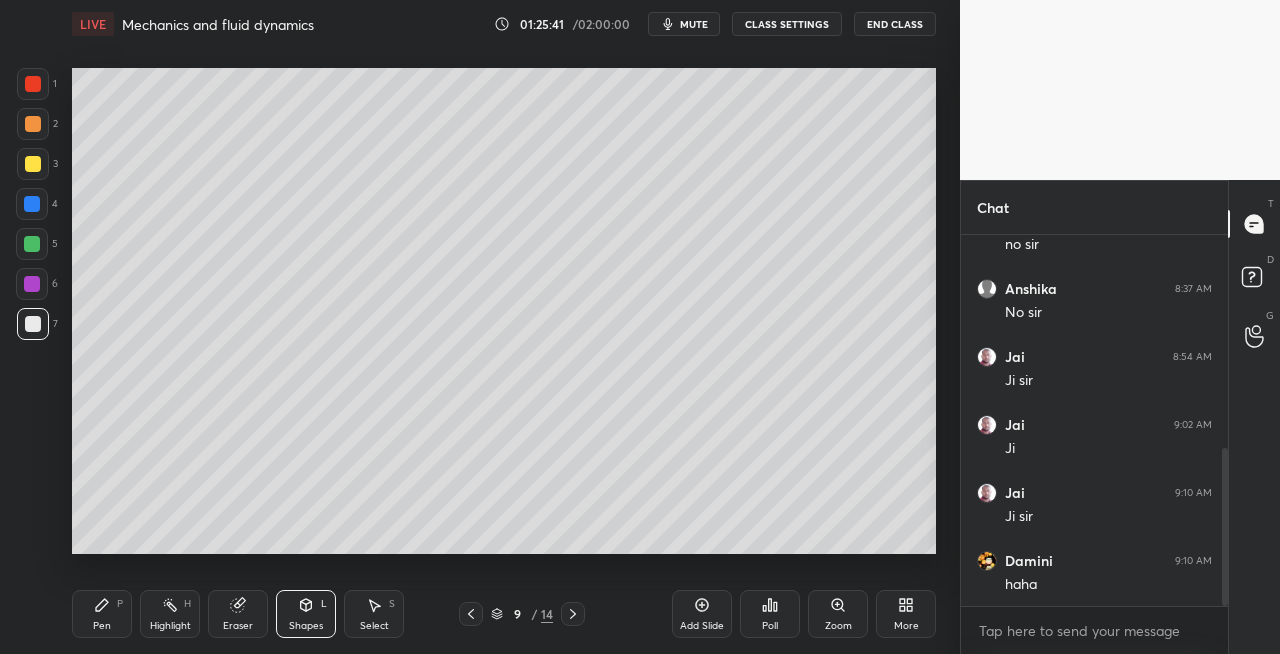 click 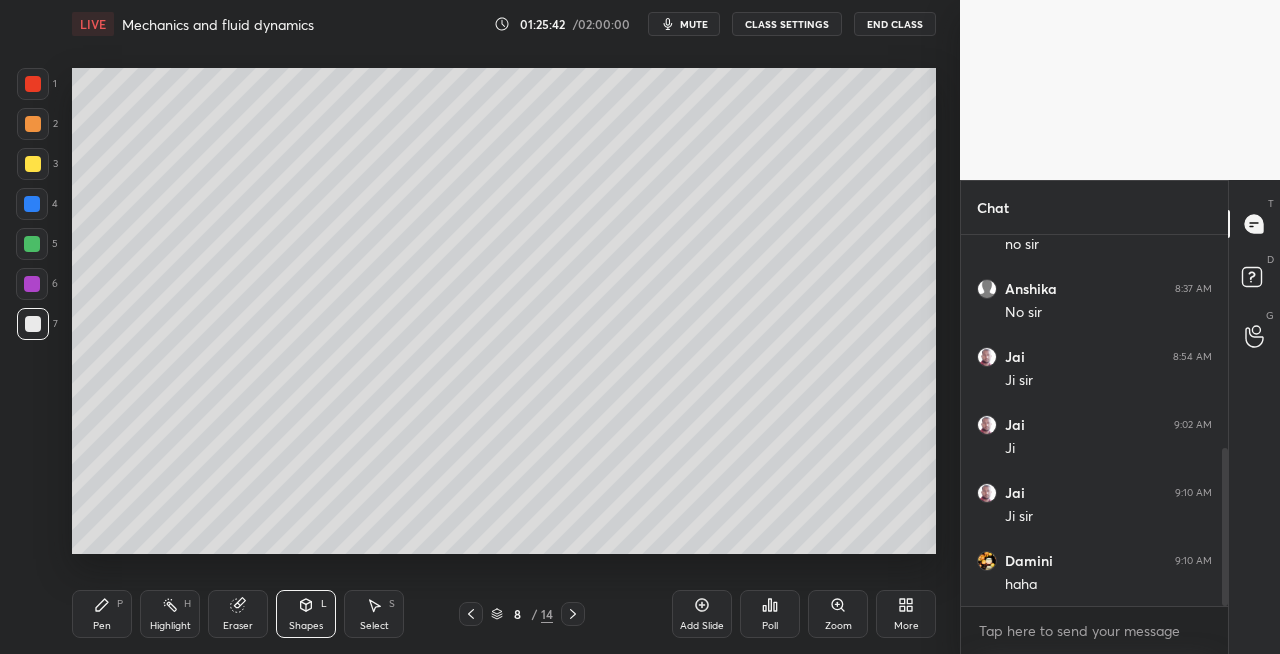 click 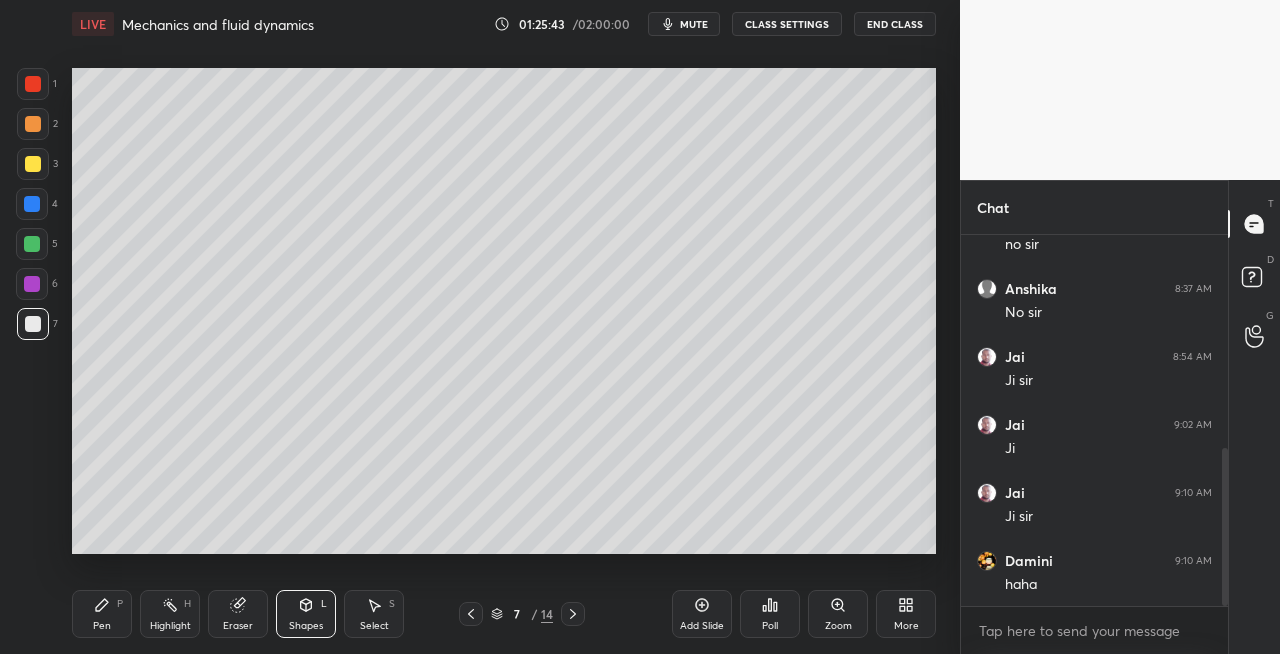 click 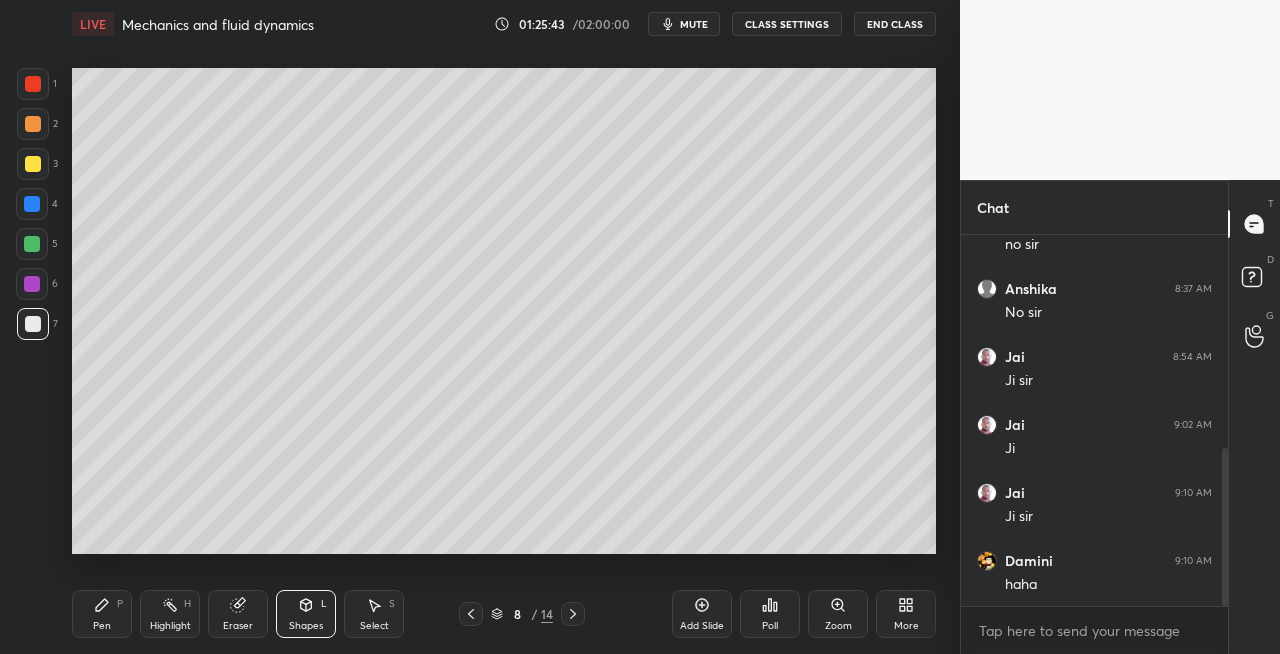 click 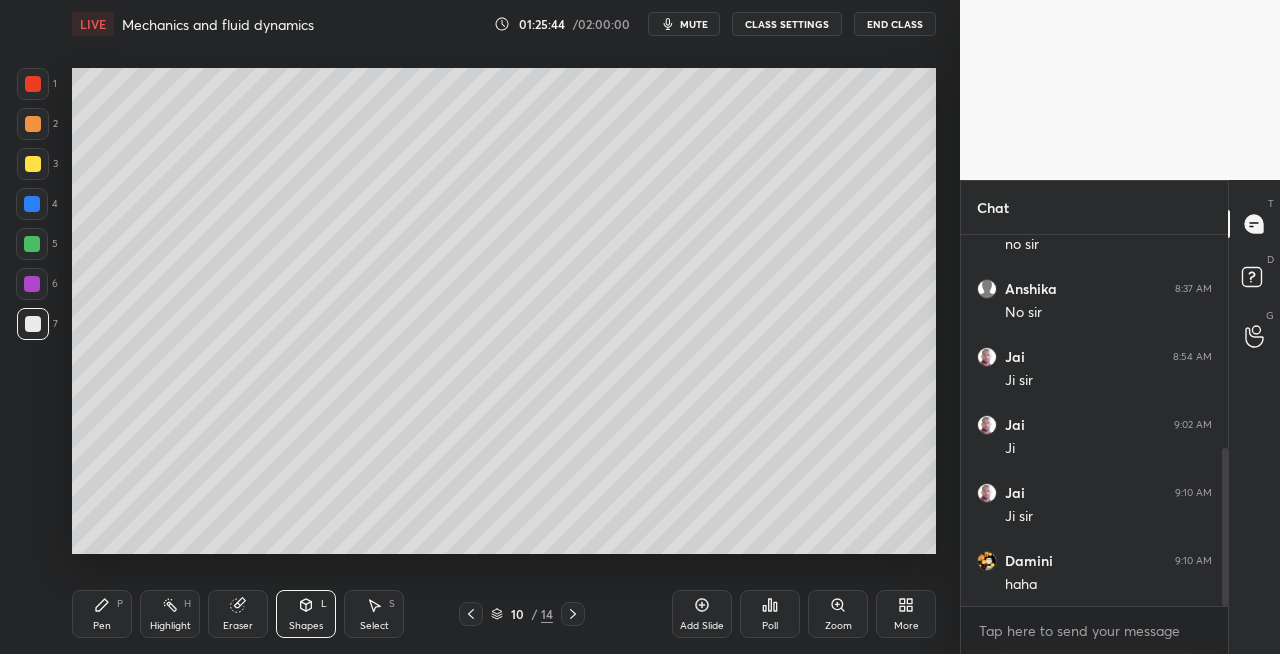 click 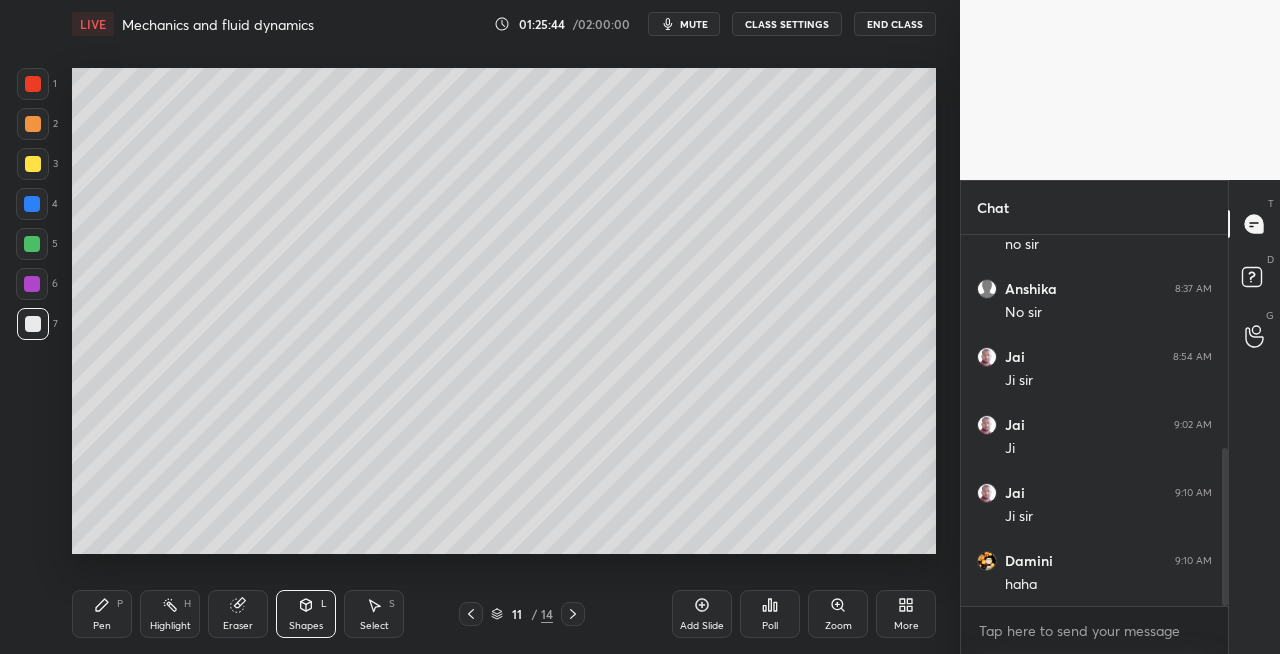 click 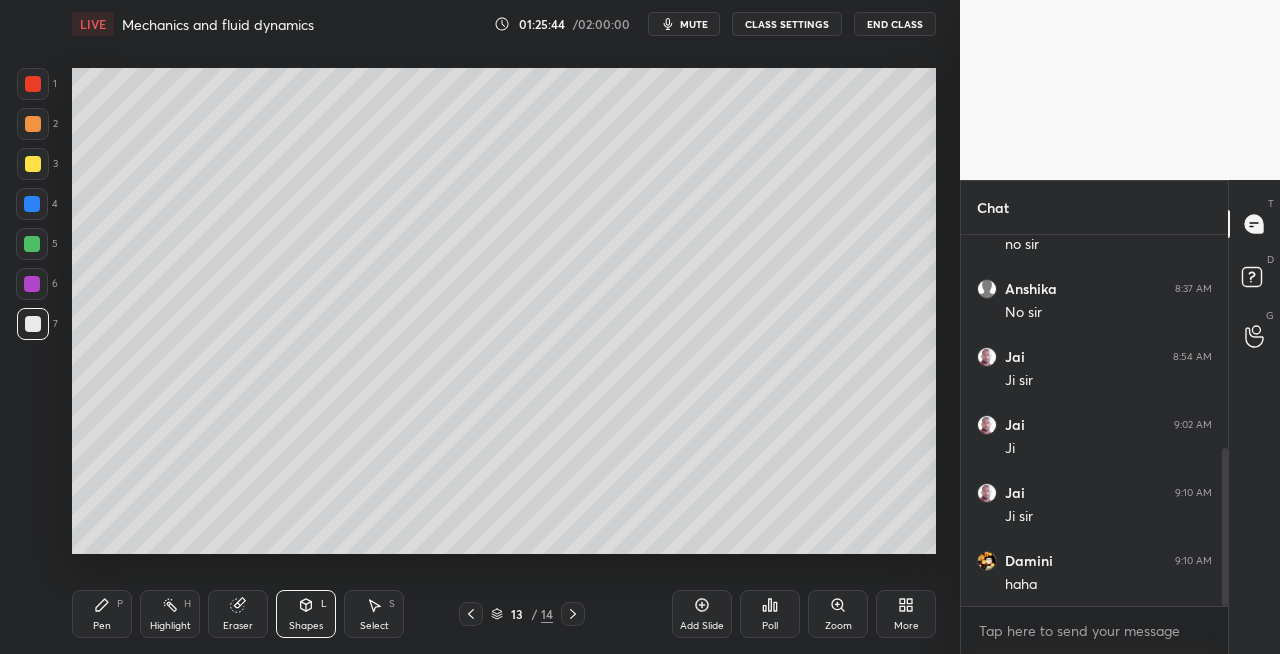 click 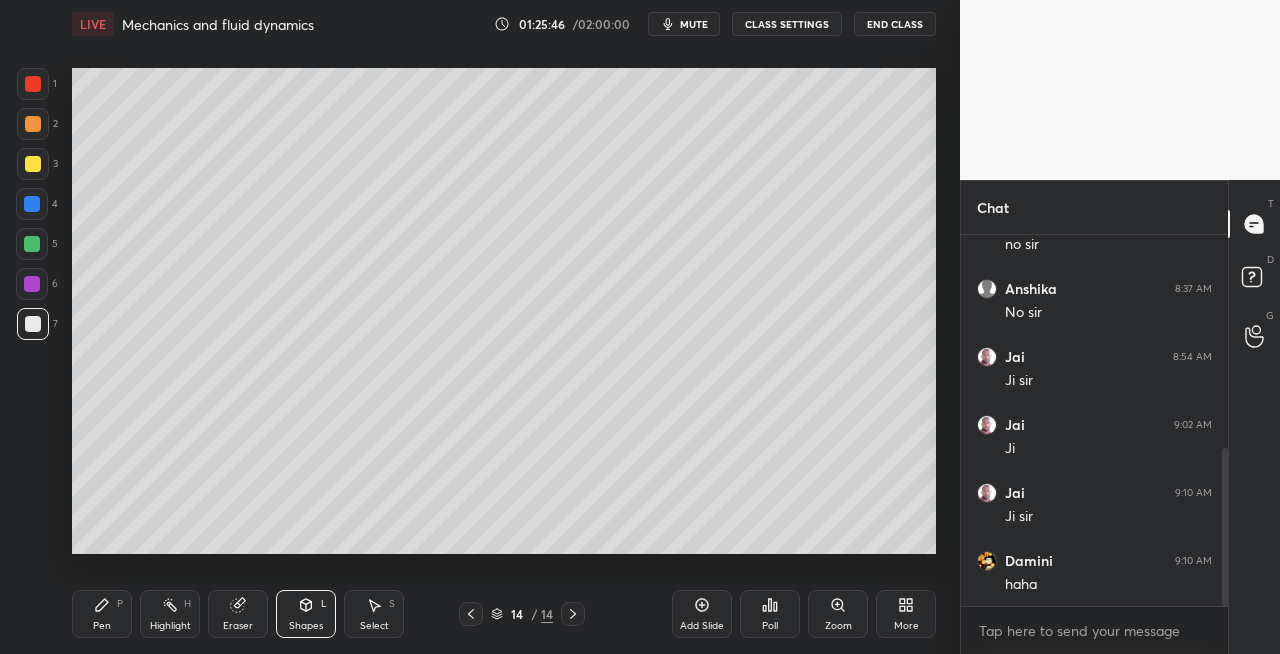 click 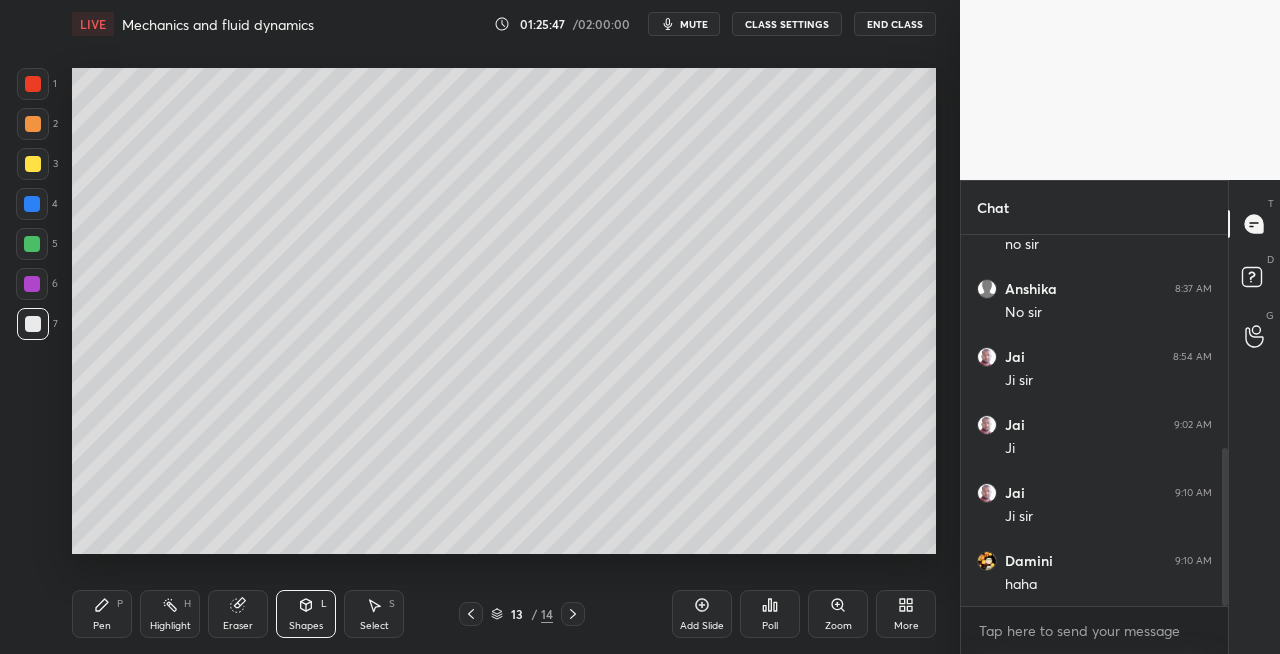 click at bounding box center [573, 614] 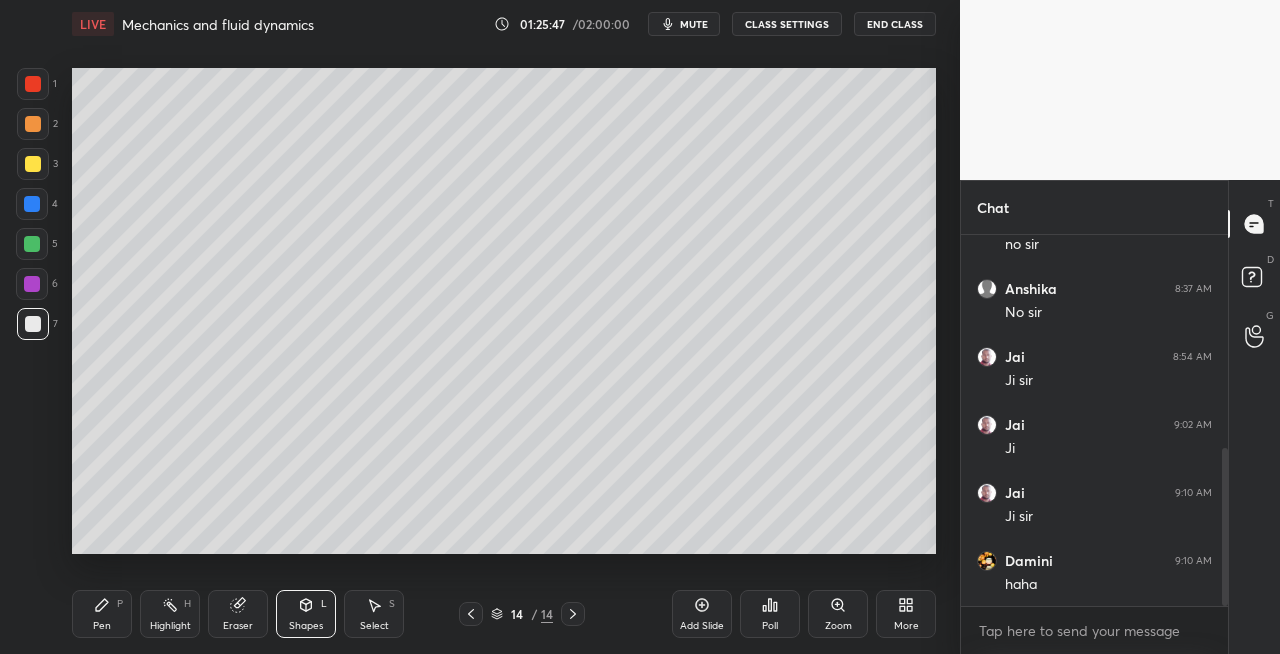 click on "Pen P" at bounding box center (102, 614) 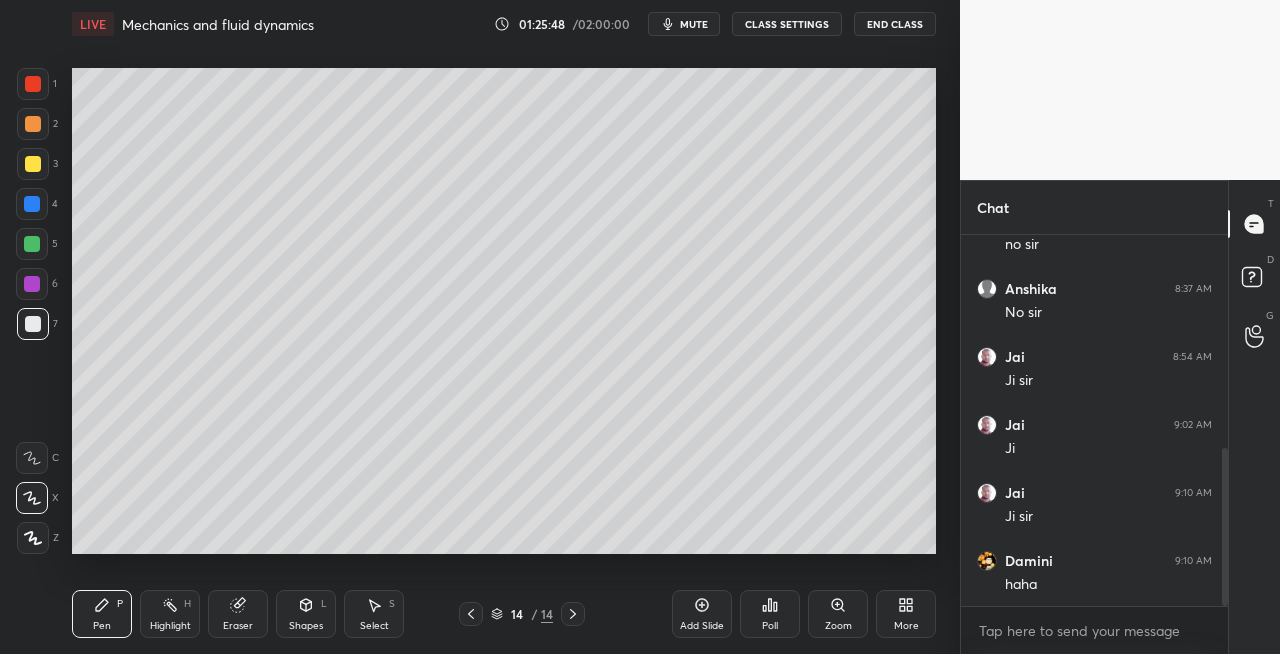 click at bounding box center [33, 164] 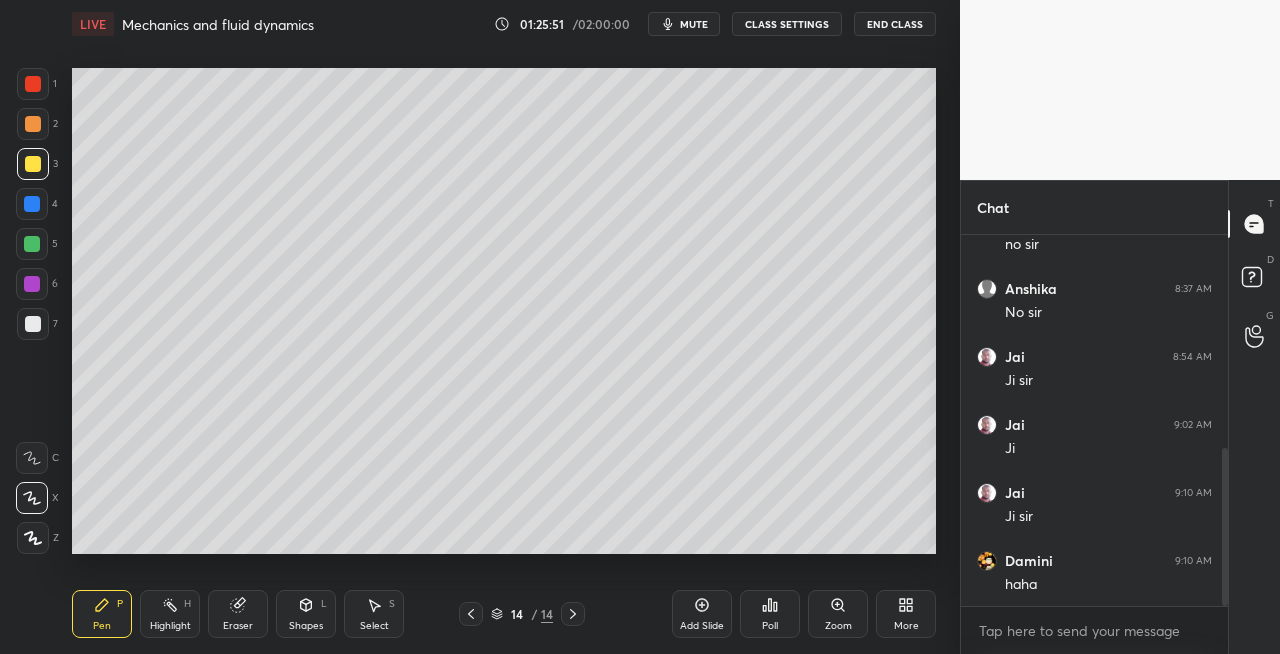click on "Shapes L" at bounding box center [306, 614] 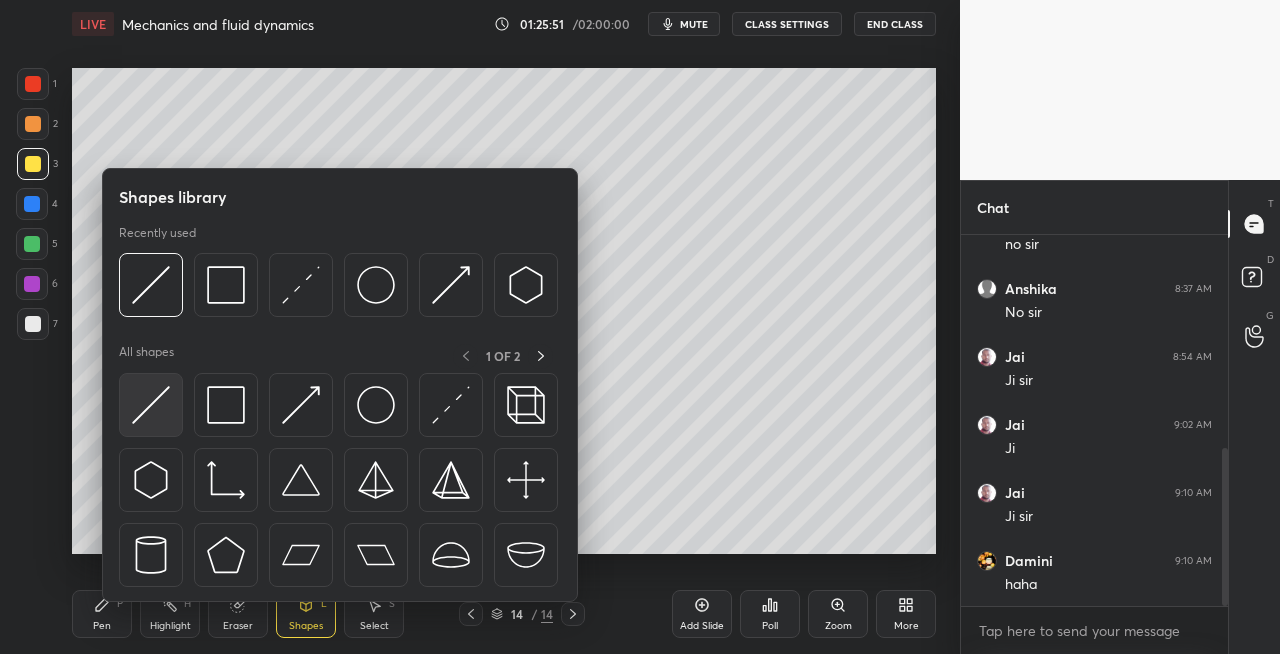 click at bounding box center (151, 405) 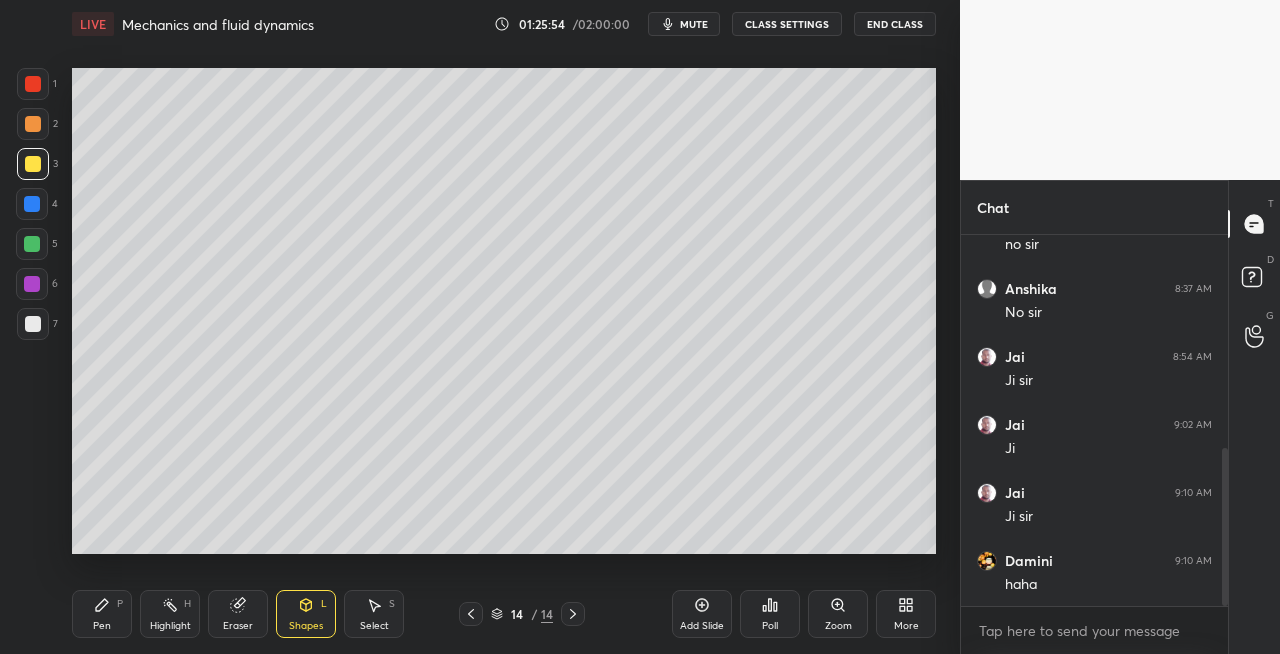 click on "Pen P" at bounding box center [102, 614] 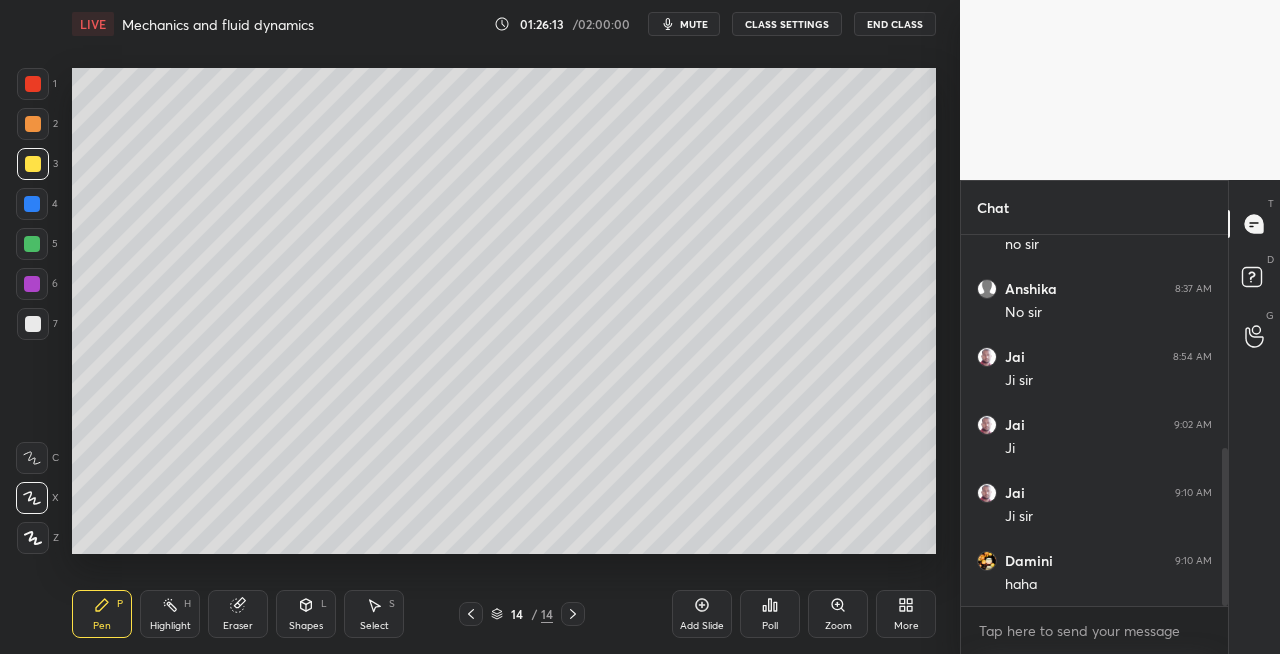 click 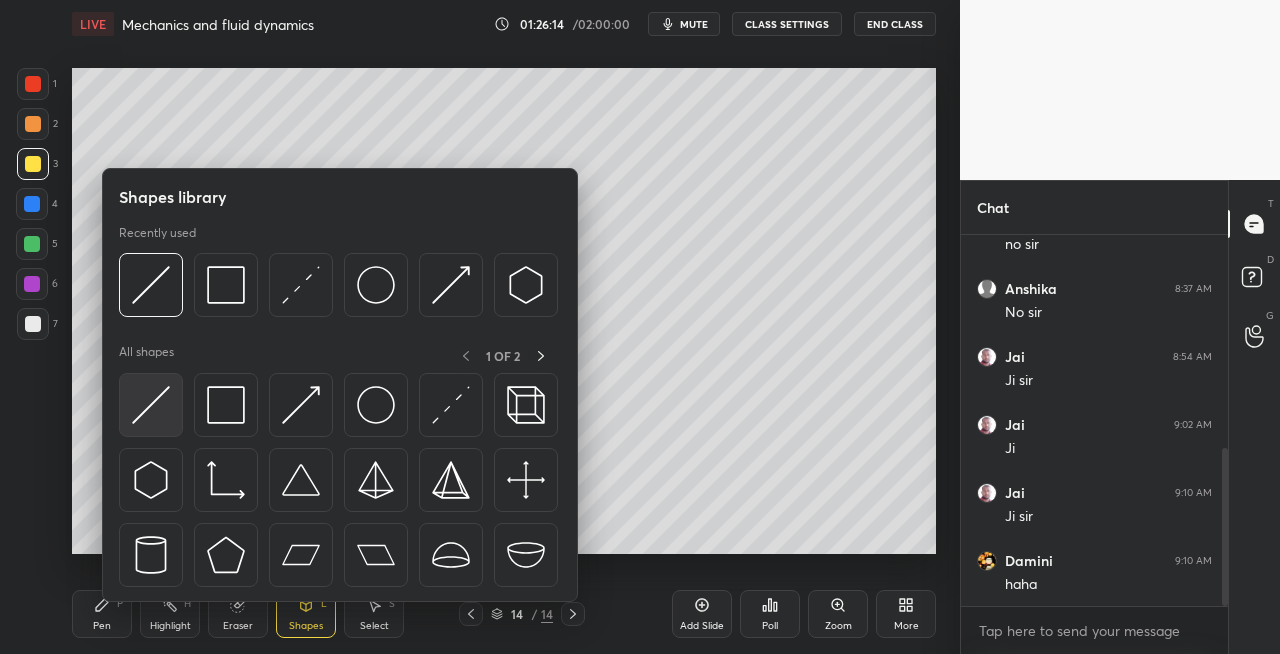 click at bounding box center [151, 405] 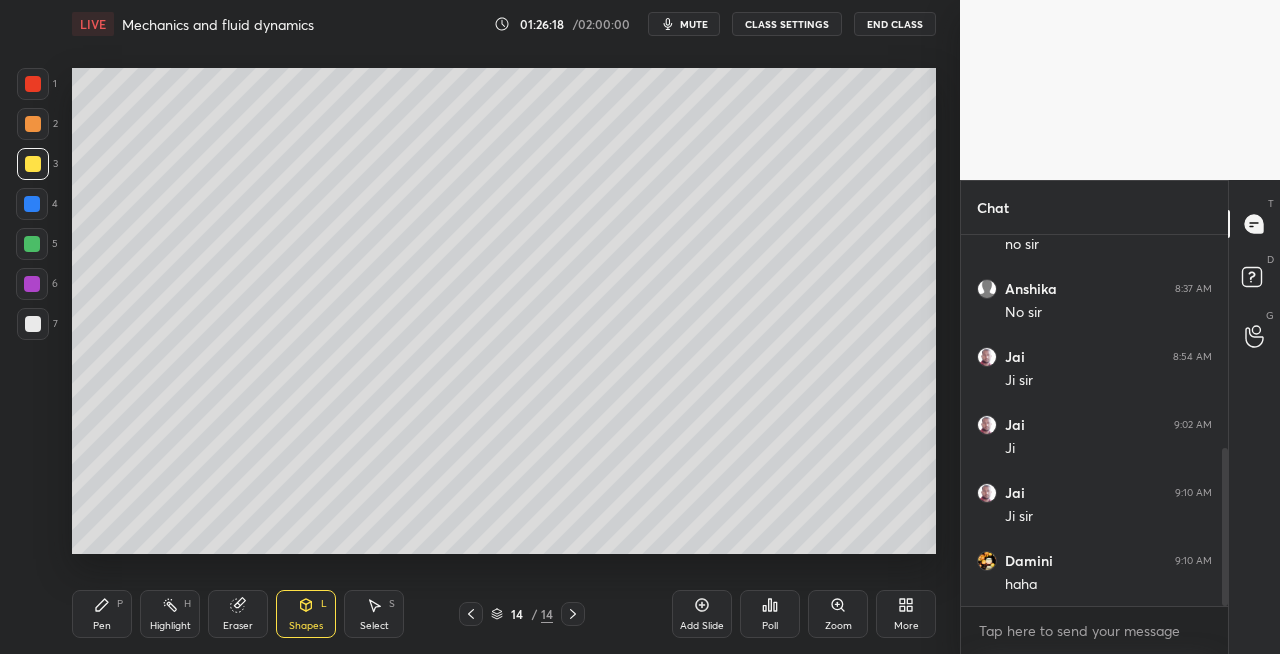 click 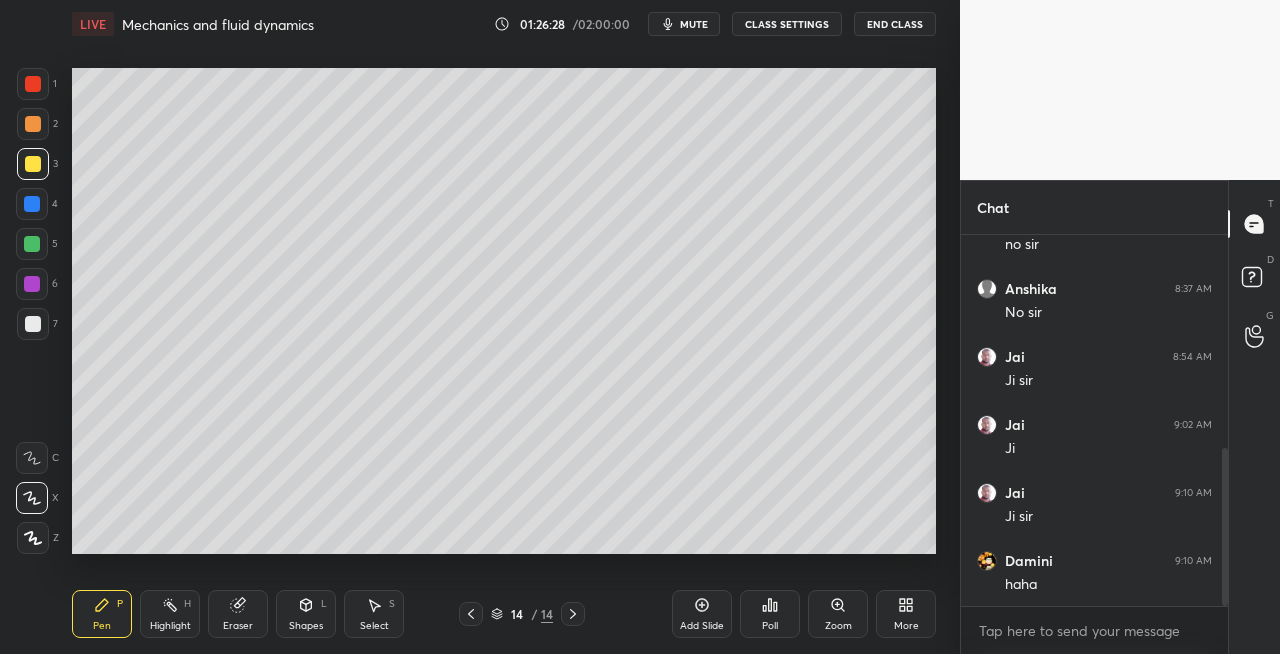 click 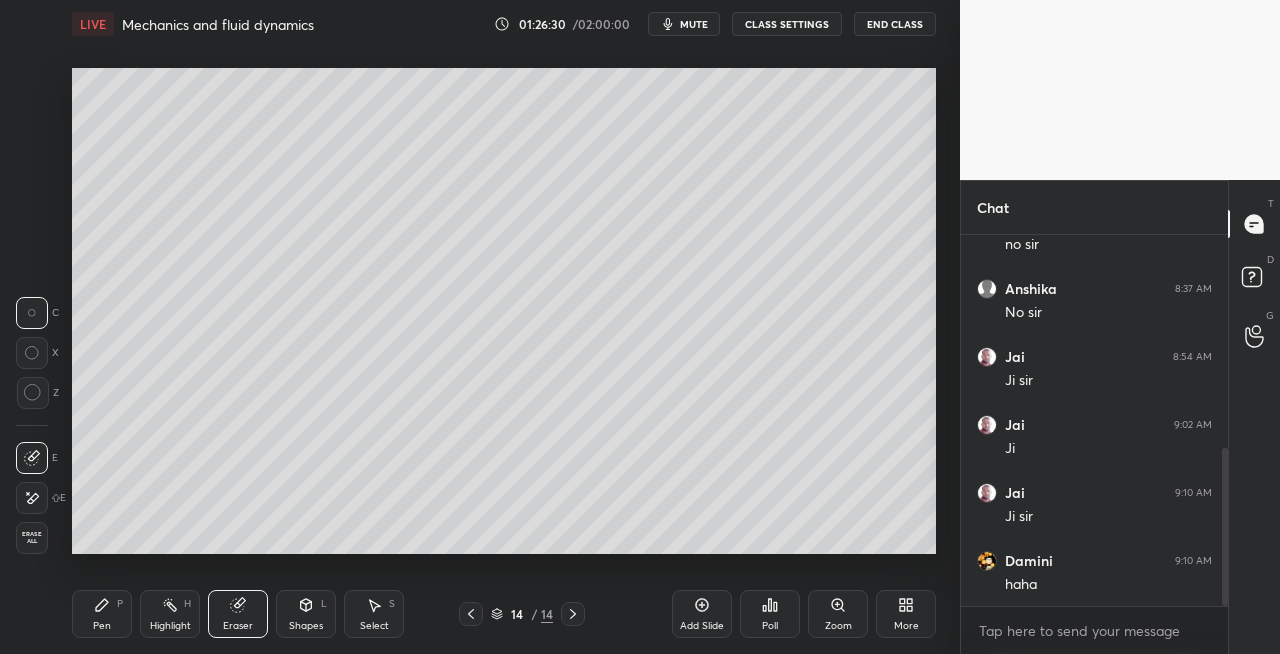 click on "Pen P" at bounding box center [102, 614] 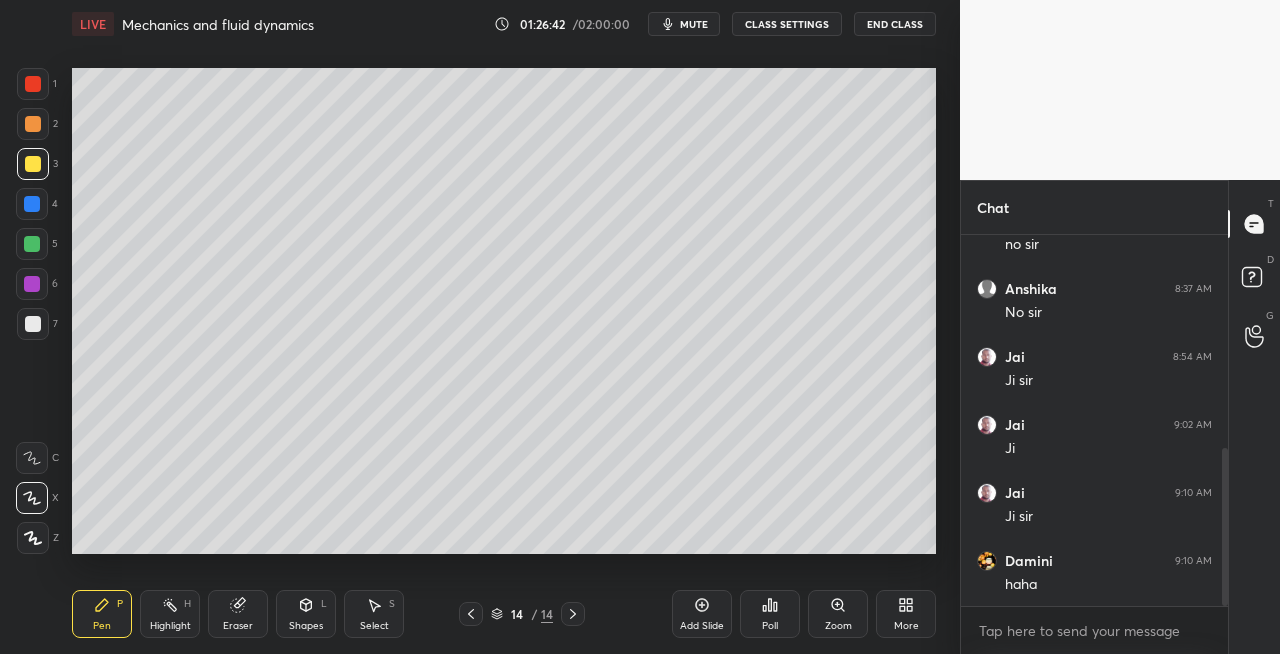 click at bounding box center (33, 324) 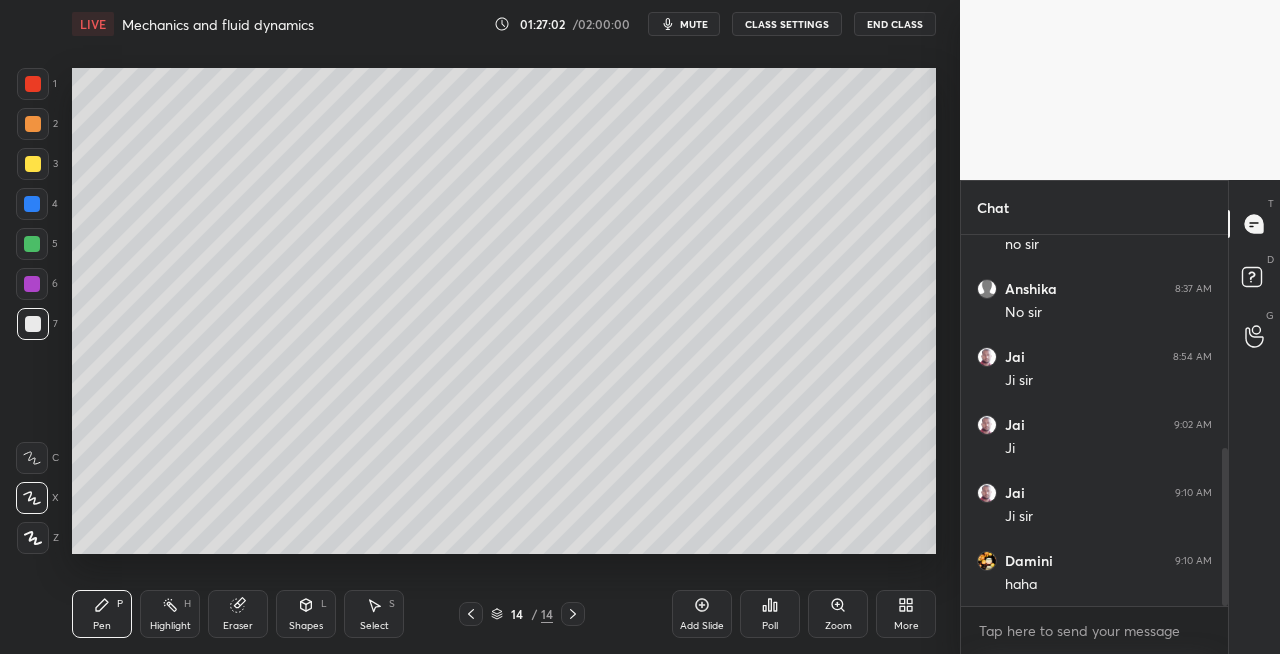 click at bounding box center [33, 164] 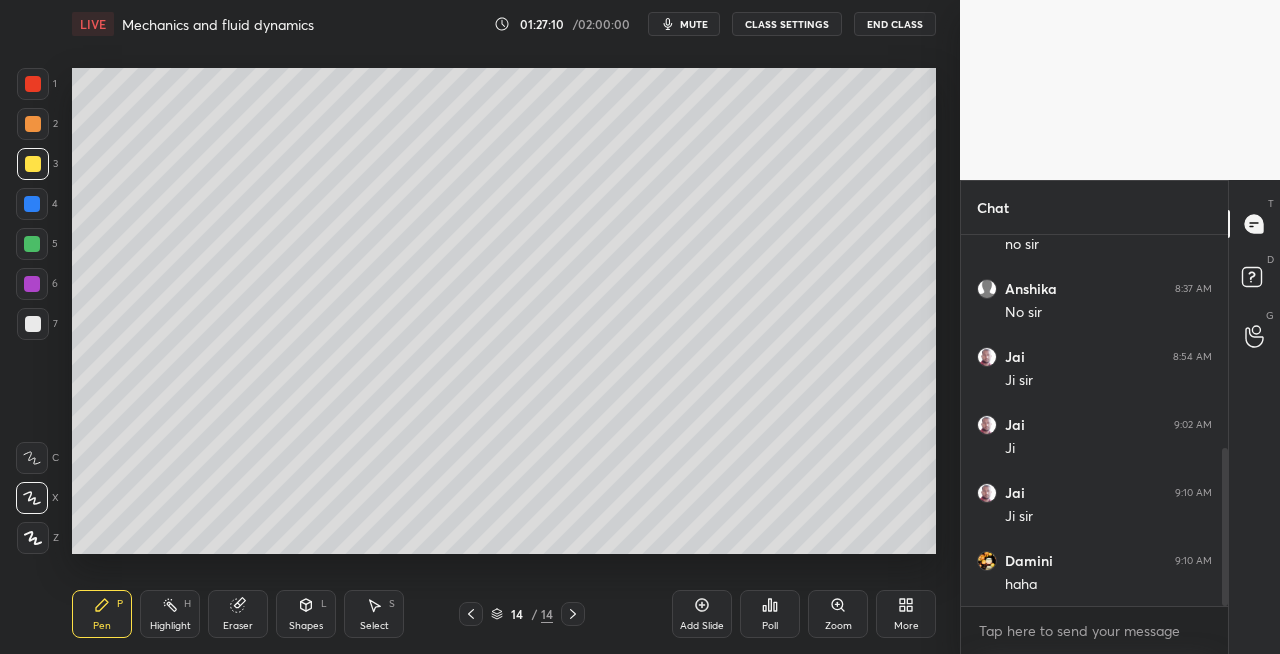 click 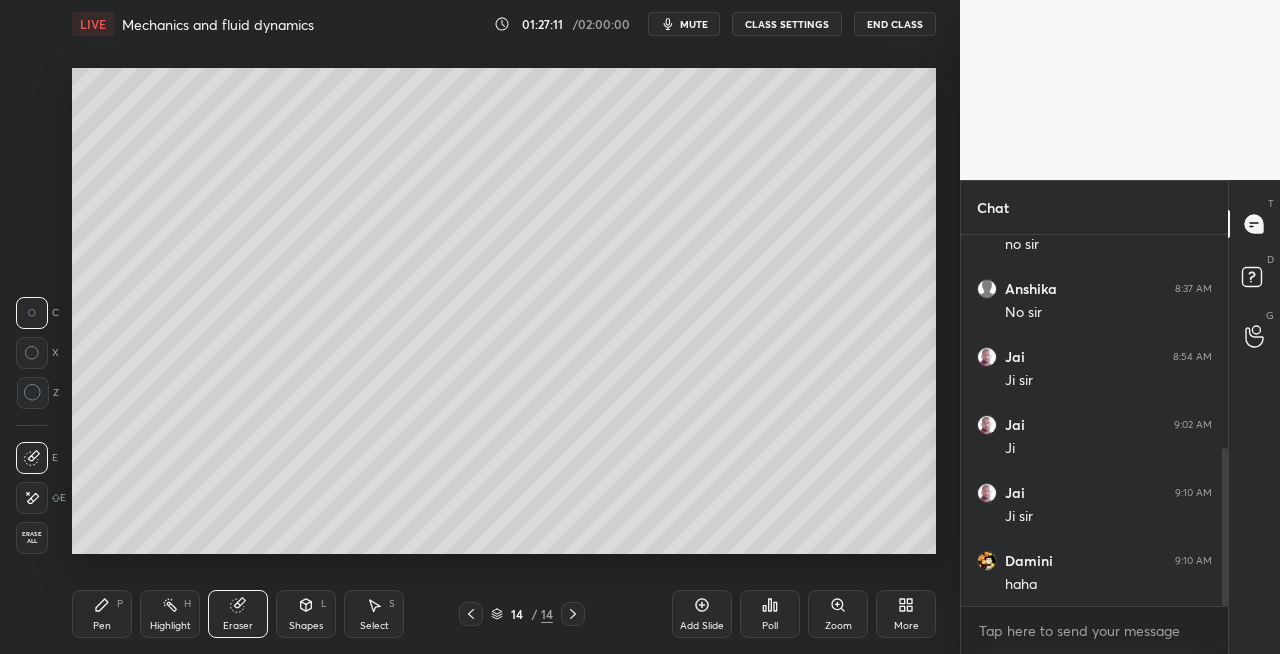 click on "Pen" at bounding box center [102, 626] 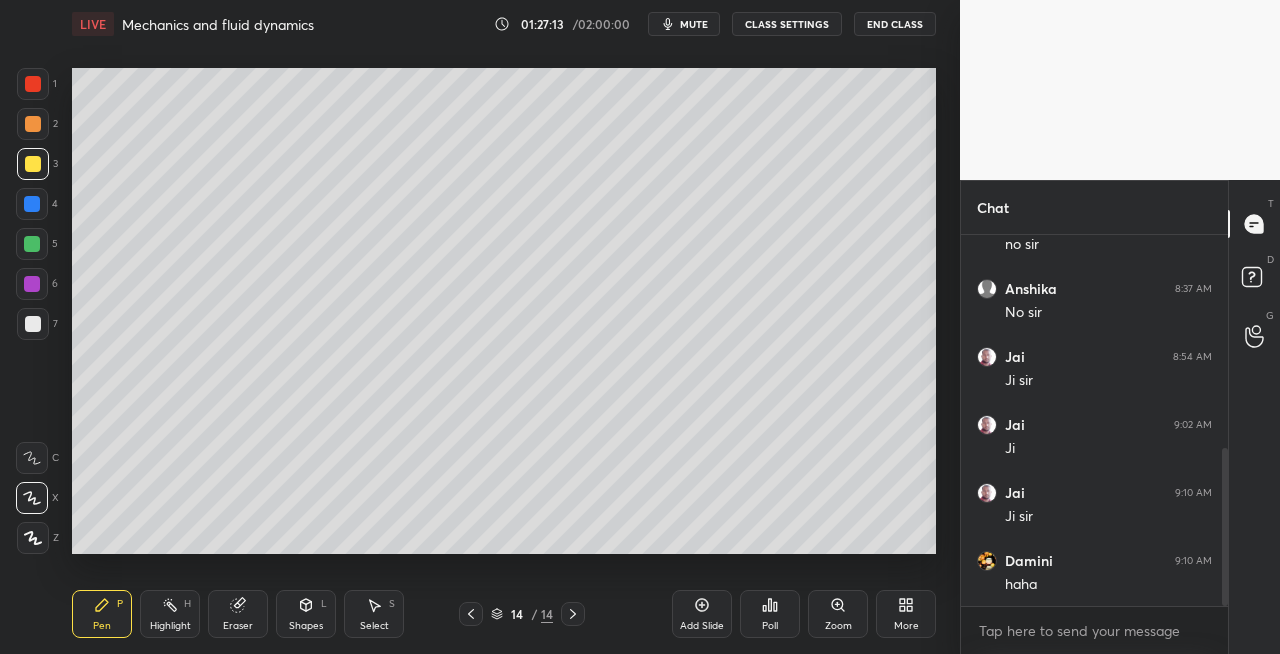 click 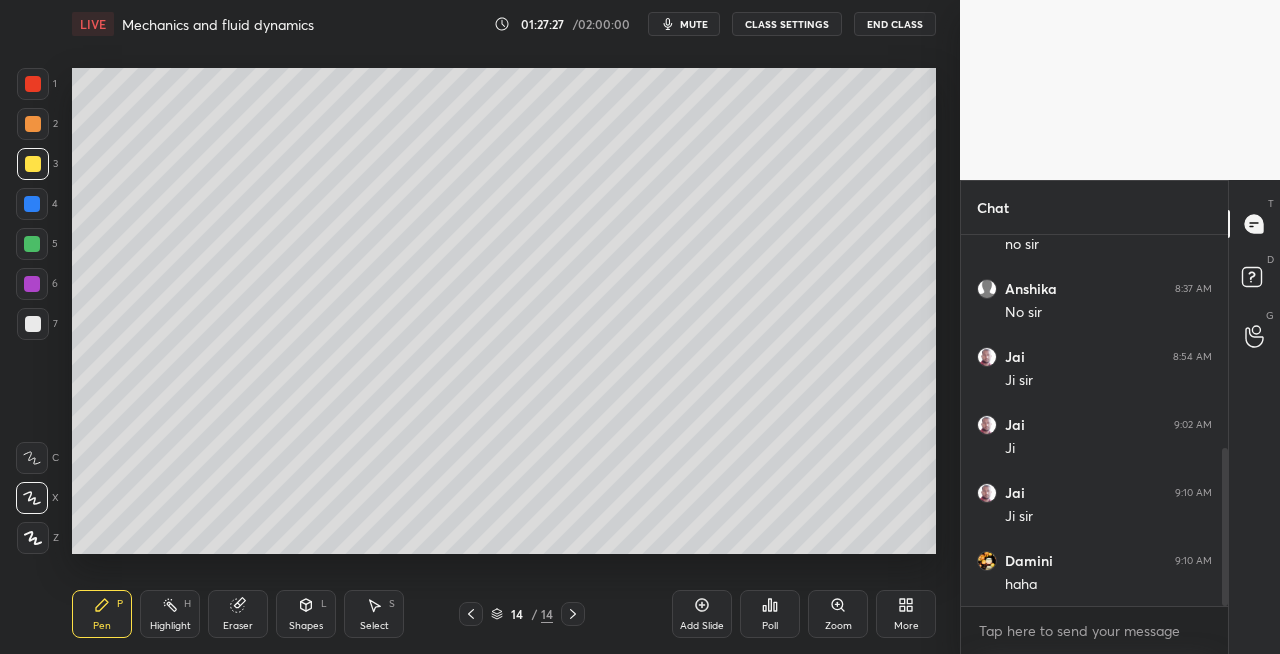 click 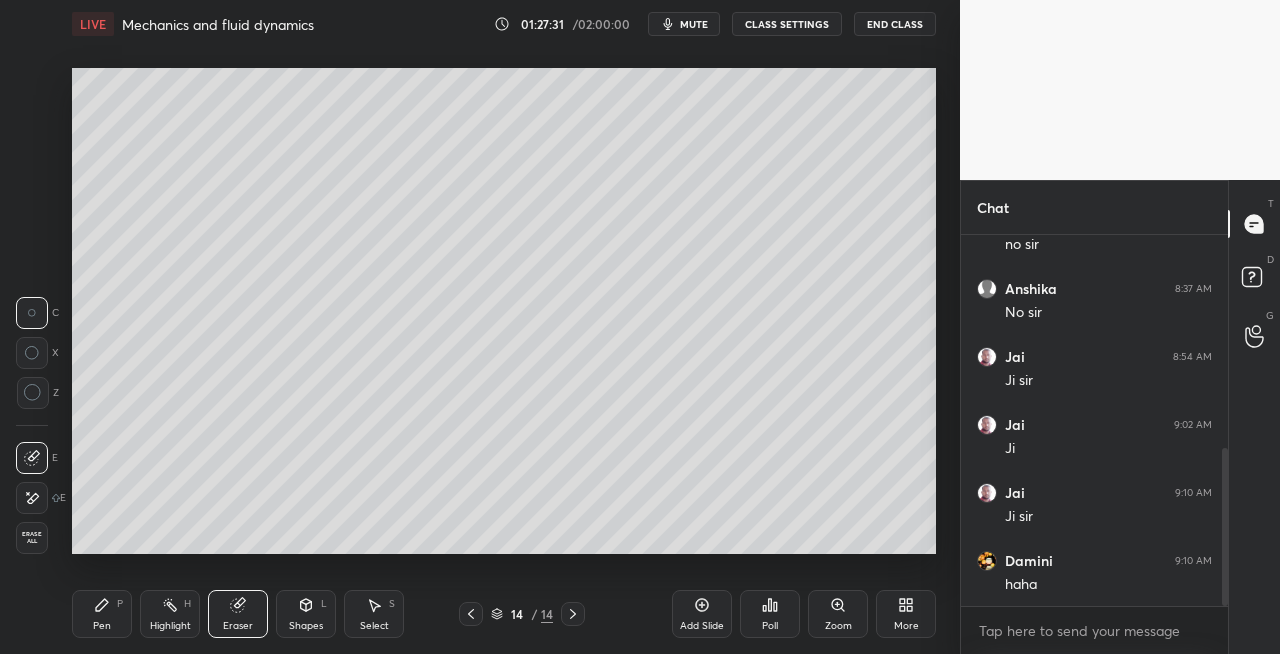 click on "Pen" at bounding box center (102, 626) 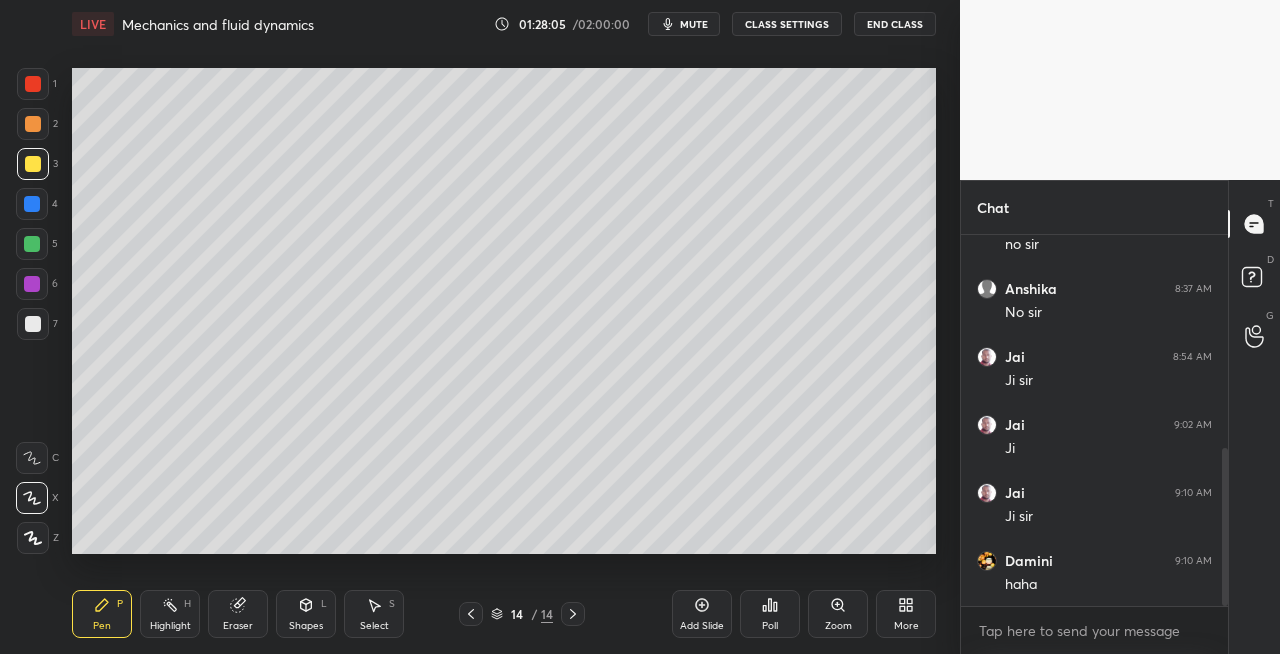 click at bounding box center (33, 324) 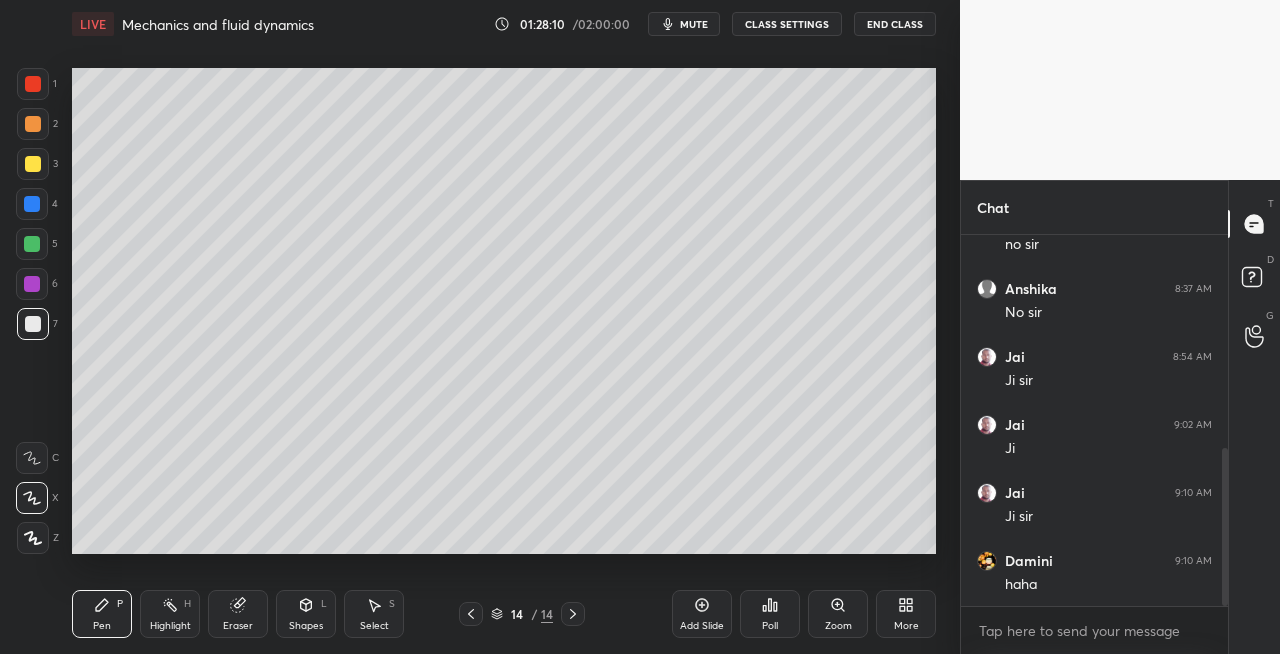 click 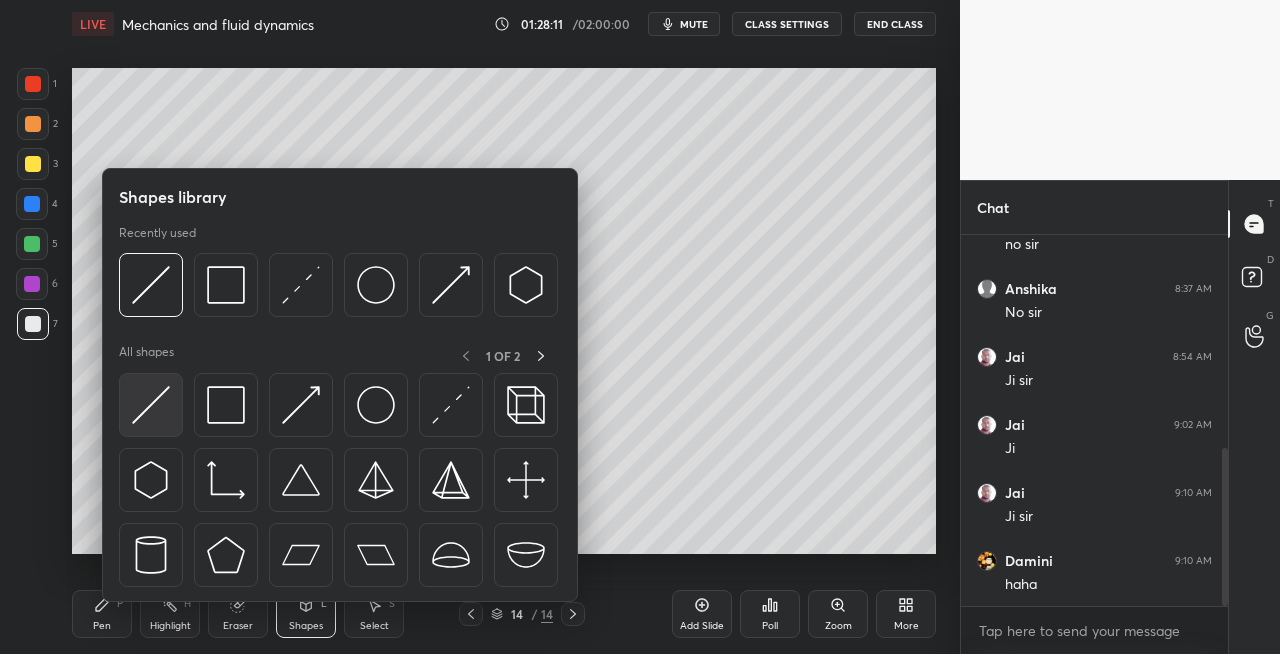 click at bounding box center (151, 405) 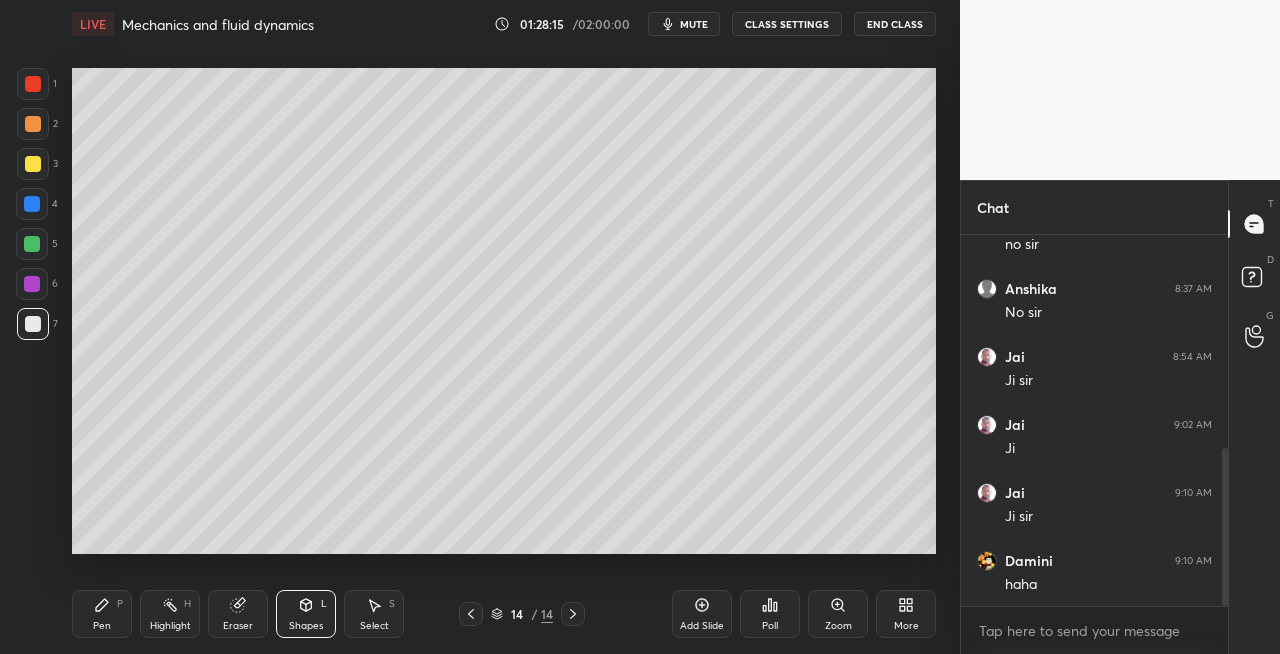 click on "Pen" at bounding box center [102, 626] 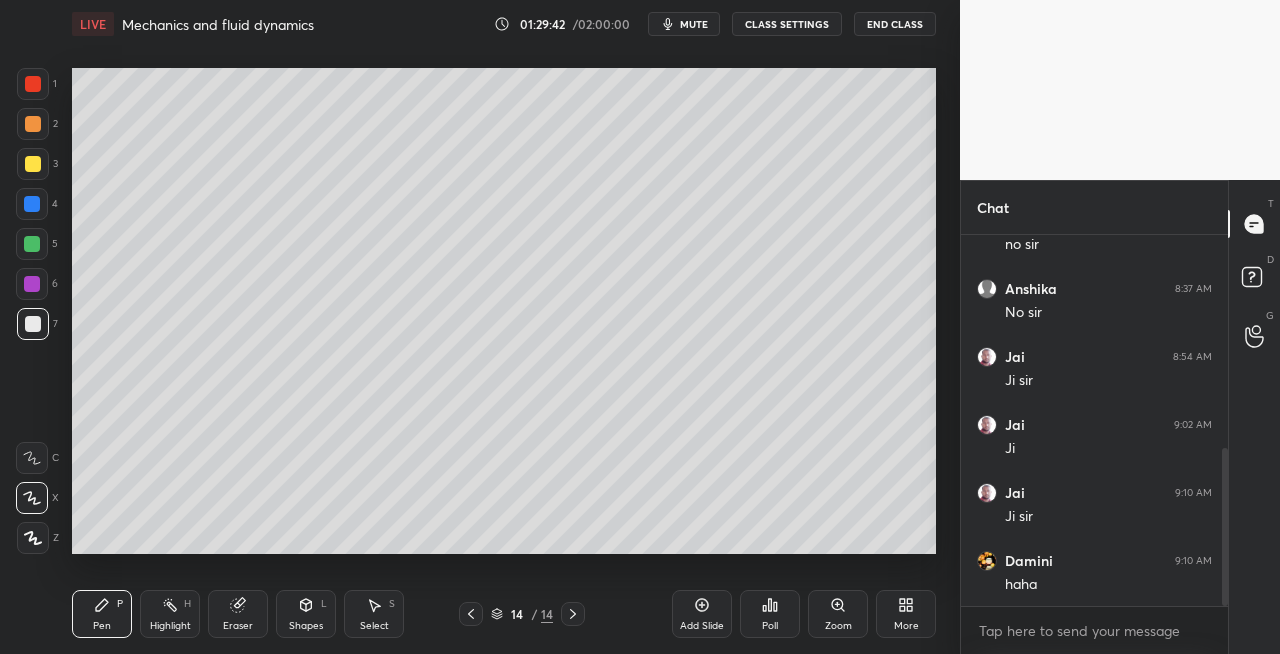 click on "Shapes L" at bounding box center [306, 614] 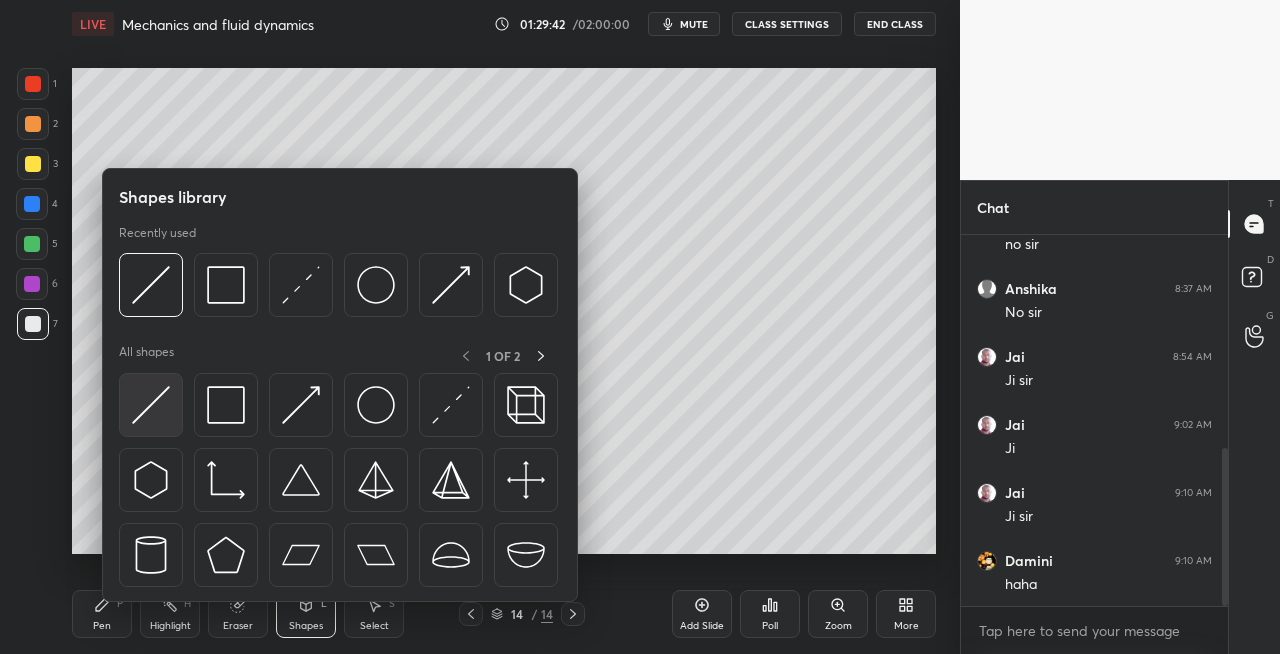 click at bounding box center [151, 405] 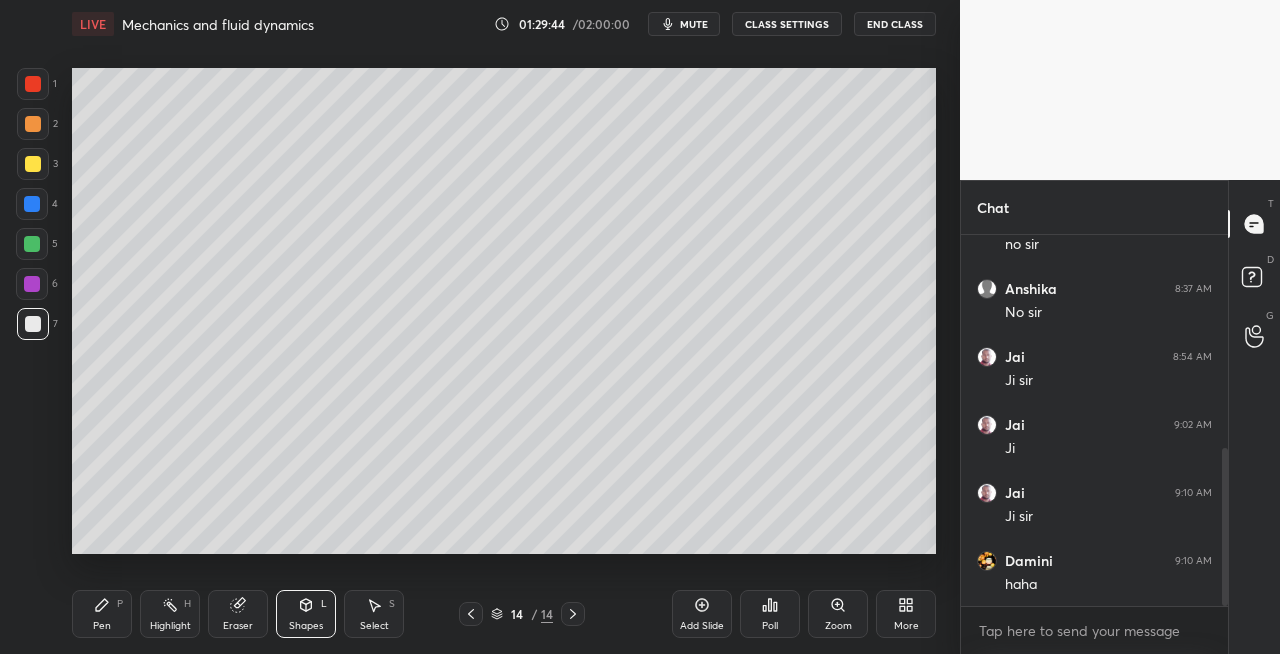 click on "Pen P" at bounding box center [102, 614] 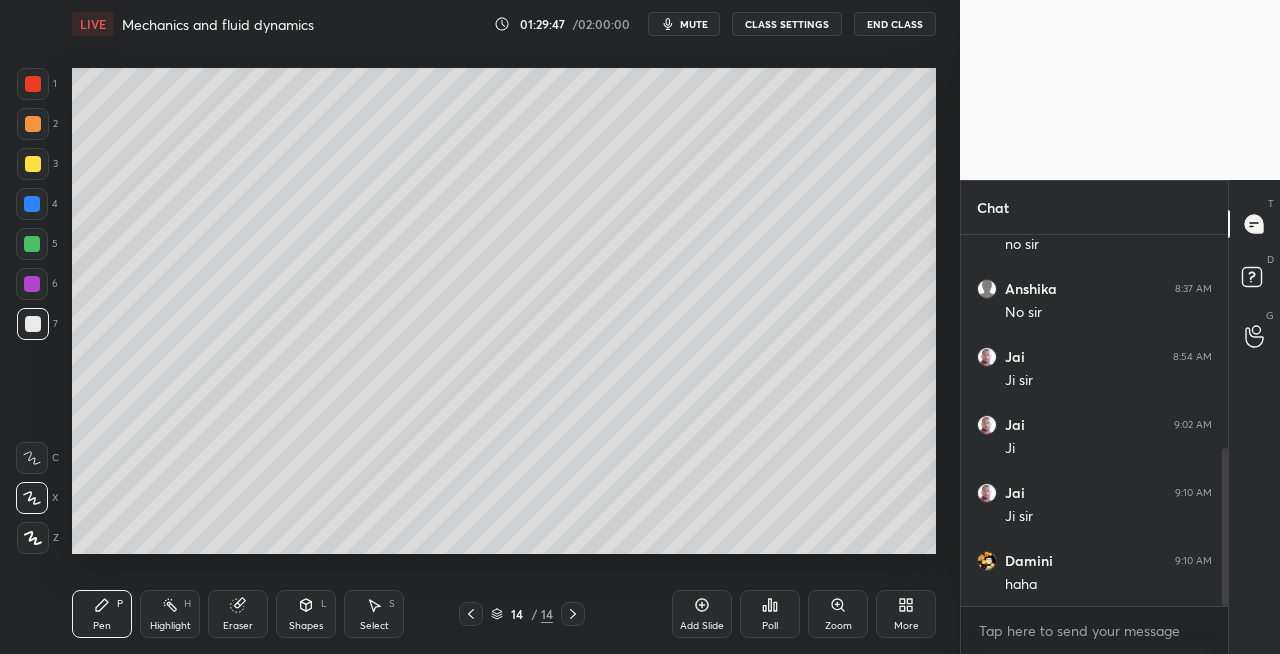 click on "Eraser" at bounding box center [238, 614] 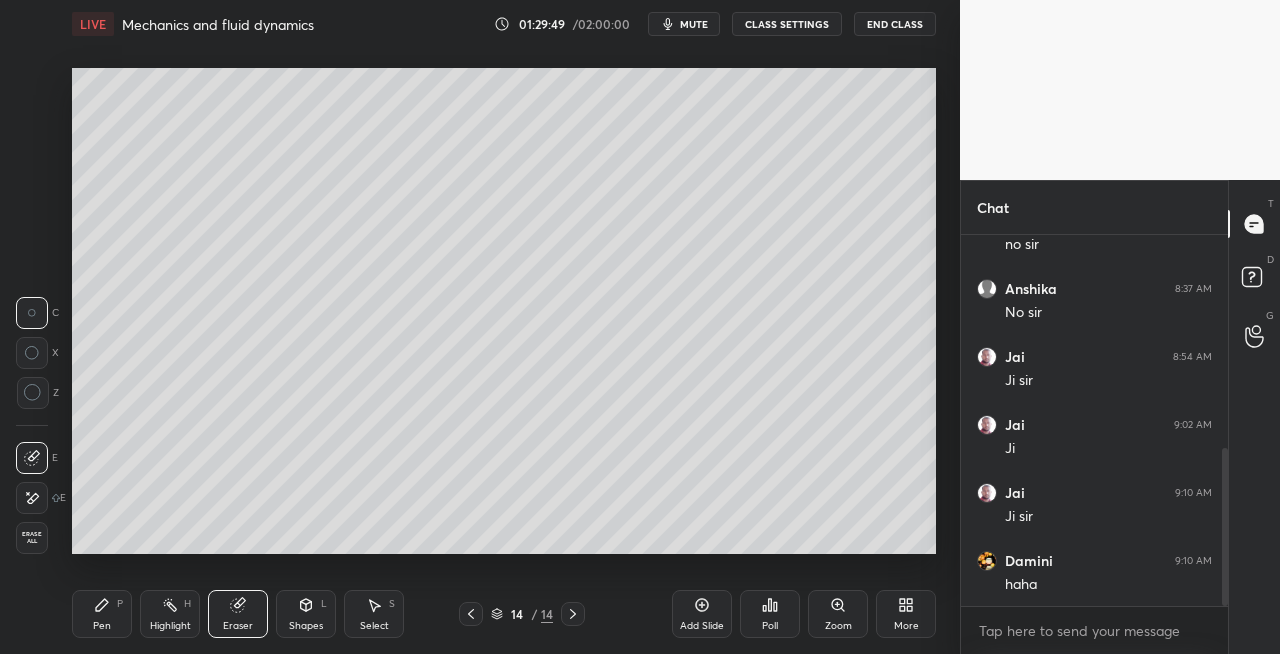 click on "Pen P" at bounding box center [102, 614] 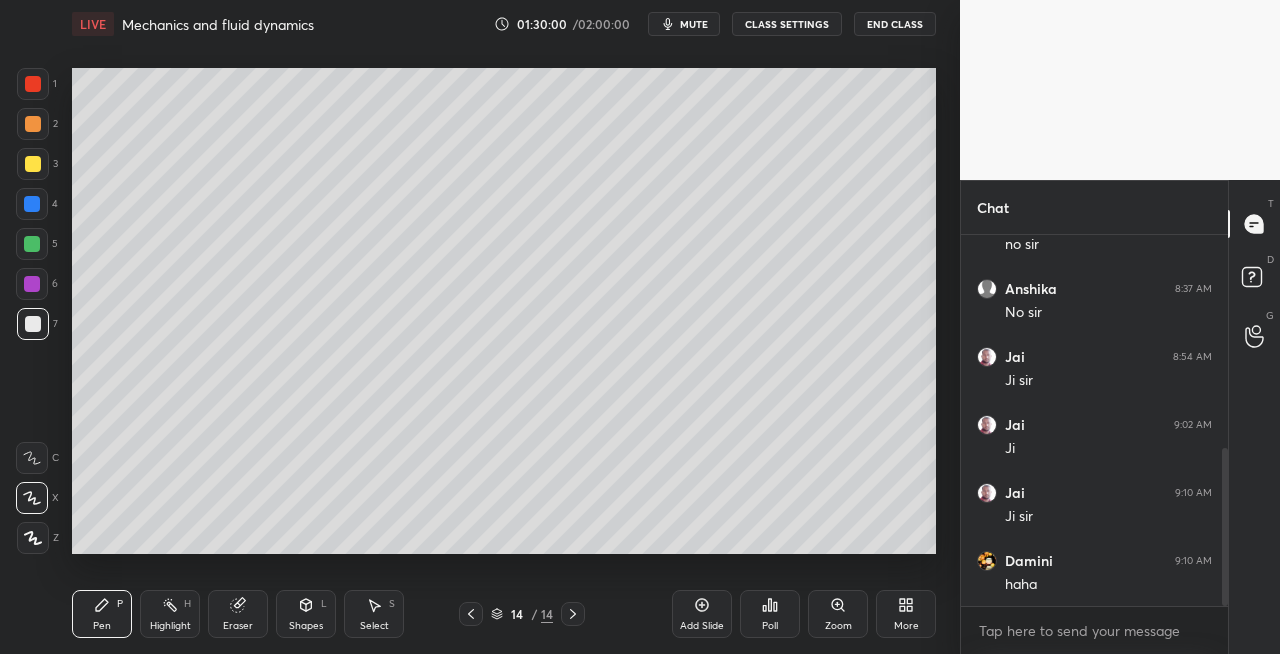 click 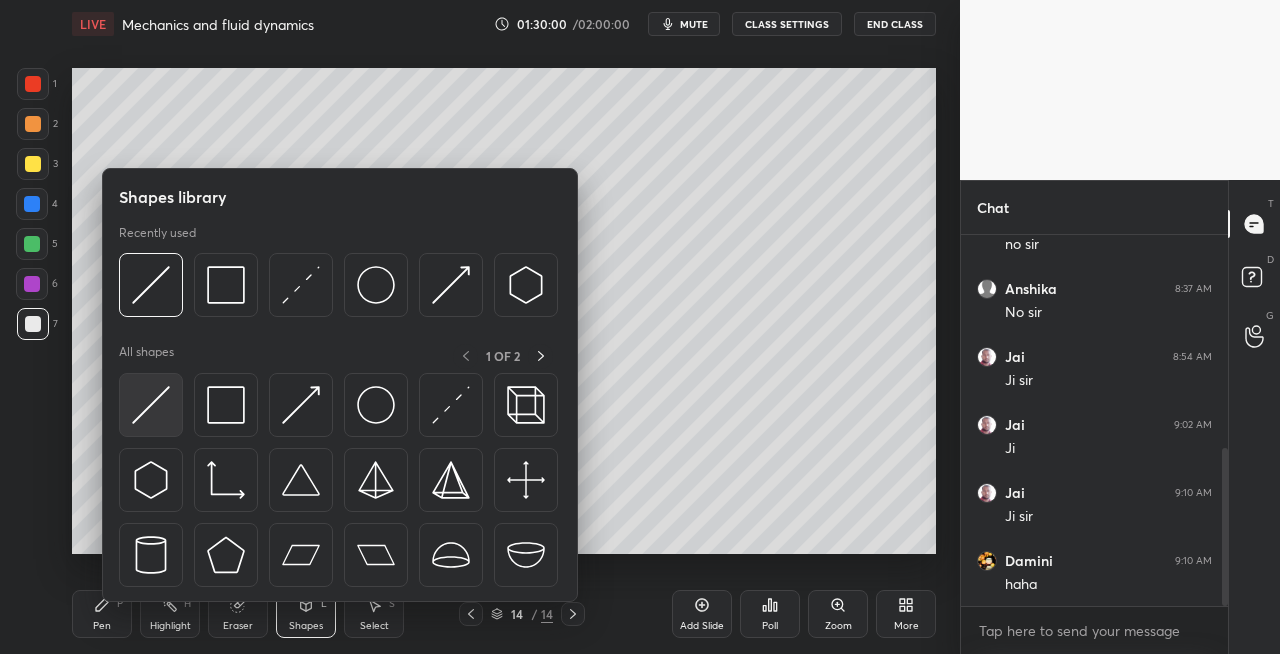 click at bounding box center [151, 405] 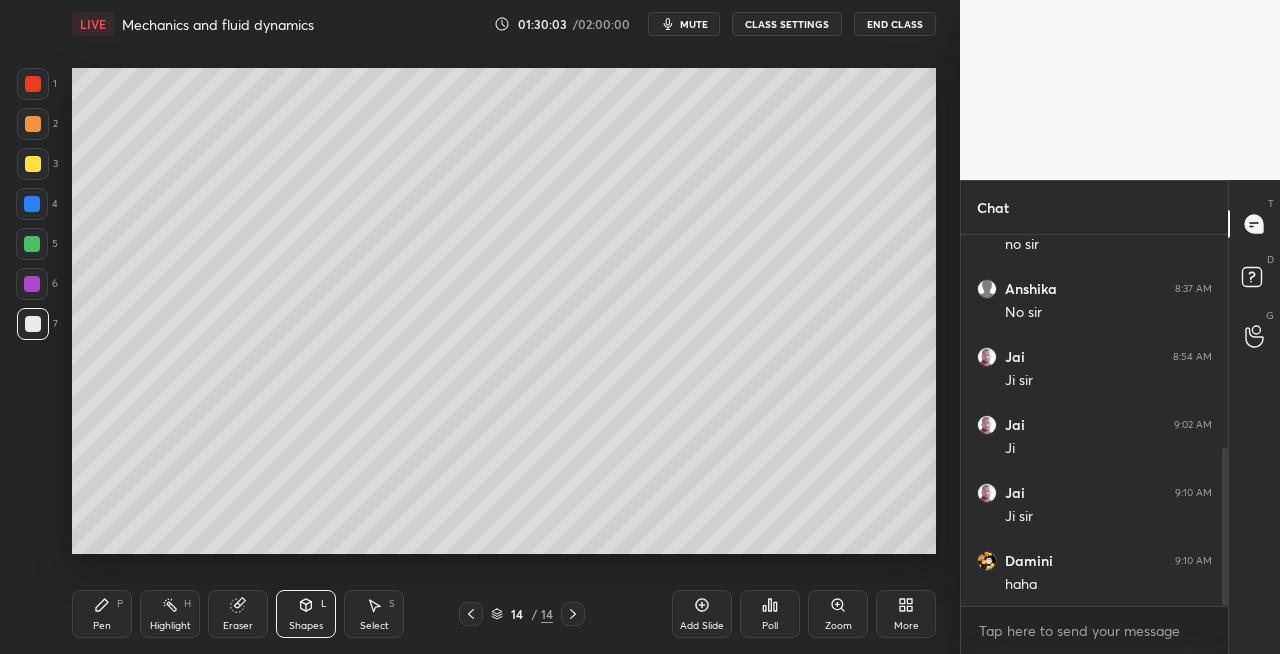 click 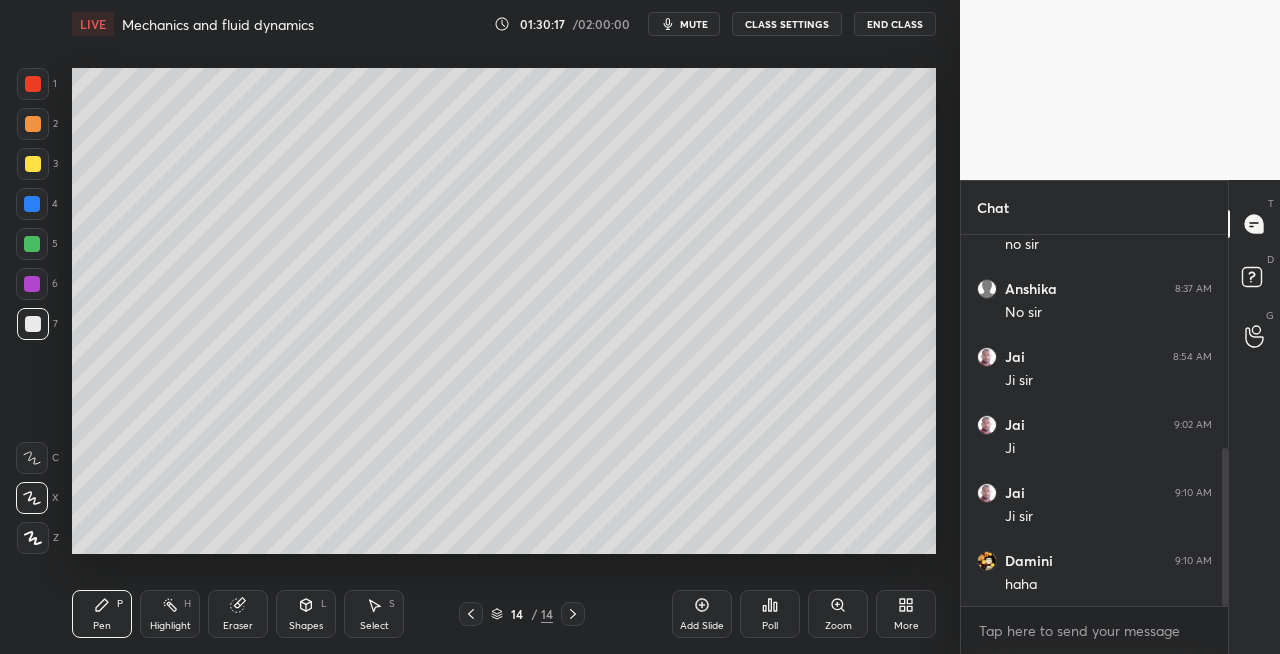 click on "Eraser" at bounding box center [238, 626] 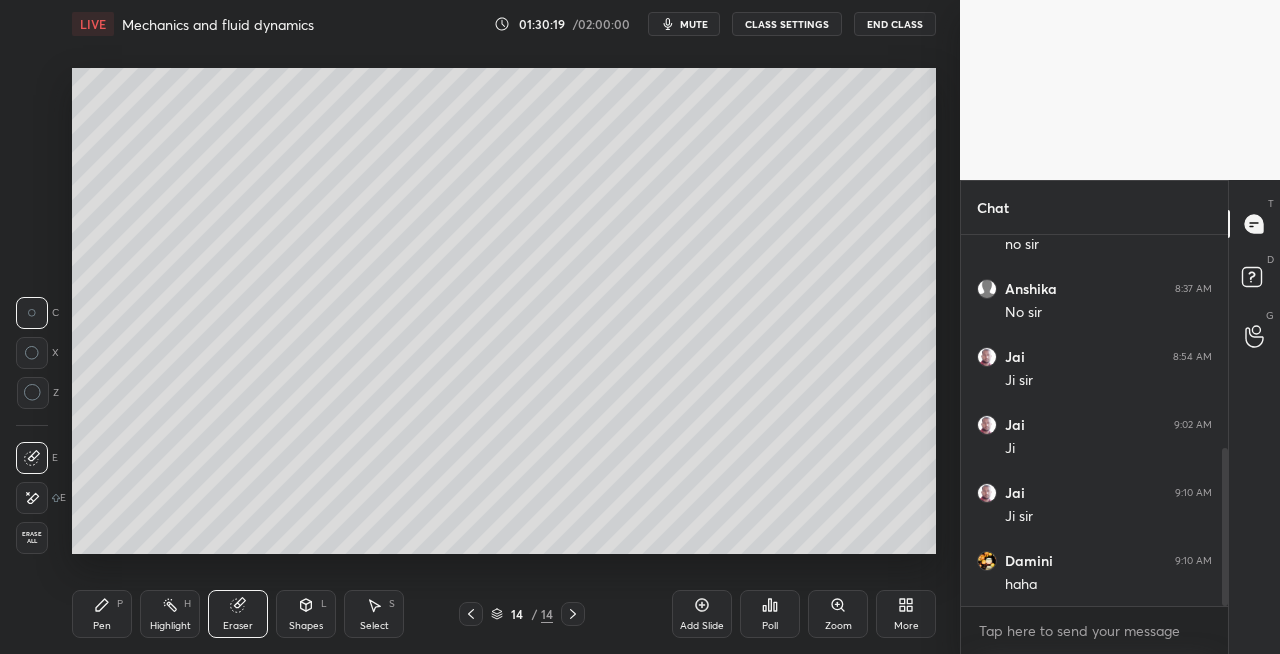 click on "Pen" at bounding box center [102, 626] 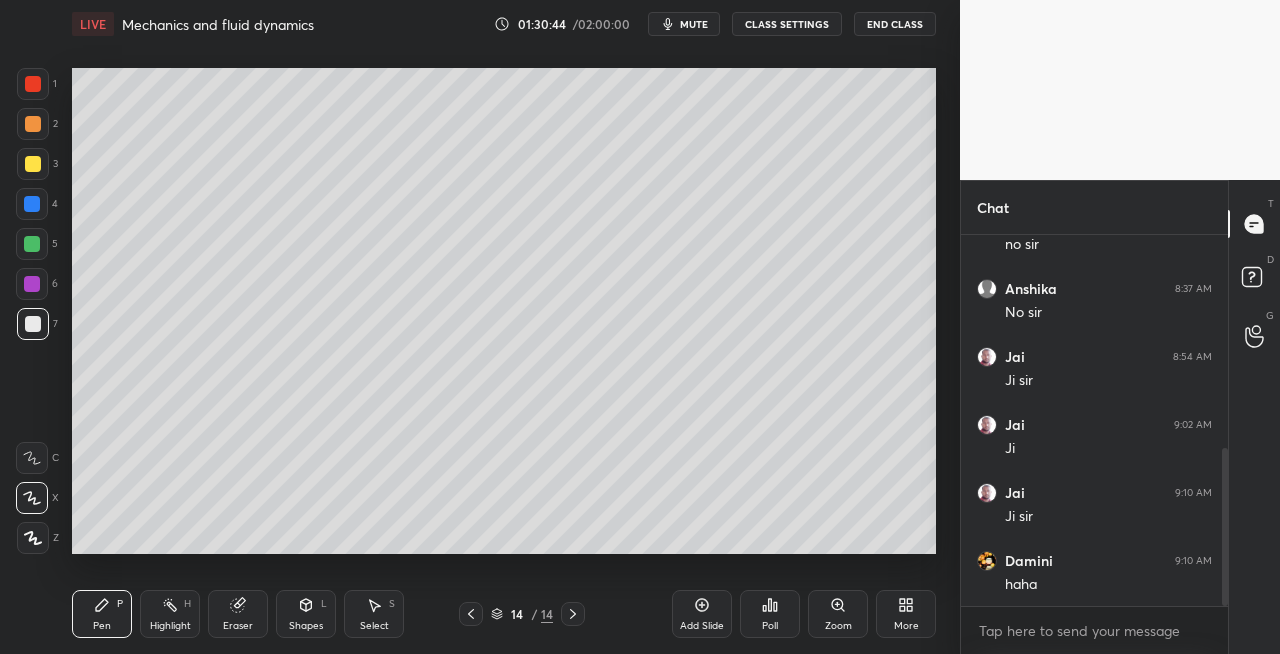 click 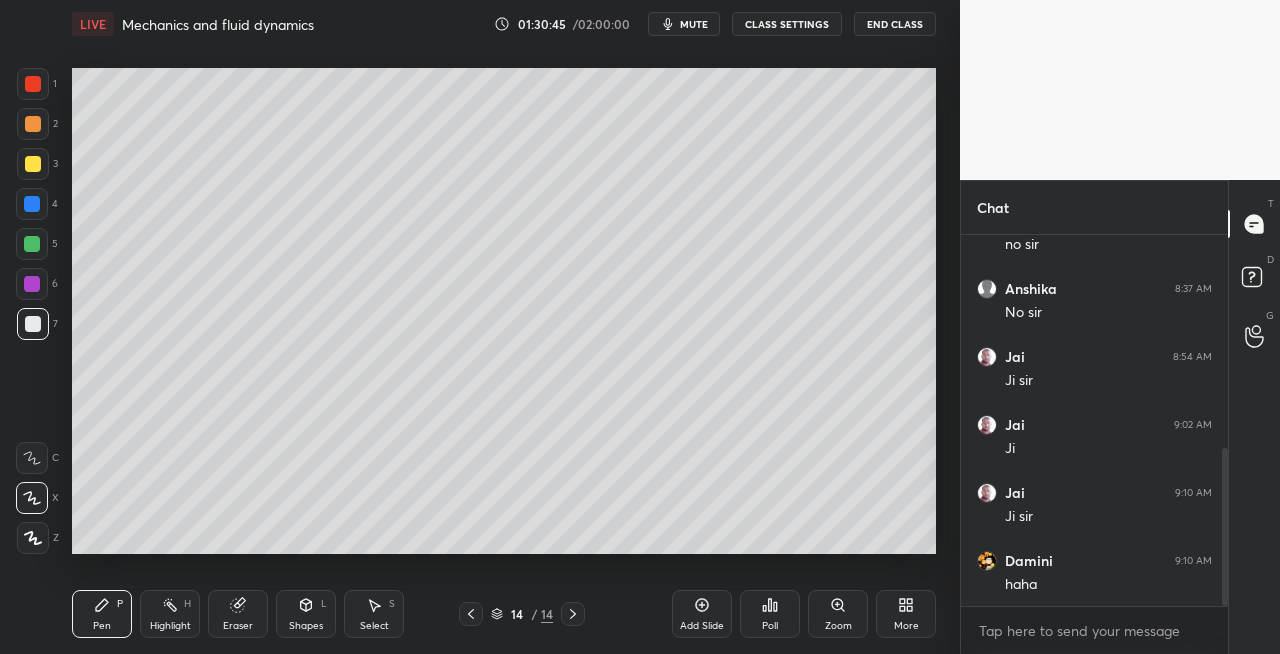 click on "Add Slide" at bounding box center (702, 626) 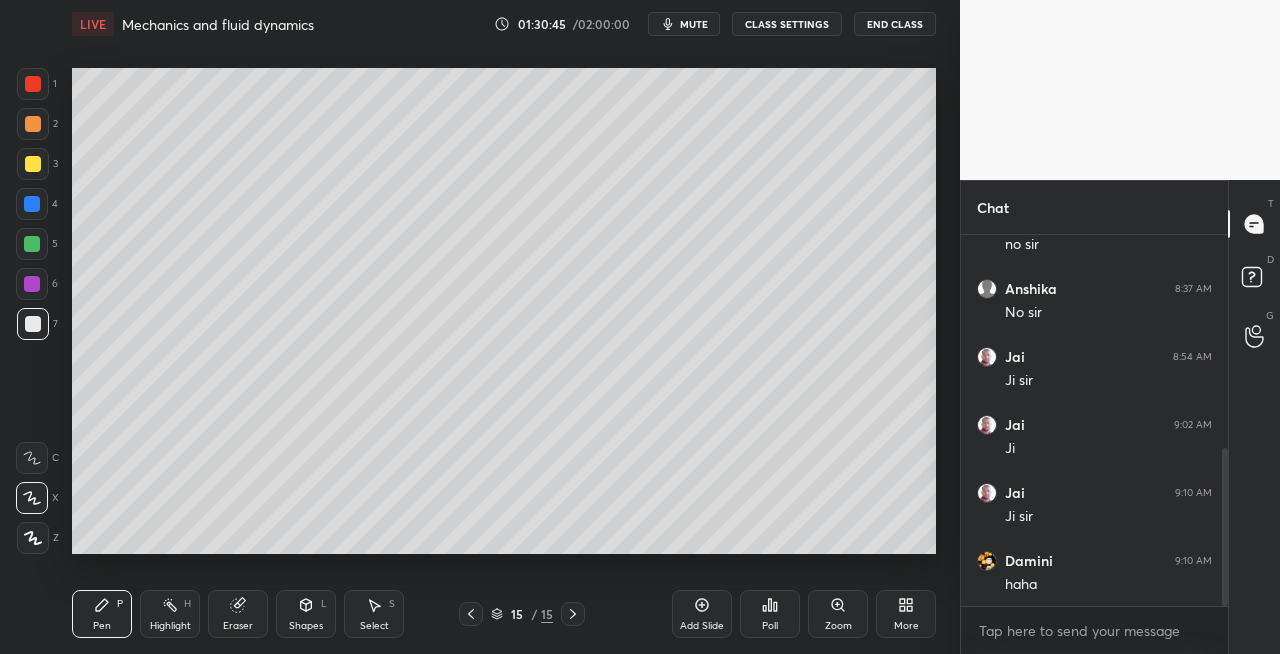 click on "Shapes L" at bounding box center (306, 614) 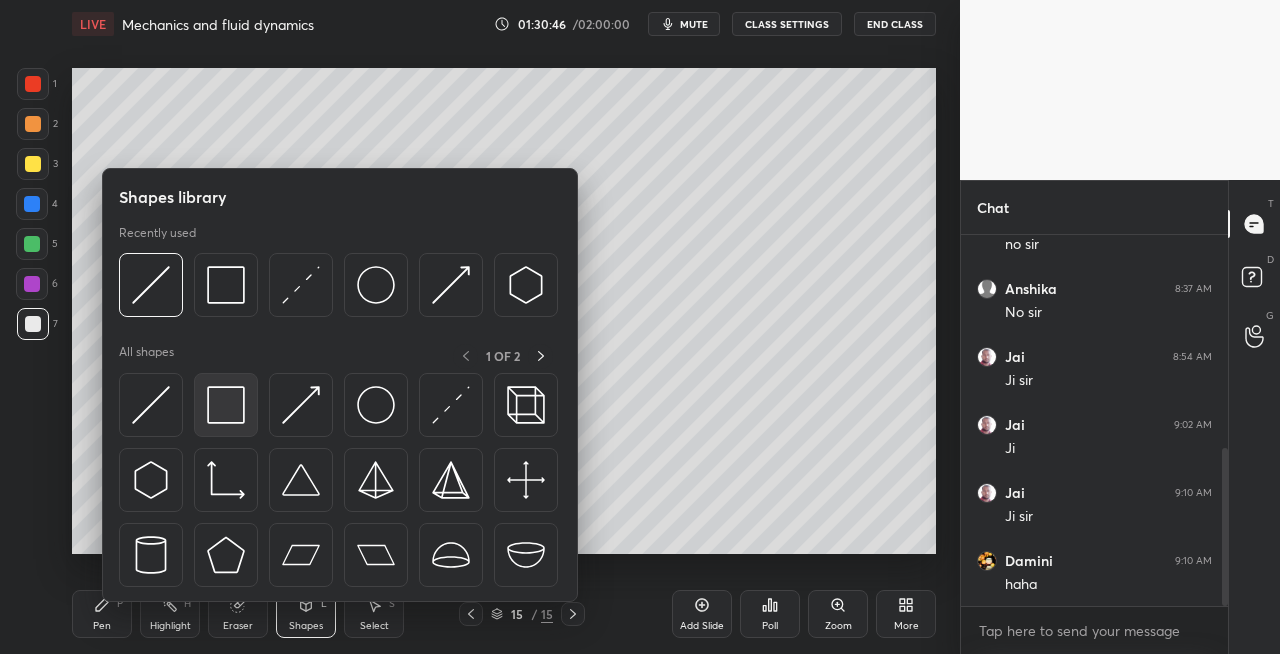 click at bounding box center (226, 405) 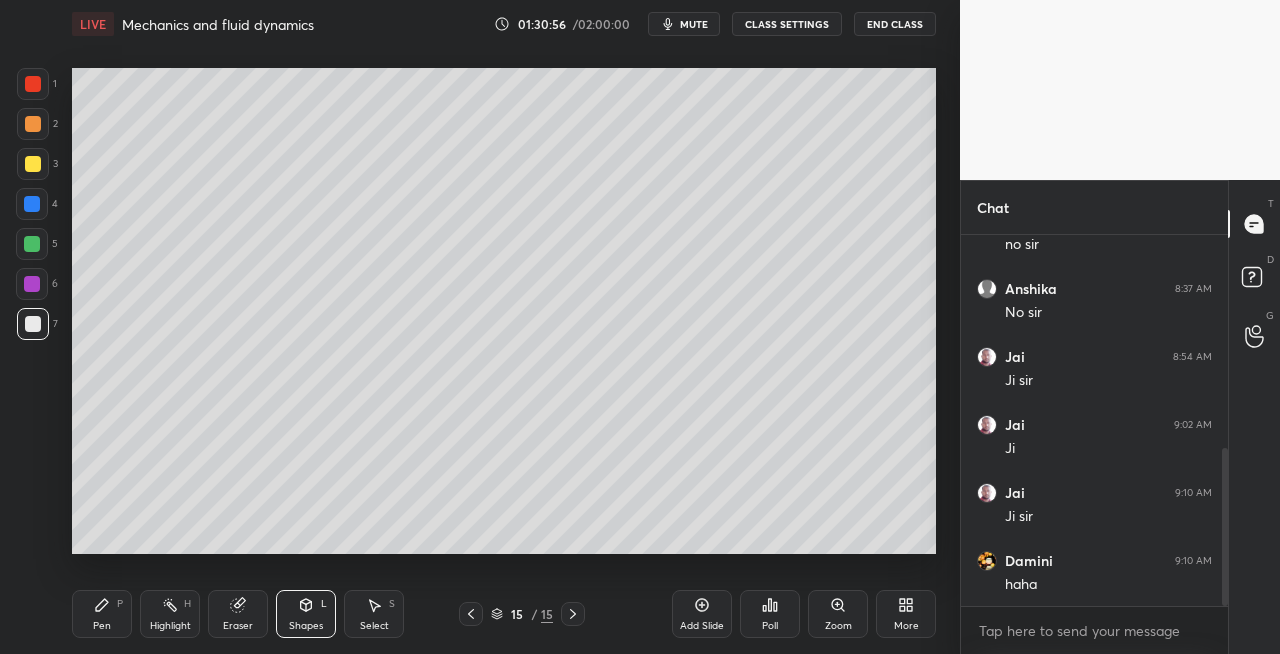 click 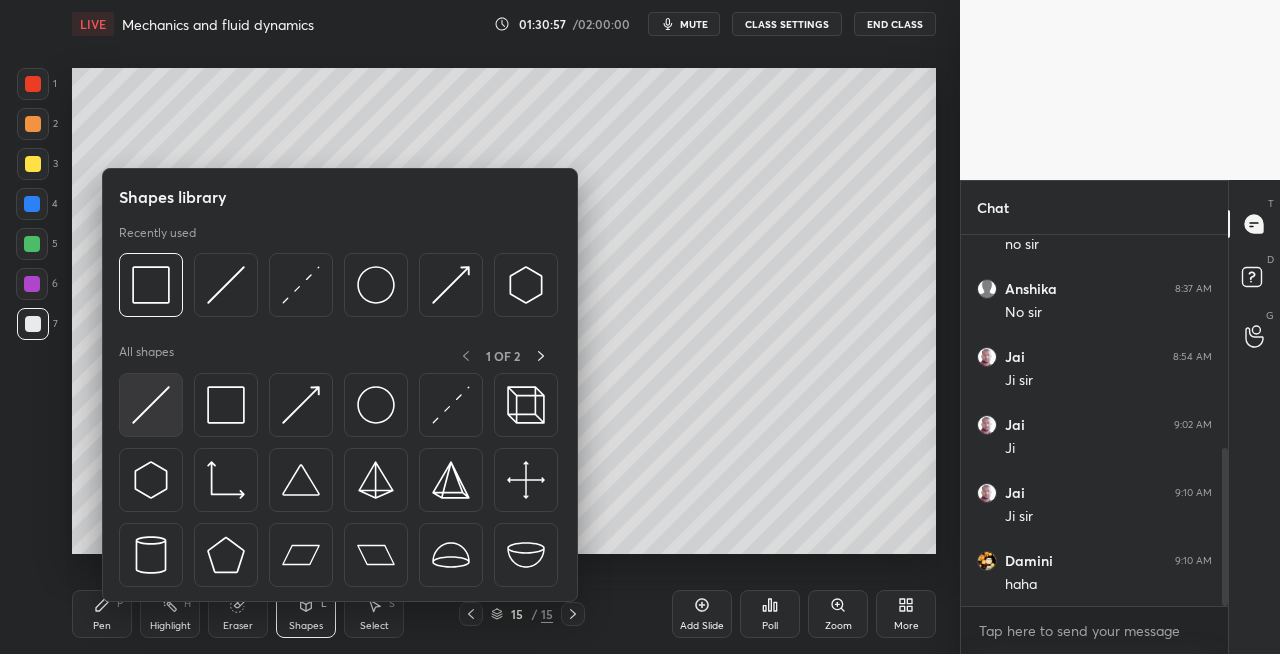 click at bounding box center [151, 405] 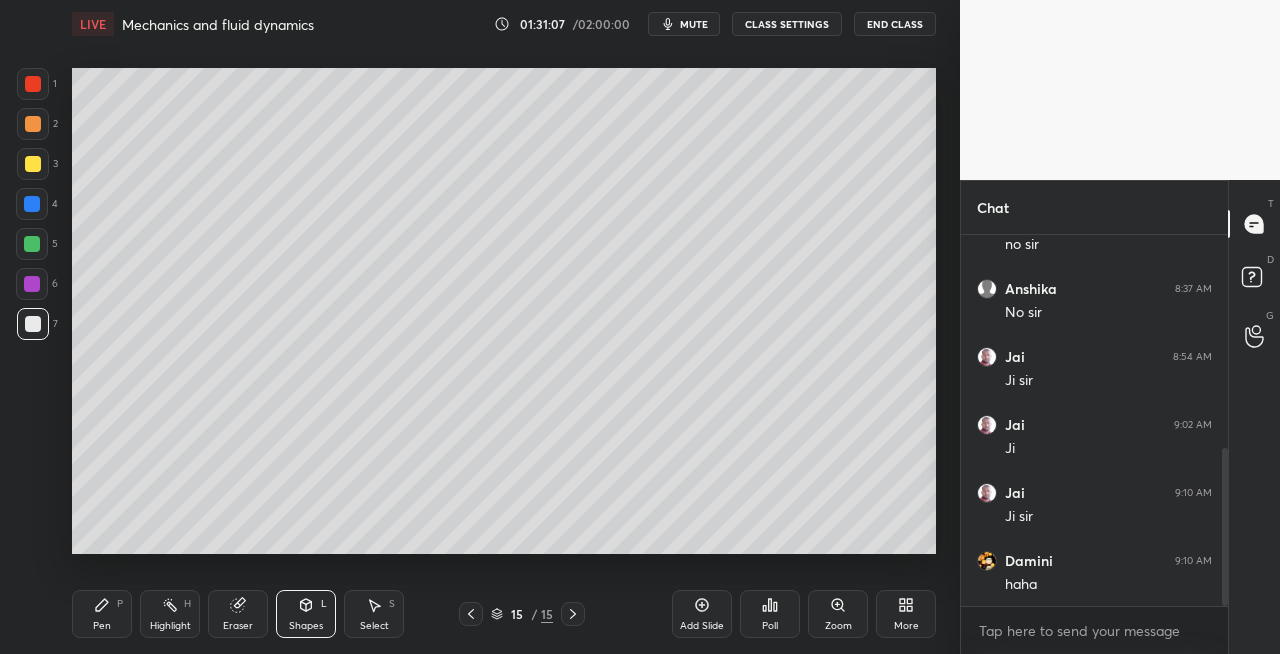 click on "Shapes L" at bounding box center (306, 614) 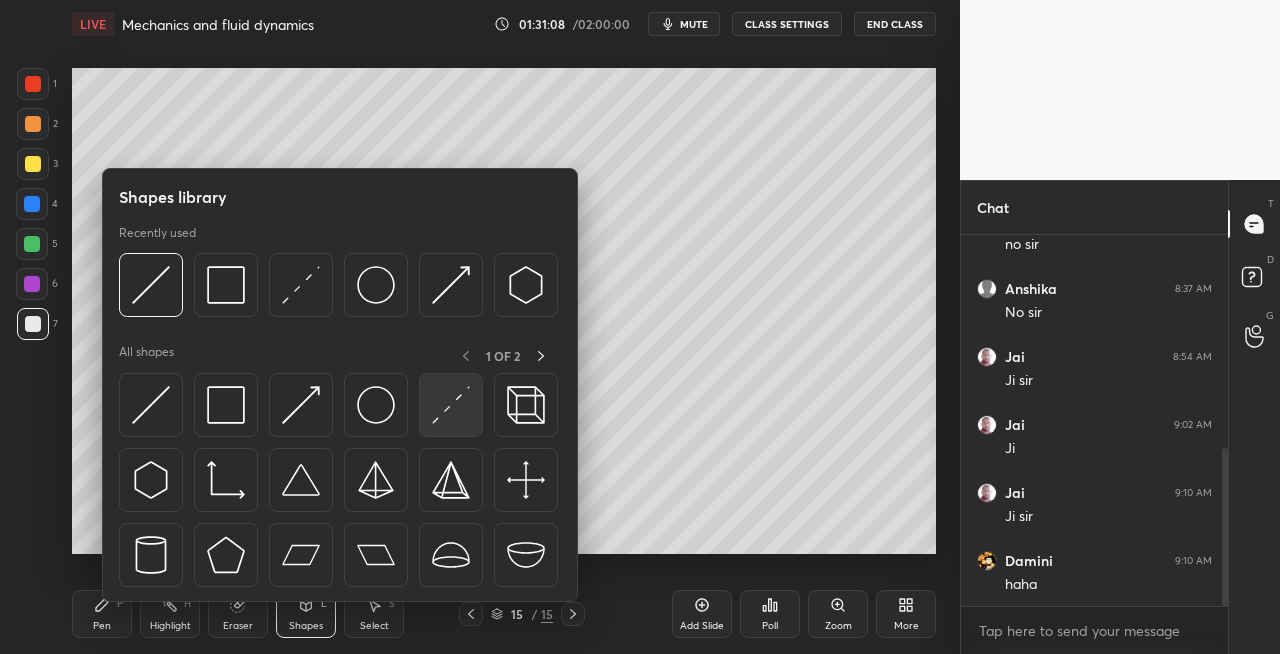 click at bounding box center (451, 405) 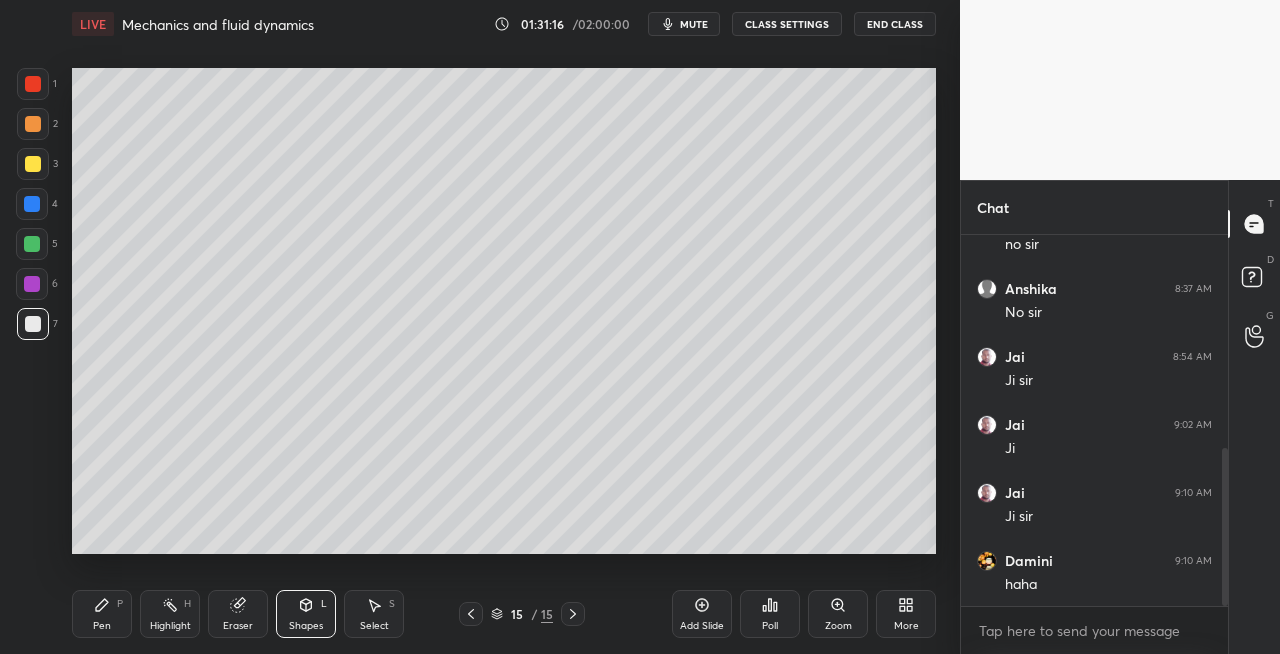 click on "Shapes L" at bounding box center (306, 614) 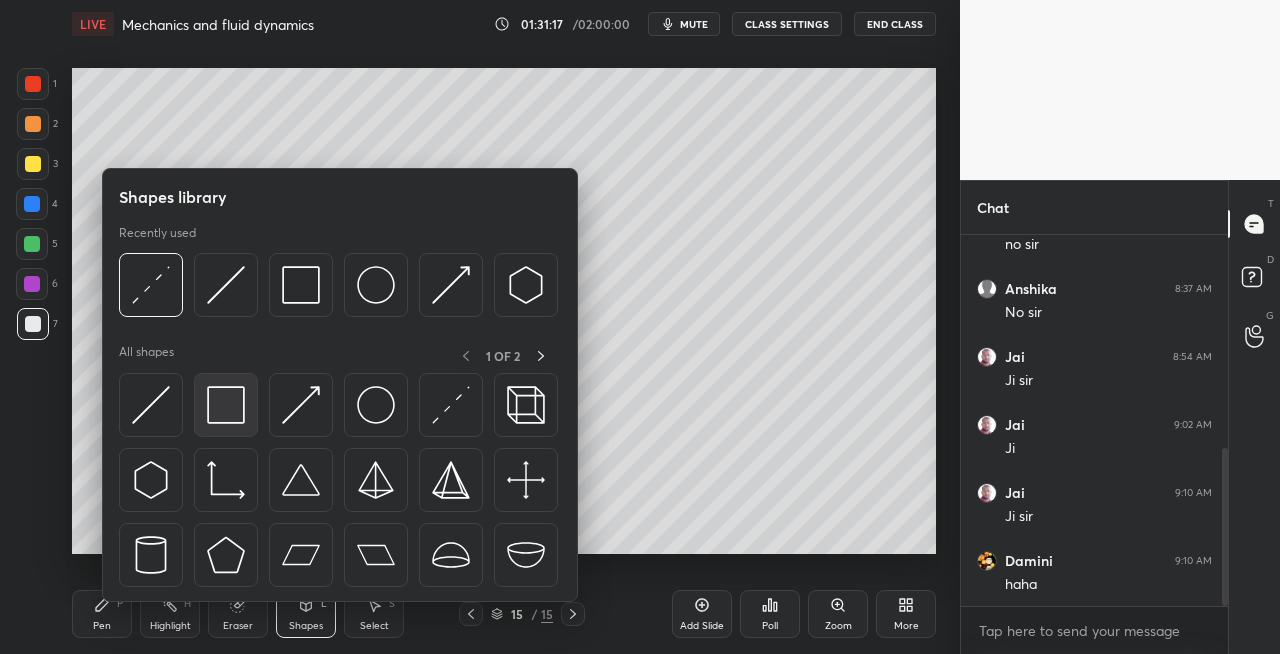 click at bounding box center (226, 405) 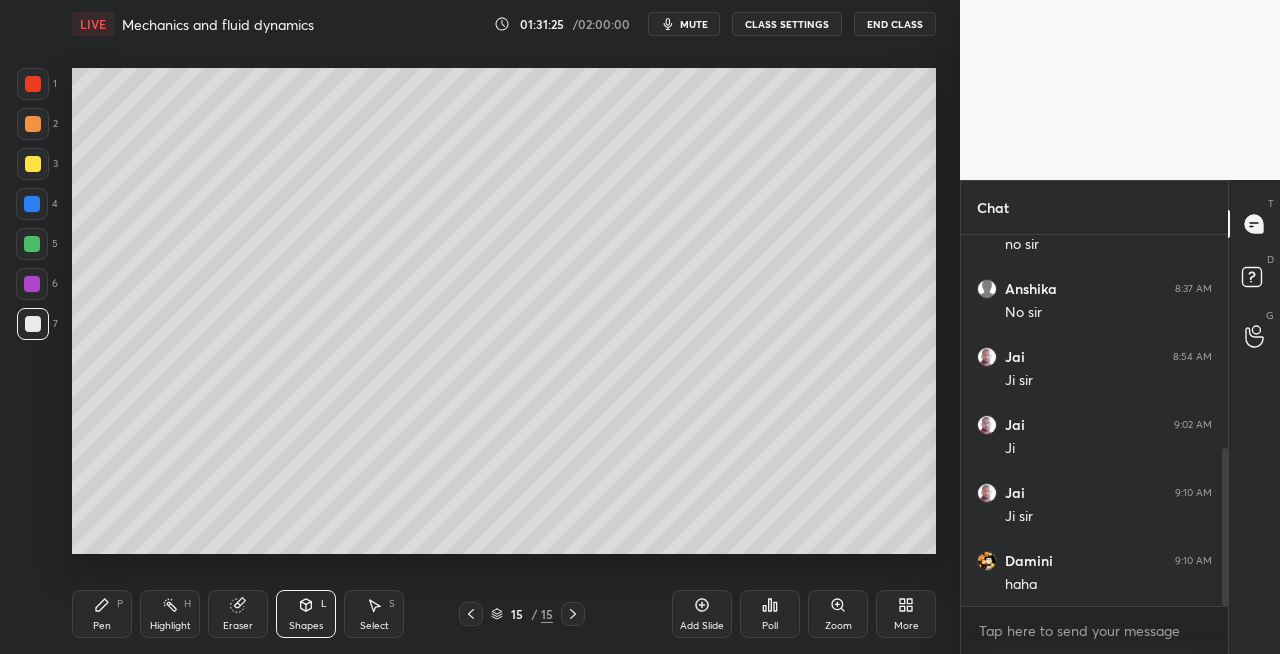 click on "Pen P" at bounding box center [102, 614] 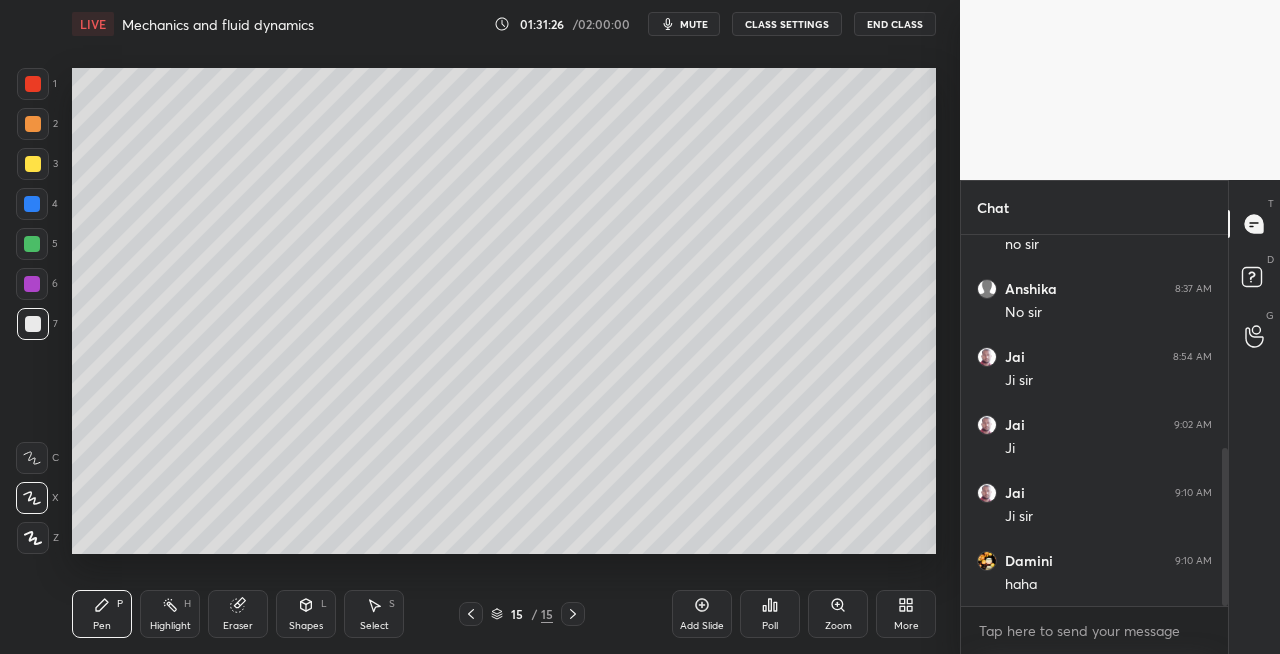 click on "Shapes L" at bounding box center [306, 614] 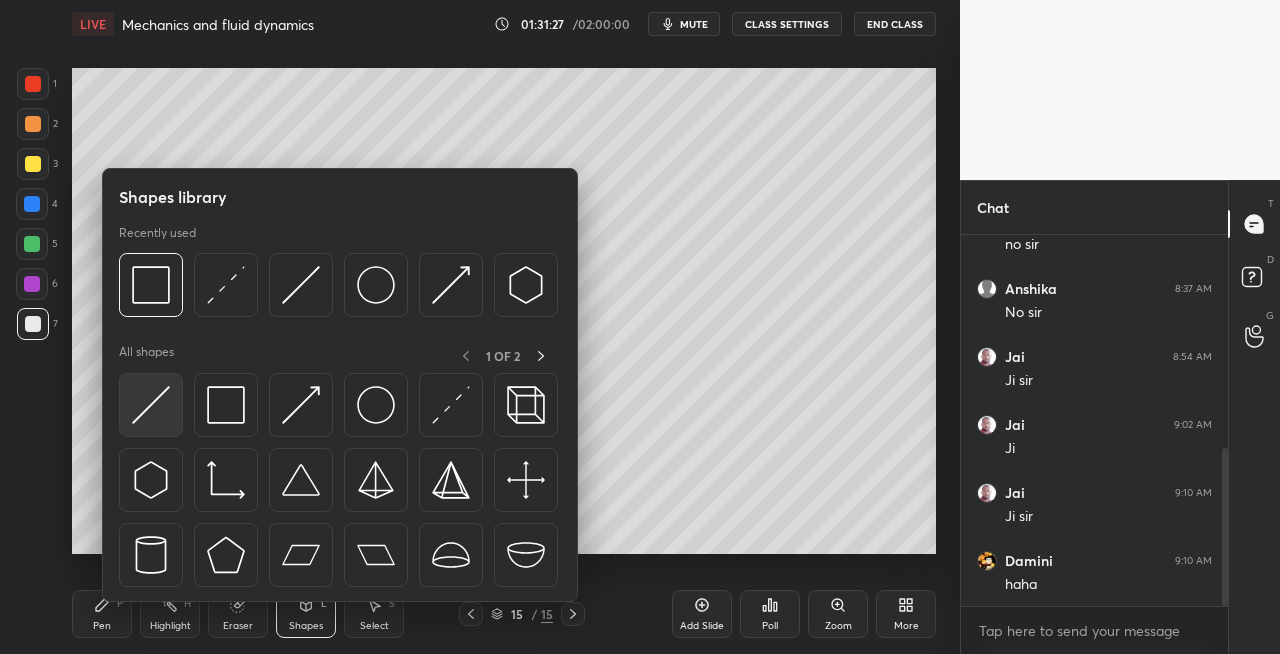 click at bounding box center [151, 405] 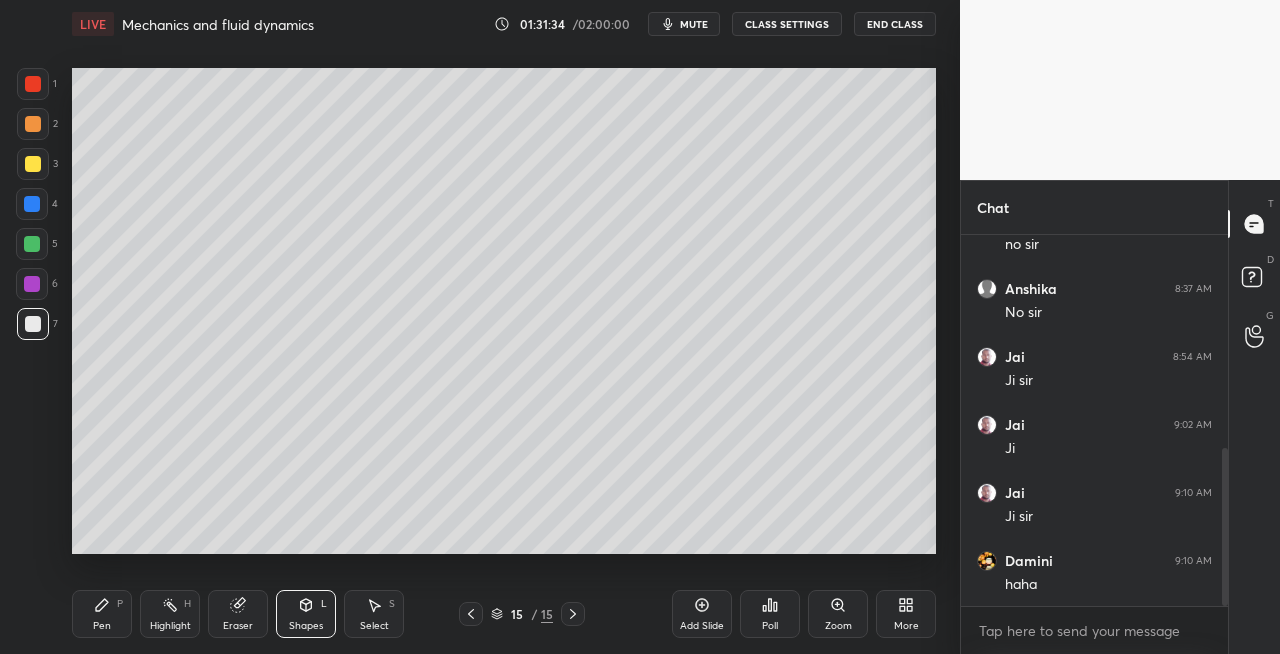 click on "Pen" at bounding box center [102, 626] 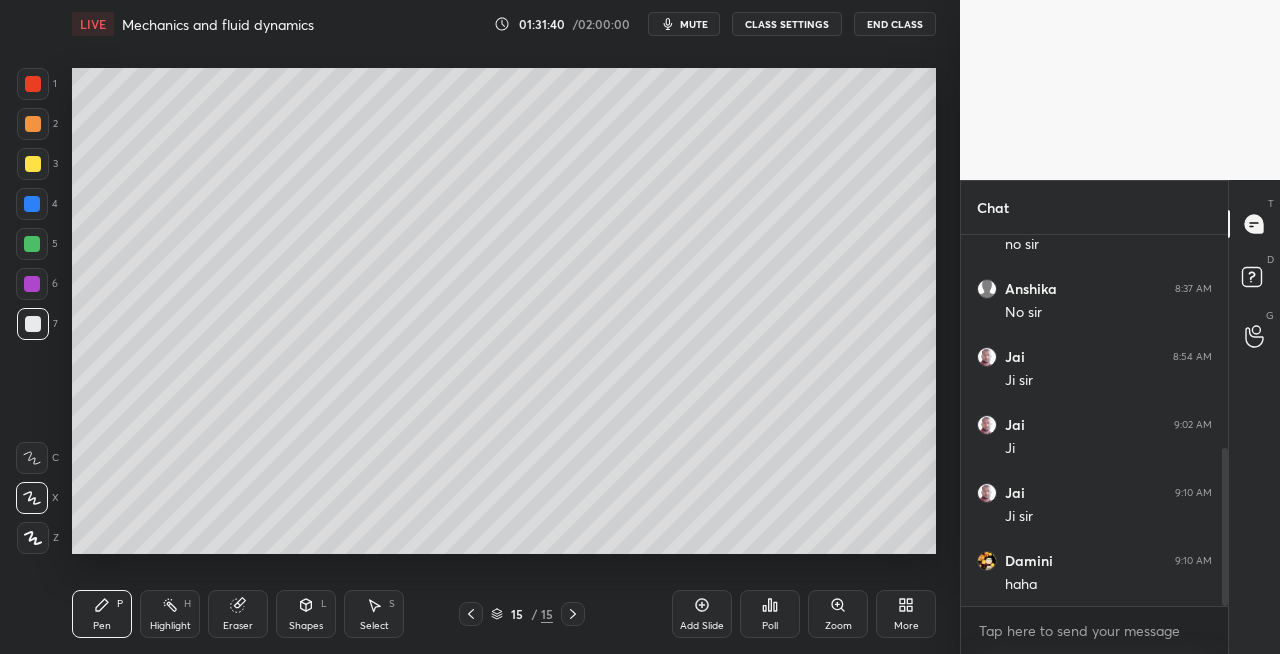 click on "Shapes L" at bounding box center (306, 614) 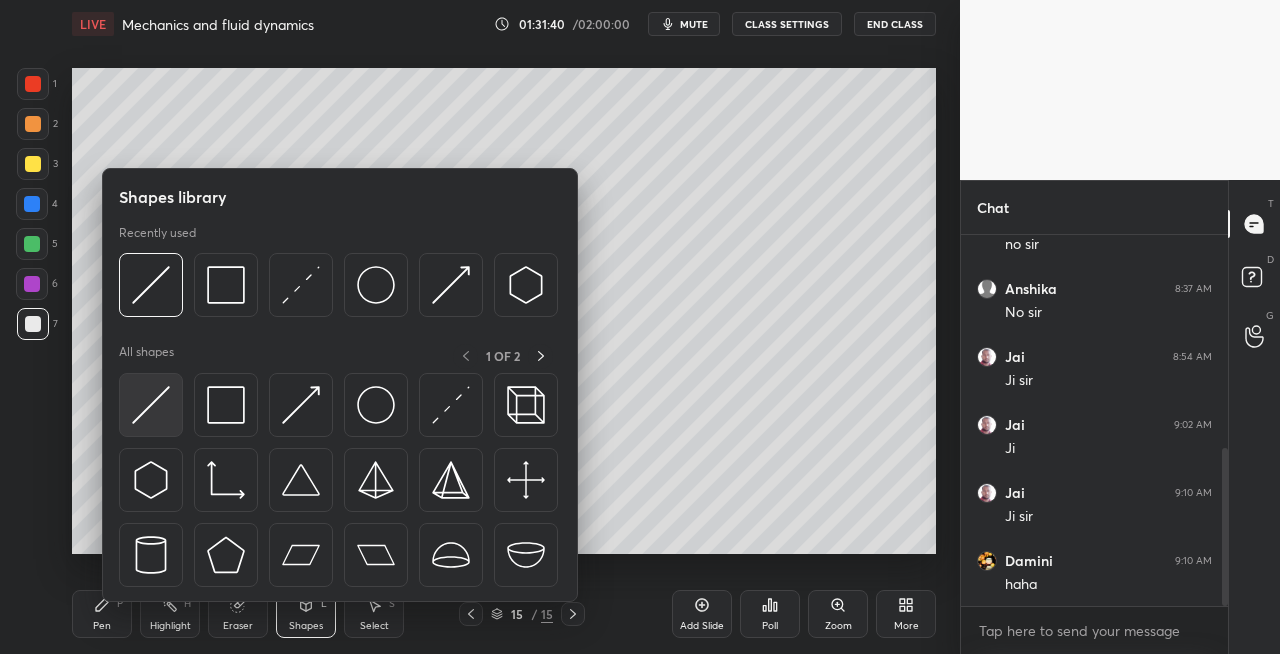 click at bounding box center [151, 405] 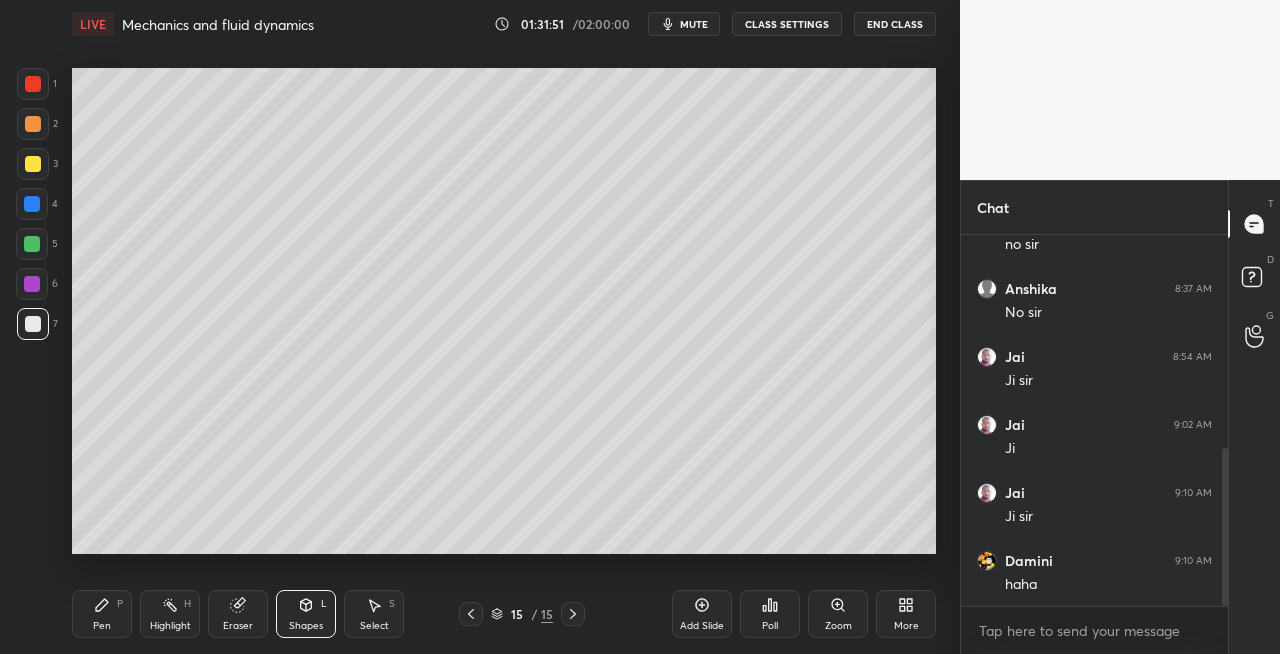 click on "Eraser" at bounding box center (238, 614) 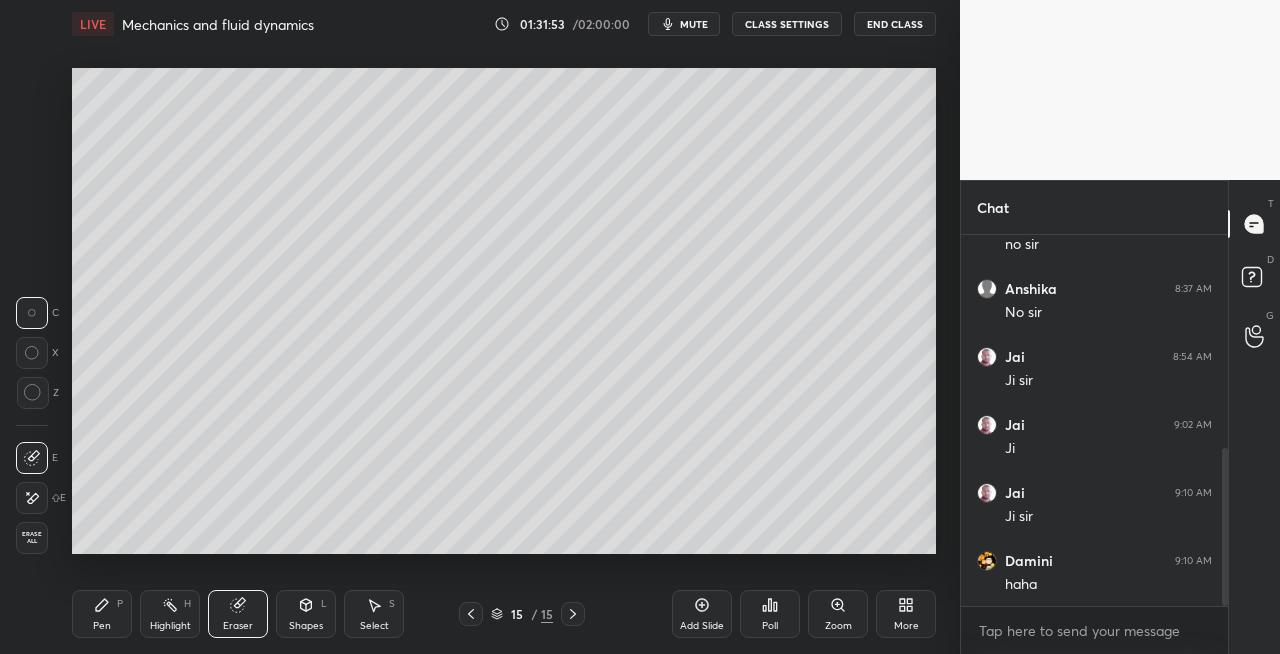 click on "Pen P" at bounding box center (102, 614) 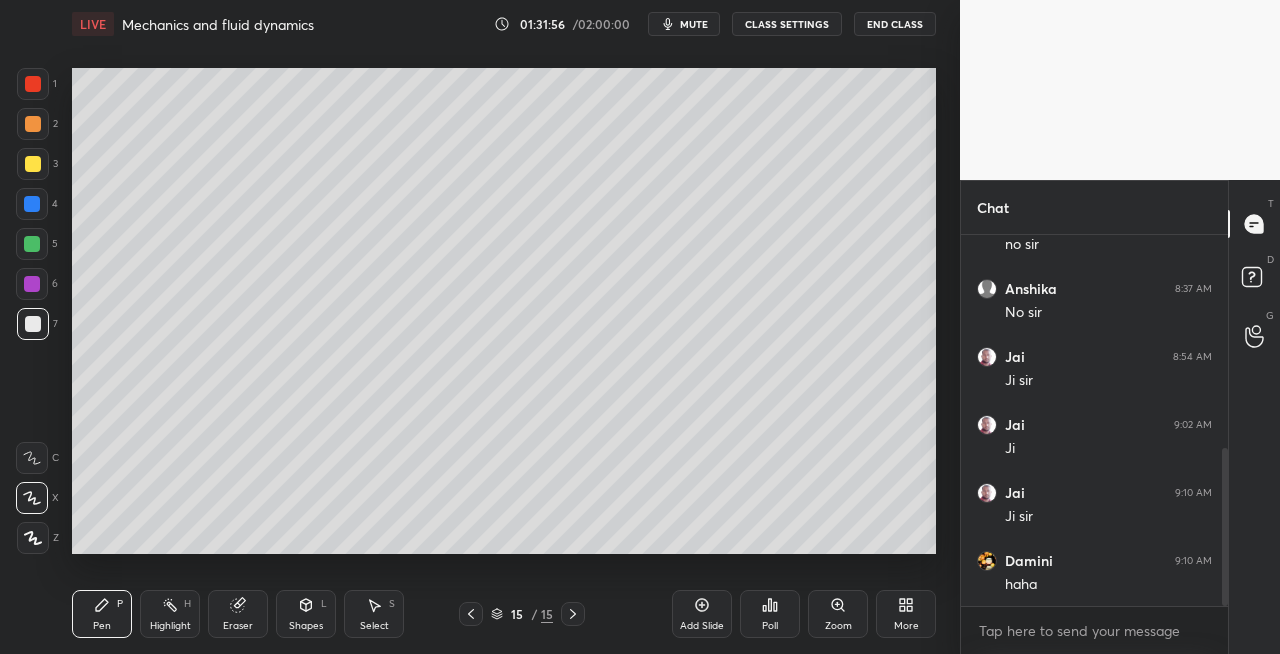click on "Eraser" at bounding box center (238, 614) 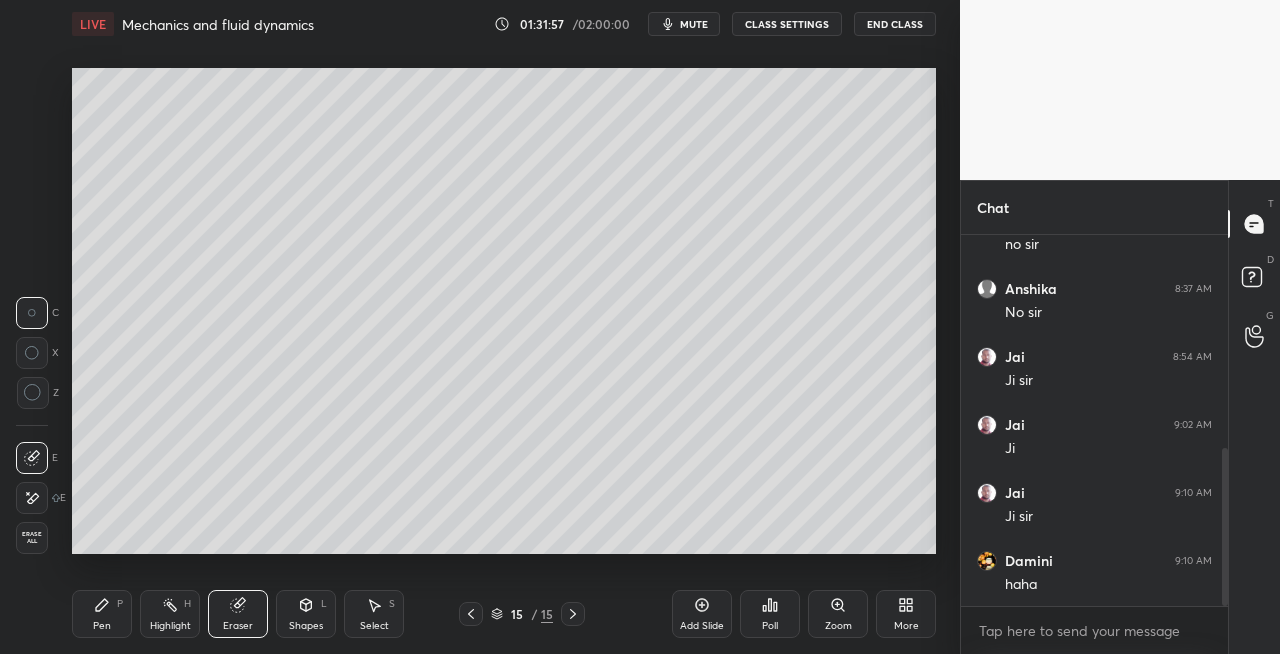 click 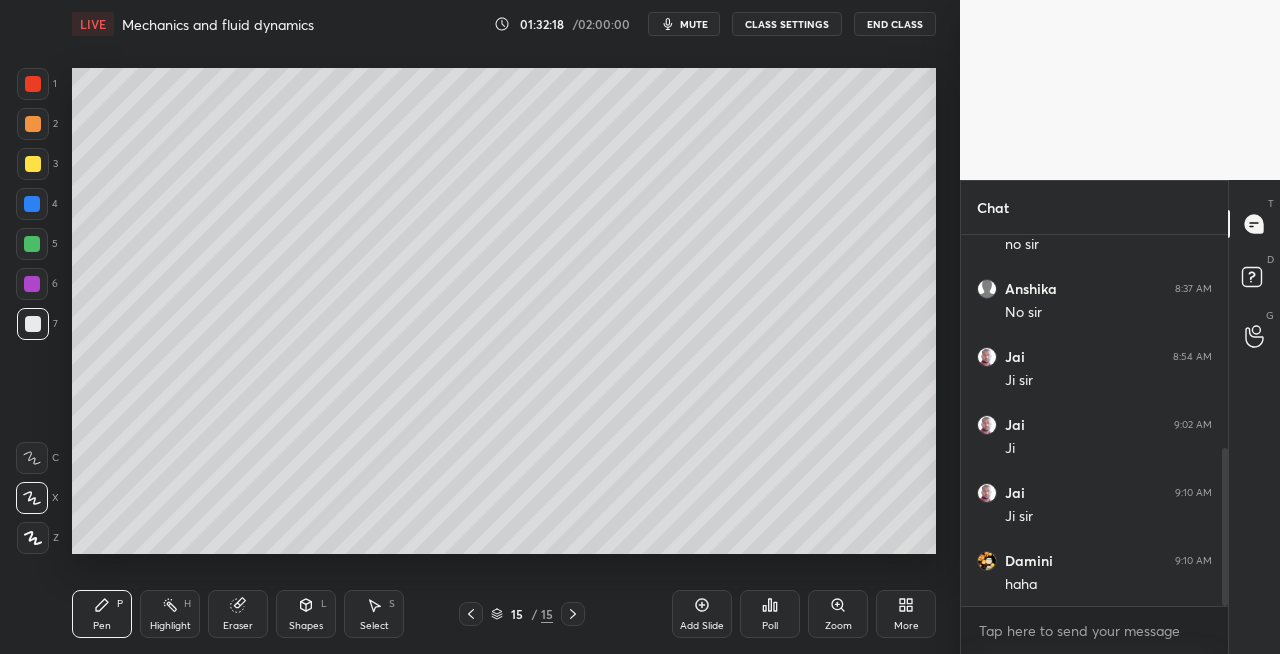 click 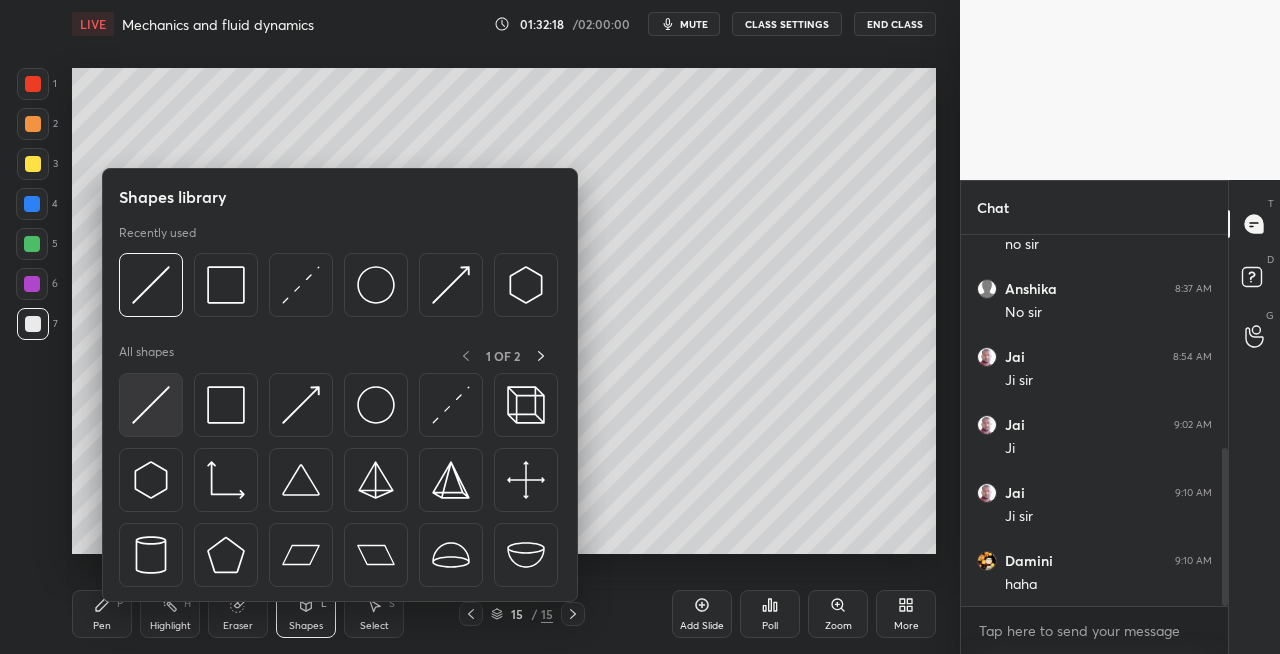 click at bounding box center (151, 405) 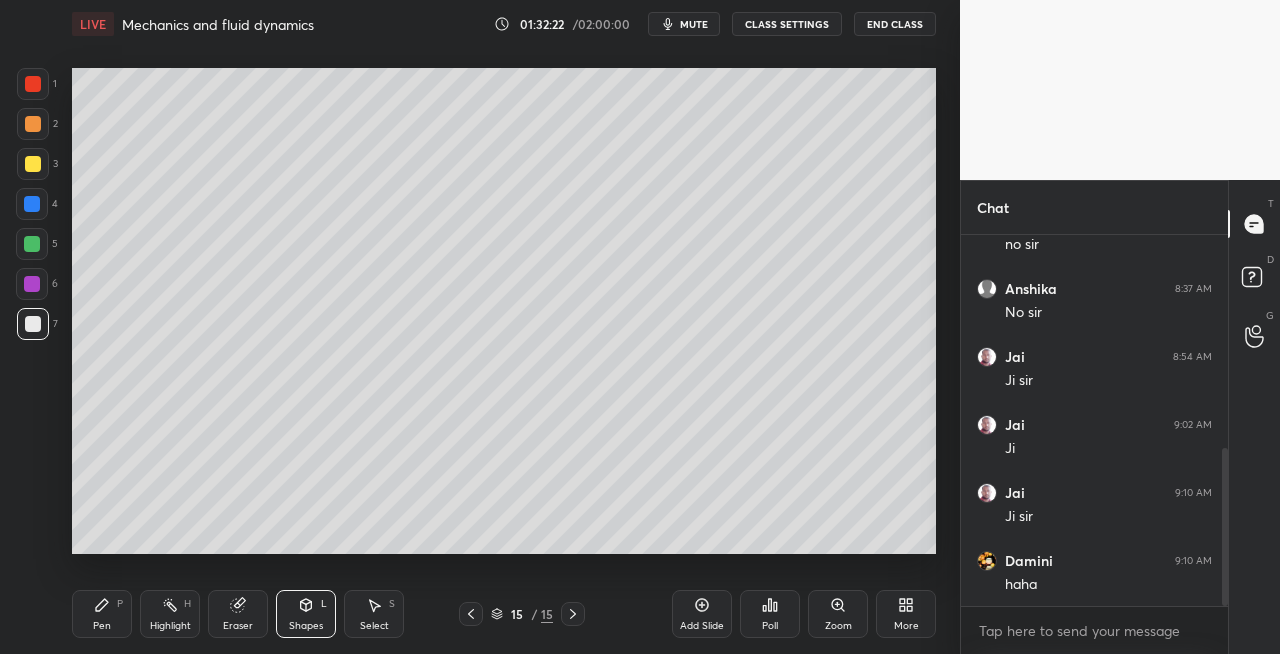 click on "Eraser" at bounding box center (238, 614) 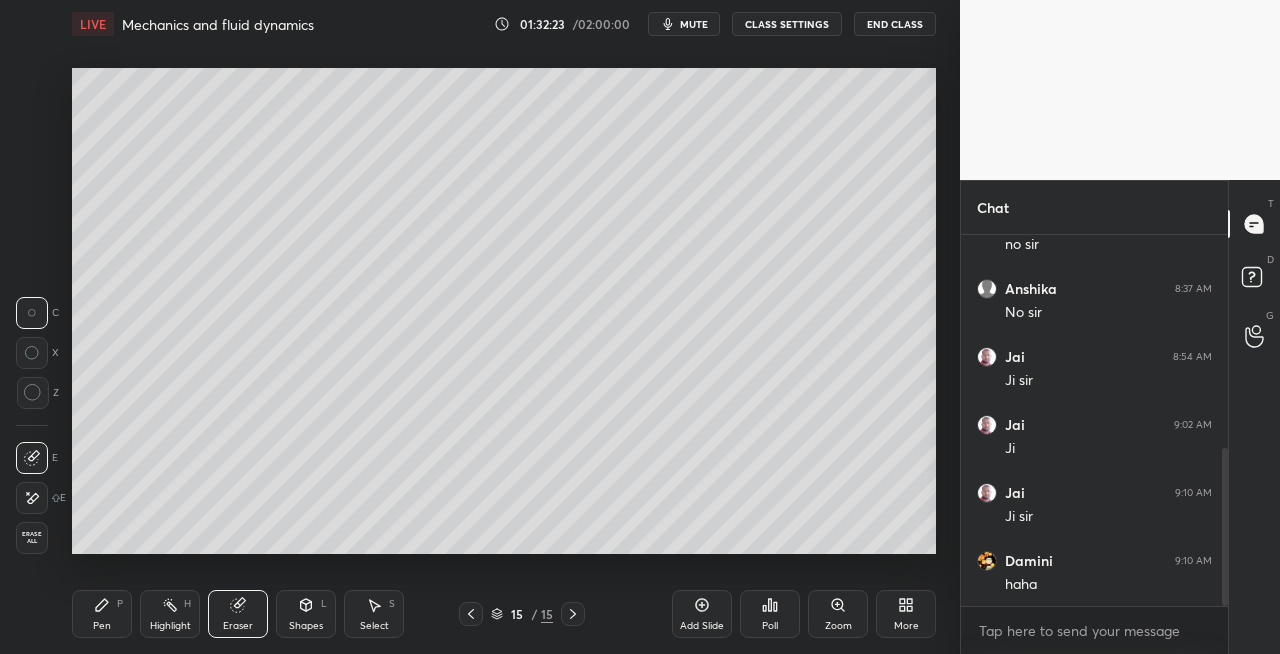 click on "Pen P" at bounding box center (102, 614) 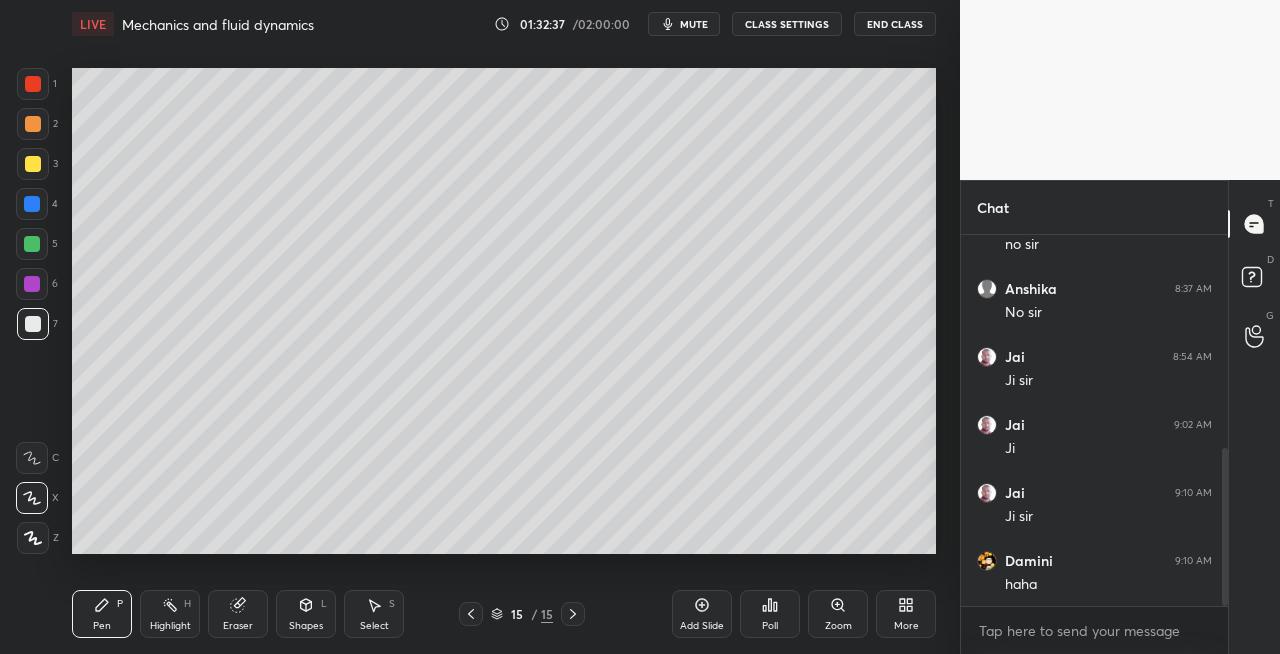 click 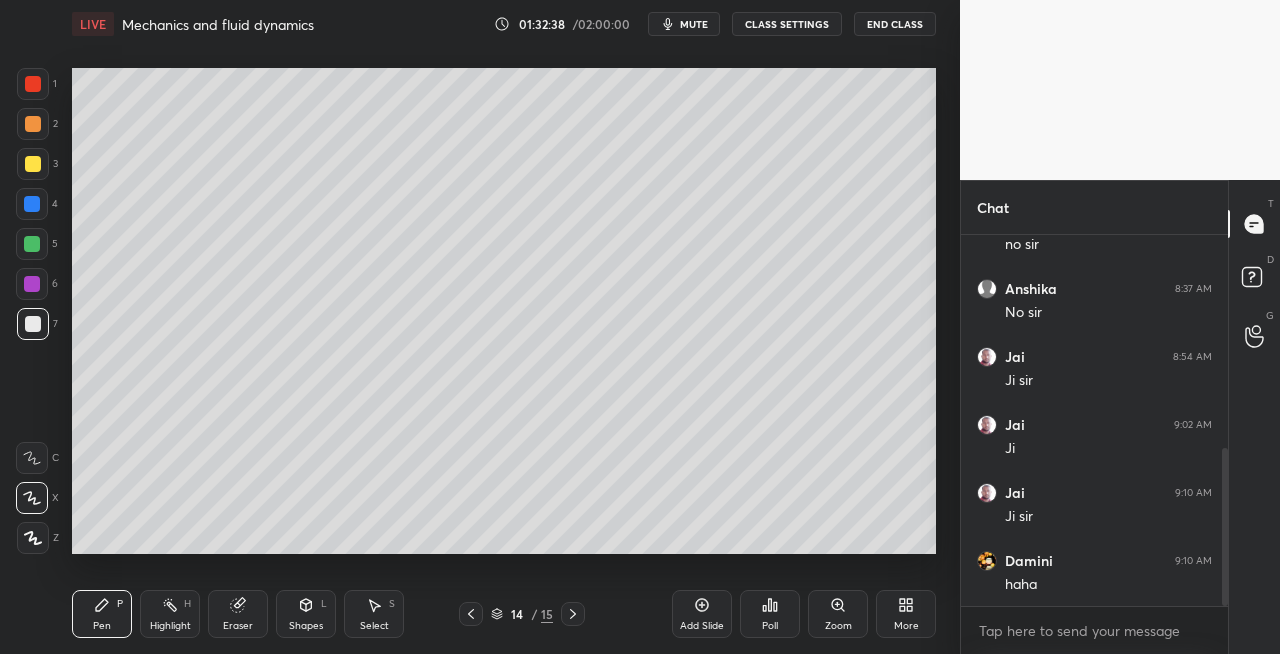 click at bounding box center (573, 614) 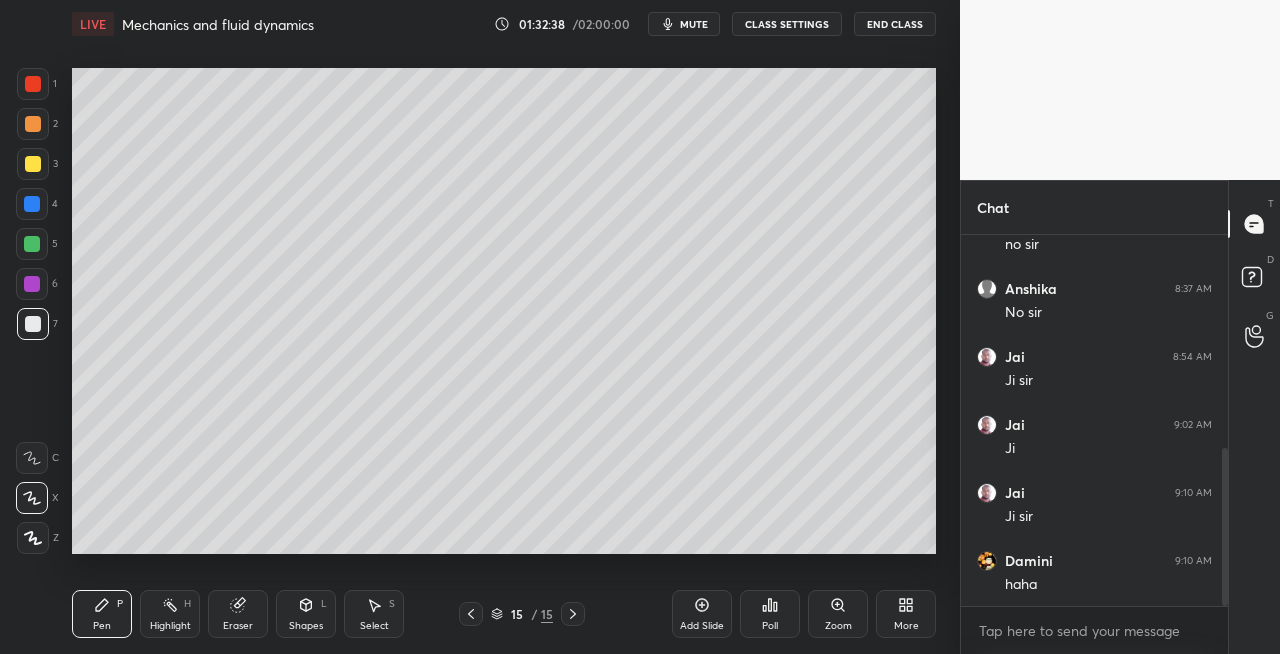 click on "P" at bounding box center [120, 604] 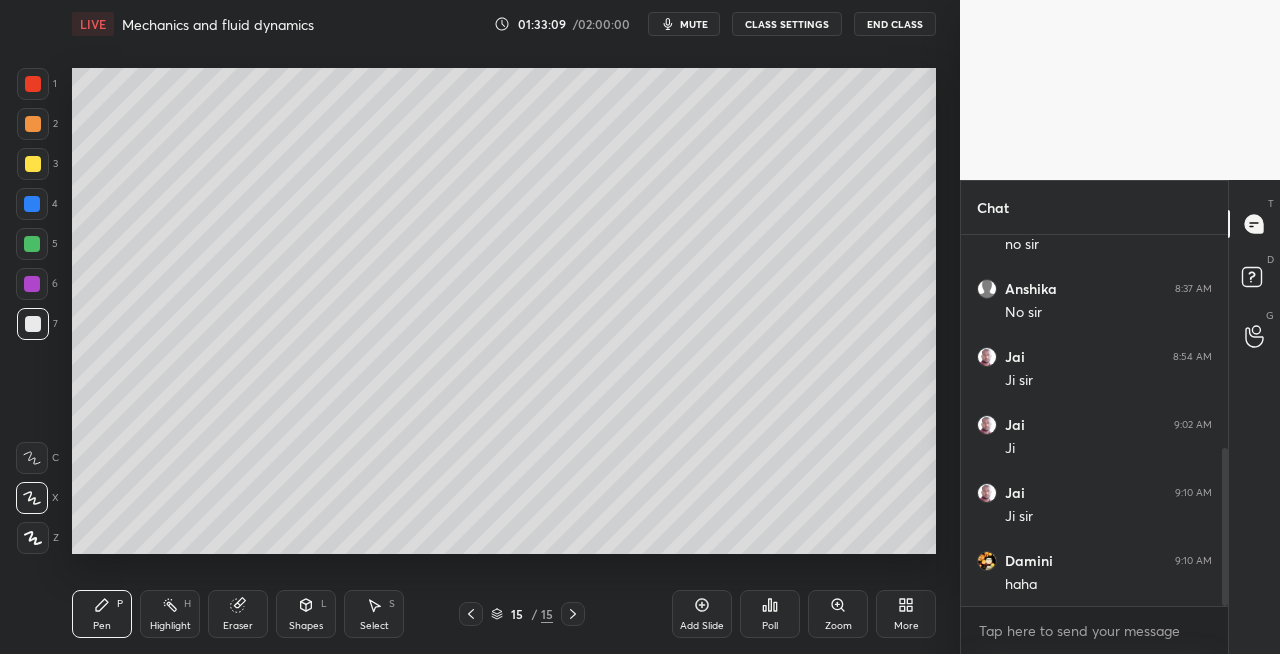 click on "Eraser" at bounding box center [238, 614] 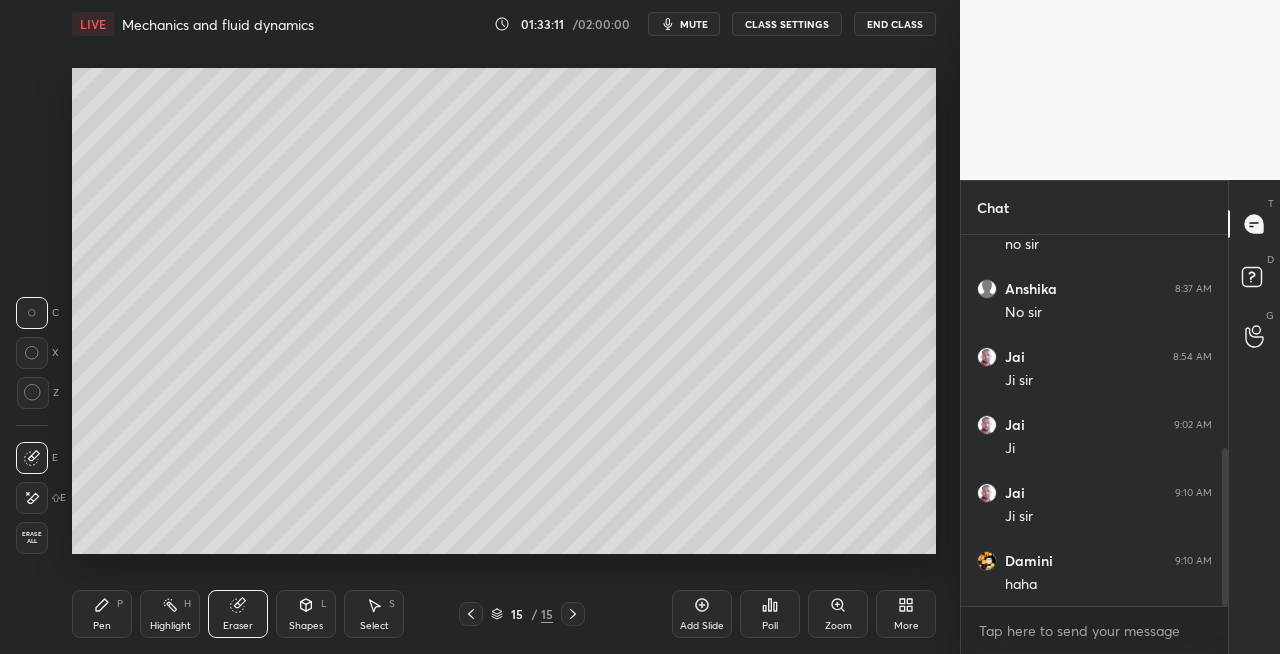click on "Pen P" at bounding box center (102, 614) 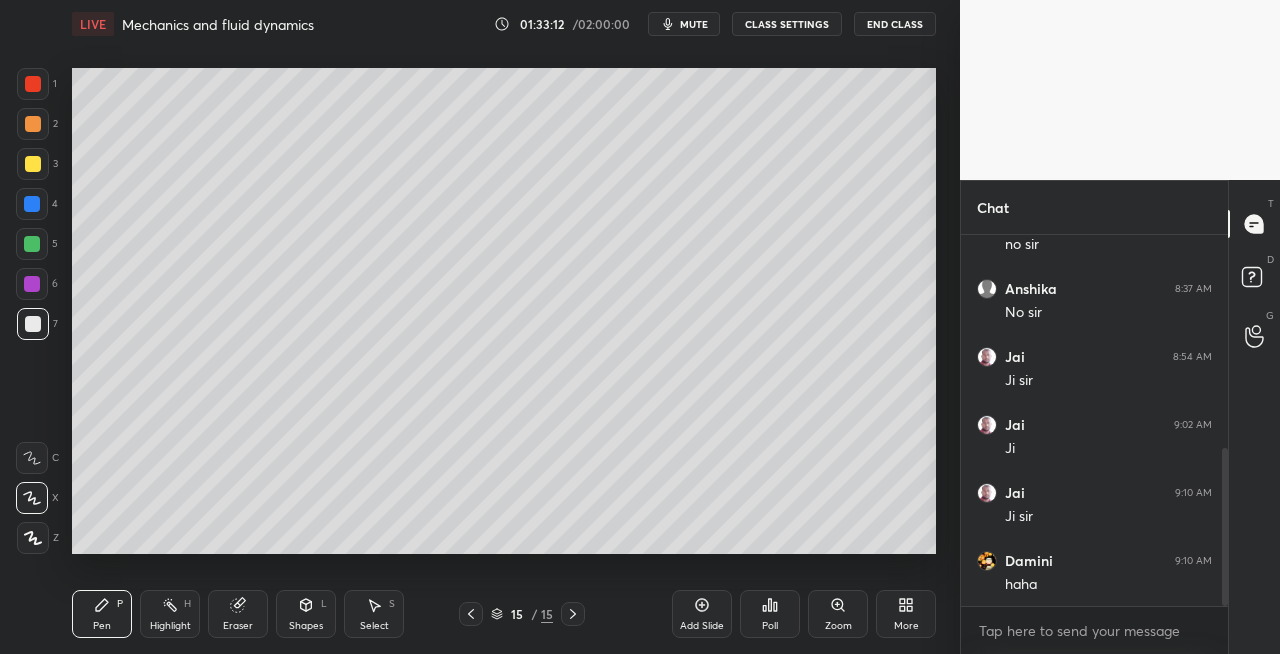 click on "Pen P Highlight H Eraser Shapes L Select S" at bounding box center (222, 614) 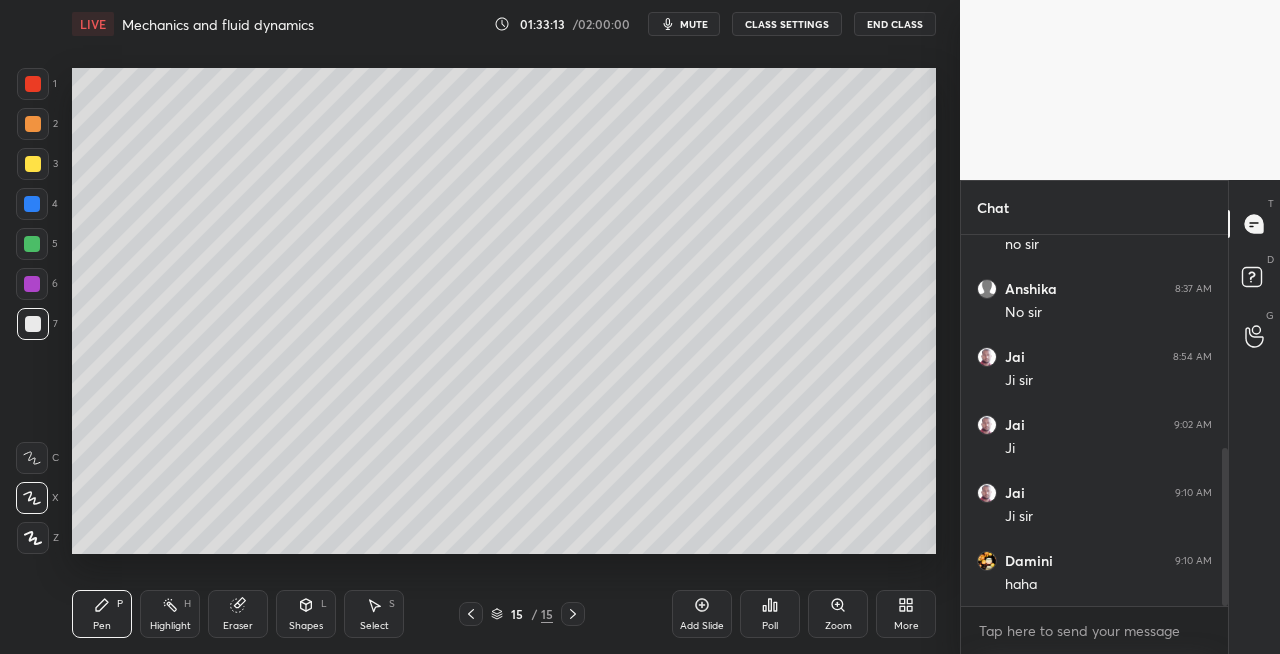 click 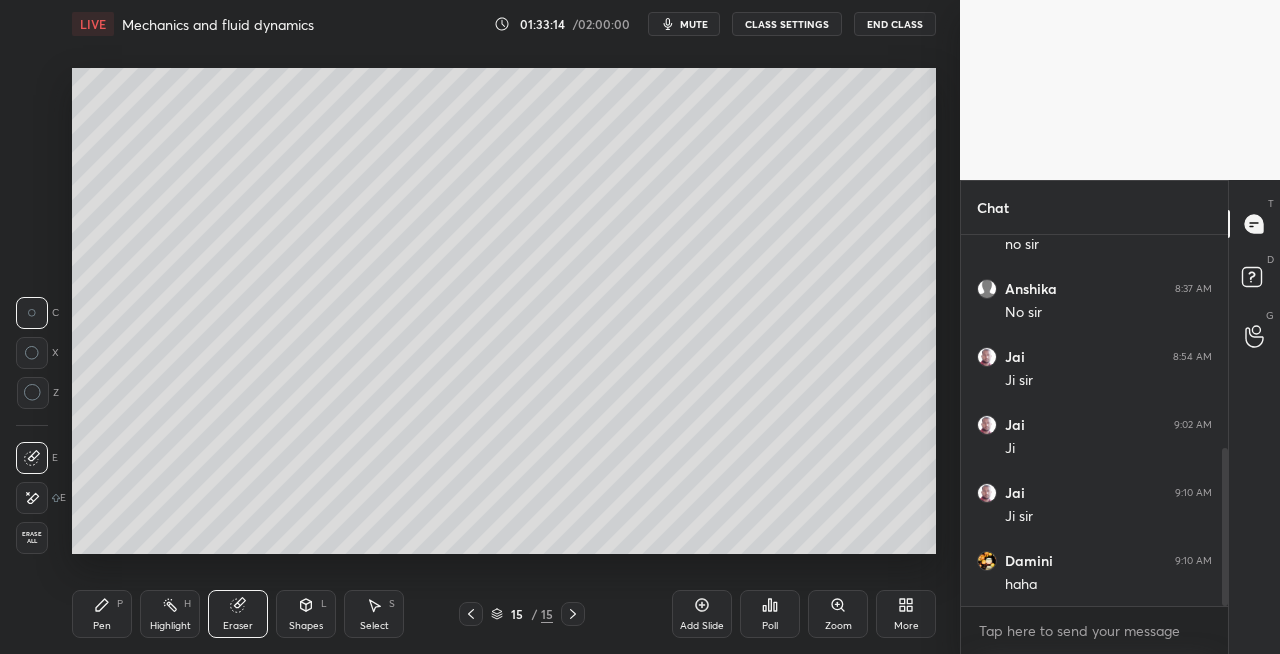 click on "Pen" at bounding box center (102, 626) 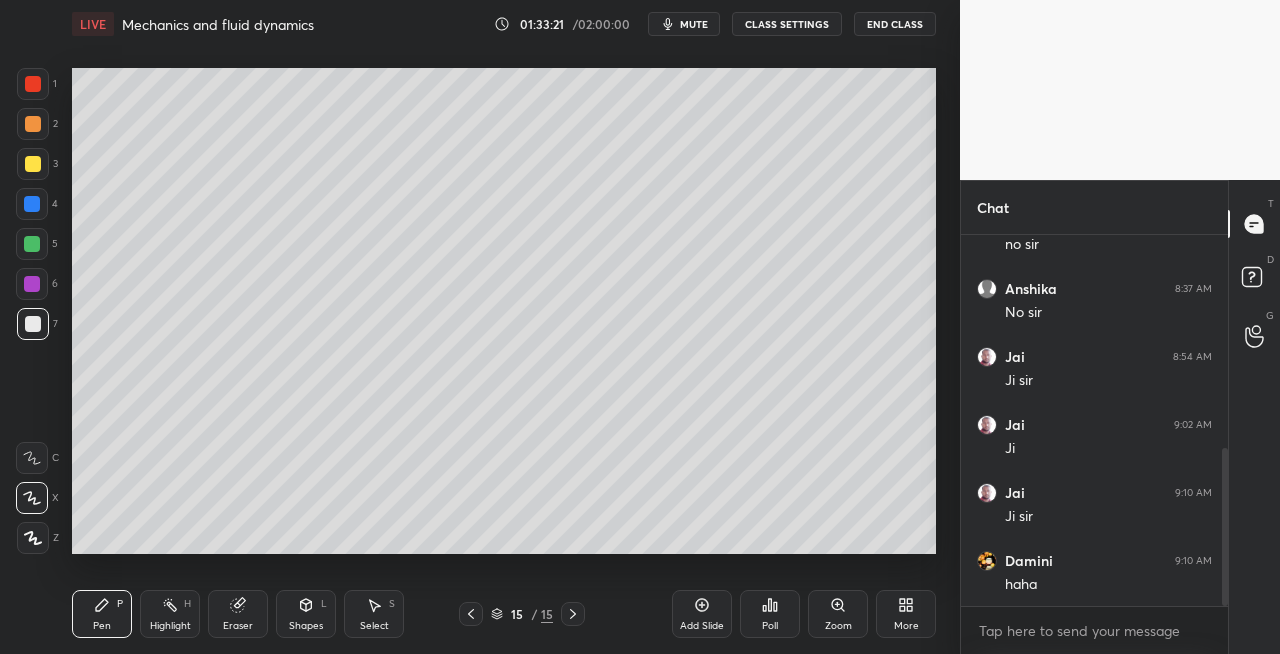click 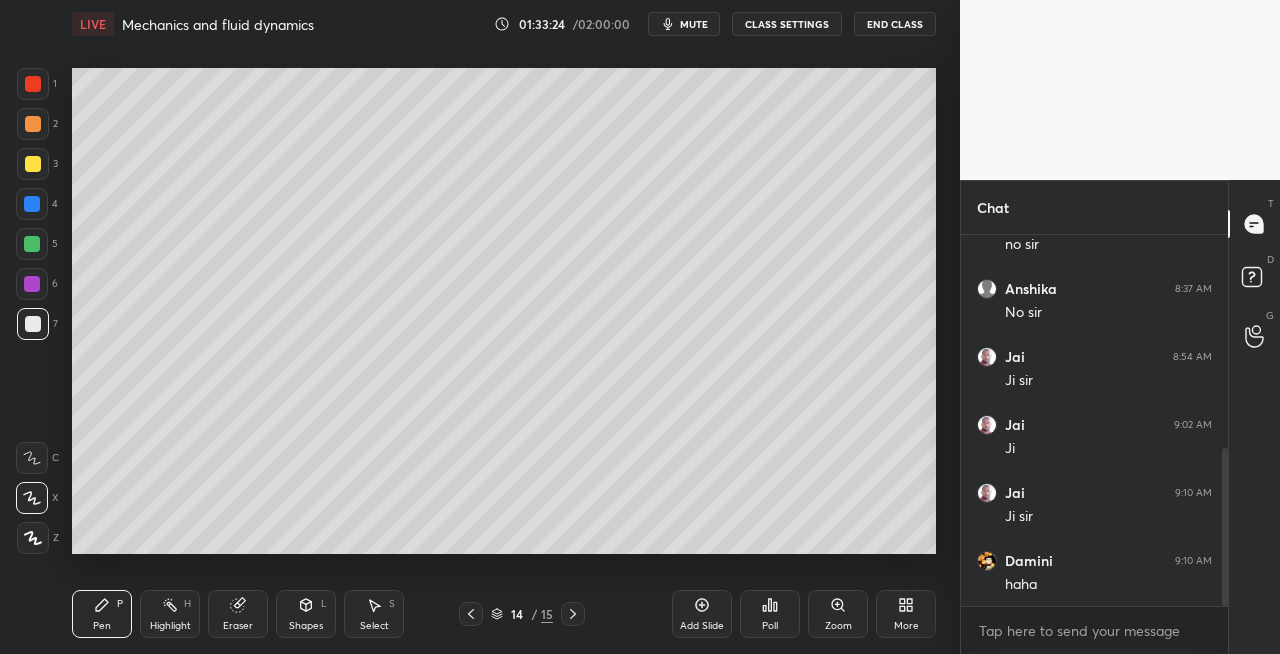 click 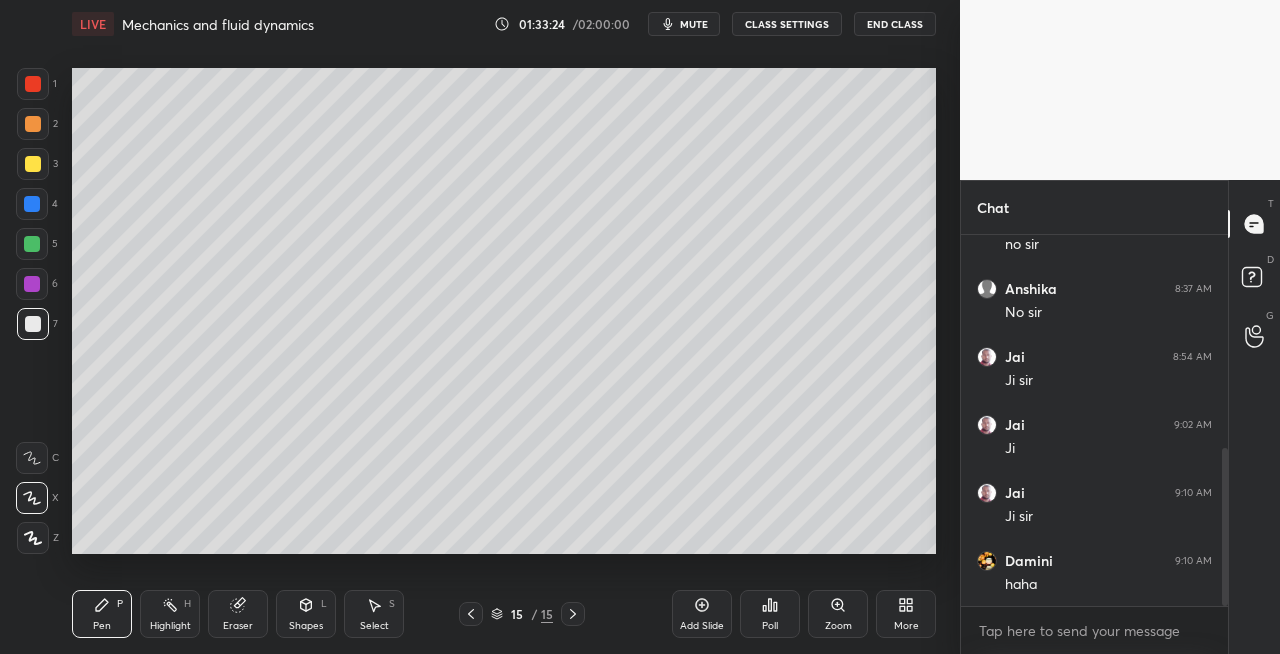click 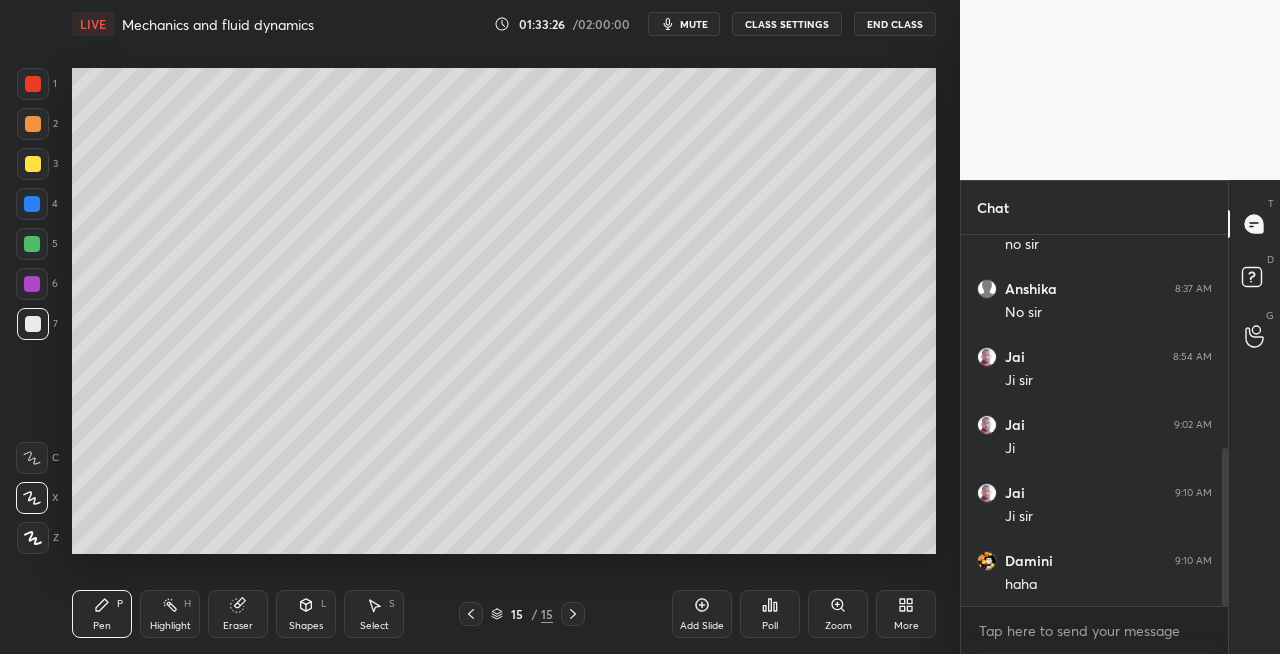 click on "Shapes L" at bounding box center (306, 614) 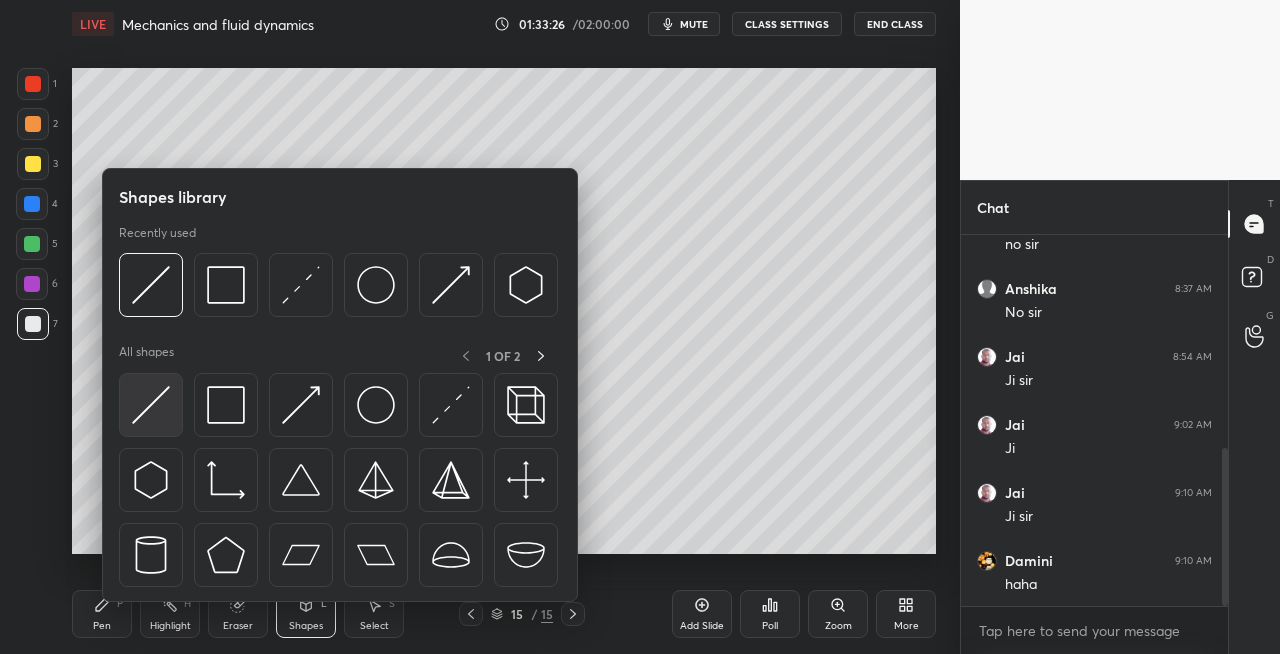 click at bounding box center (151, 405) 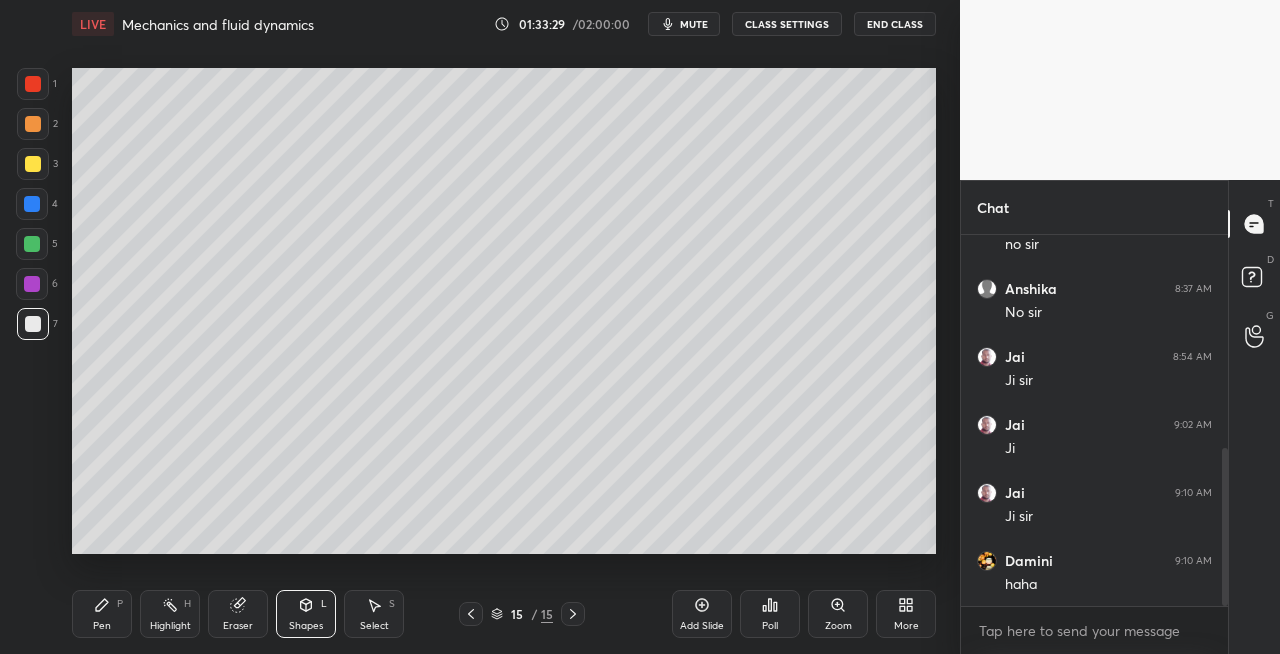 click on "Highlight H" at bounding box center (170, 614) 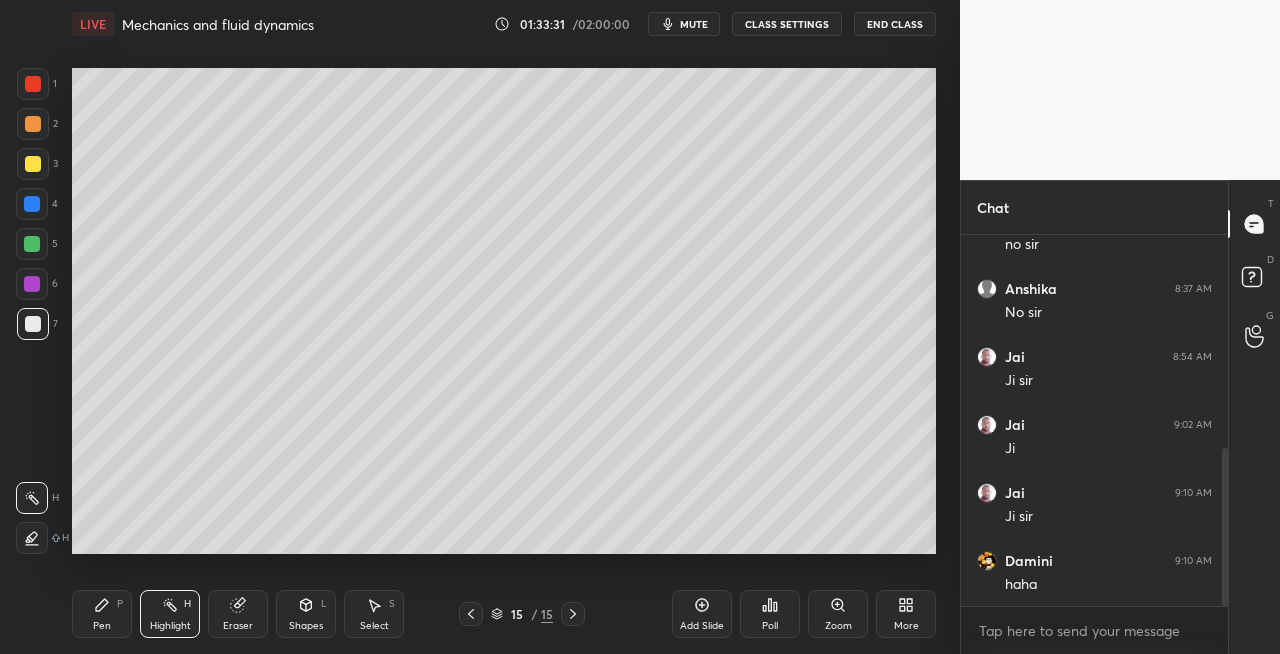 click on "Pen P" at bounding box center (102, 614) 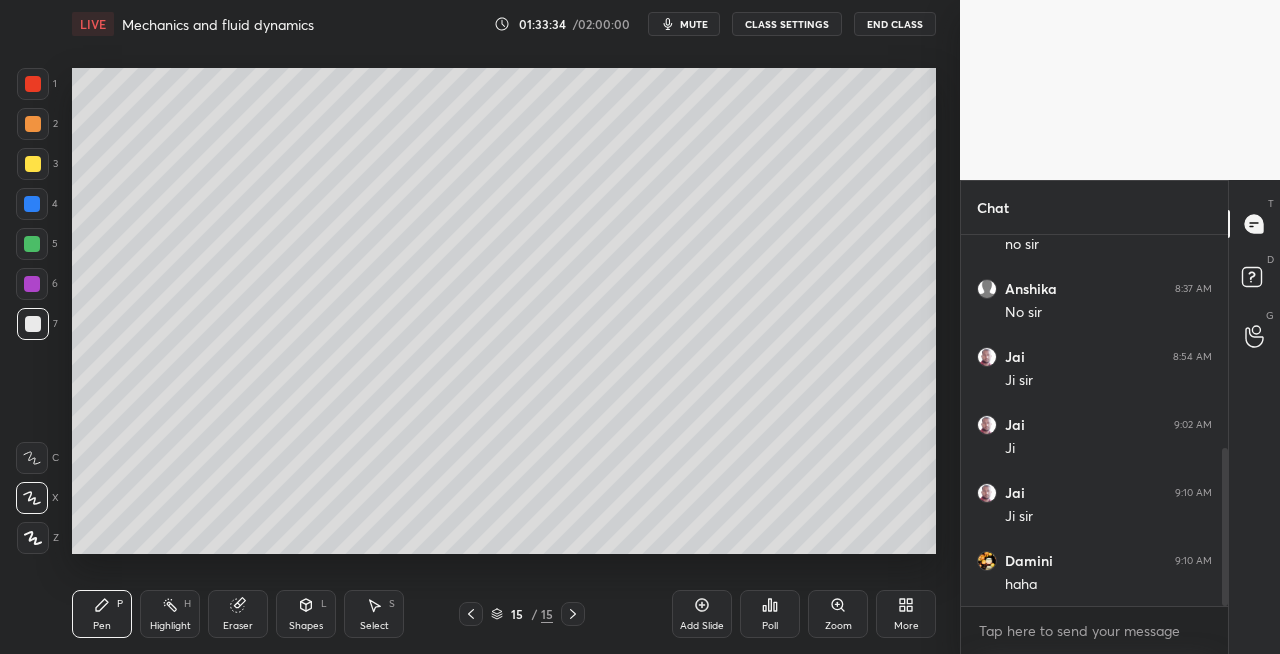 click on "Eraser" at bounding box center [238, 614] 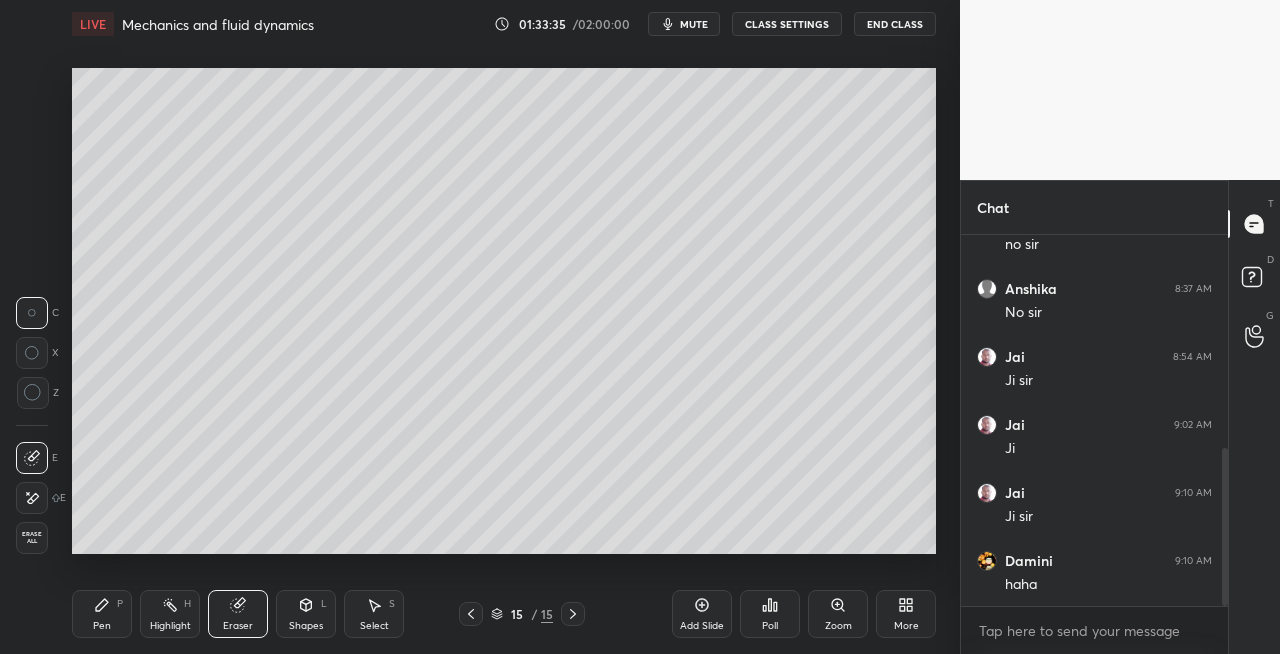click 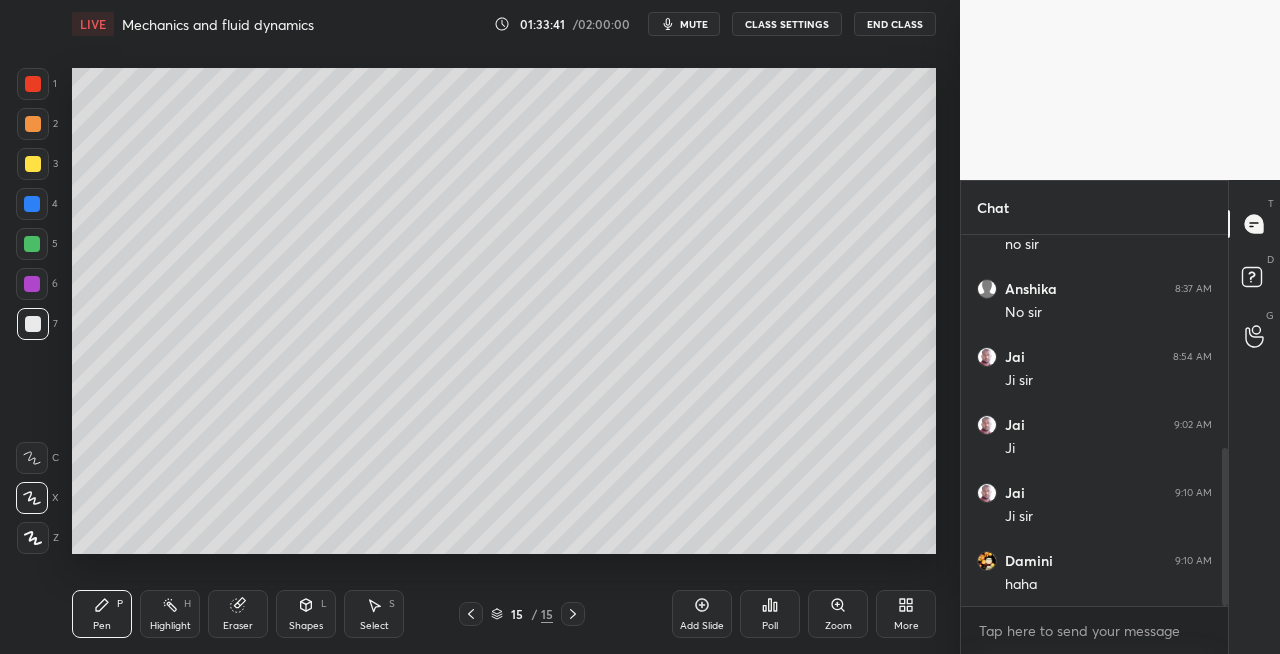 click on "Shapes L" at bounding box center (306, 614) 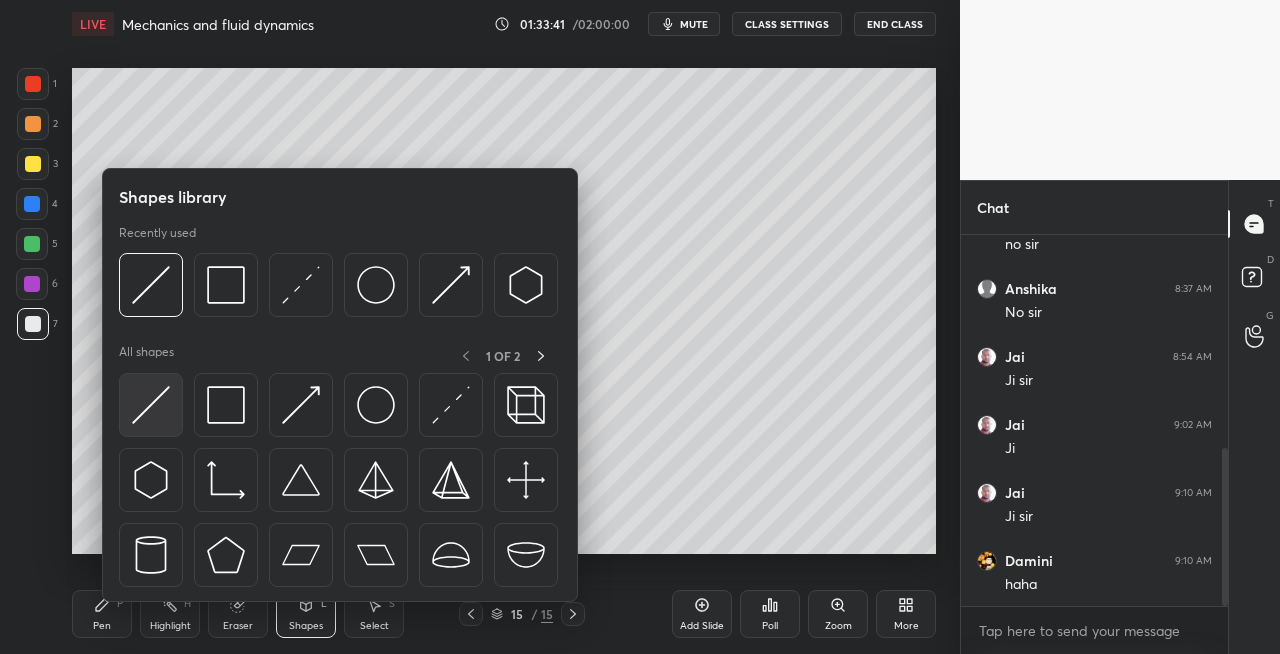 click at bounding box center (151, 405) 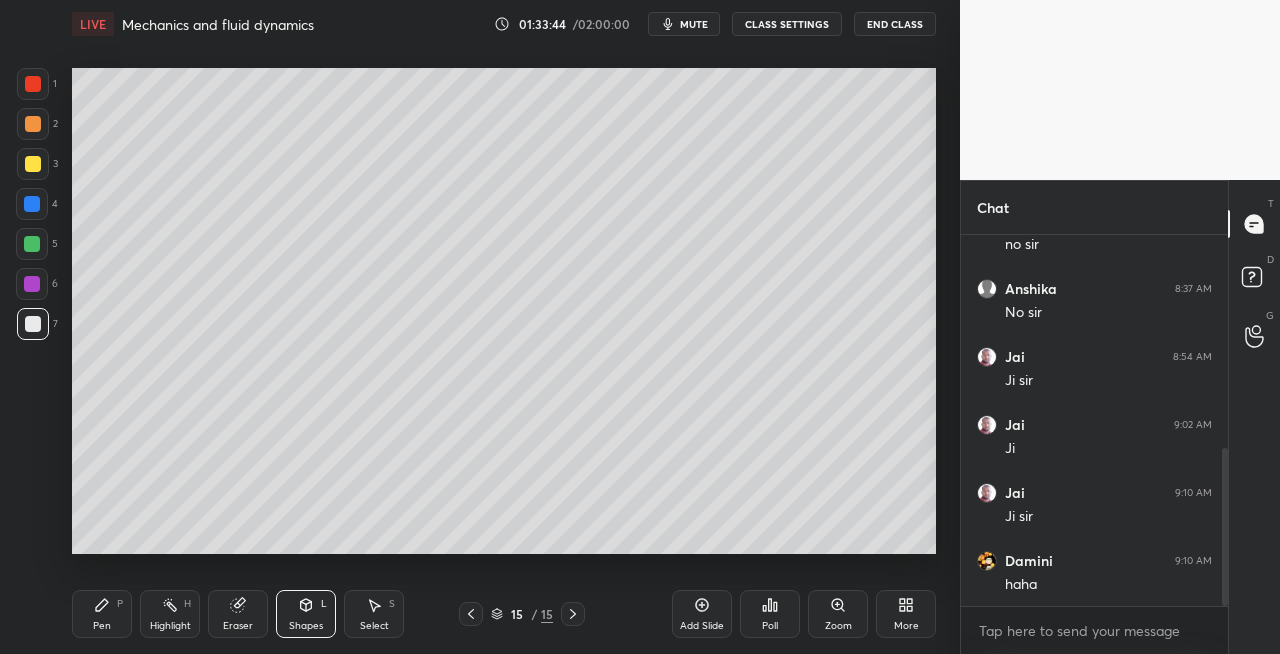 click on "Pen P" at bounding box center [102, 614] 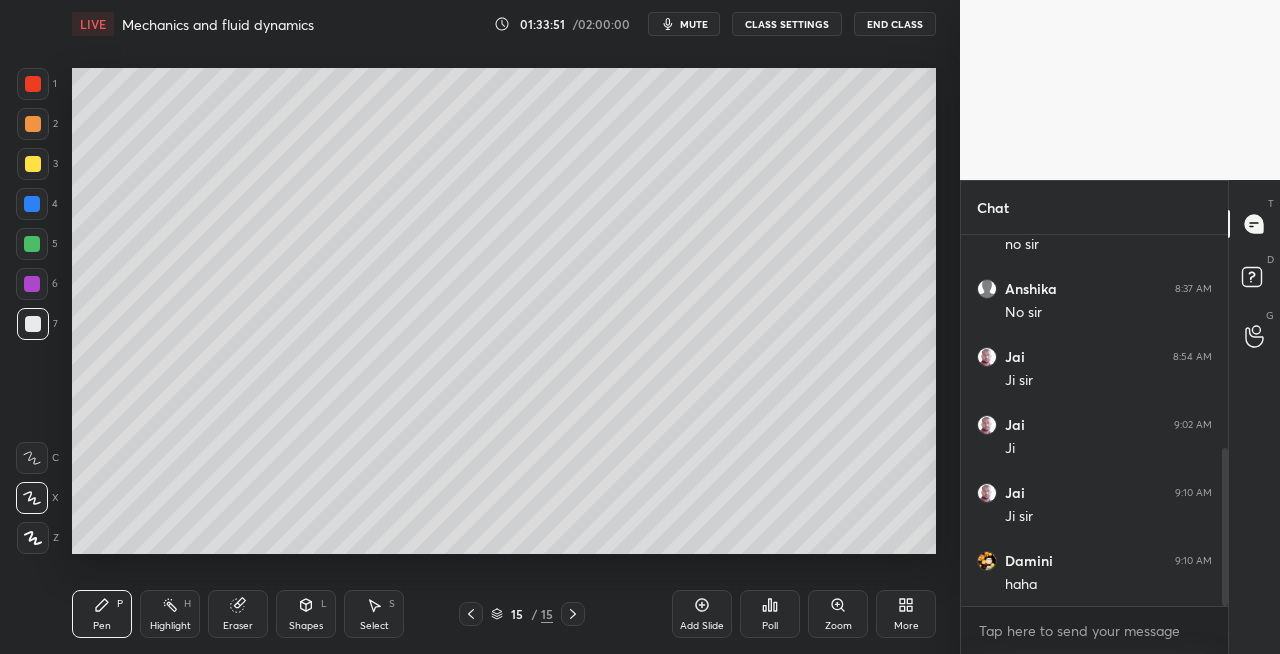 click 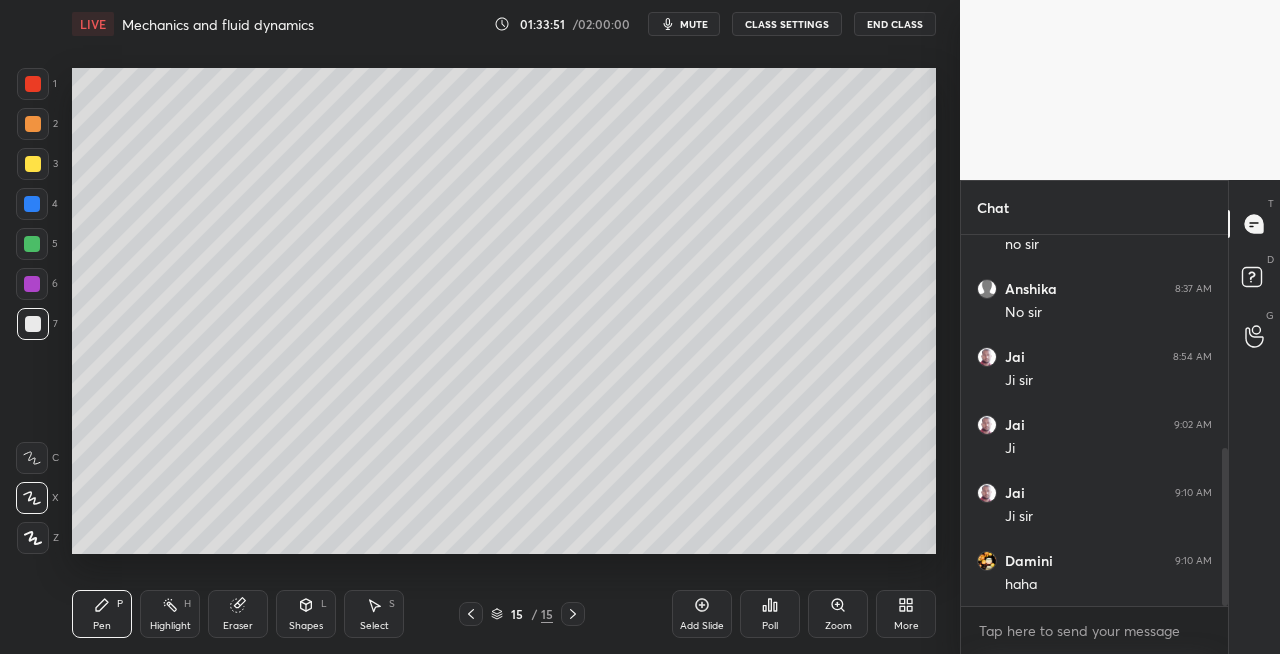 click on "Add Slide" at bounding box center (702, 626) 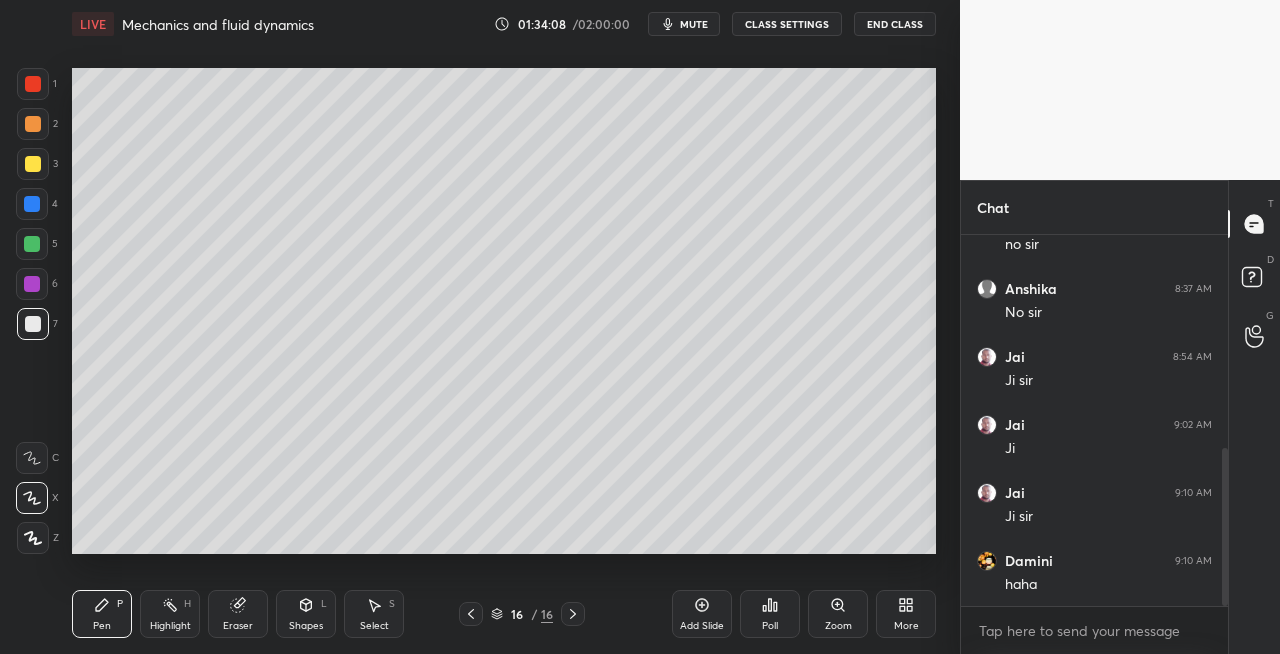 click 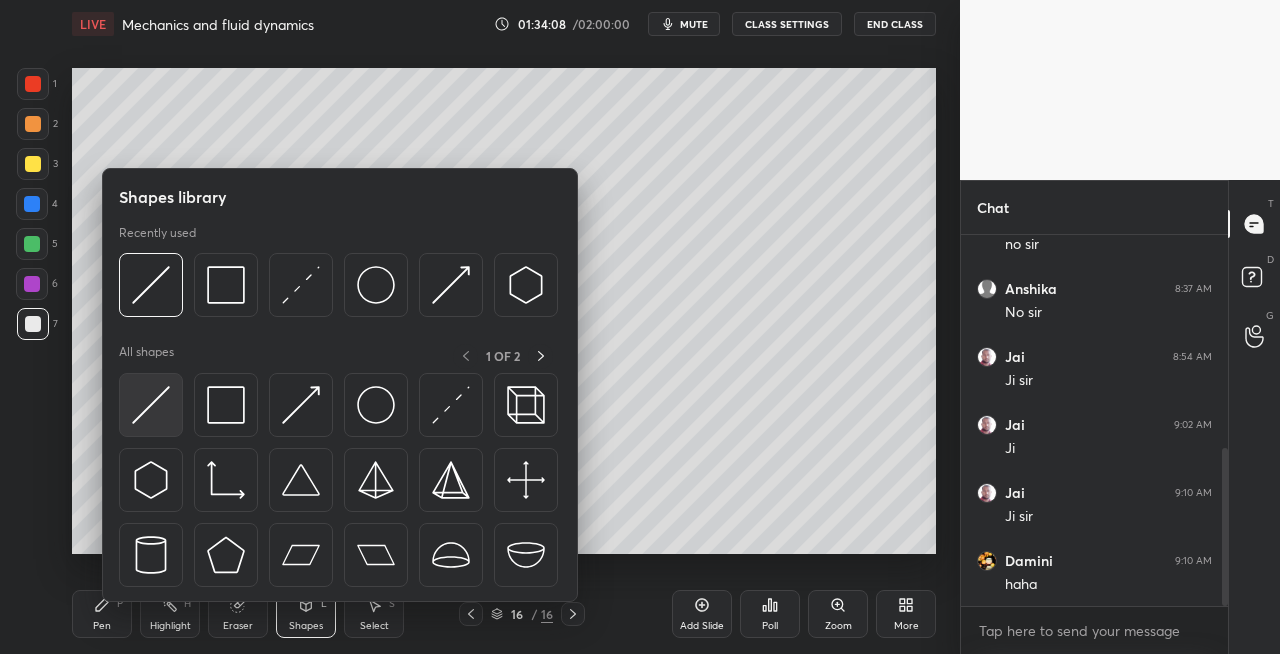 click at bounding box center (151, 405) 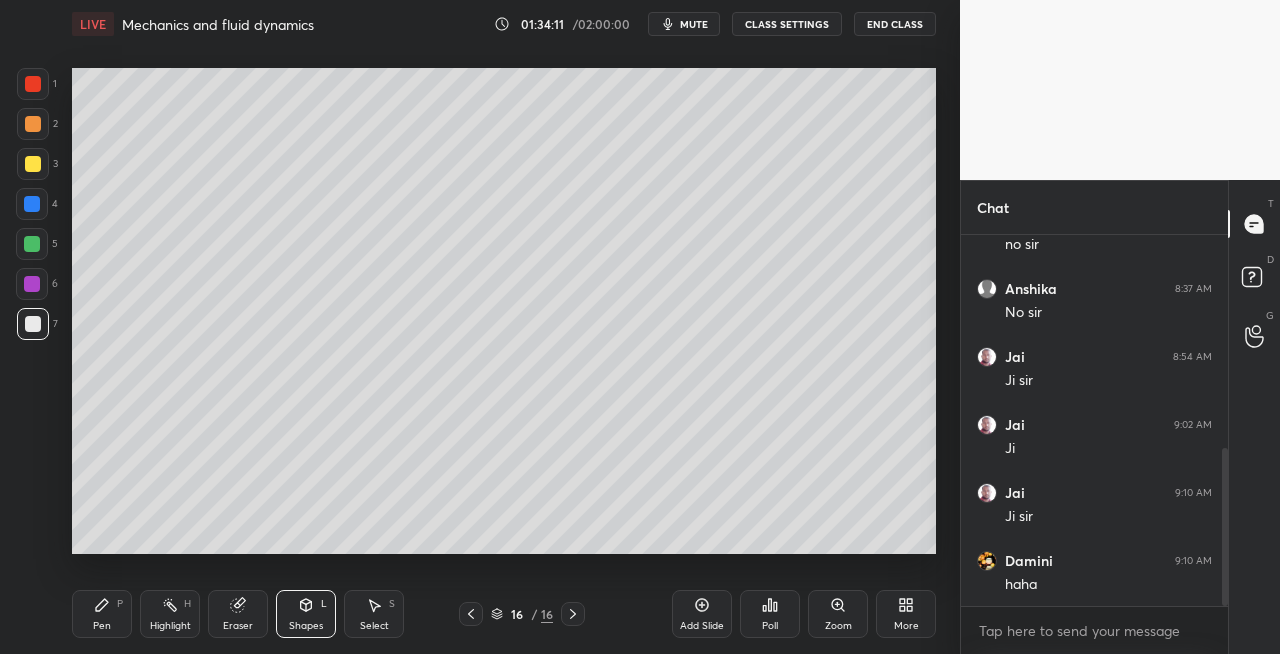 click on "Pen P" at bounding box center (102, 614) 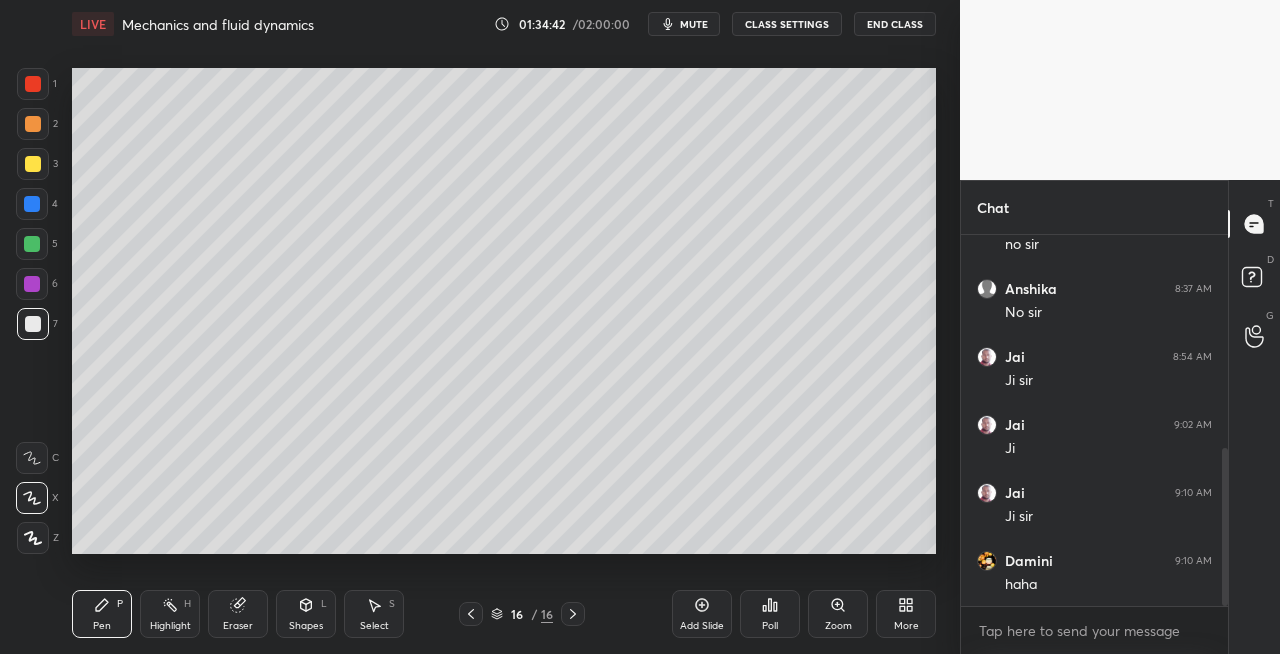click on "Eraser" at bounding box center (238, 626) 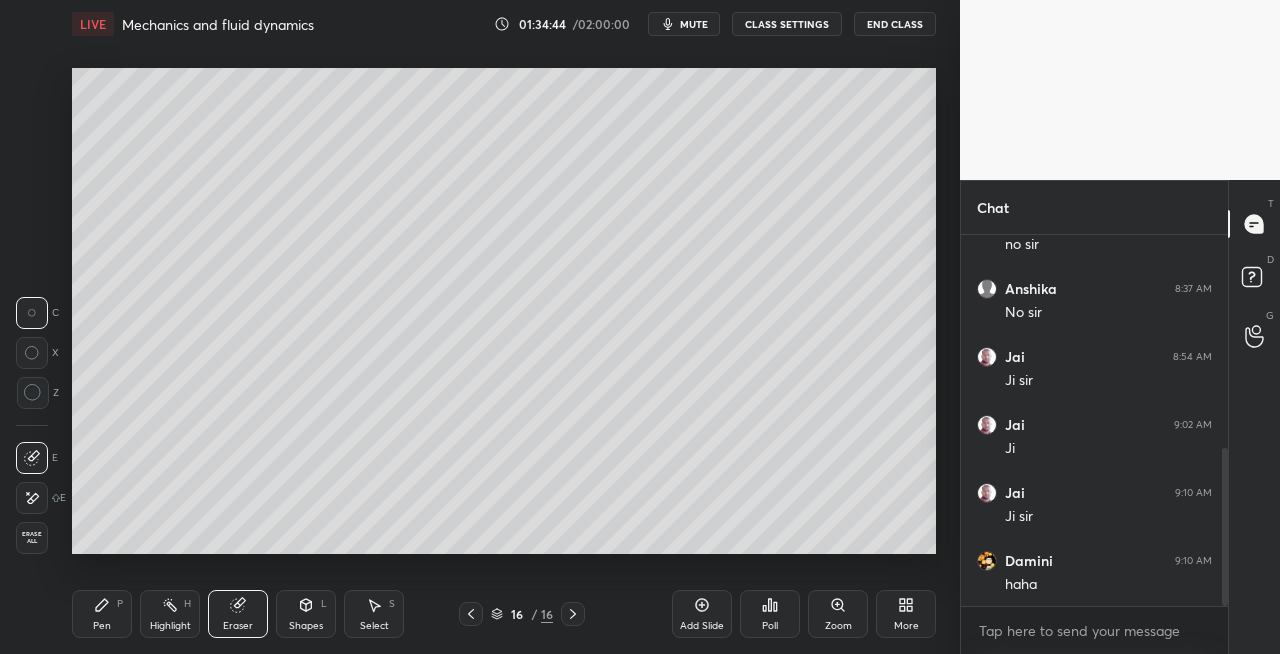 click at bounding box center [471, 614] 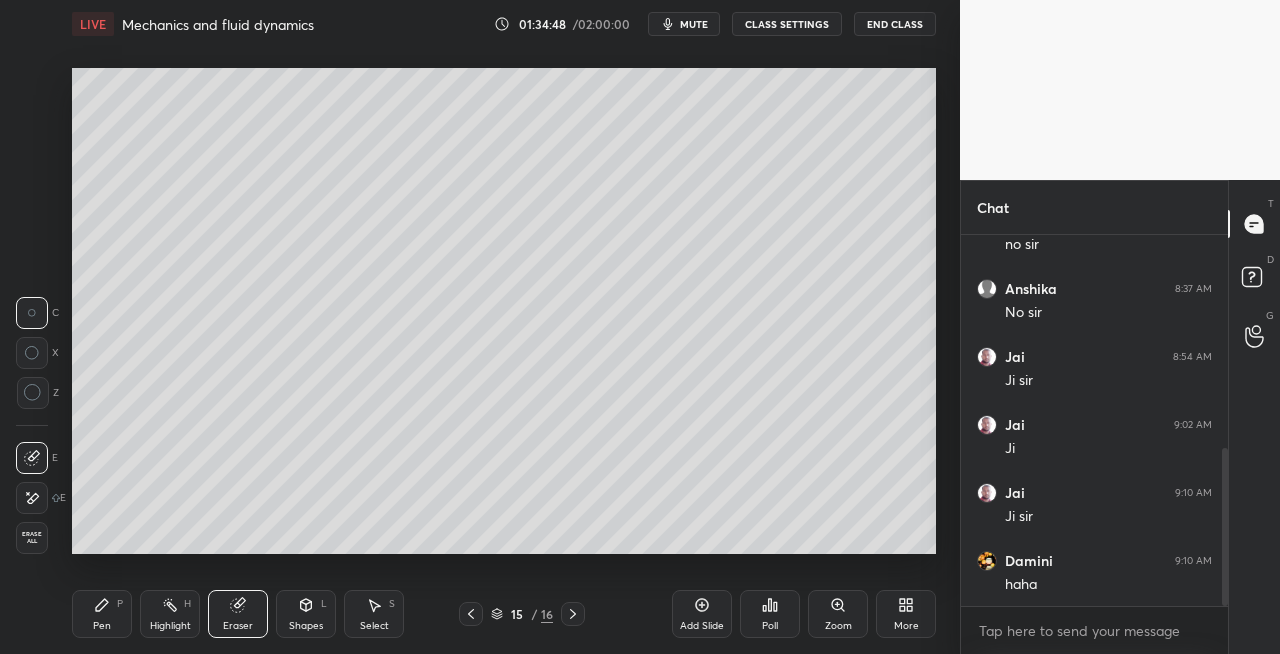 click on "Pen P" at bounding box center [102, 614] 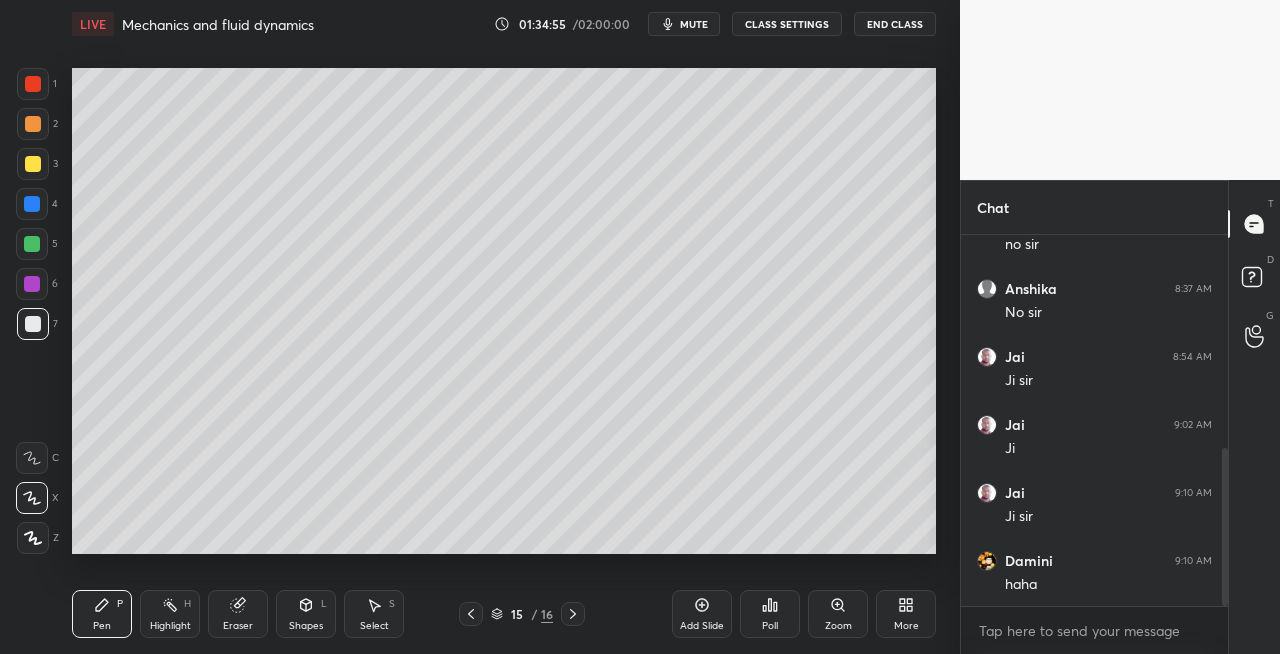 click 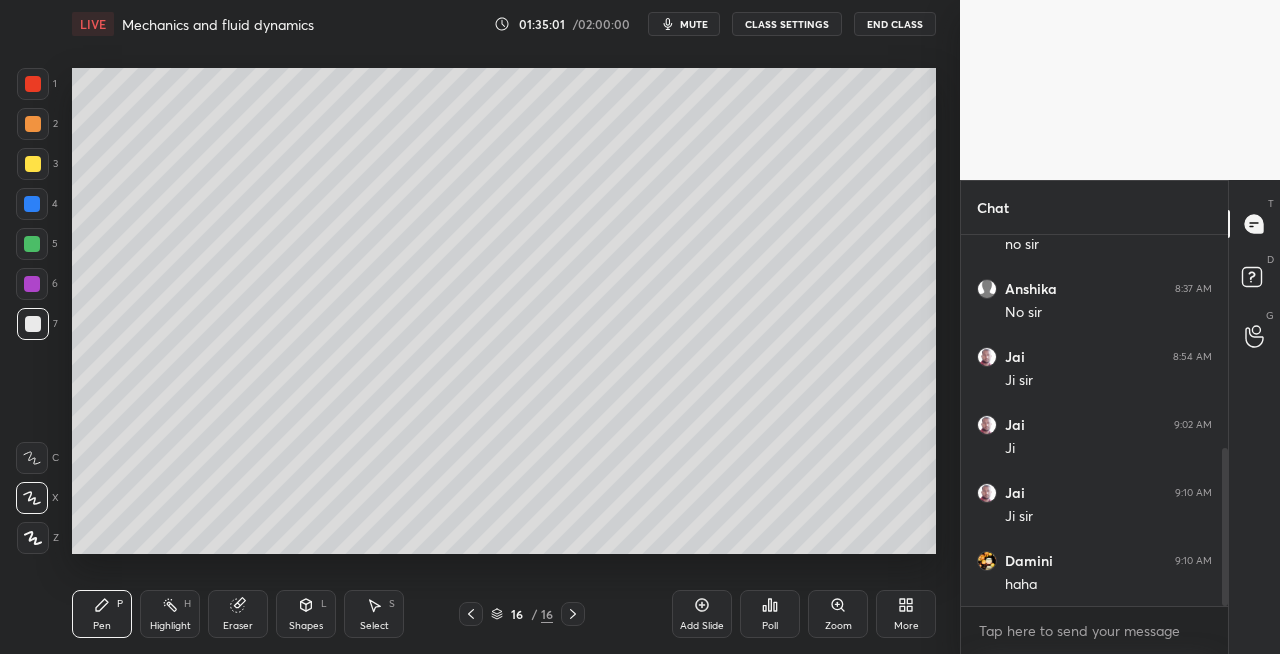 click 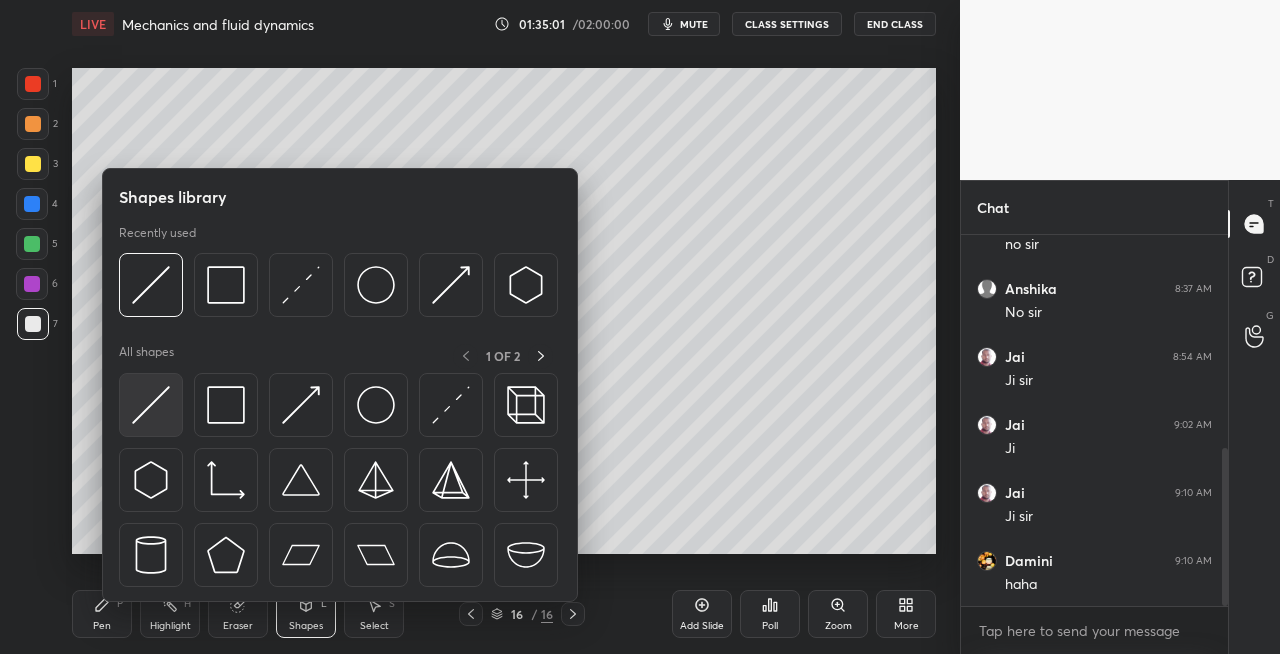 click at bounding box center (151, 405) 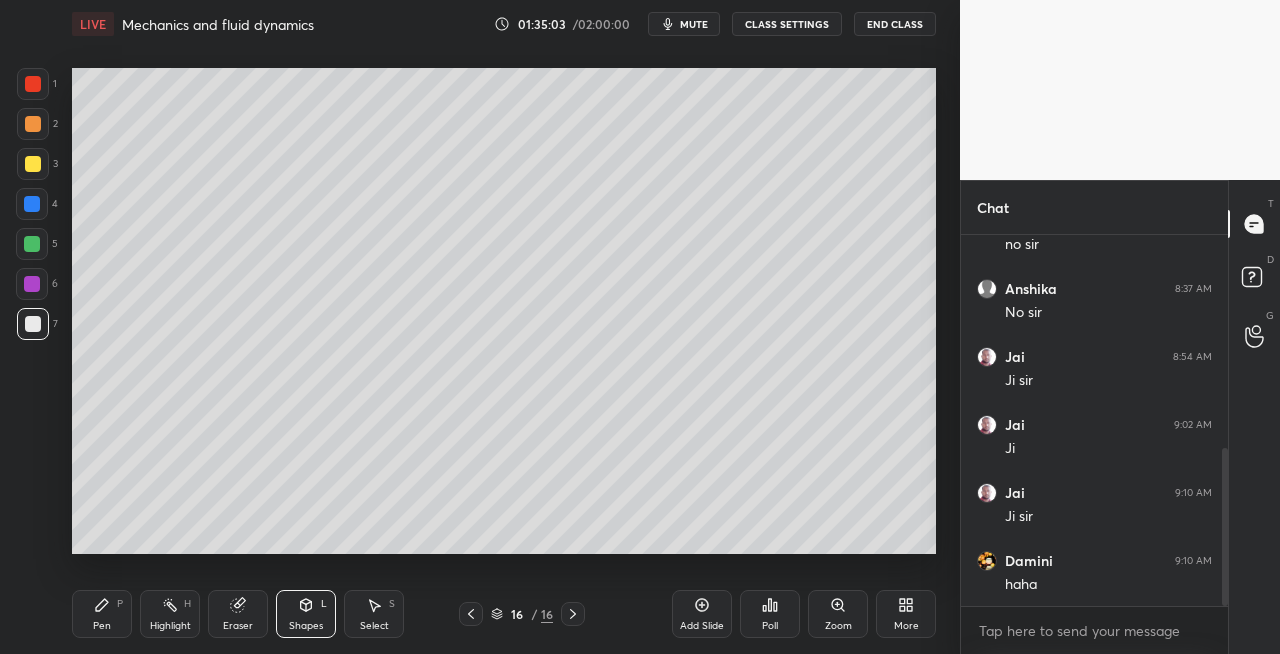 click on "Pen P" at bounding box center (102, 614) 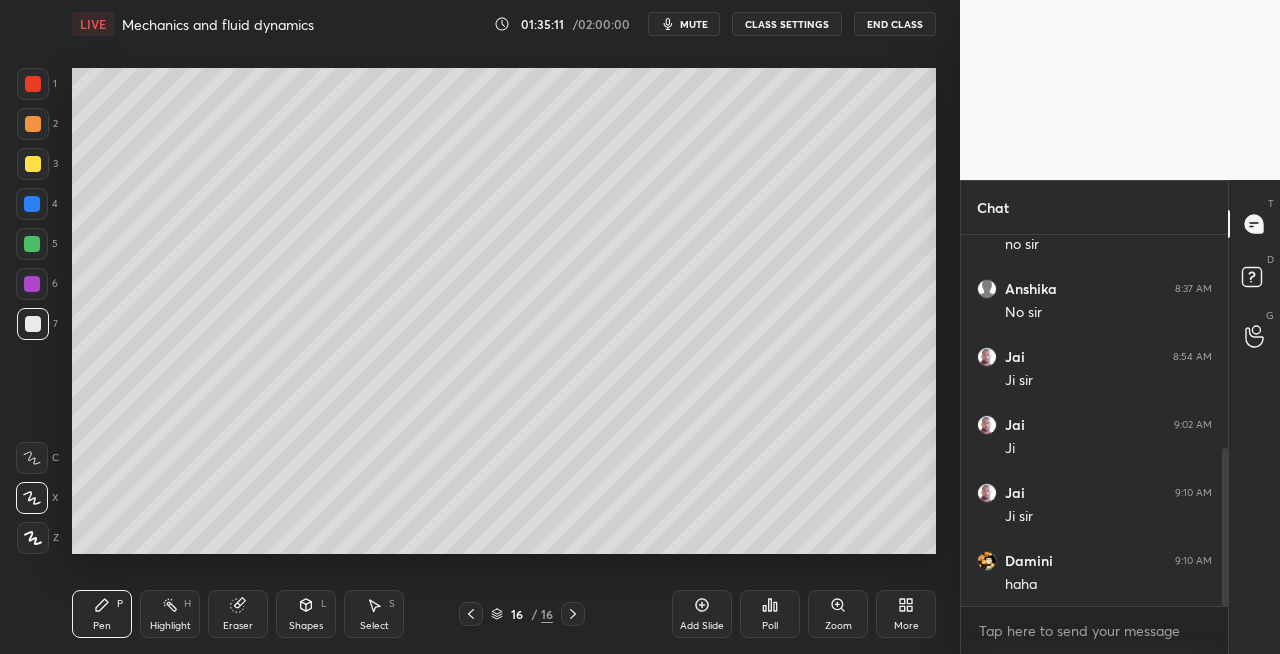 click on "Shapes L" at bounding box center (306, 614) 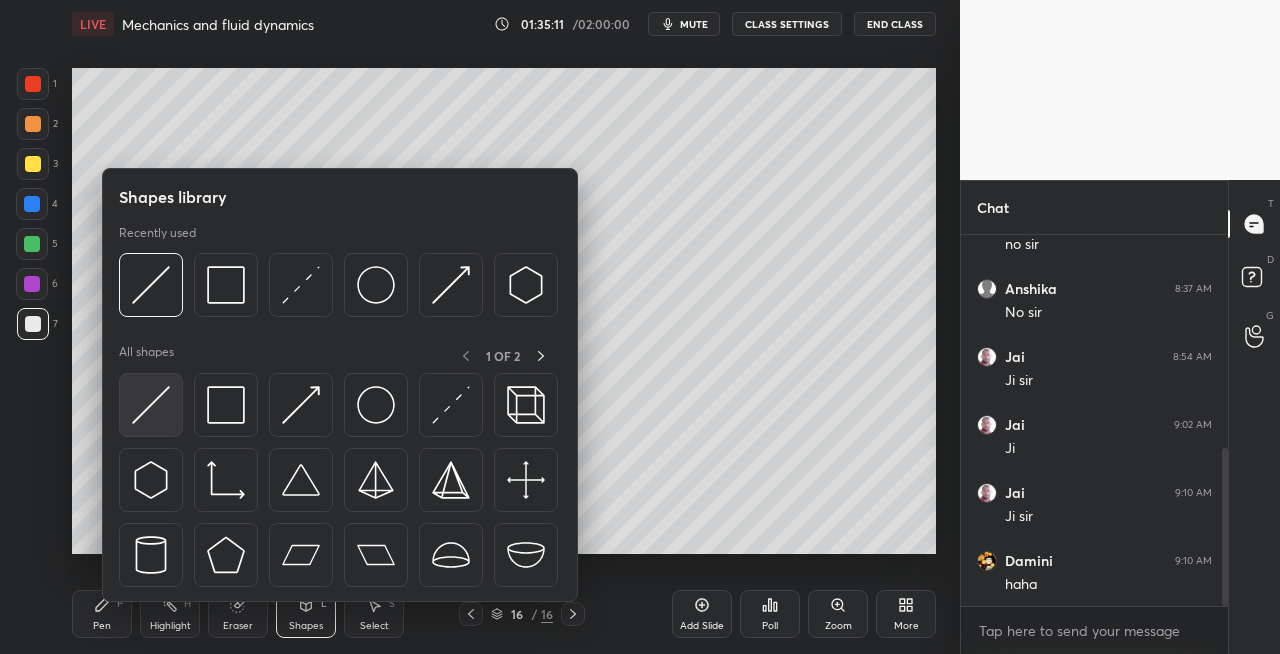 click at bounding box center [151, 405] 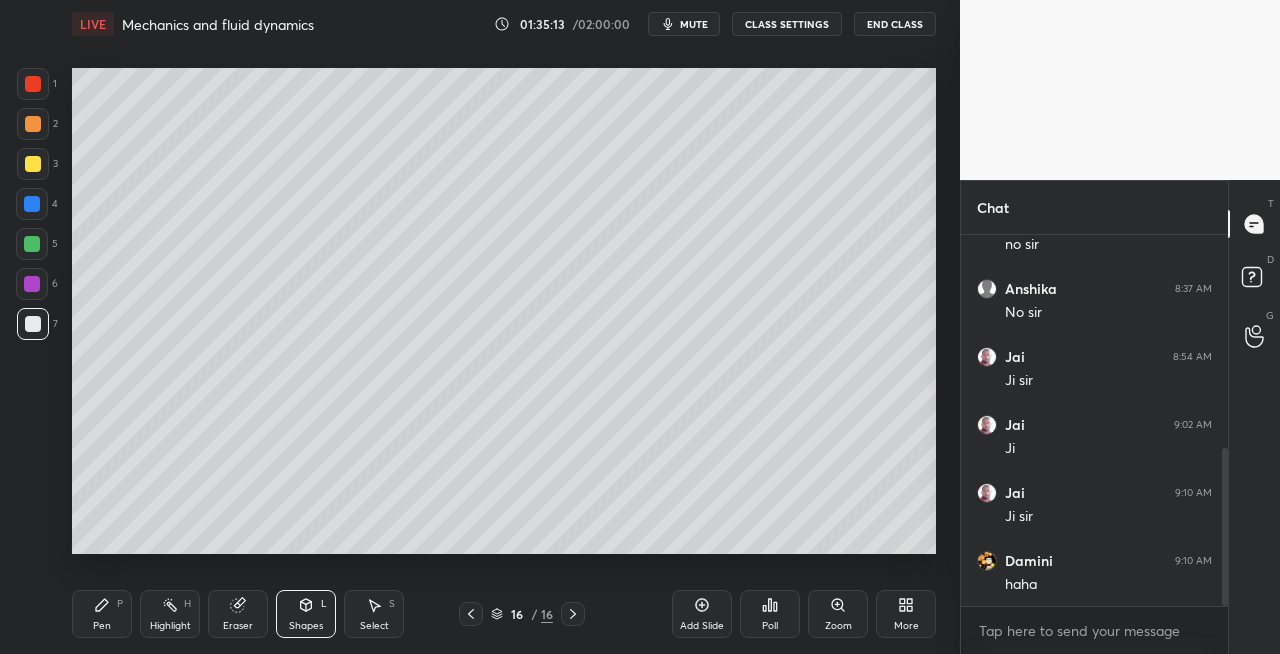 click on "Pen P" at bounding box center (102, 614) 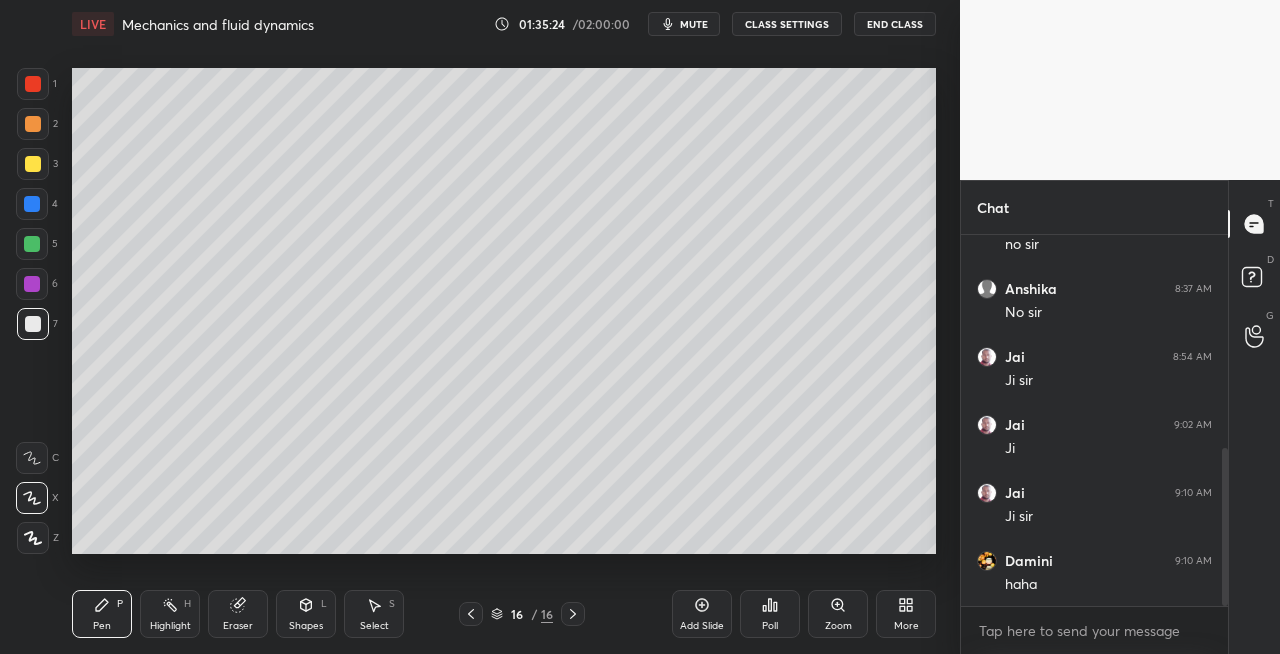 click 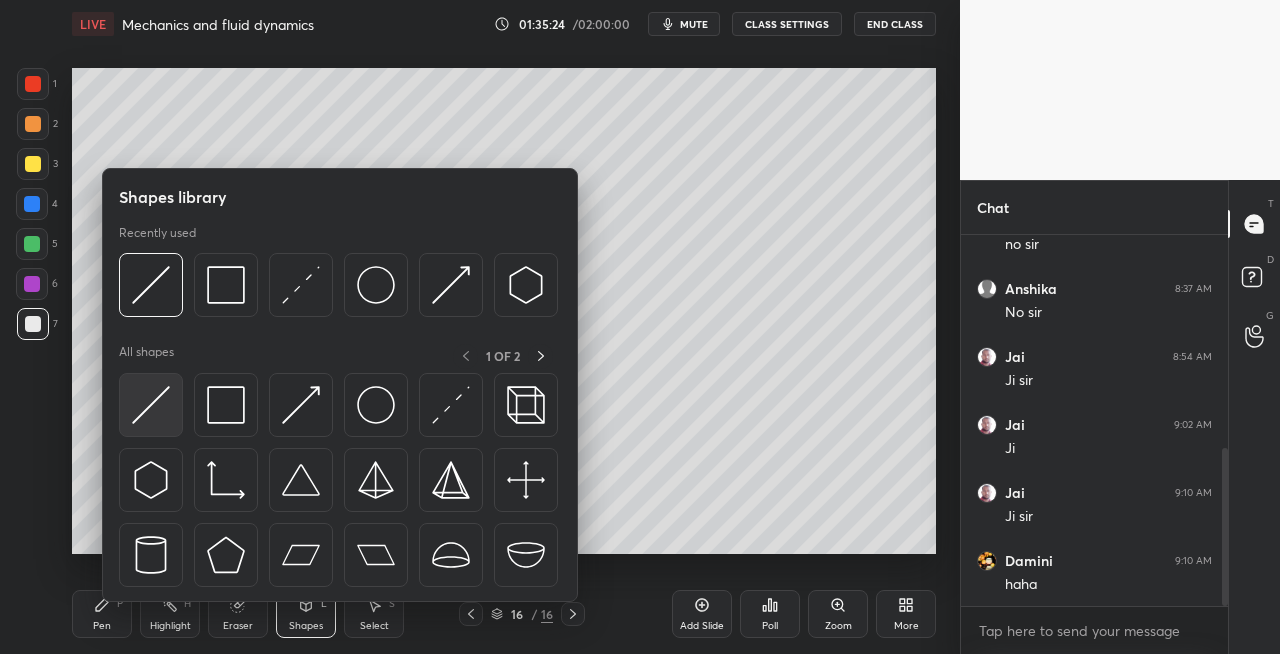 click at bounding box center [151, 405] 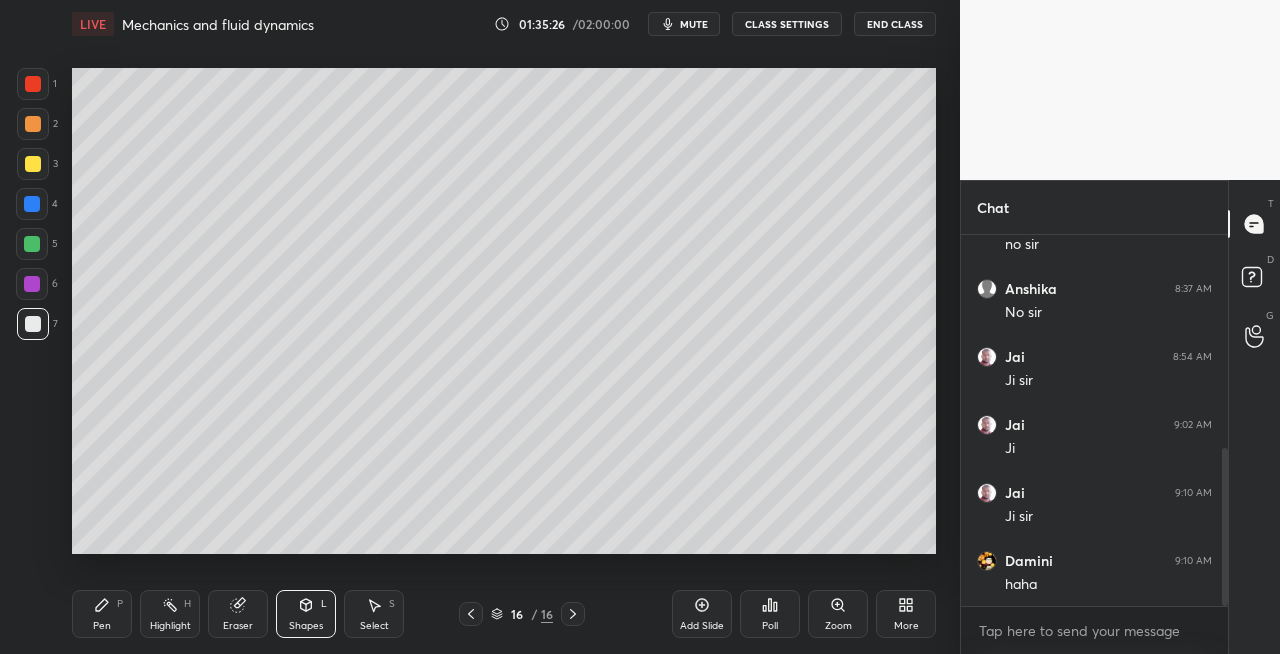 click on "Pen P" at bounding box center (102, 614) 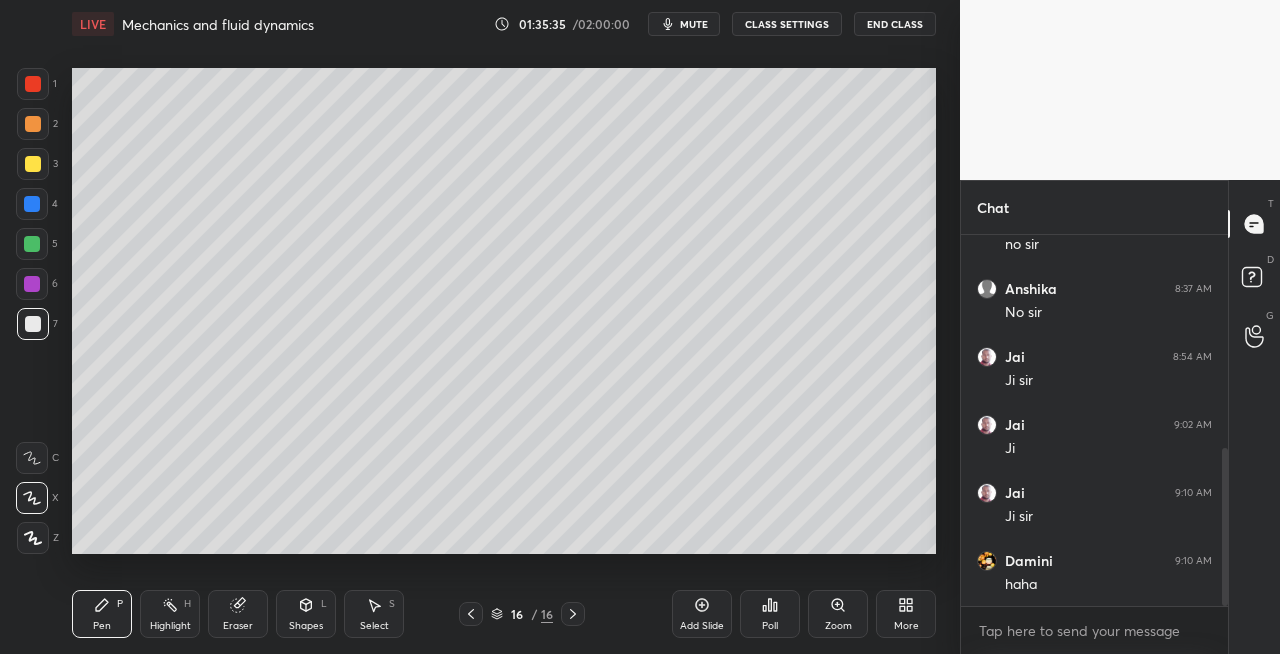 click on "Shapes L" at bounding box center [306, 614] 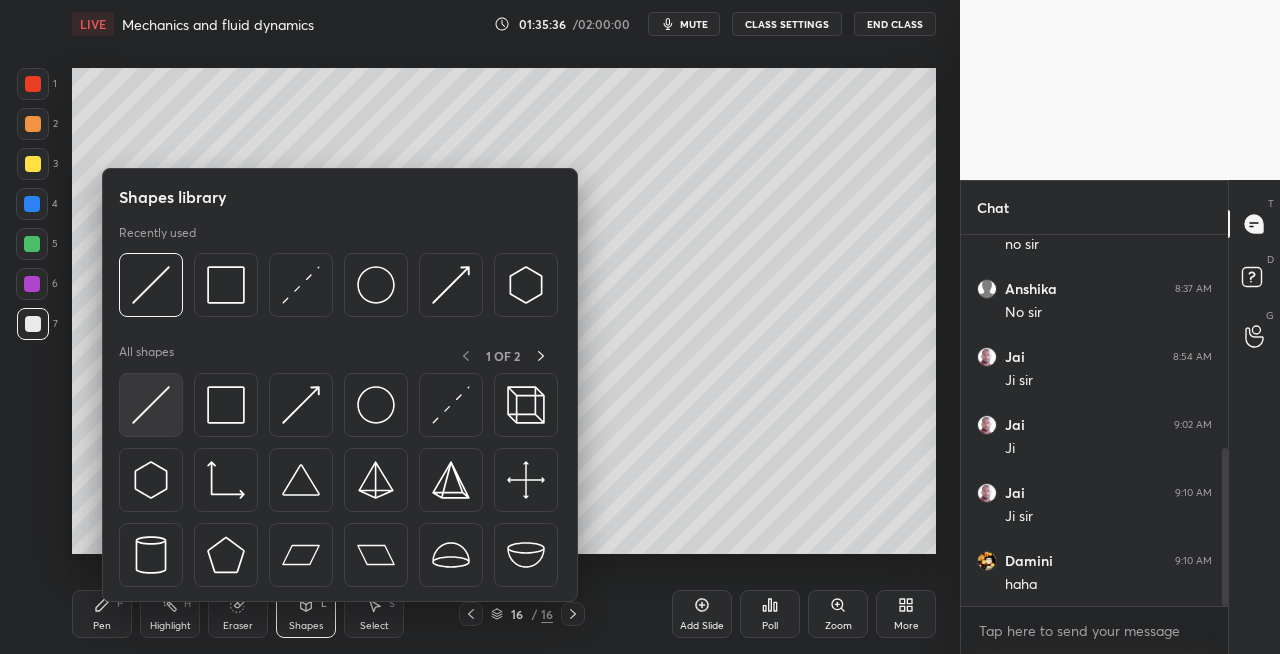 click at bounding box center (151, 405) 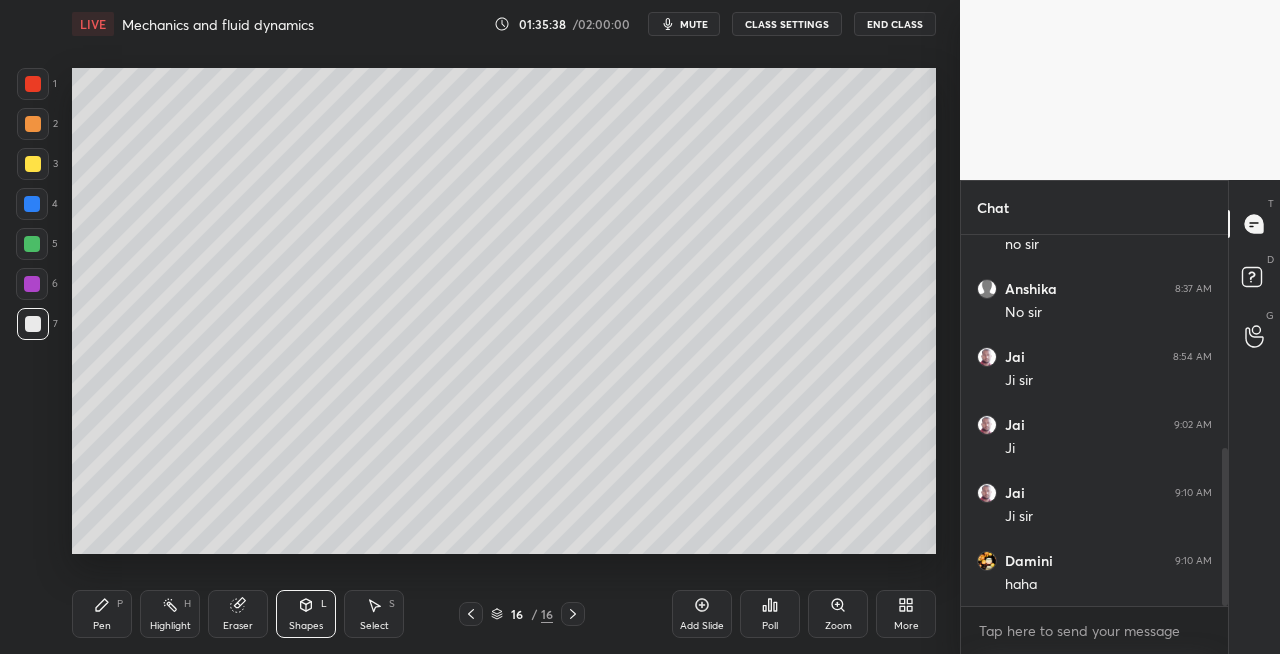 click 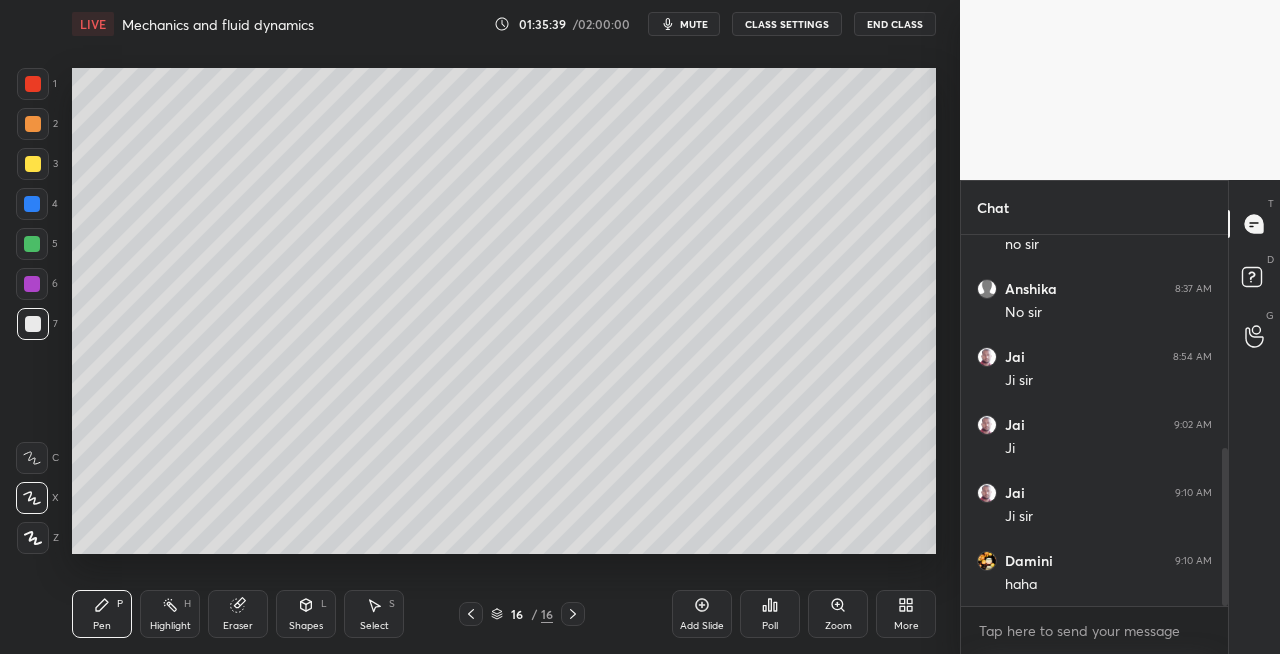 click on "Shapes L" at bounding box center [306, 614] 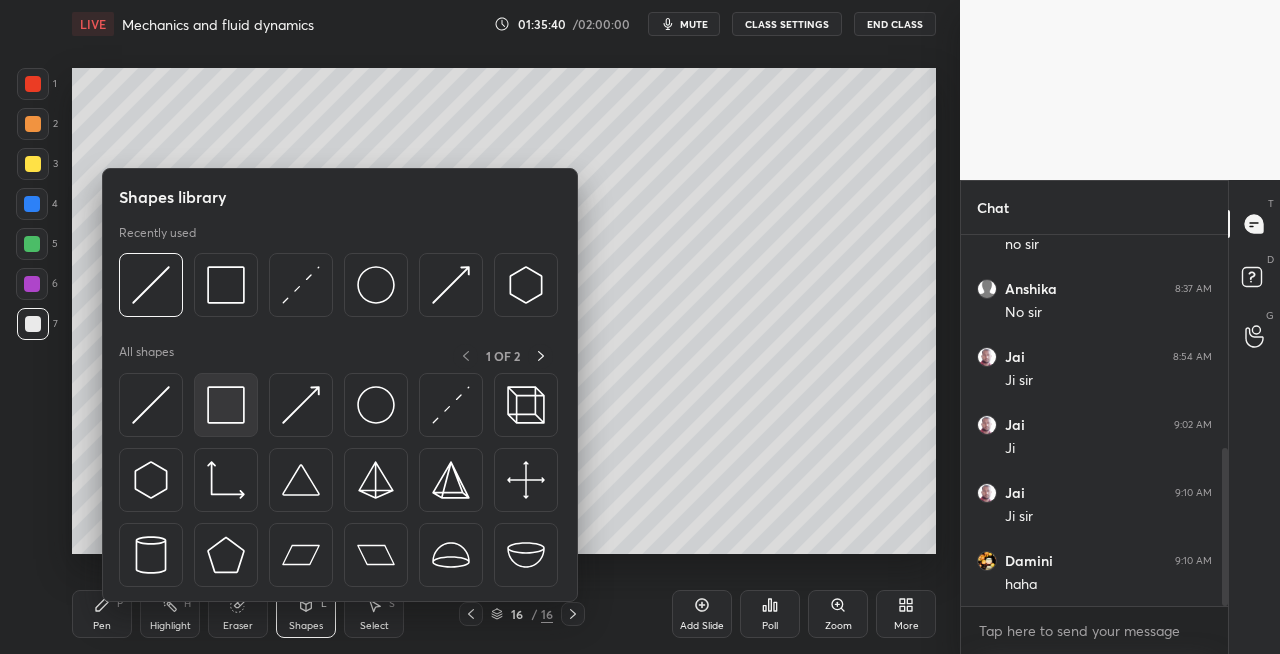 click at bounding box center (226, 405) 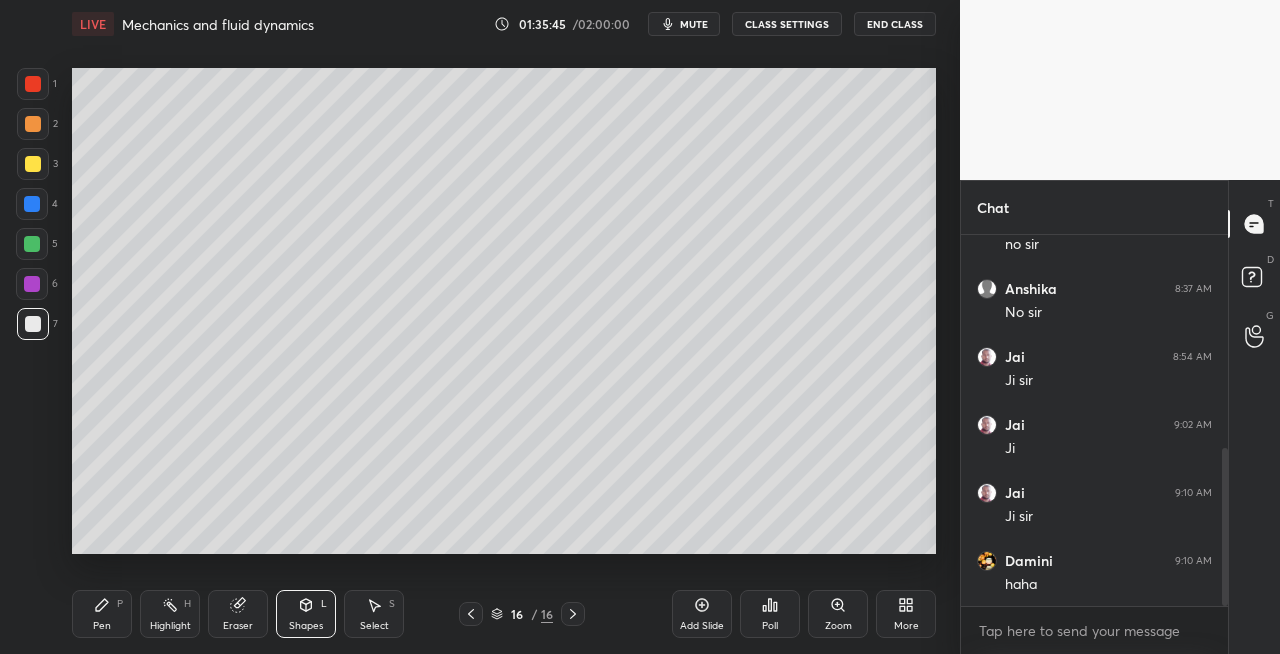 click 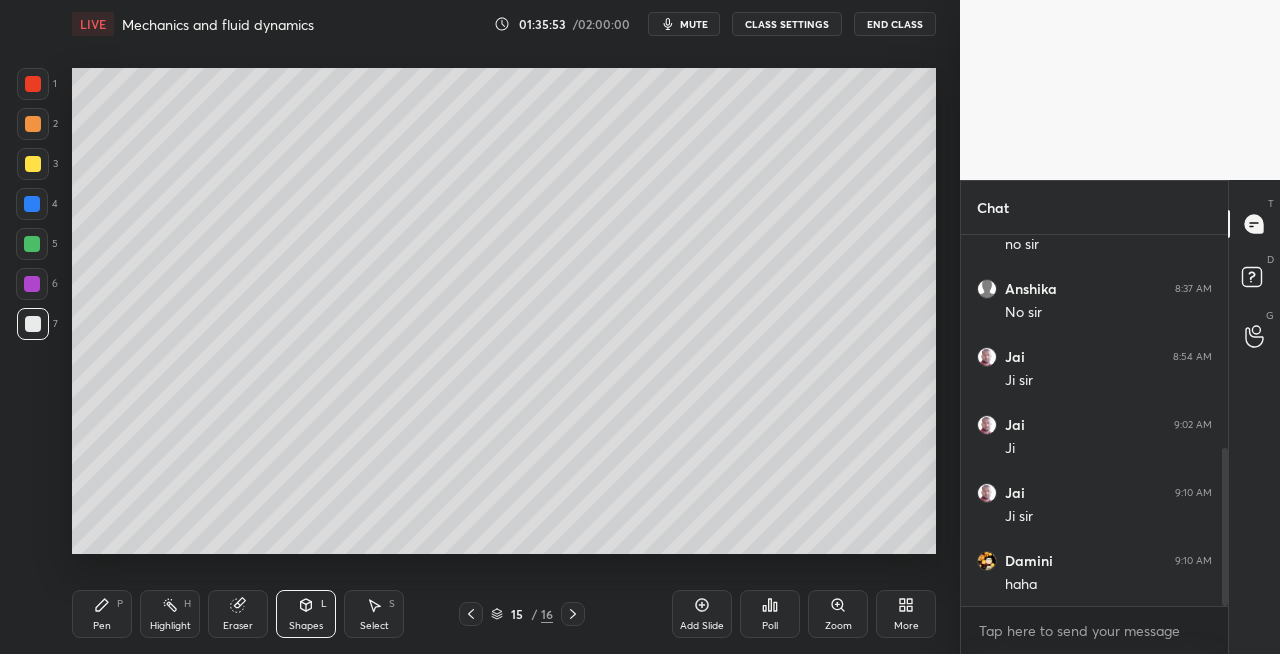 click 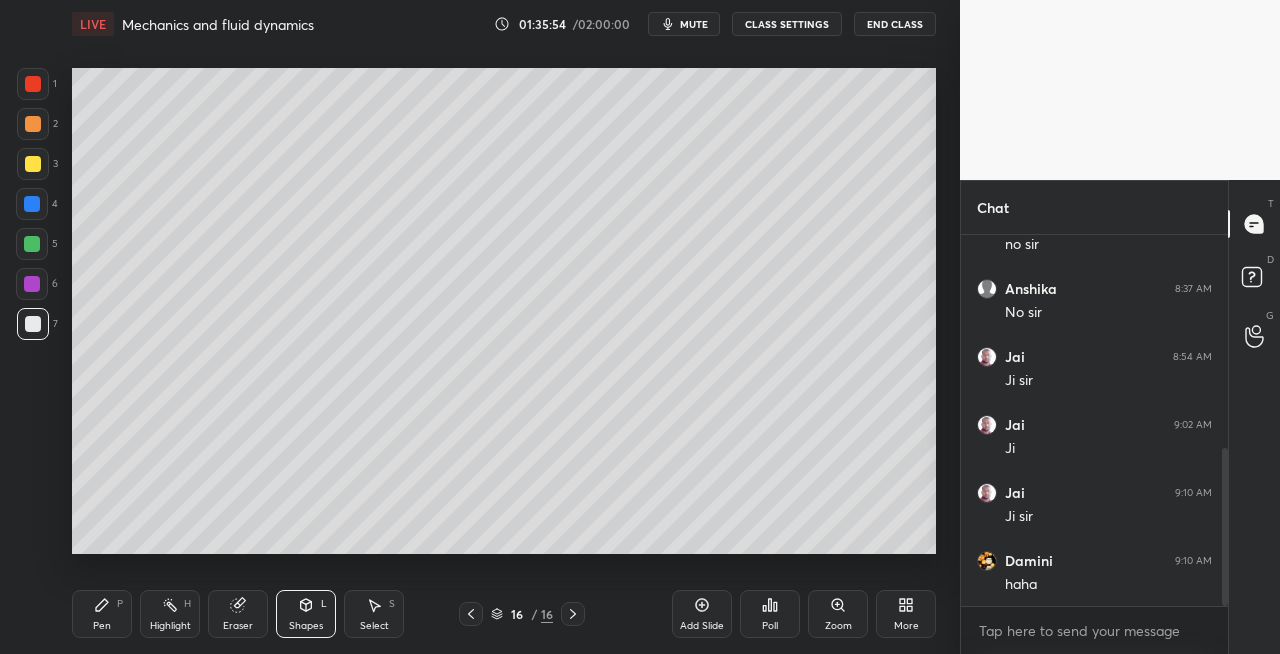 click on "Pen P" at bounding box center (102, 614) 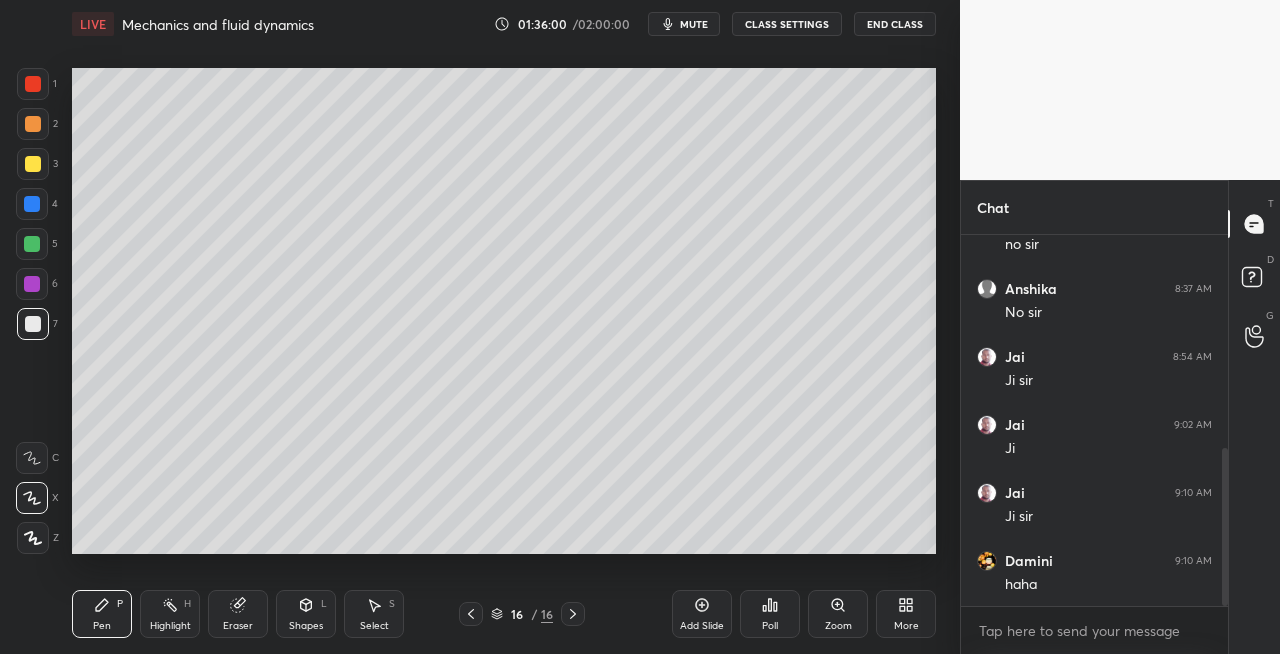 click on "Eraser" at bounding box center [238, 614] 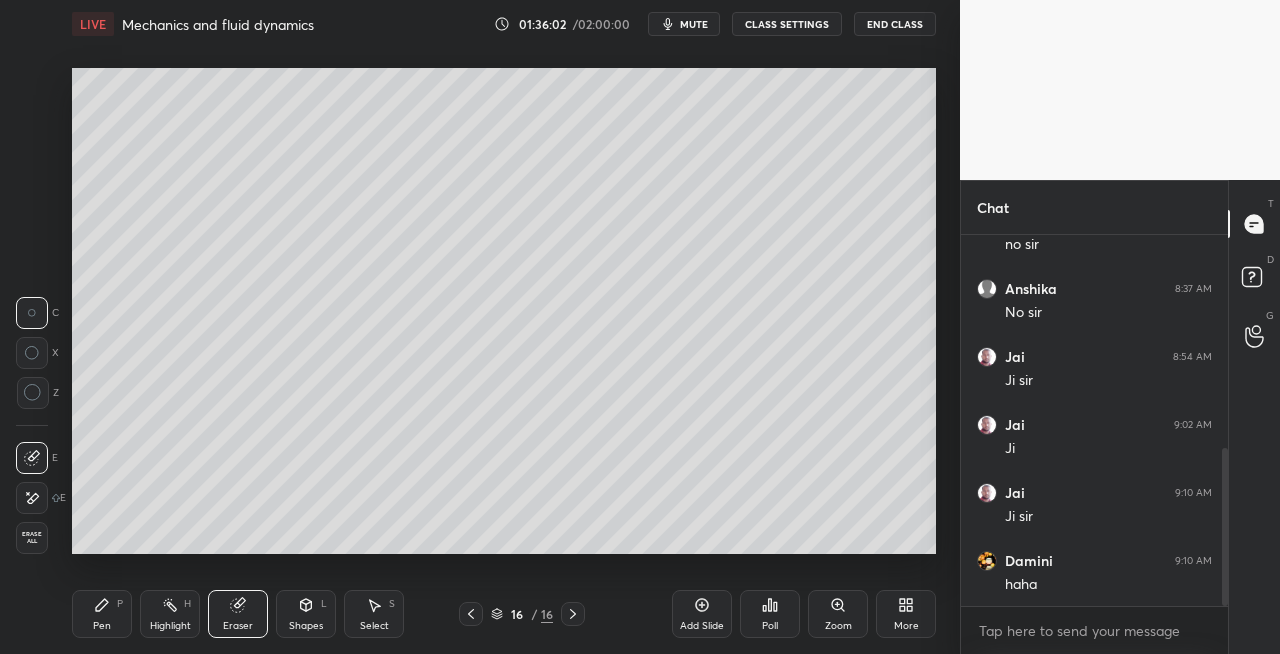 click on "Pen P" at bounding box center (102, 614) 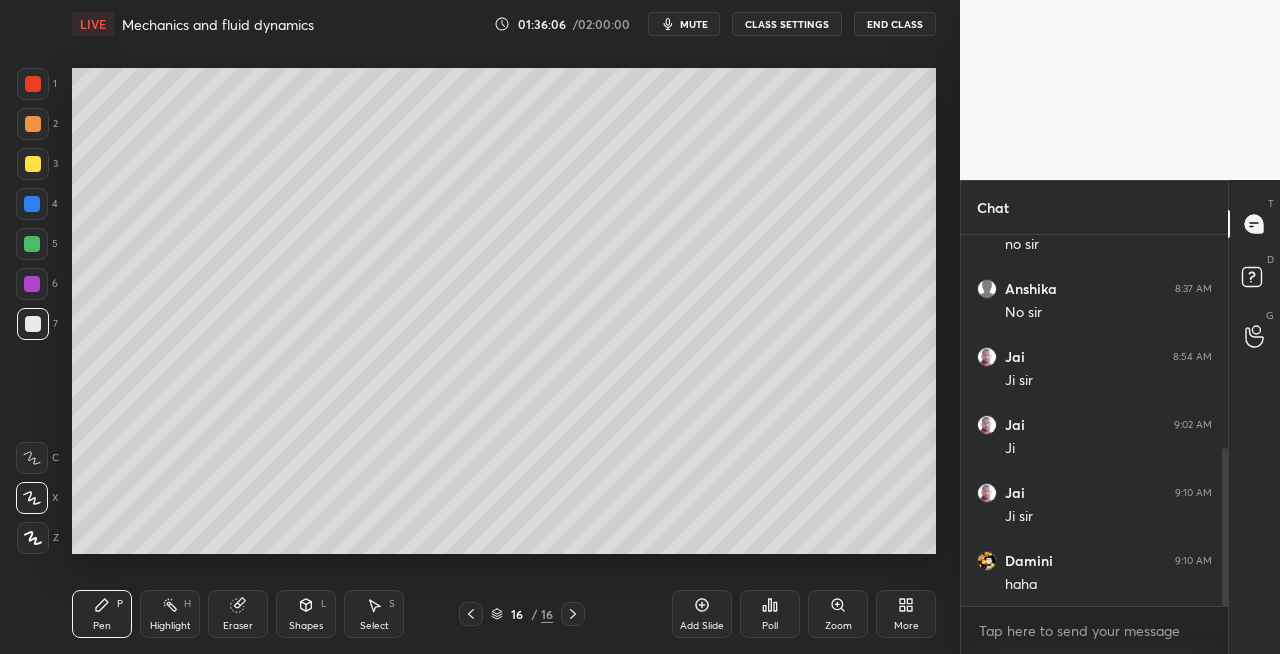 click 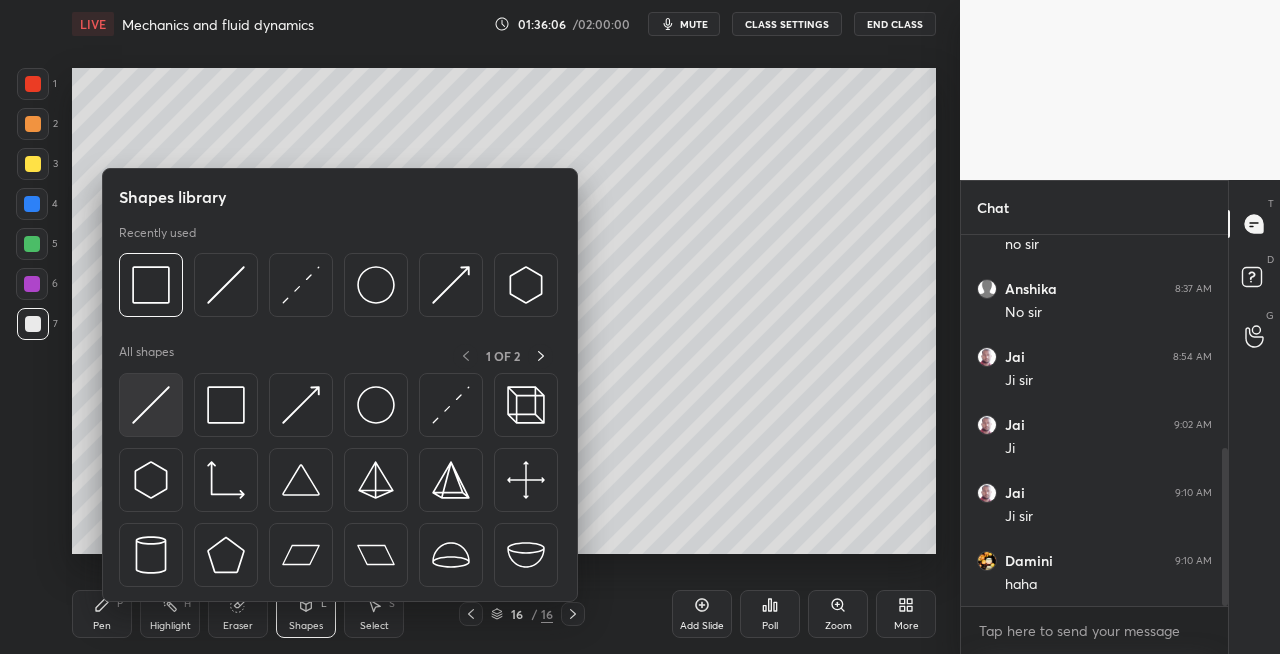 click at bounding box center (151, 405) 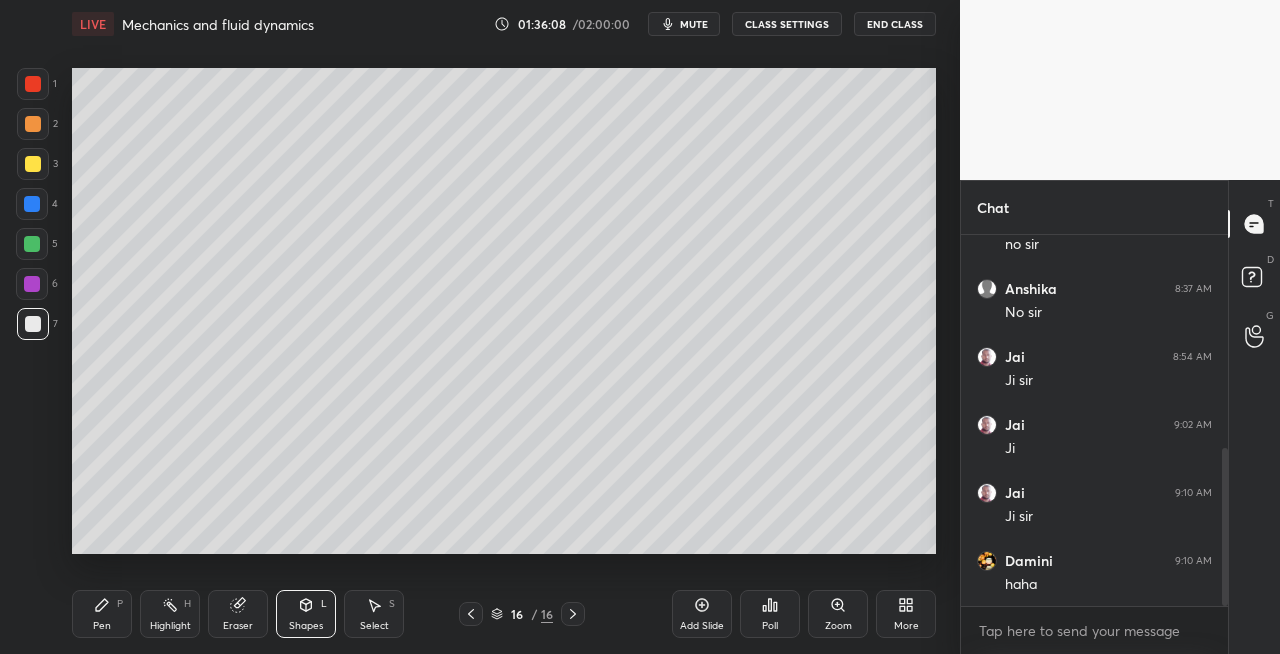 click on "Pen P" at bounding box center [102, 614] 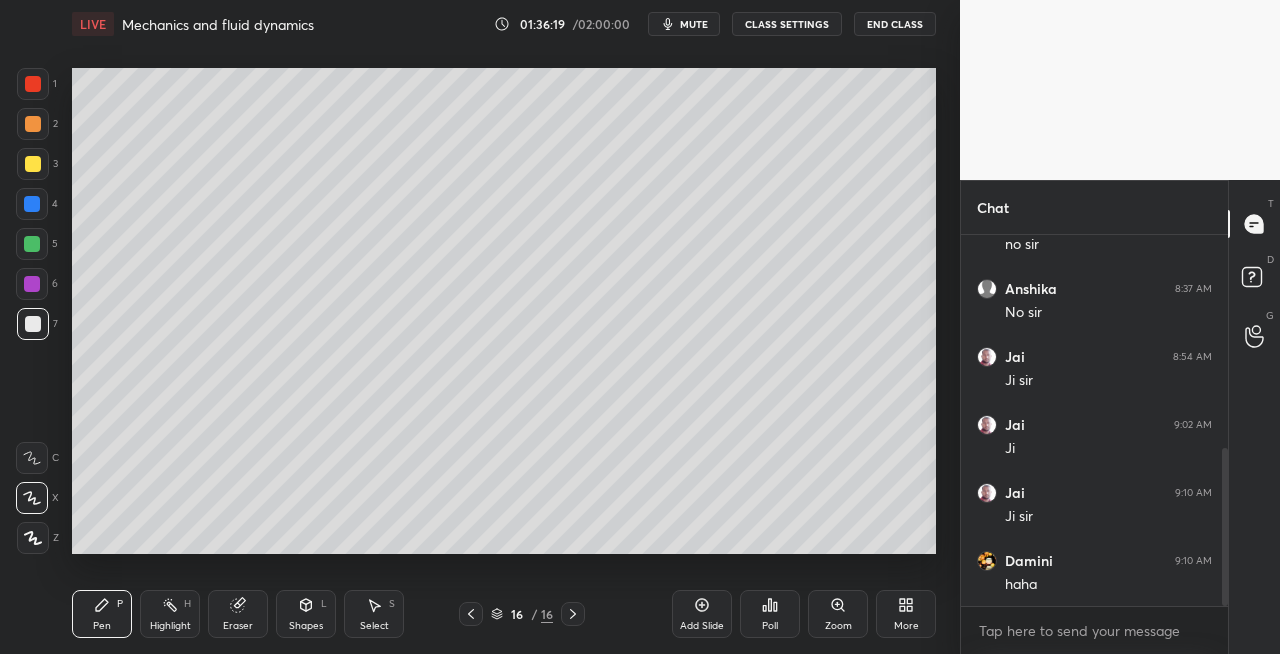 click 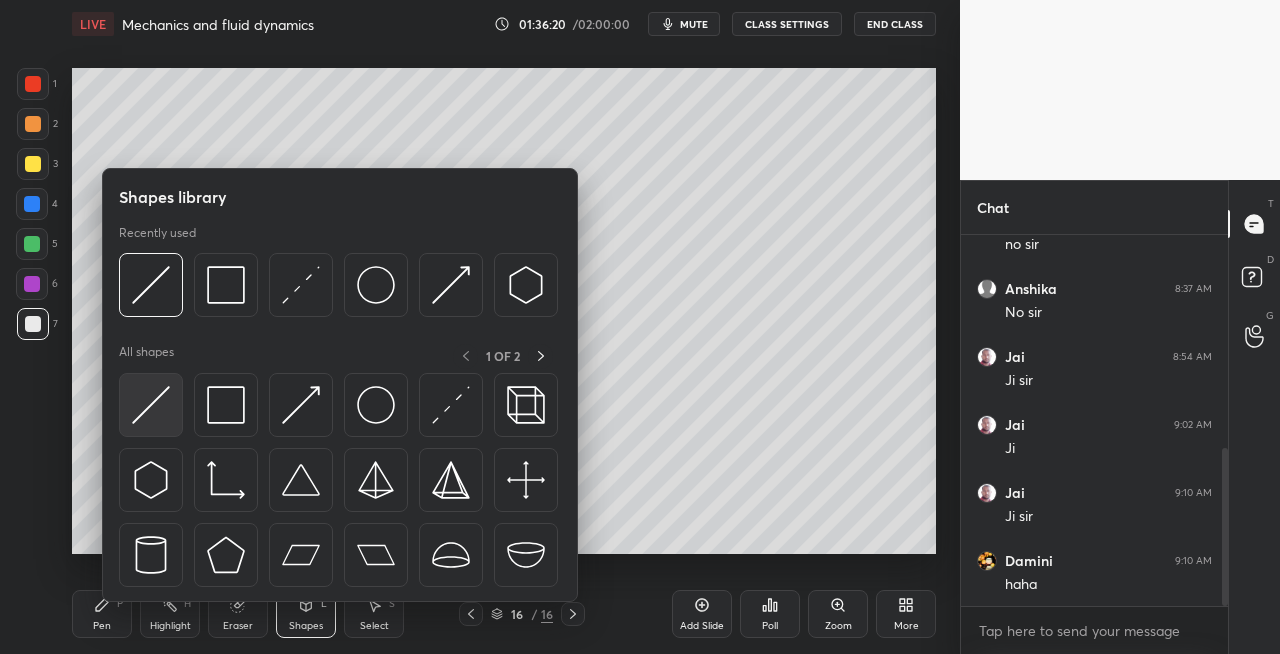 click at bounding box center (151, 405) 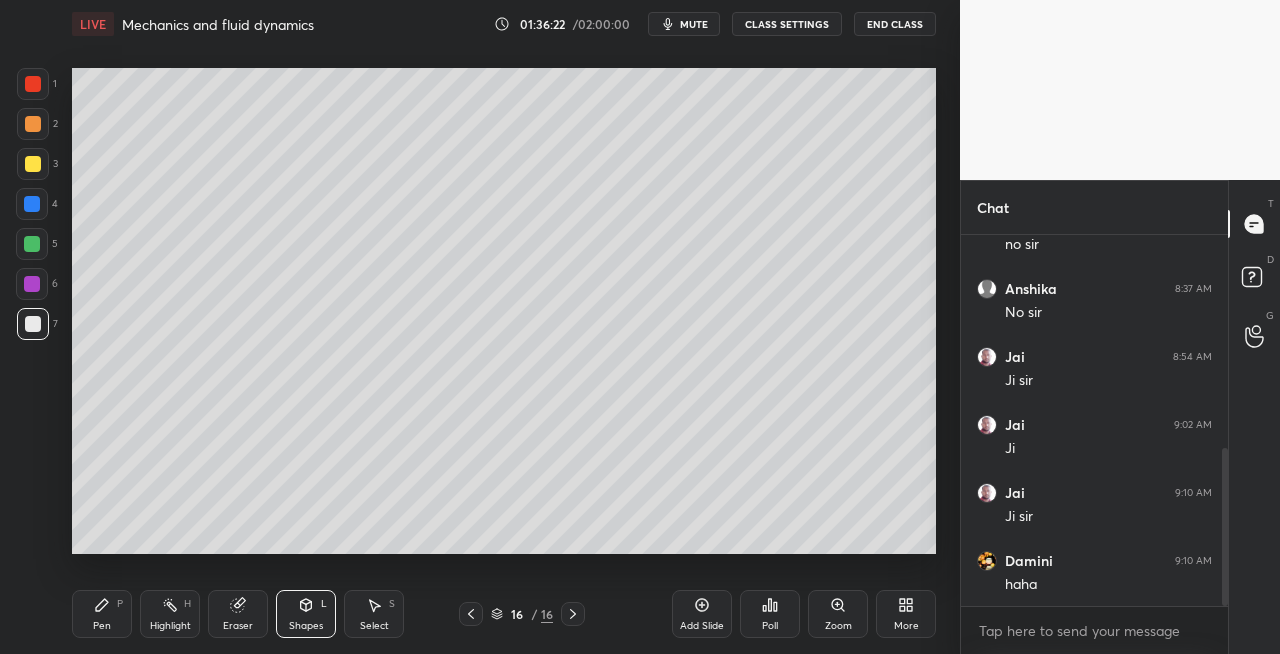 click 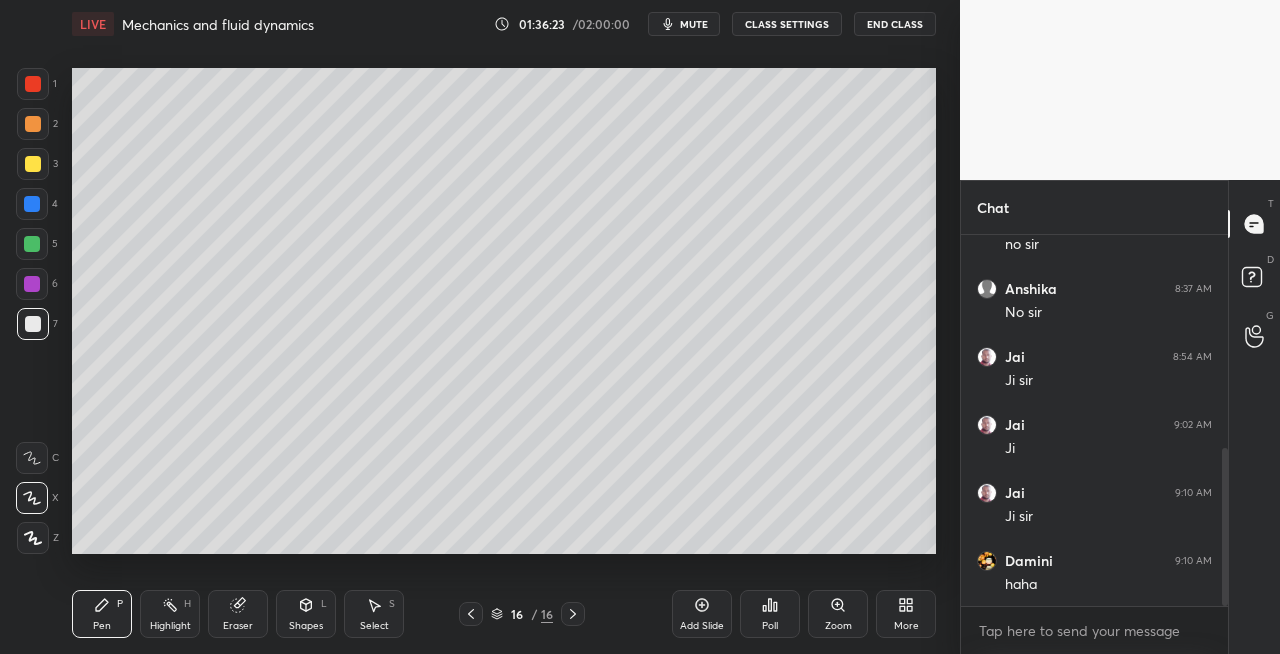 click on "Eraser" at bounding box center (238, 626) 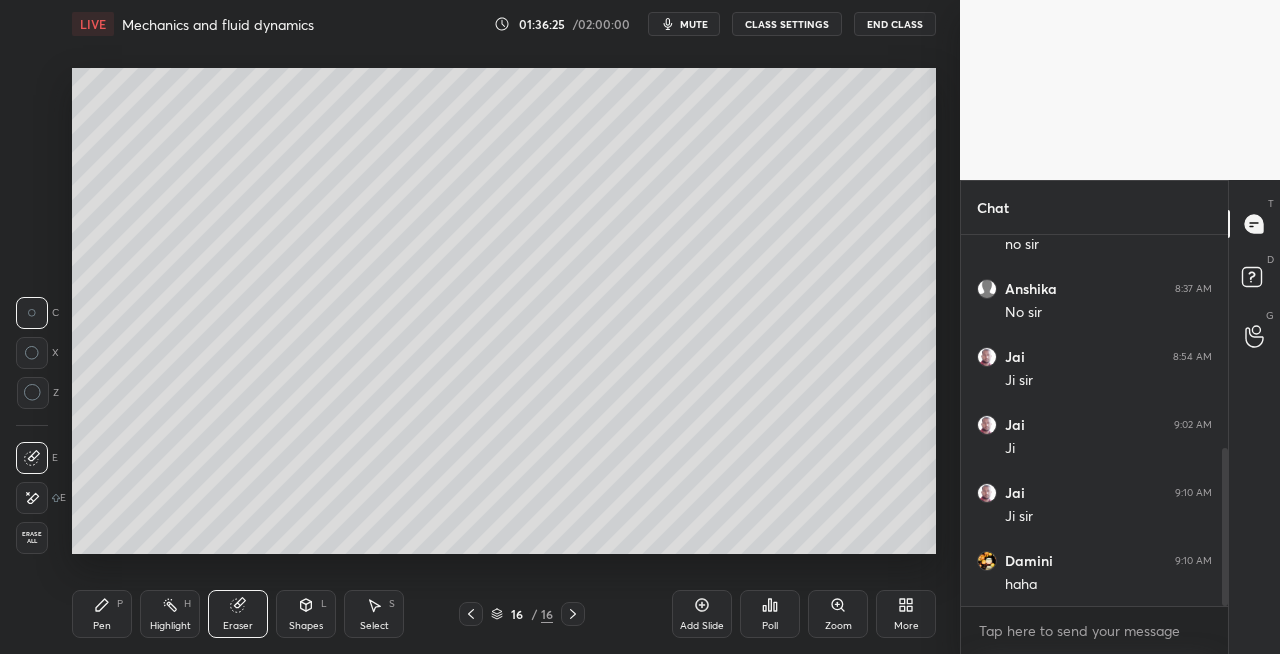 click on "P" at bounding box center [120, 604] 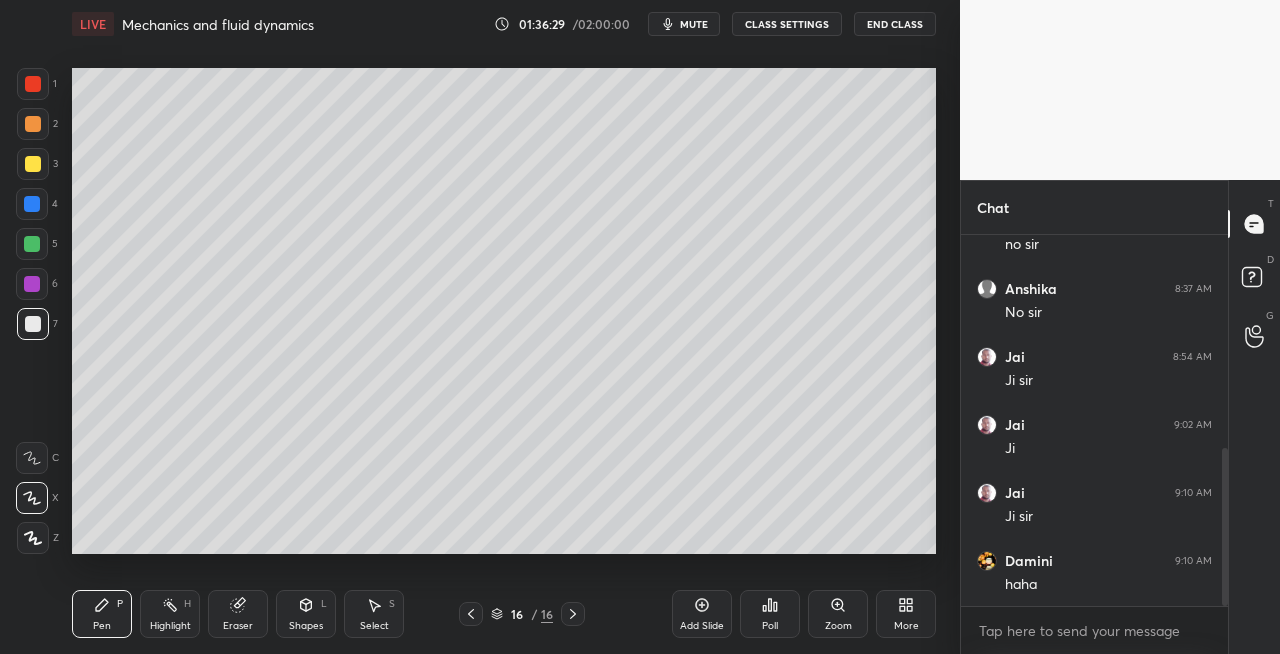 click on "Shapes L" at bounding box center [306, 614] 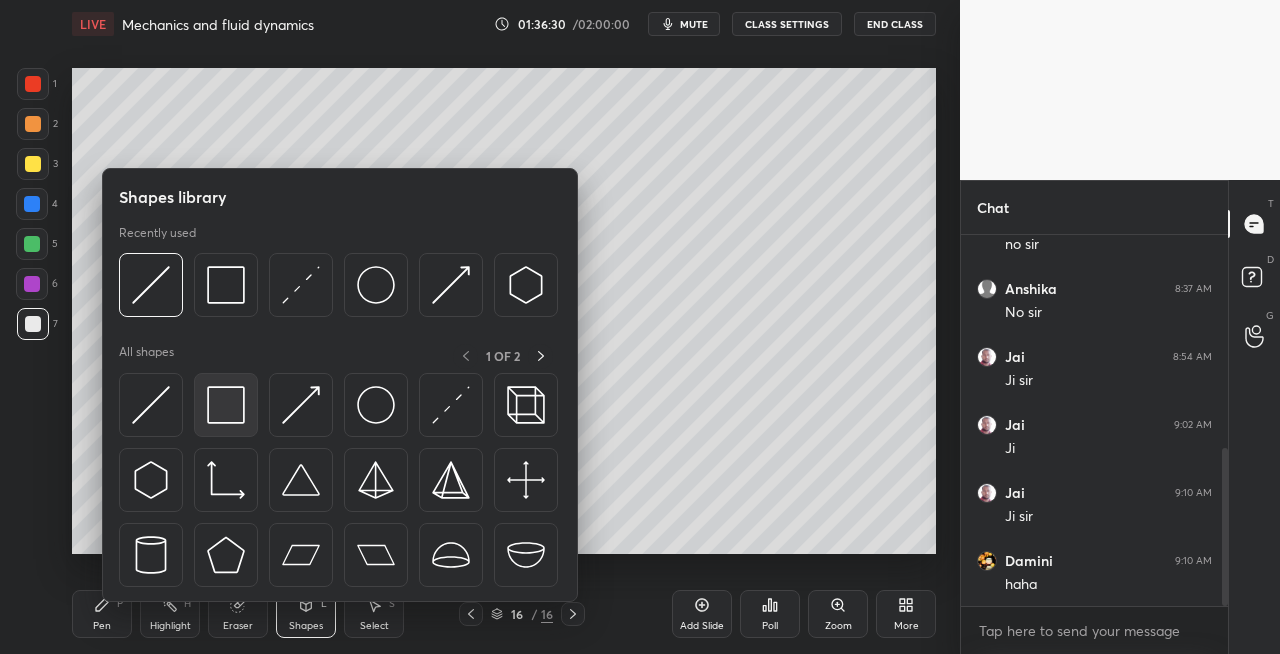 click at bounding box center (226, 405) 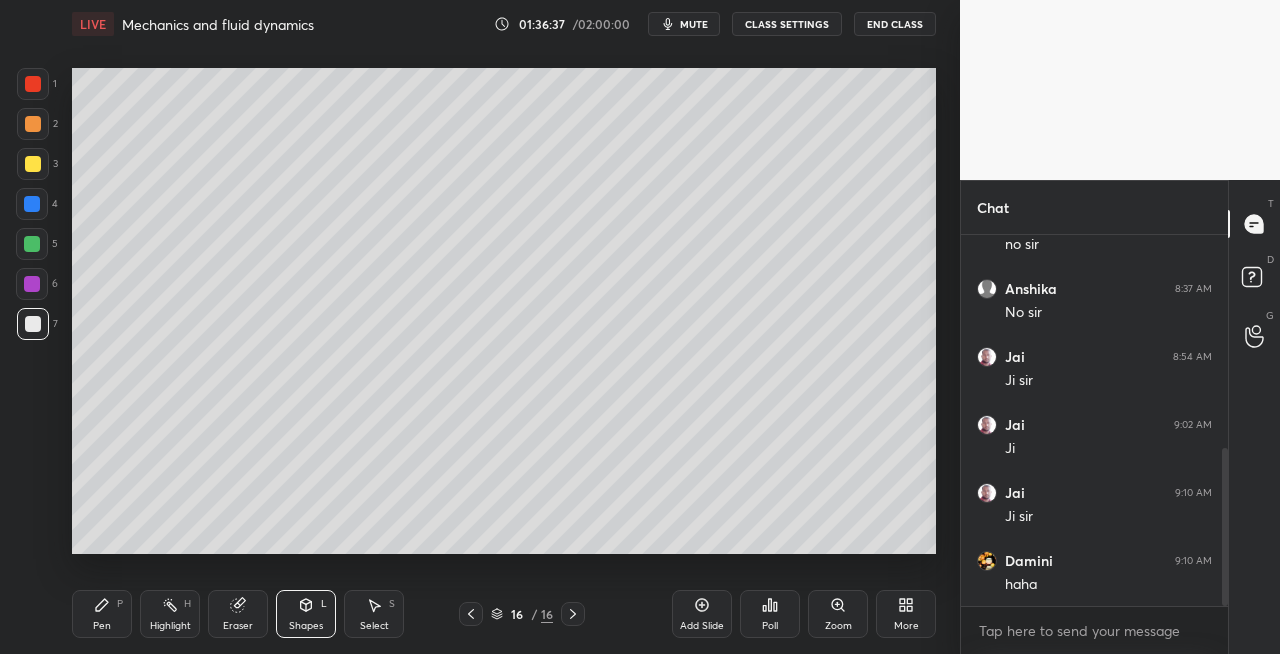 click 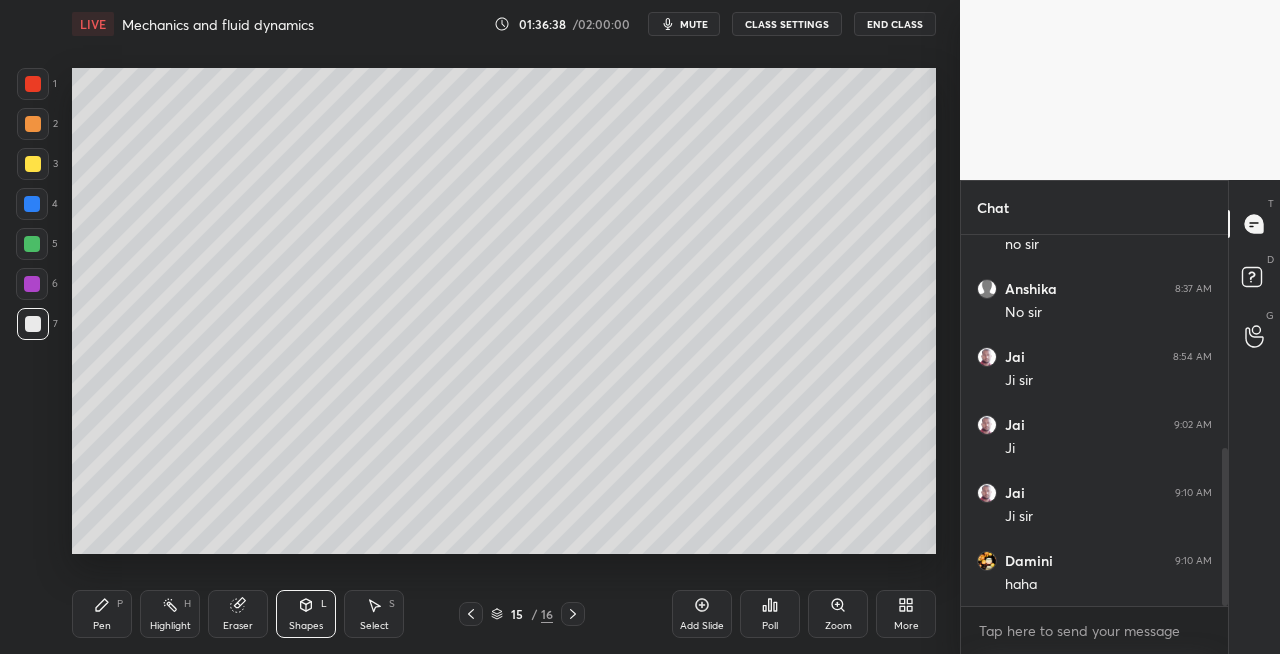 click 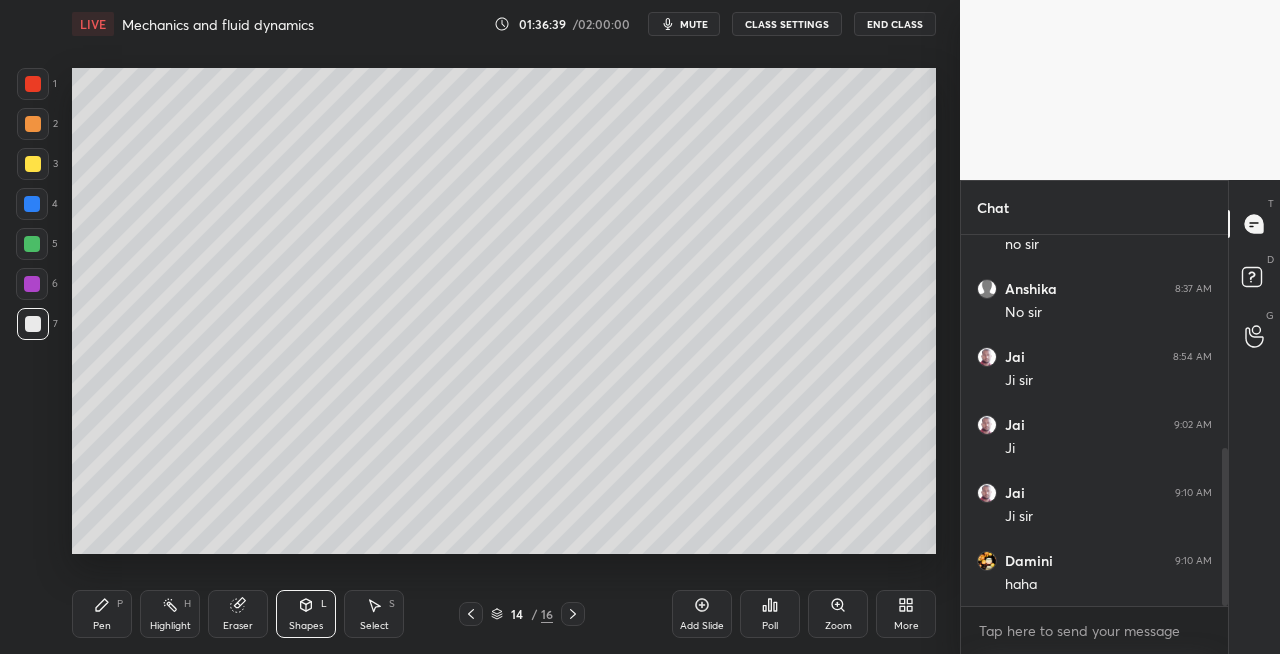 click 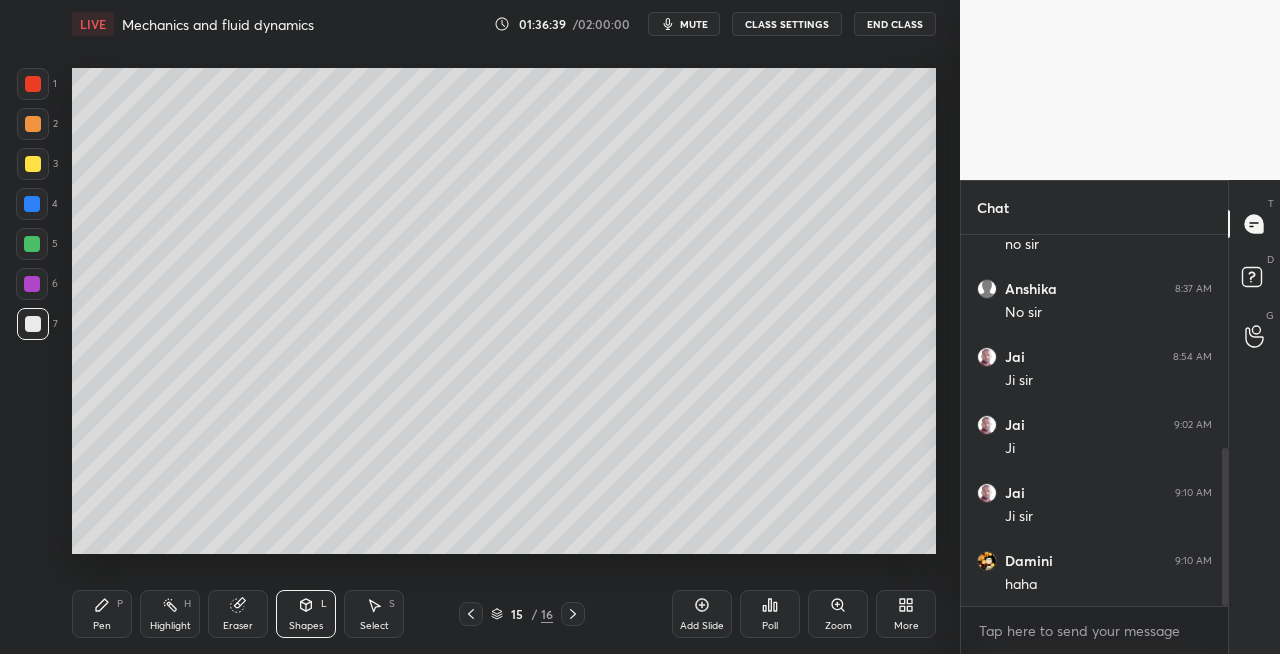 click 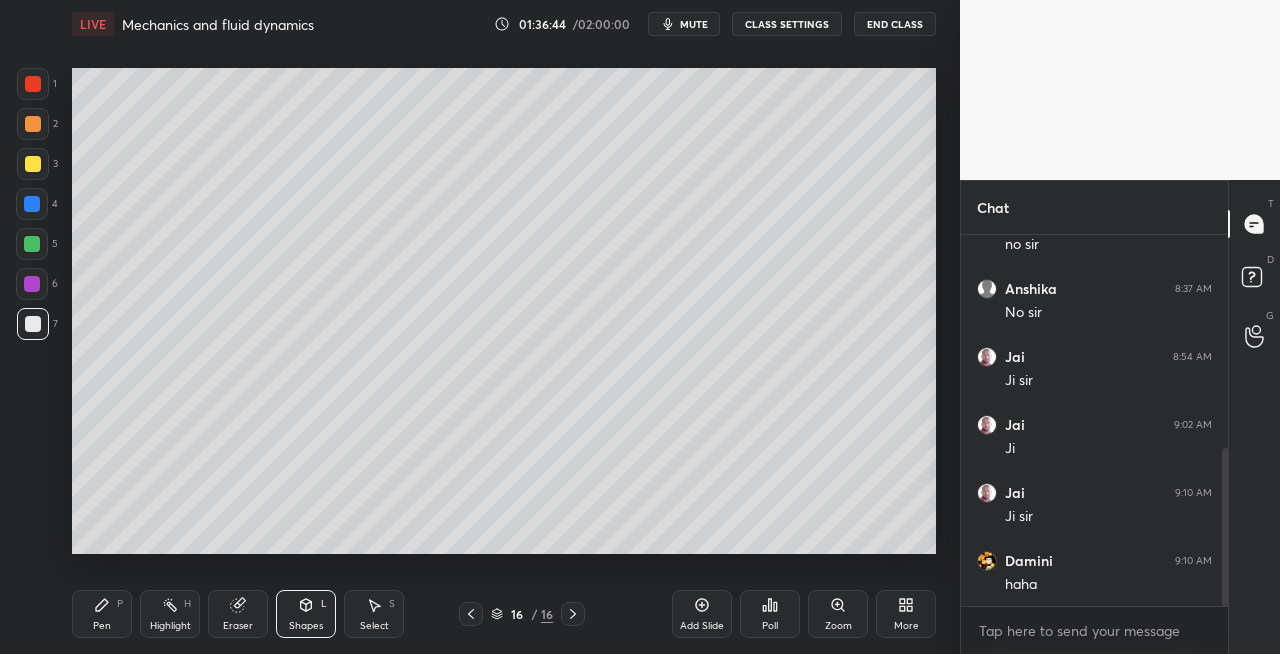 click 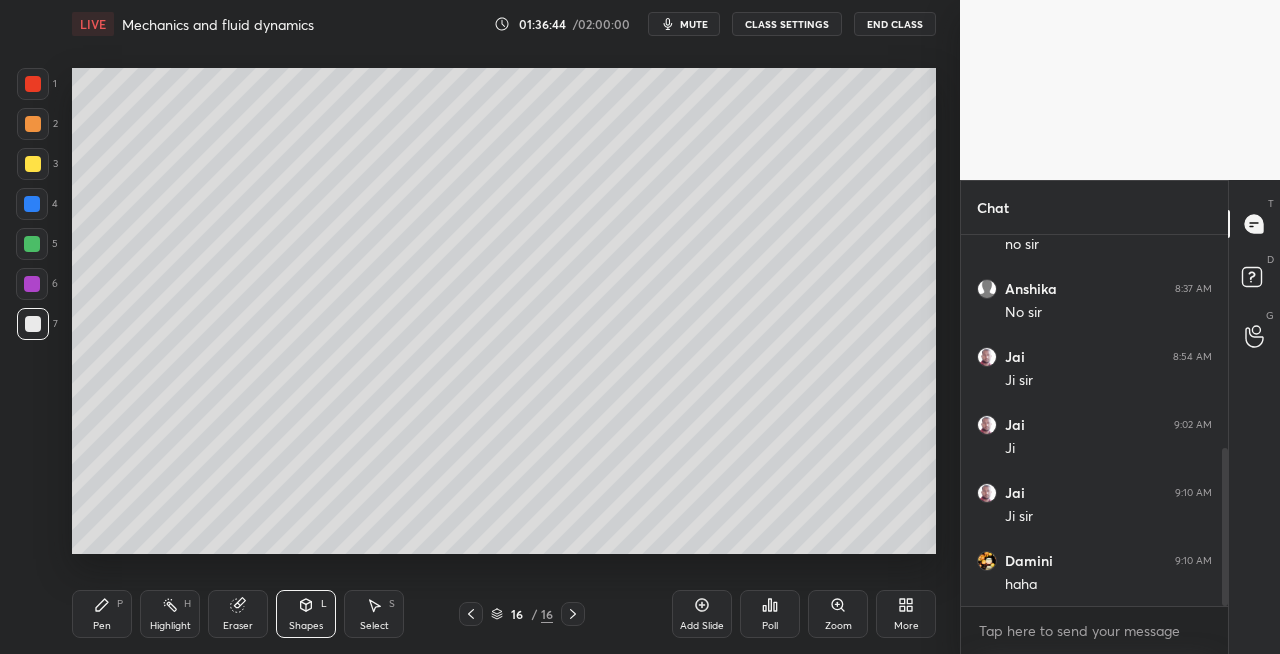 click 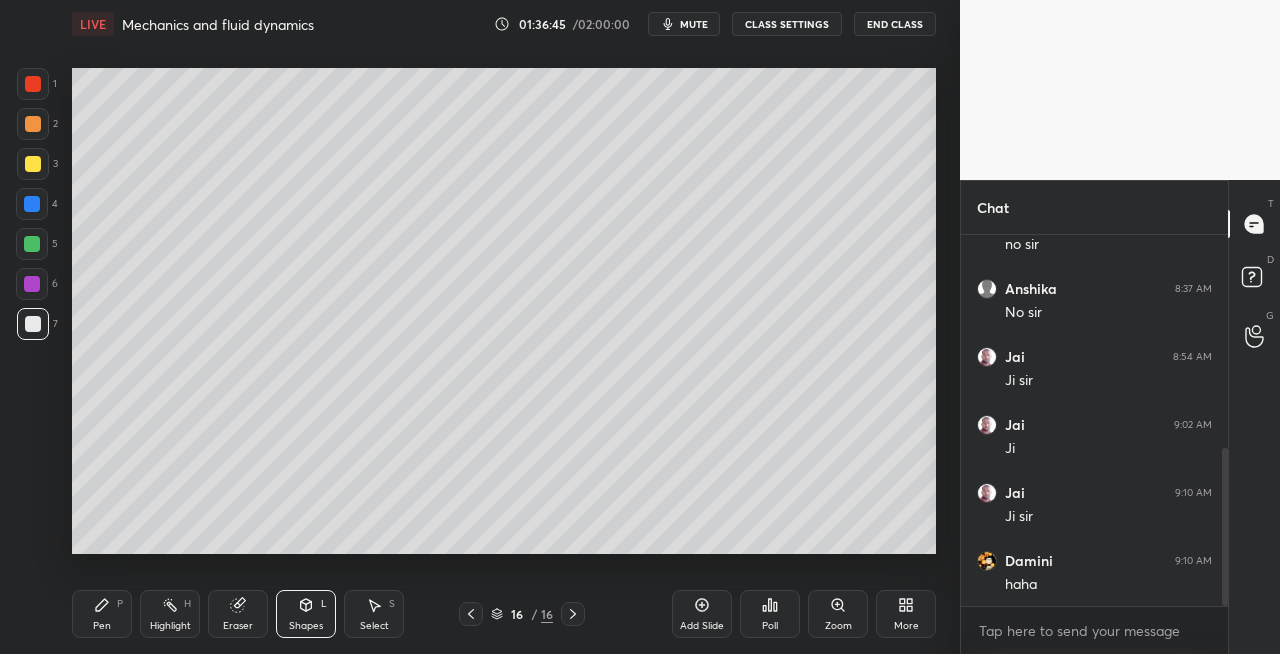 click on "Add Slide" at bounding box center (702, 626) 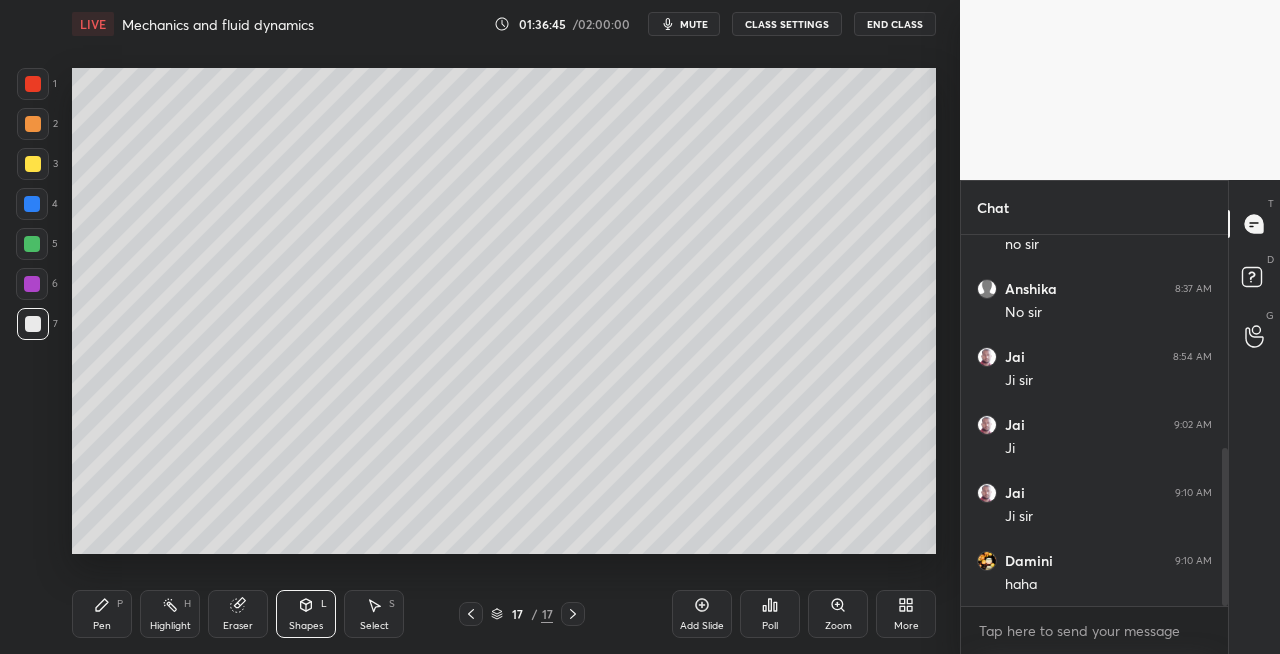 click on "Pen P" at bounding box center (102, 614) 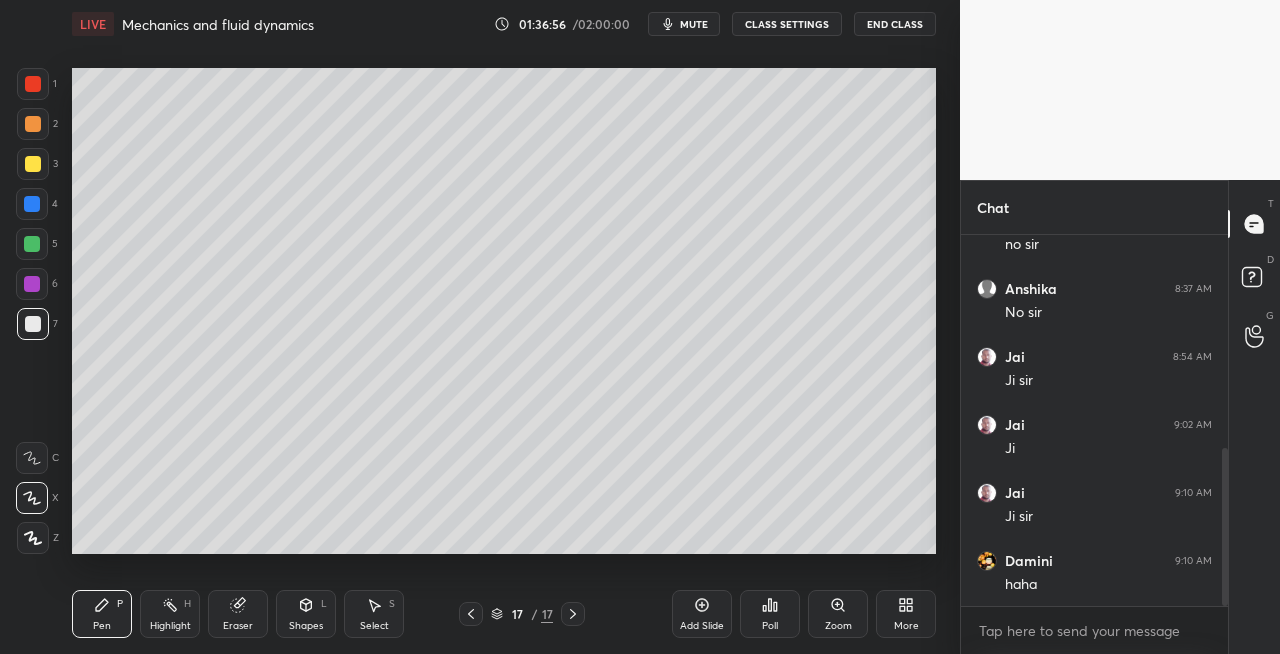 click on "Shapes" at bounding box center [306, 626] 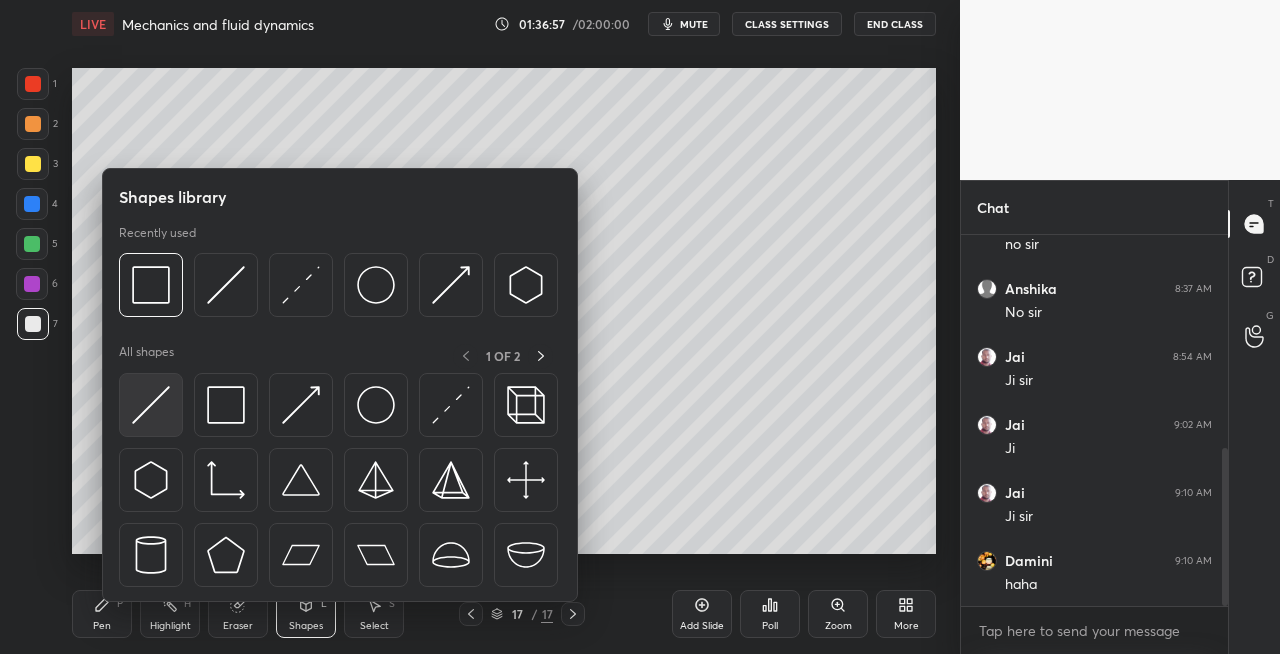 click at bounding box center [151, 405] 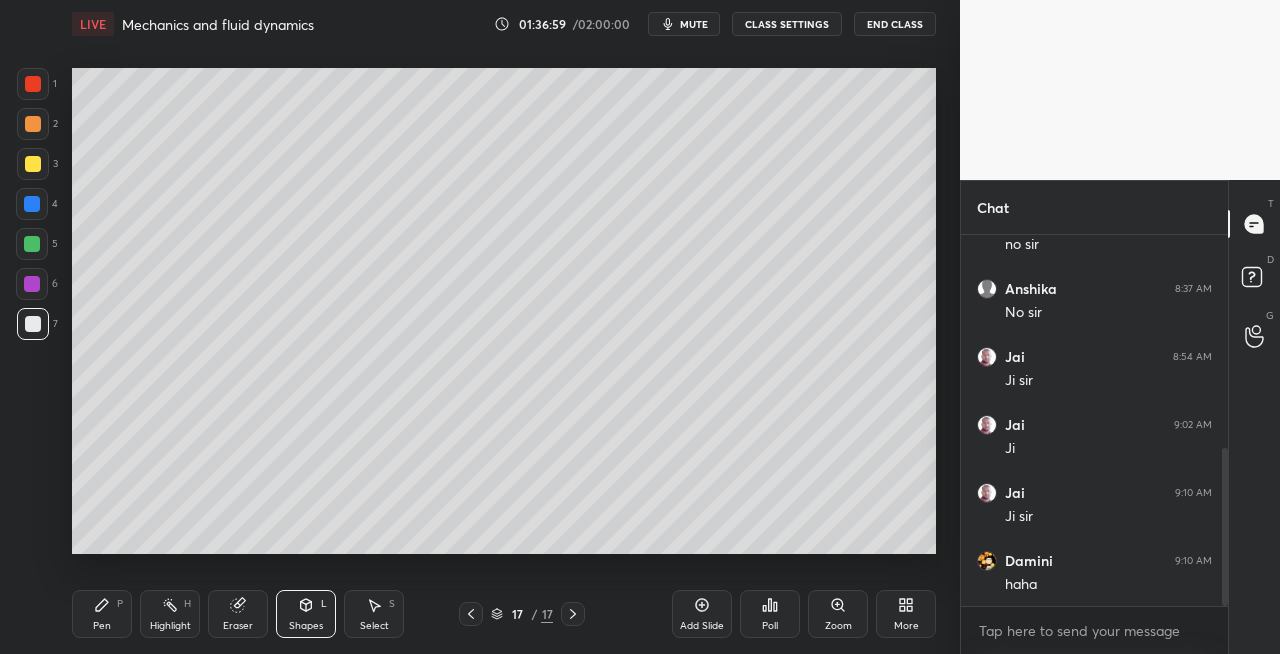 click on "Pen P" at bounding box center (102, 614) 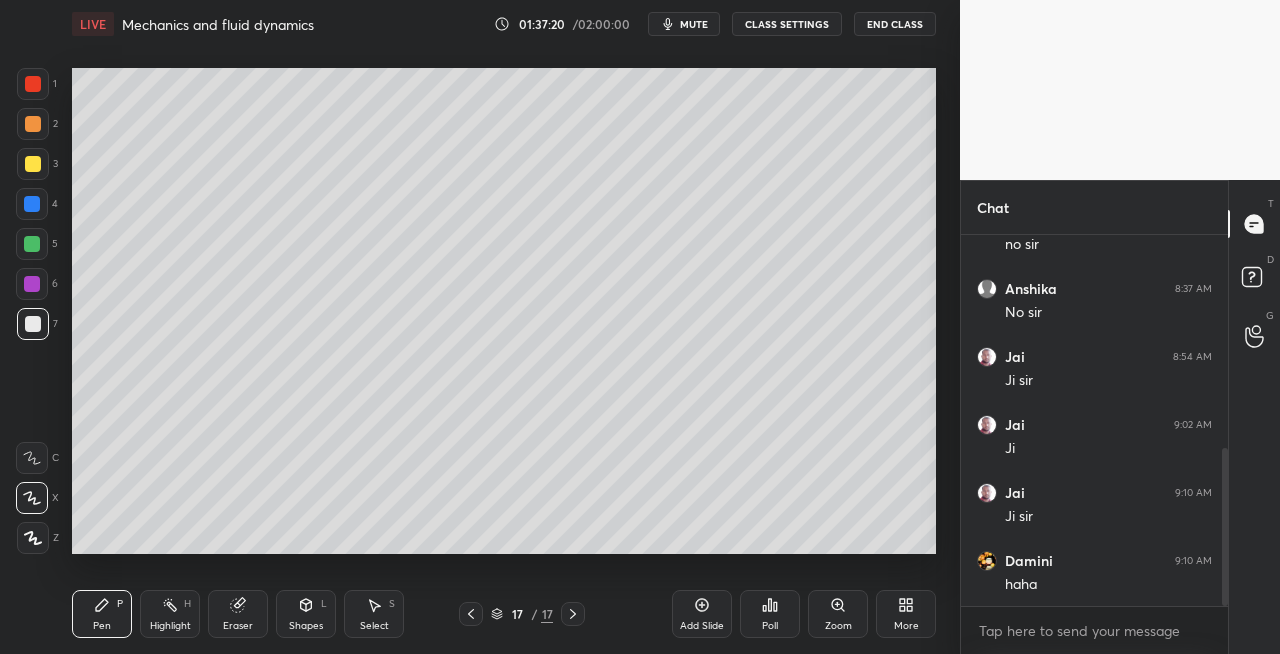 click 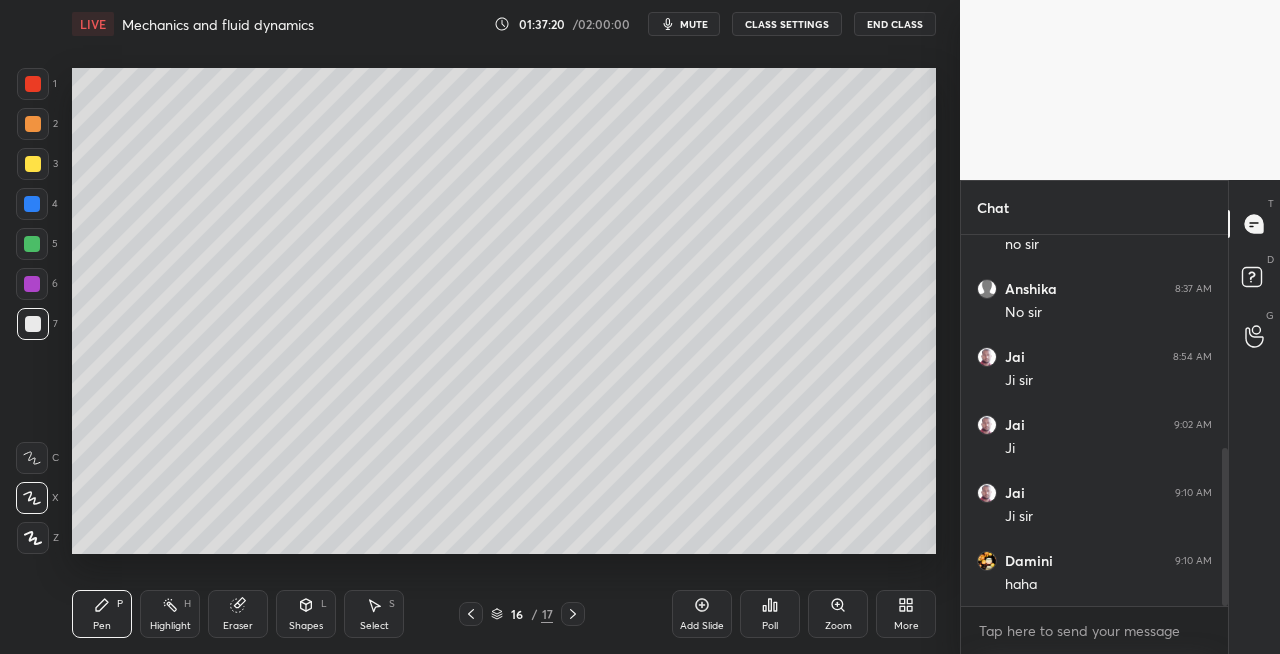 click 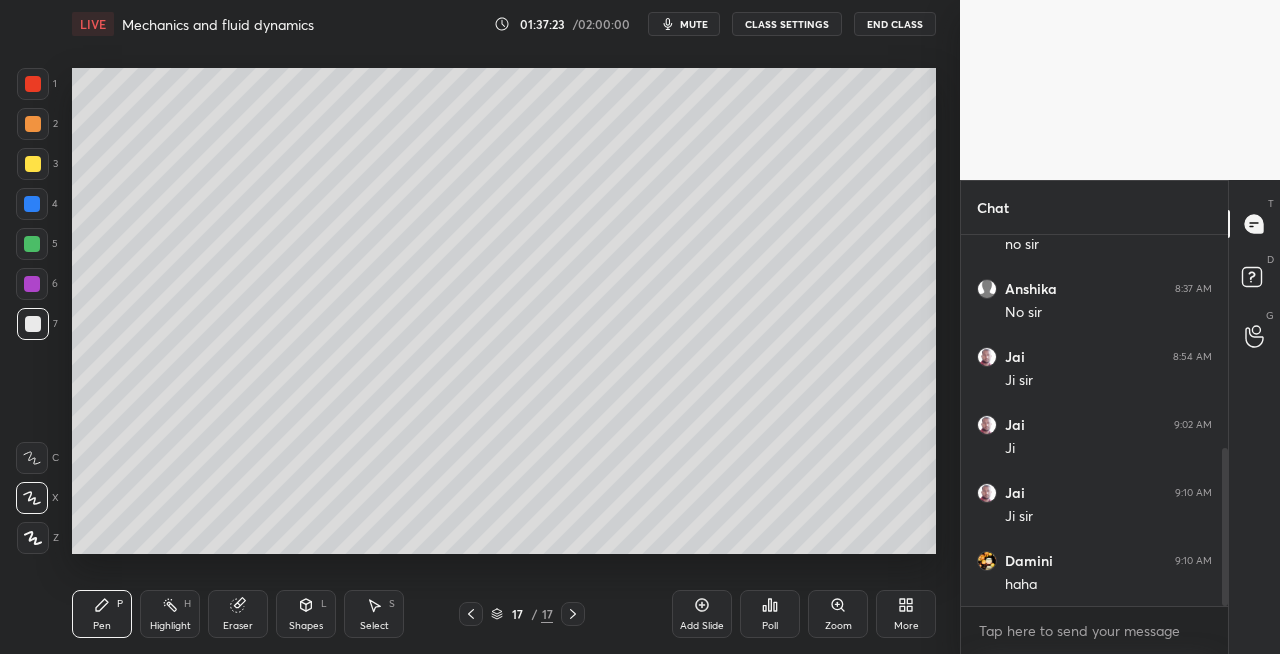 click on "Shapes L" at bounding box center (306, 614) 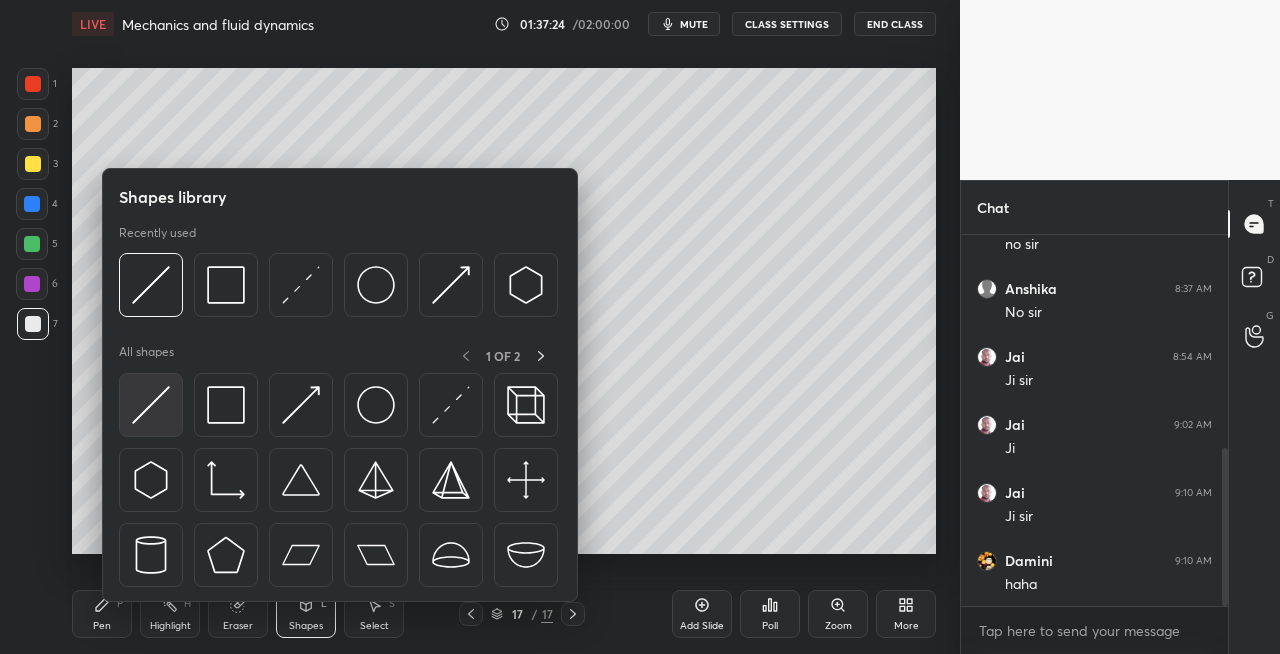 click at bounding box center [151, 405] 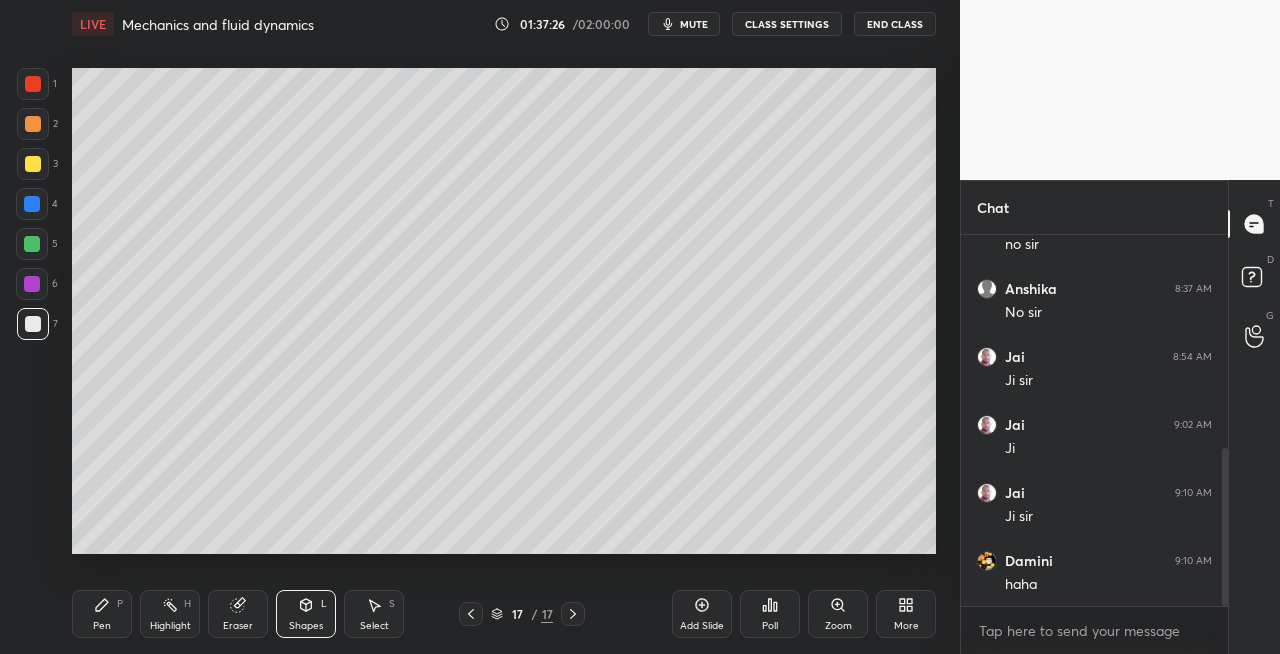 click on "Pen" at bounding box center (102, 626) 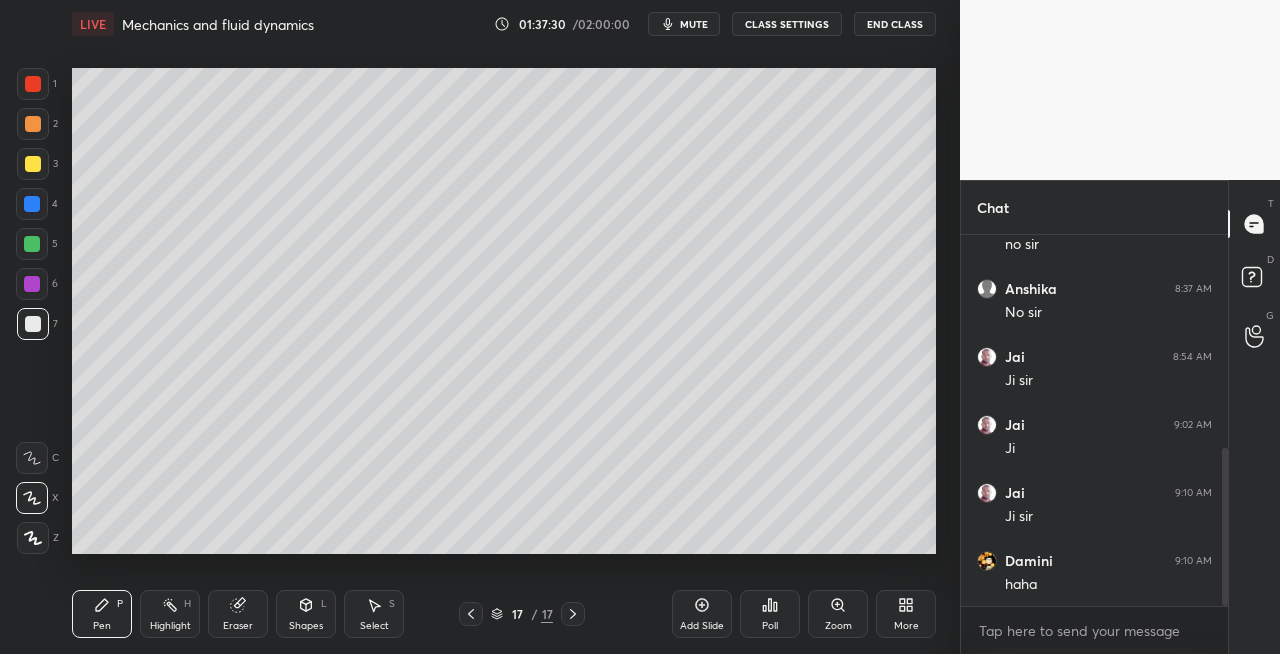 click on "L" at bounding box center [324, 604] 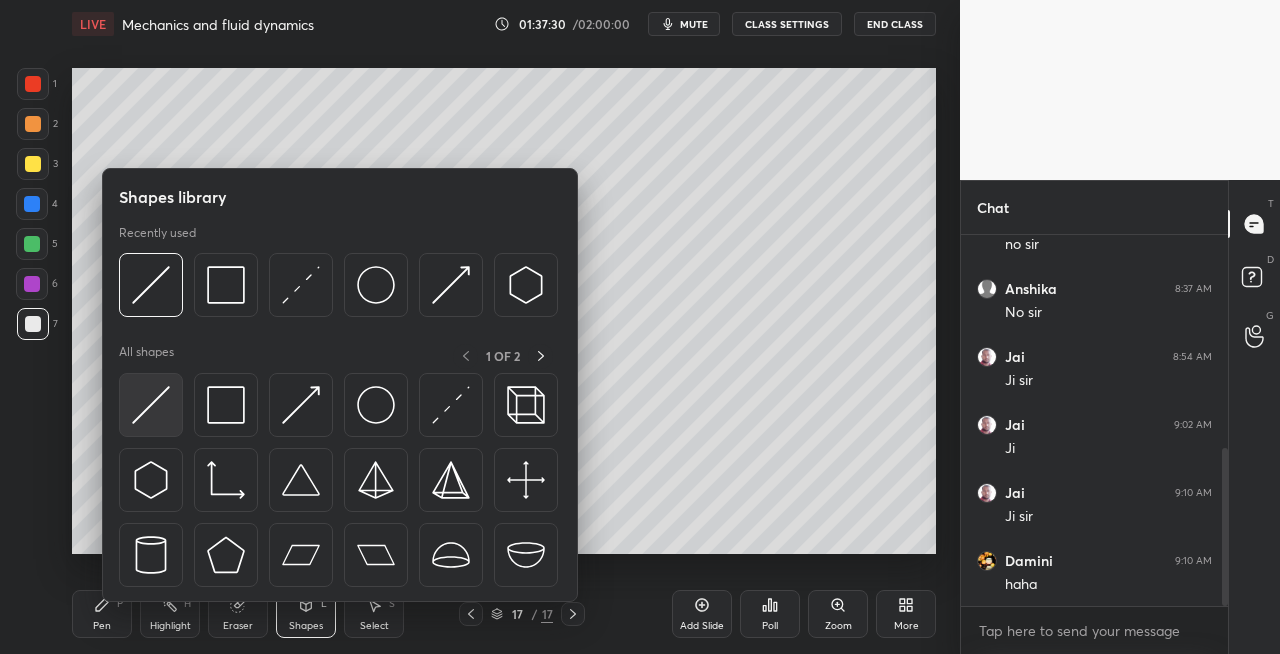 click at bounding box center (151, 405) 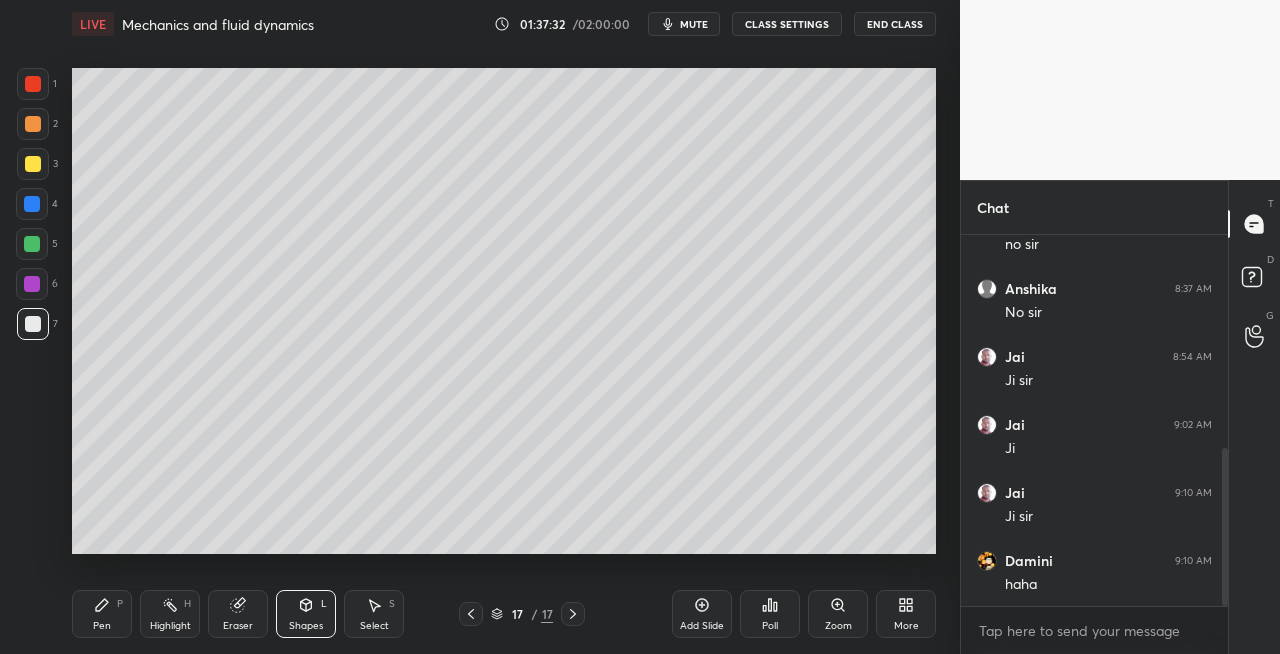 click on "Pen" at bounding box center (102, 626) 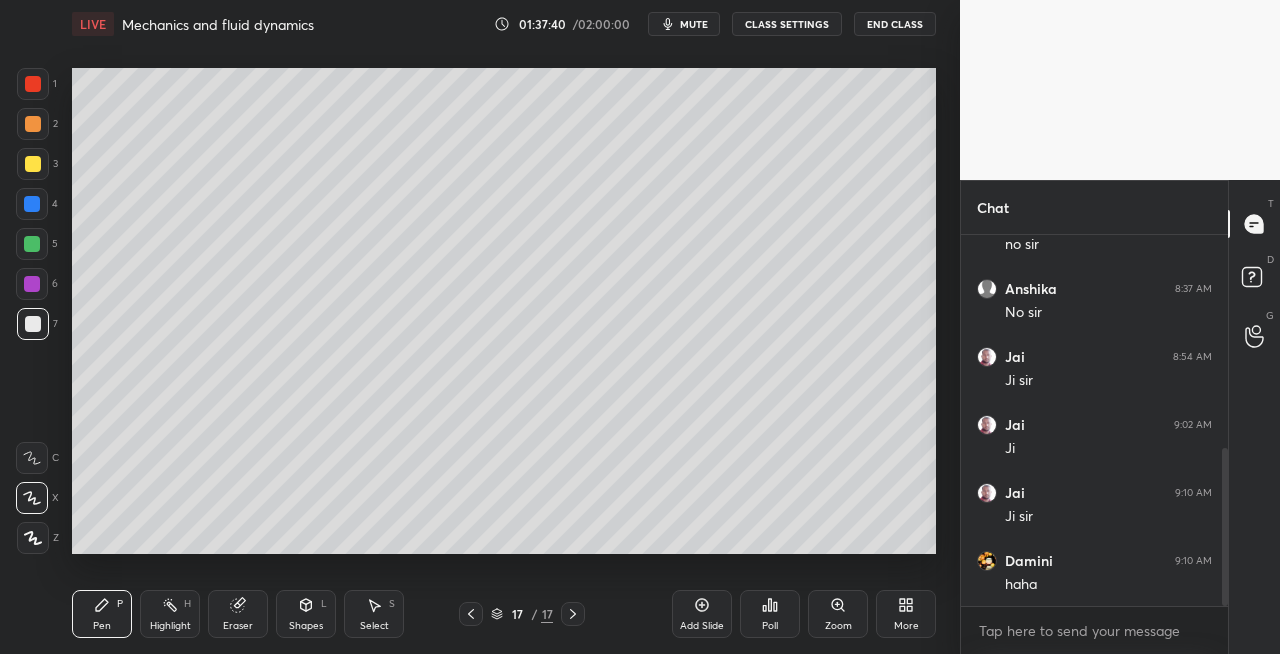 click 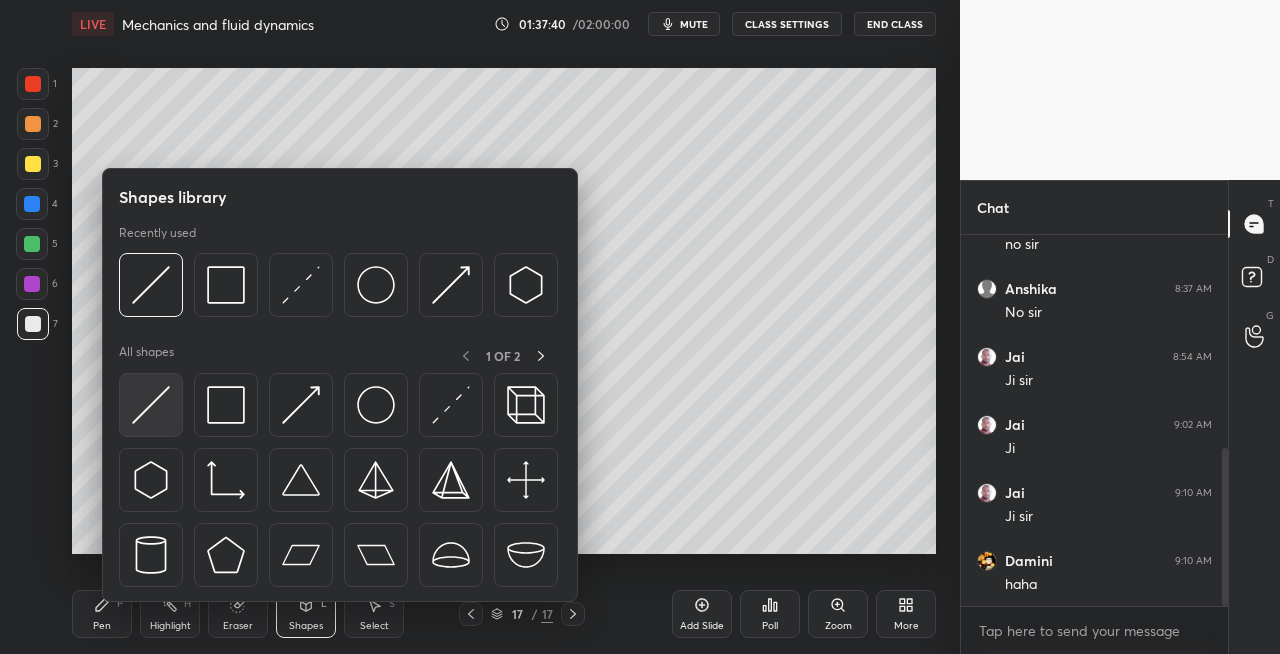 click at bounding box center (151, 405) 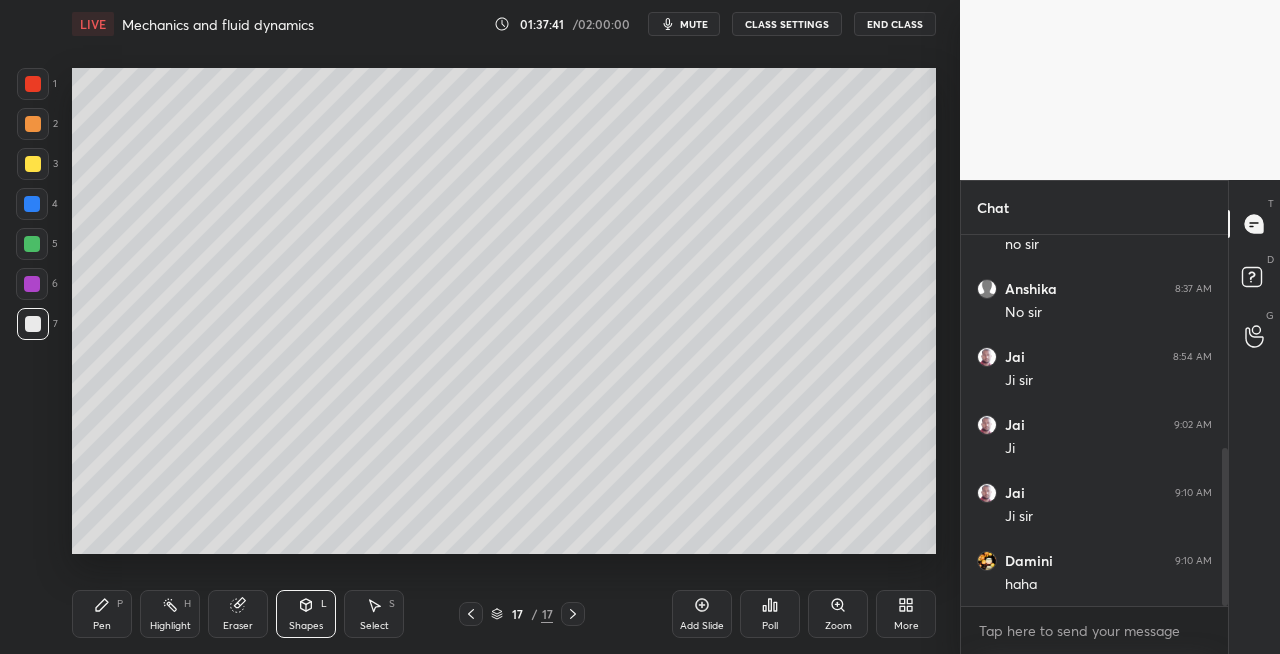 click on "Pen P" at bounding box center [102, 614] 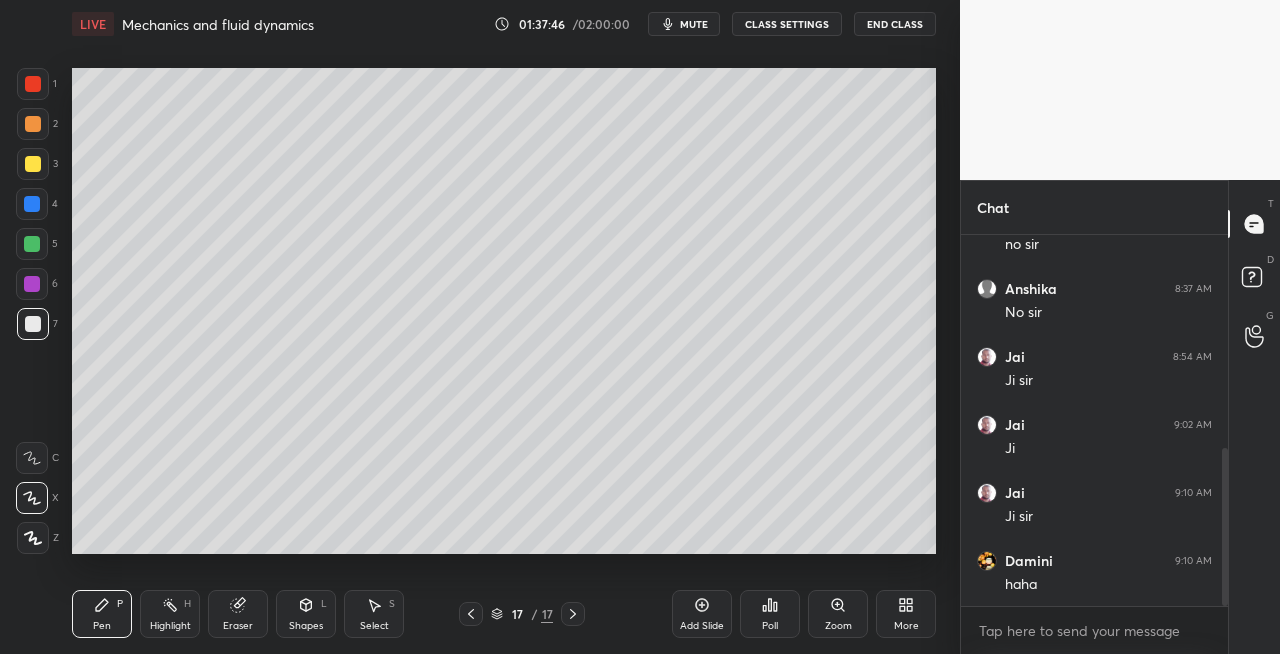 click 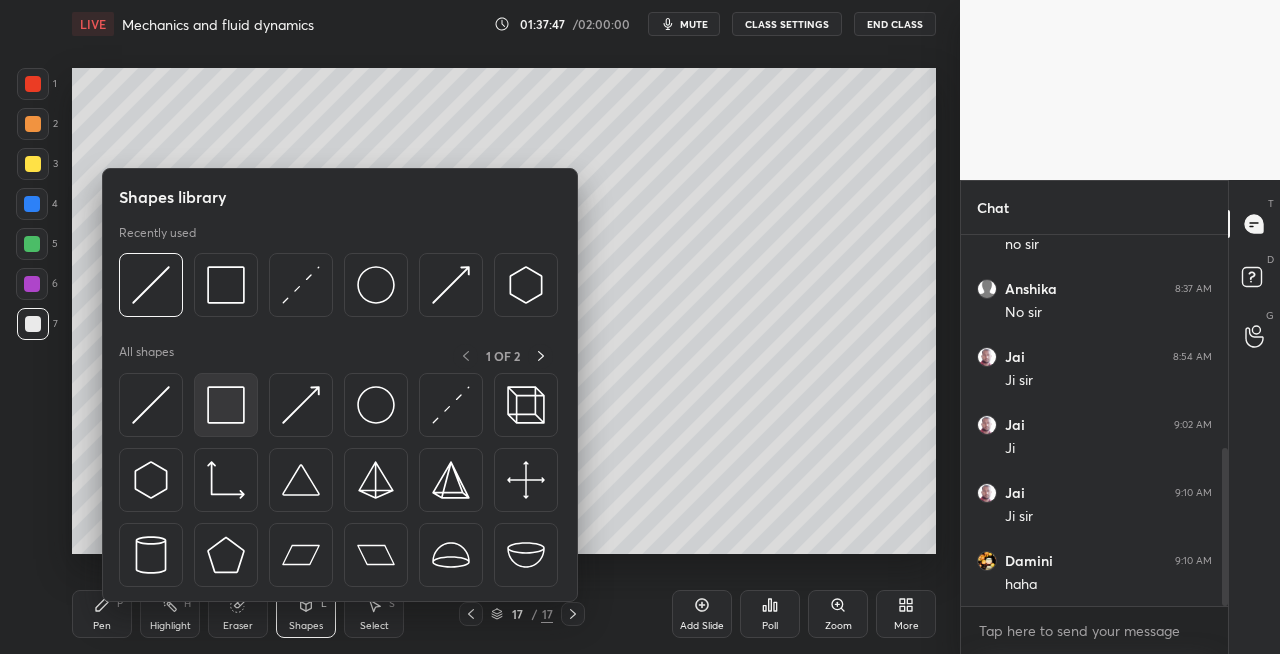 click at bounding box center (226, 405) 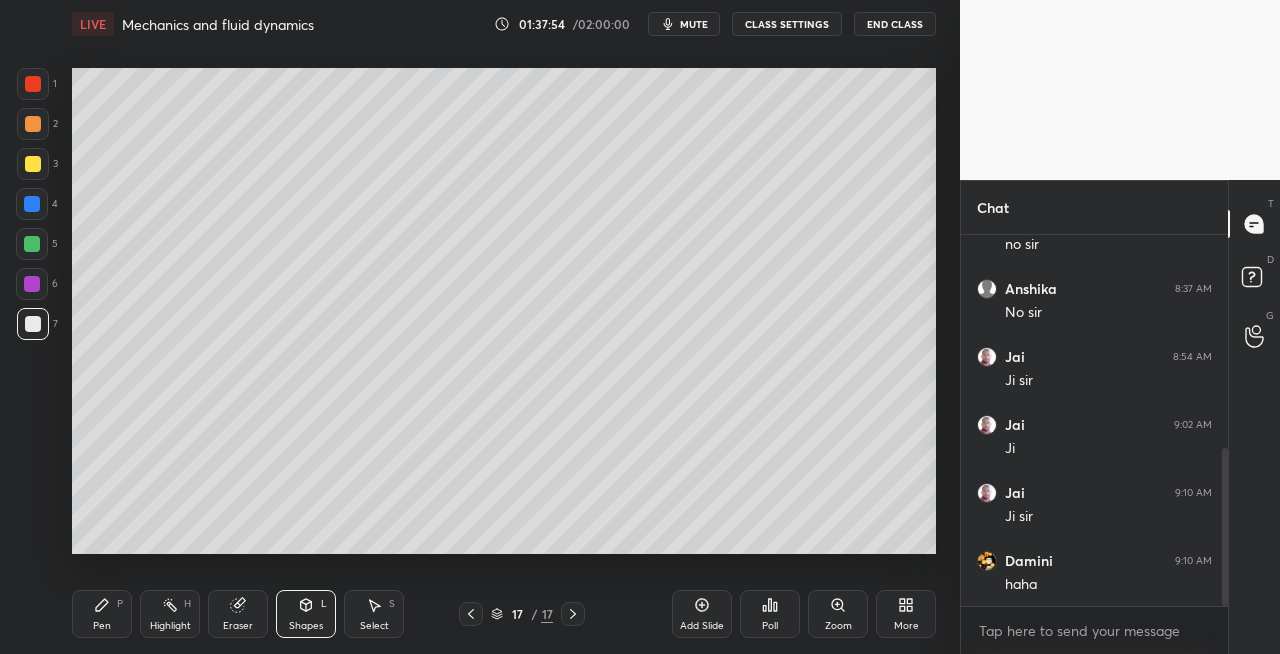 click 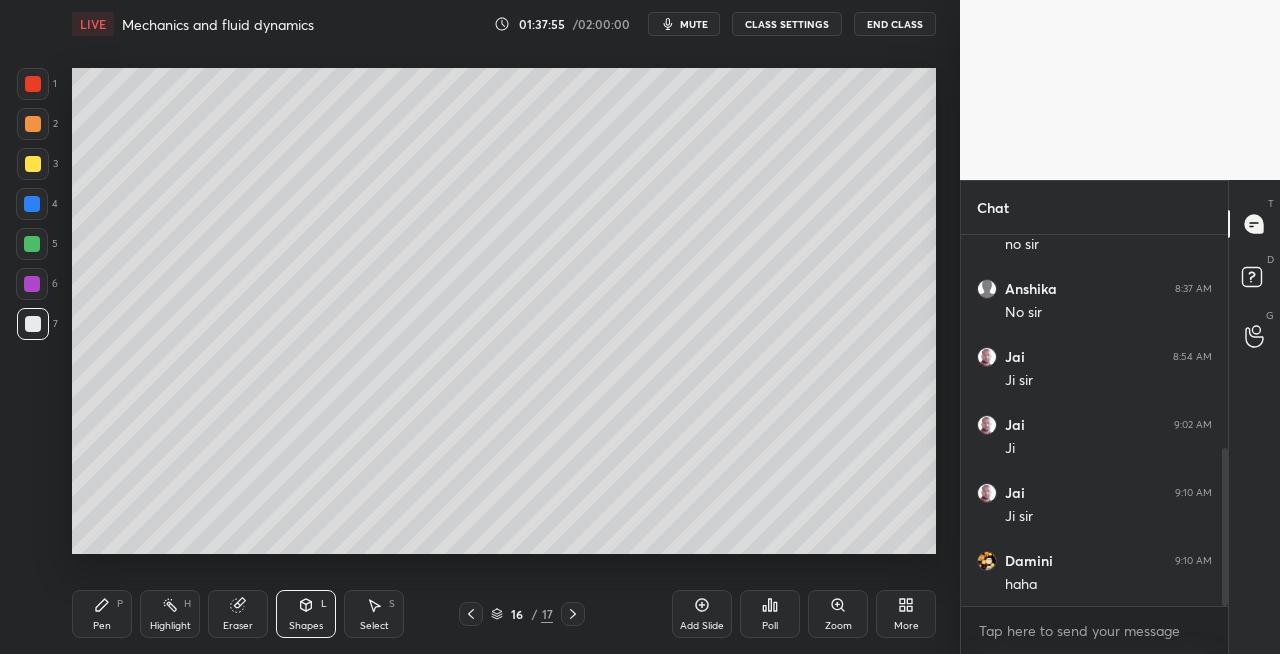 click 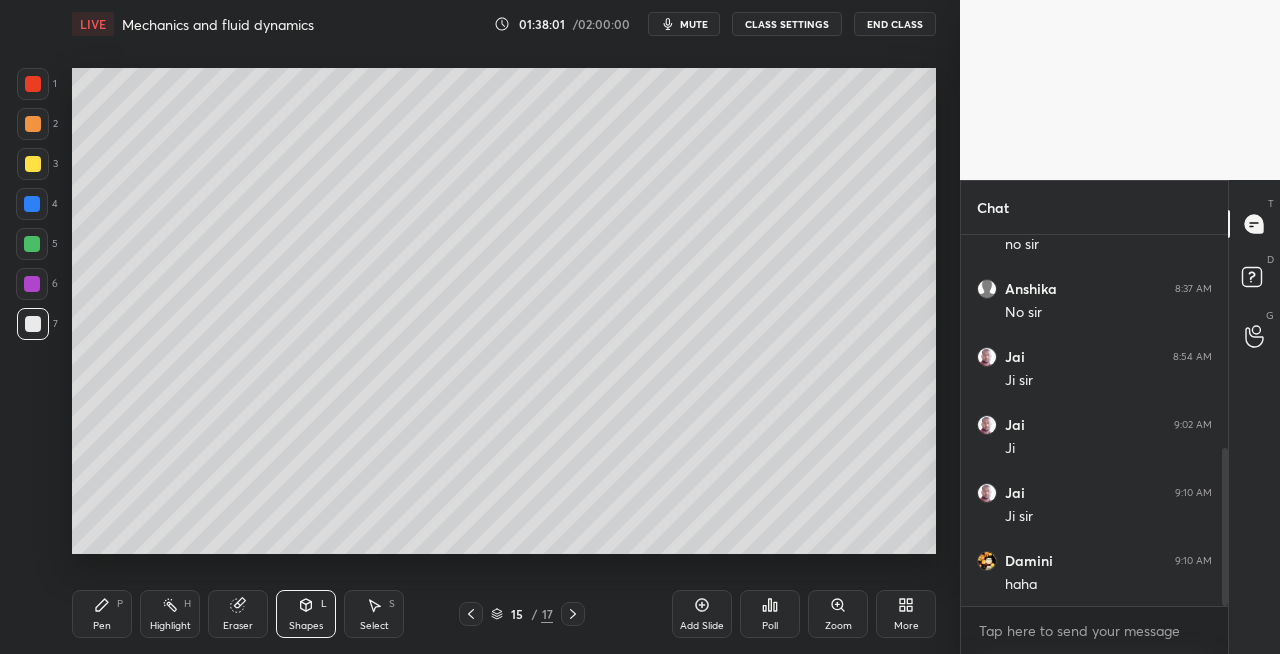 click on "P" at bounding box center (120, 604) 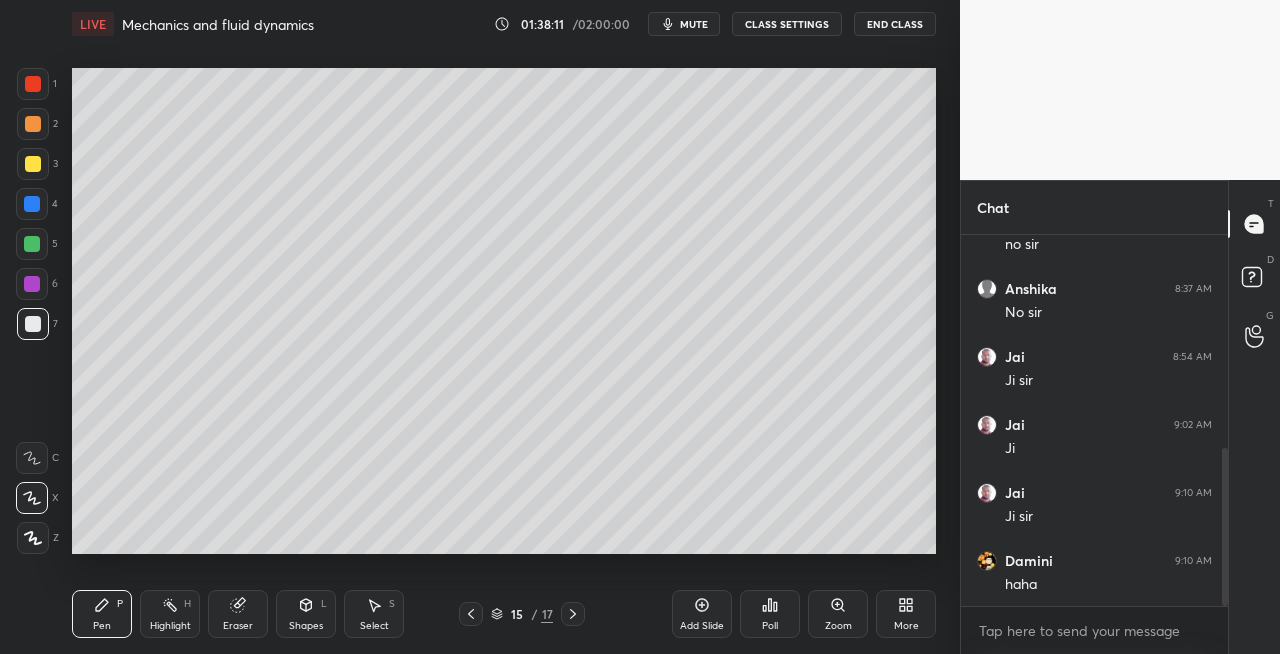click 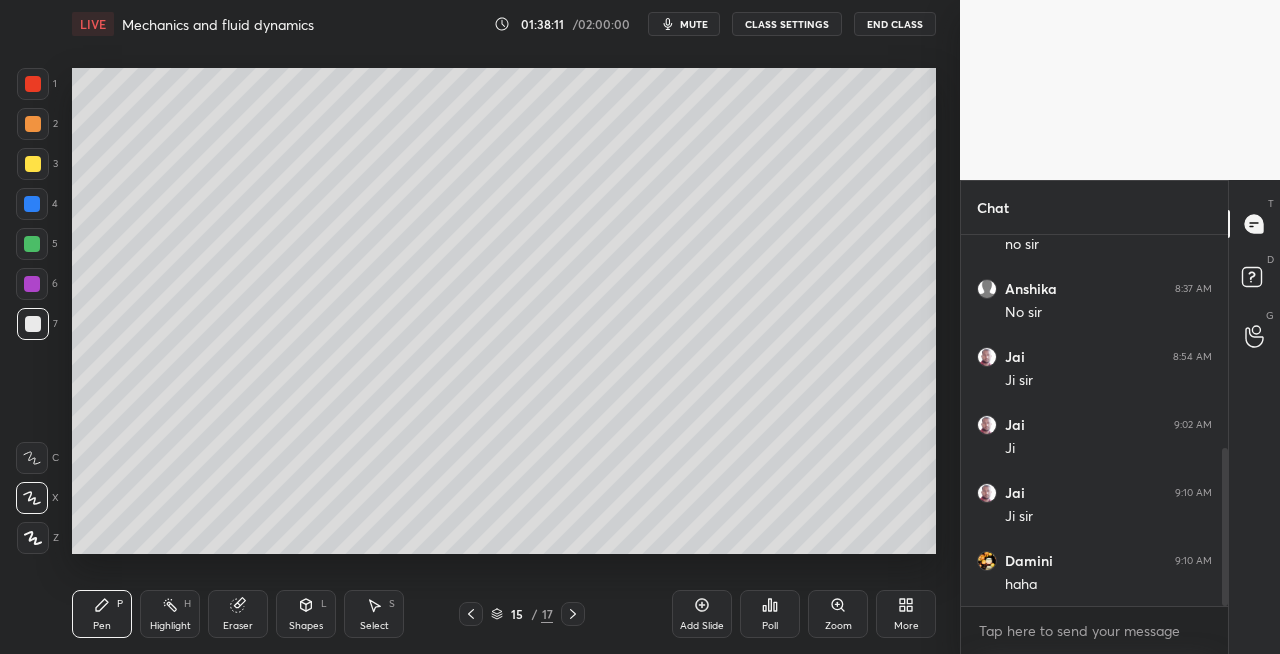 click 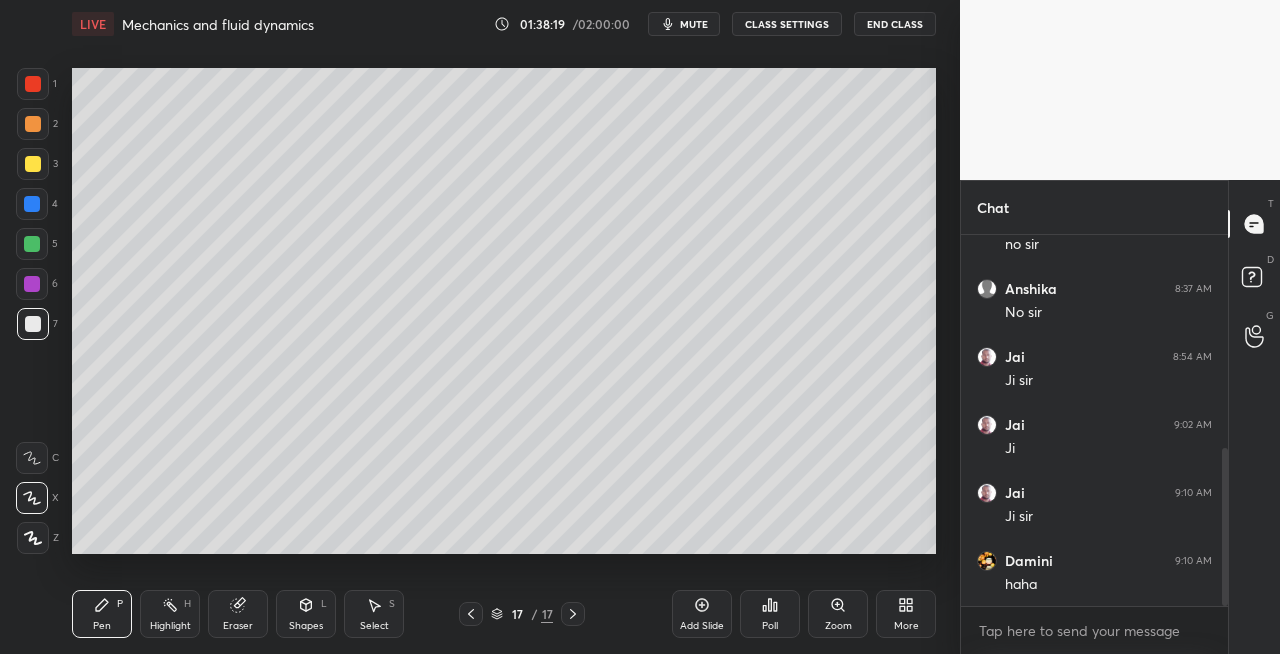 click on "Shapes L" at bounding box center [306, 614] 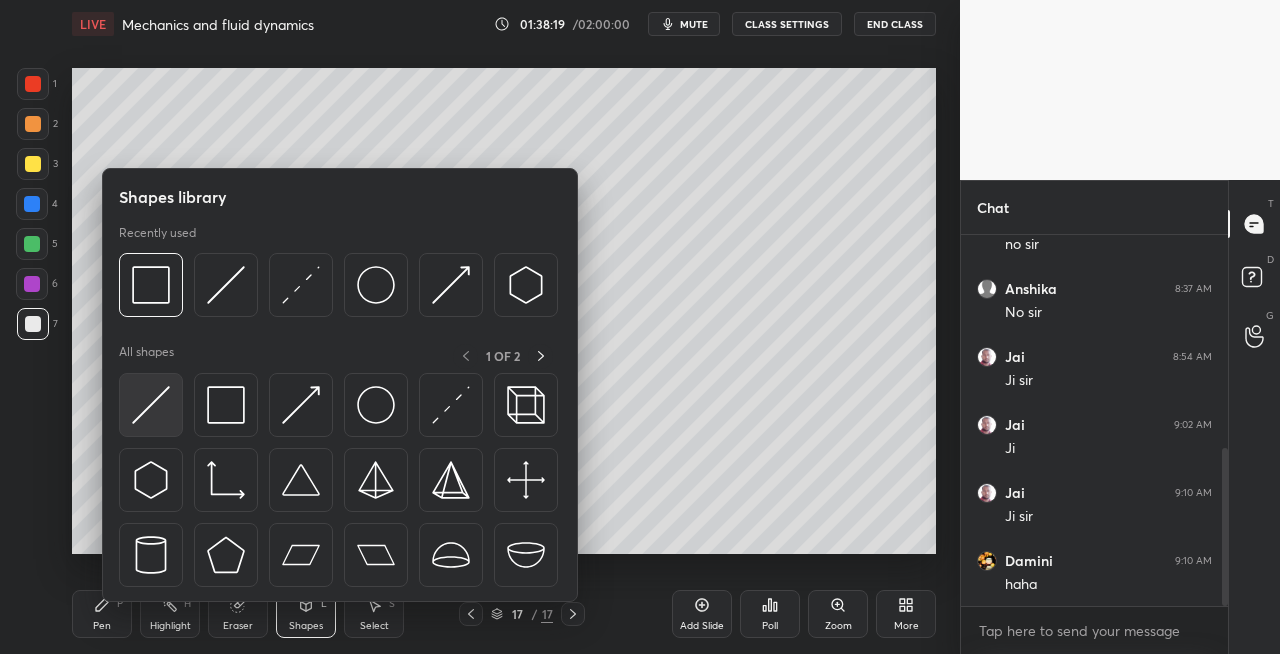 click at bounding box center (151, 405) 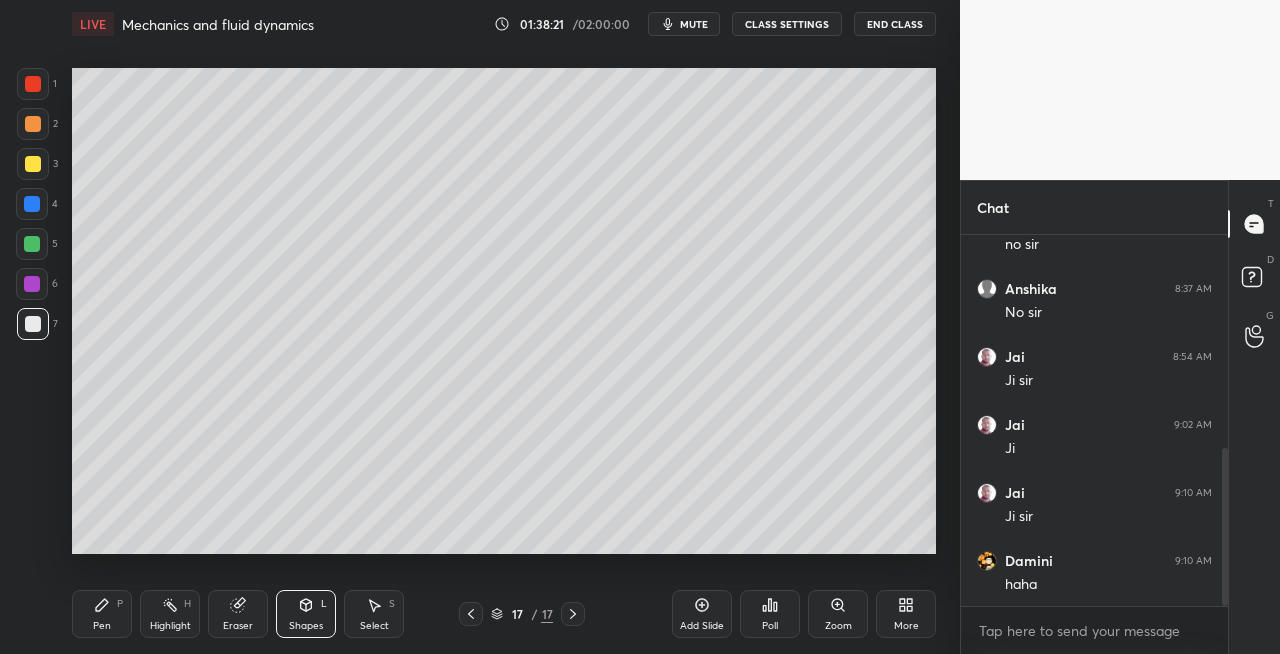 click on "Pen P" at bounding box center [102, 614] 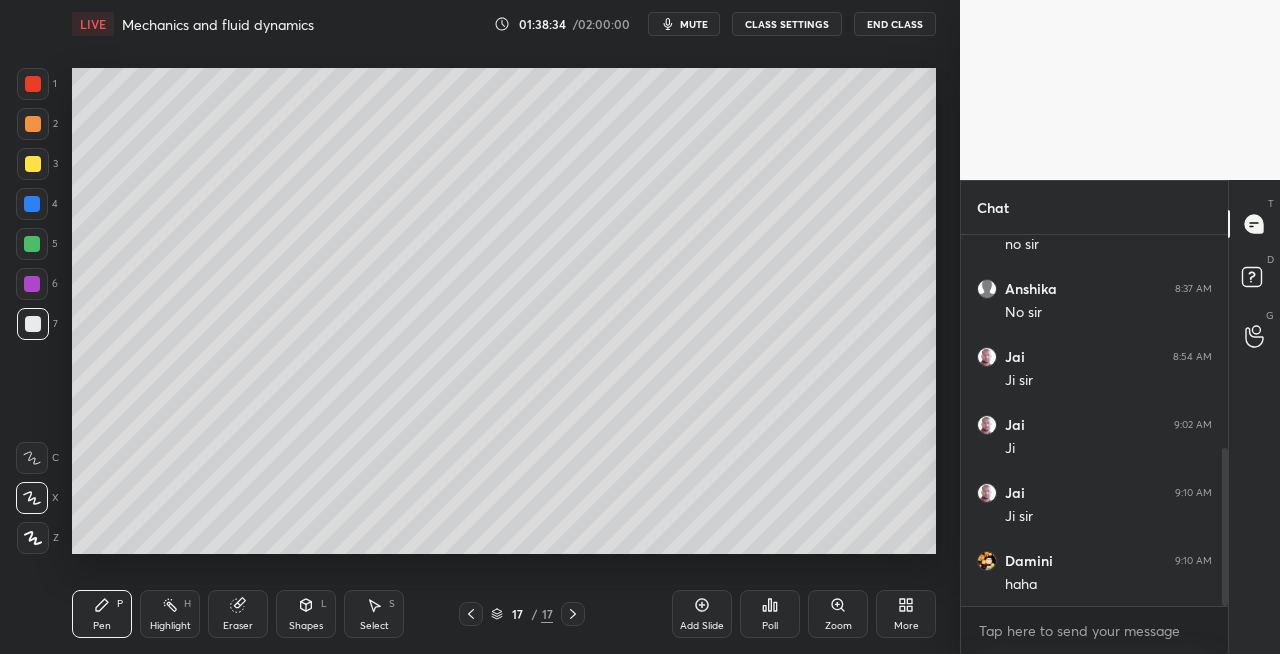 click 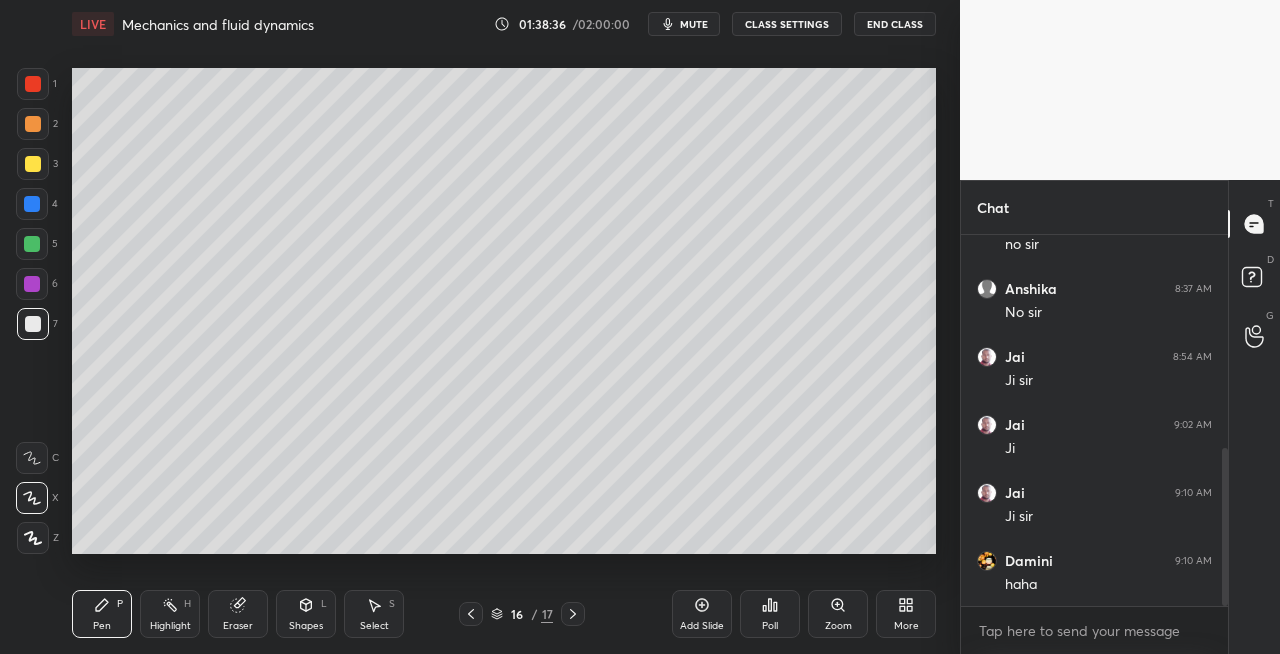 click 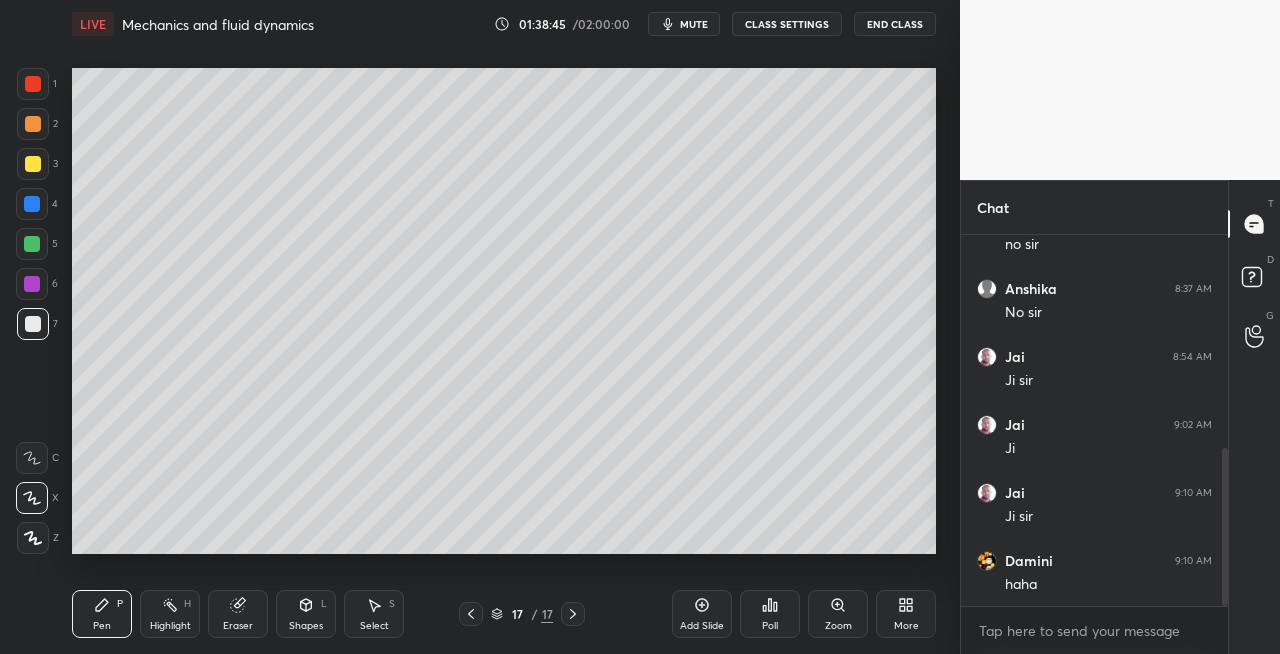 click on "Eraser" at bounding box center (238, 626) 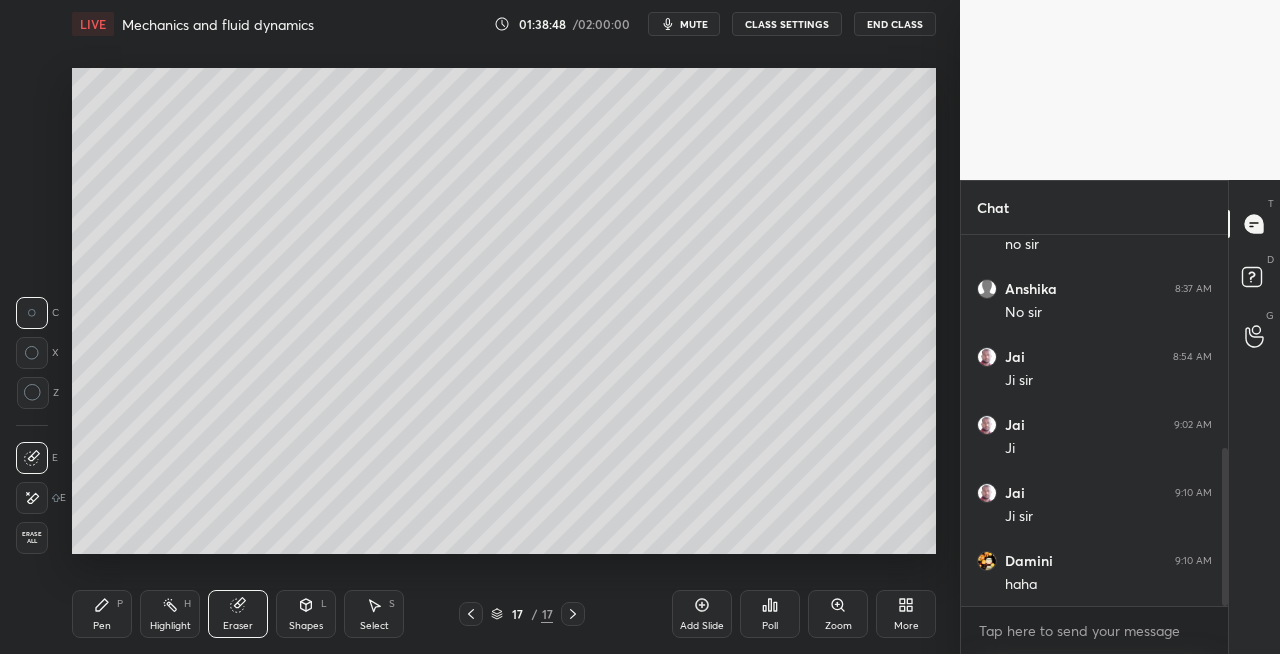 click 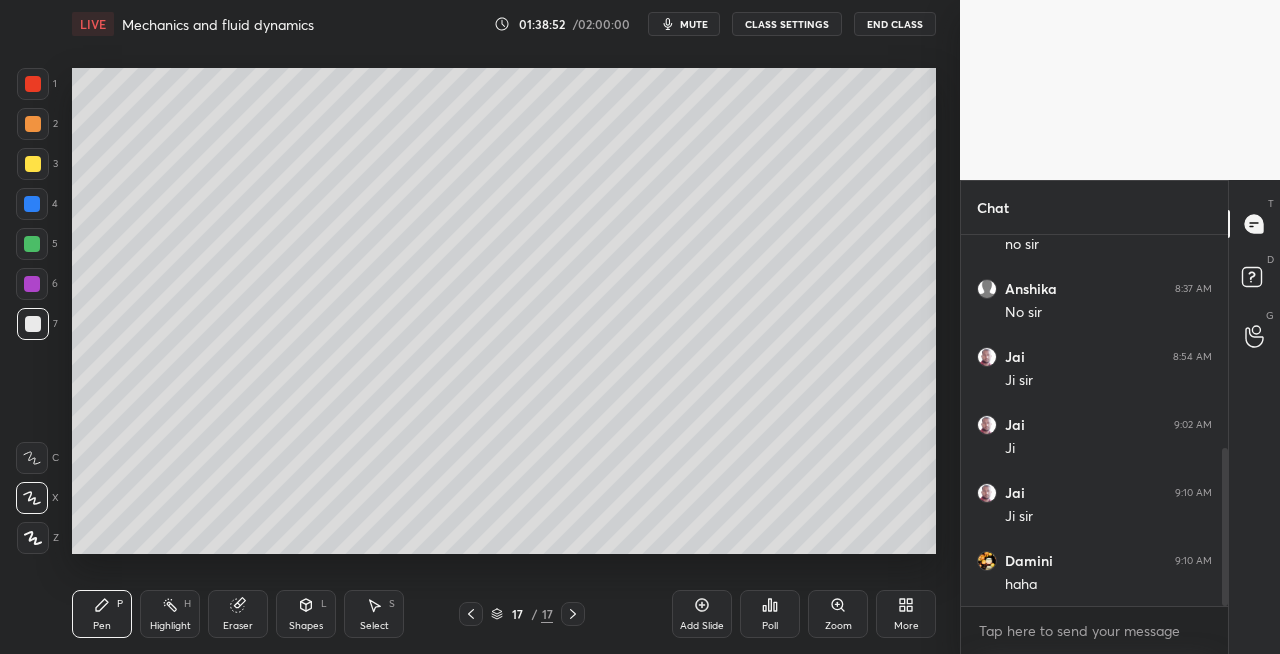 click on "Eraser" at bounding box center [238, 614] 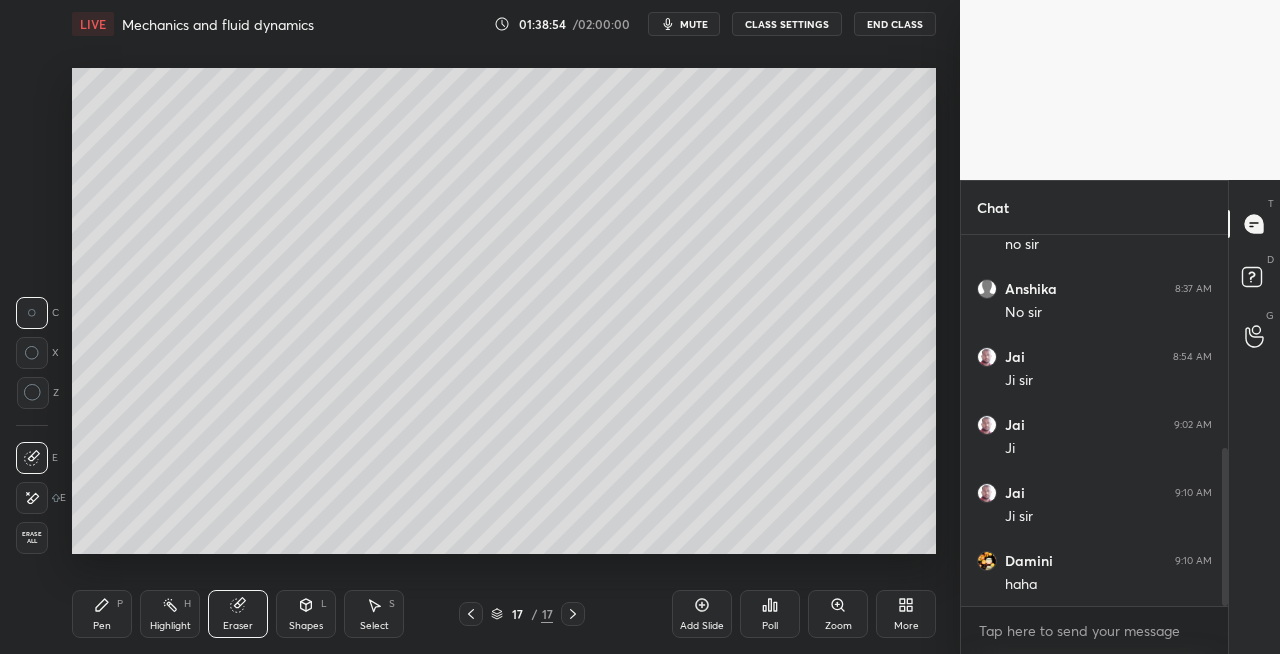 click 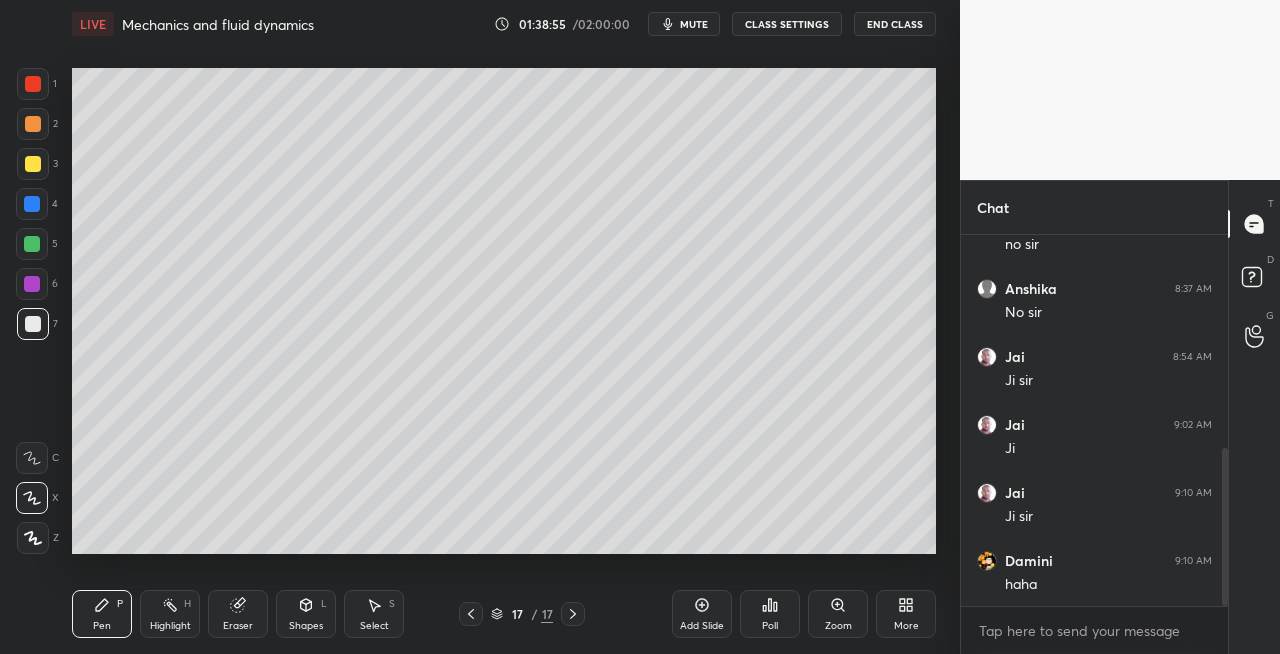 click 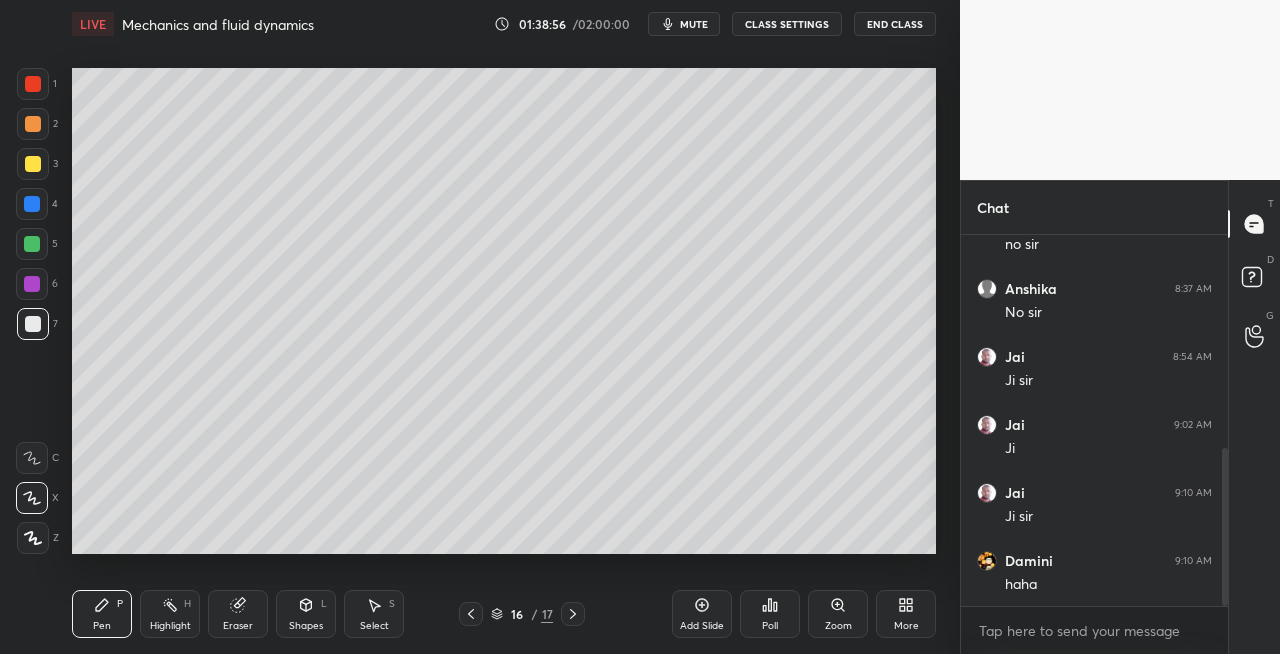 click 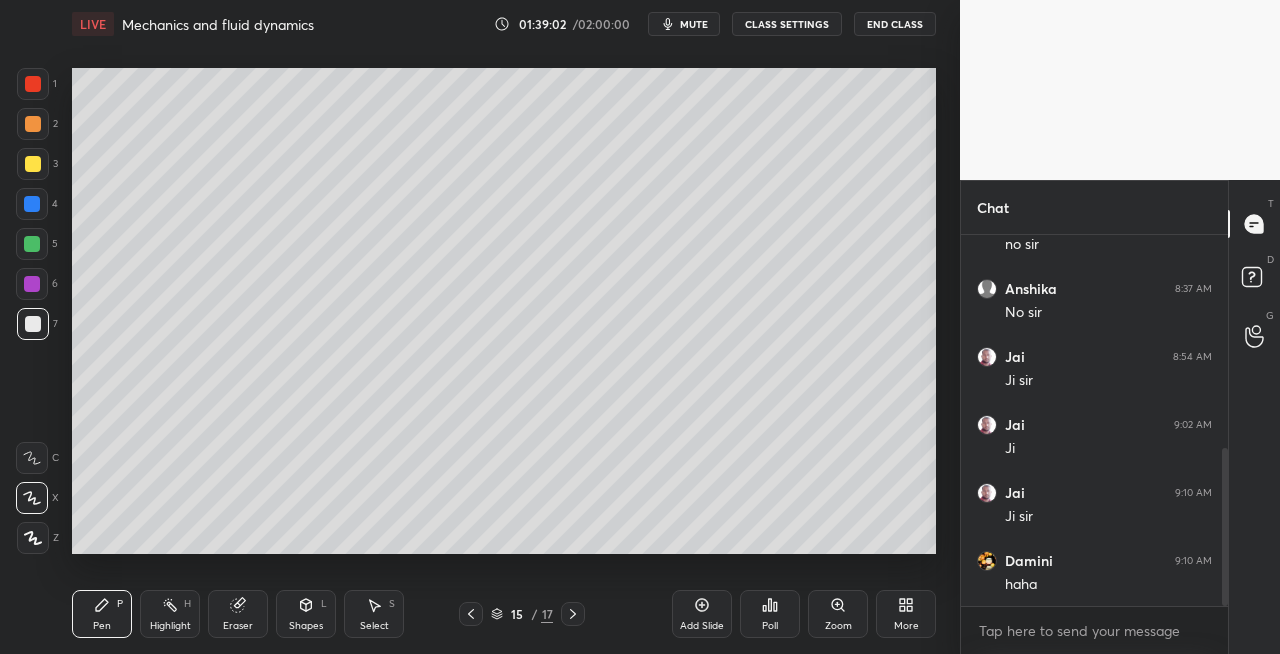 click at bounding box center [573, 614] 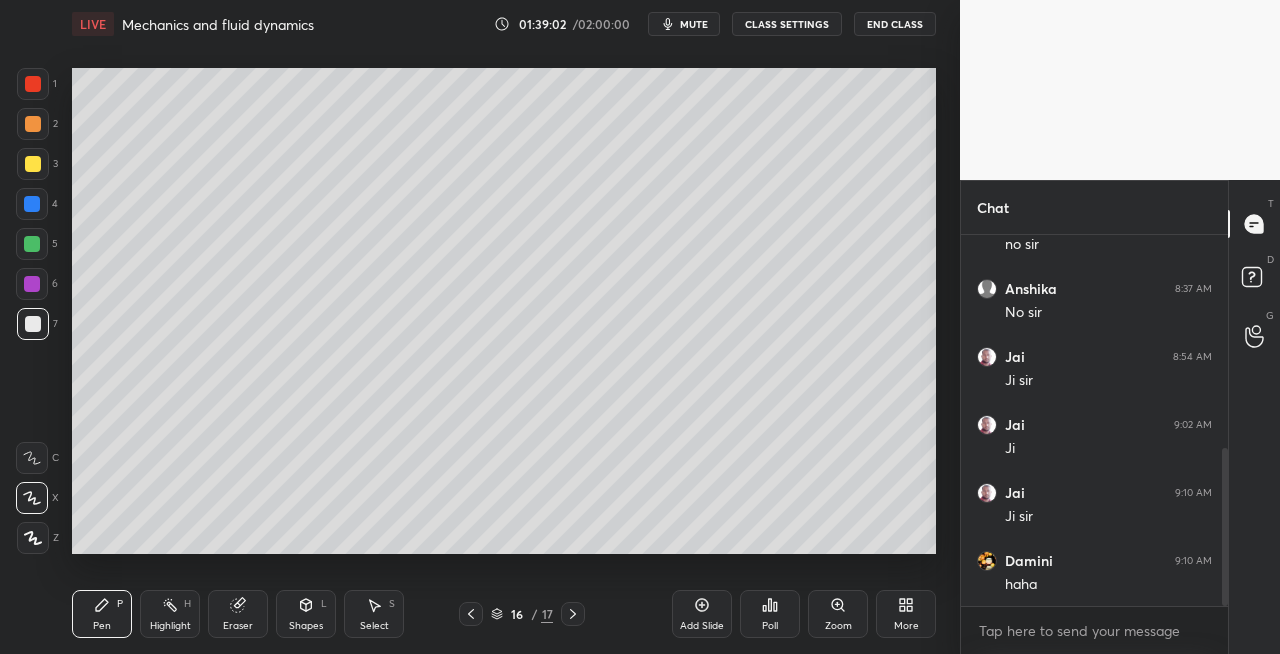 click 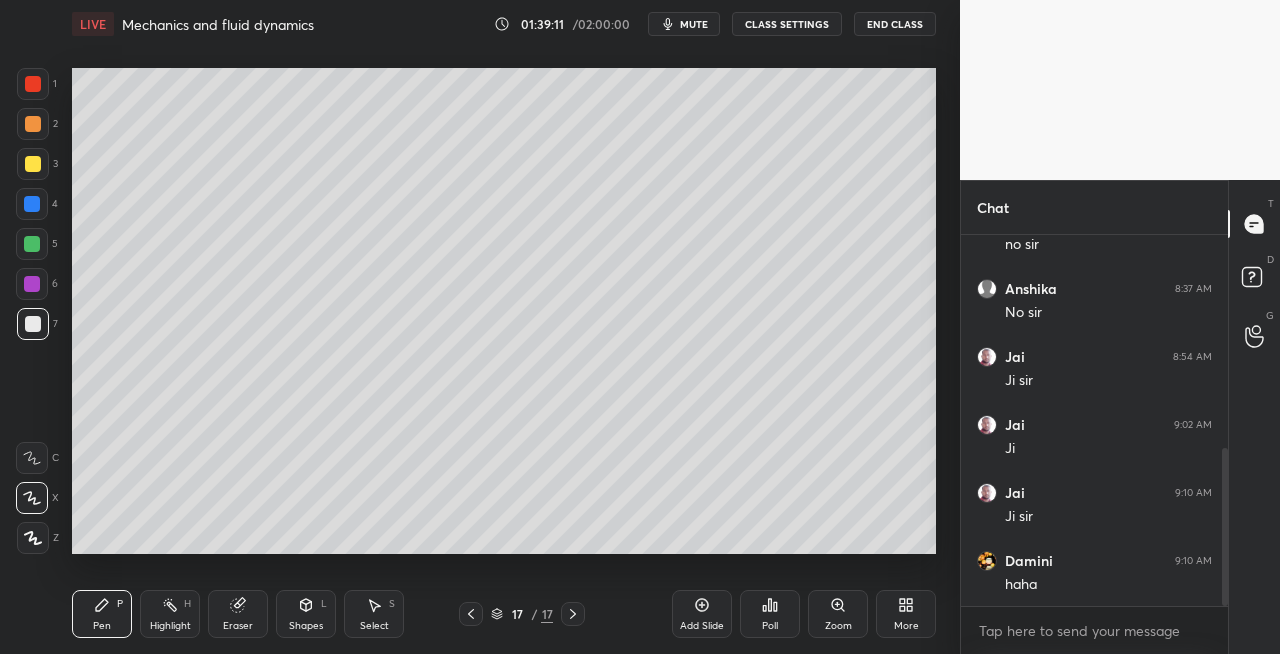 click on "Eraser" at bounding box center [238, 614] 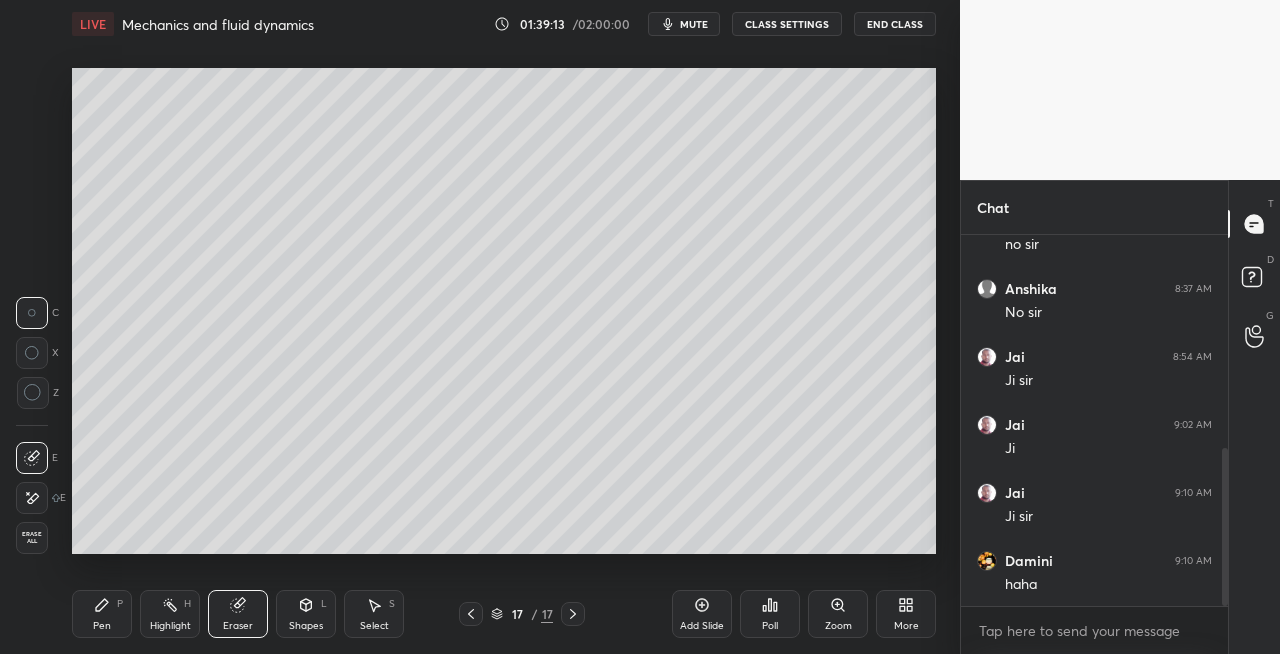 click on "Pen P" at bounding box center [102, 614] 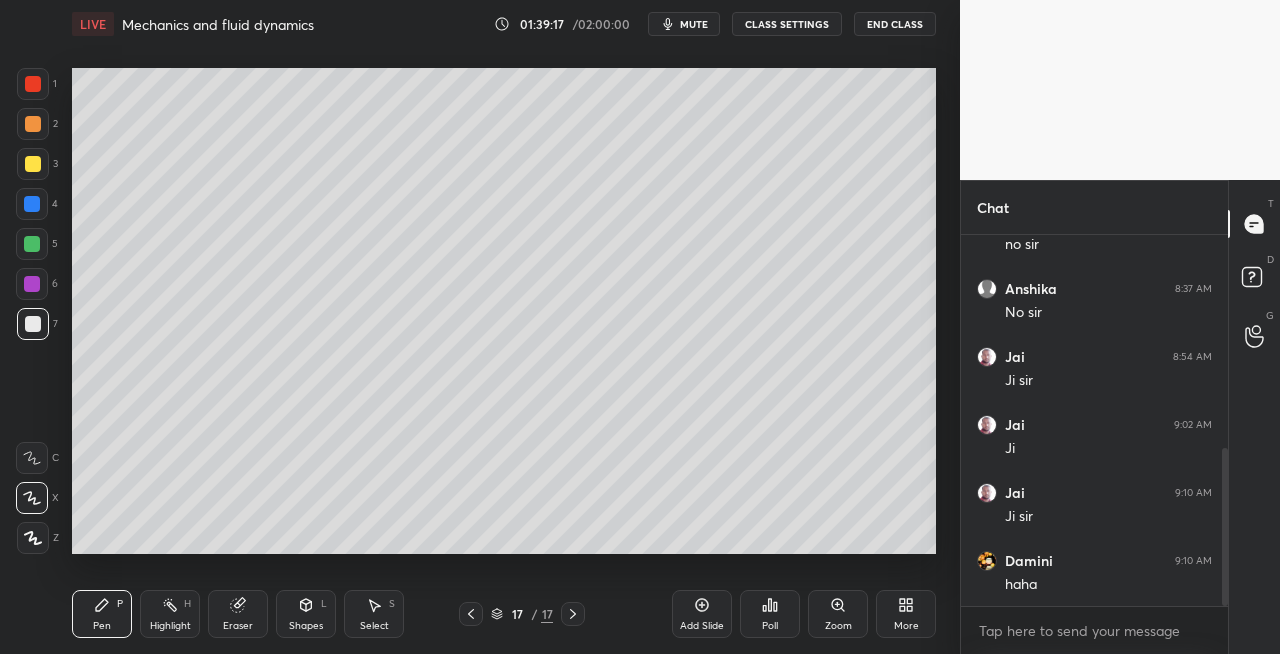 click on "Eraser" at bounding box center (238, 614) 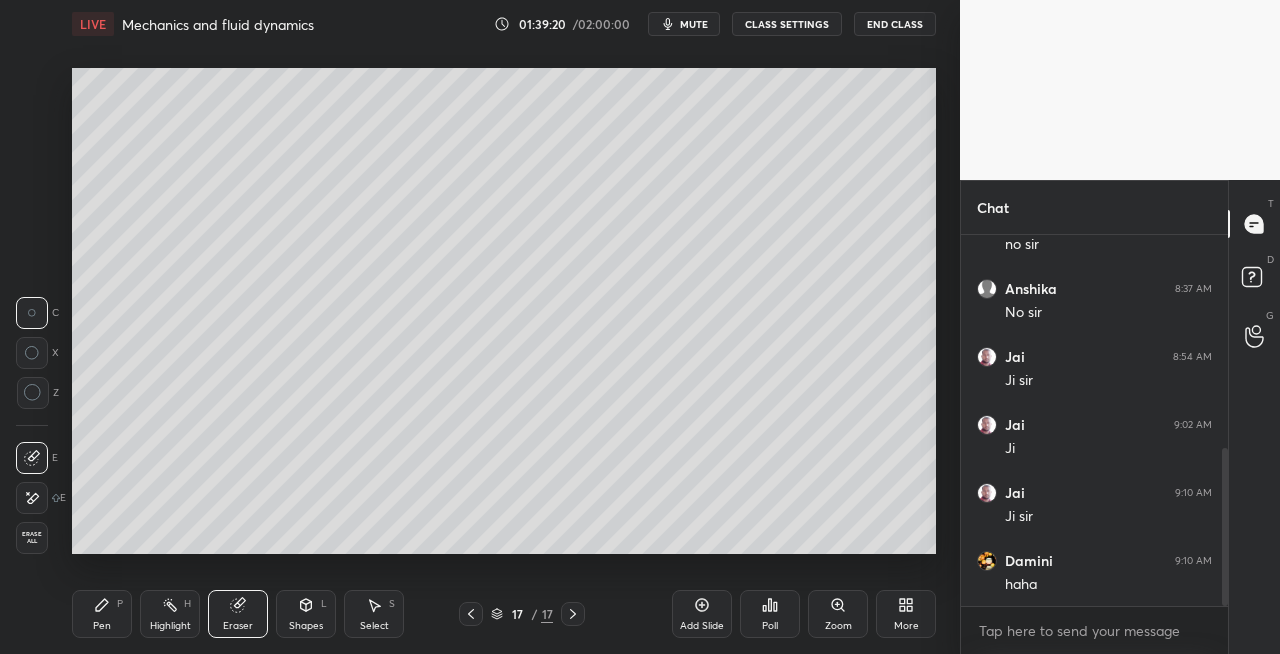 click on "Pen P" at bounding box center (102, 614) 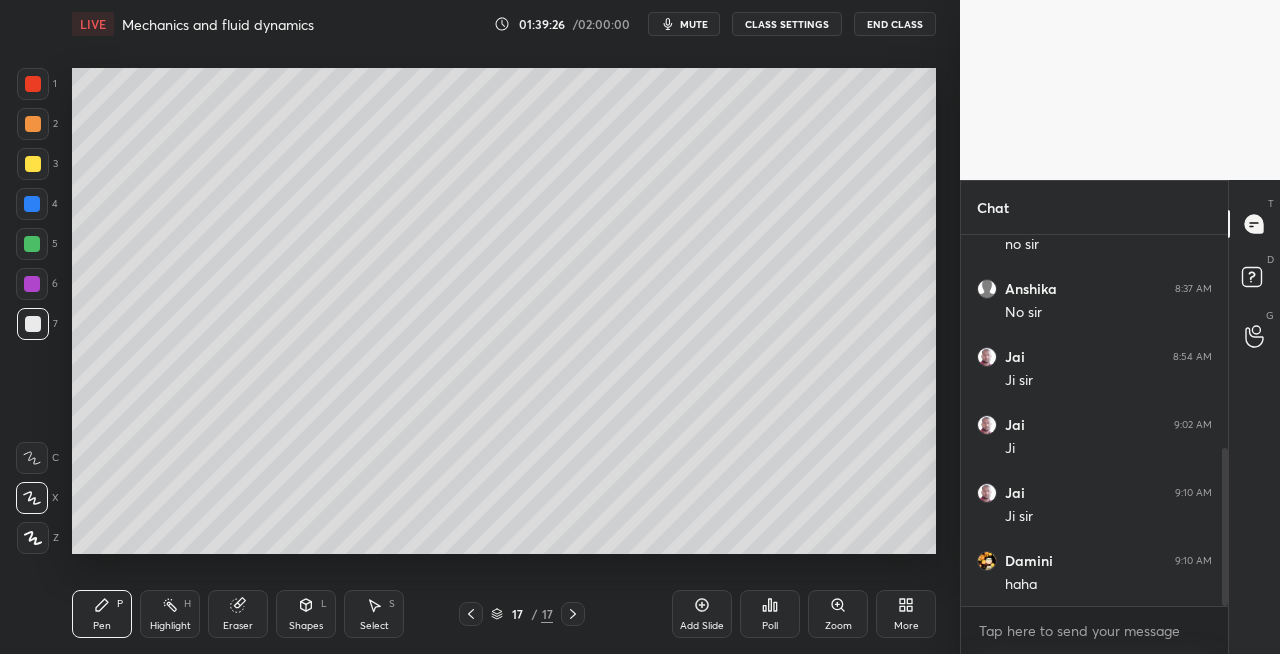 click 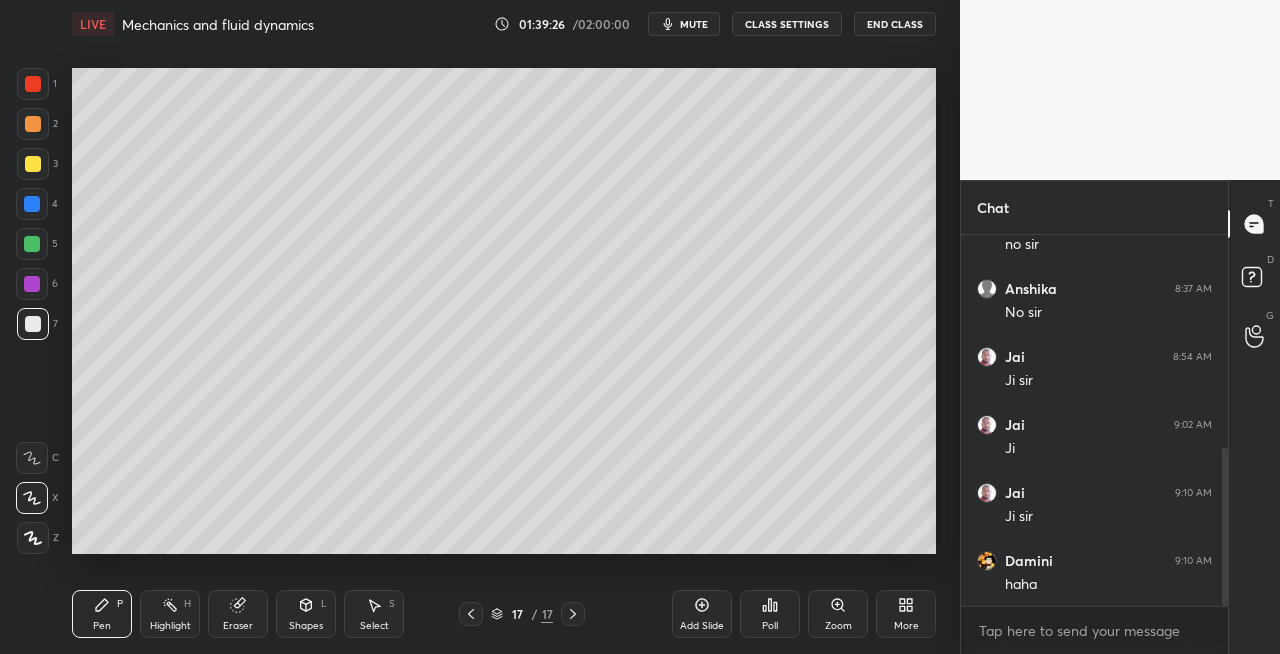 click on "Add Slide" at bounding box center (702, 614) 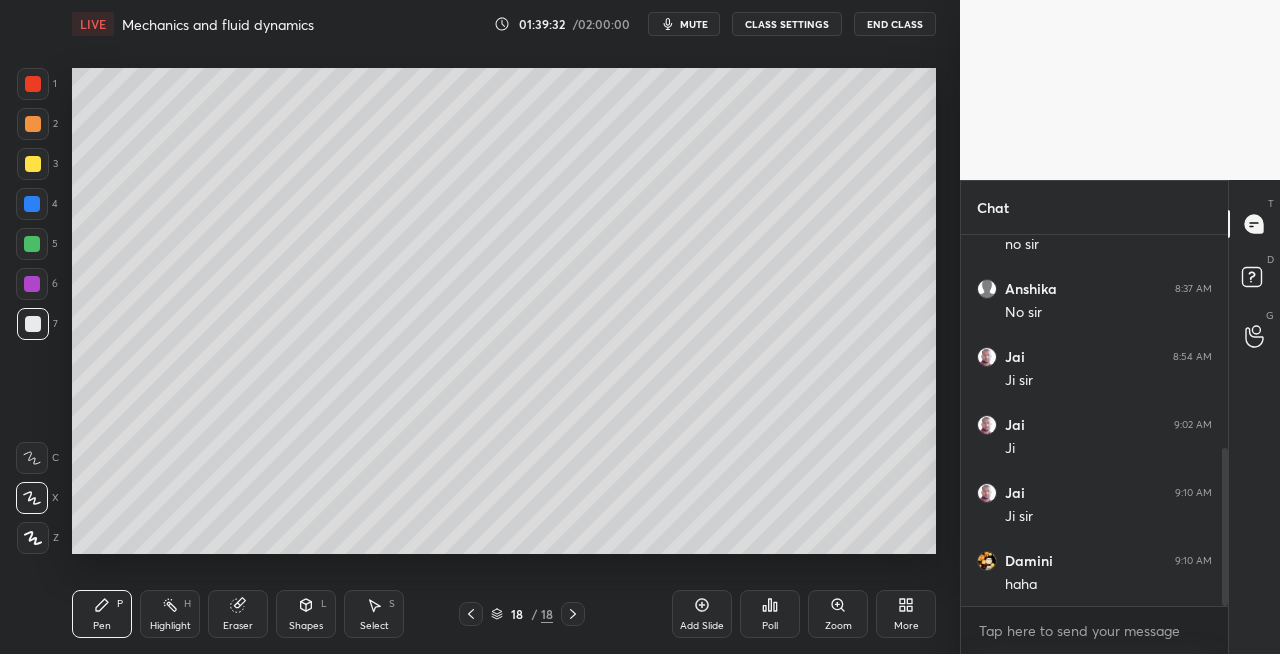 click on "Shapes L" at bounding box center [306, 614] 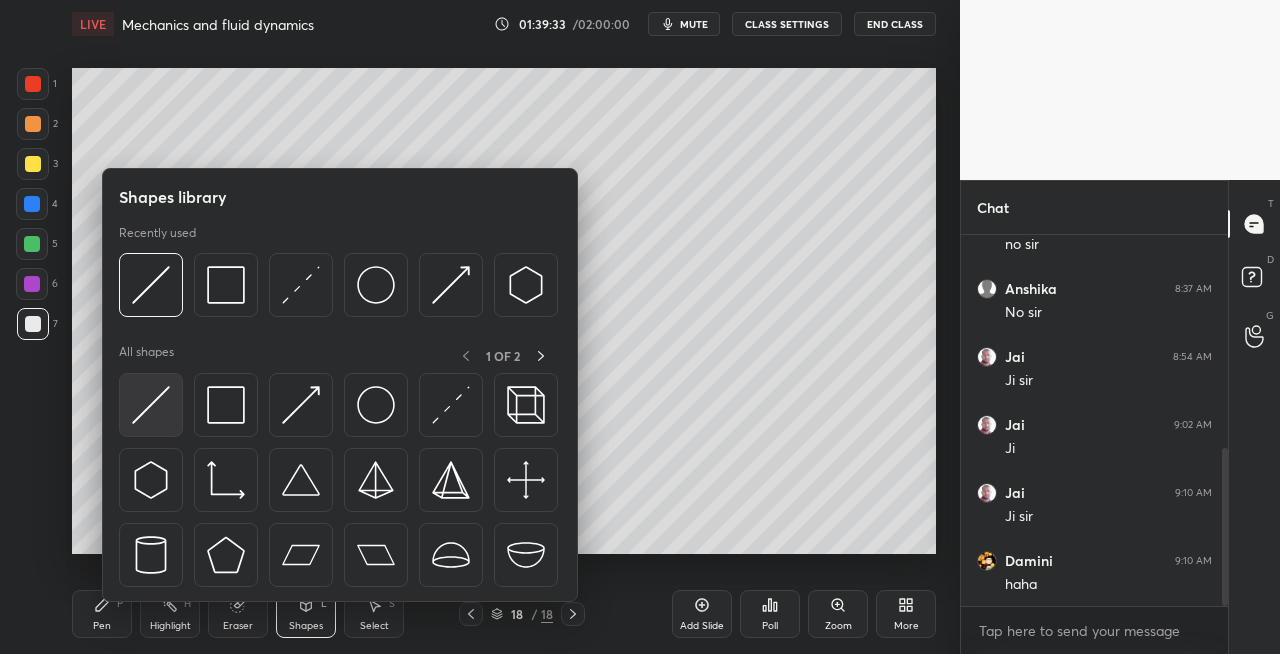 click at bounding box center (151, 405) 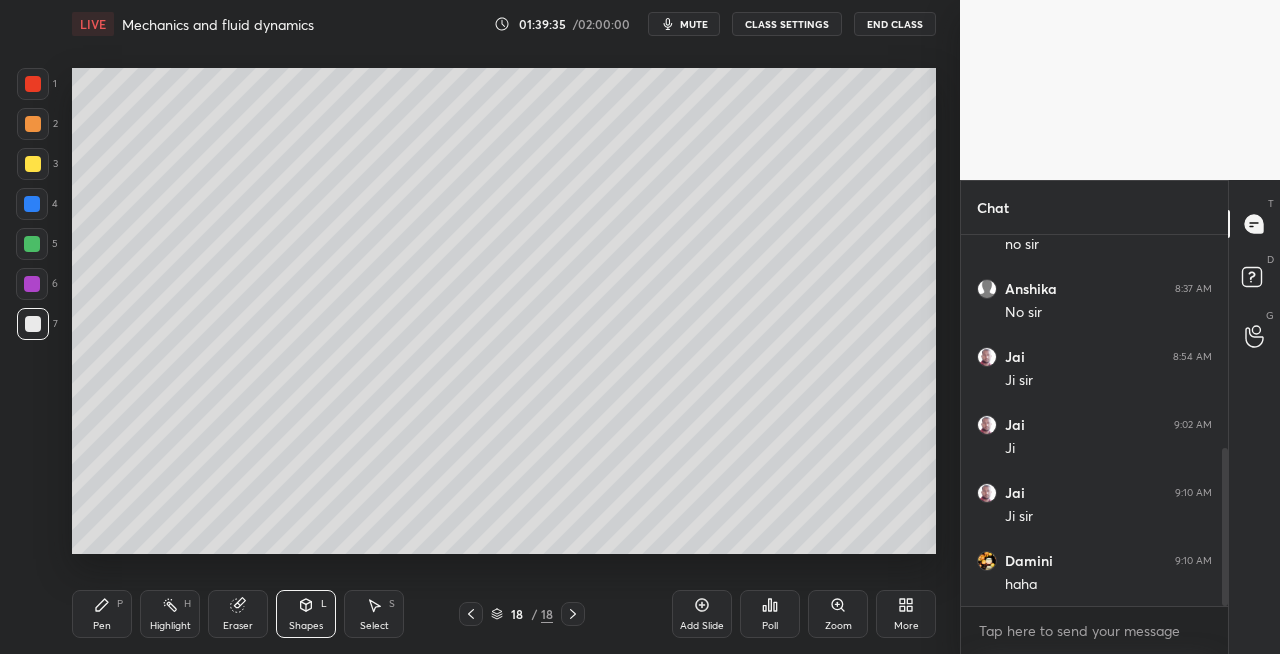 click on "Pen P" at bounding box center [102, 614] 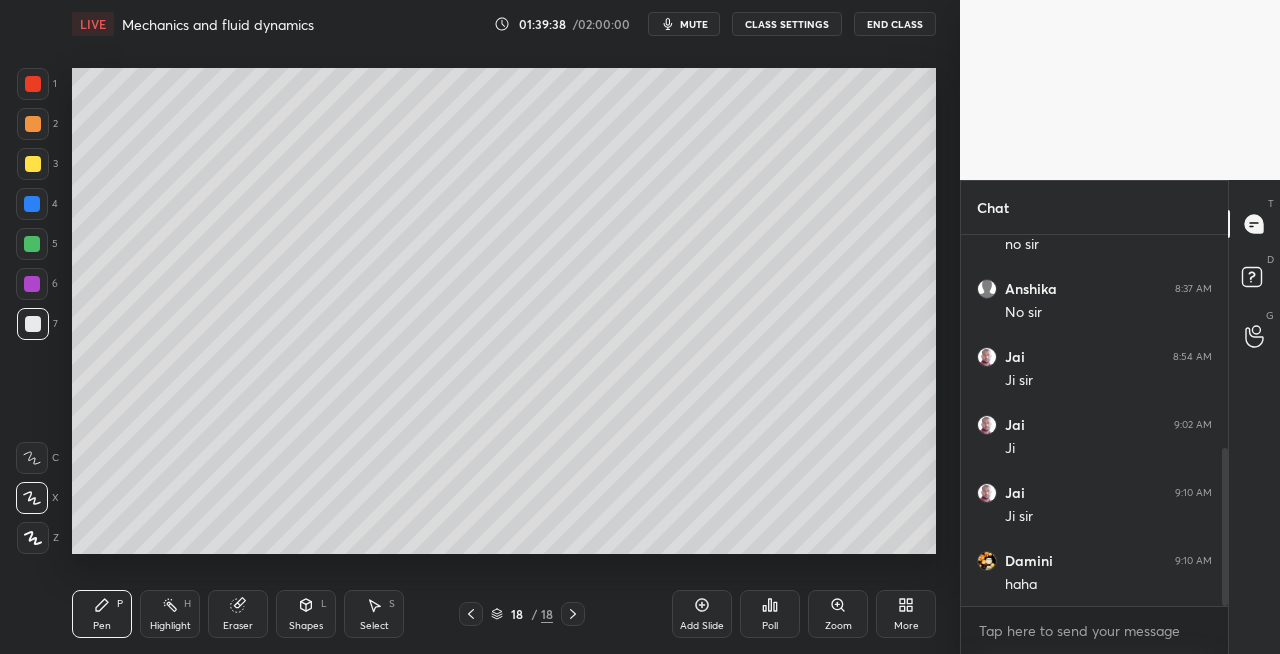 click at bounding box center [471, 614] 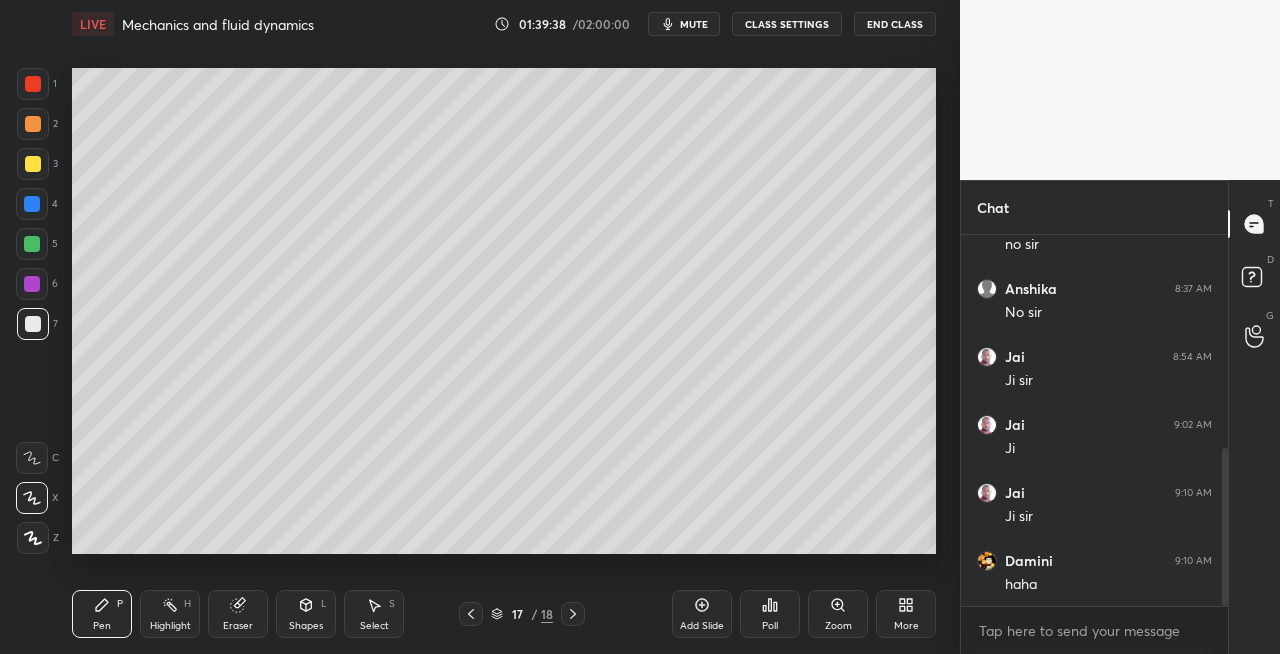 click at bounding box center (573, 614) 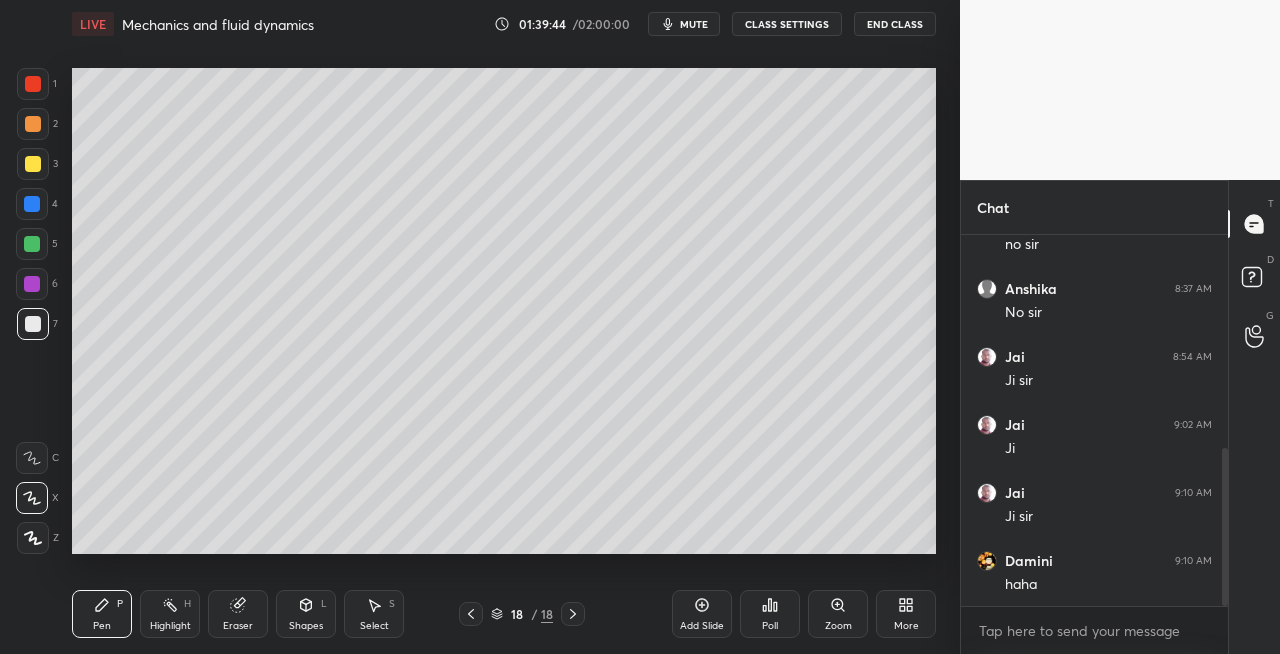 click on "Eraser" at bounding box center [238, 614] 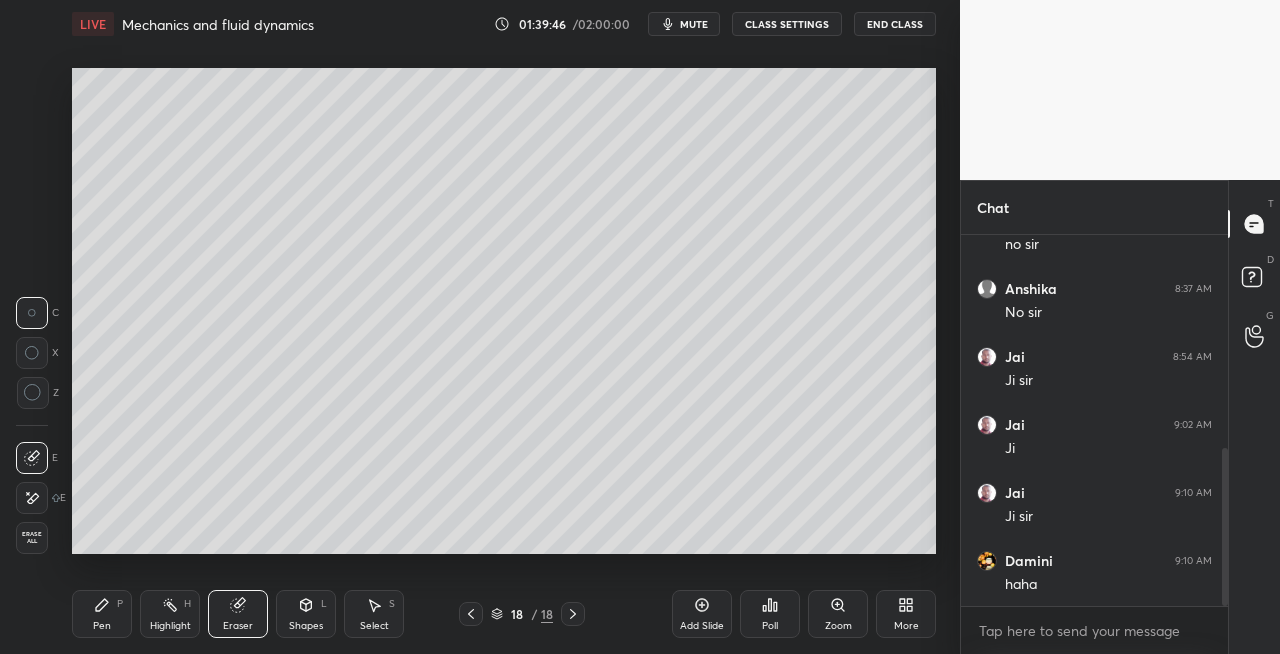 click on "Pen P" at bounding box center (102, 614) 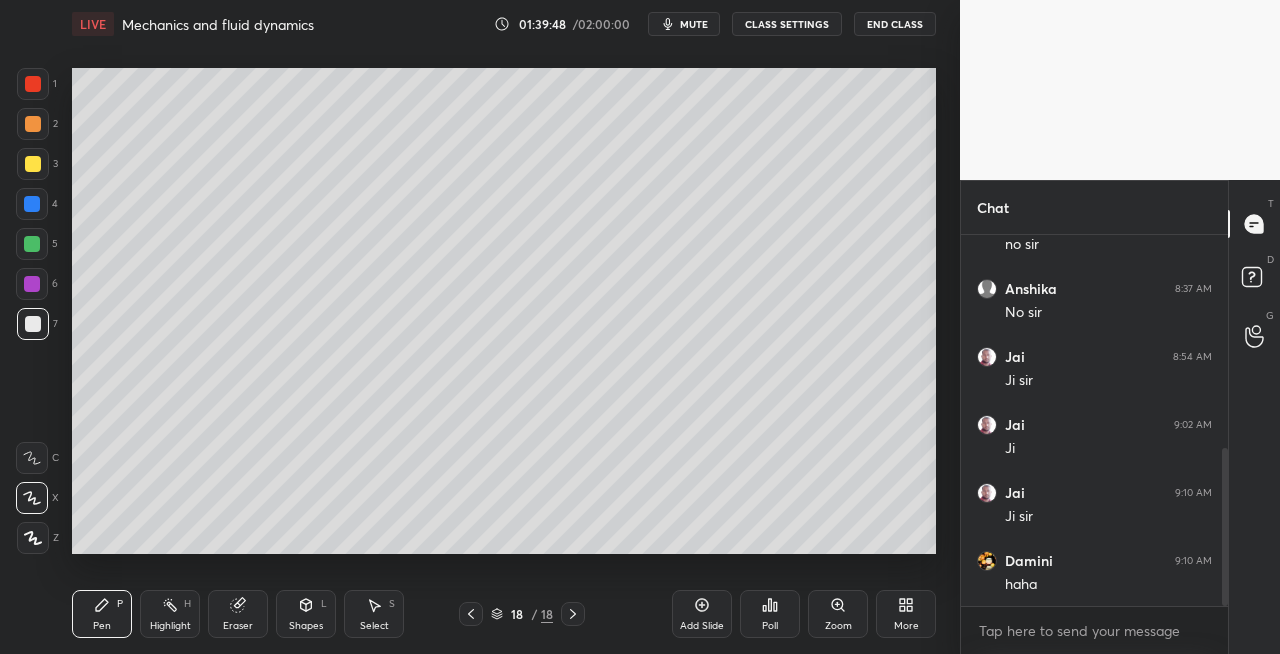 click on "Shapes L" at bounding box center (306, 614) 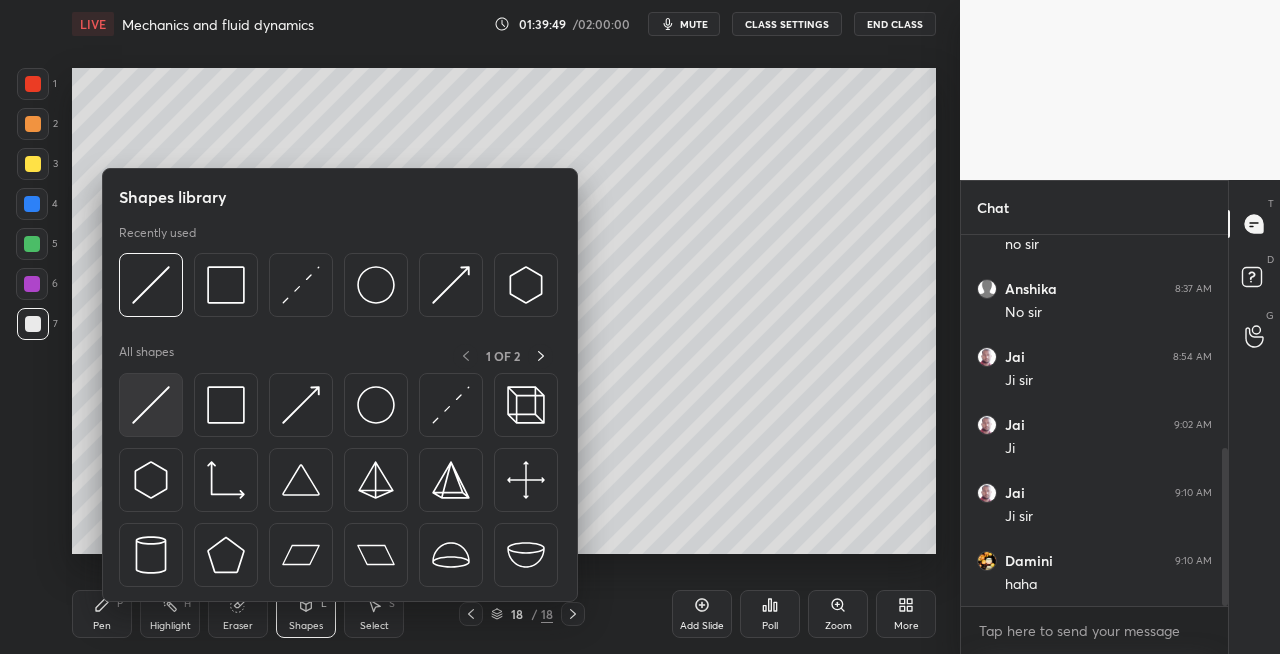 click at bounding box center [151, 405] 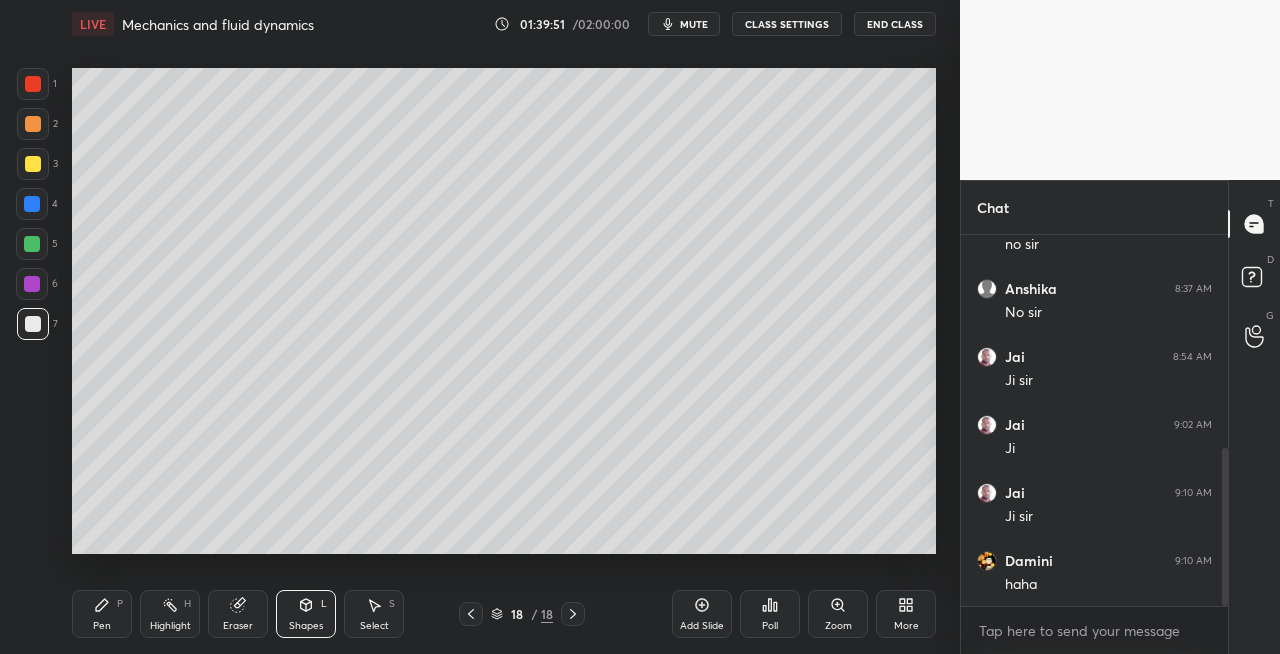 click on "Pen P" at bounding box center (102, 614) 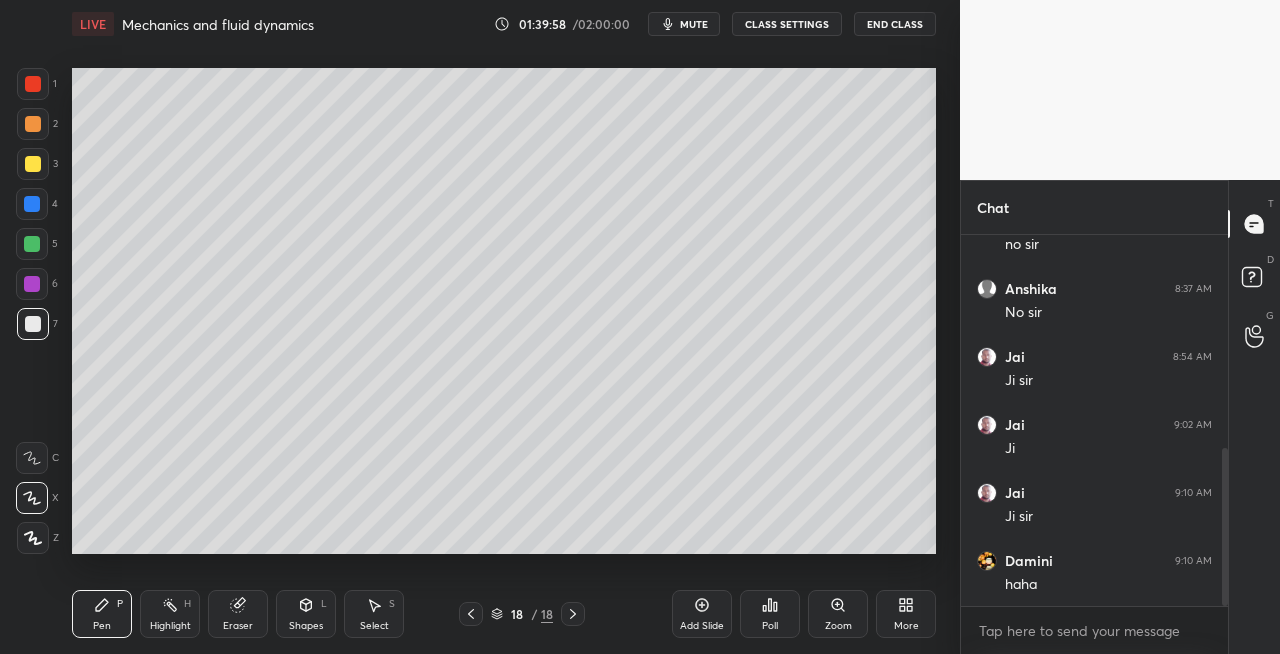 click 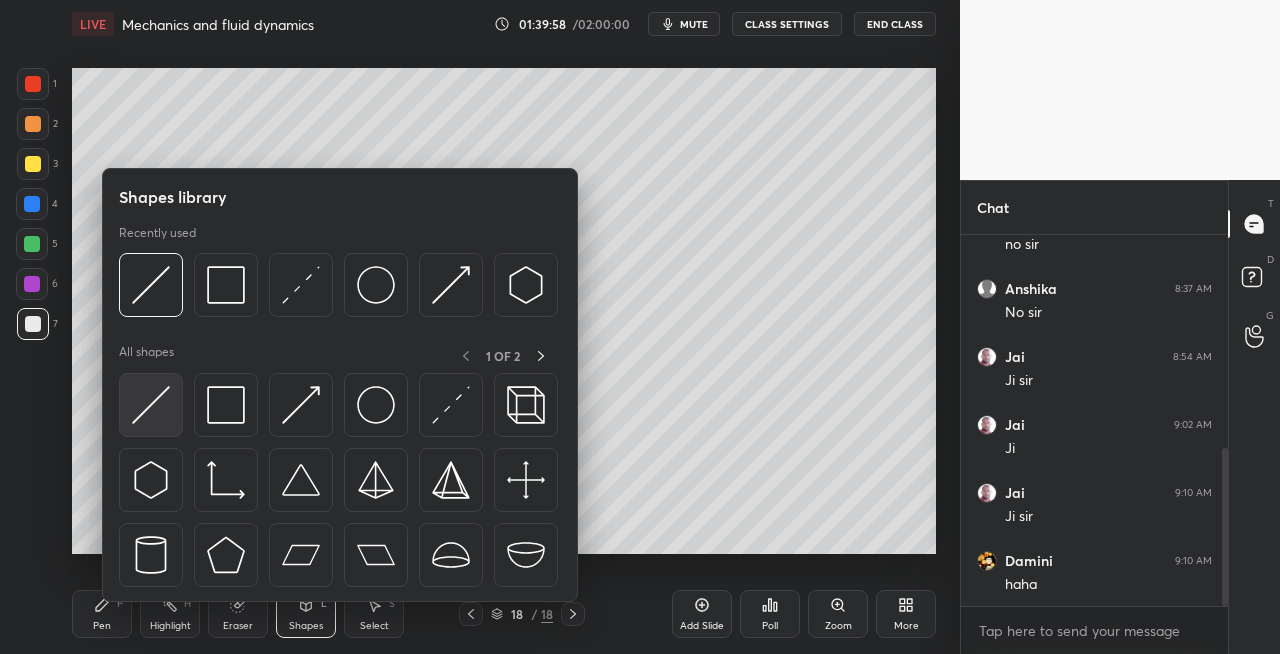 click at bounding box center [151, 405] 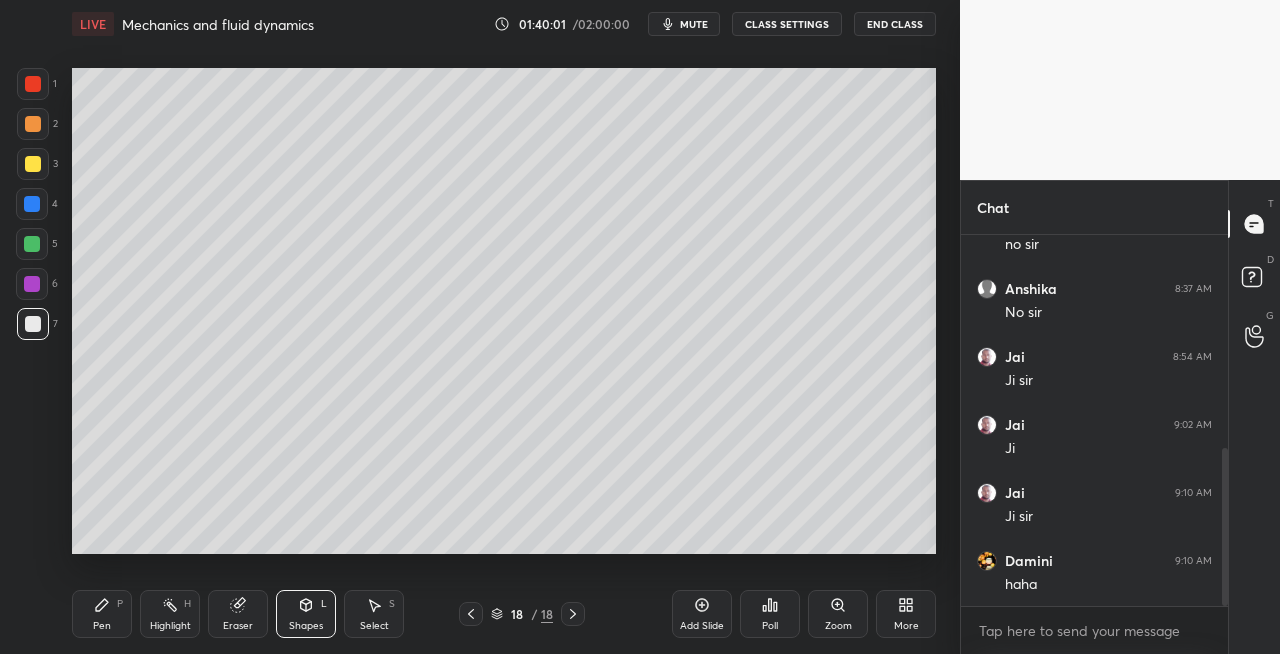 click on "Pen P" at bounding box center (102, 614) 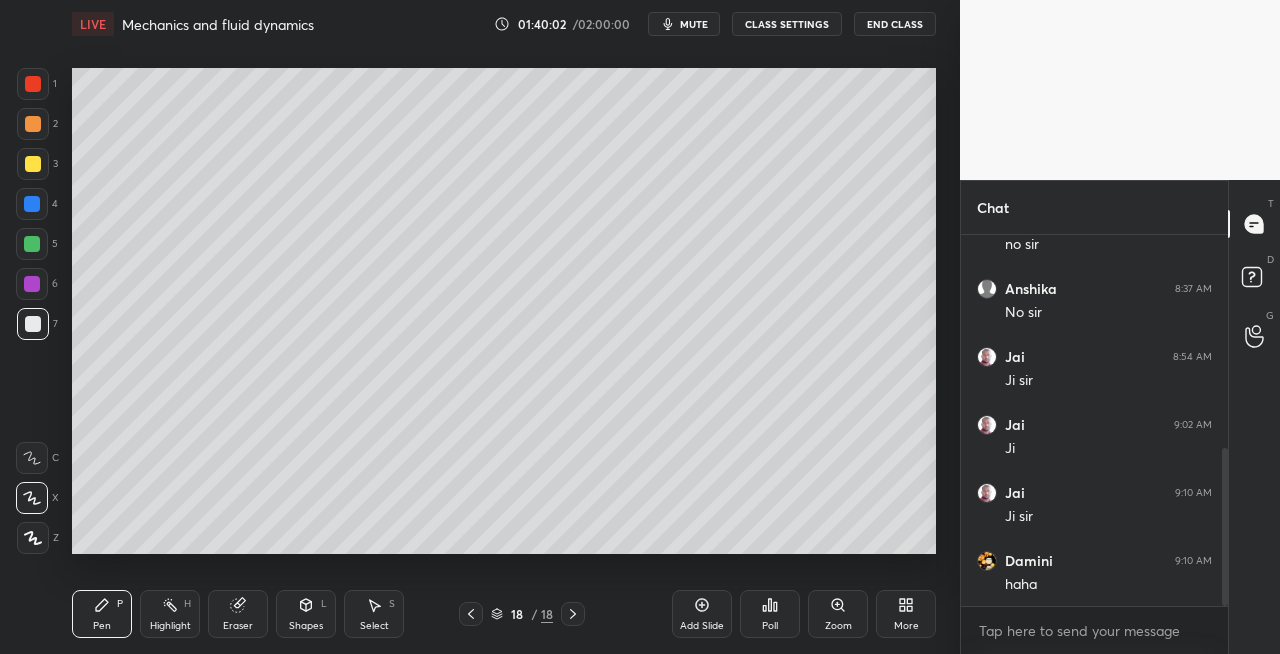 click on "Shapes" at bounding box center (306, 626) 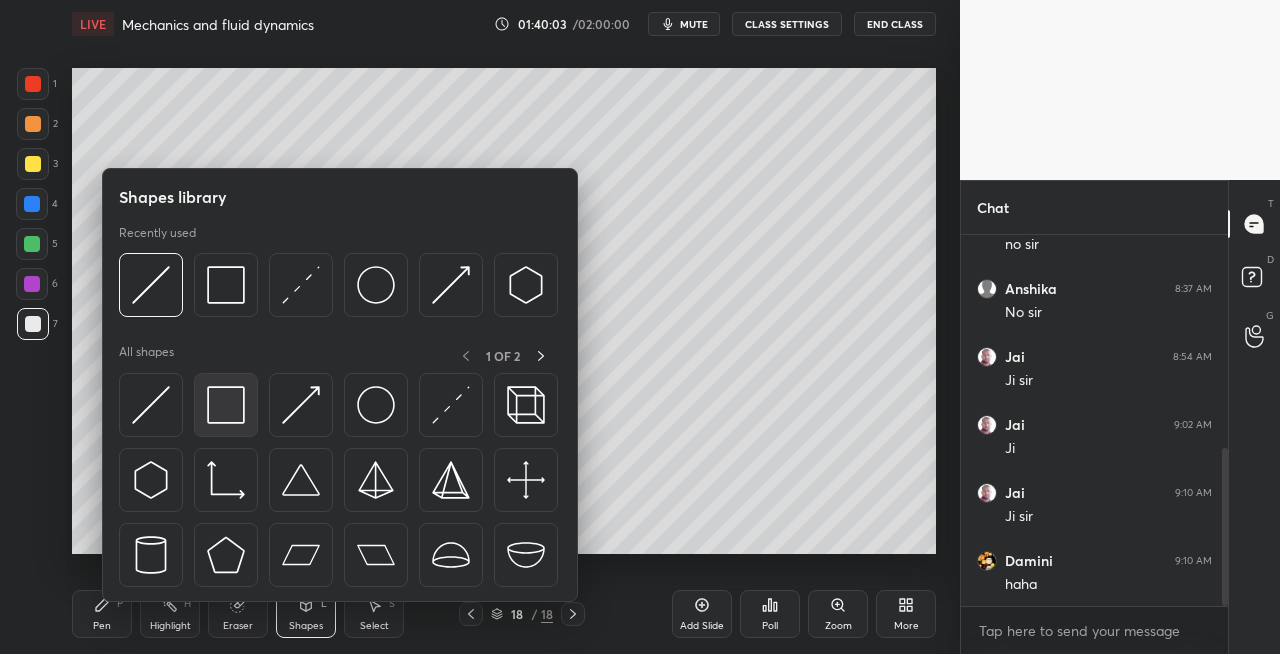 click at bounding box center (226, 405) 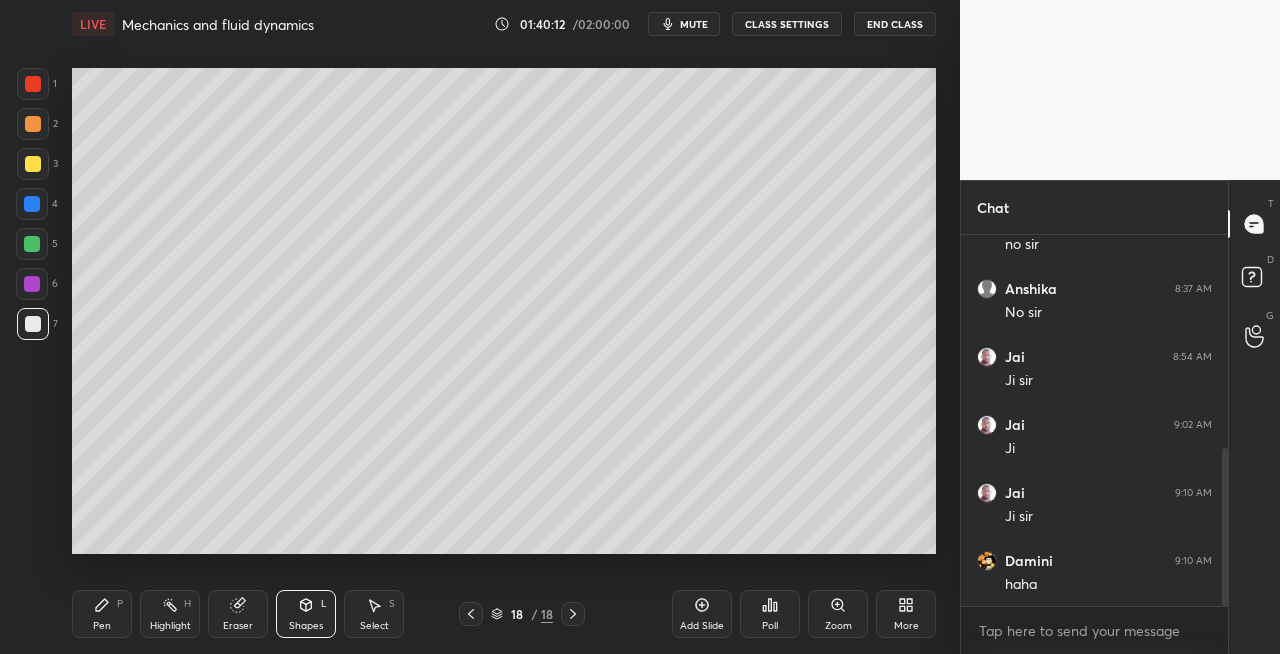 click at bounding box center [471, 614] 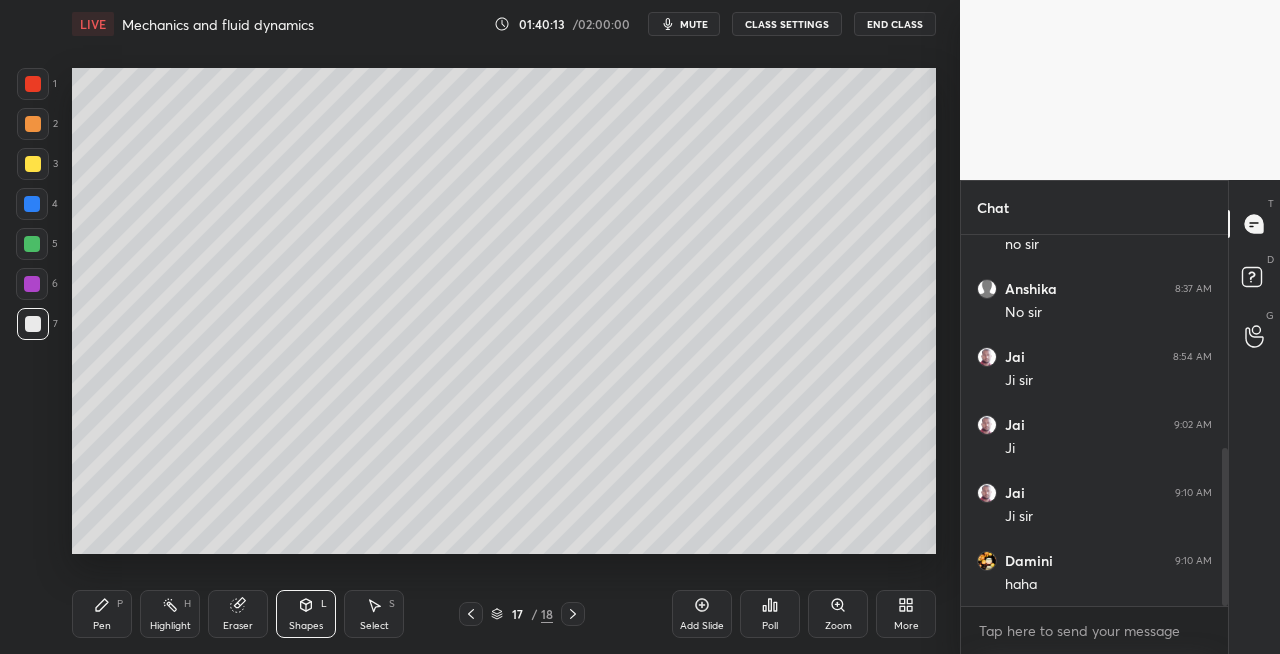 click at bounding box center [471, 614] 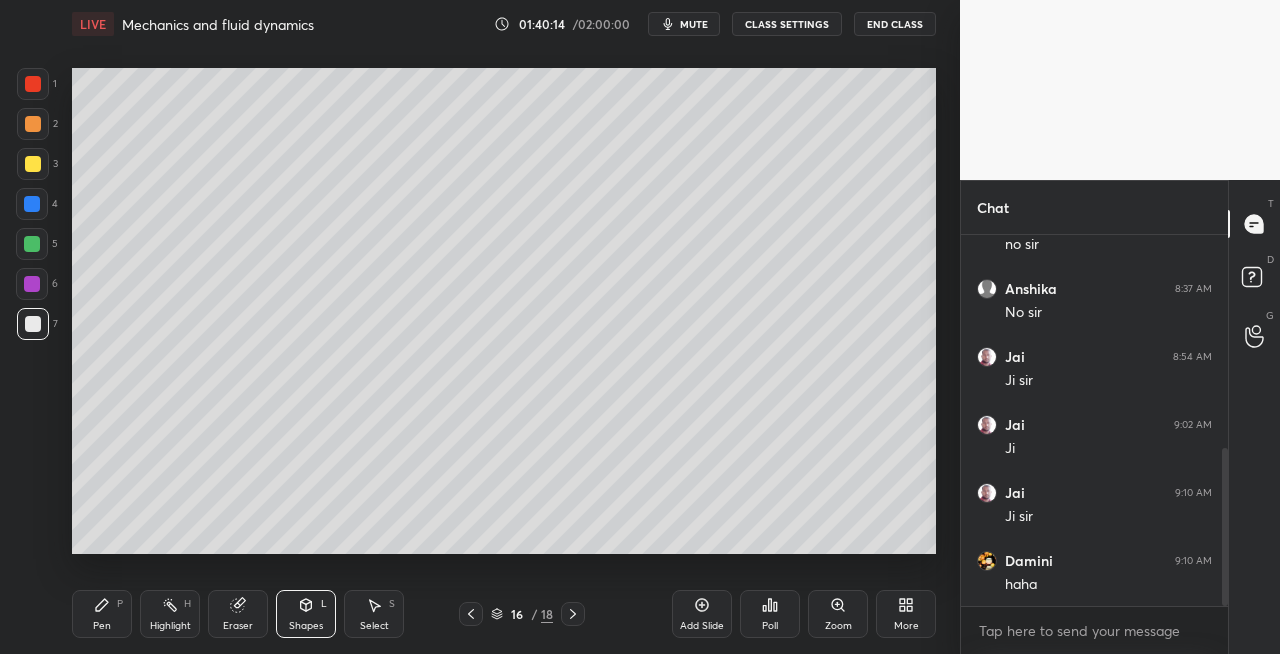 click 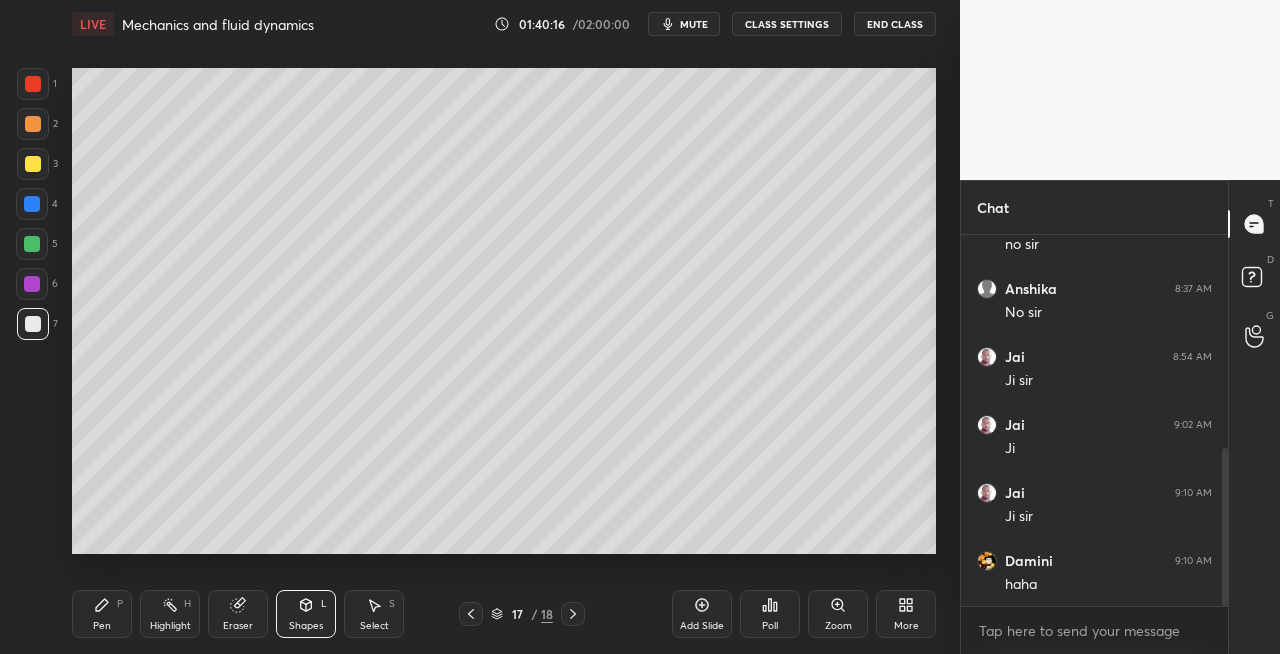 click 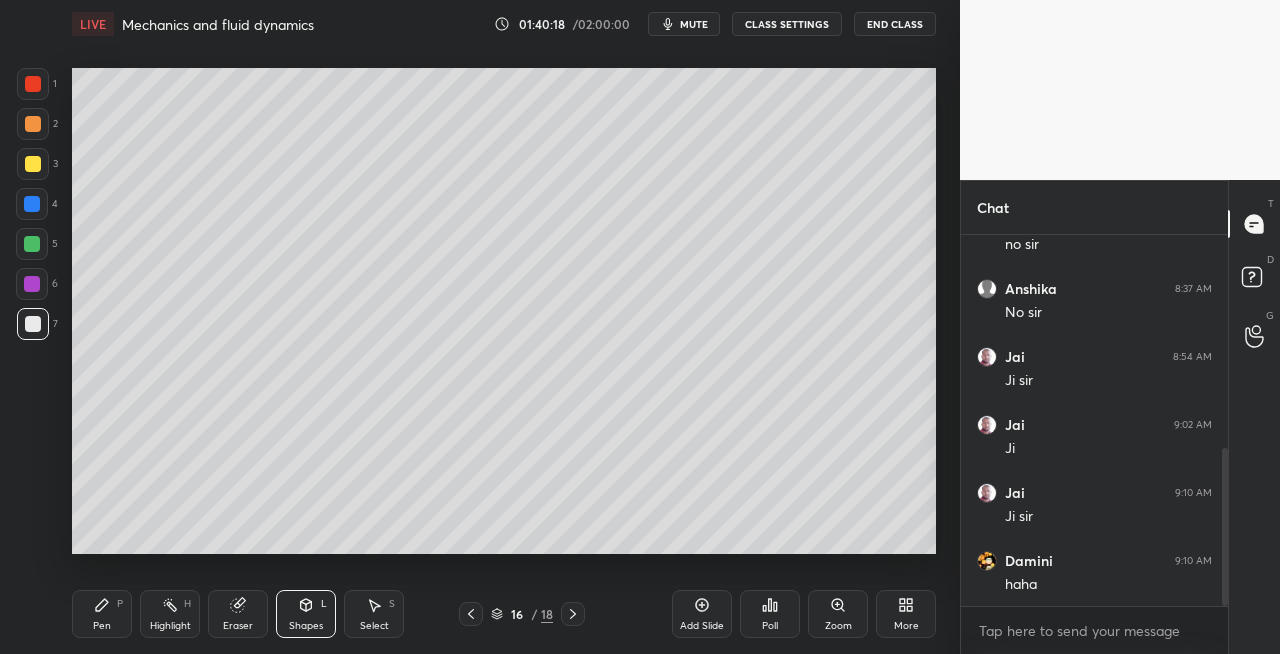 click 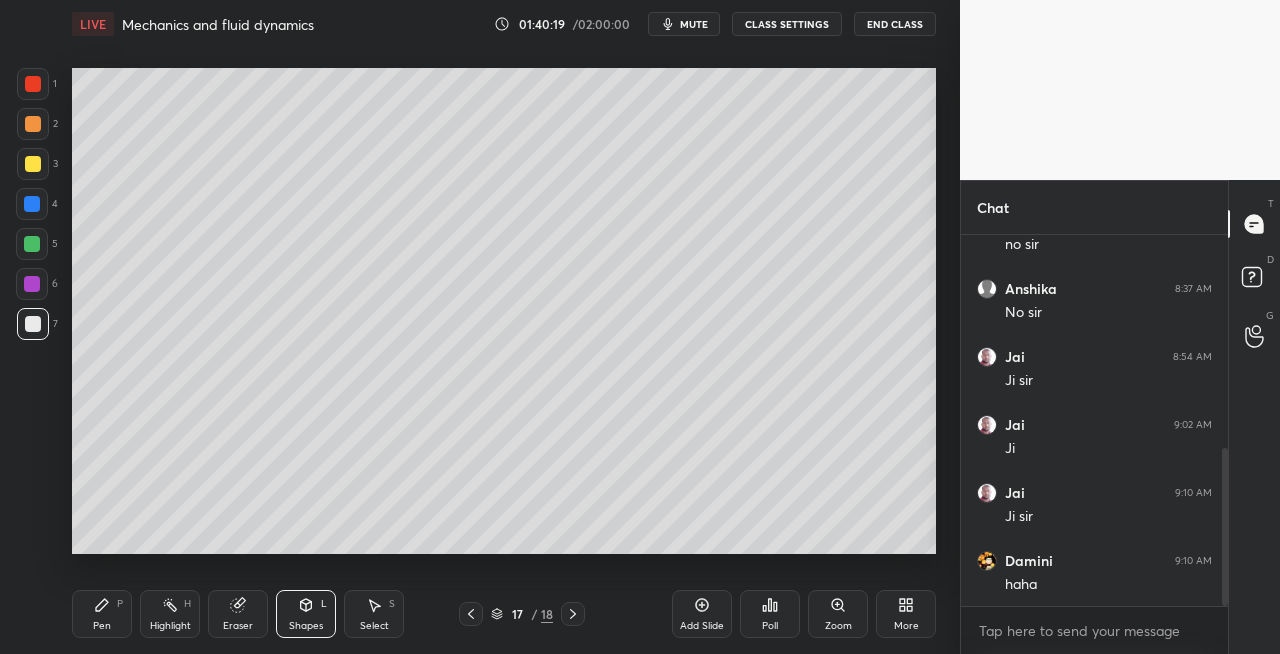 click 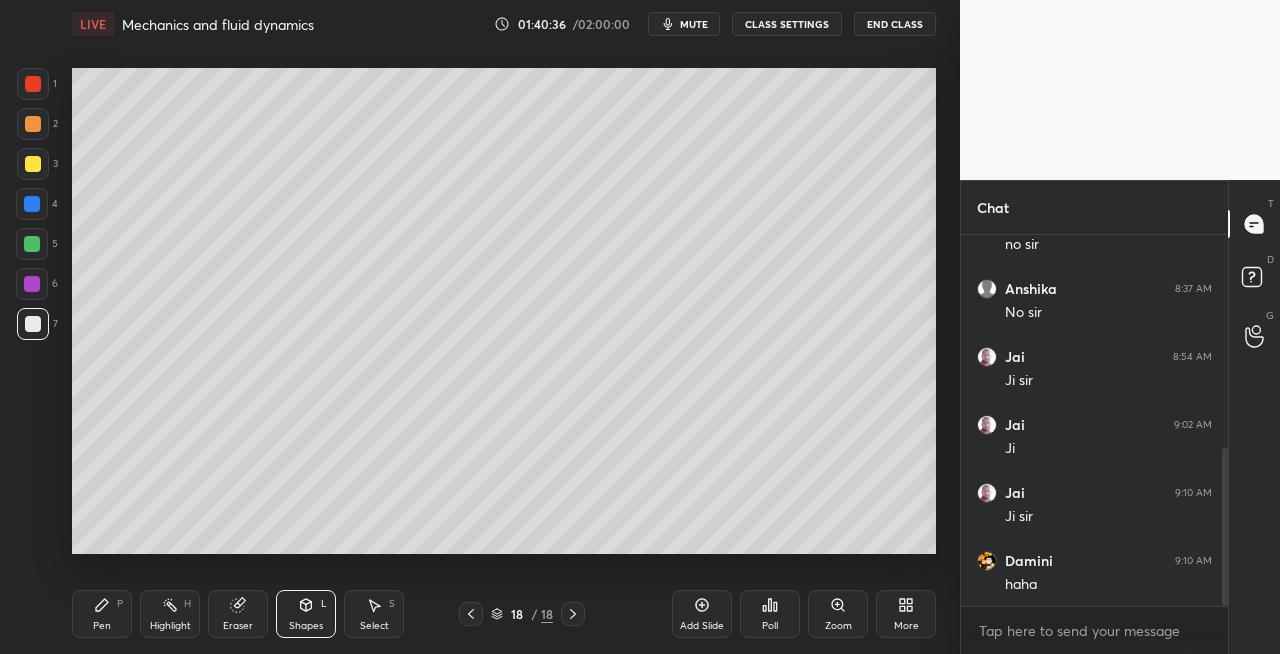 click at bounding box center (33, 164) 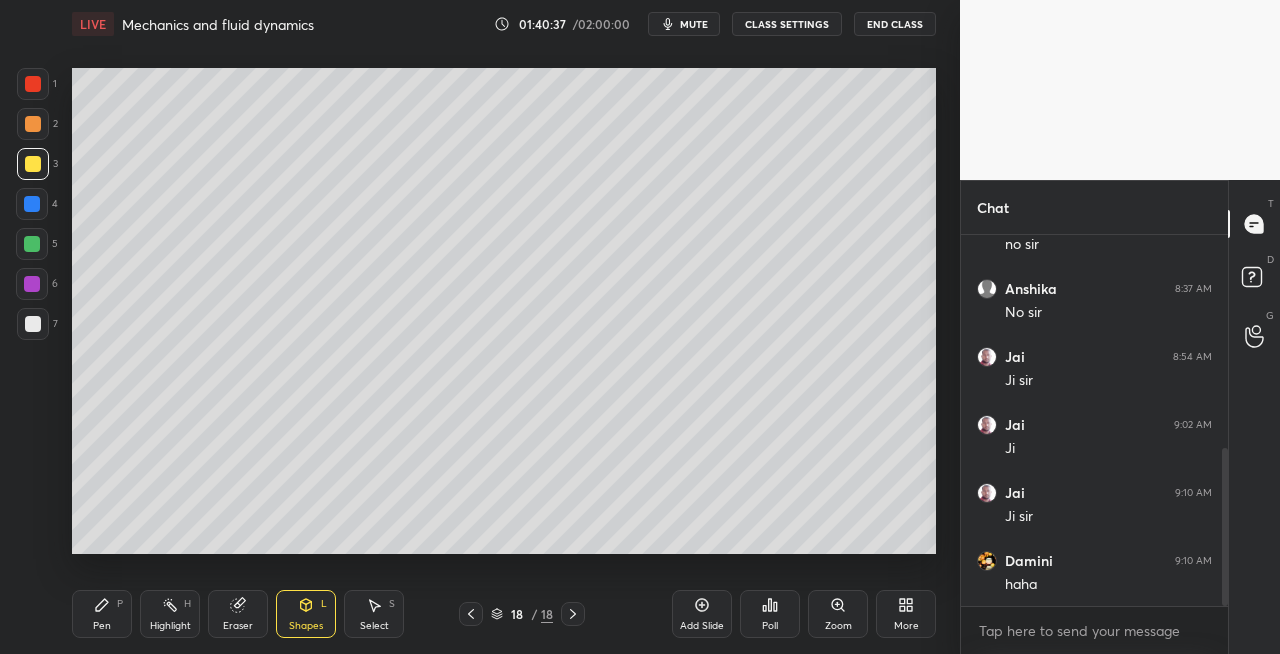 click on "Pen P" at bounding box center (102, 614) 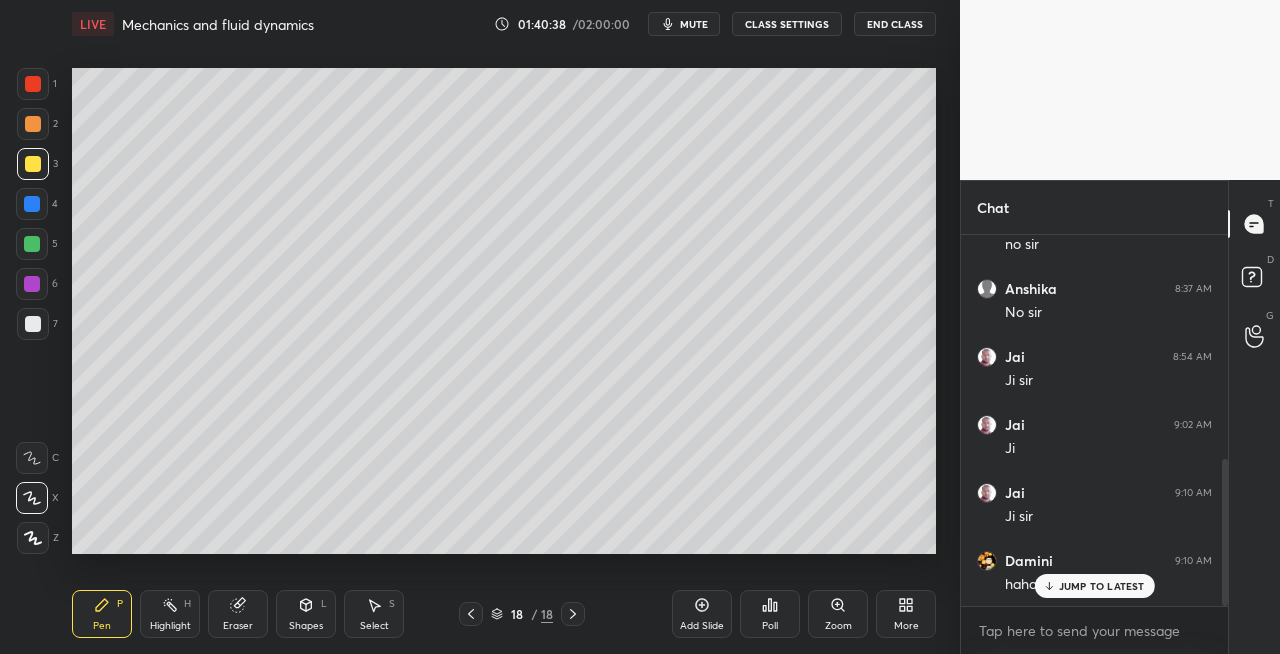 scroll, scrollTop: 568, scrollLeft: 0, axis: vertical 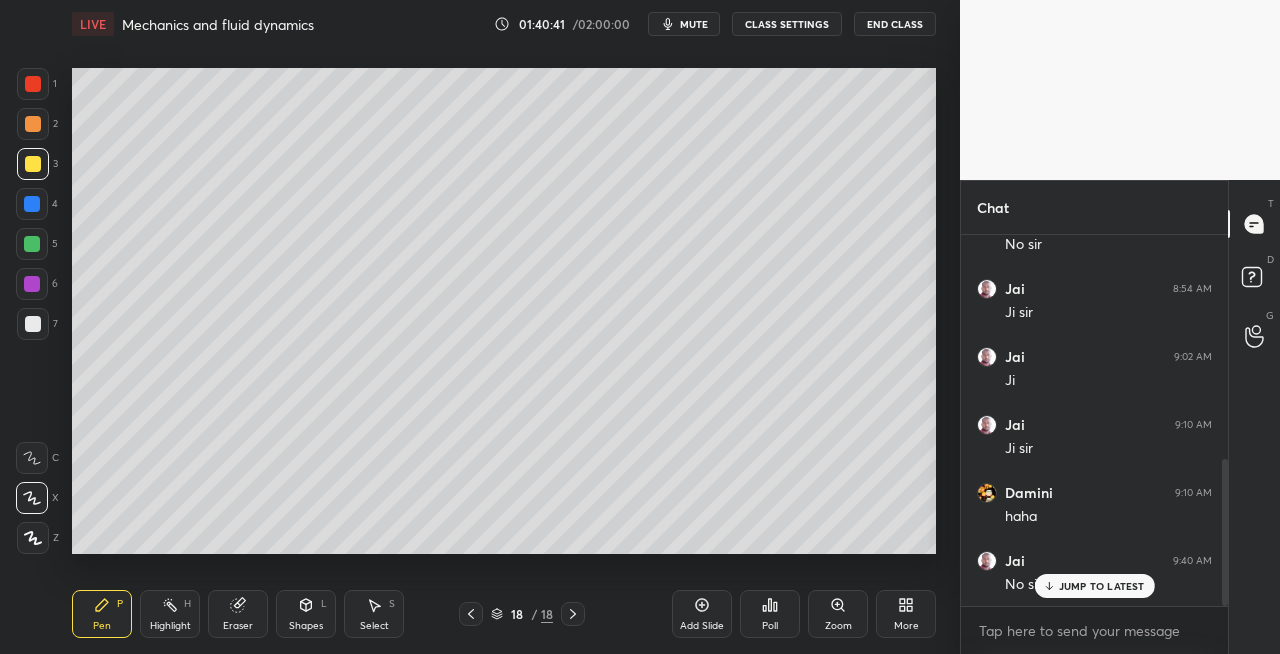 click 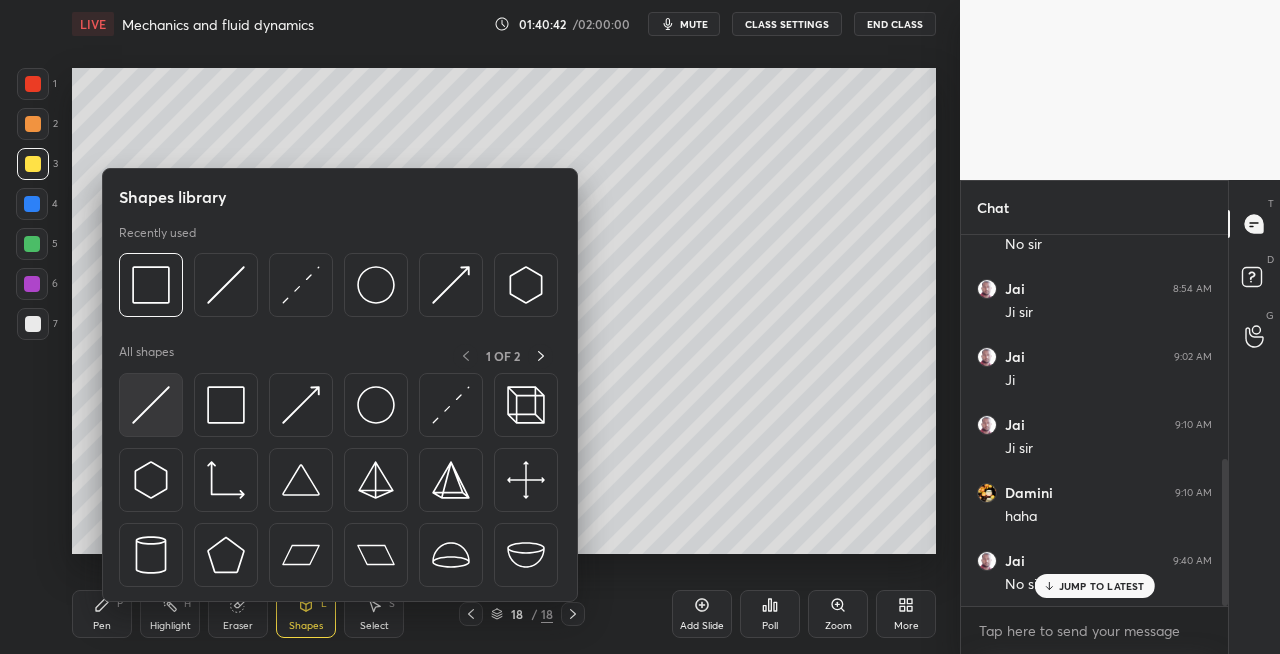 click at bounding box center [151, 405] 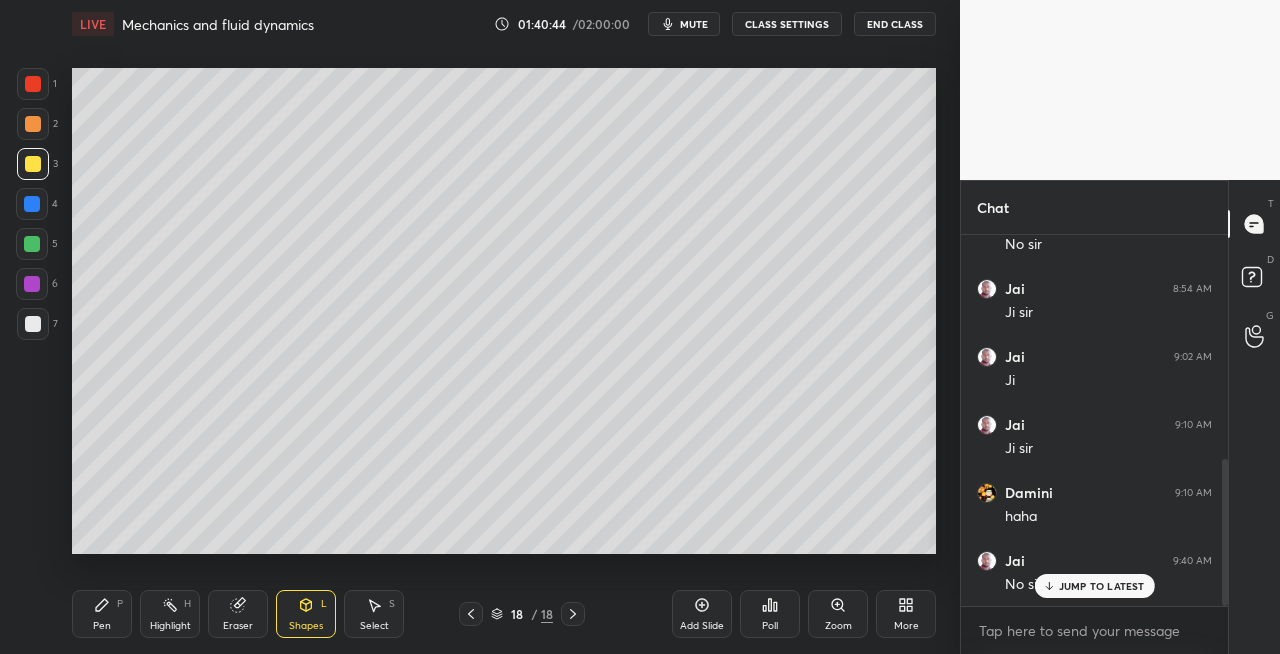 click on "Pen P" at bounding box center (102, 614) 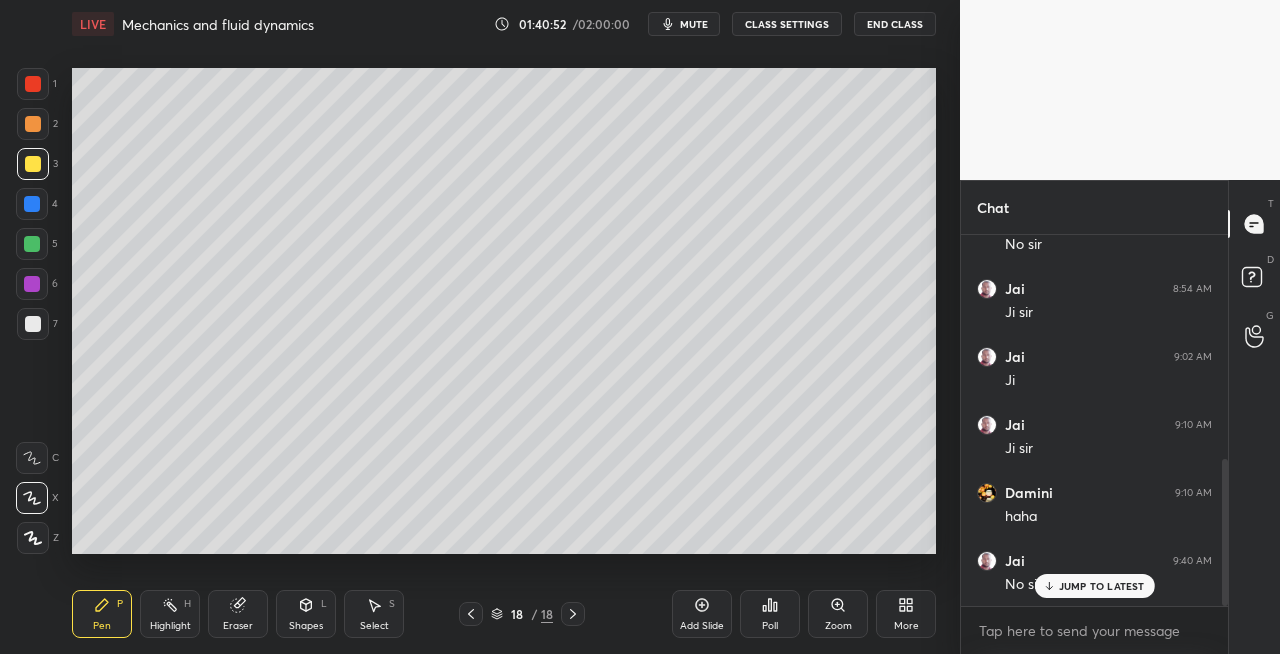 click on "Eraser" at bounding box center [238, 614] 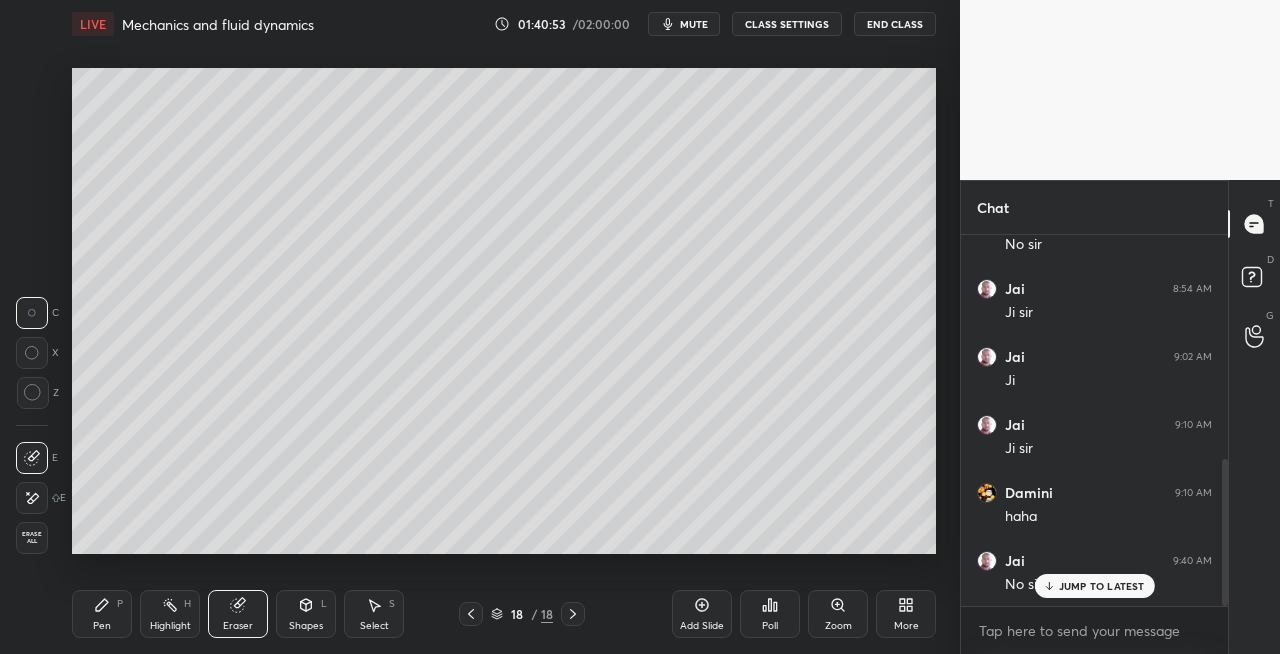 click on "Pen" at bounding box center [102, 626] 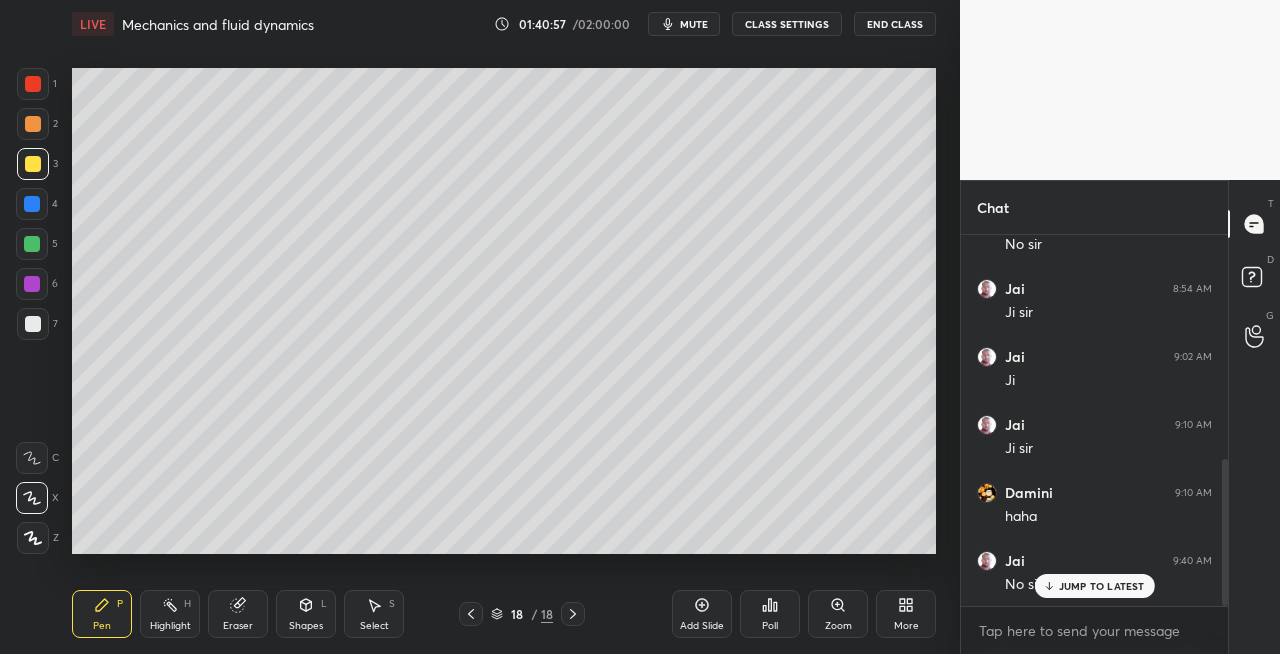 click 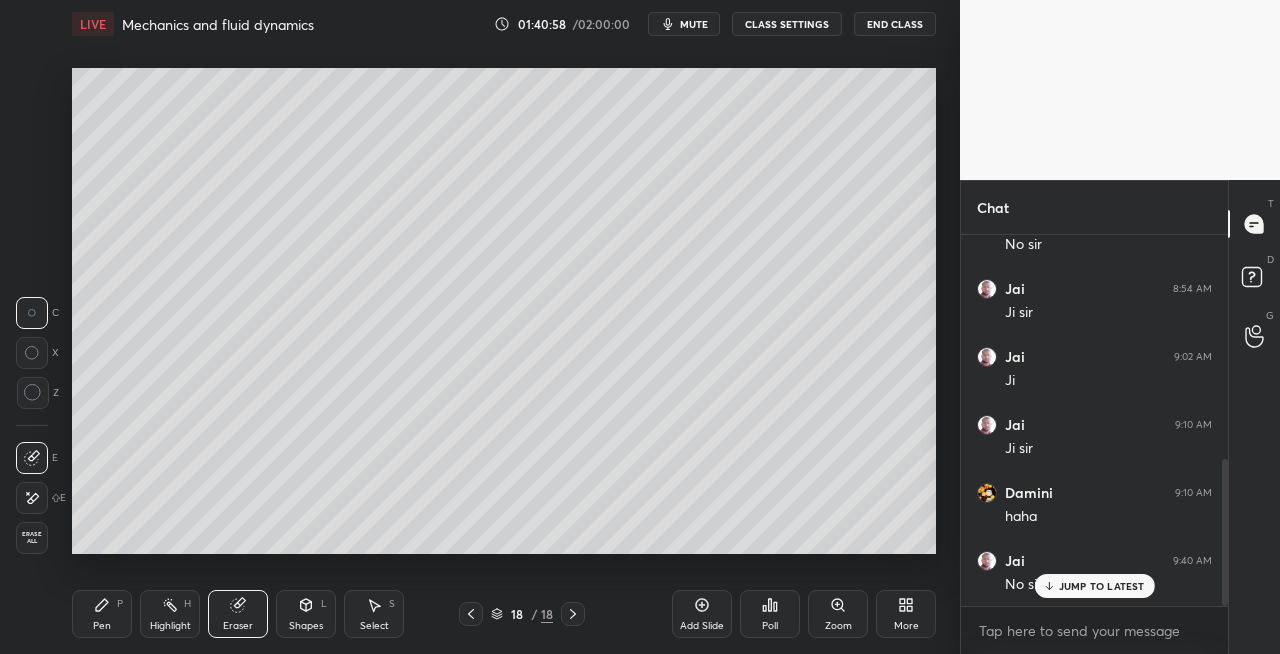 click on "Pen" at bounding box center (102, 626) 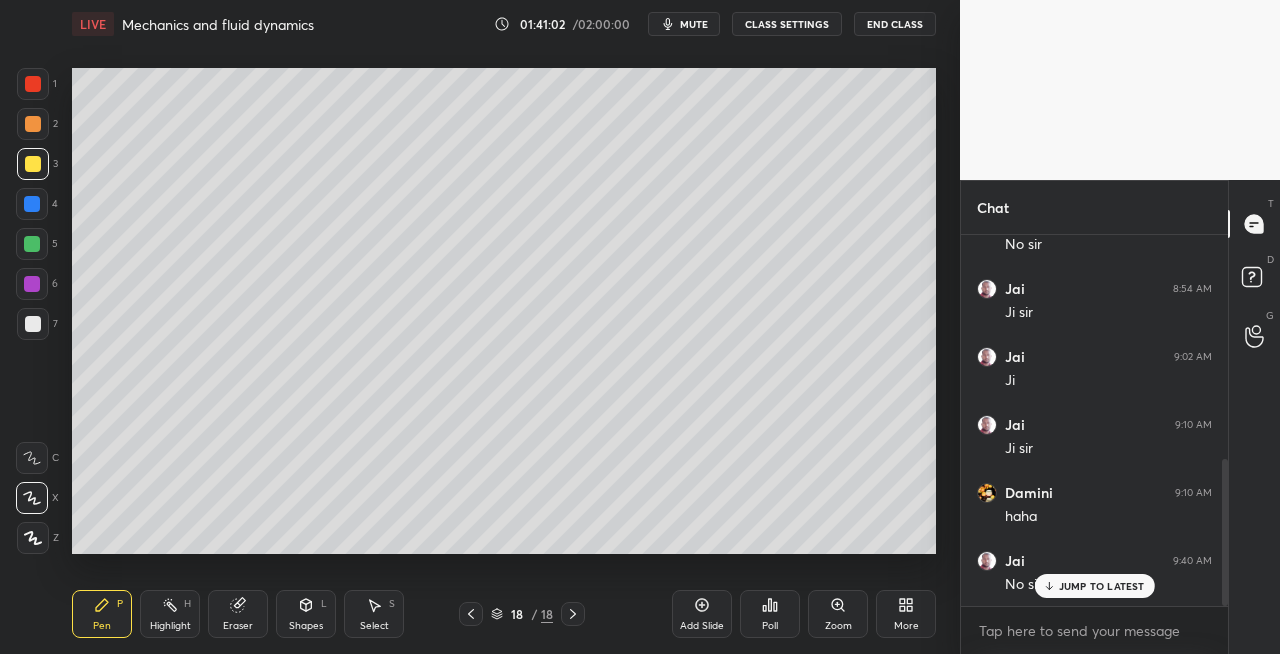 click on "Shapes L" at bounding box center [306, 614] 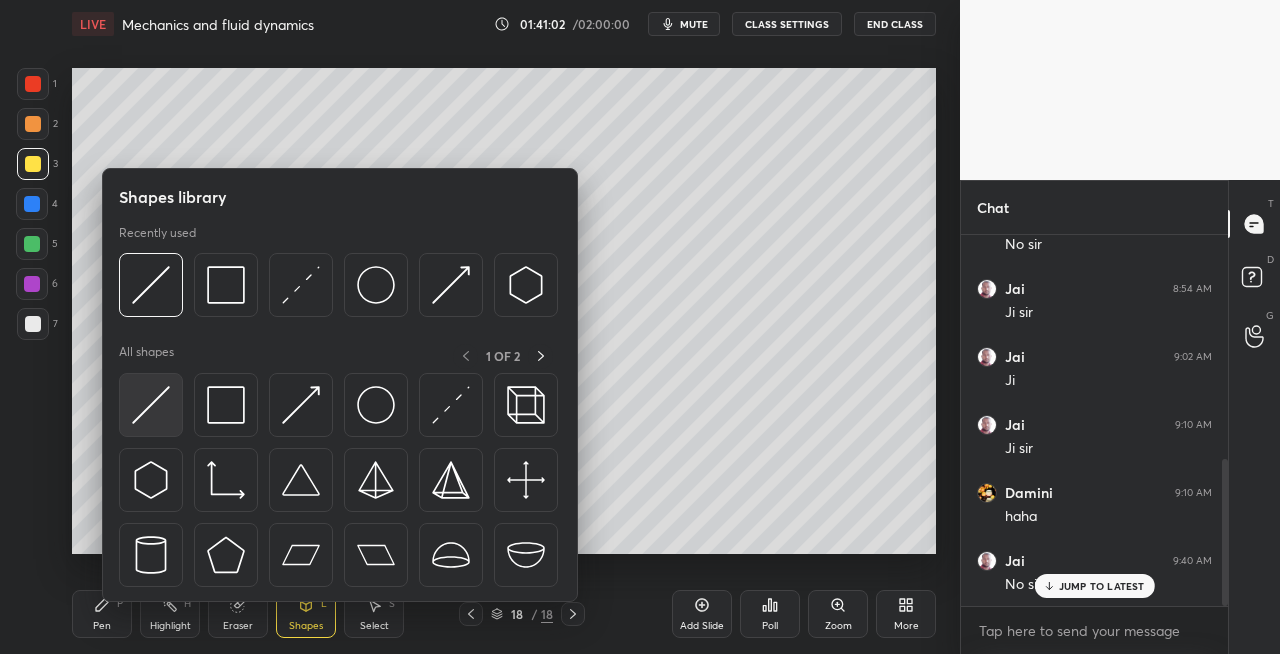 click at bounding box center (151, 405) 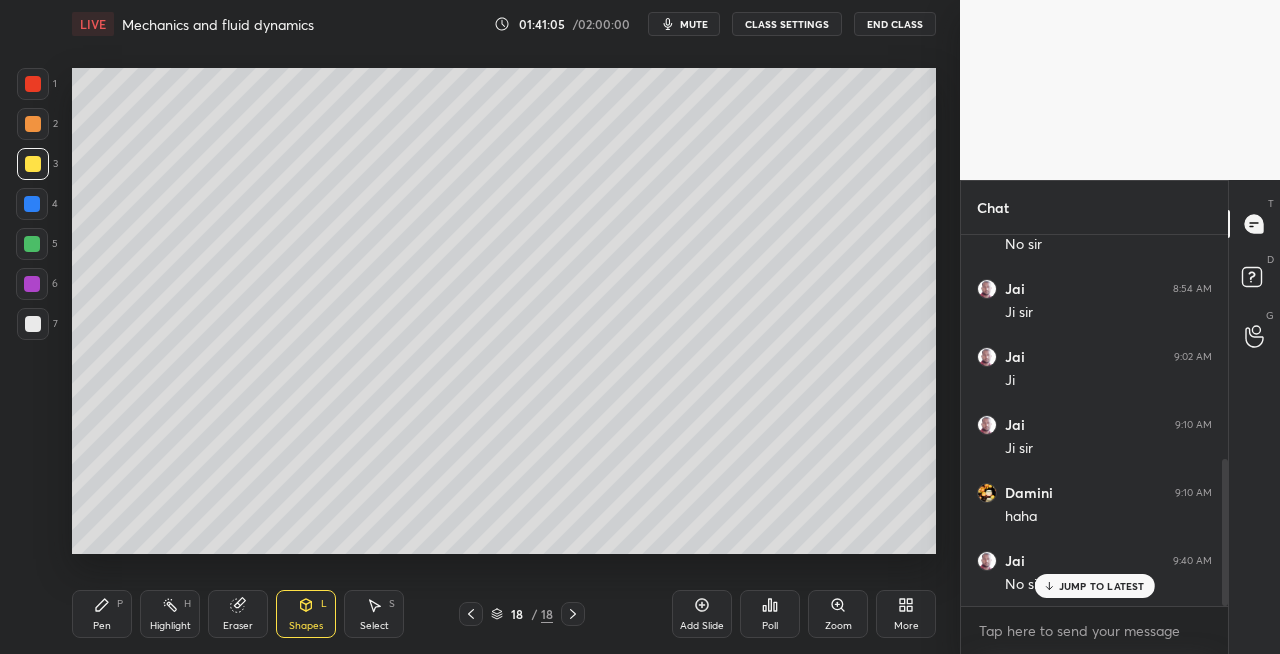click on "Pen P" at bounding box center (102, 614) 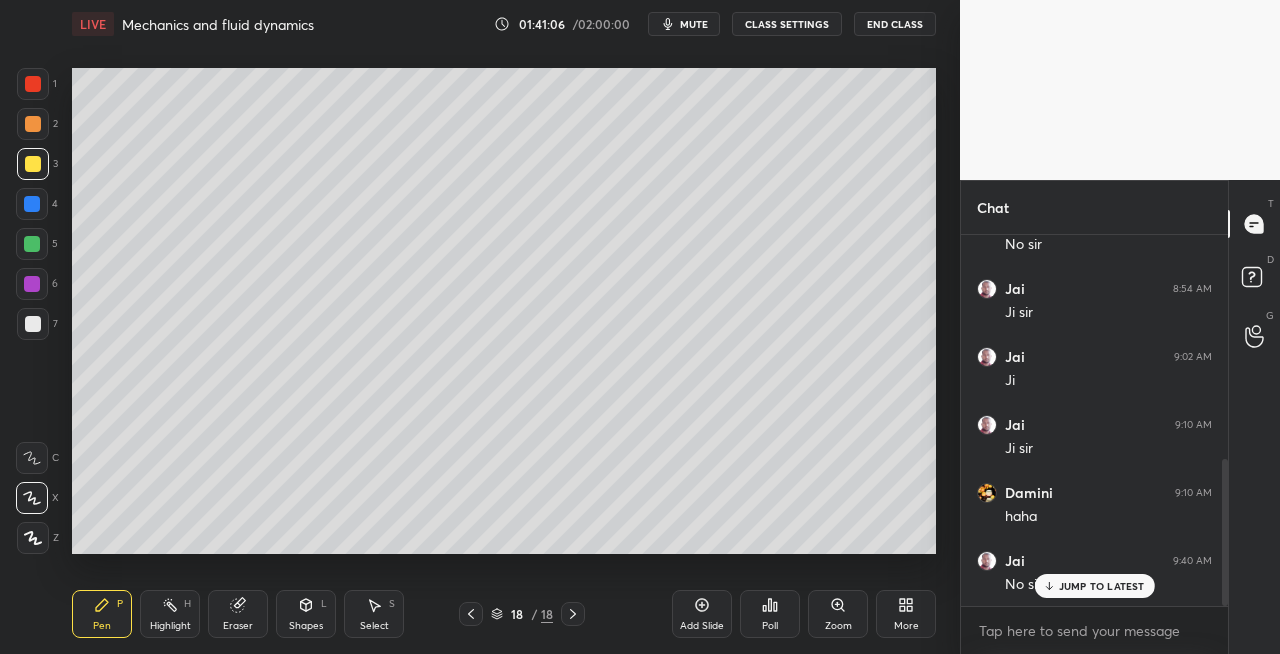 click at bounding box center (33, 324) 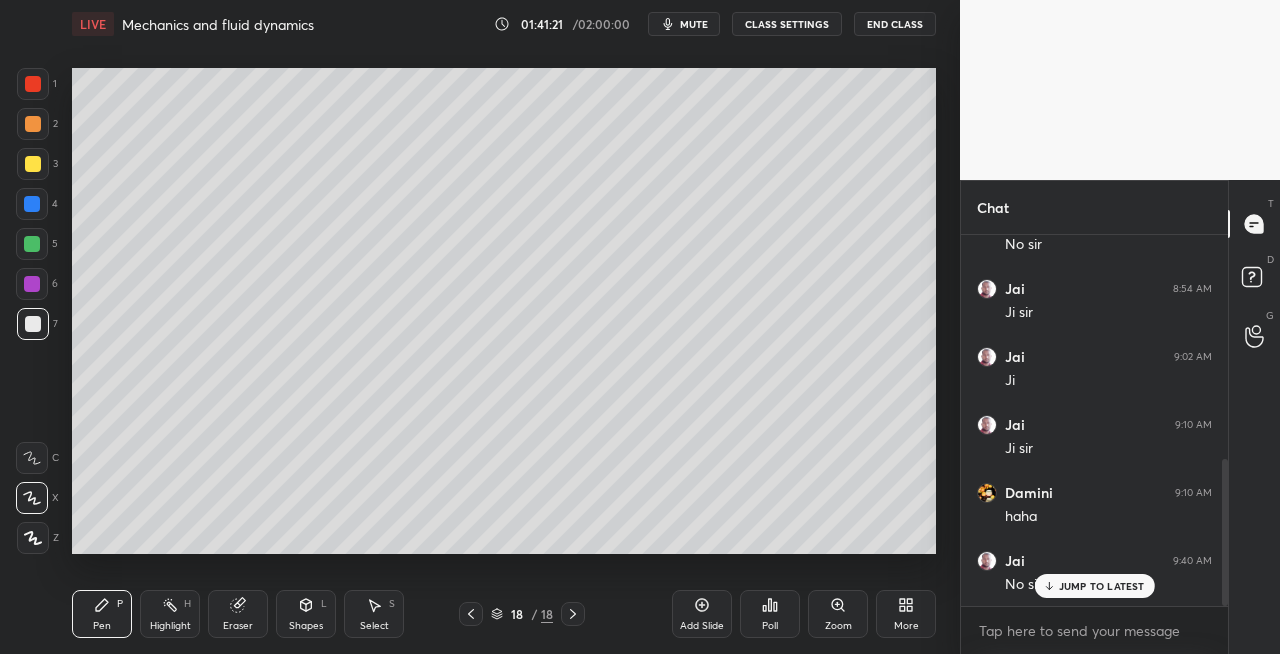 click on "Shapes L" at bounding box center [306, 614] 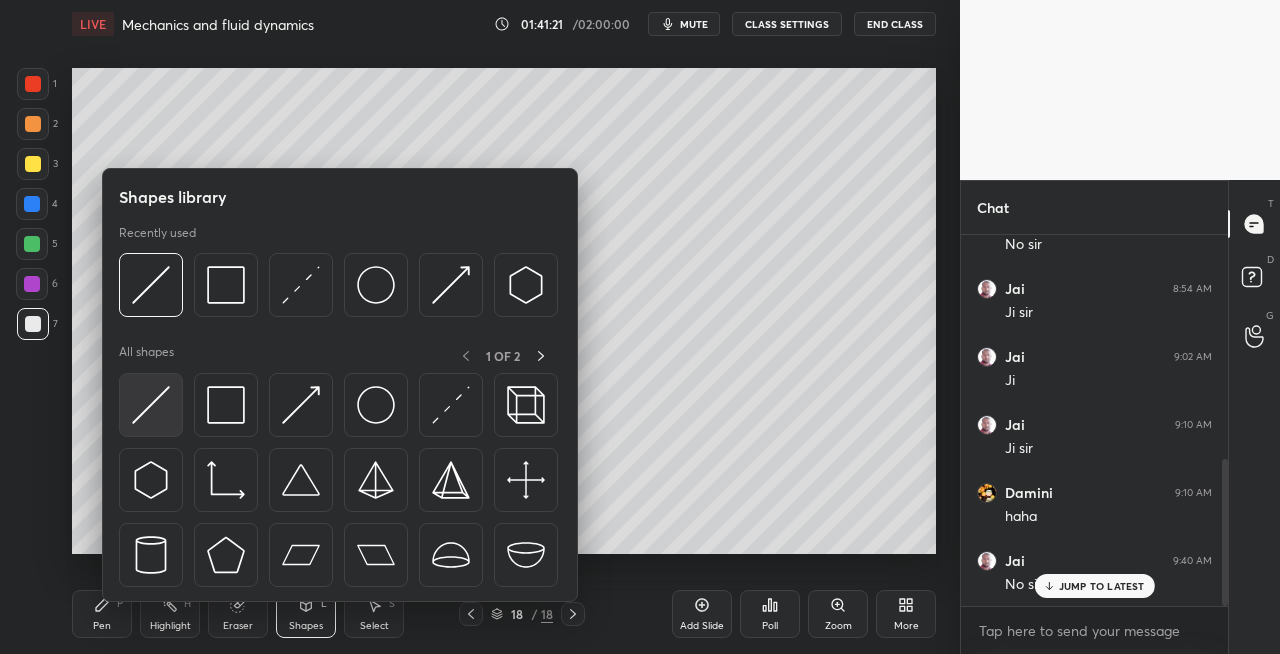 click at bounding box center [151, 405] 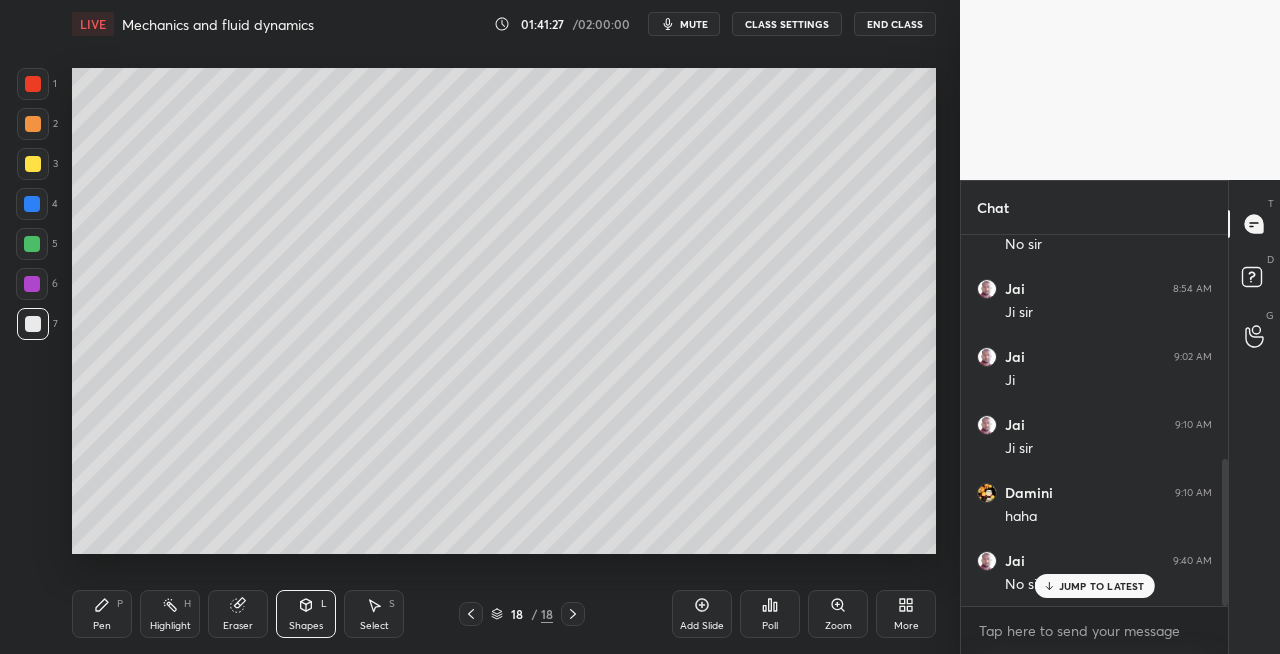 click 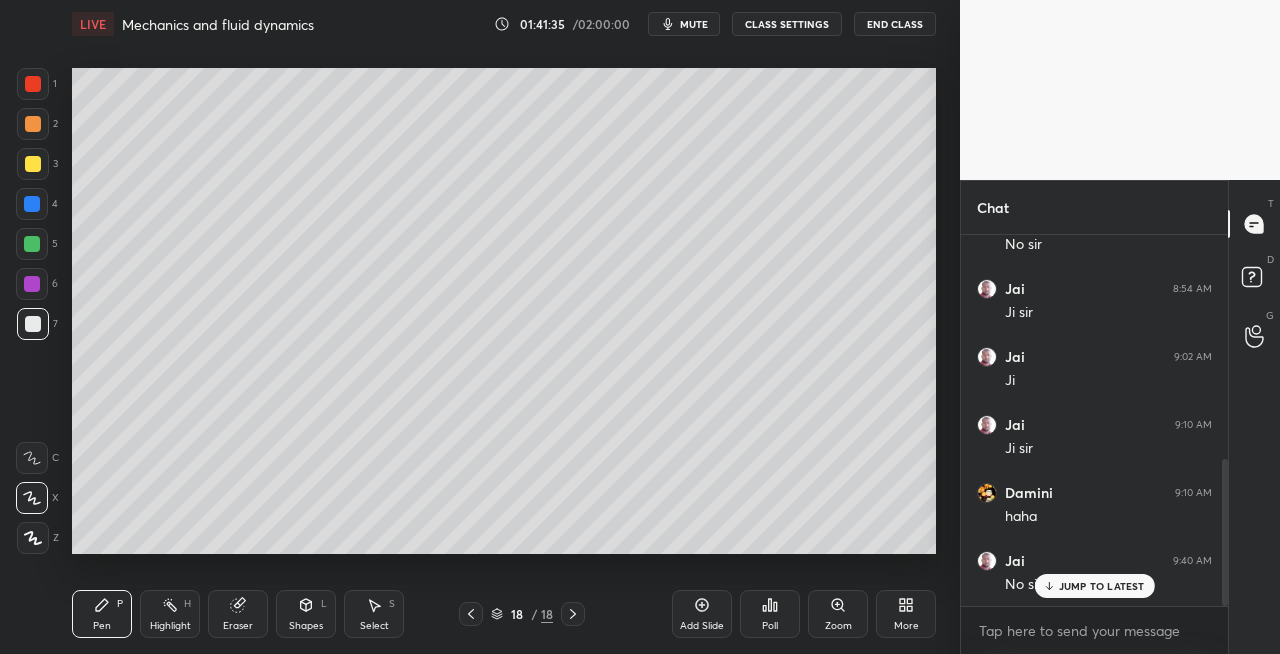 click on "Shapes L" at bounding box center [306, 614] 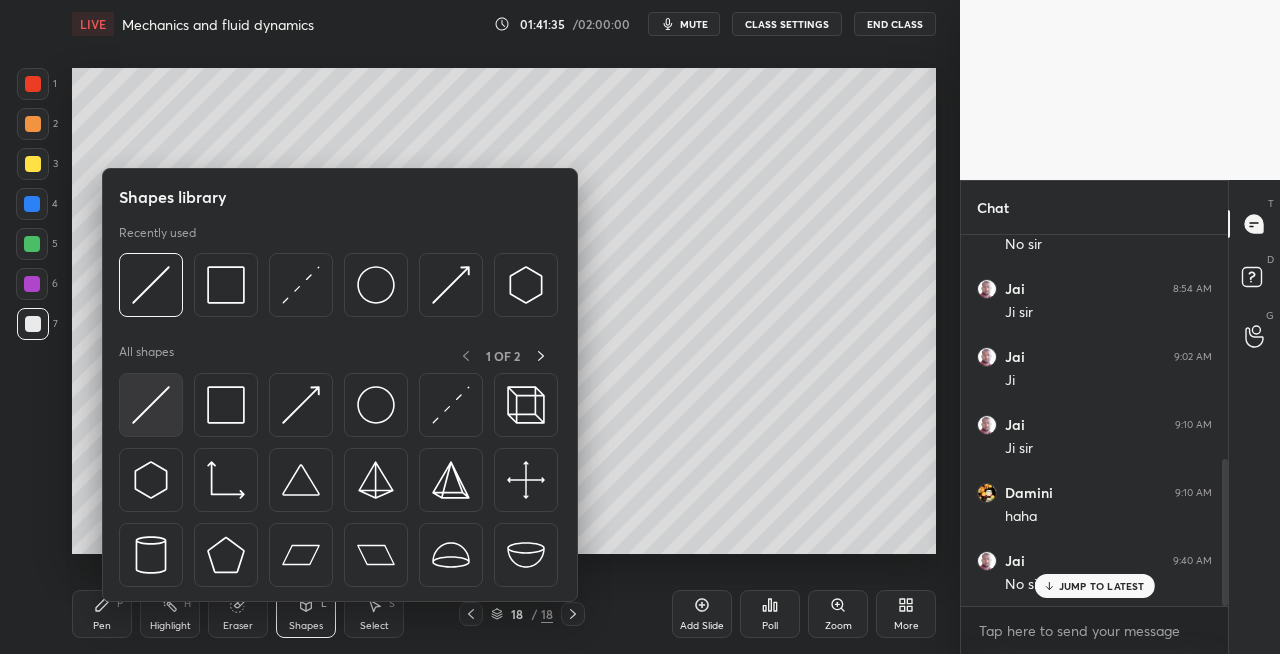 click at bounding box center [151, 405] 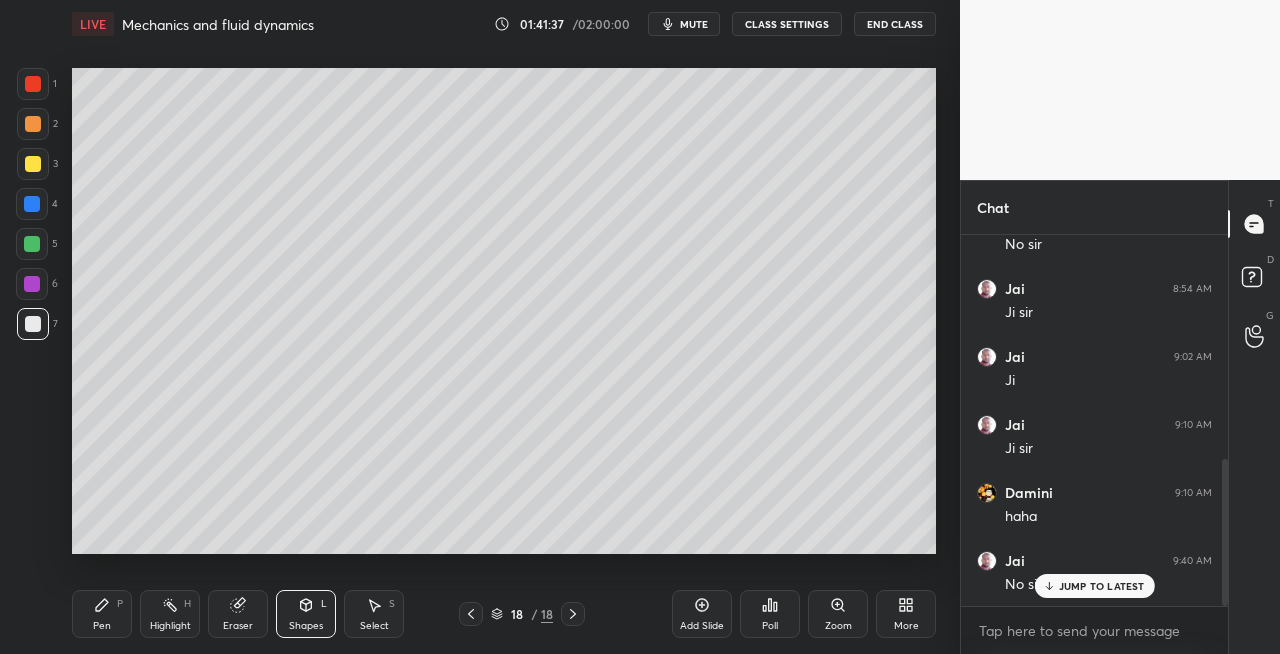 click 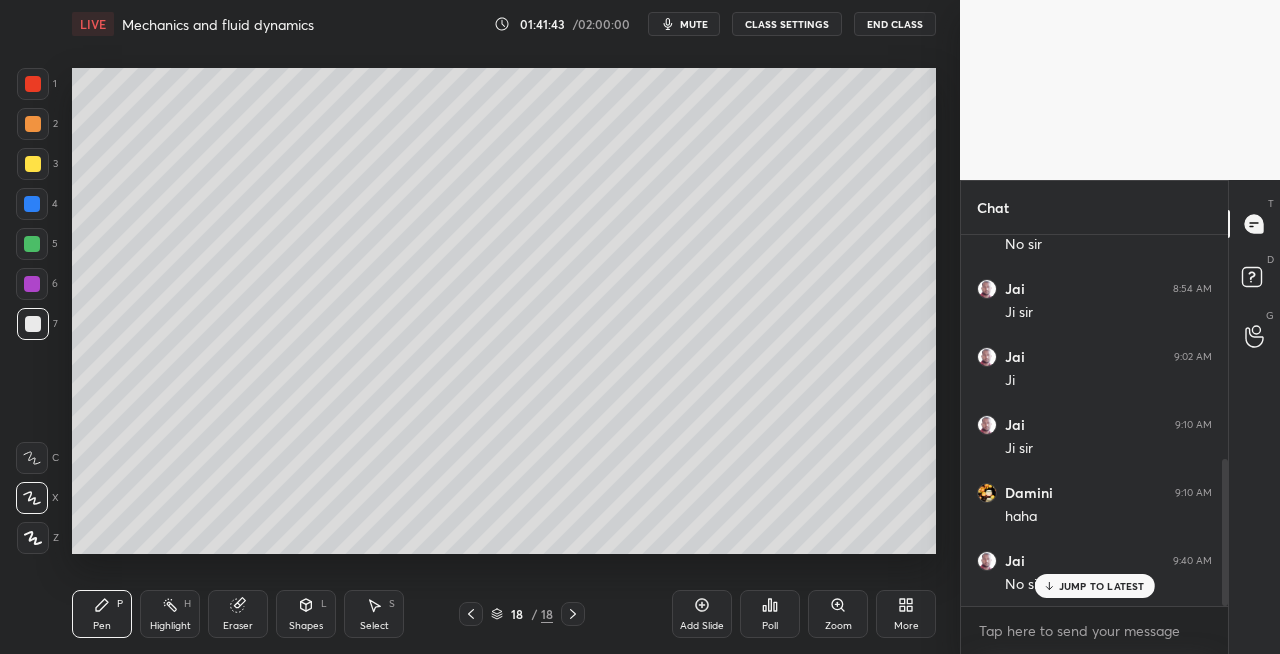 click 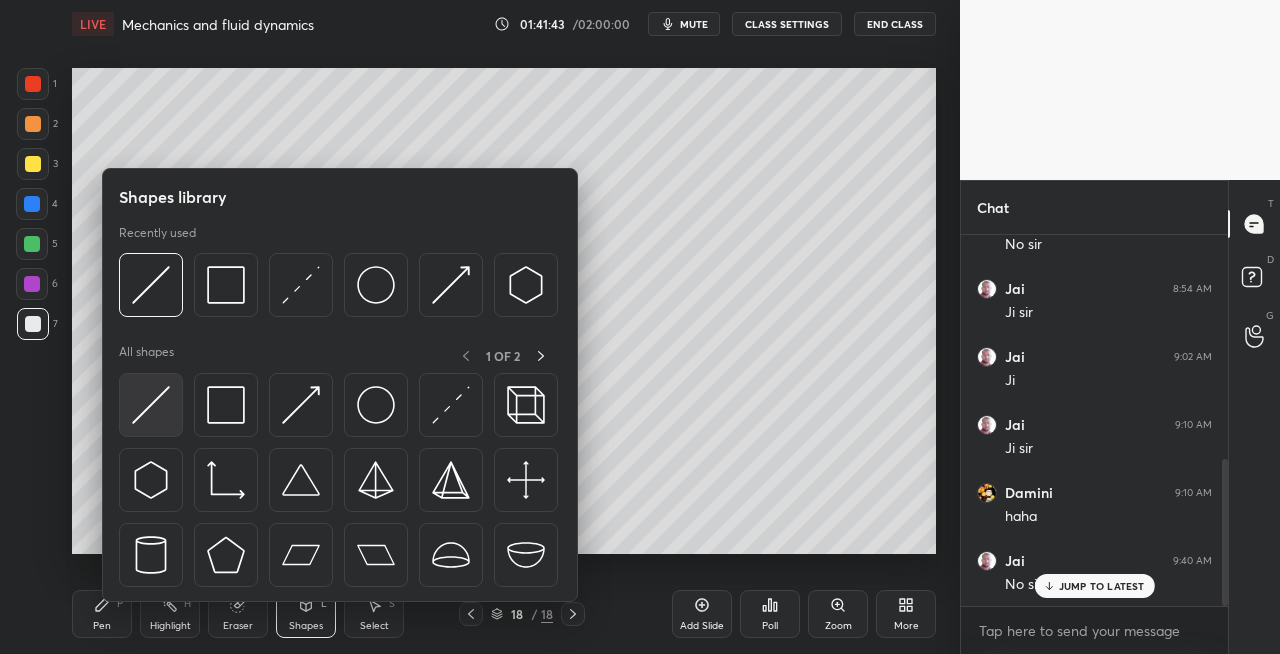 click at bounding box center (151, 405) 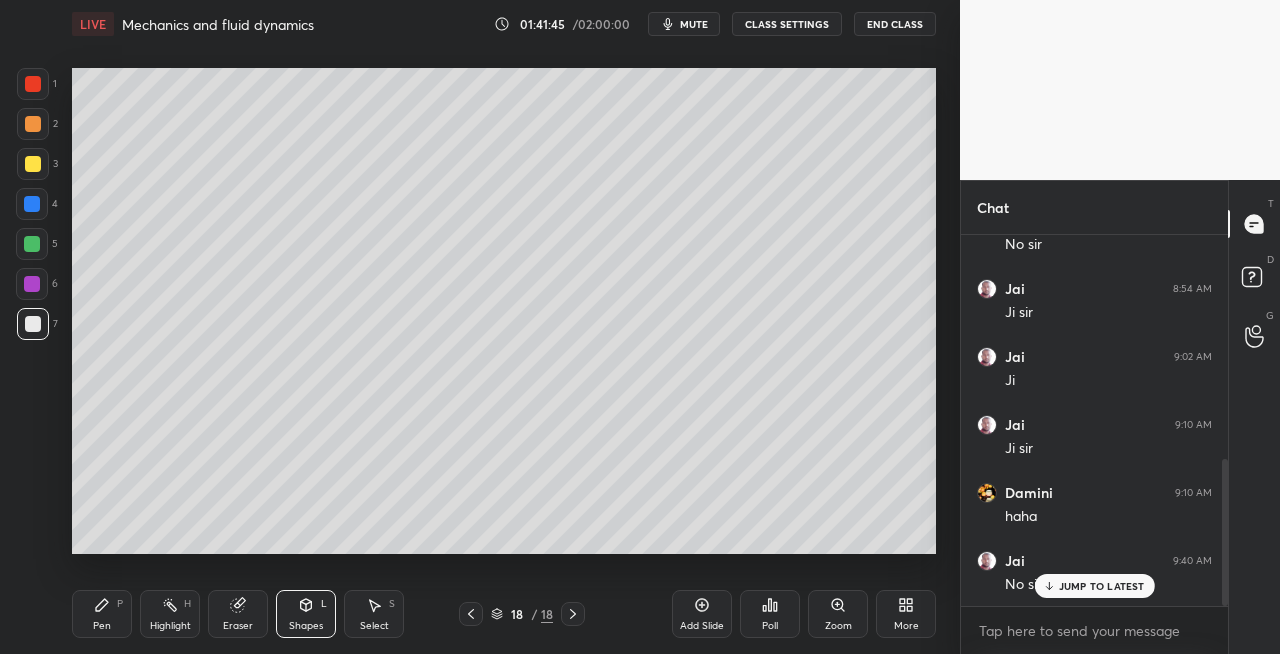 click on "Pen P" at bounding box center [102, 614] 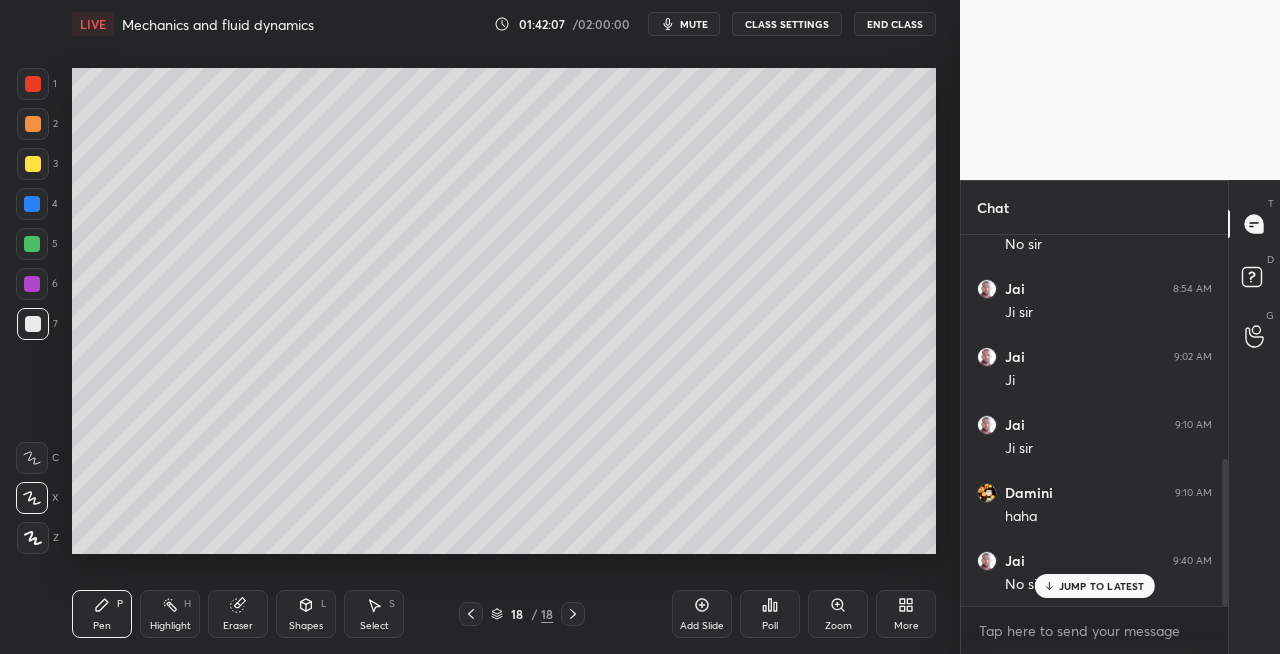 click on "Shapes L" at bounding box center [306, 614] 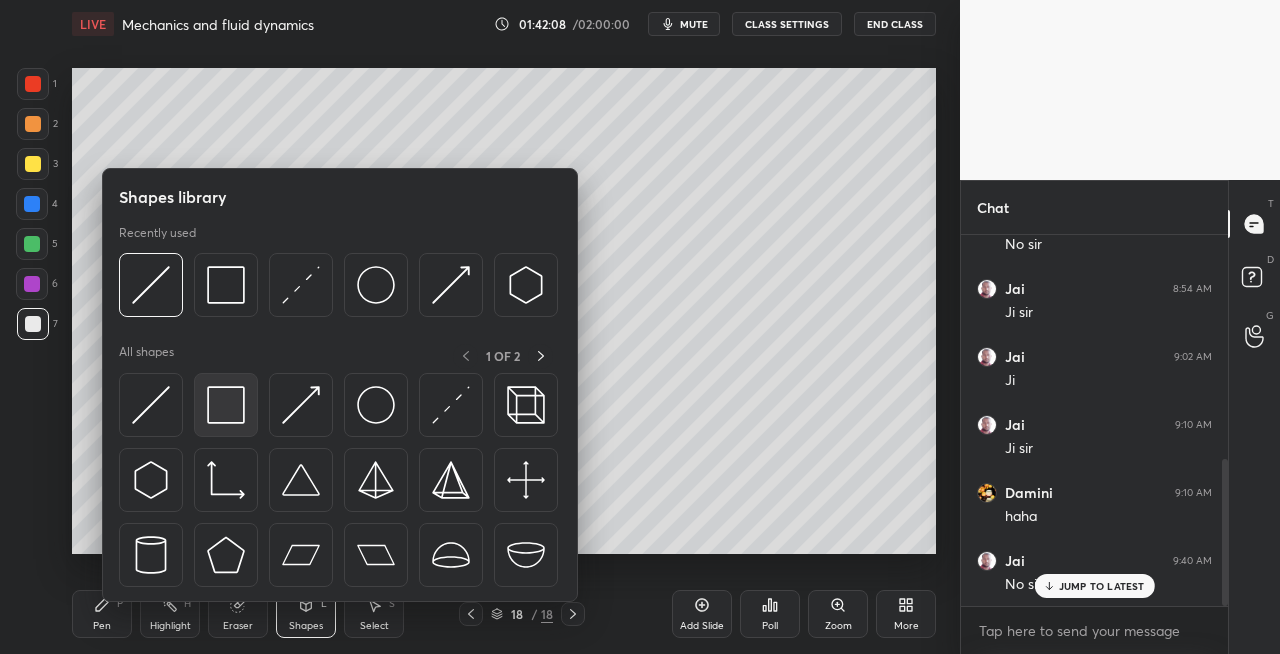 click at bounding box center [226, 405] 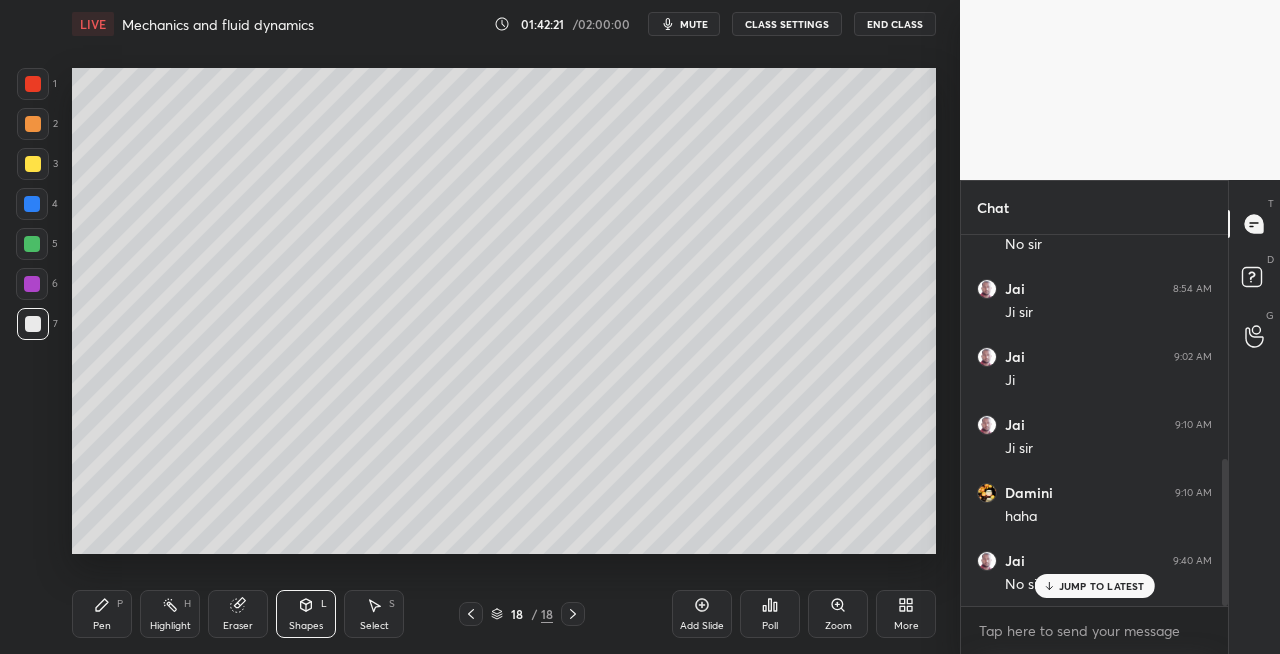 click 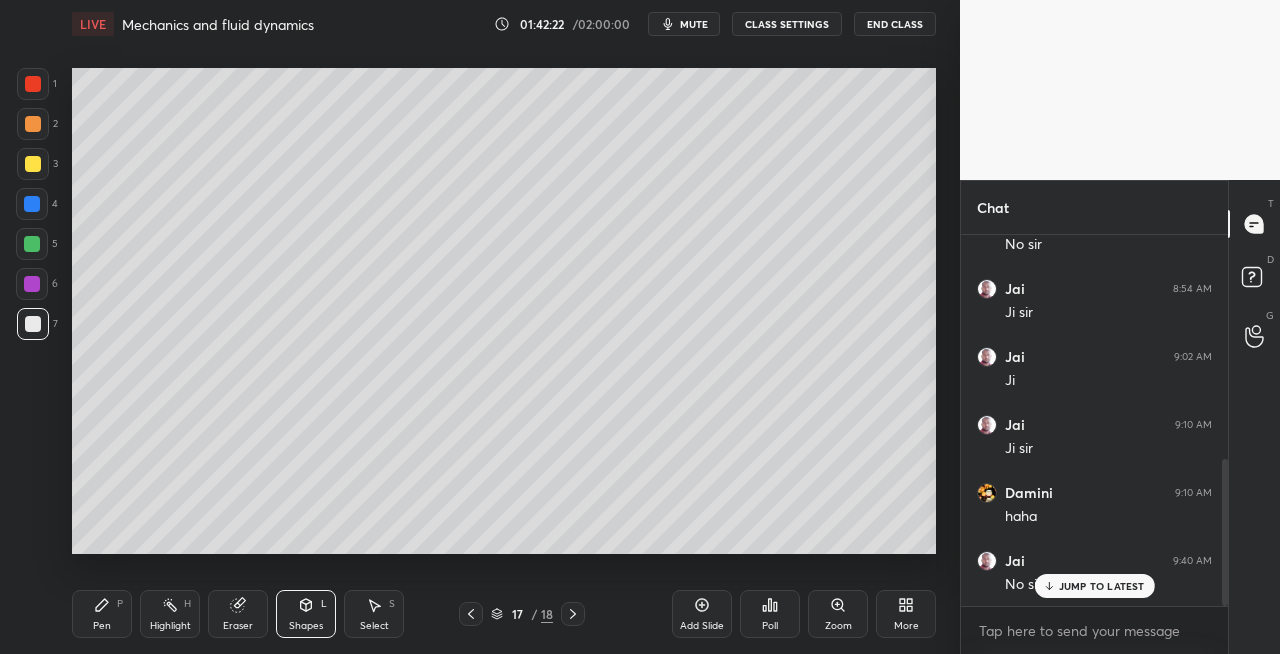 click 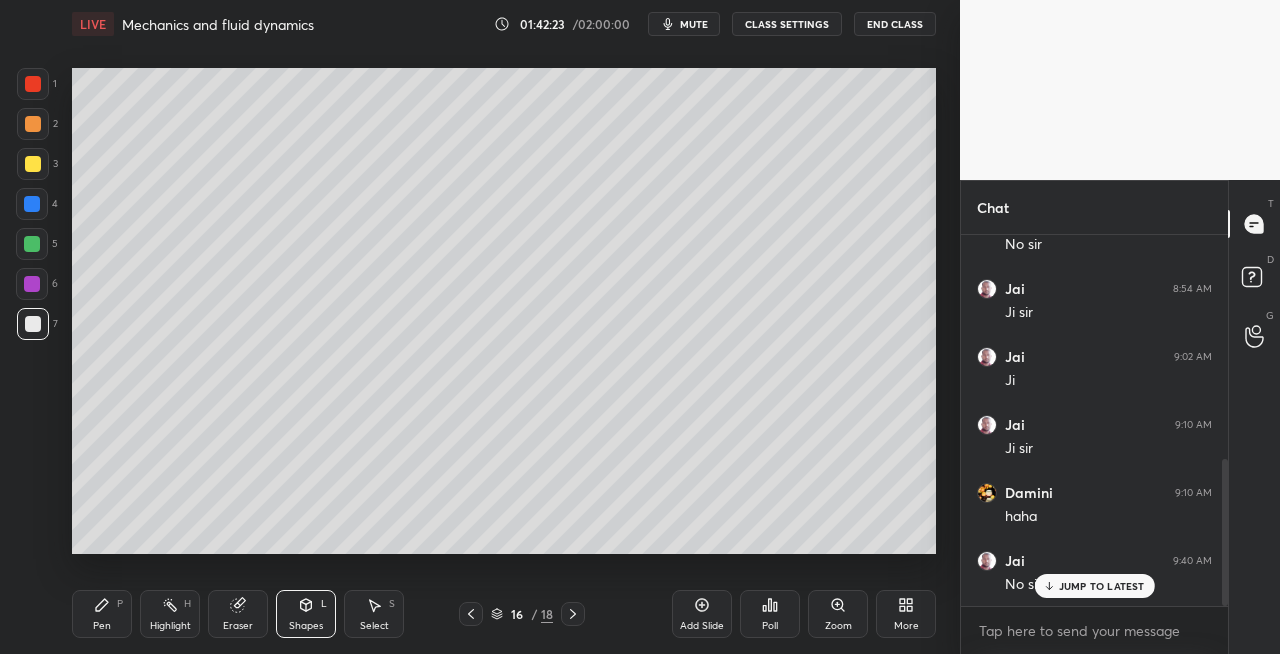 click 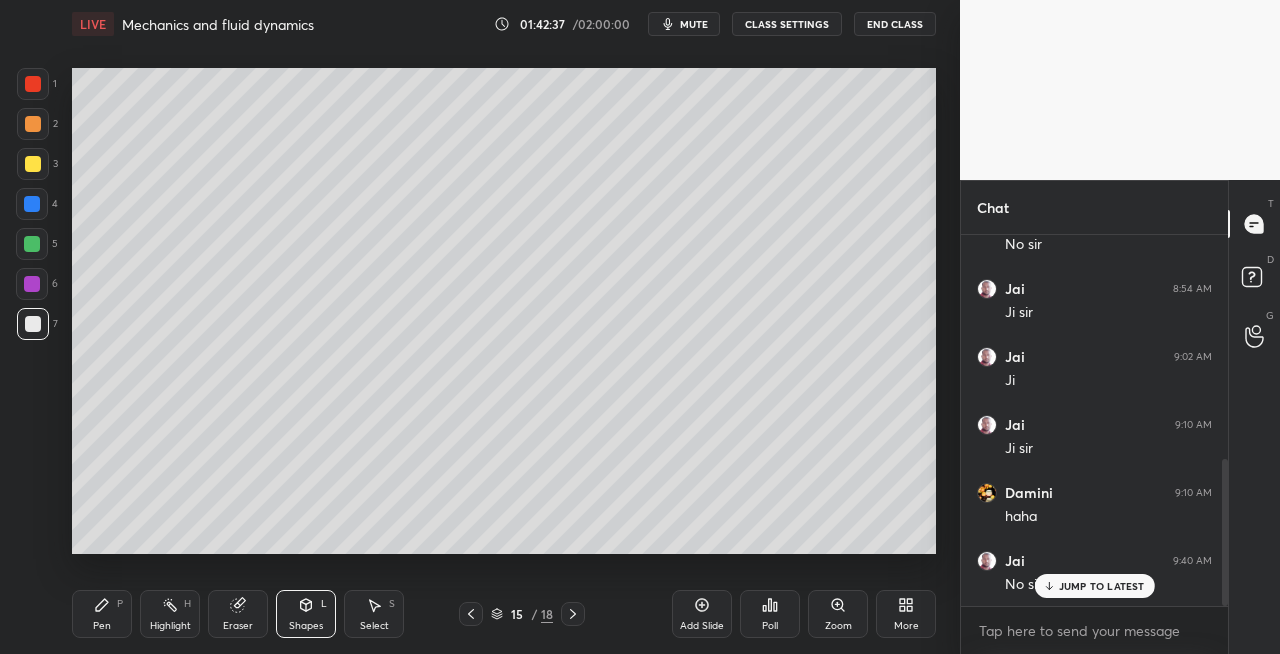 click 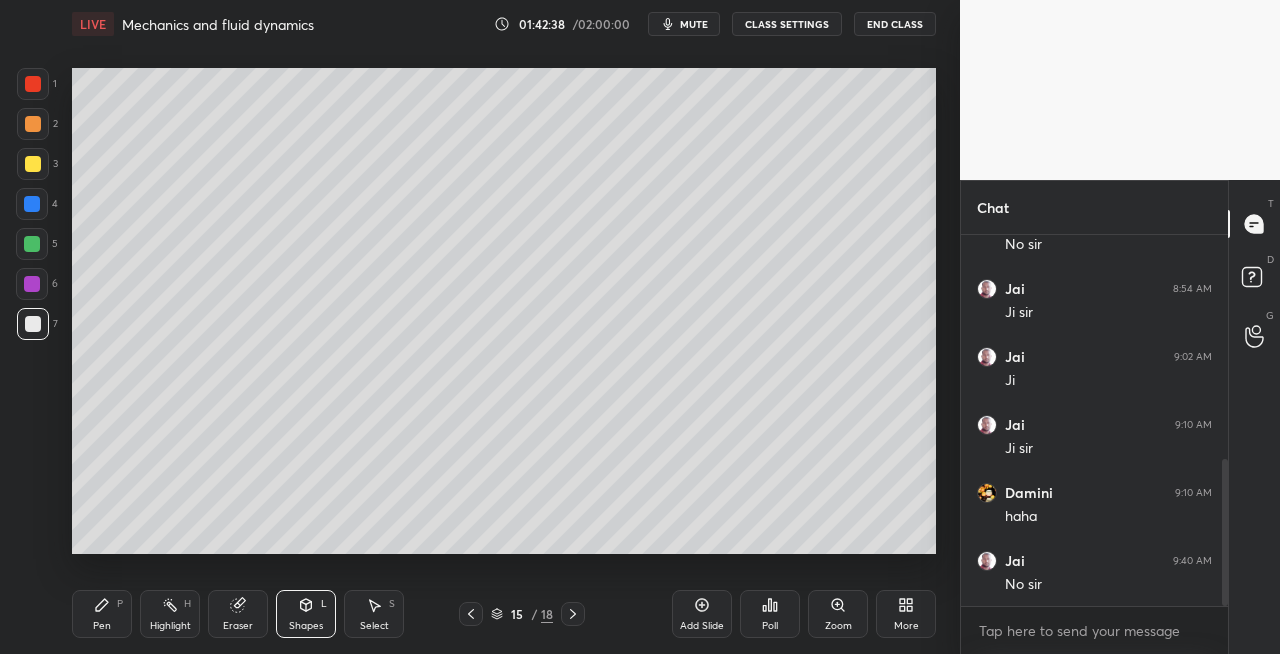 click 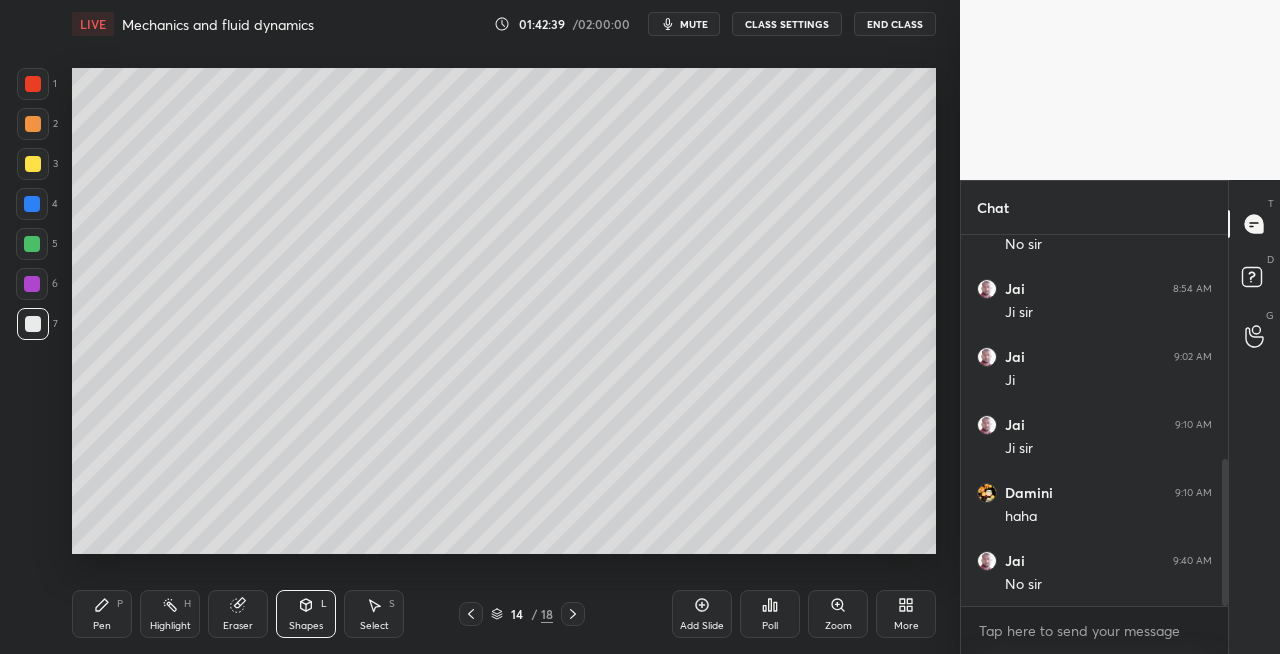 click 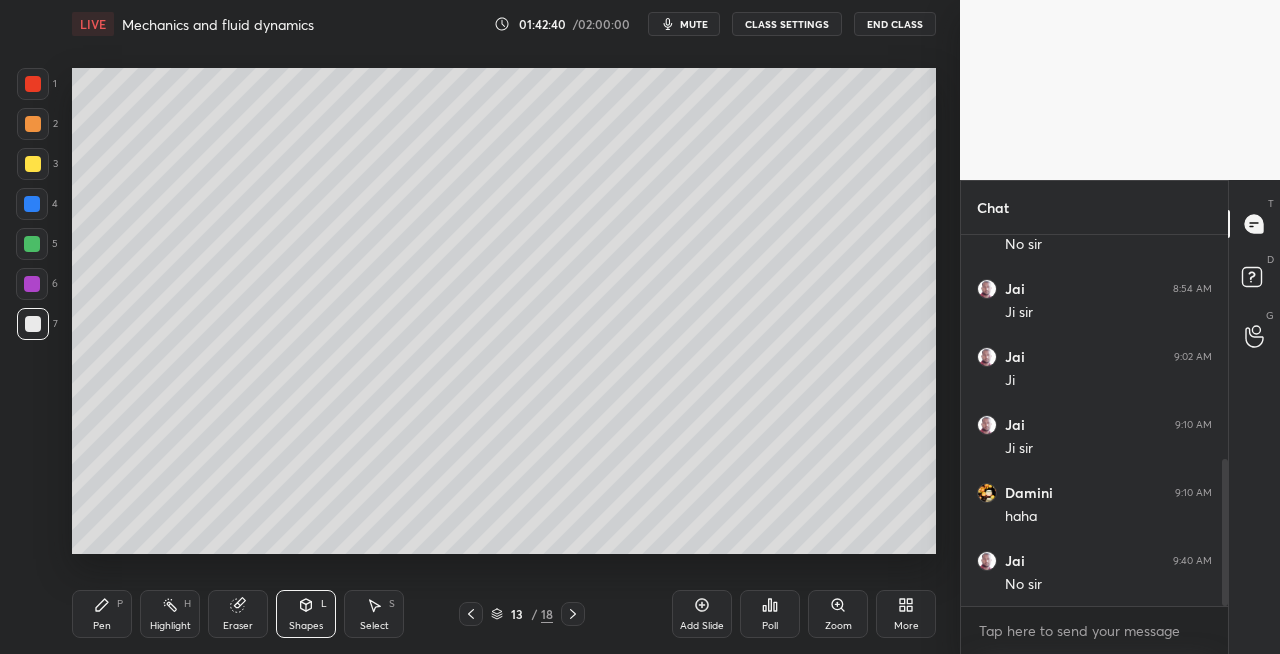 click 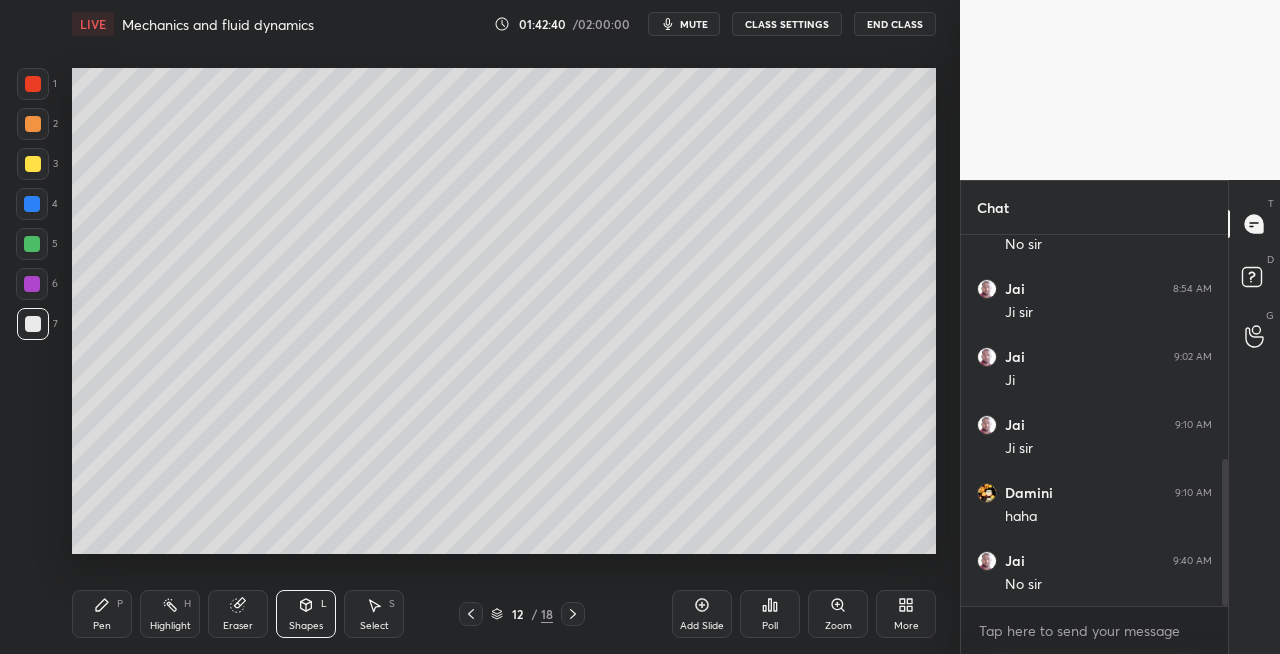 click 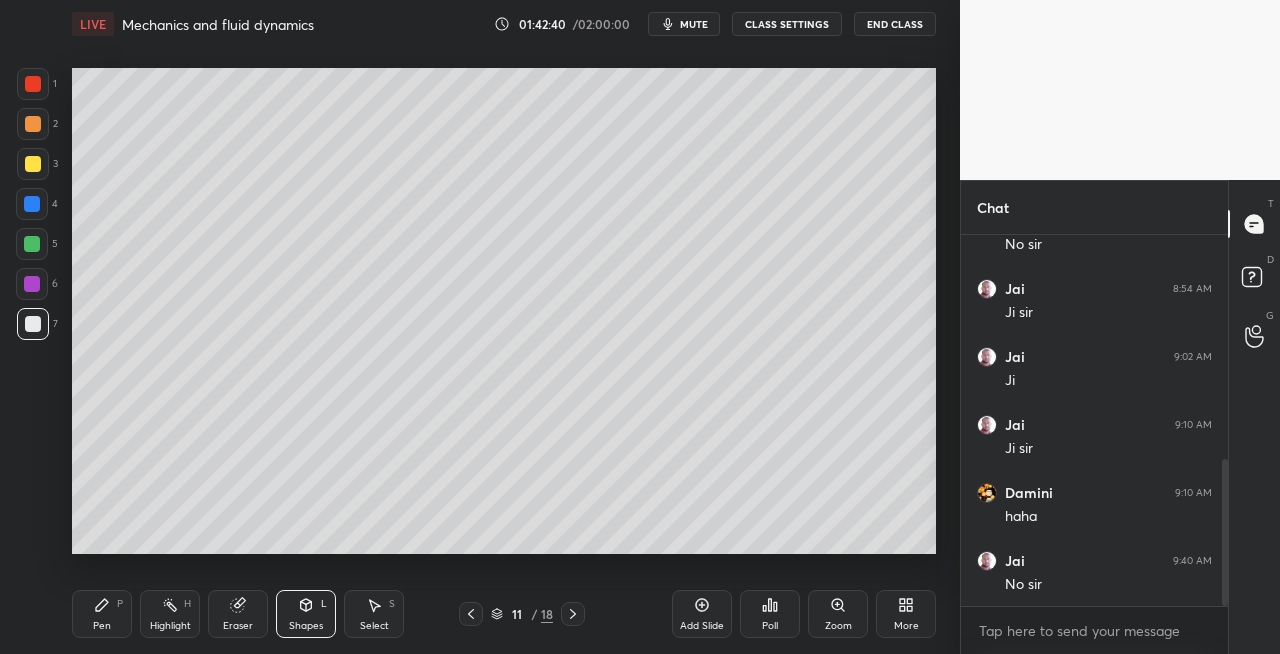 click 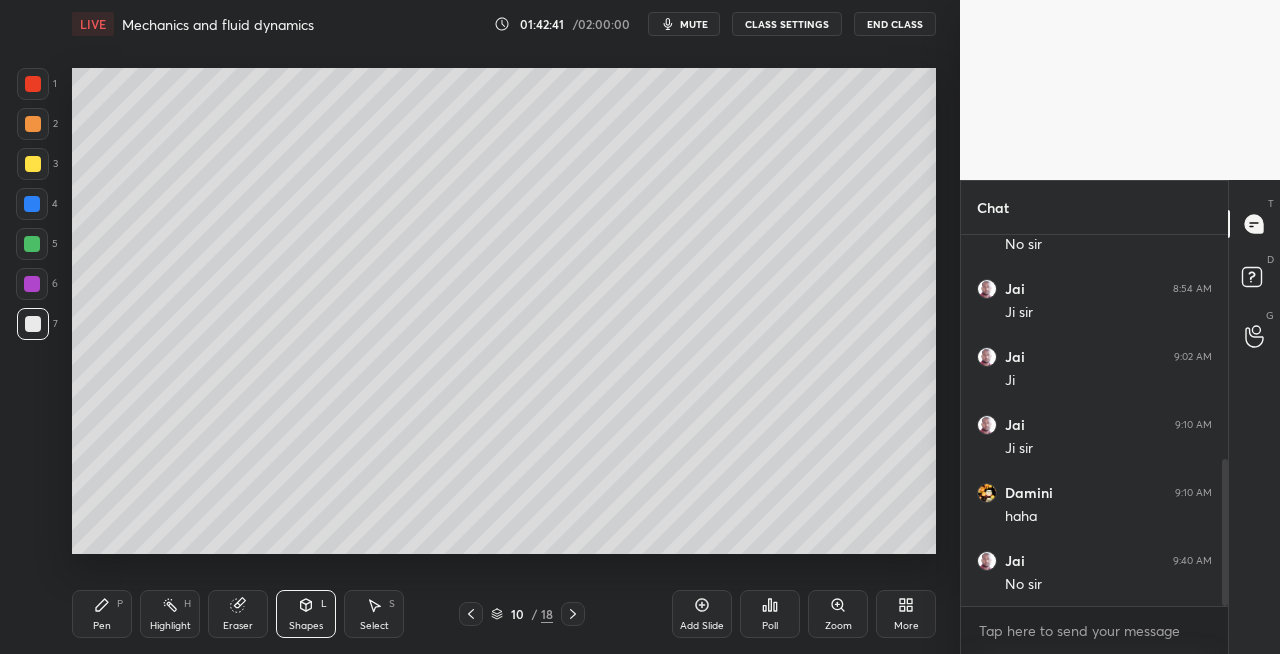click 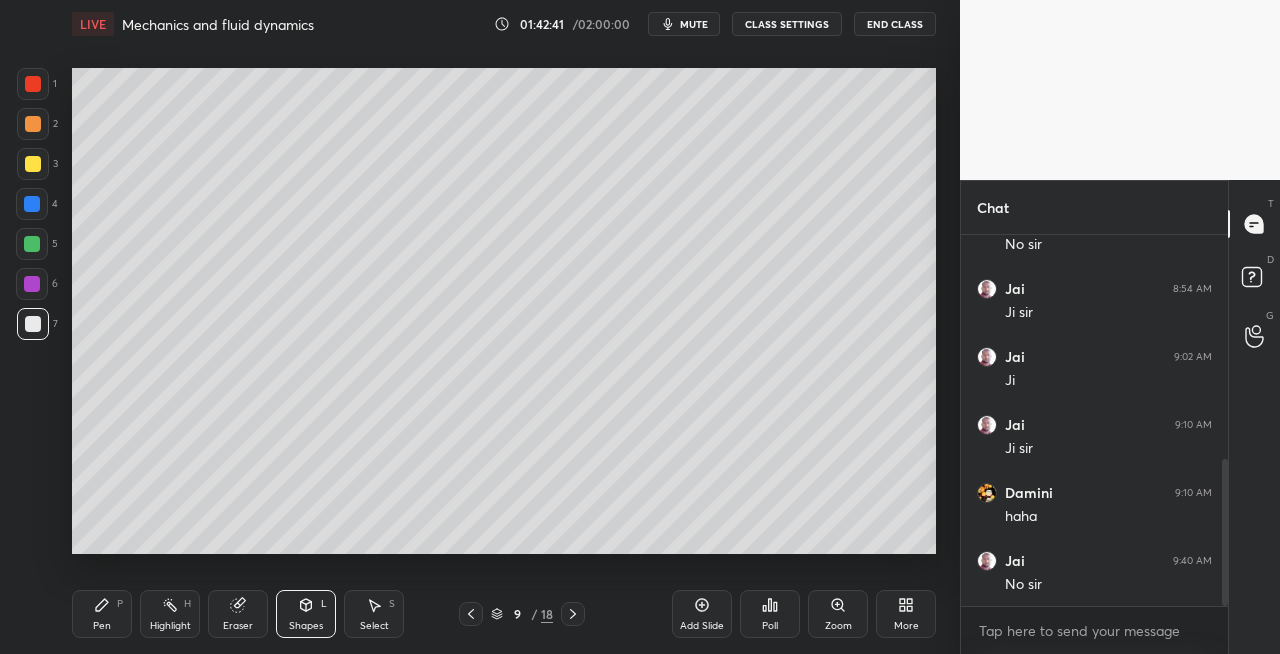 click 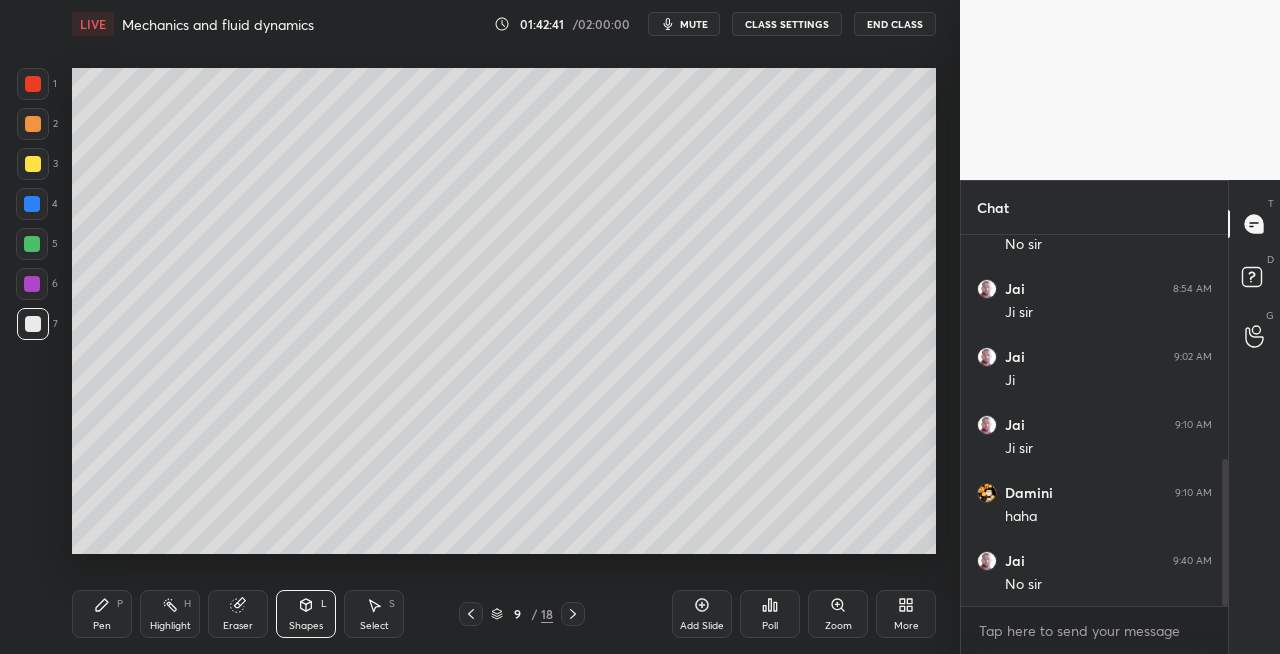 click 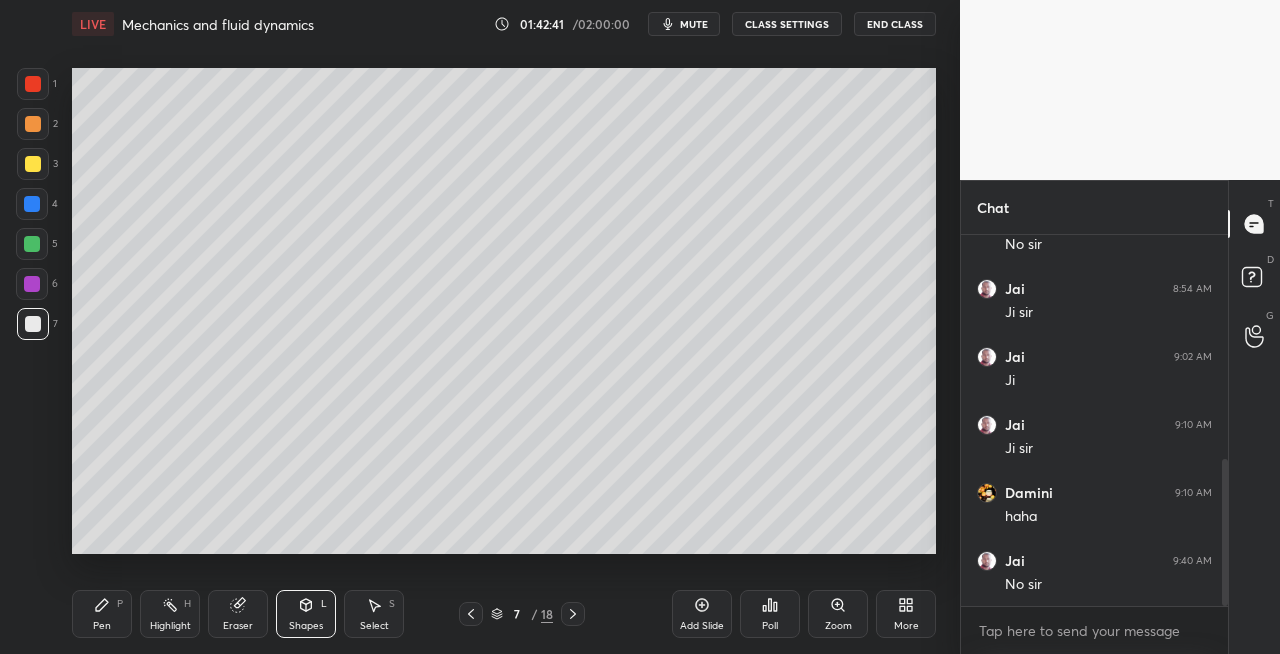 click 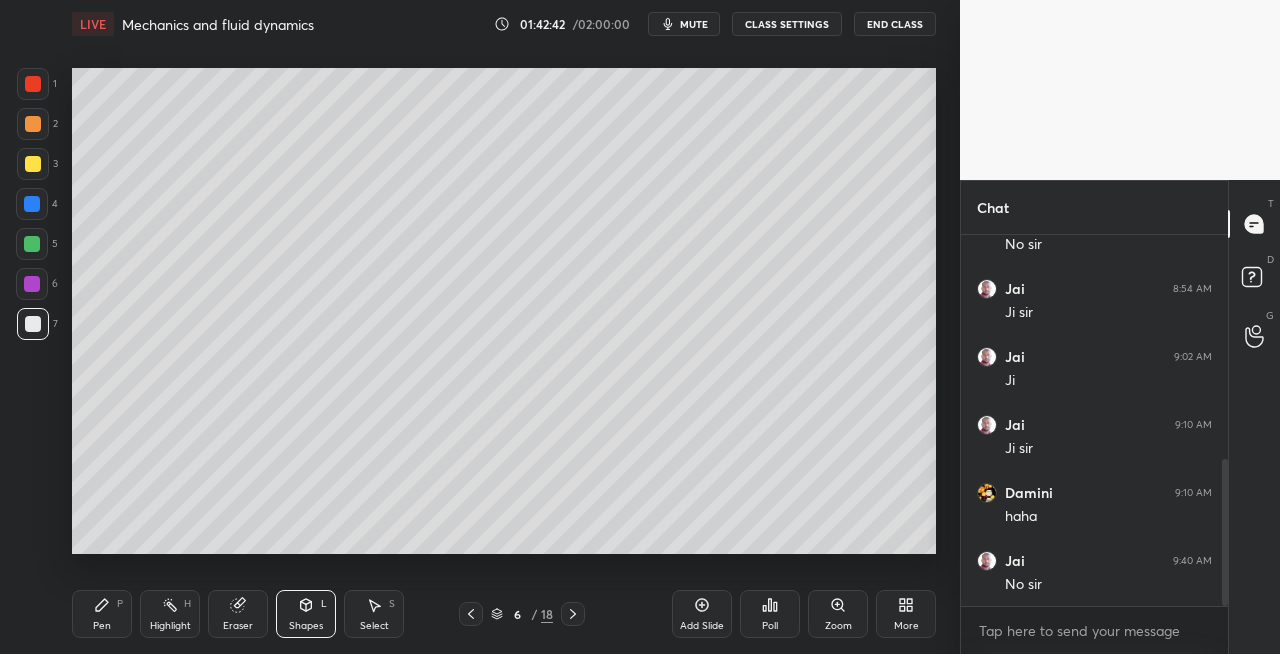 click 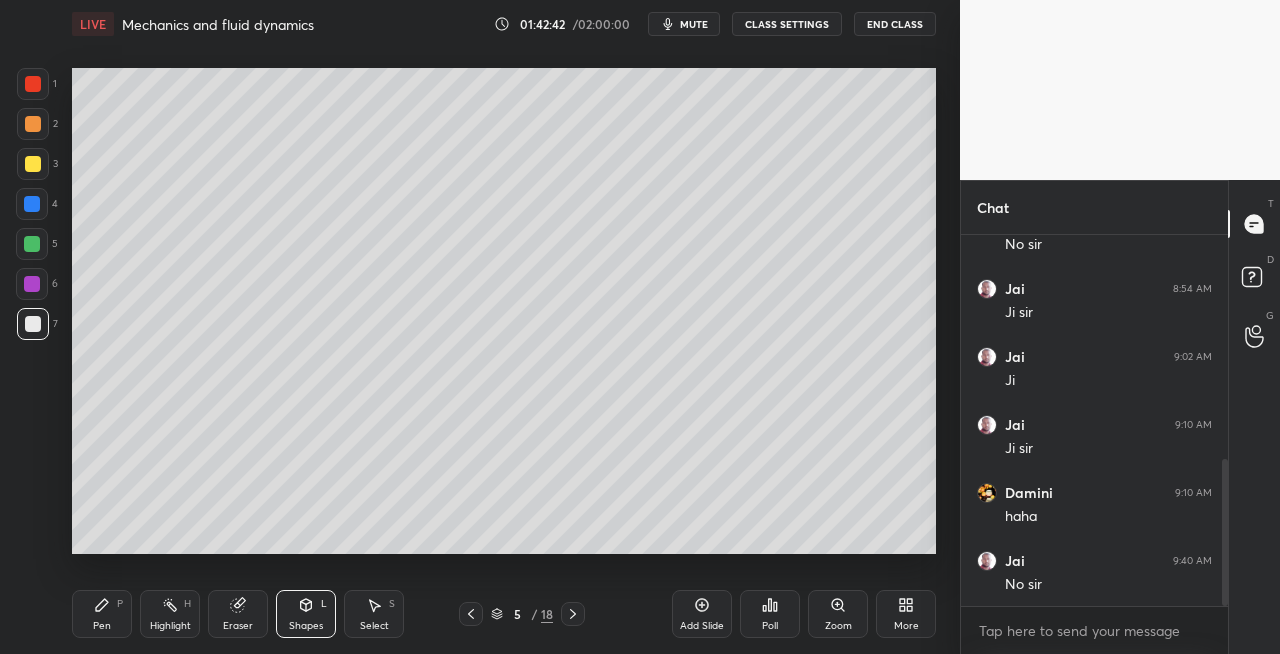 click 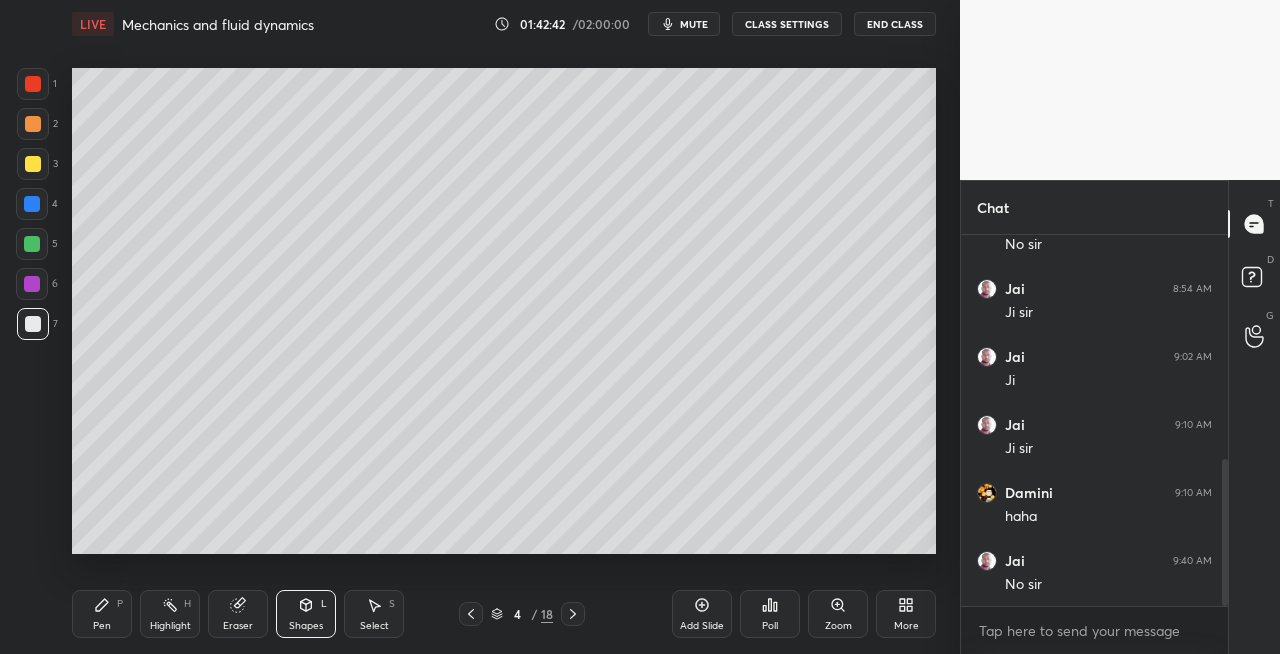 click 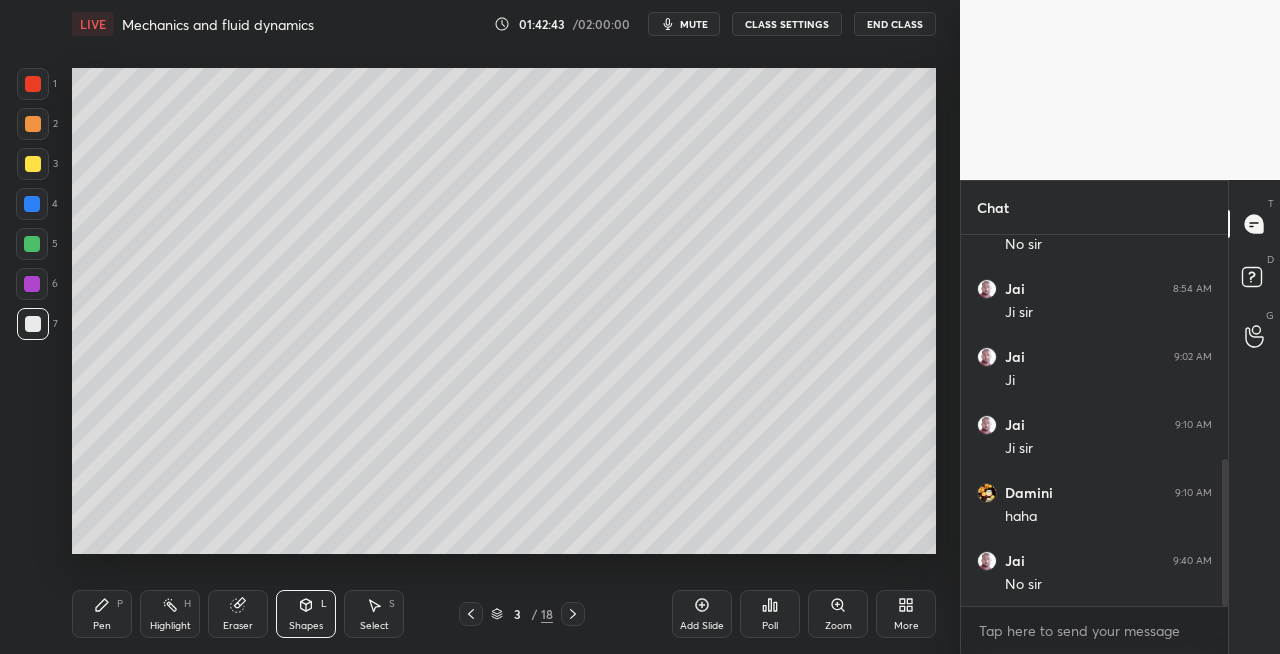 click 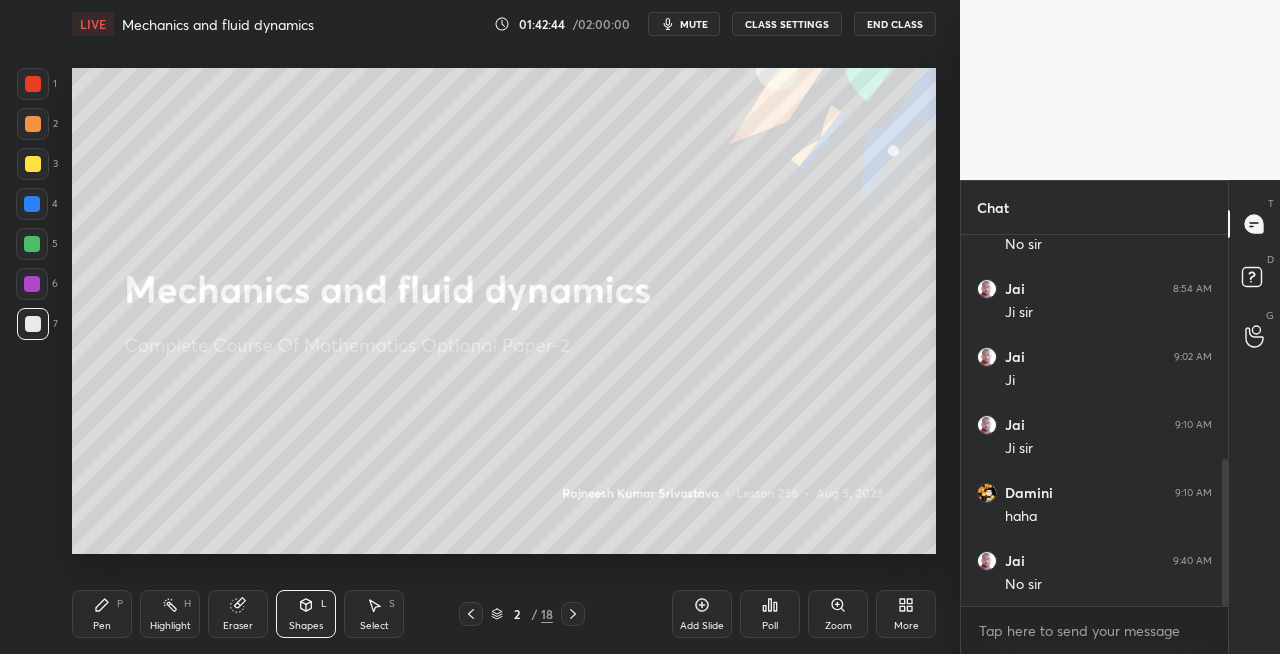 click 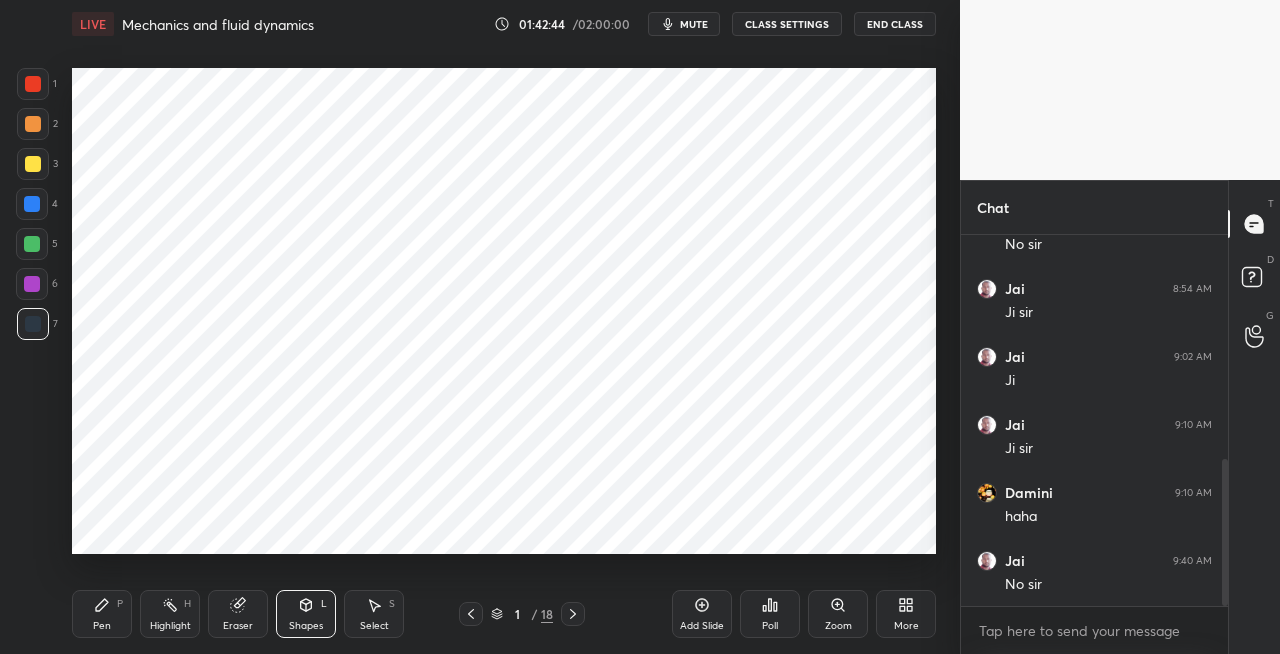 click 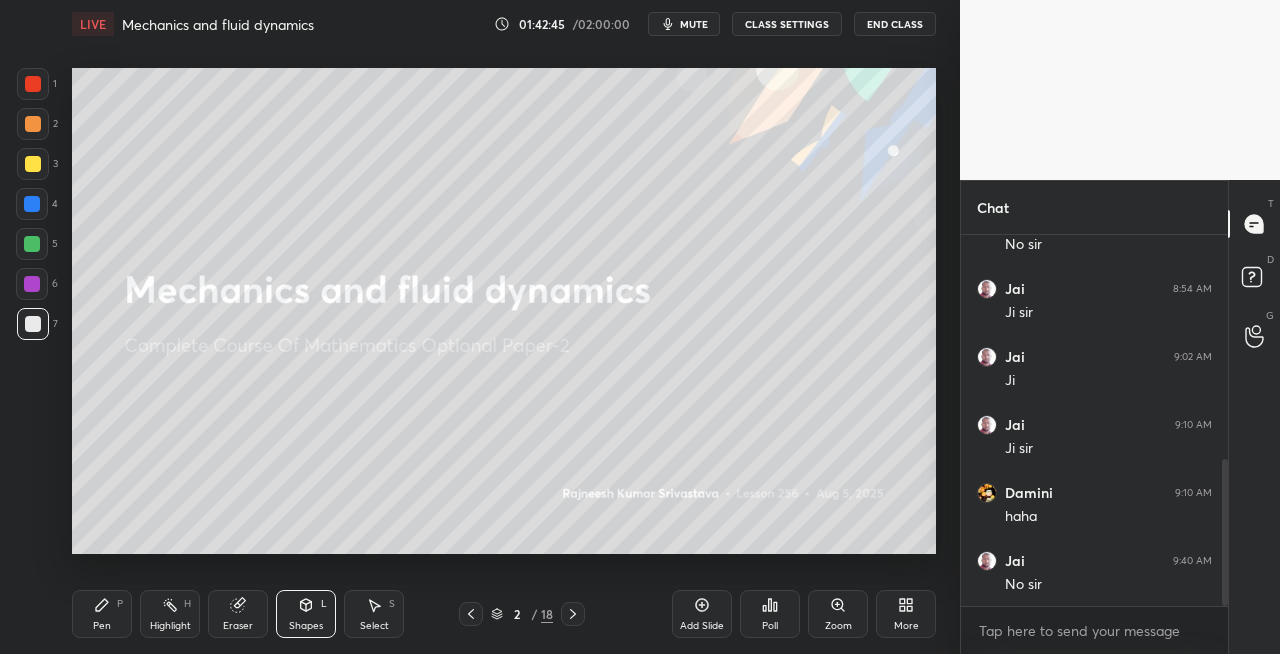 click 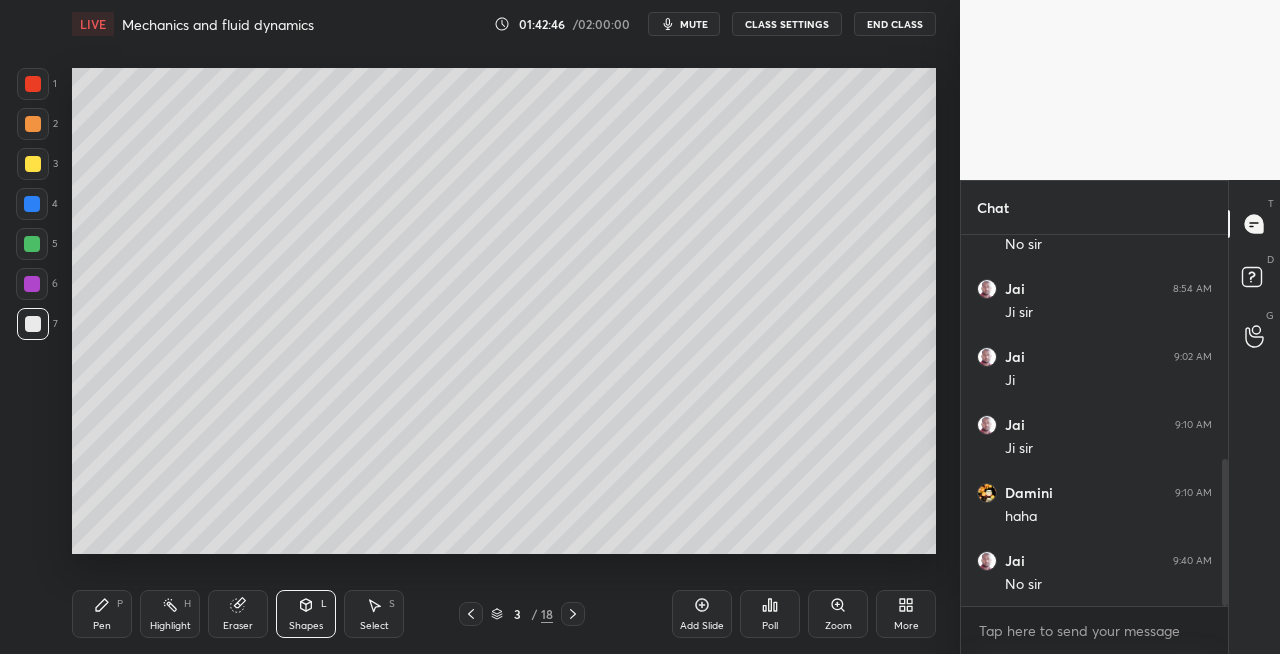 click 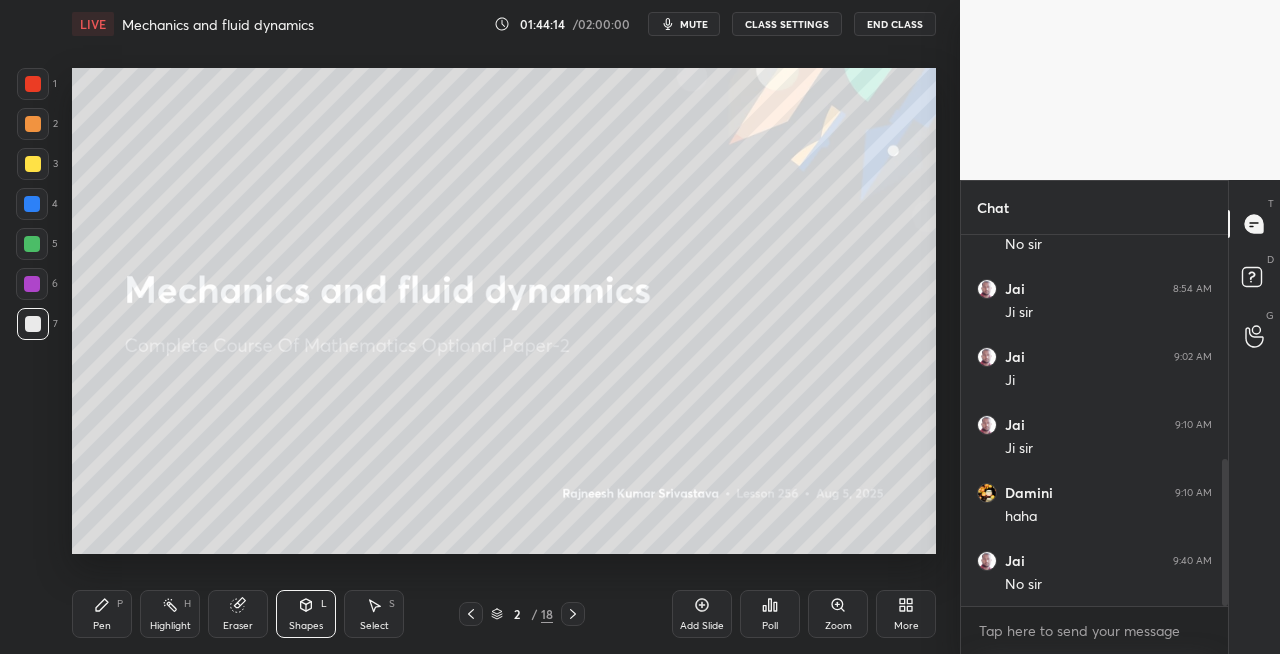click 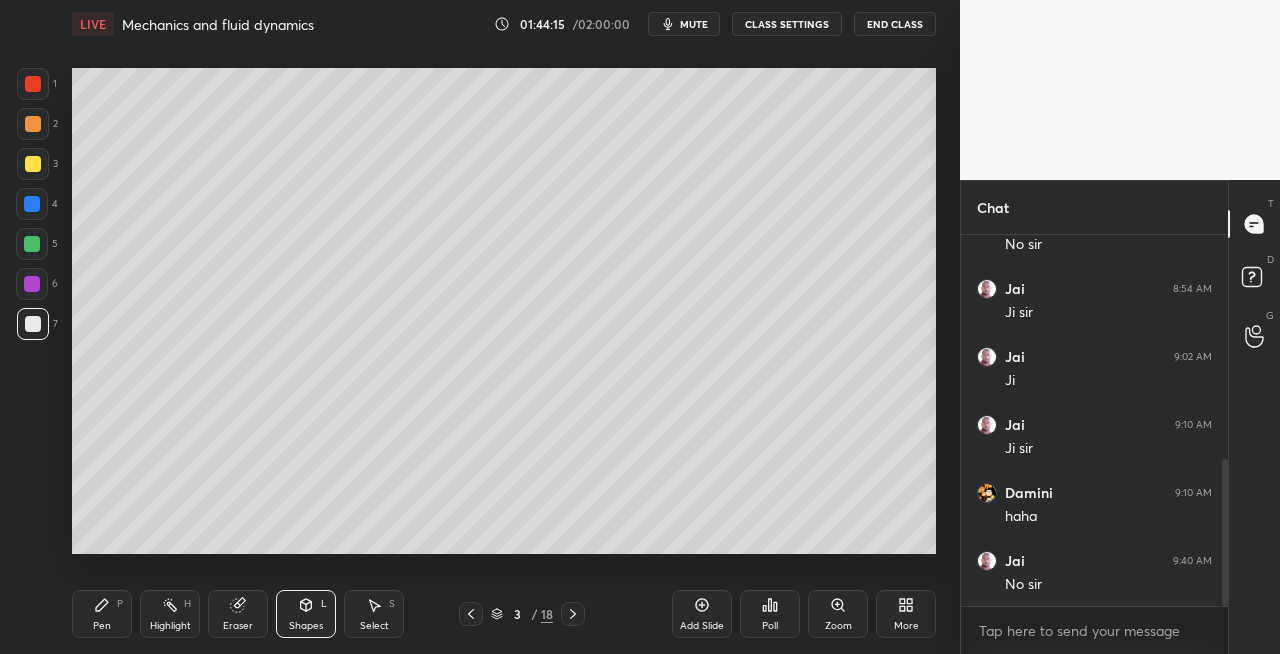 click 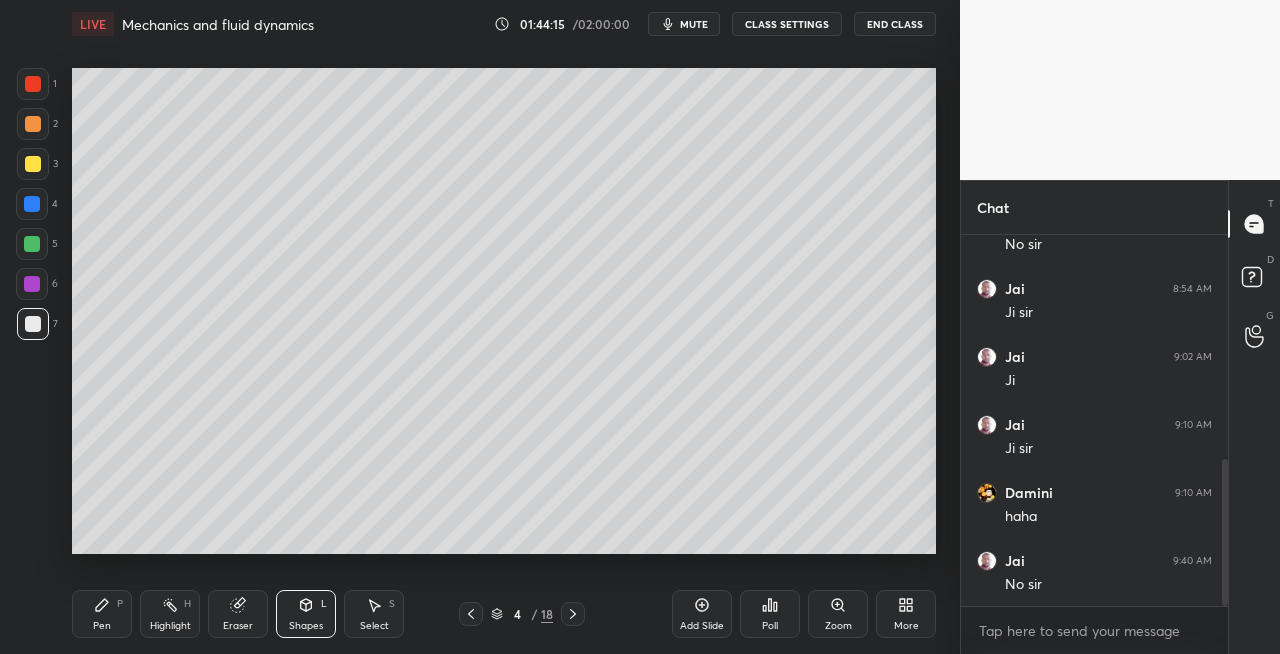 scroll, scrollTop: 636, scrollLeft: 0, axis: vertical 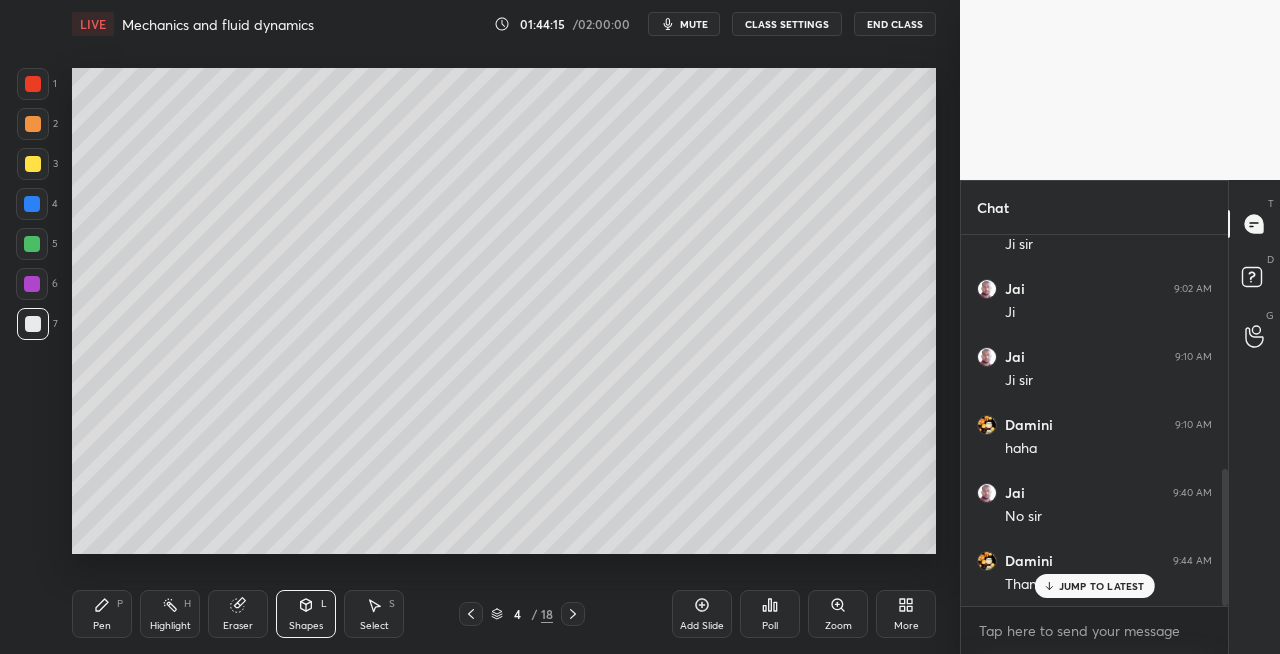 click 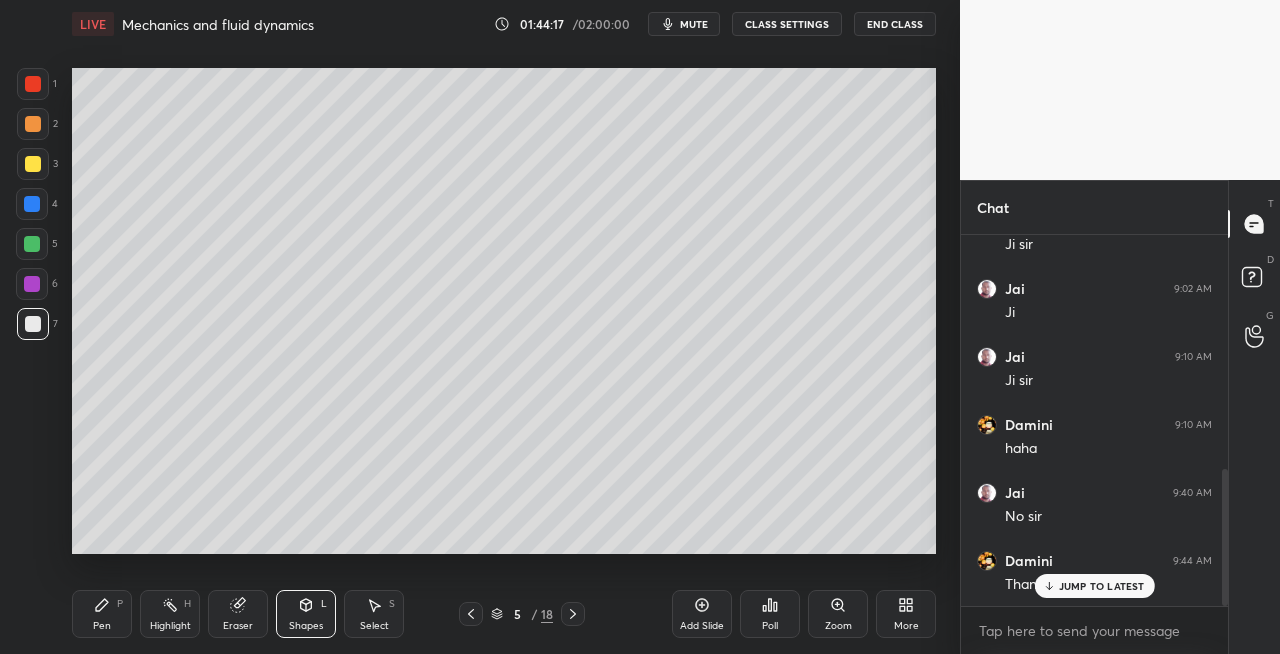 click 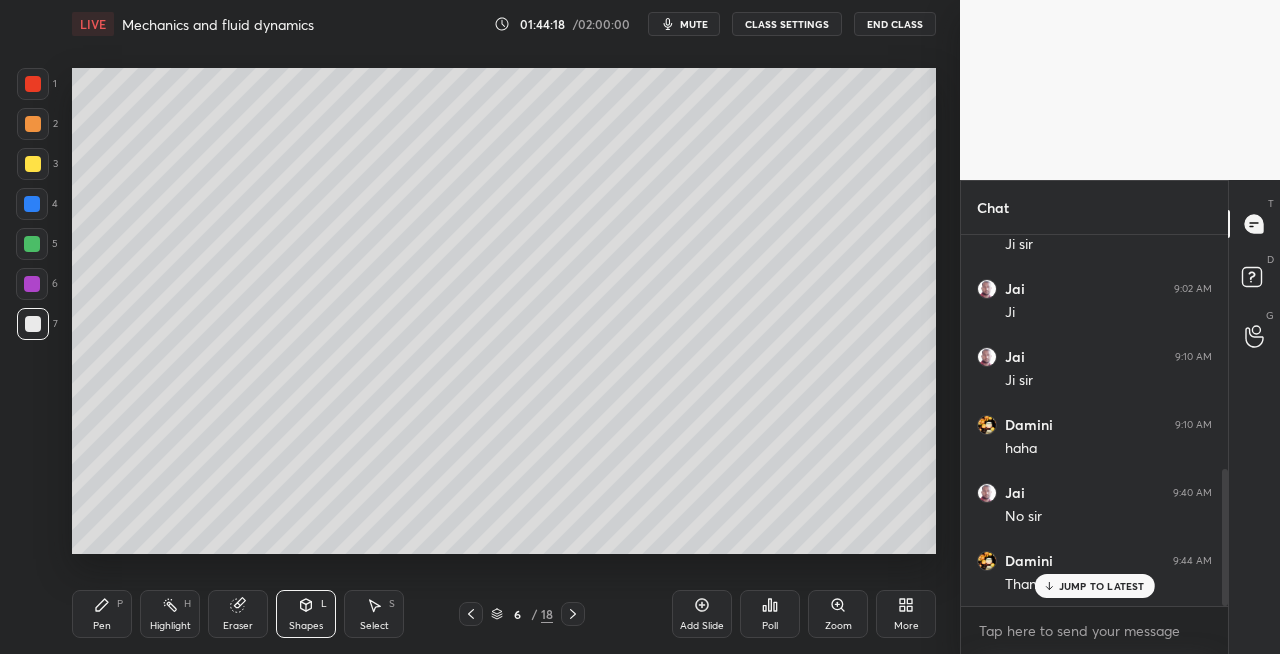 click 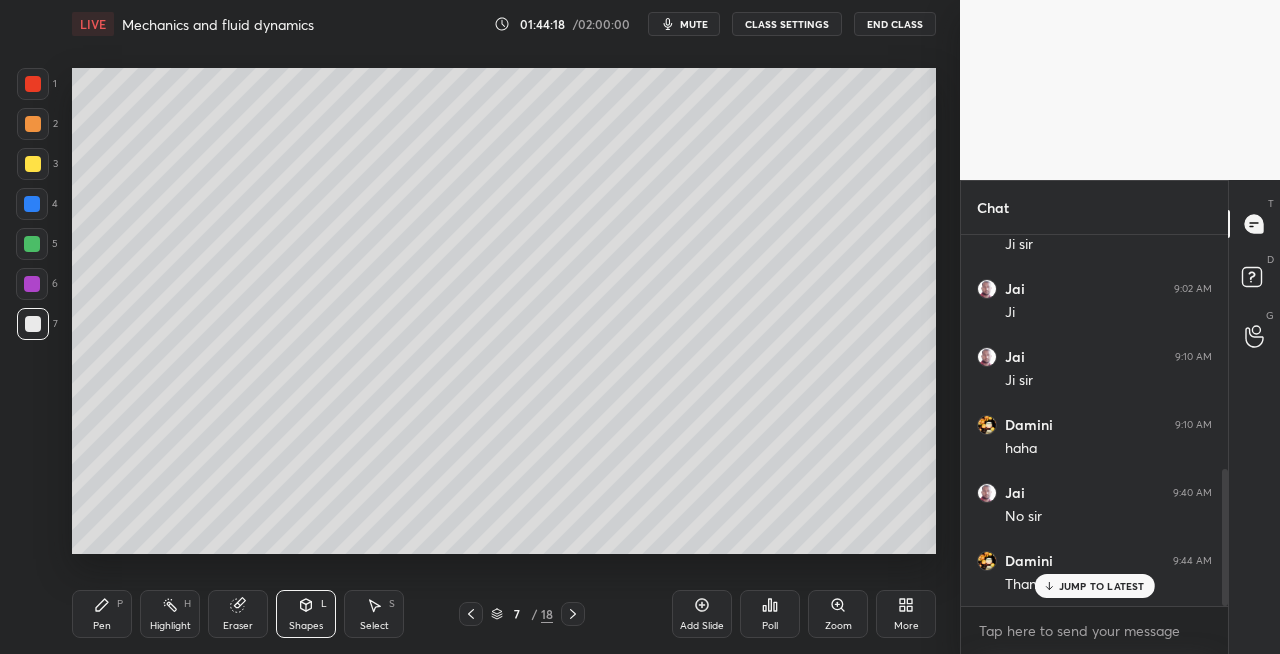 click 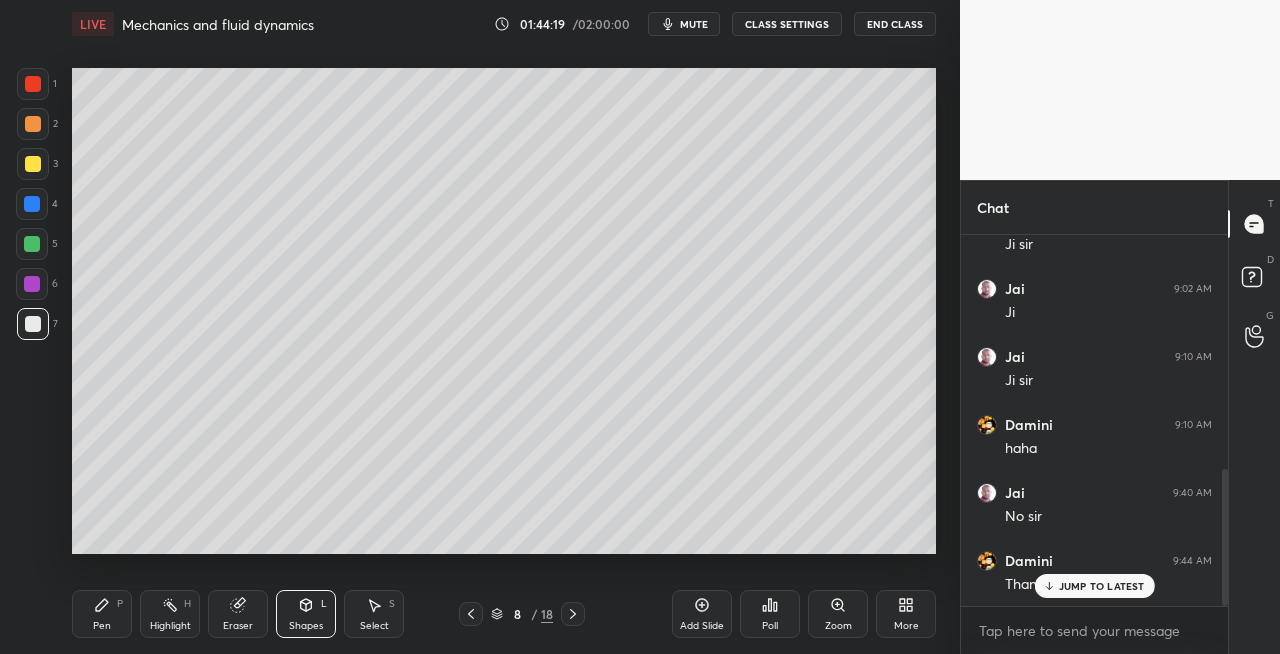 click 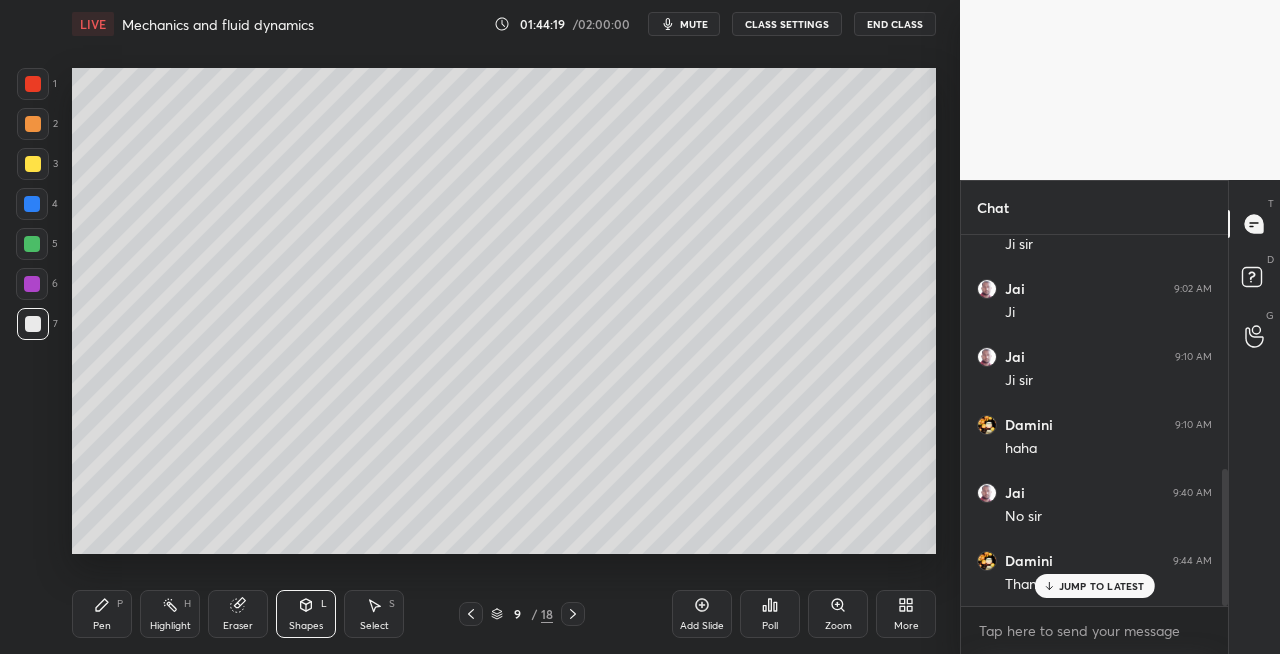 click 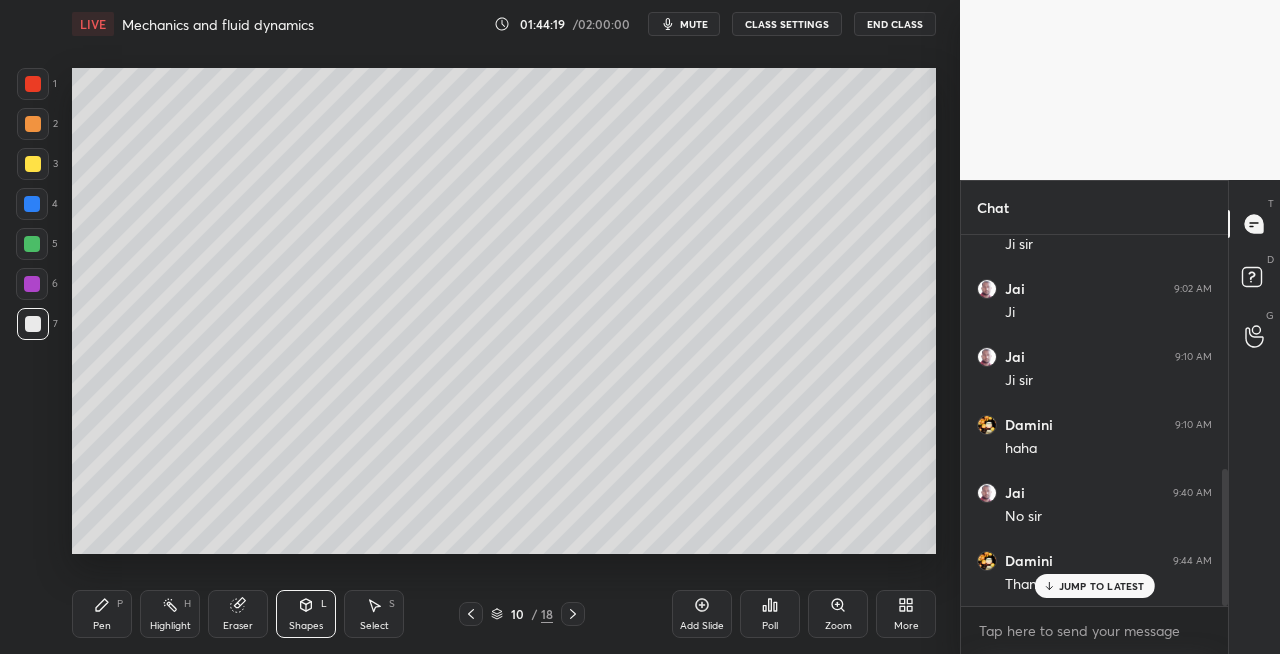 click 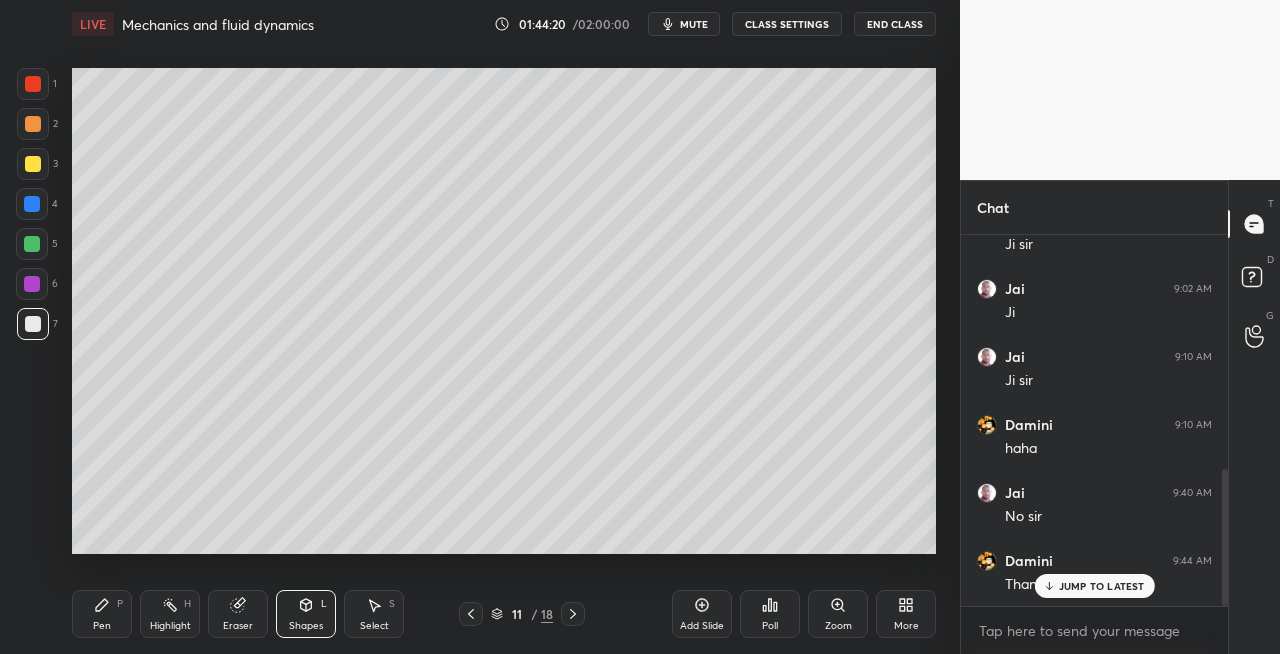 click 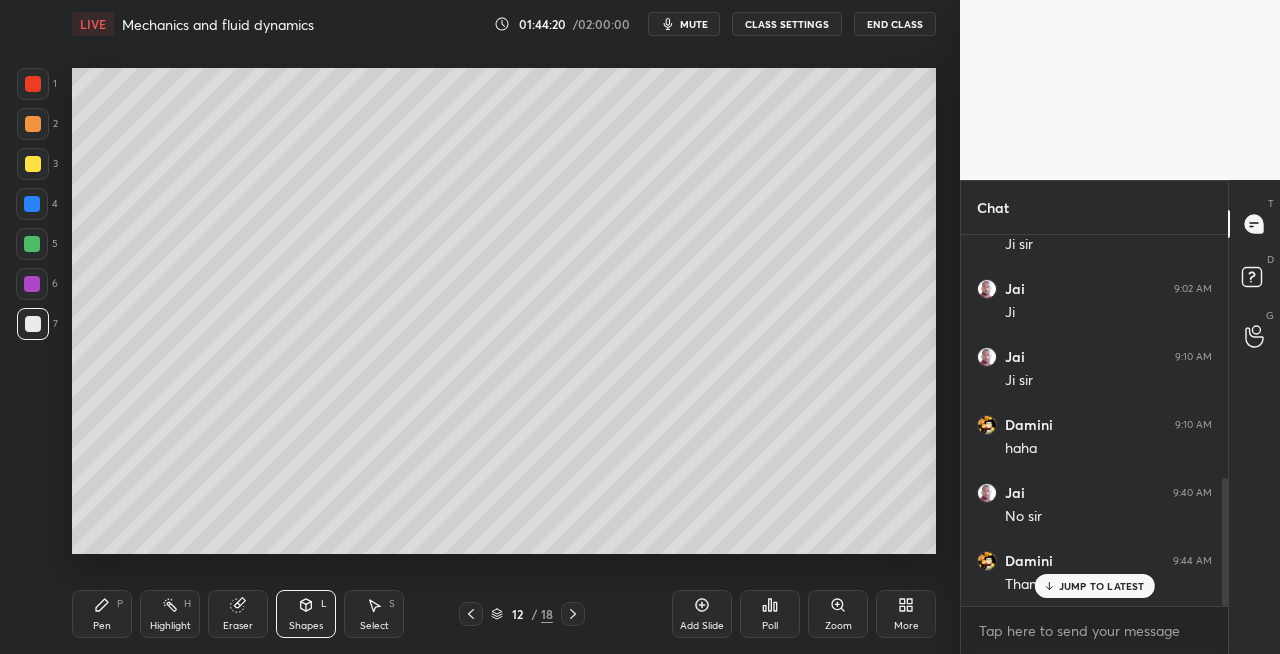 scroll, scrollTop: 704, scrollLeft: 0, axis: vertical 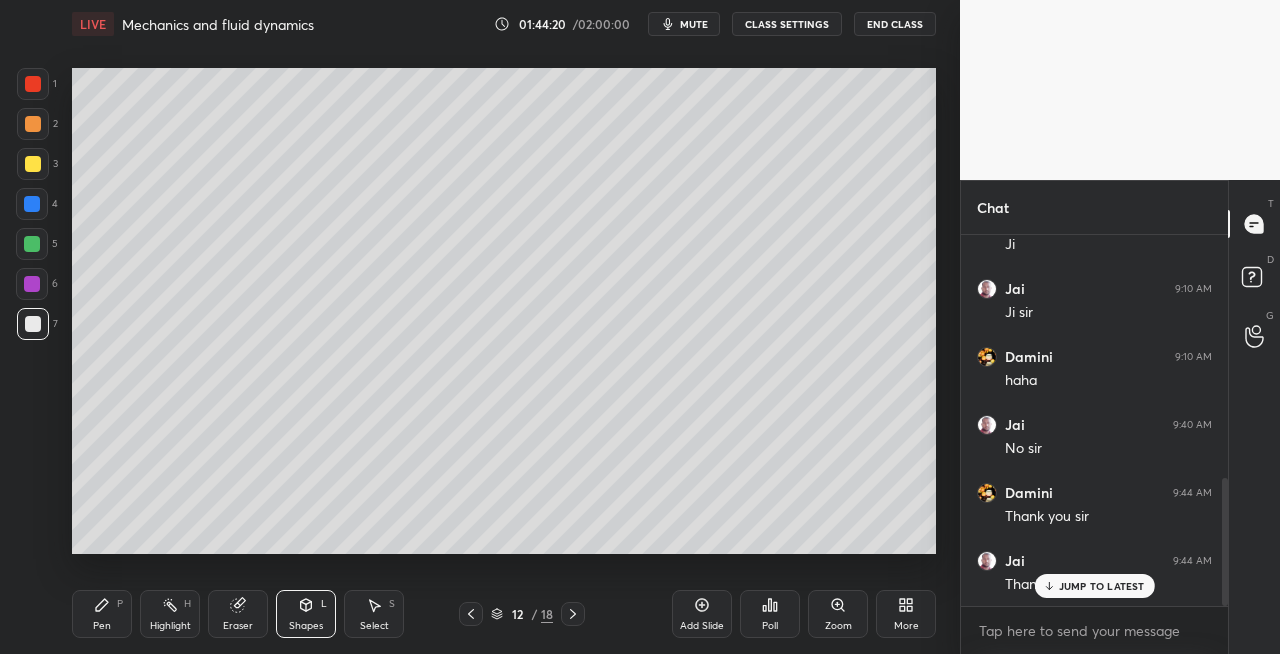 click 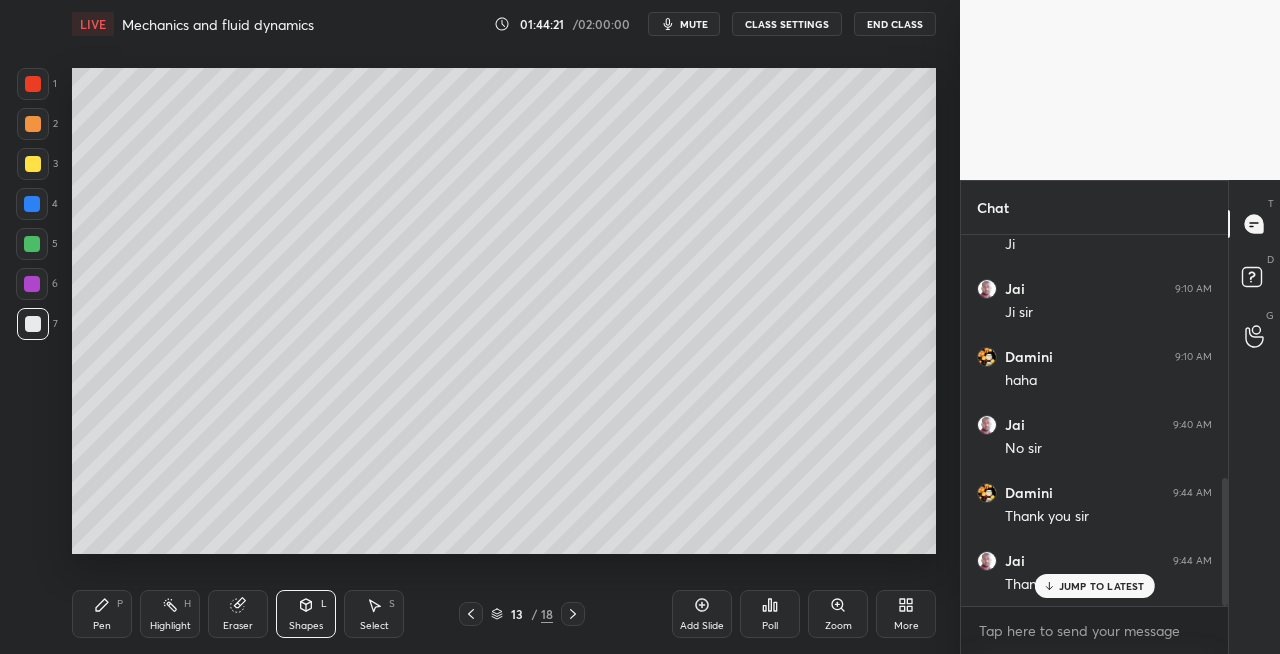 click 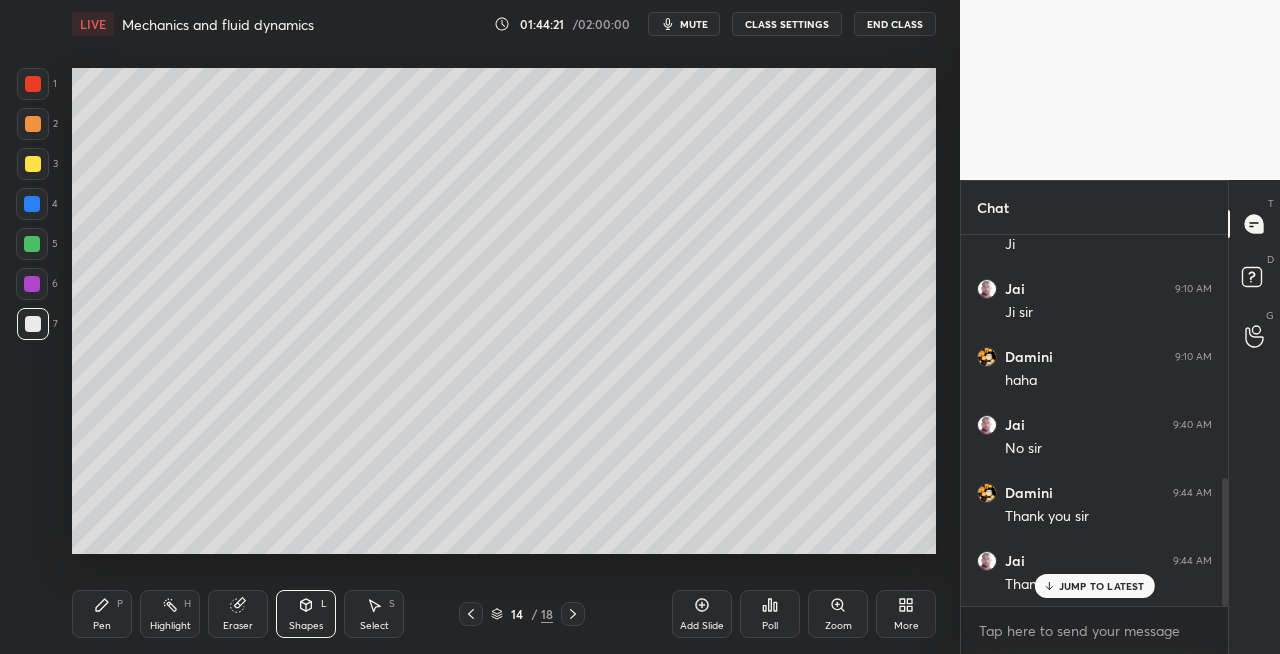 click 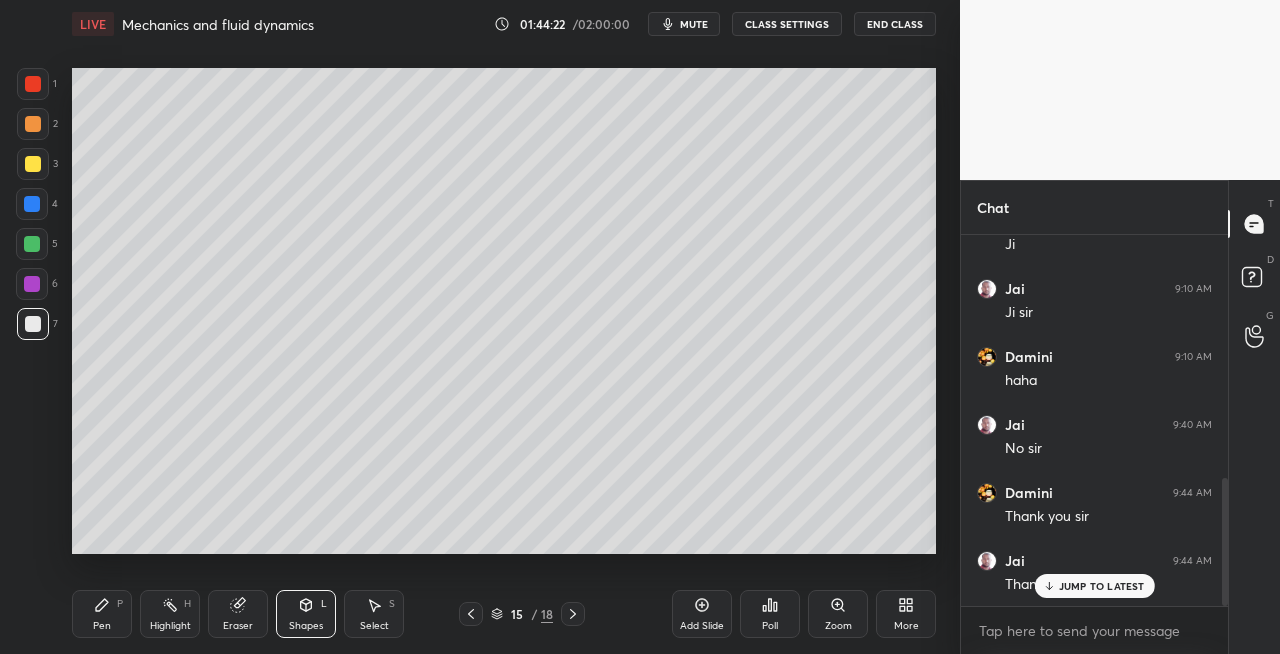 click 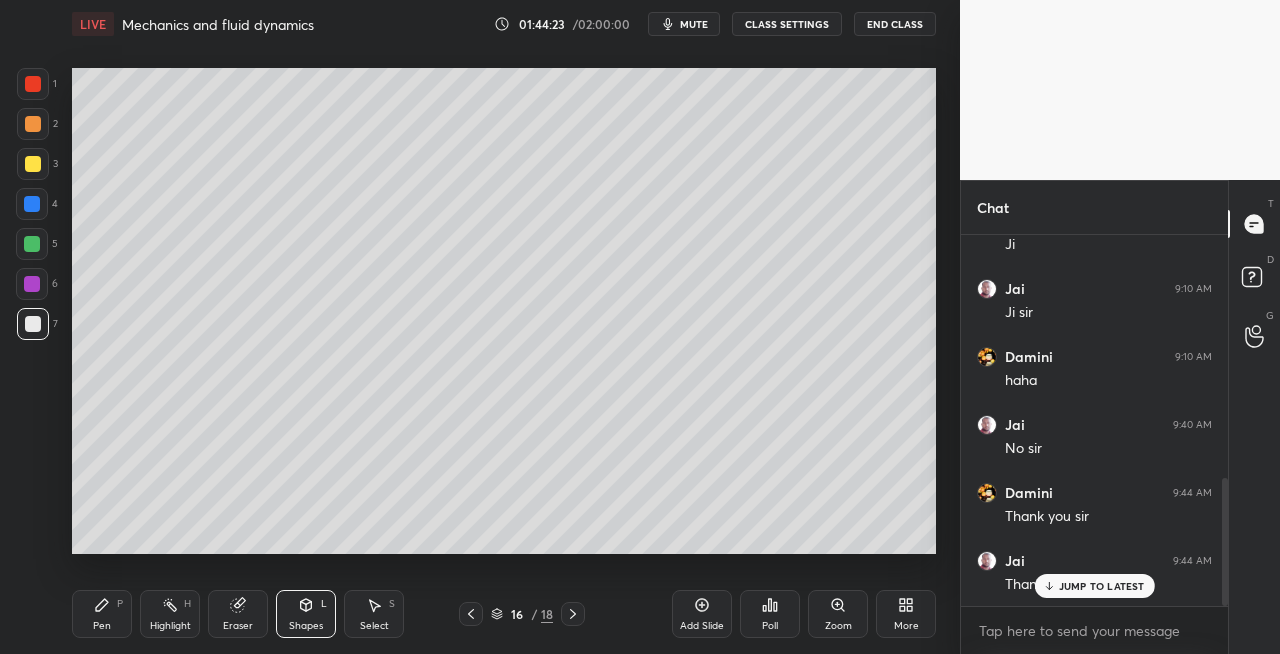 click 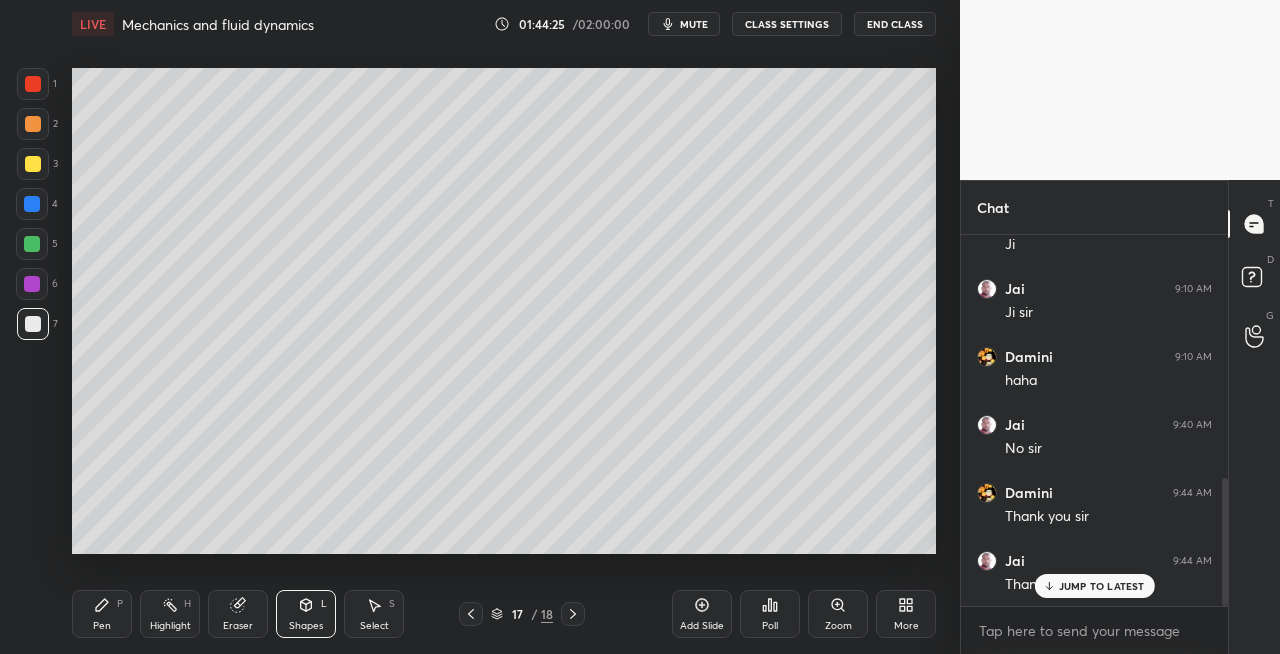click 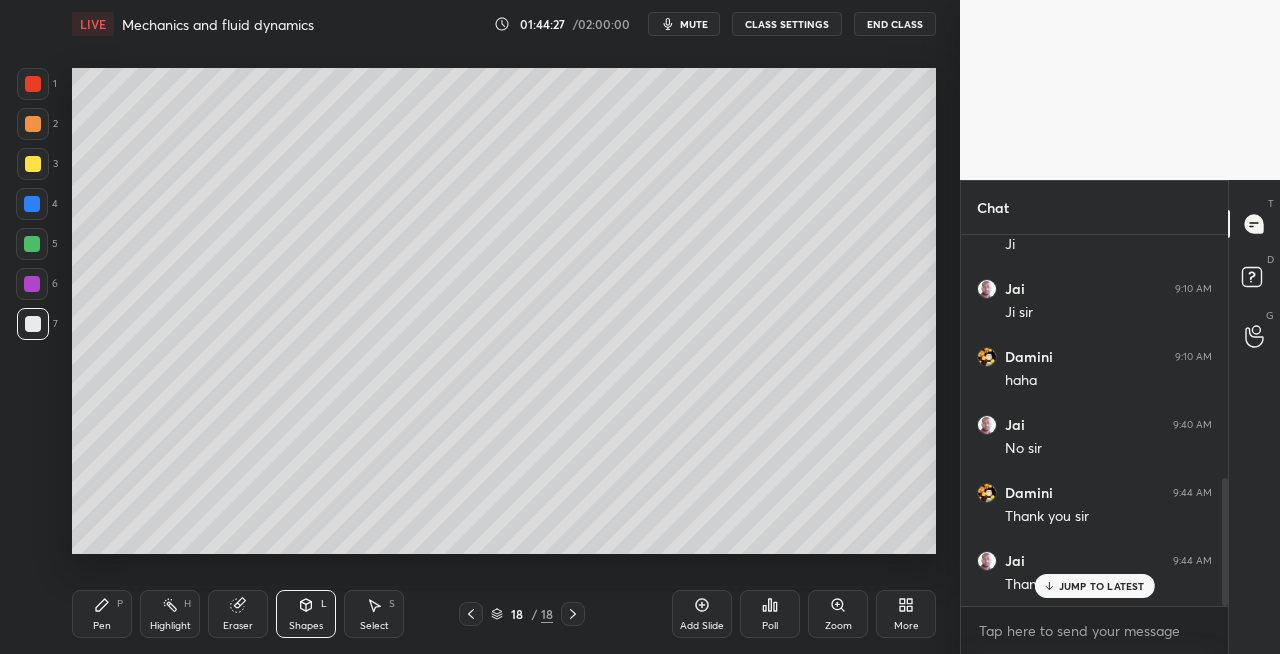 click 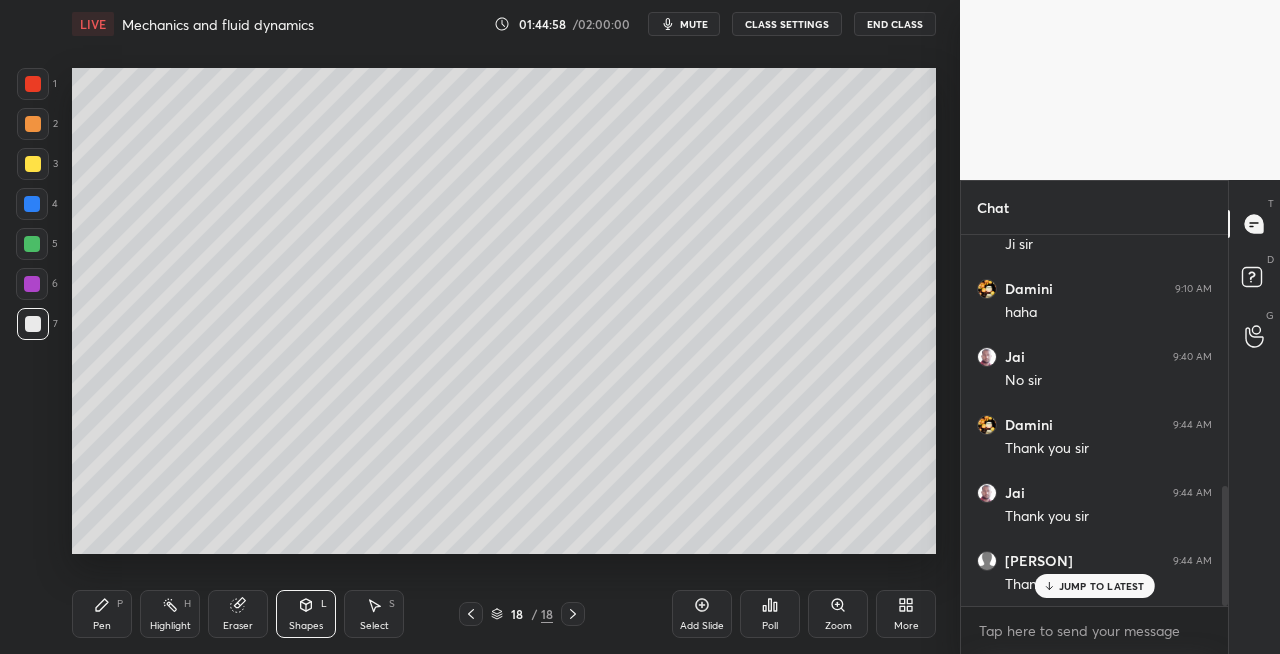 scroll, scrollTop: 858, scrollLeft: 0, axis: vertical 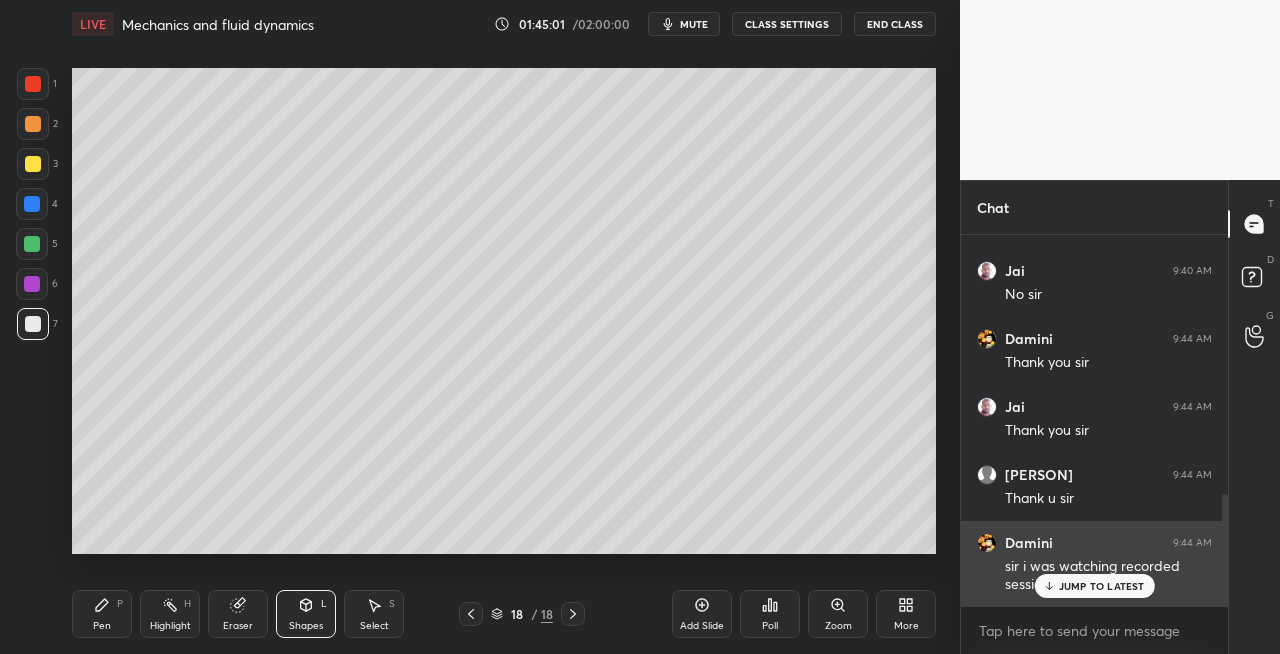 click on "JUMP TO LATEST" at bounding box center (1094, 586) 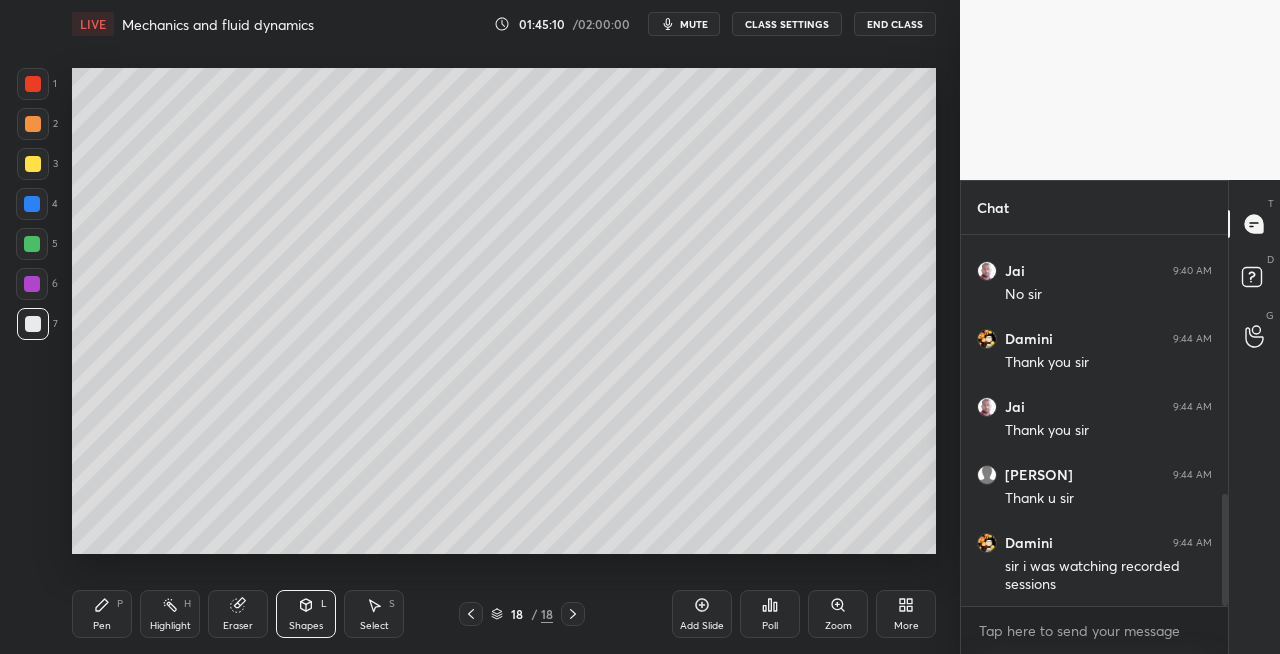click on "End Class" at bounding box center (895, 24) 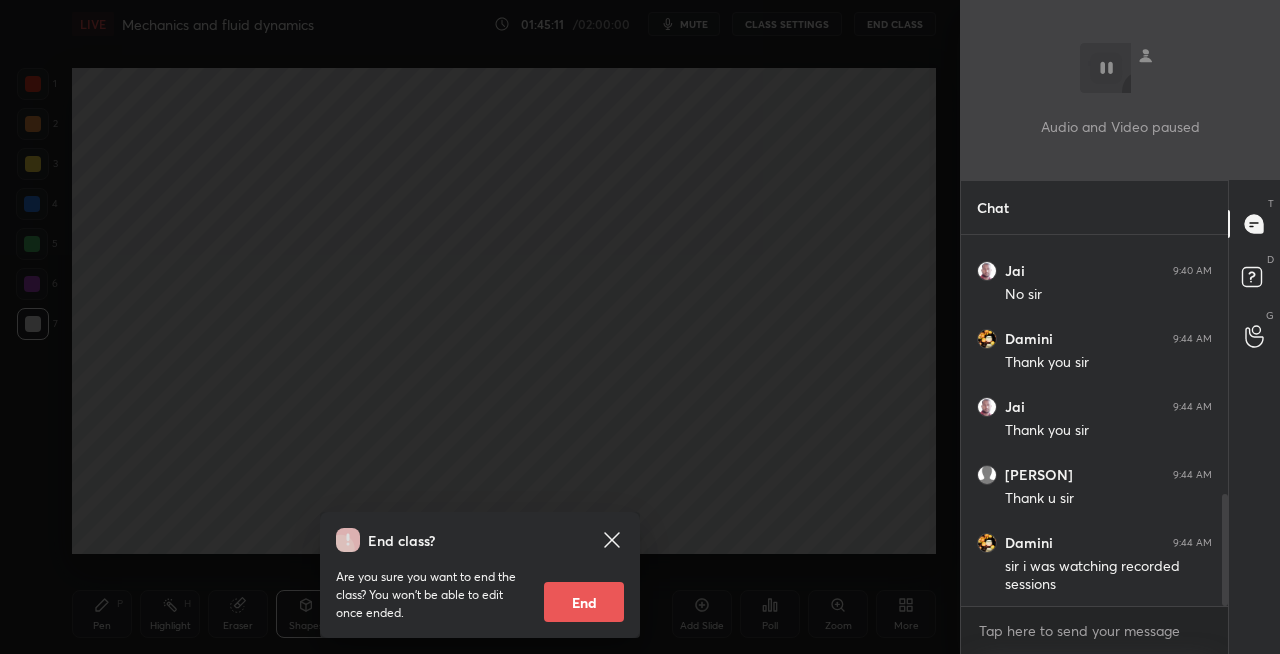 click on "End" at bounding box center [584, 602] 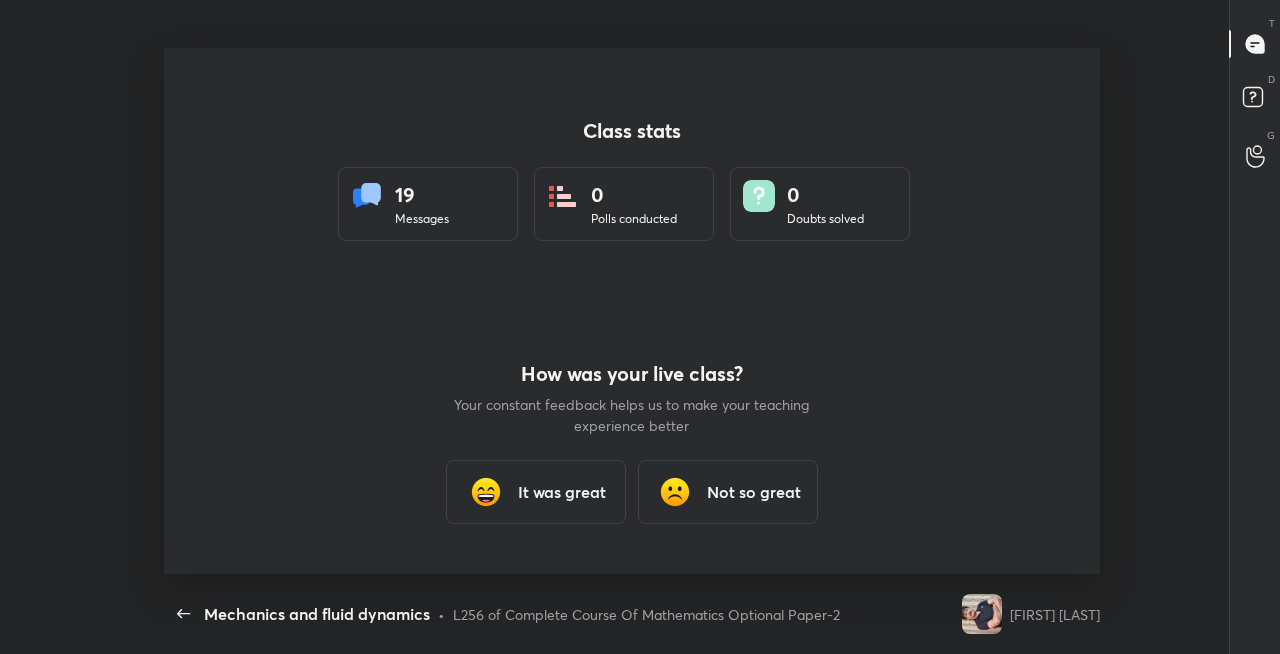 scroll, scrollTop: 99474, scrollLeft: 98859, axis: both 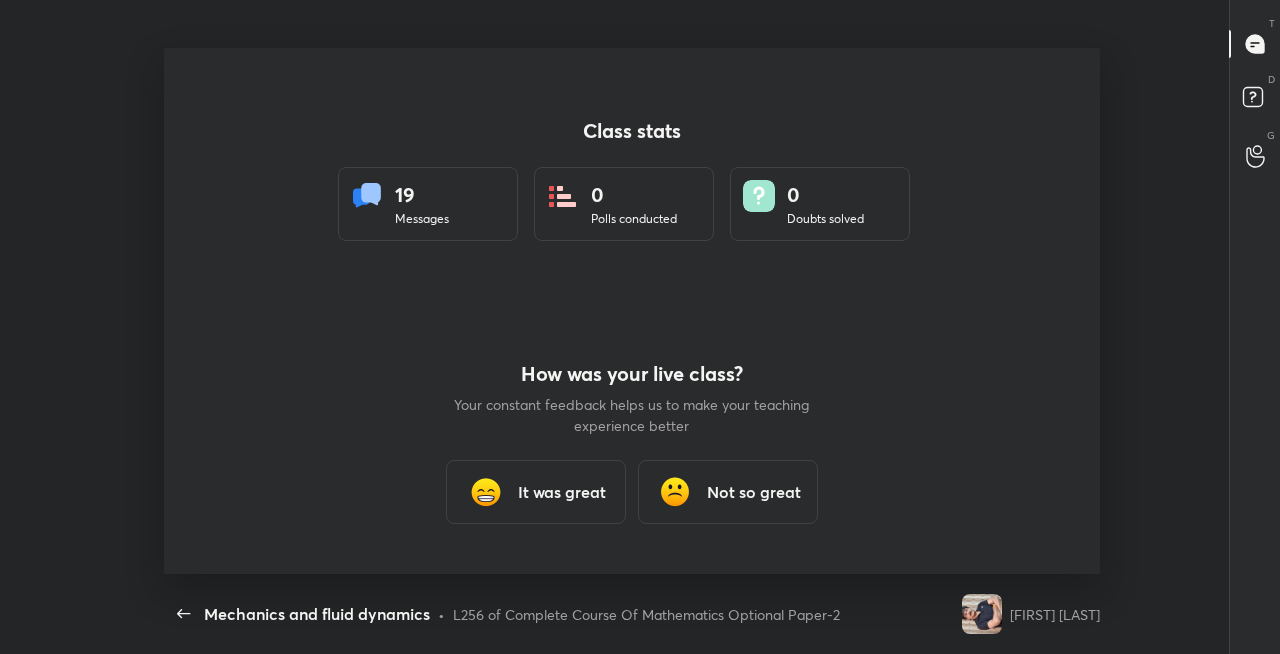 click on "It was great" at bounding box center [562, 492] 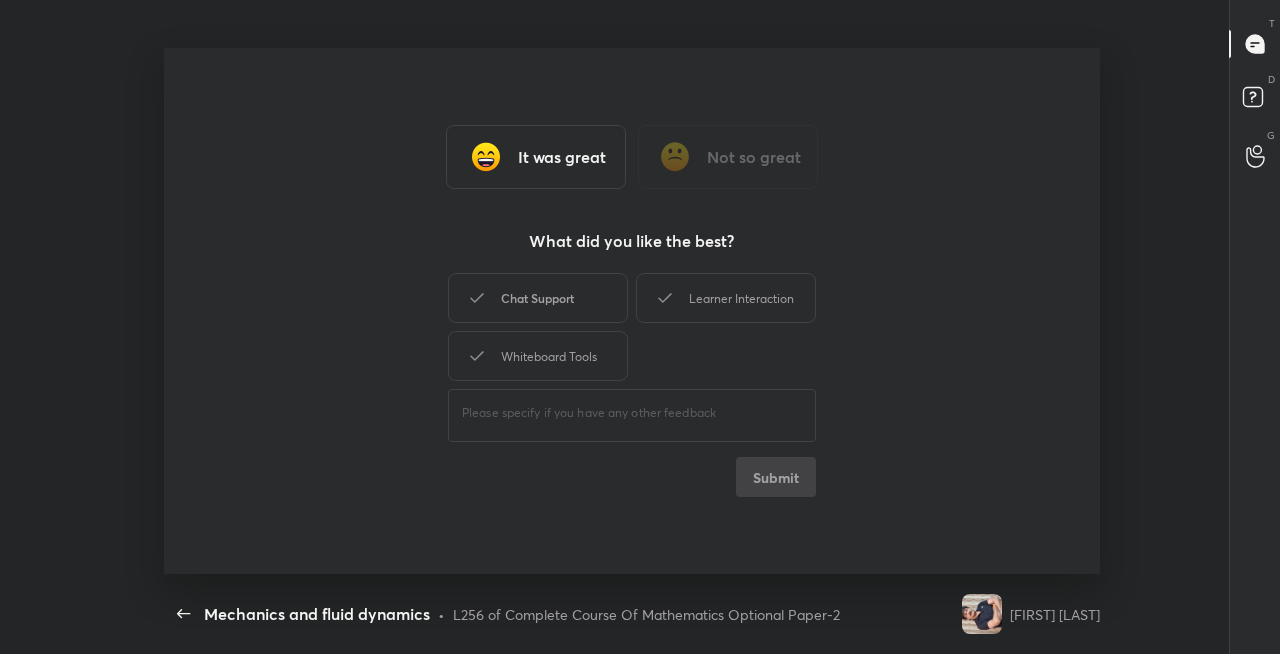 click on "Chat Support" at bounding box center (538, 298) 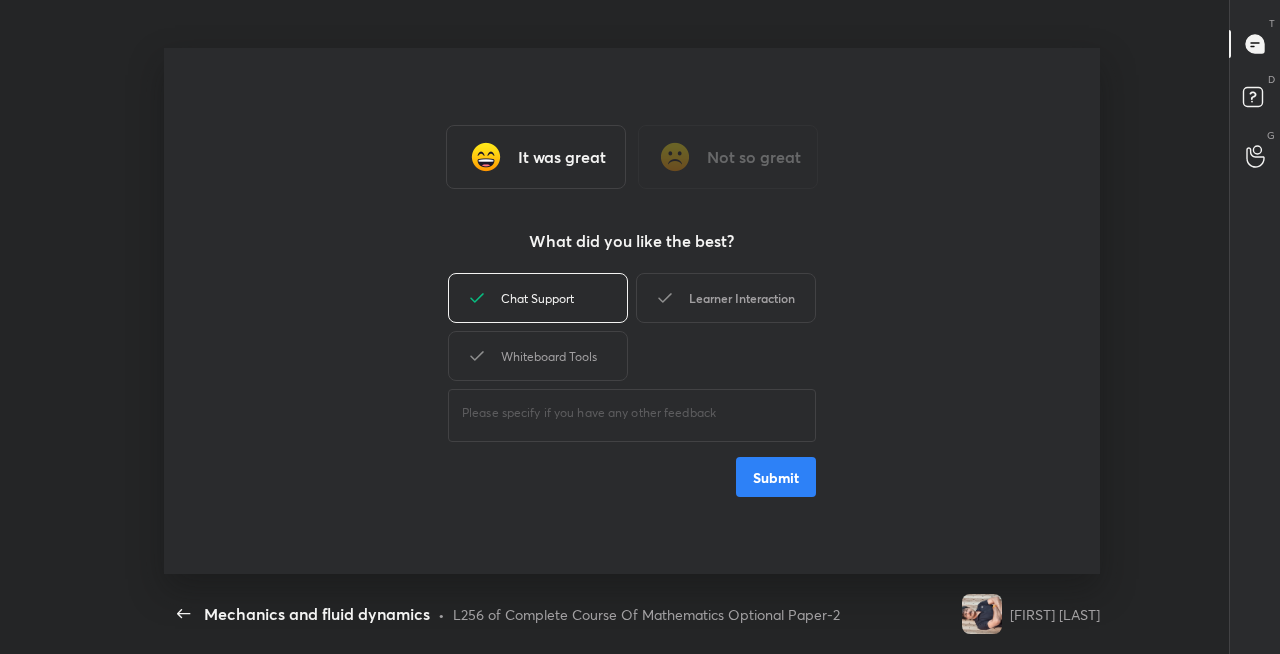 click on "Learner Interaction" at bounding box center (726, 298) 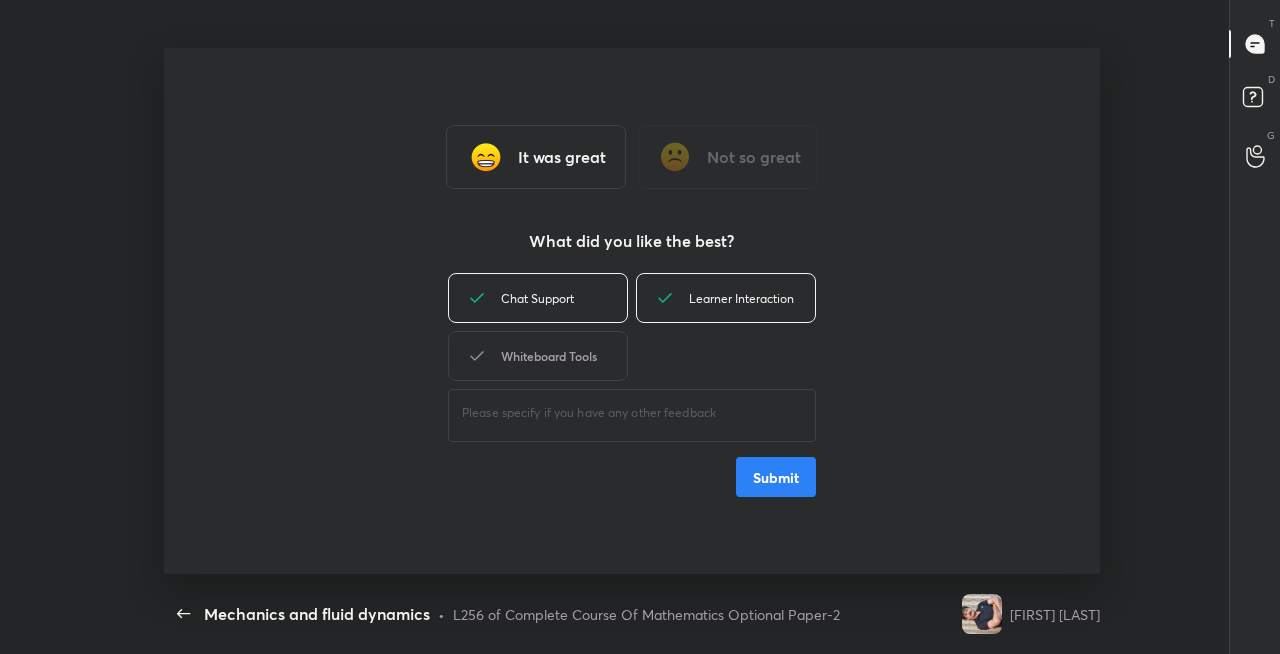 click on "Whiteboard Tools" at bounding box center (538, 356) 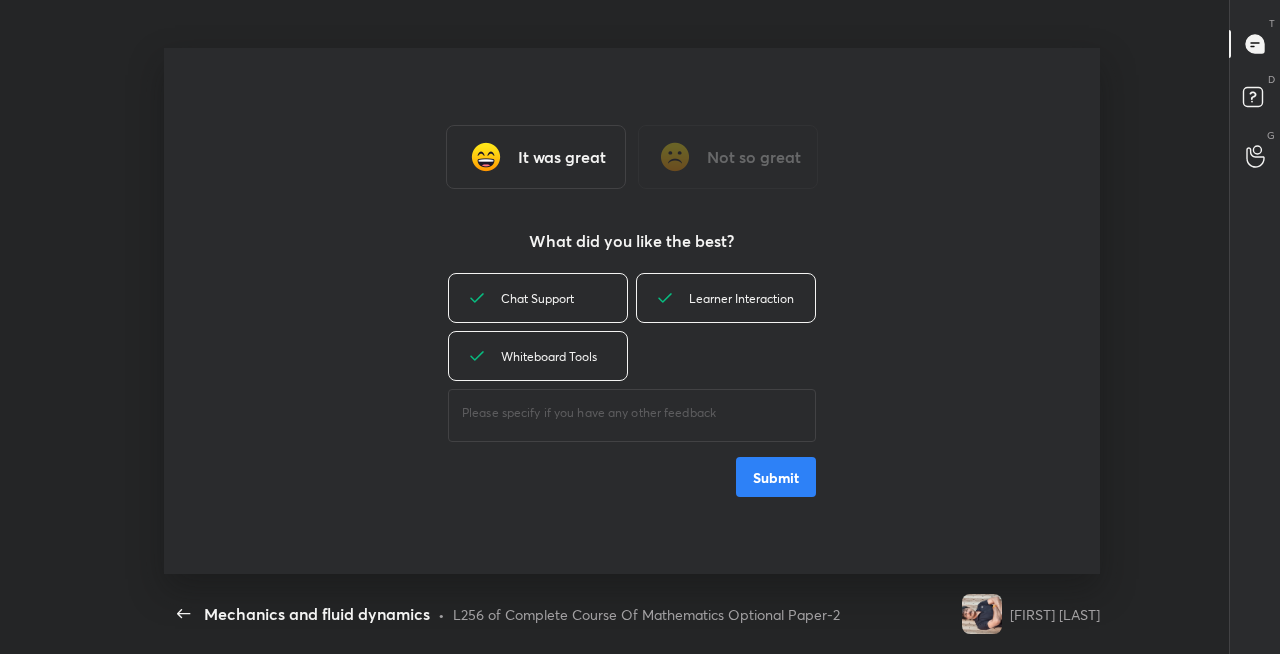click on "Submit" at bounding box center [776, 477] 